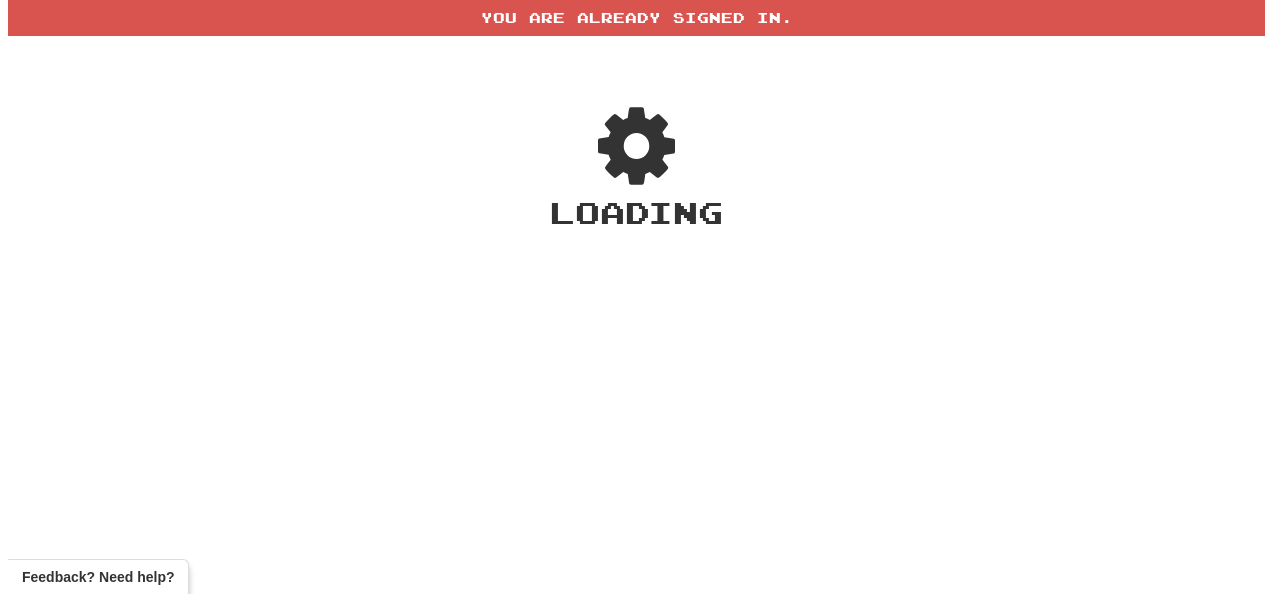 scroll, scrollTop: 0, scrollLeft: 0, axis: both 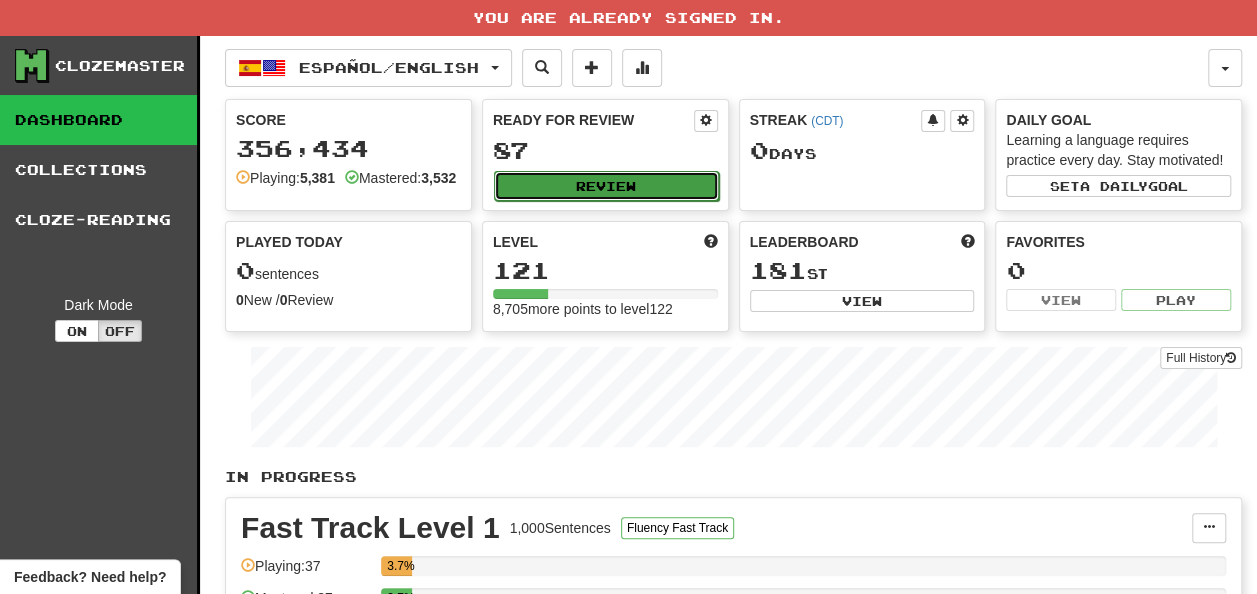 click on "Review" at bounding box center [606, 186] 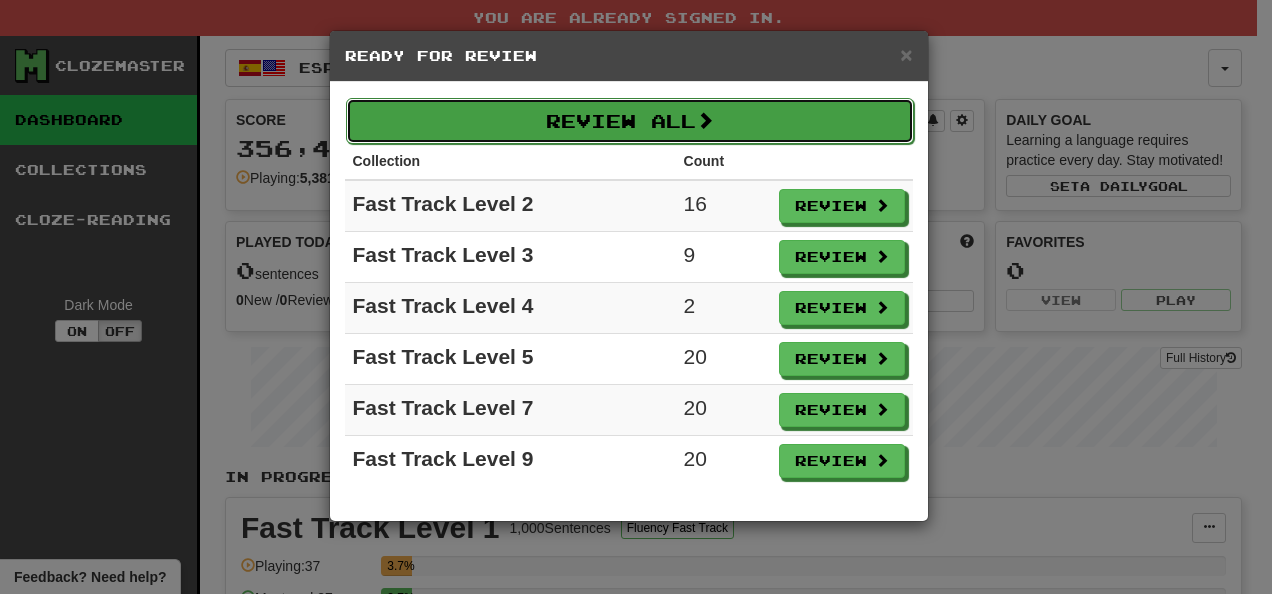click on "Review All" at bounding box center (630, 121) 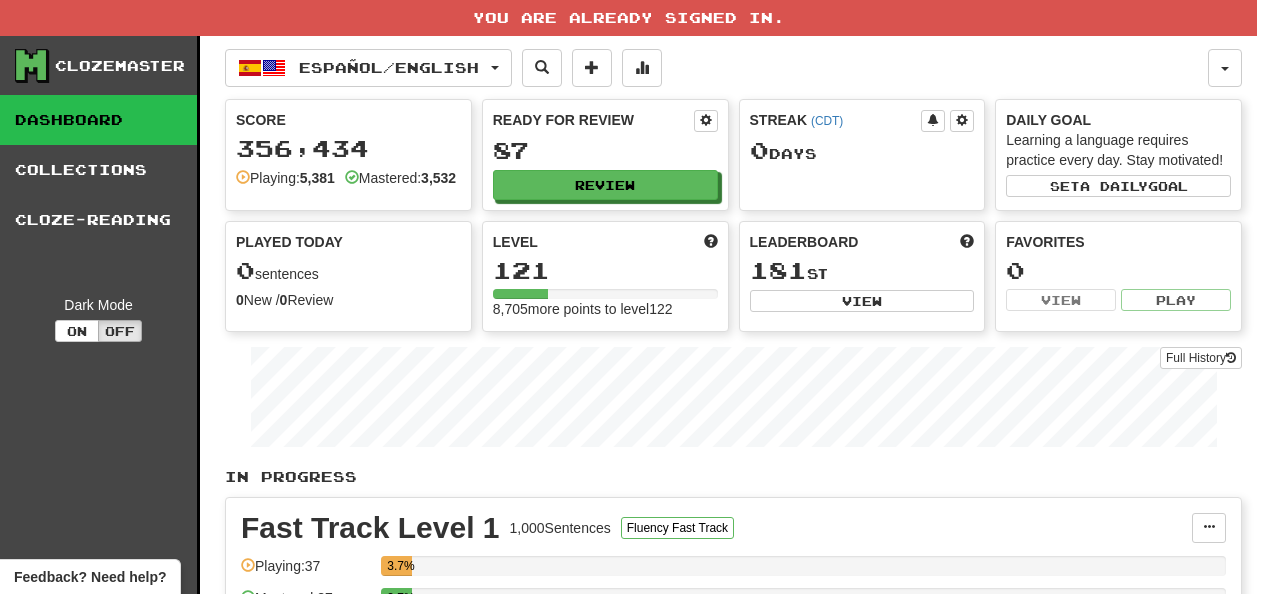 select on "**" 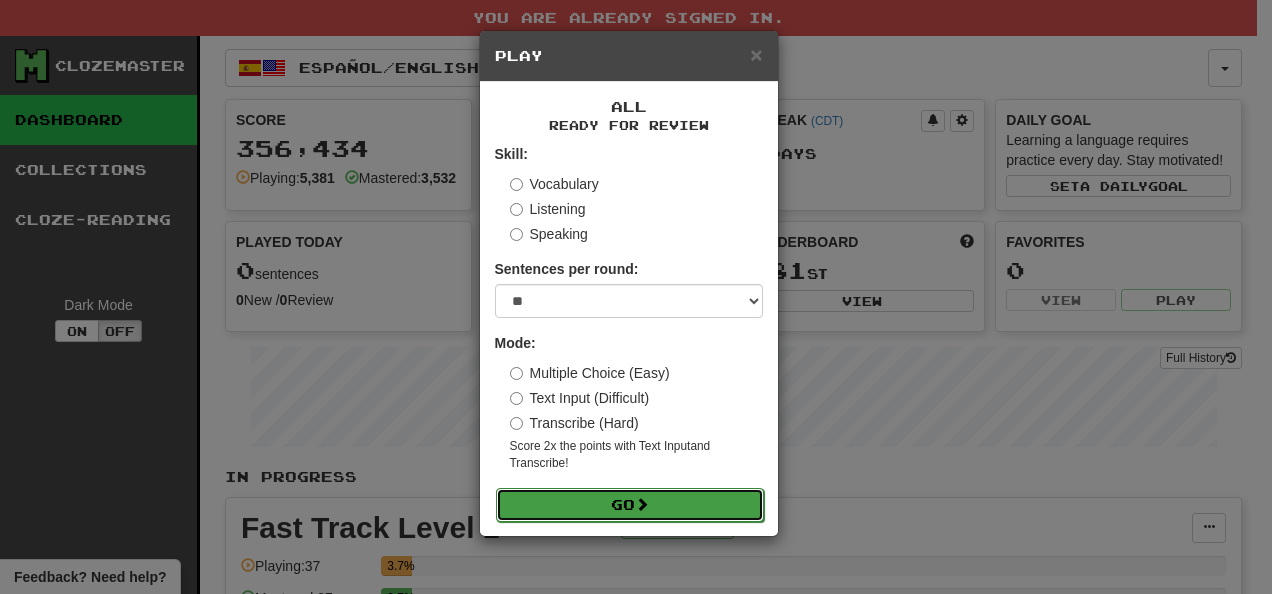 click on "Go" at bounding box center (630, 505) 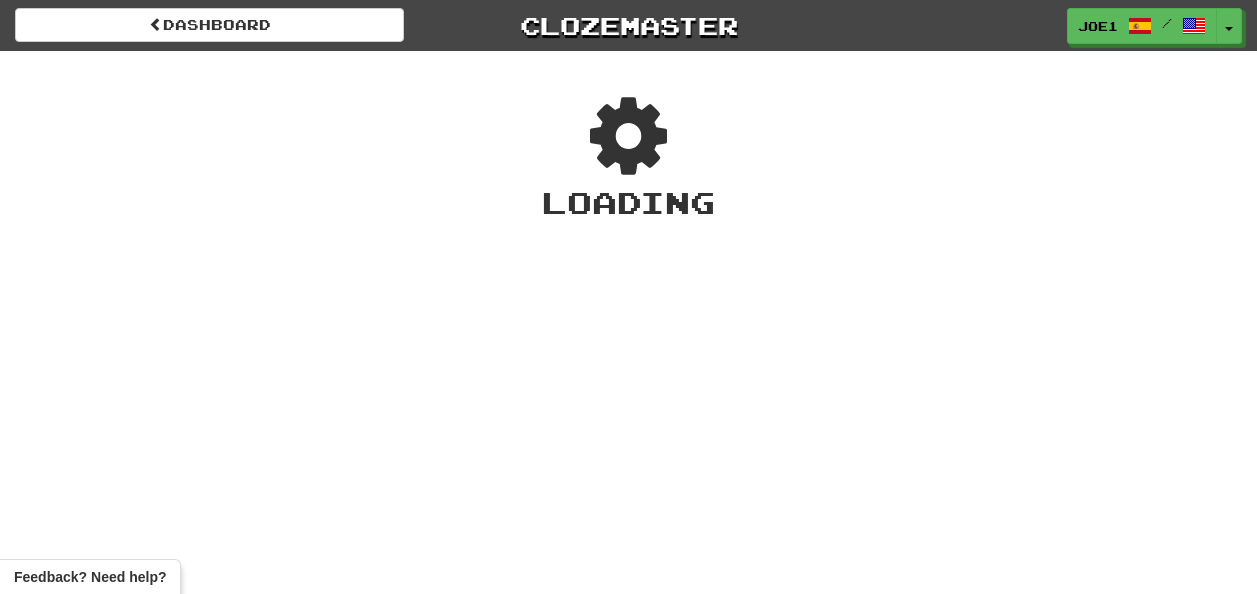 scroll, scrollTop: 0, scrollLeft: 0, axis: both 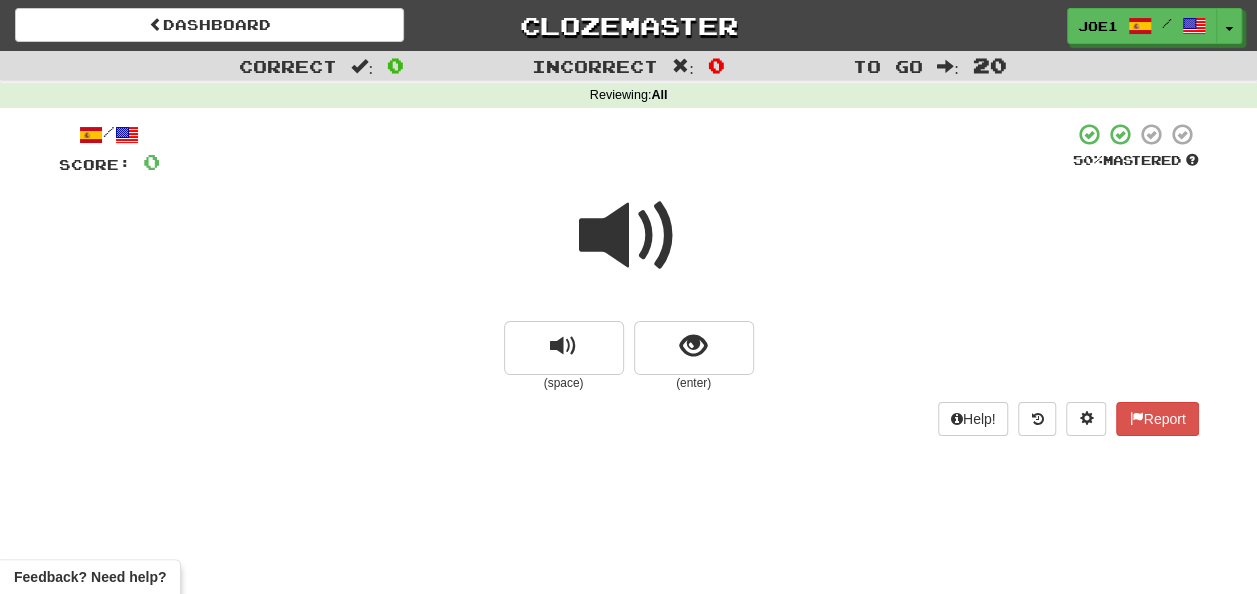 click at bounding box center (629, 236) 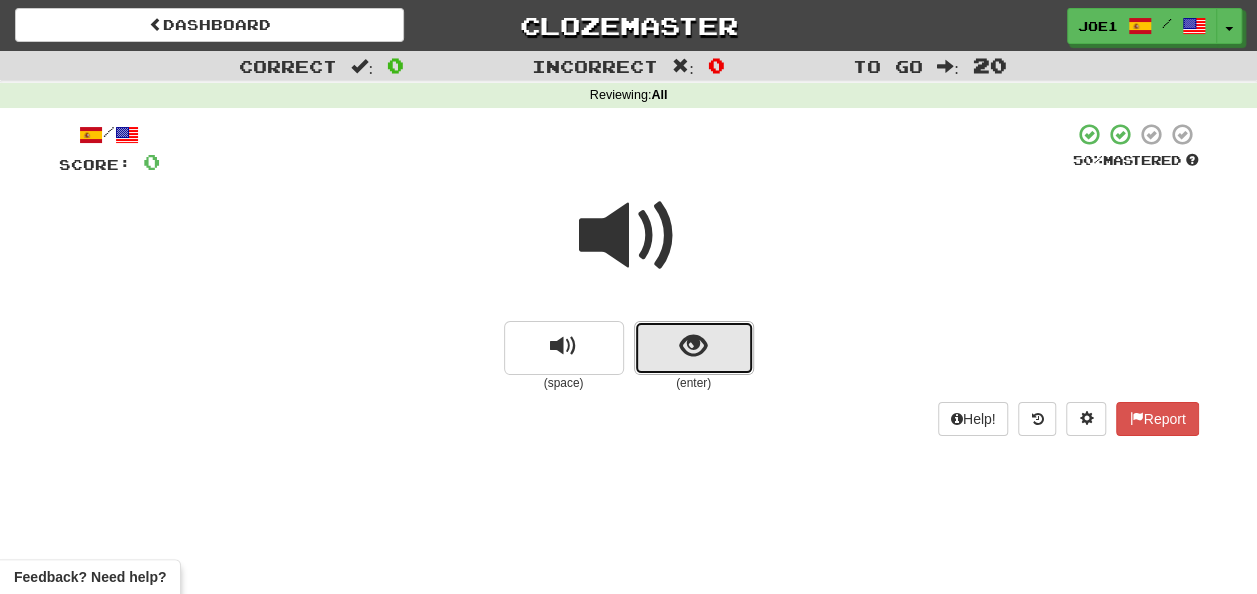 click at bounding box center [693, 346] 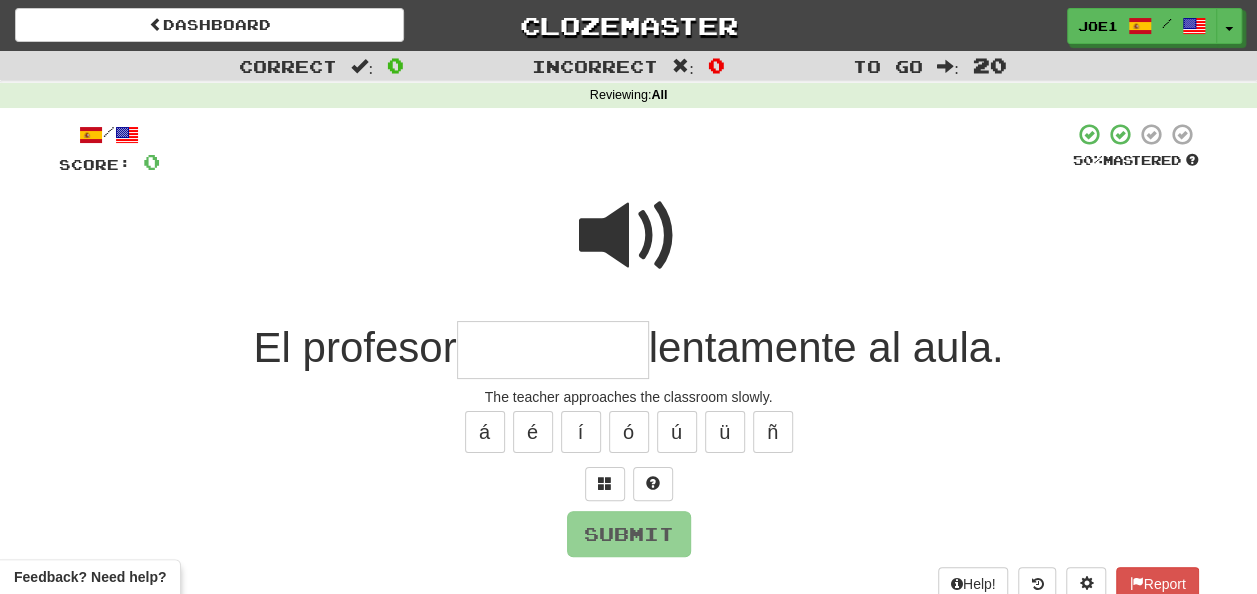 click at bounding box center [629, 236] 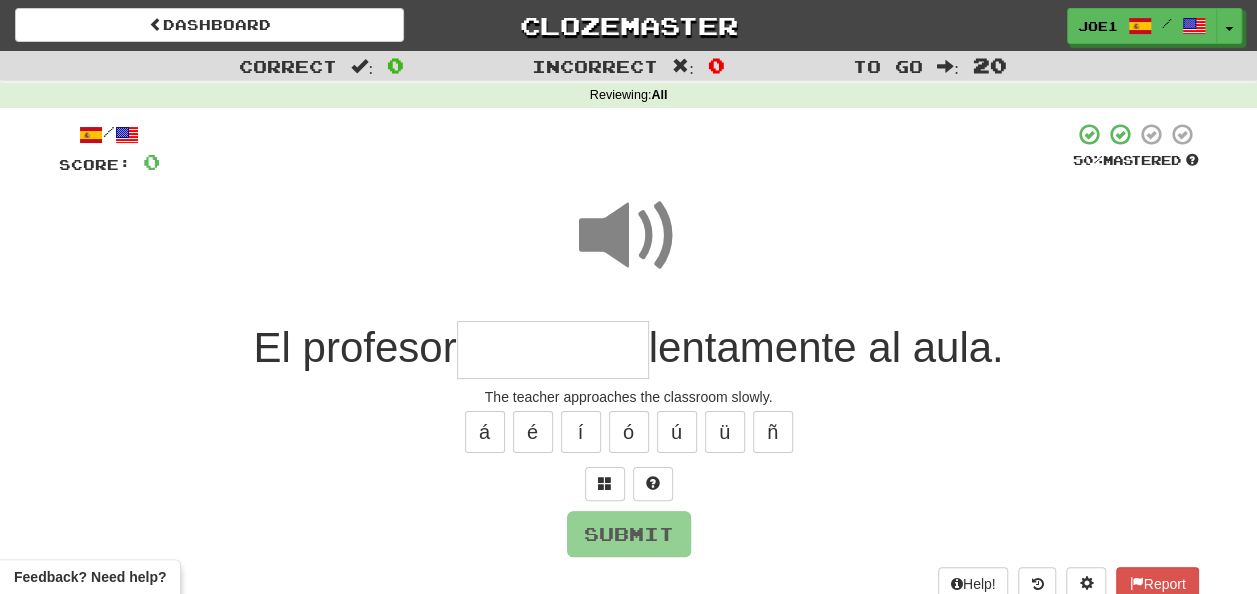 click at bounding box center (553, 350) 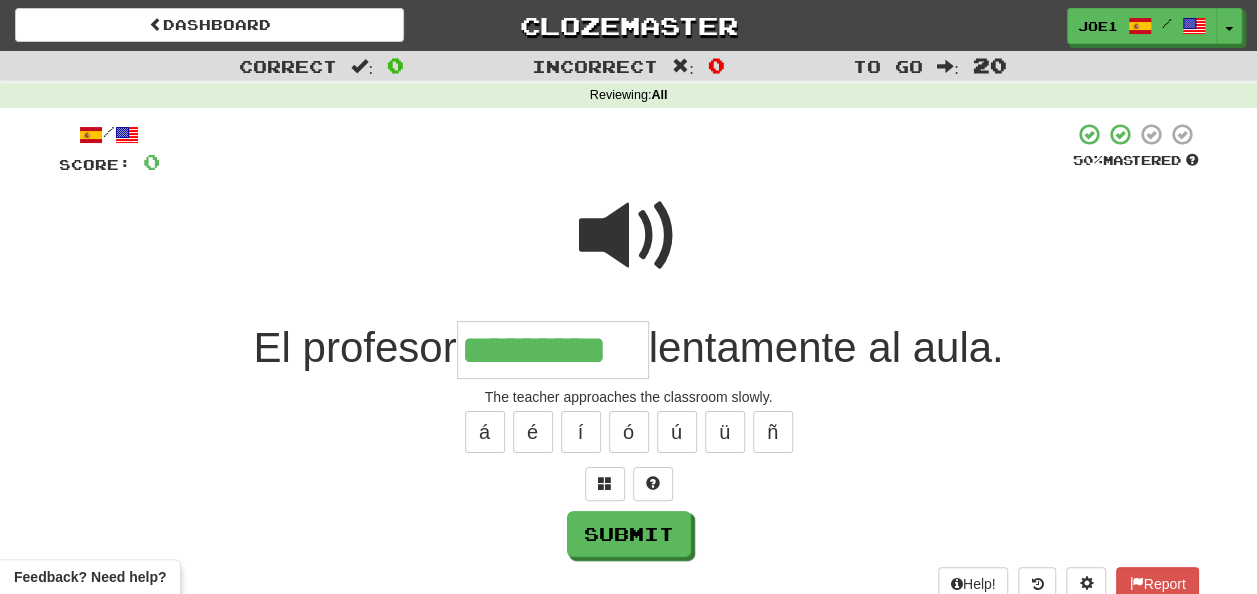type on "*********" 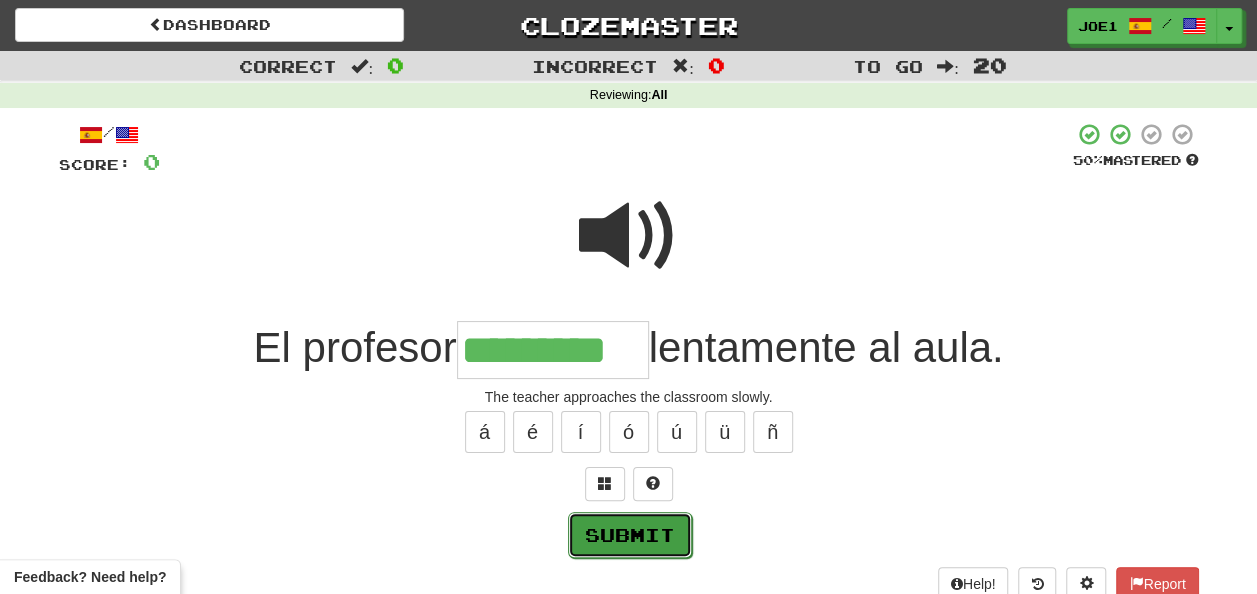 click on "Submit" at bounding box center (630, 535) 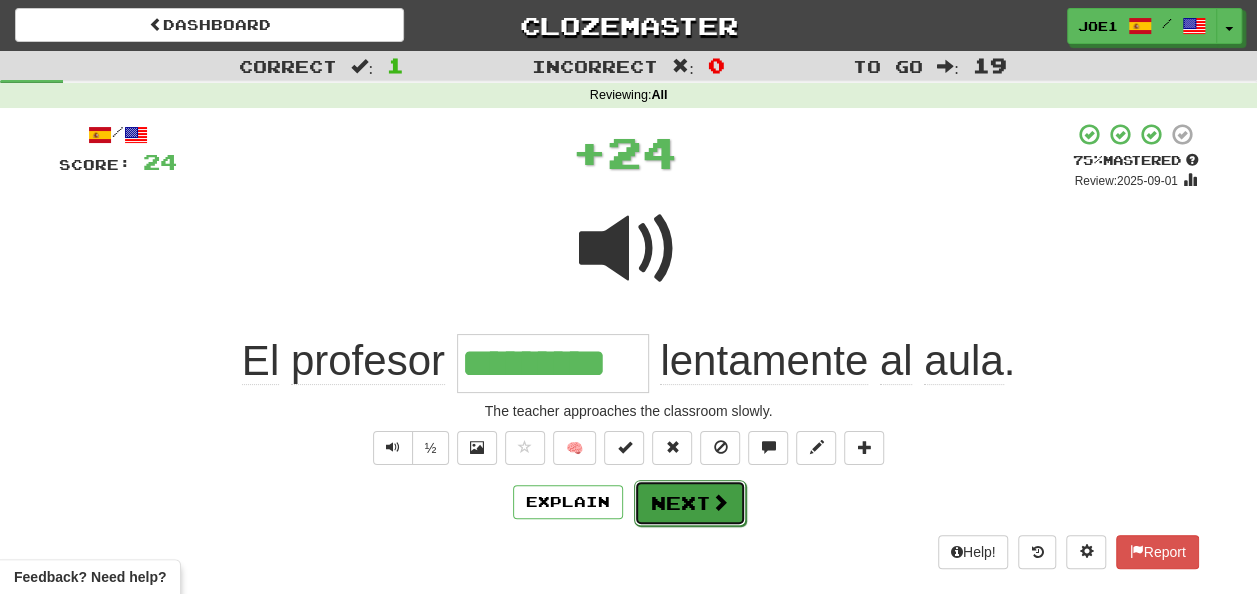 click on "Next" at bounding box center [690, 503] 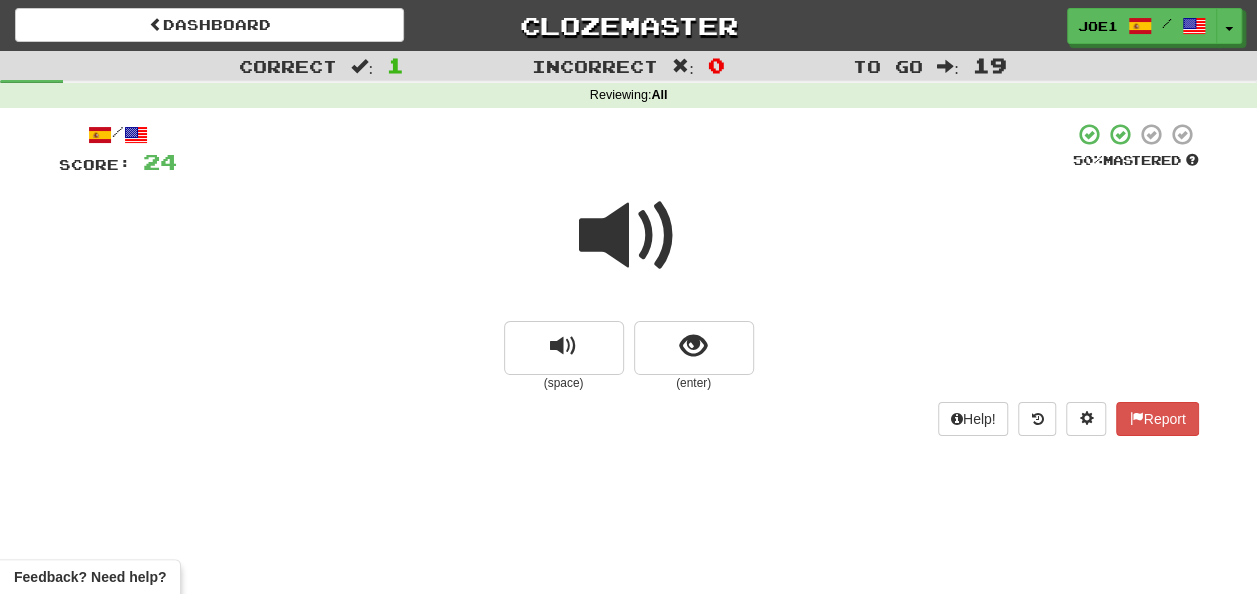 click at bounding box center (629, 236) 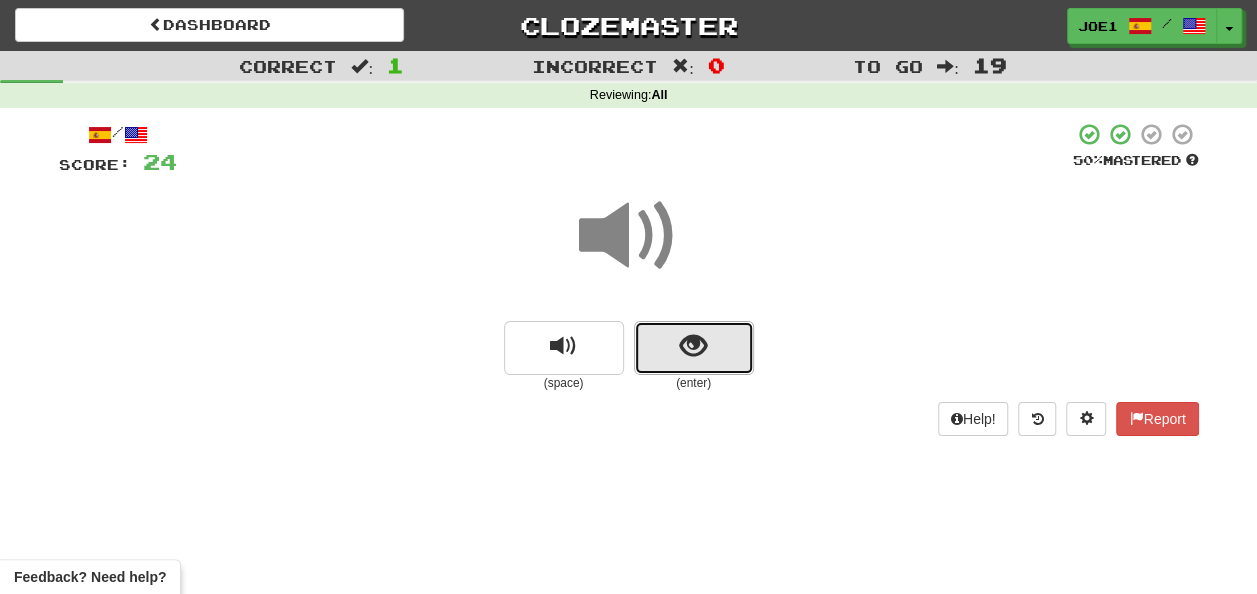 click at bounding box center [693, 346] 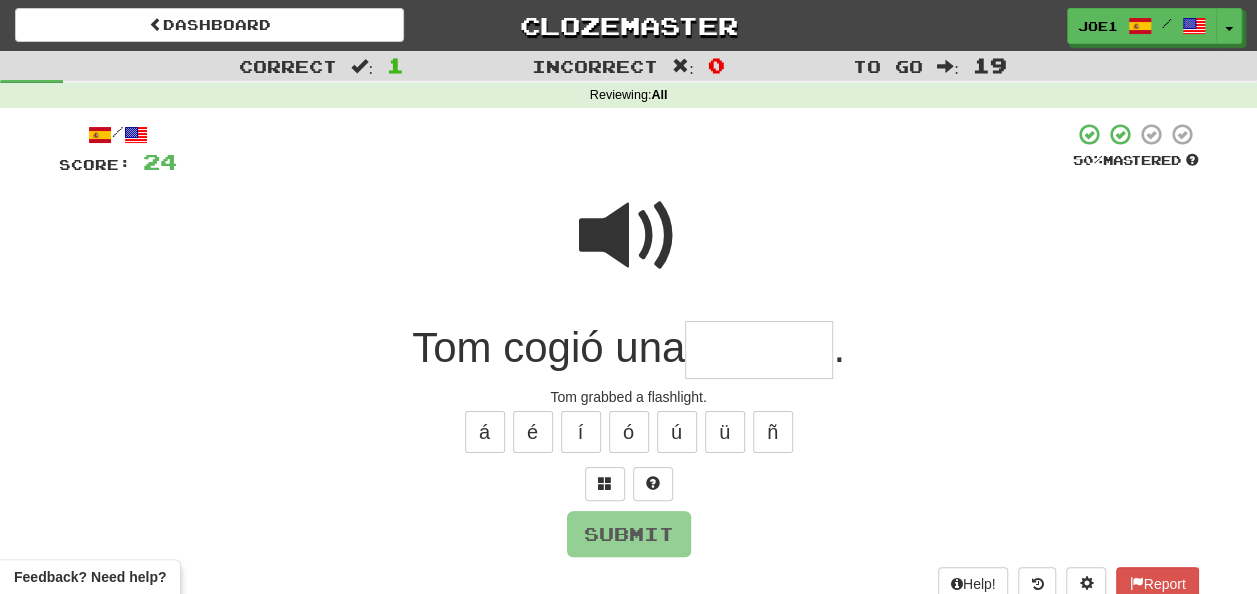 click at bounding box center (629, 236) 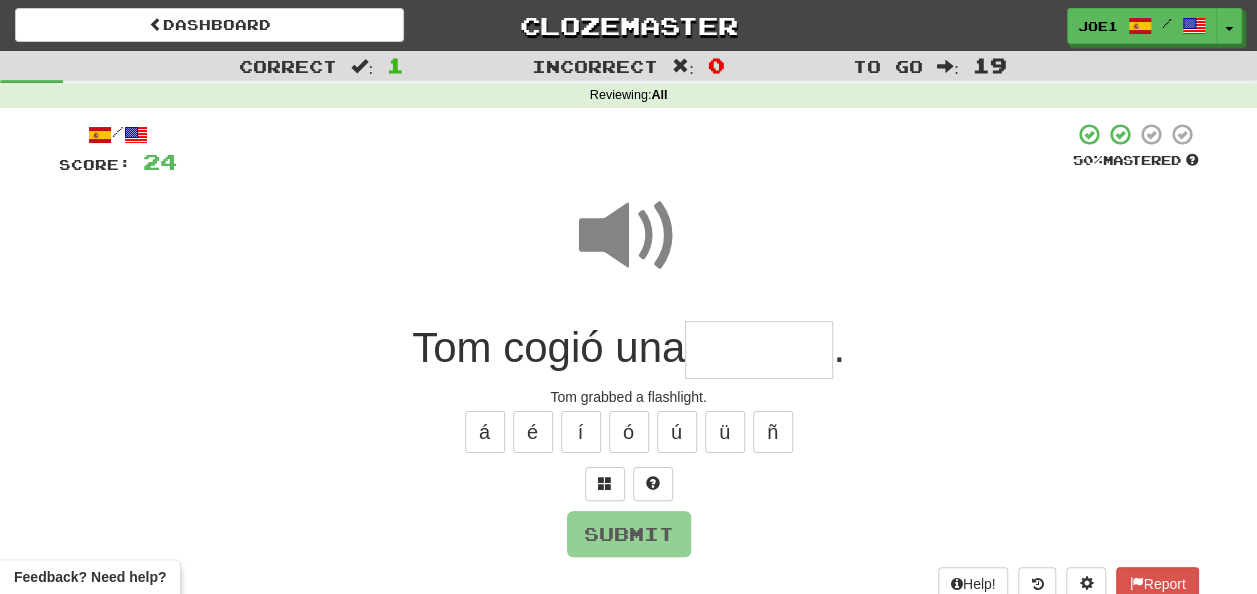 click at bounding box center (759, 350) 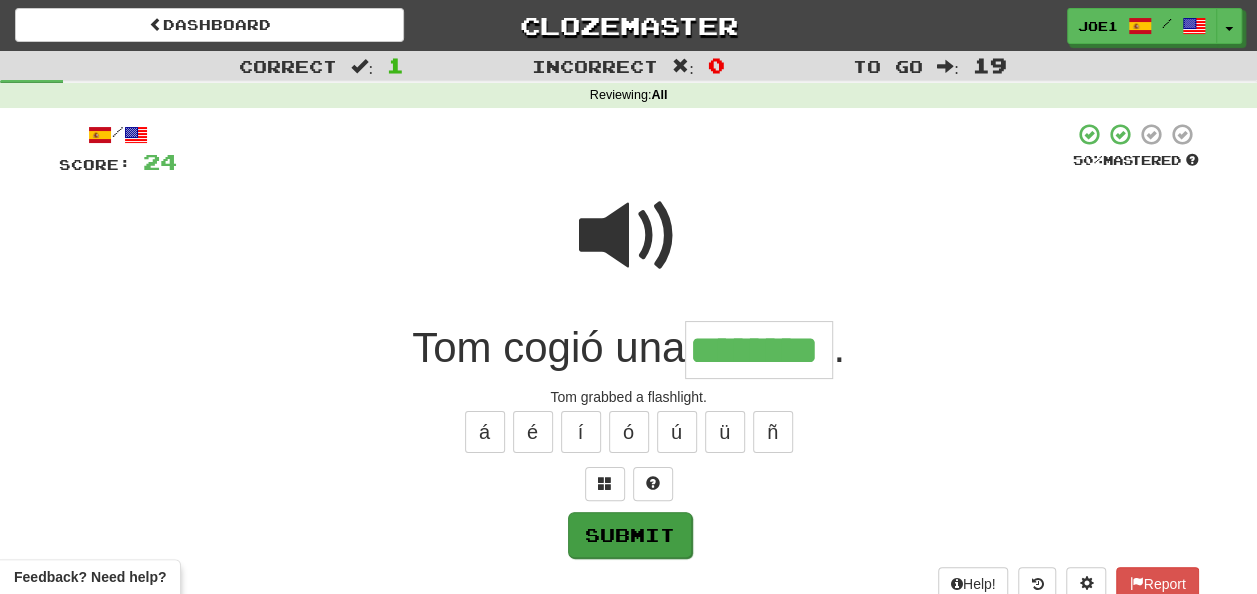 type on "********" 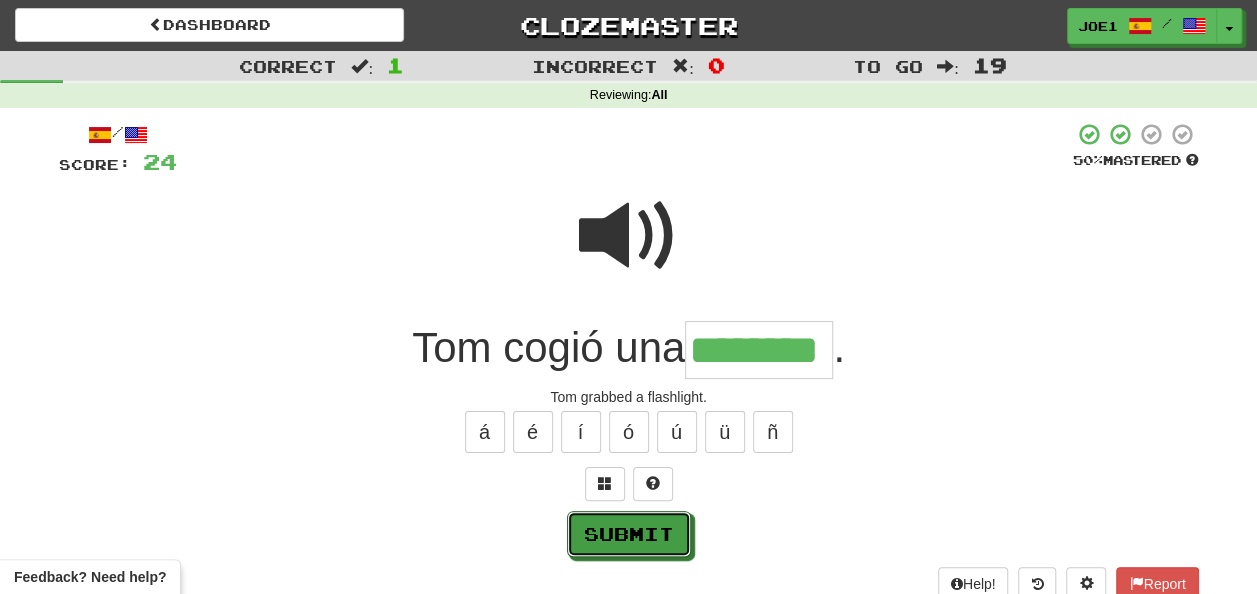 click on "Submit" at bounding box center (629, 534) 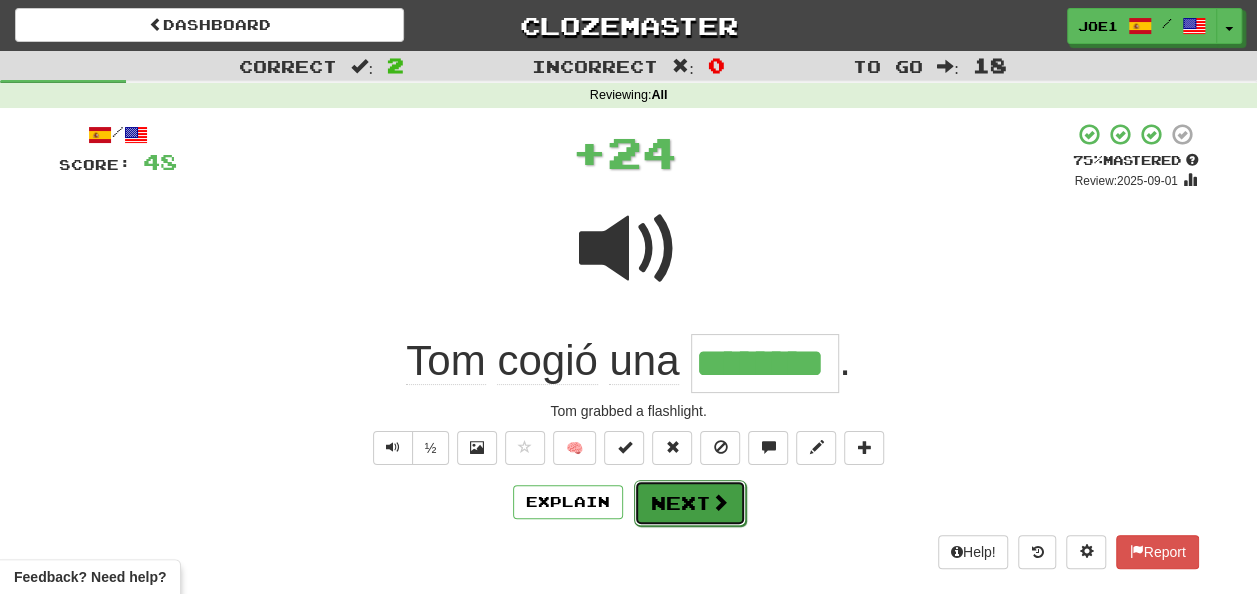 click on "Next" at bounding box center [690, 503] 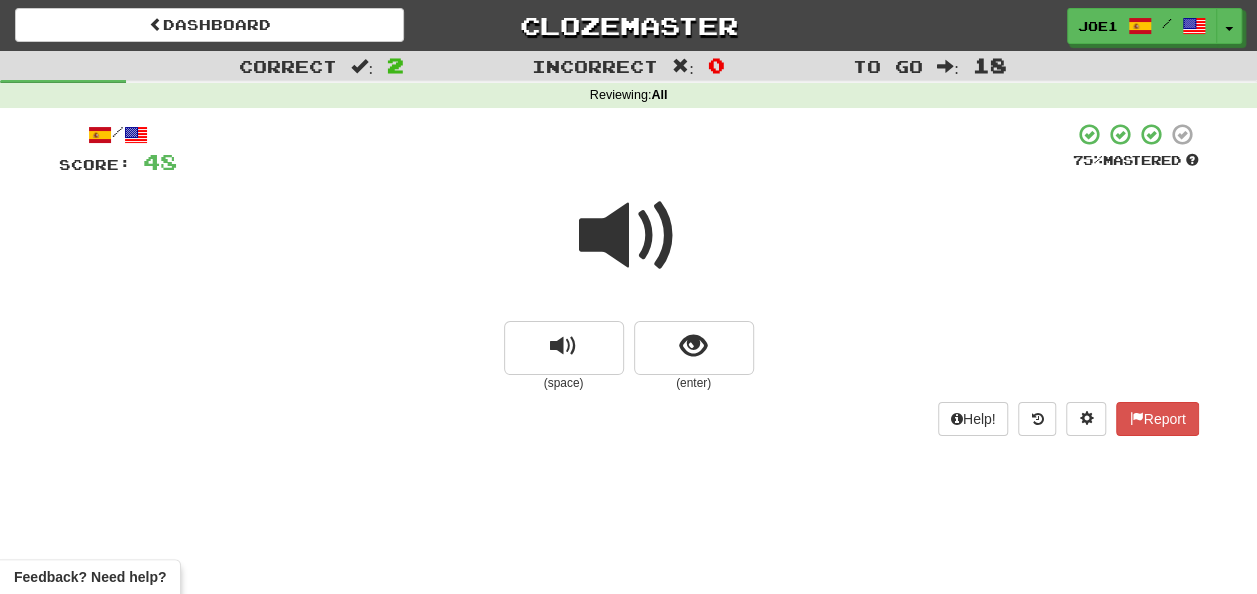 click at bounding box center [629, 236] 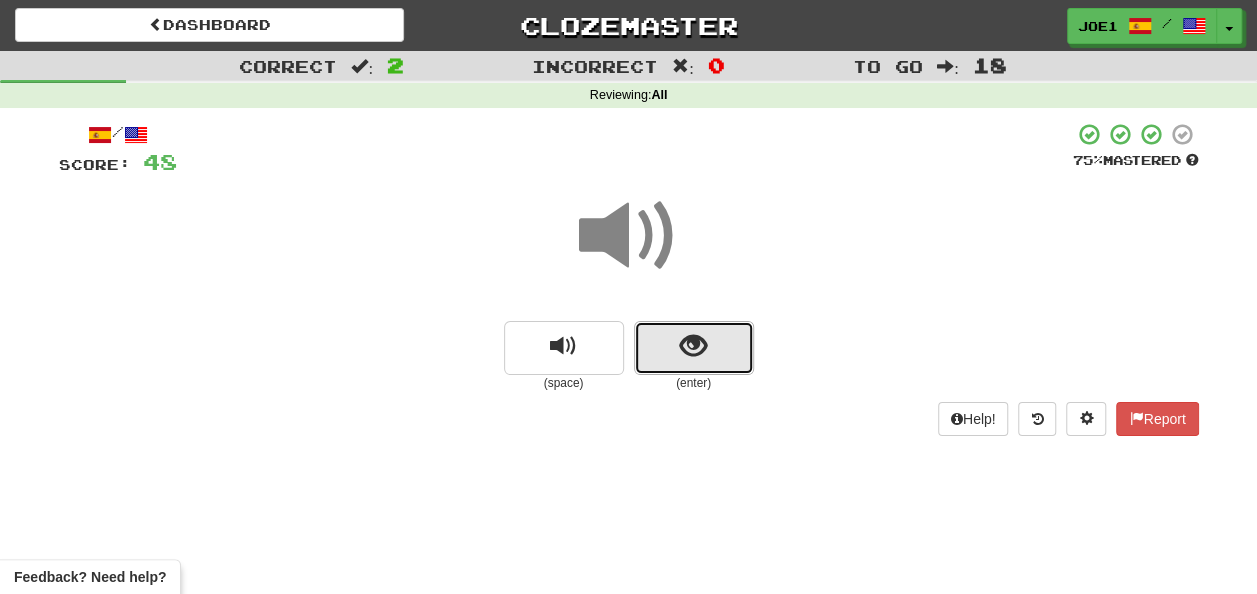 click at bounding box center (693, 346) 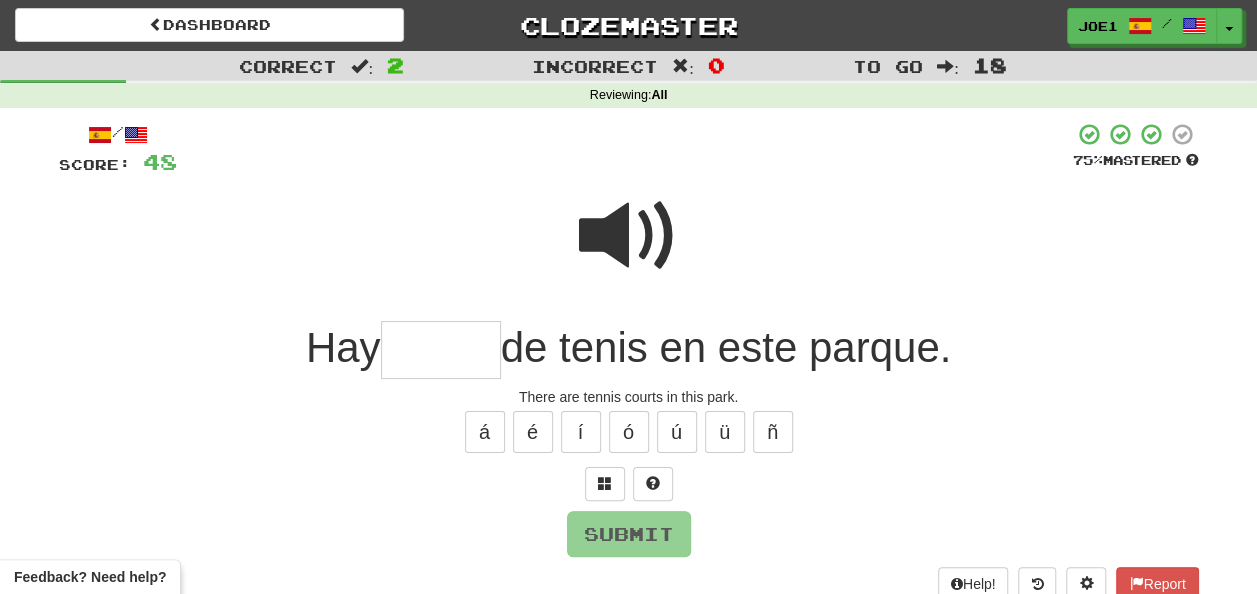 click at bounding box center [441, 350] 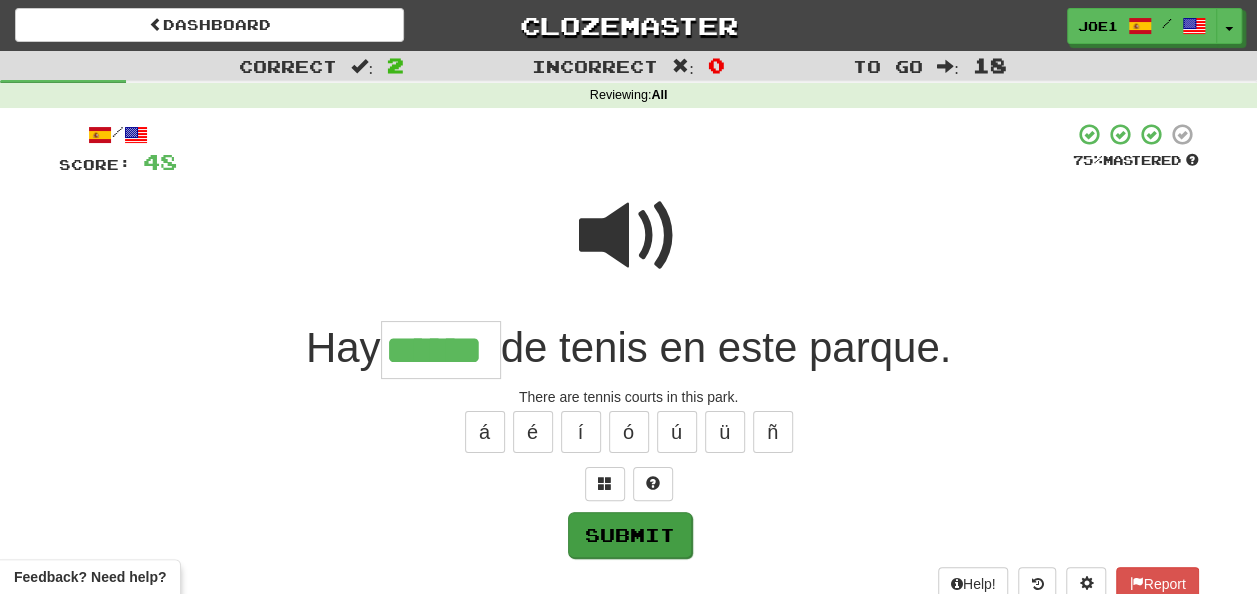 type on "******" 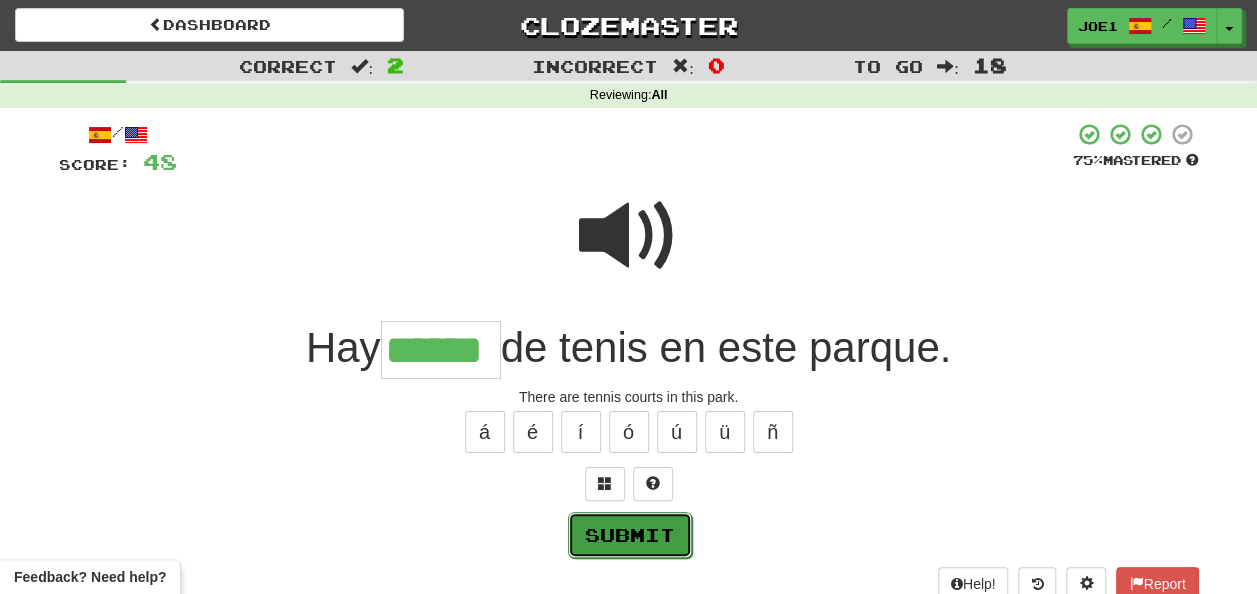 click on "Submit" at bounding box center (630, 535) 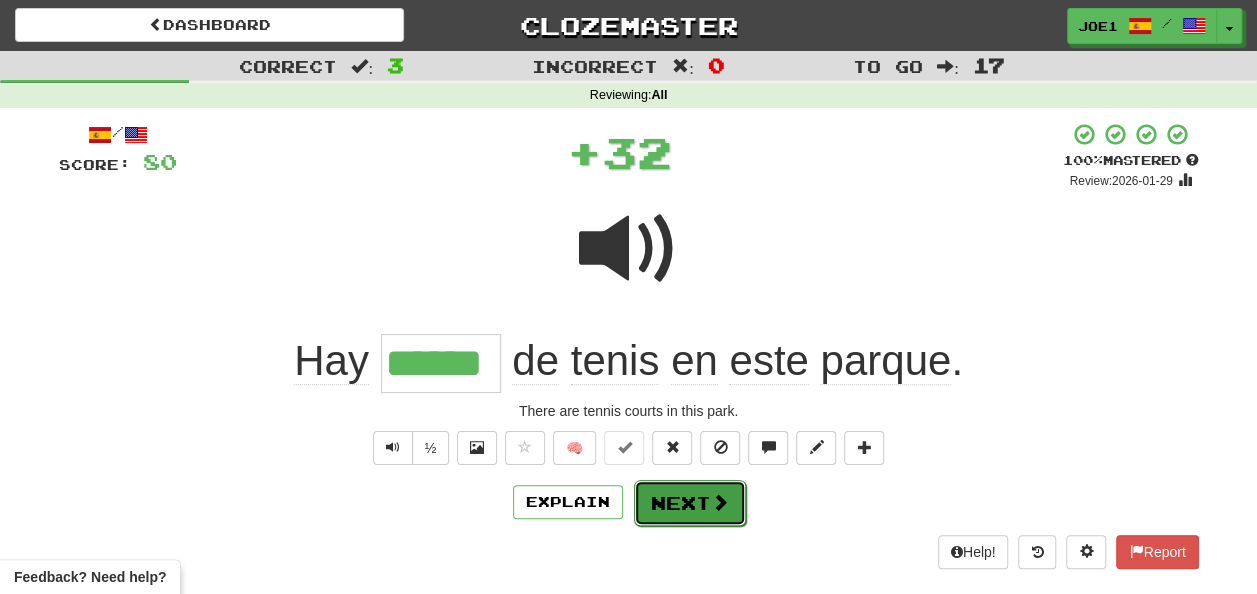 click on "Next" at bounding box center [690, 503] 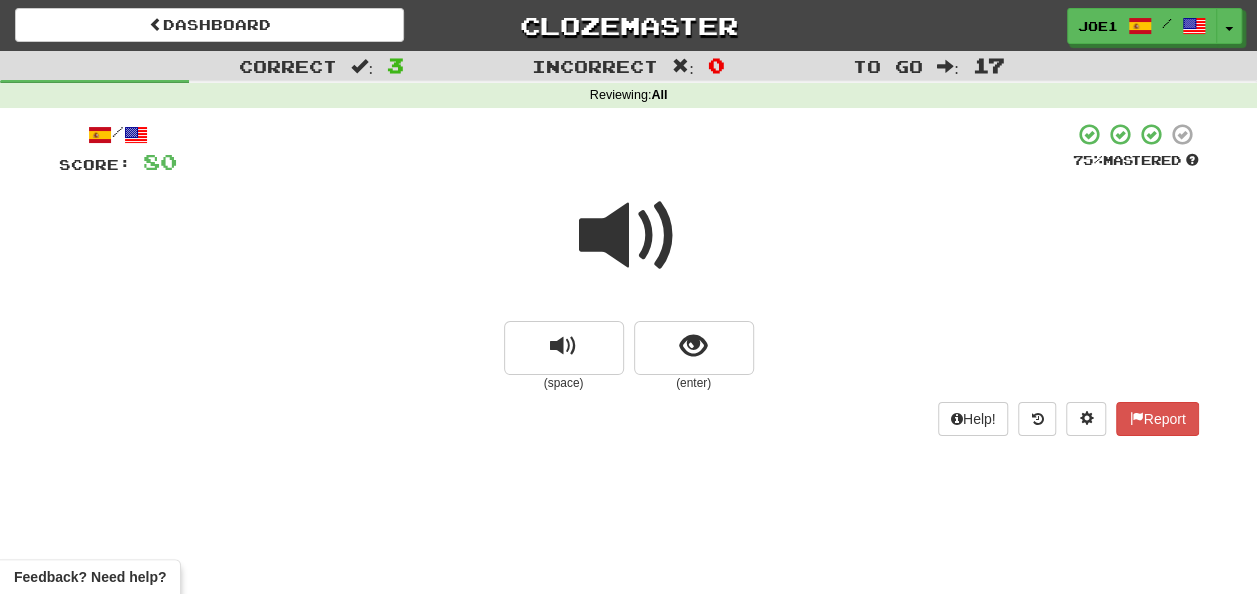 click at bounding box center (629, 236) 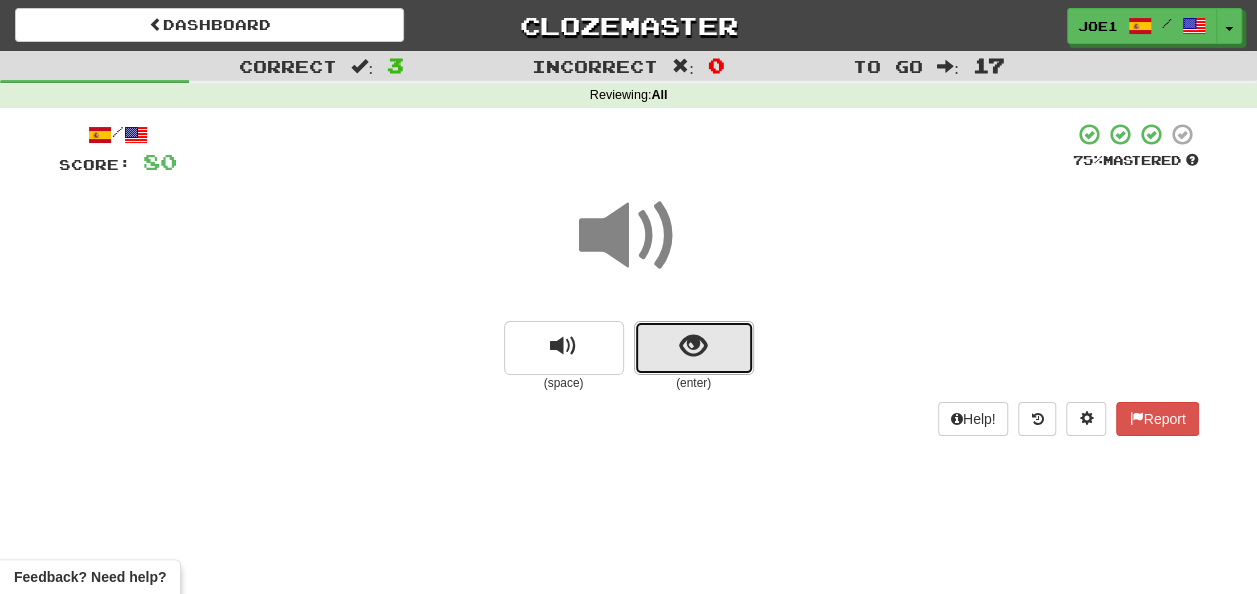 click at bounding box center [694, 348] 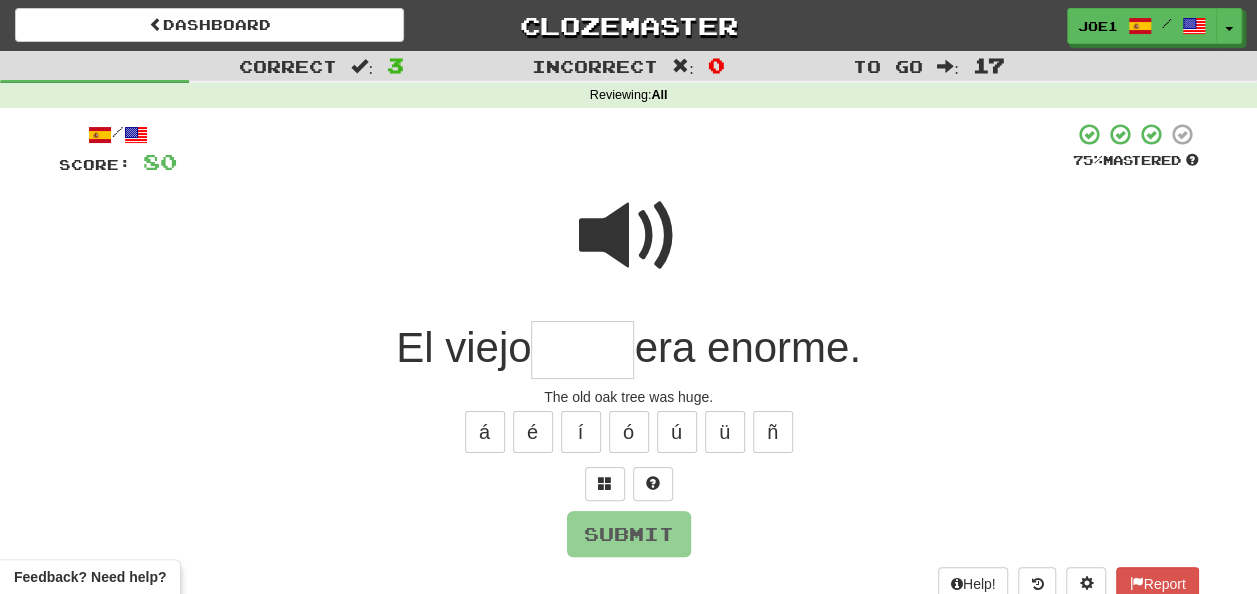 click at bounding box center (629, 236) 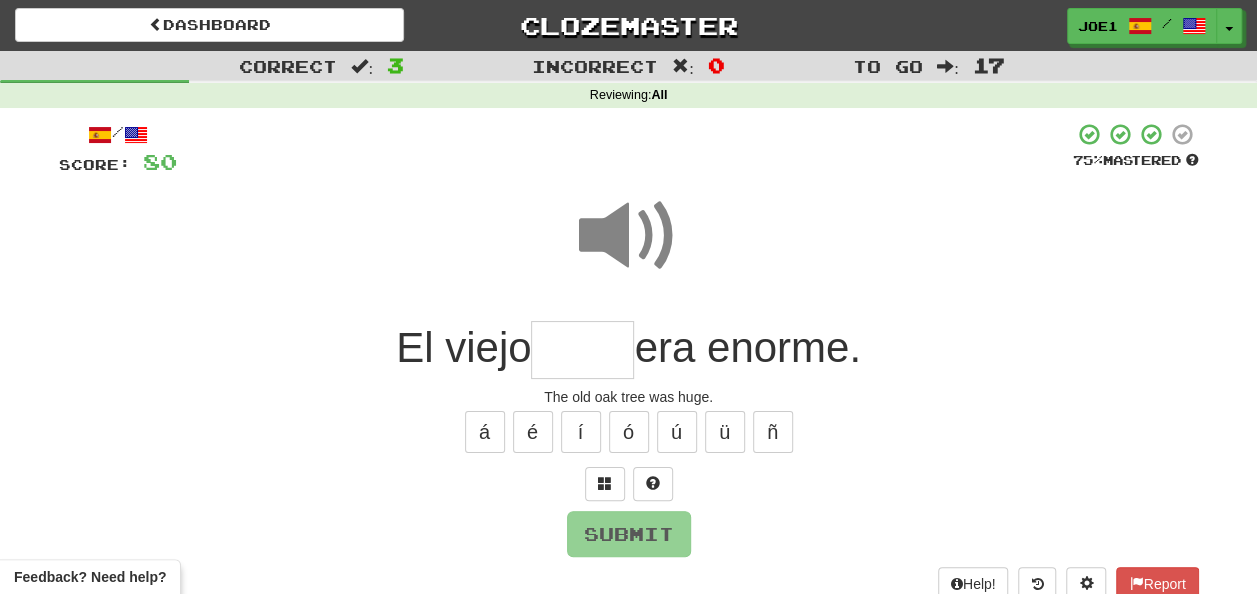 click at bounding box center (582, 350) 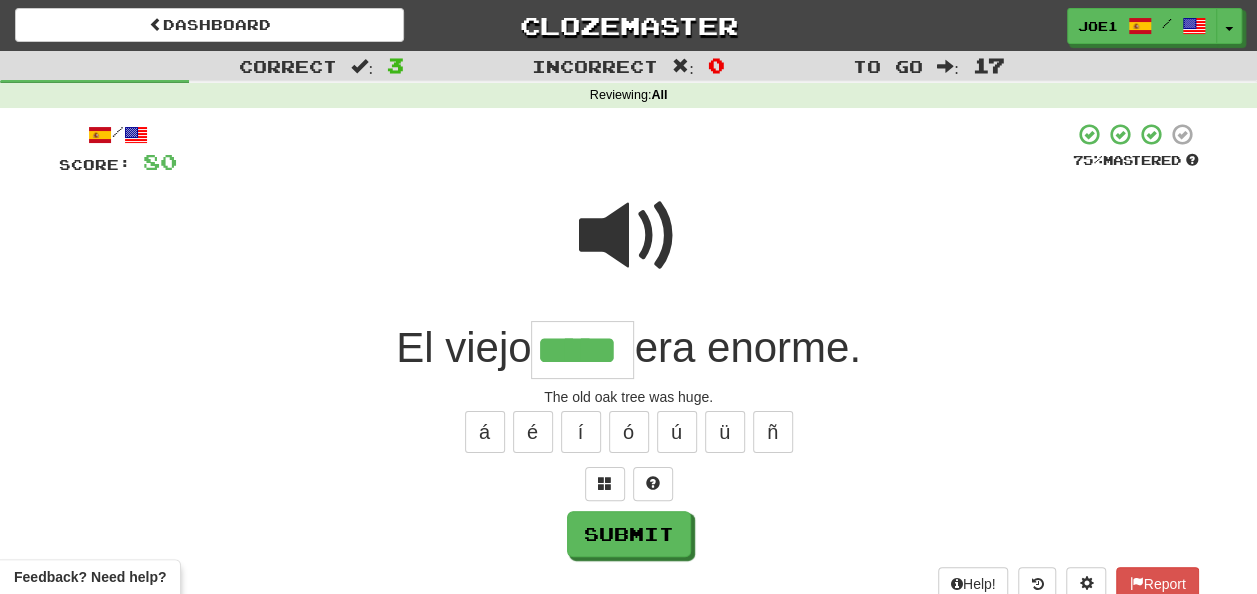 type on "*****" 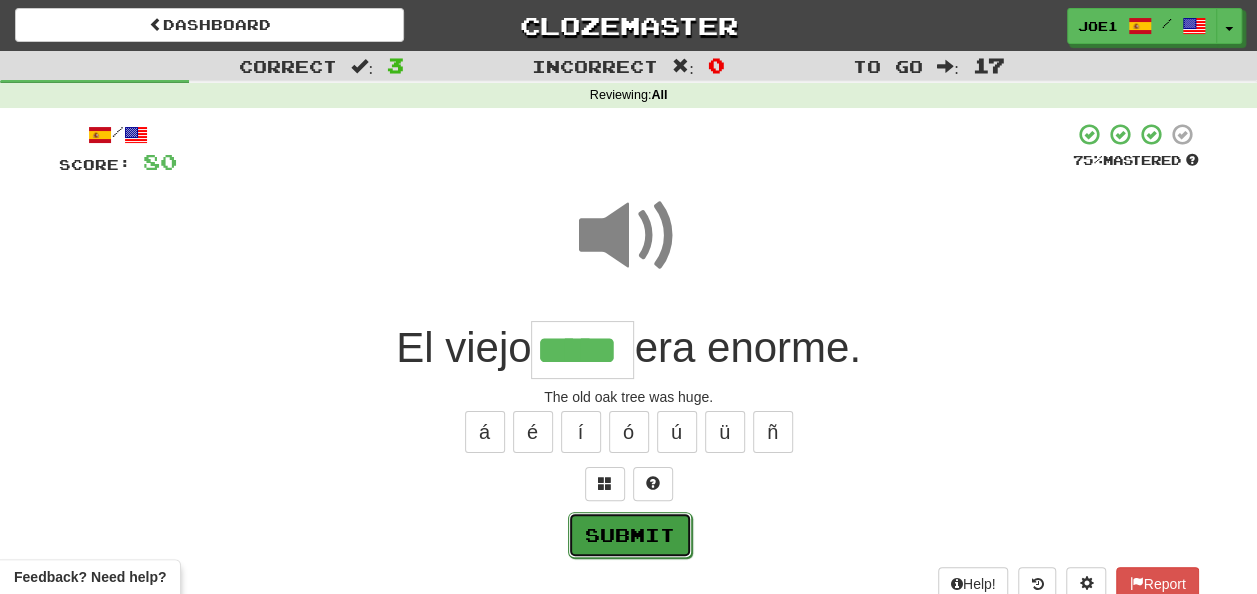 click on "Submit" at bounding box center (630, 535) 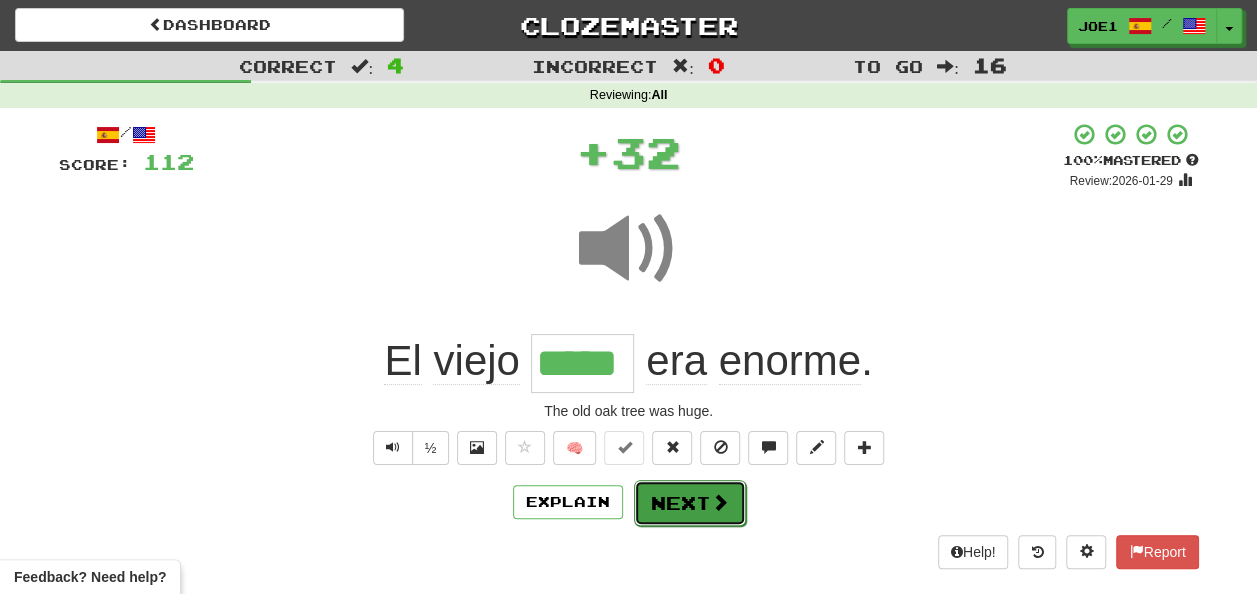 click on "Next" at bounding box center (690, 503) 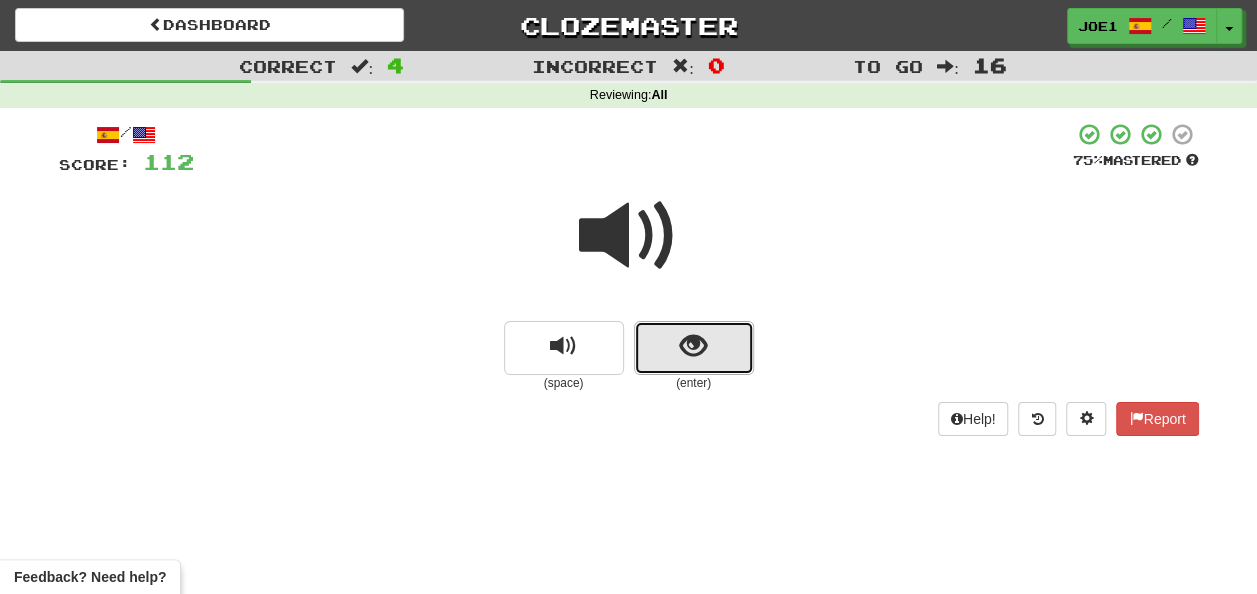 click at bounding box center (694, 348) 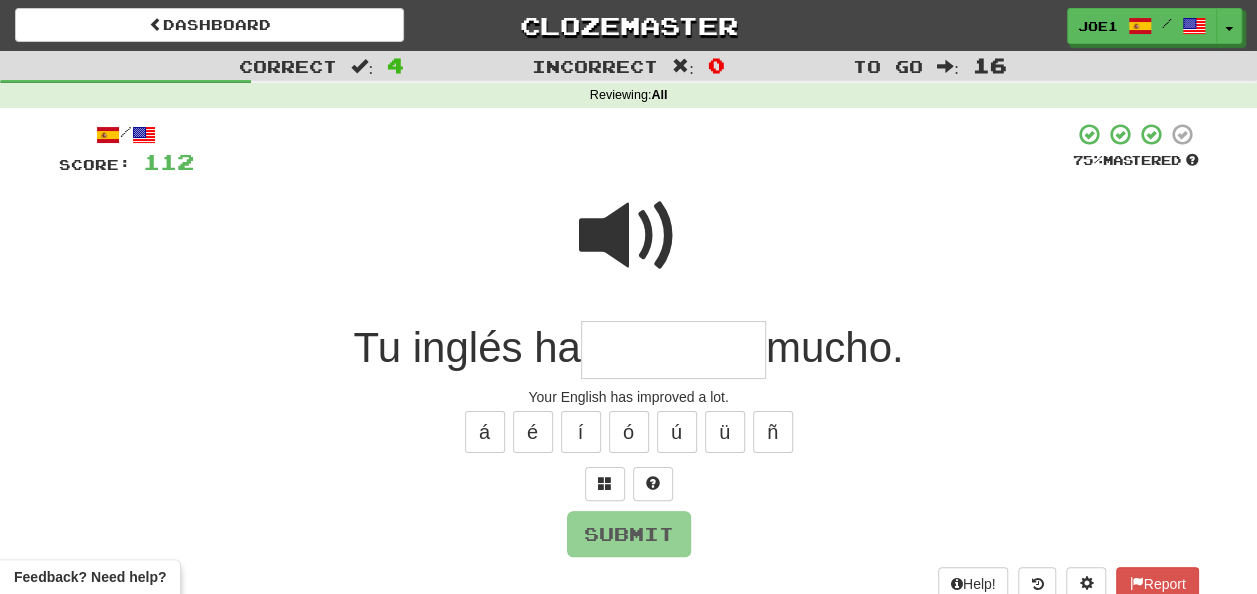 click at bounding box center [673, 350] 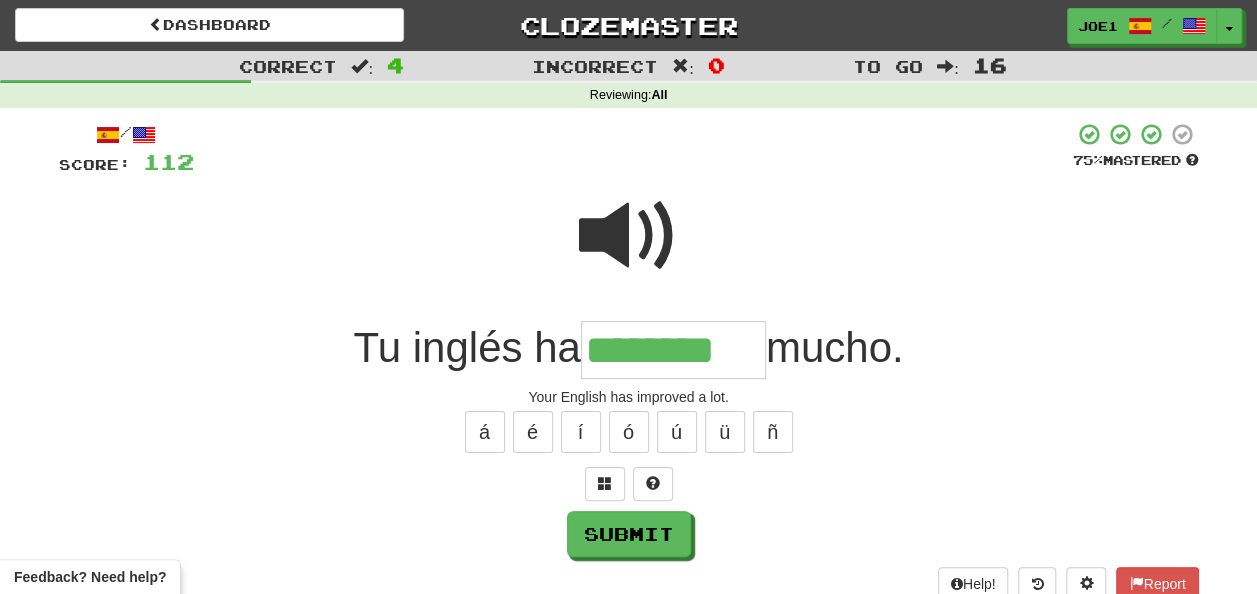 type on "********" 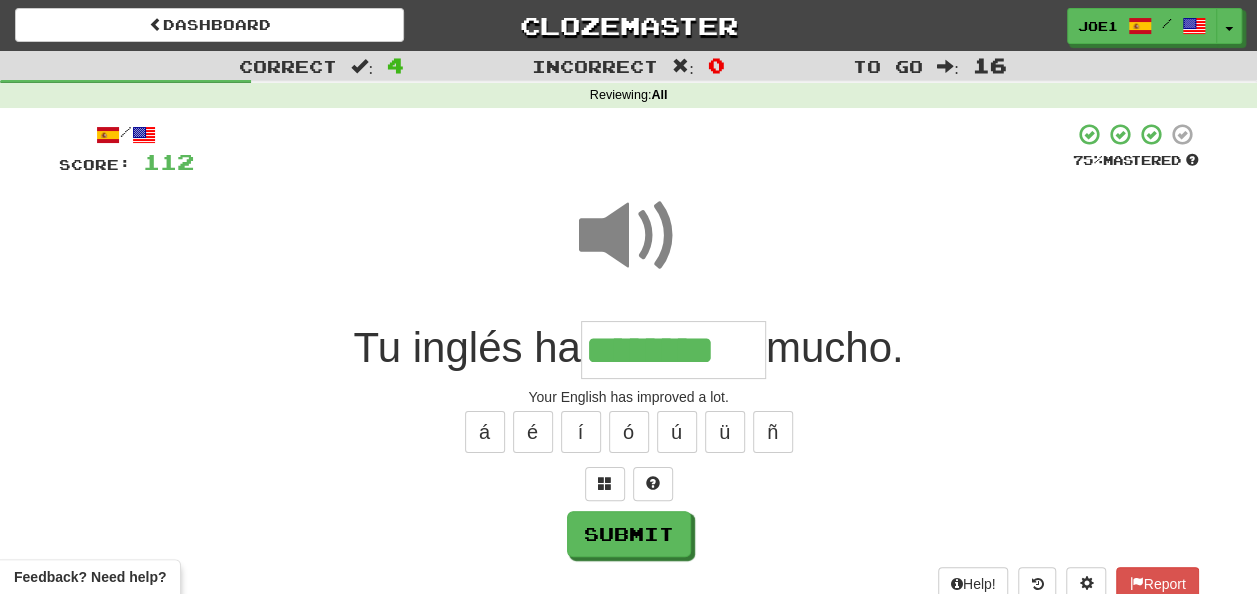 click at bounding box center (629, 236) 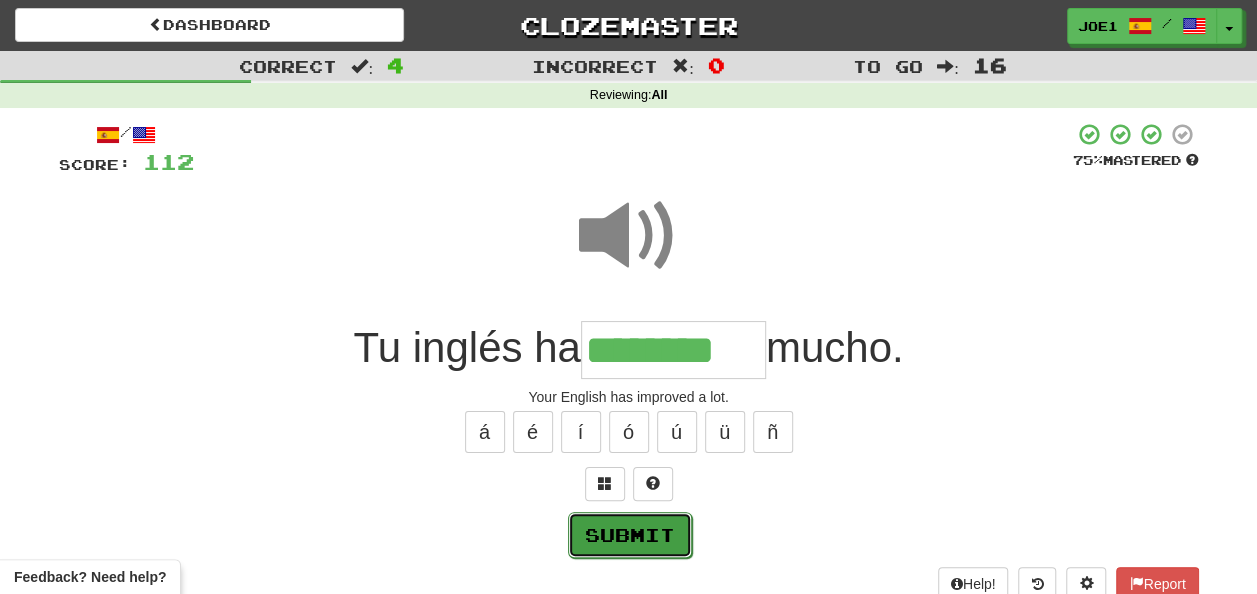 click on "Submit" at bounding box center (630, 535) 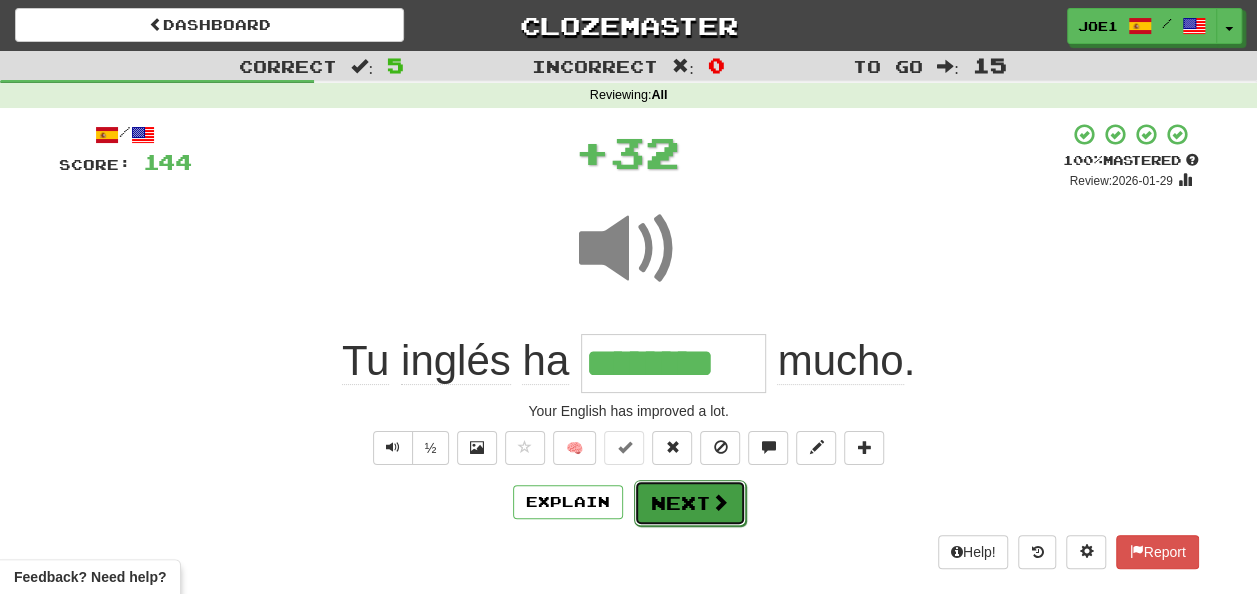 click on "Next" at bounding box center [690, 503] 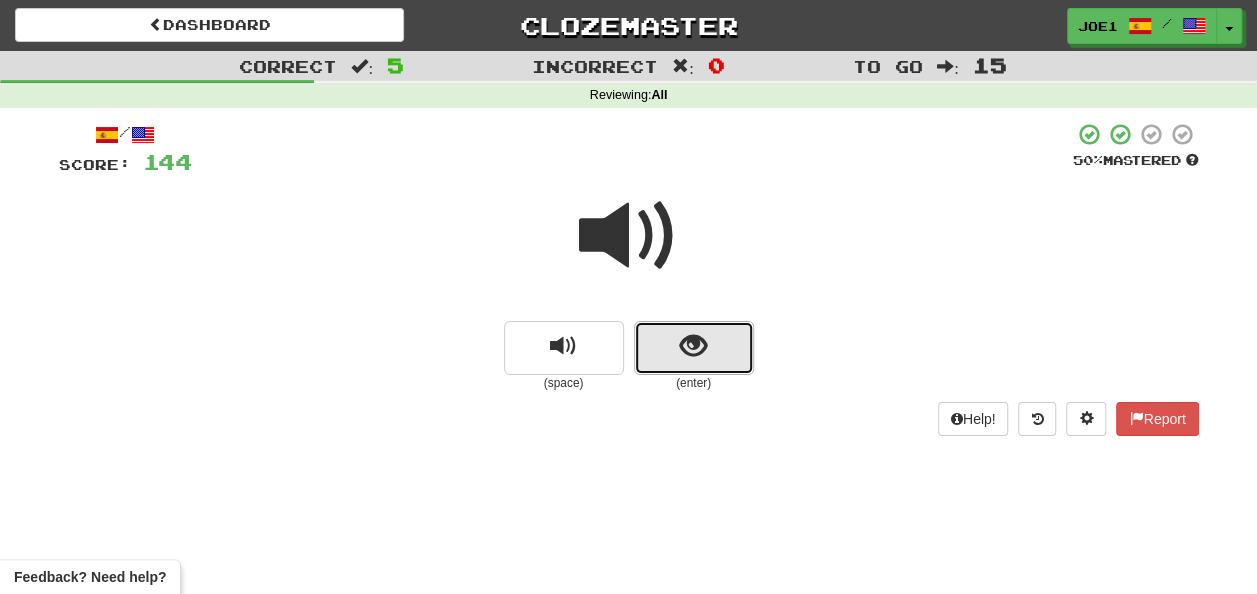 click at bounding box center (694, 348) 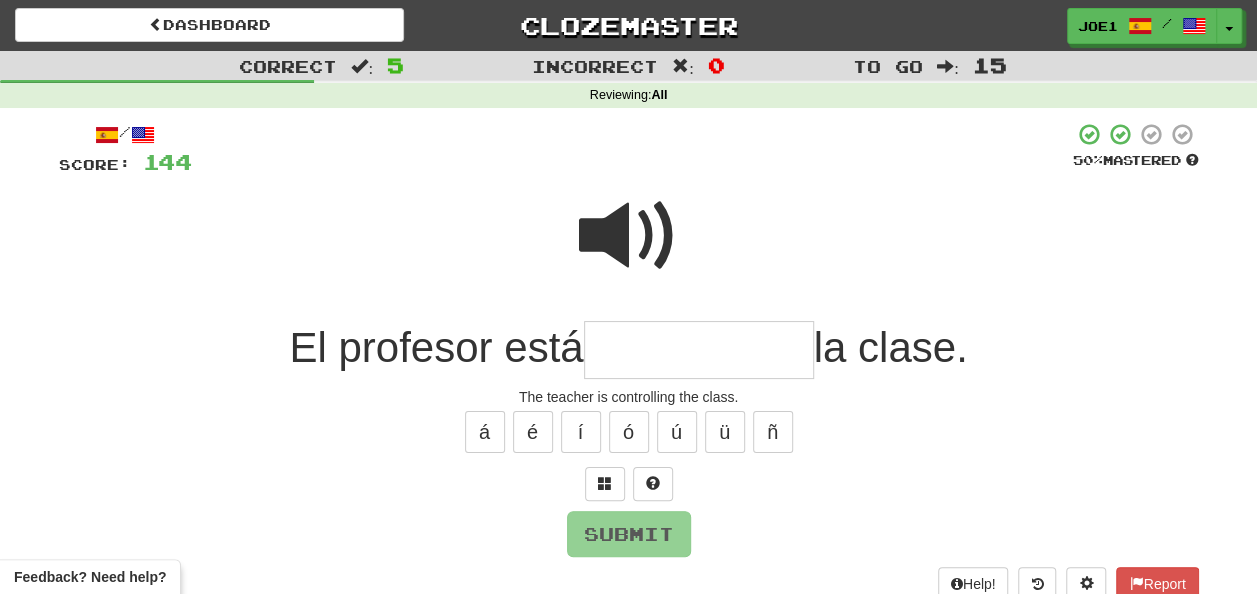 click at bounding box center (699, 350) 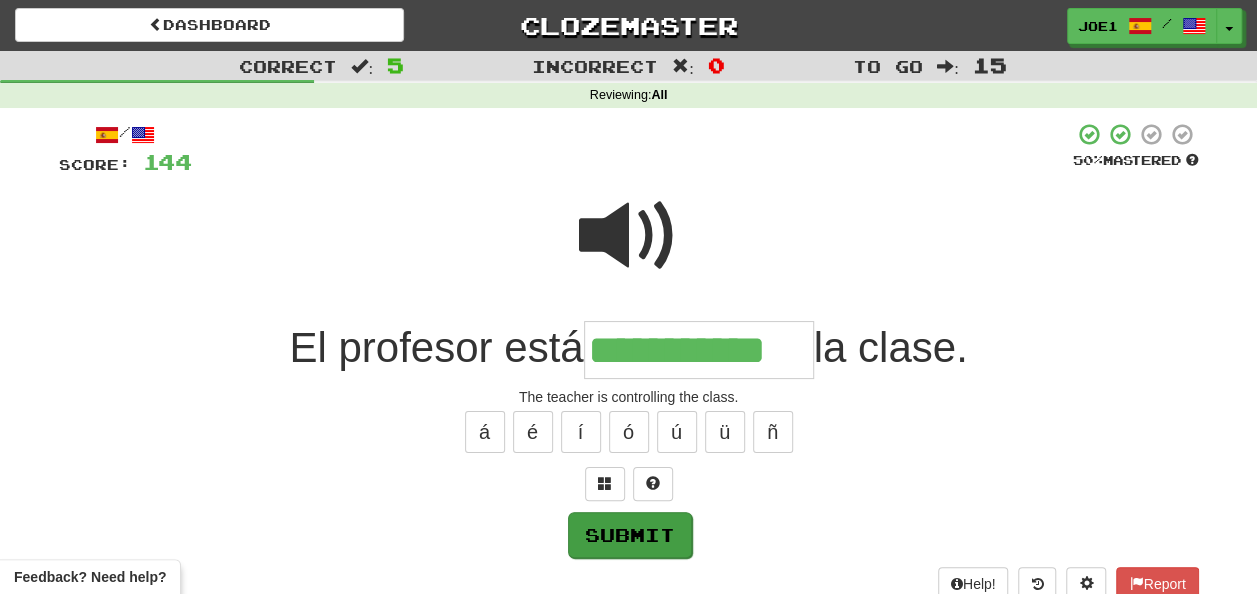 type on "**********" 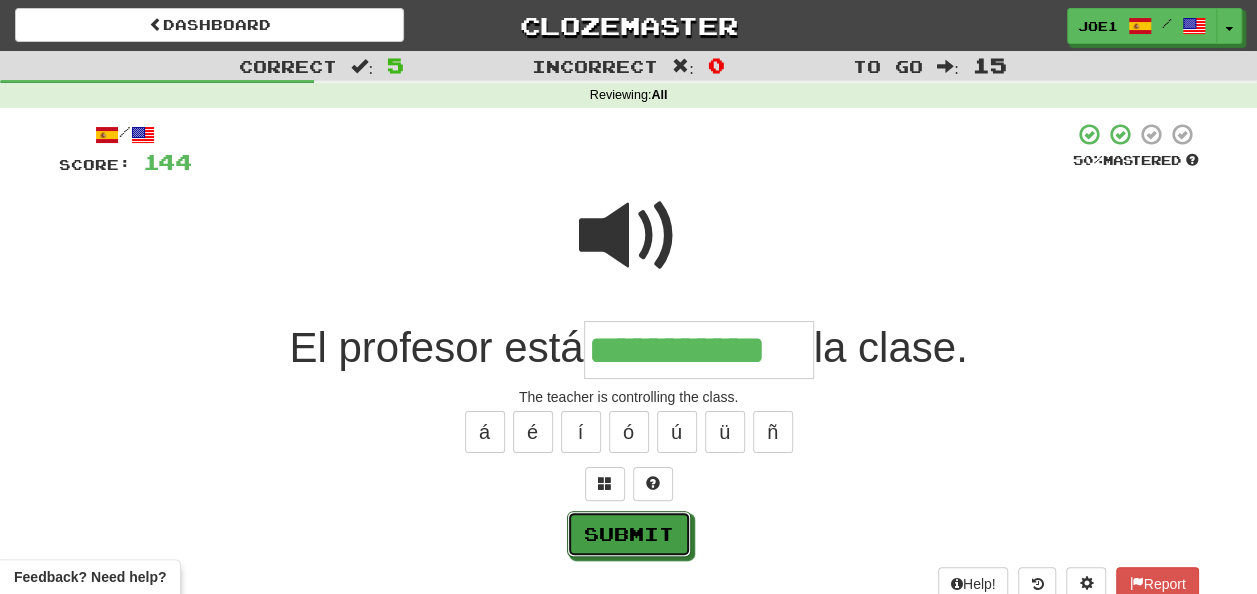 click on "Submit" at bounding box center [629, 534] 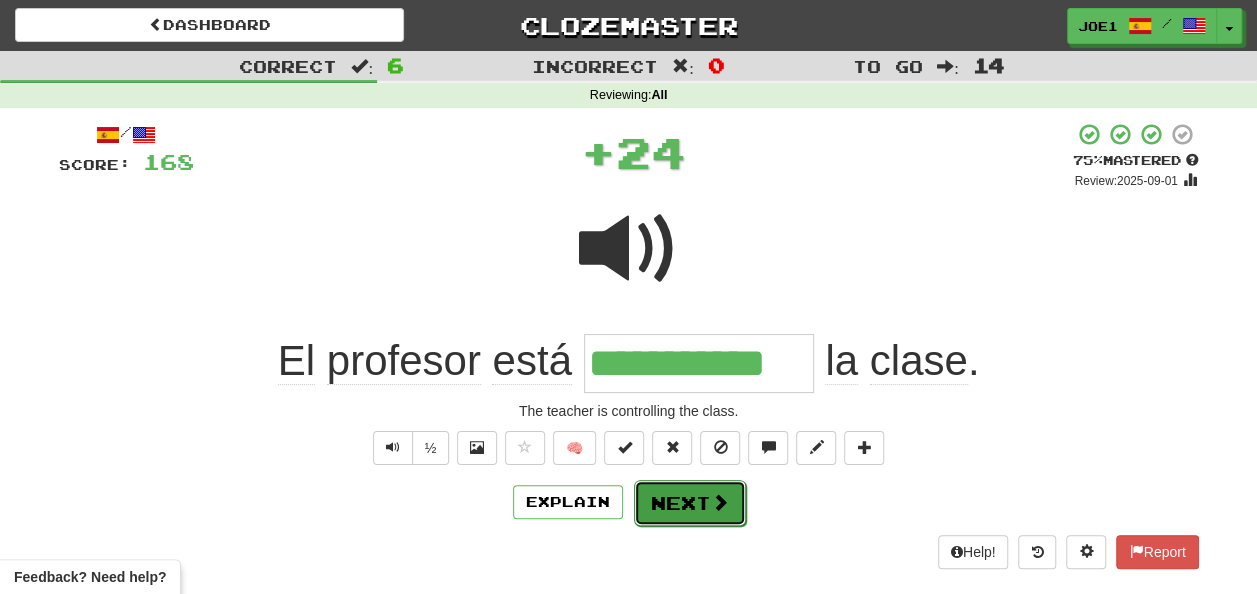 click on "Next" at bounding box center [690, 503] 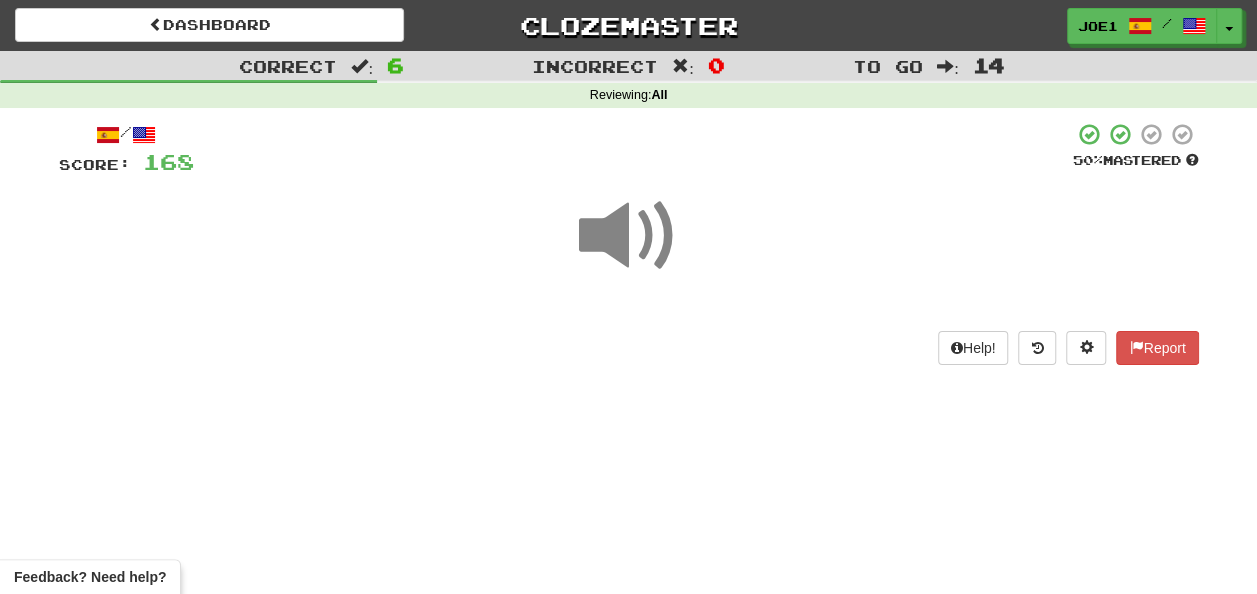 click at bounding box center (629, 236) 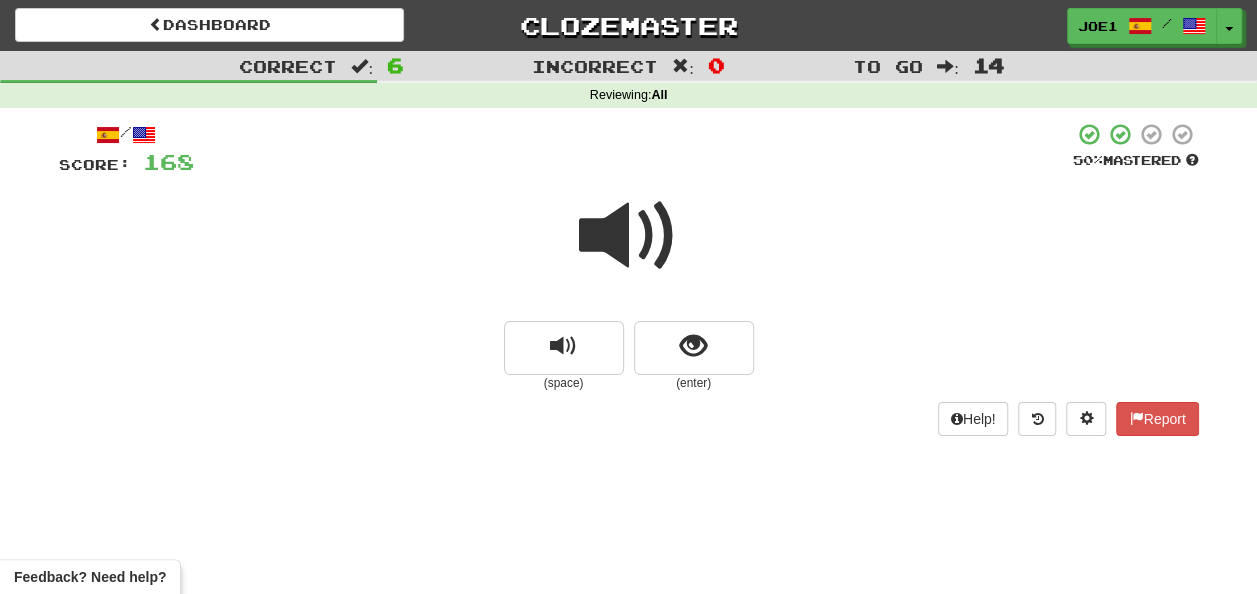 click at bounding box center (629, 236) 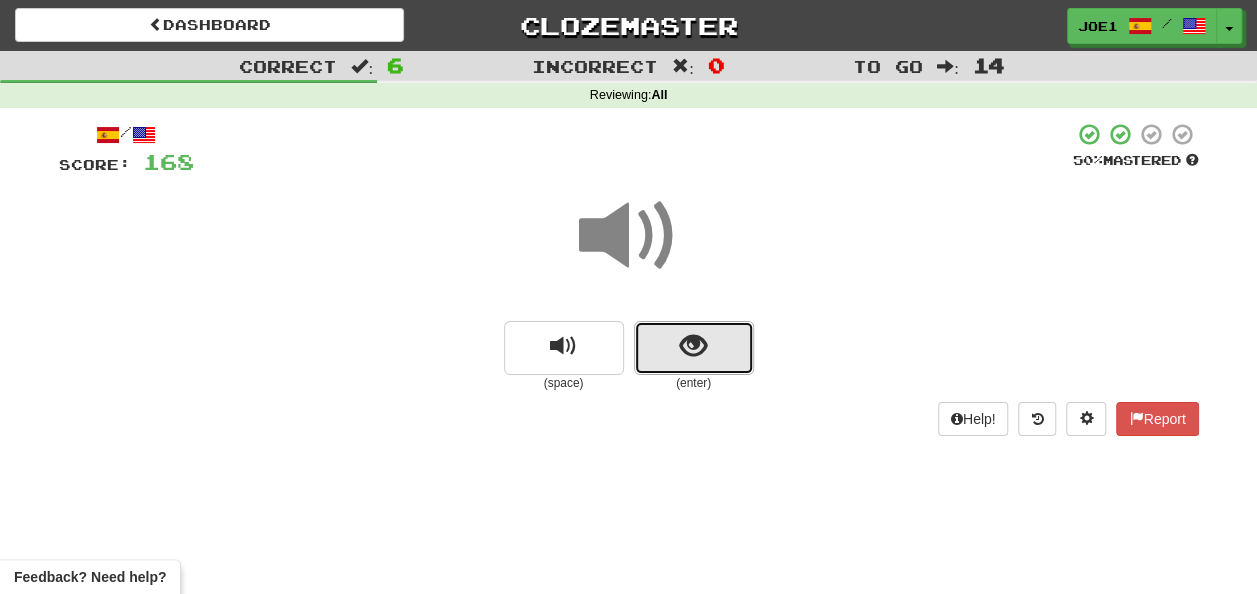 click at bounding box center (693, 346) 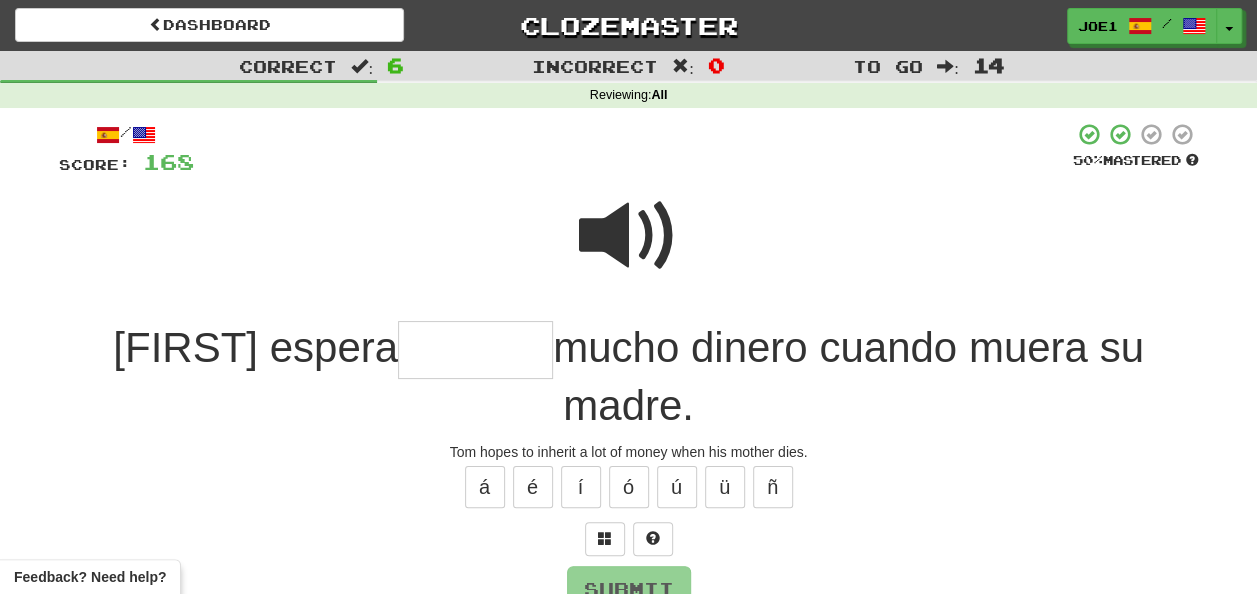 click at bounding box center [629, 236] 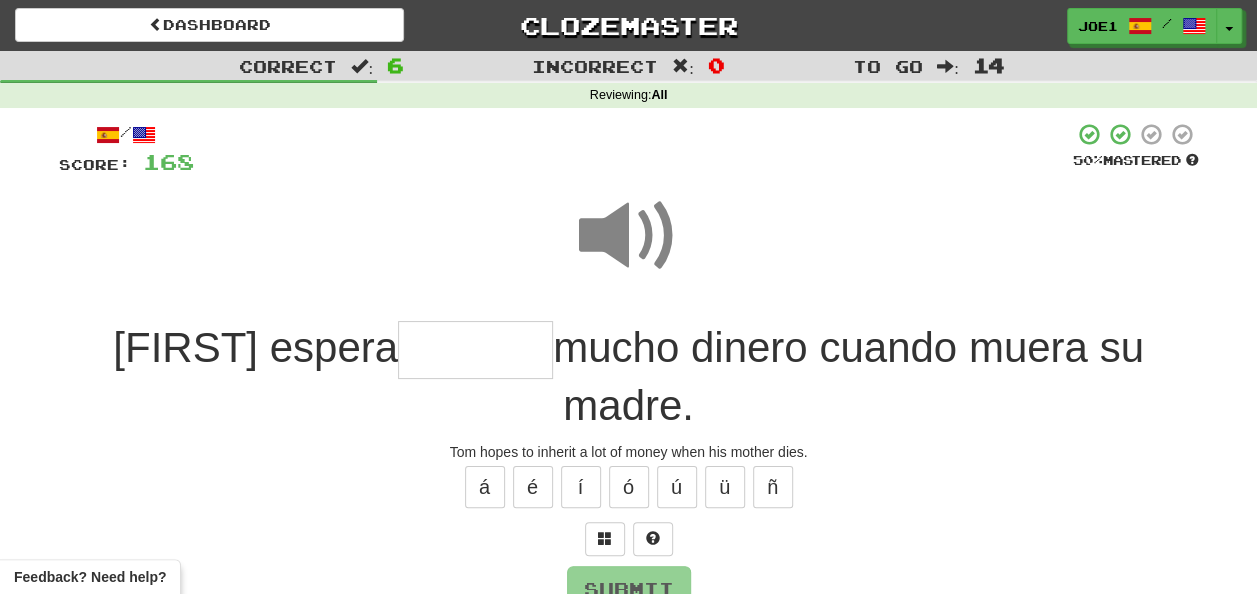 click at bounding box center [475, 350] 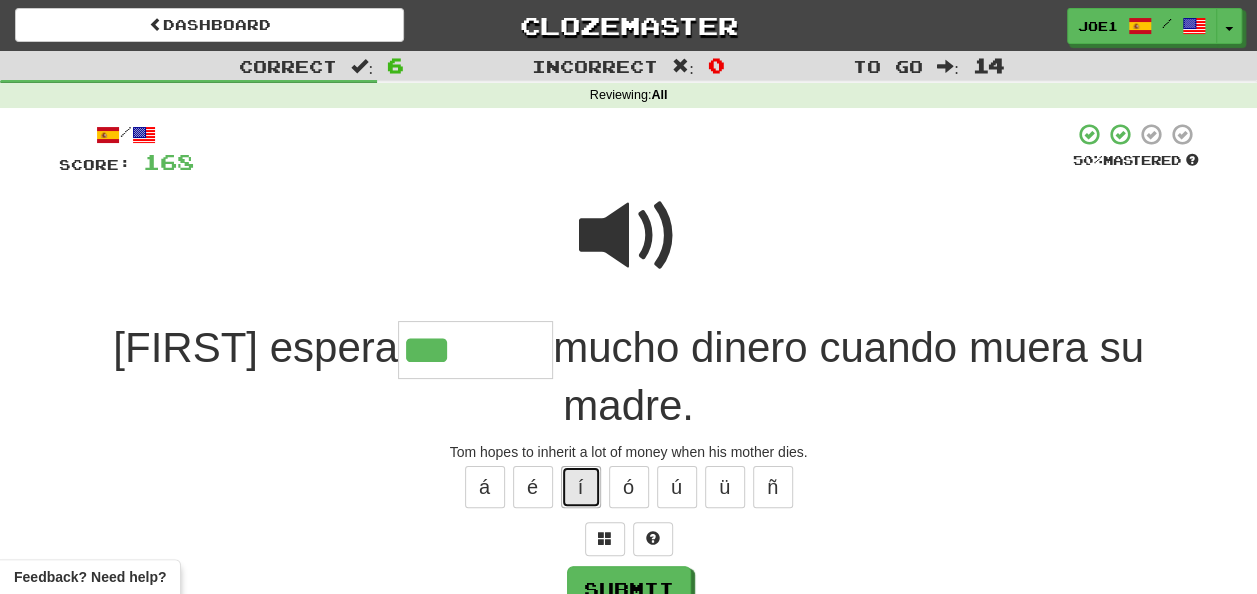 drag, startPoint x: 577, startPoint y: 424, endPoint x: 590, endPoint y: 424, distance: 13 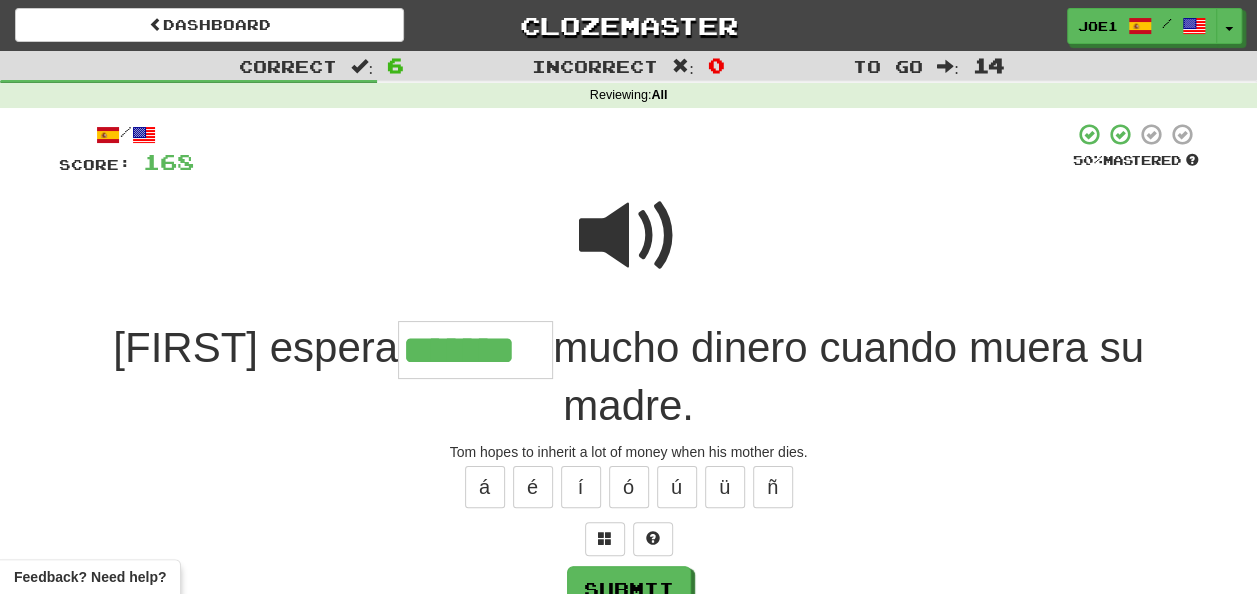 type on "*******" 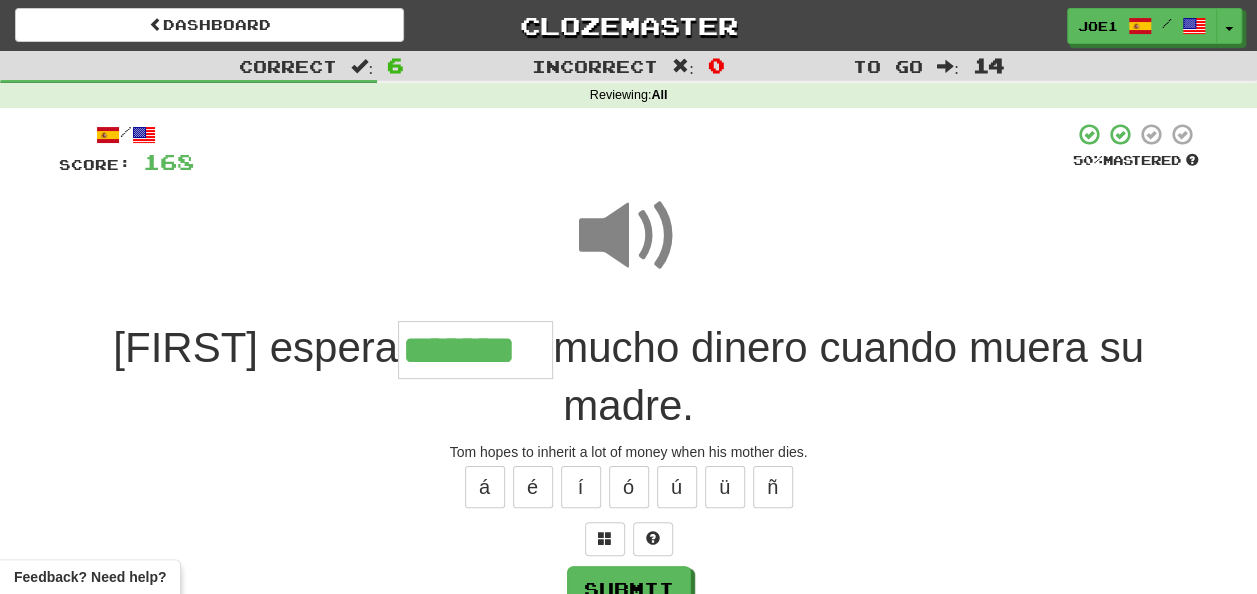 click at bounding box center (629, 236) 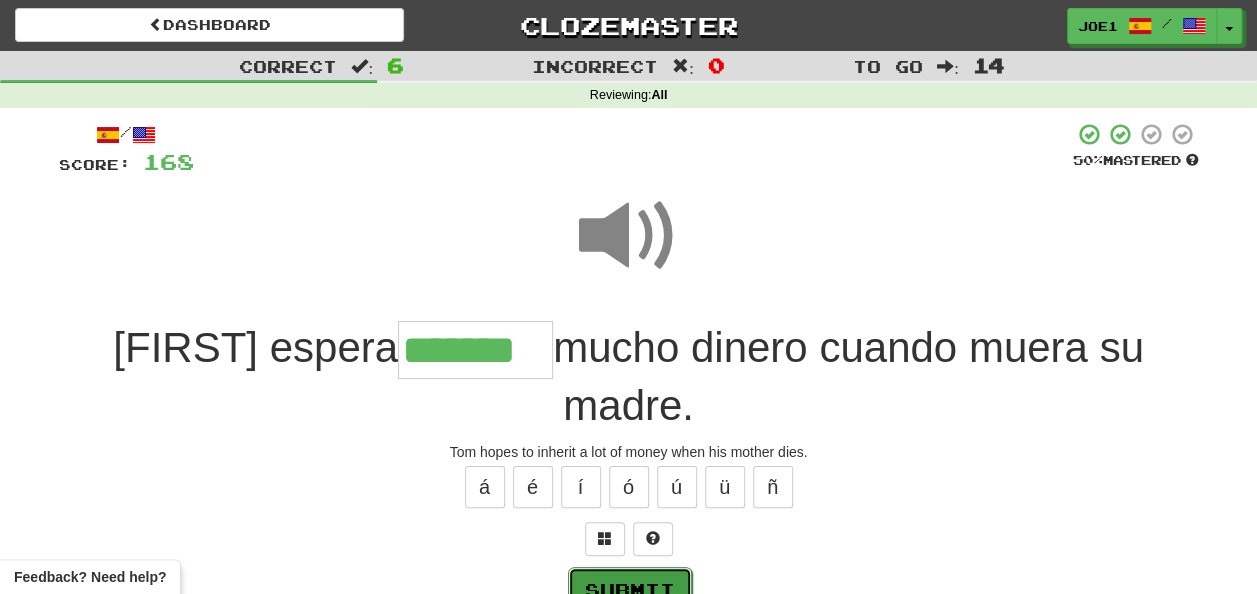 click on "Submit" at bounding box center (630, 590) 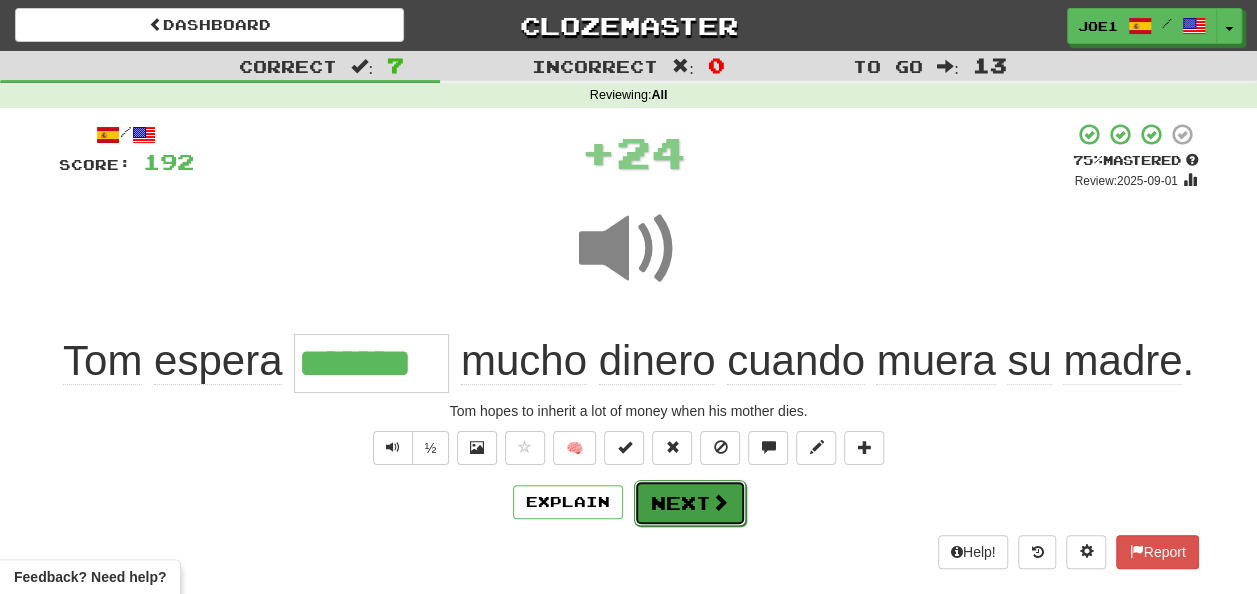 click on "Next" at bounding box center (690, 503) 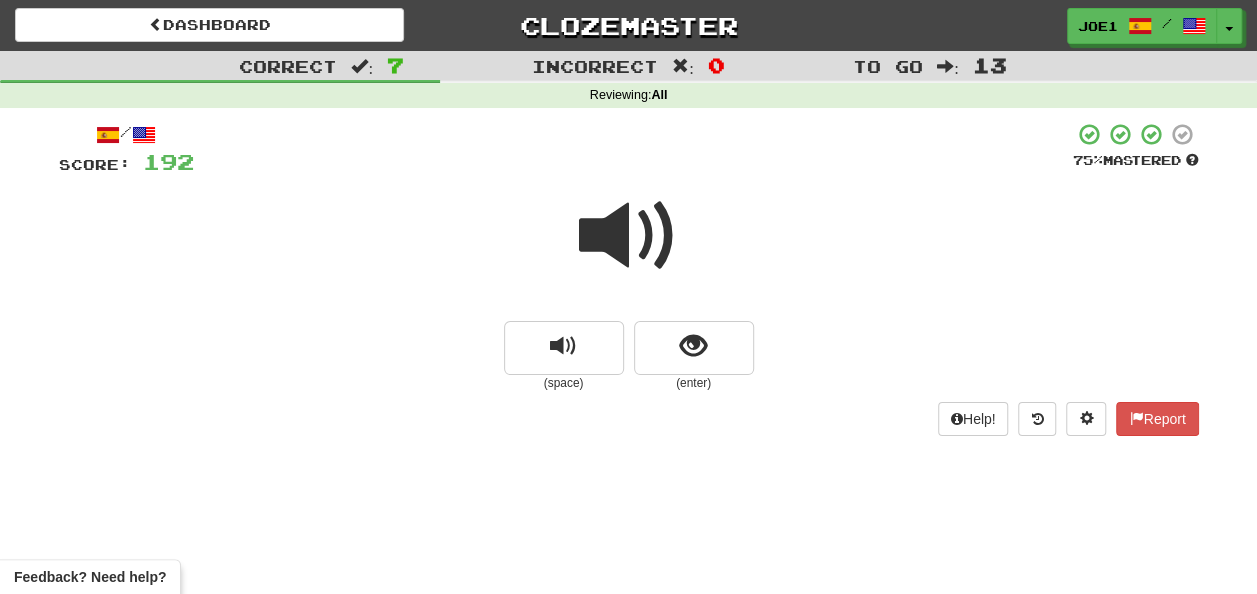 click at bounding box center (629, 236) 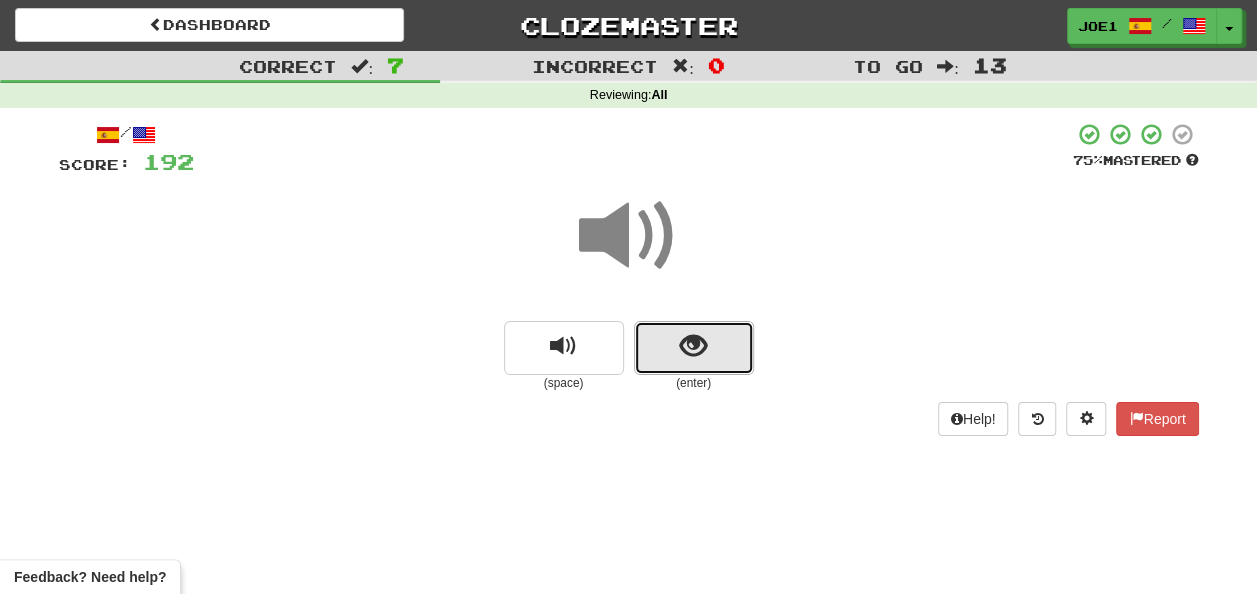 click at bounding box center (694, 348) 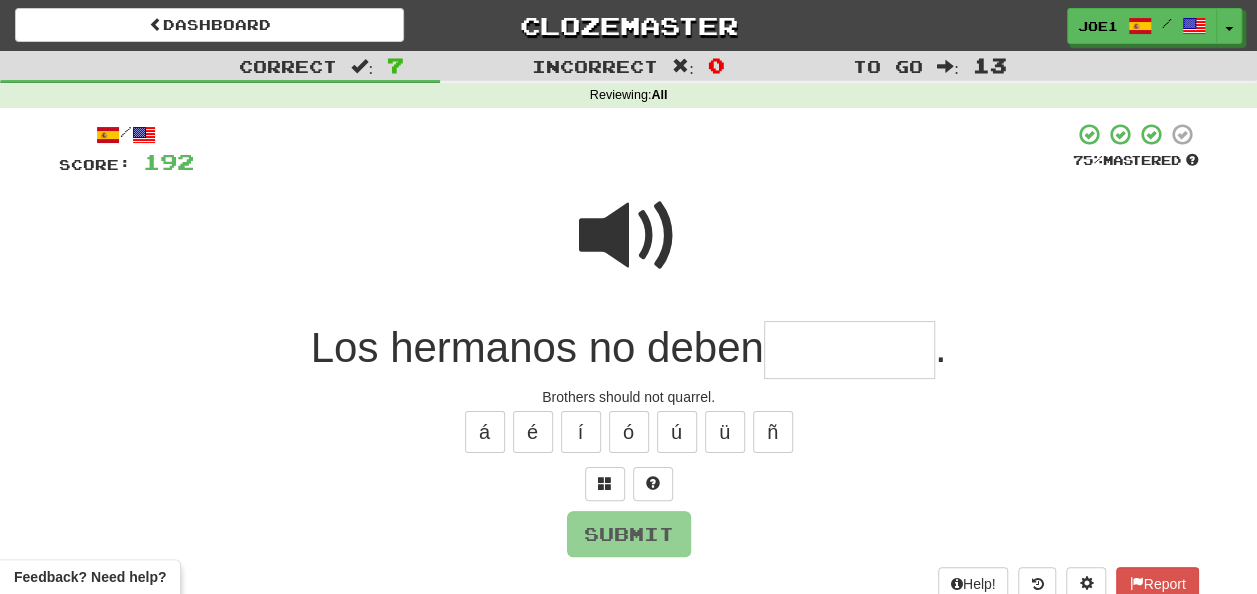 click at bounding box center (849, 350) 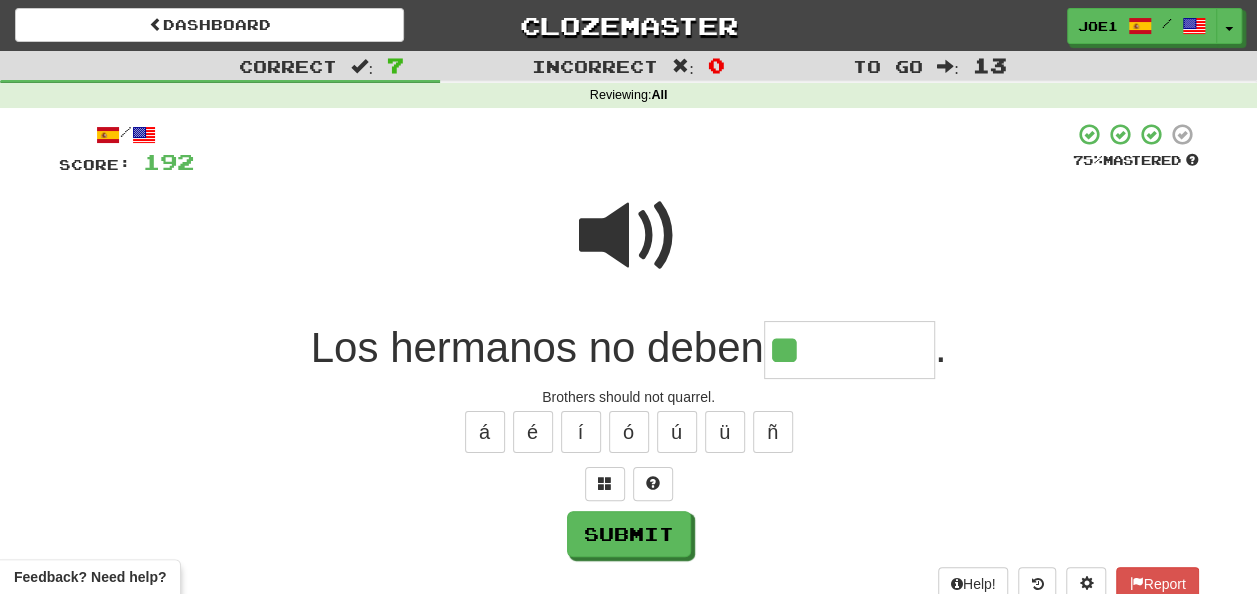 click at bounding box center [629, 236] 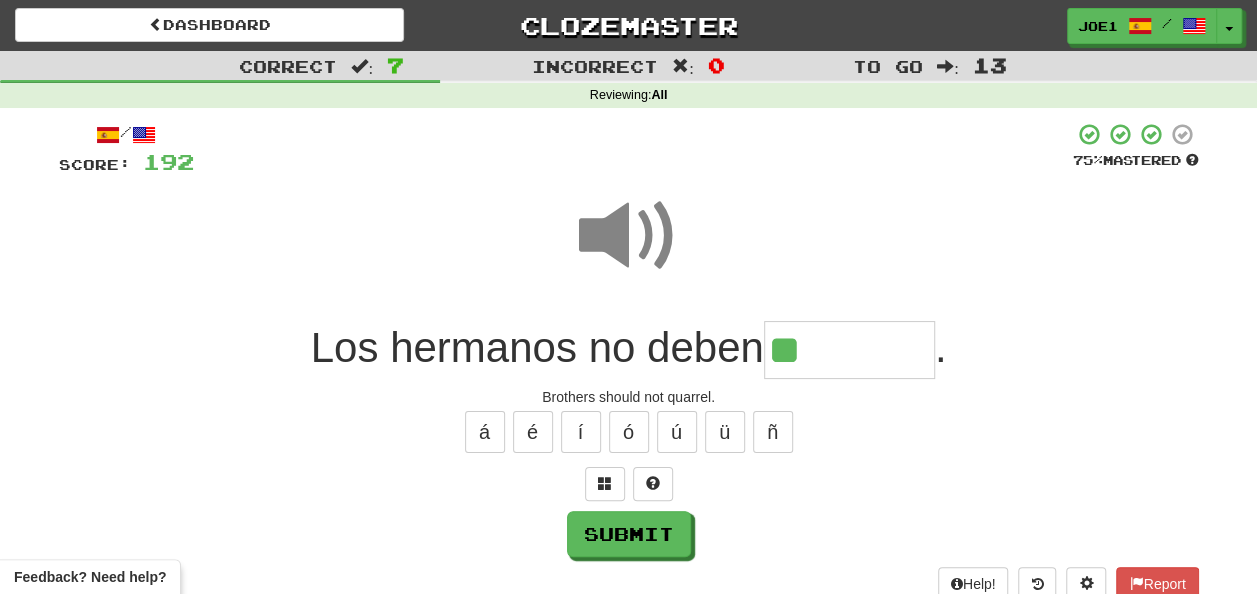 click on "**" at bounding box center [849, 350] 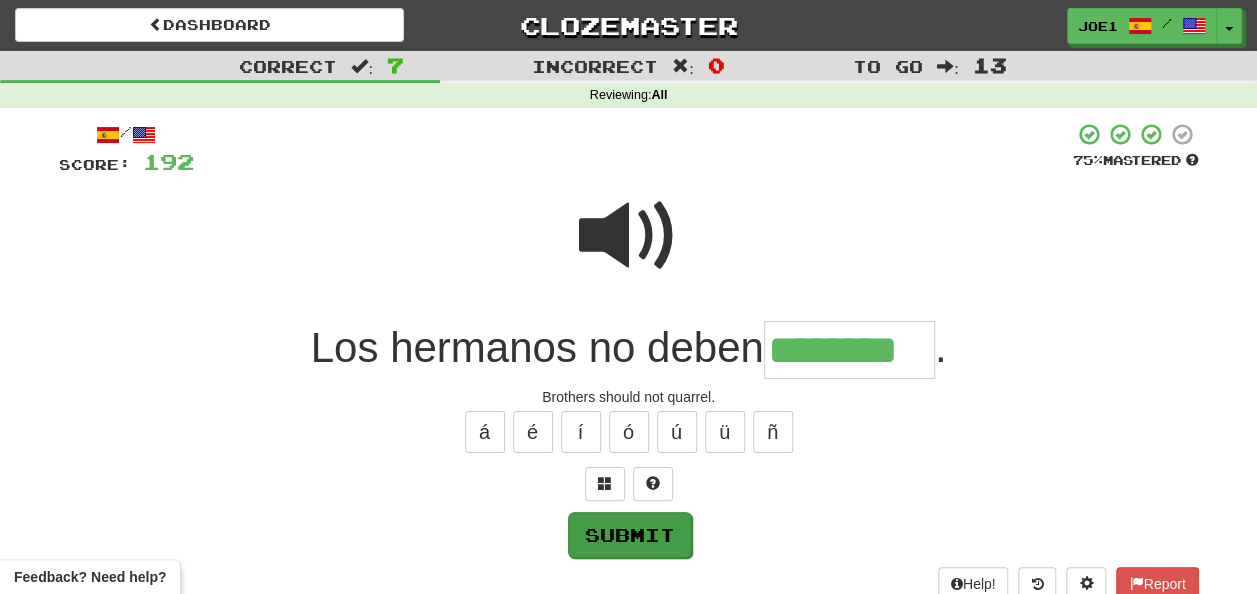 type on "********" 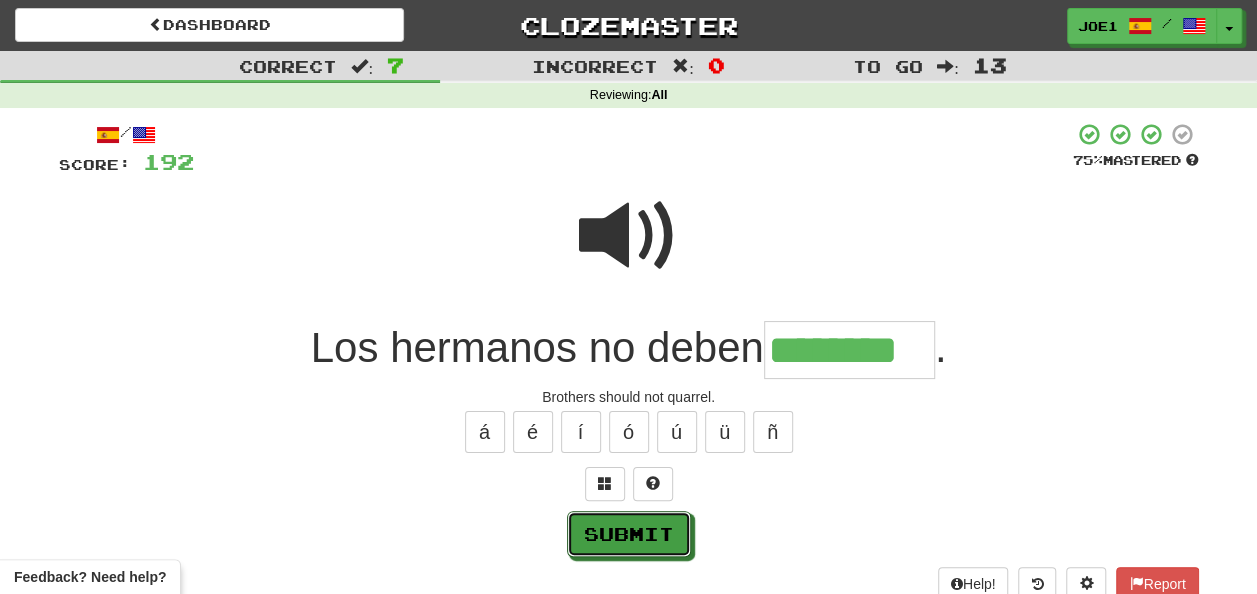 click on "Submit" at bounding box center (629, 534) 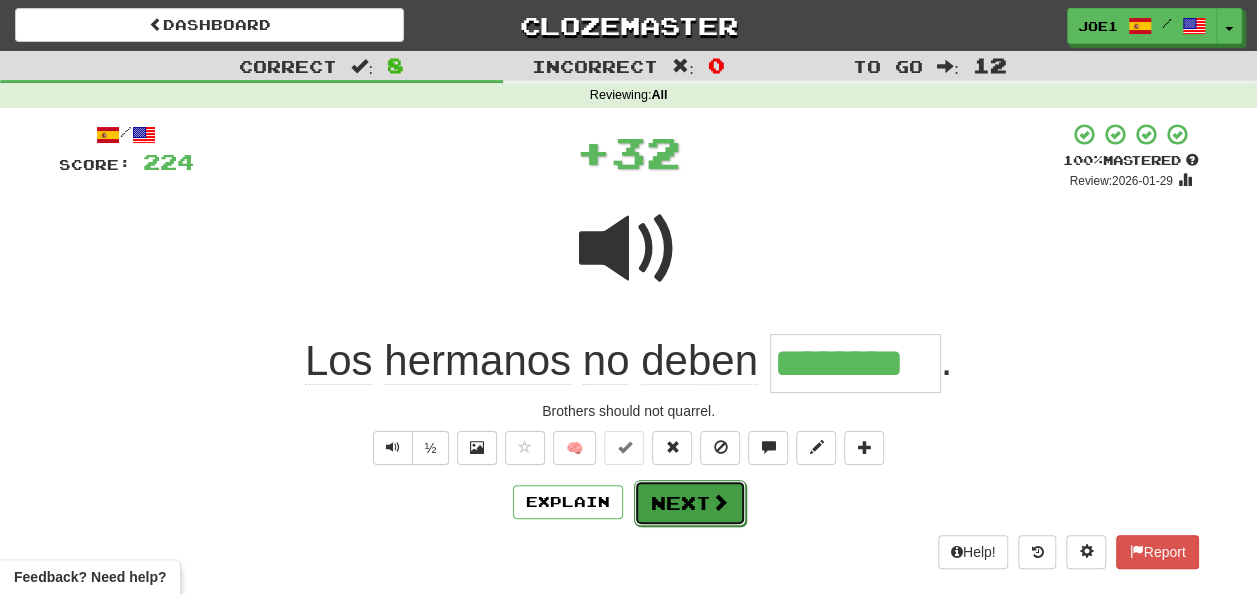 click on "Next" at bounding box center [690, 503] 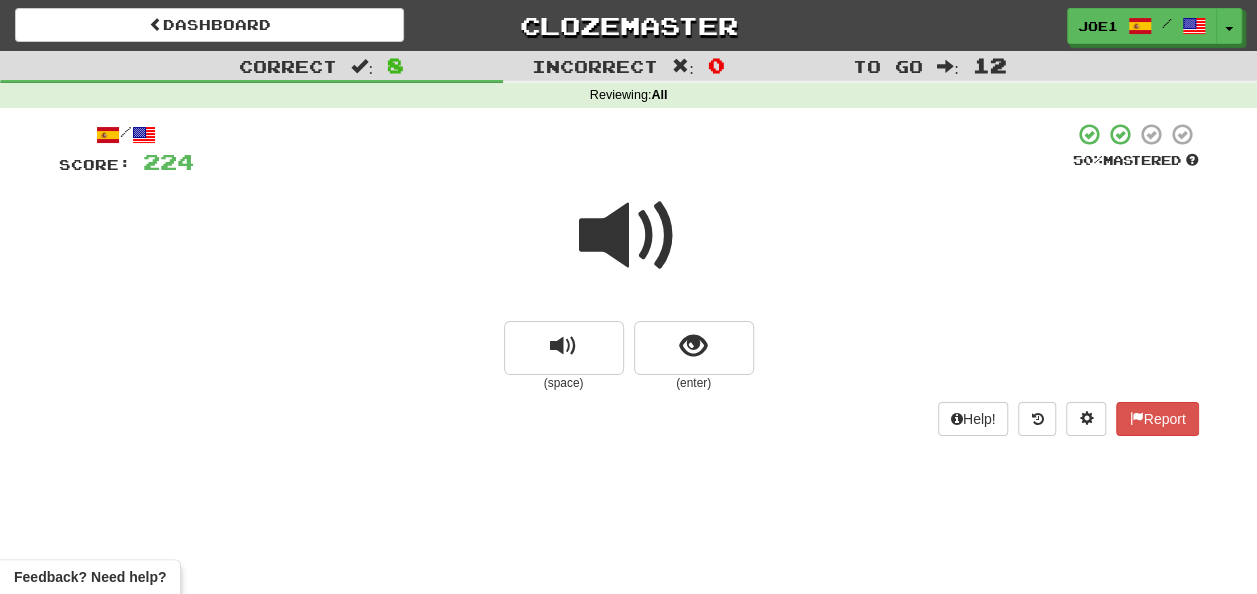 click at bounding box center (629, 236) 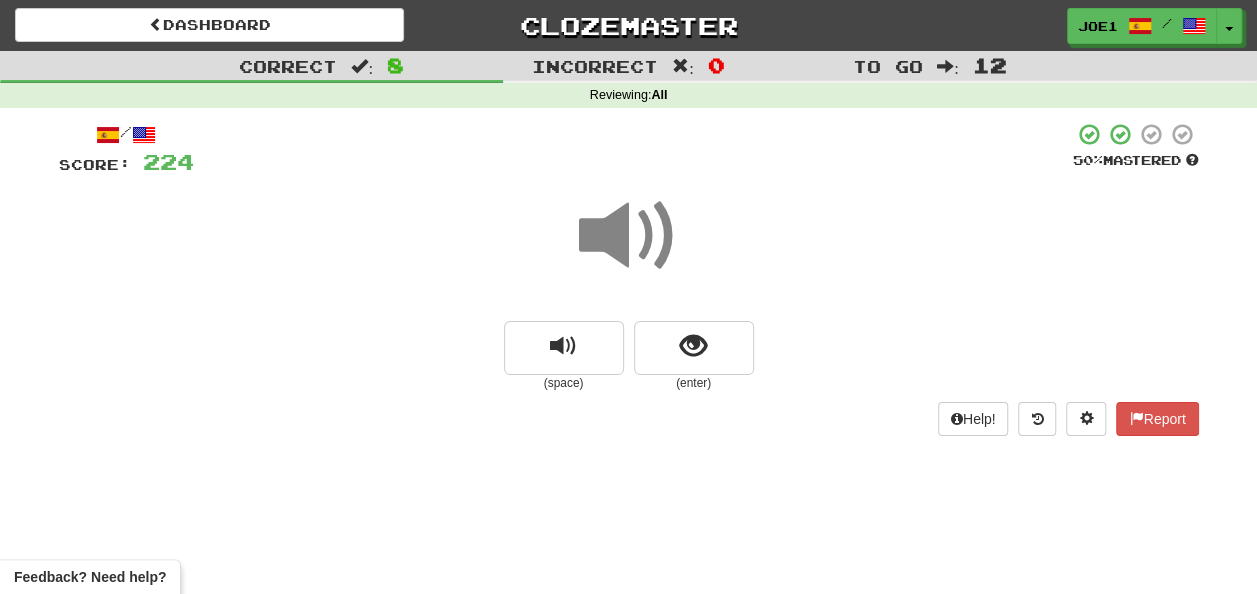 click at bounding box center (629, 236) 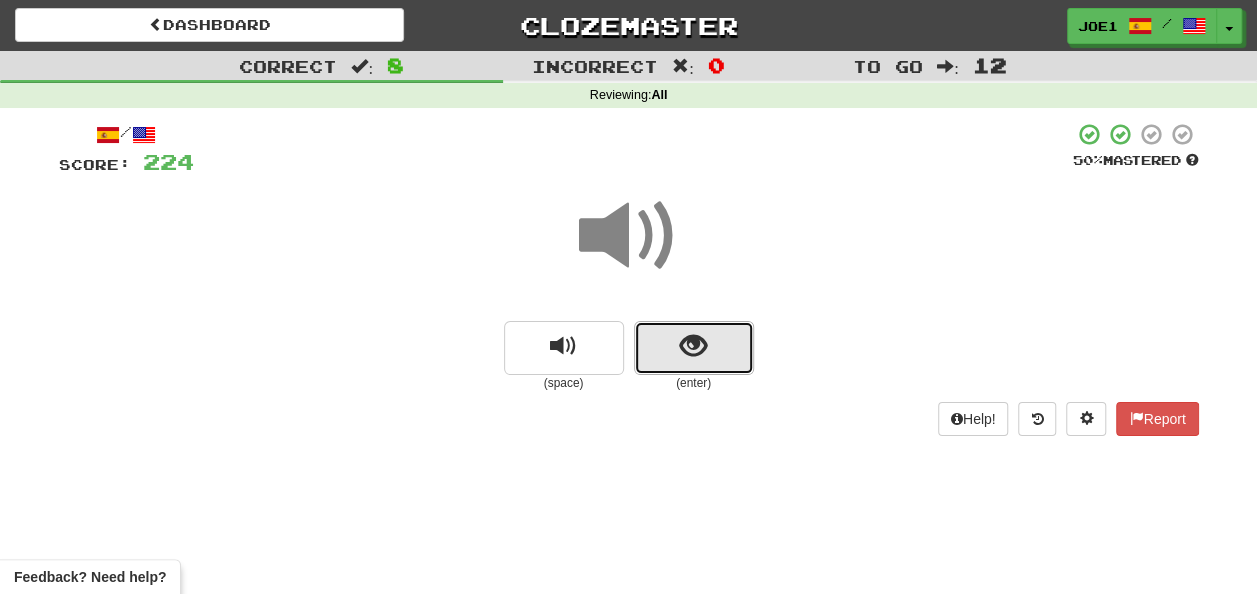click at bounding box center (693, 346) 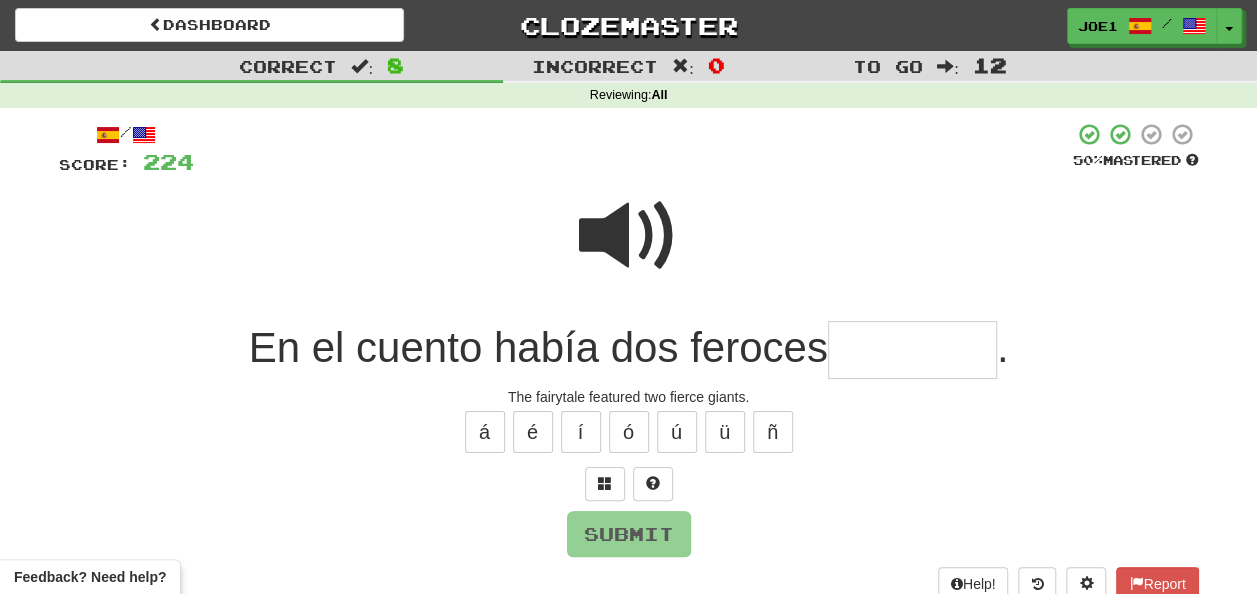 click at bounding box center (629, 236) 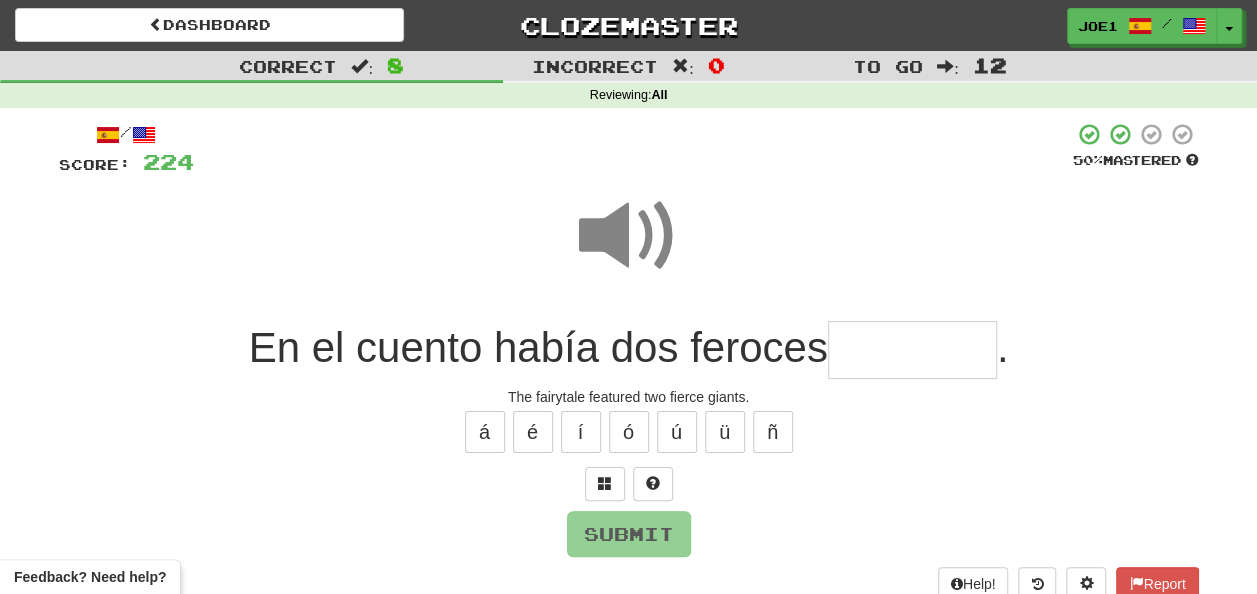 click at bounding box center [912, 350] 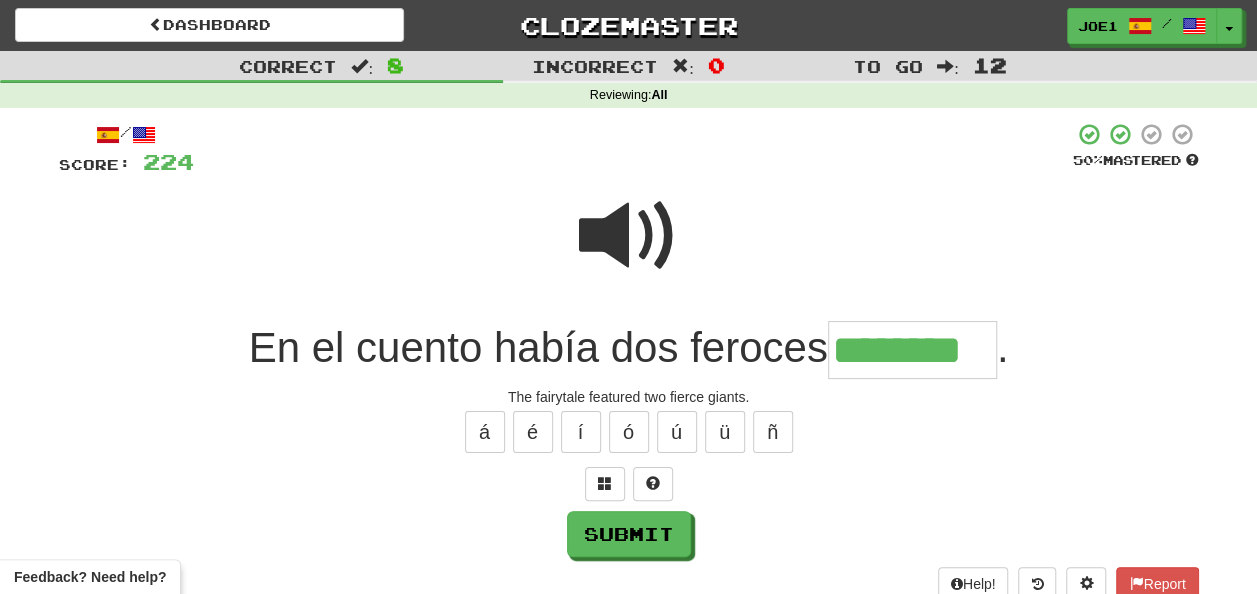 type on "********" 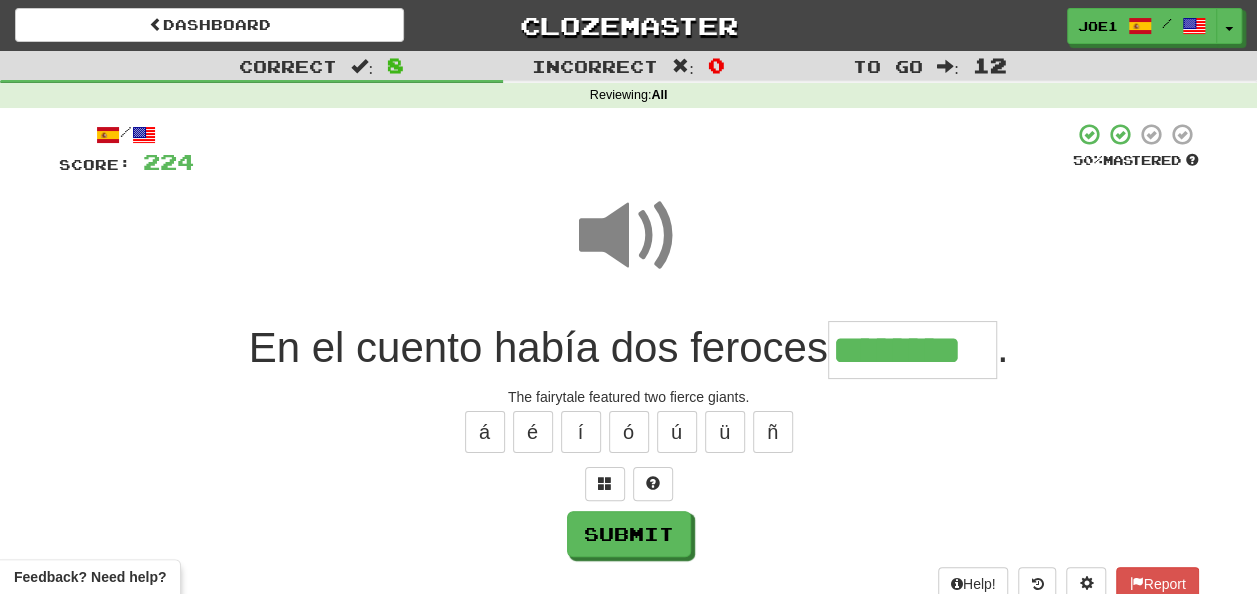 click at bounding box center (629, 236) 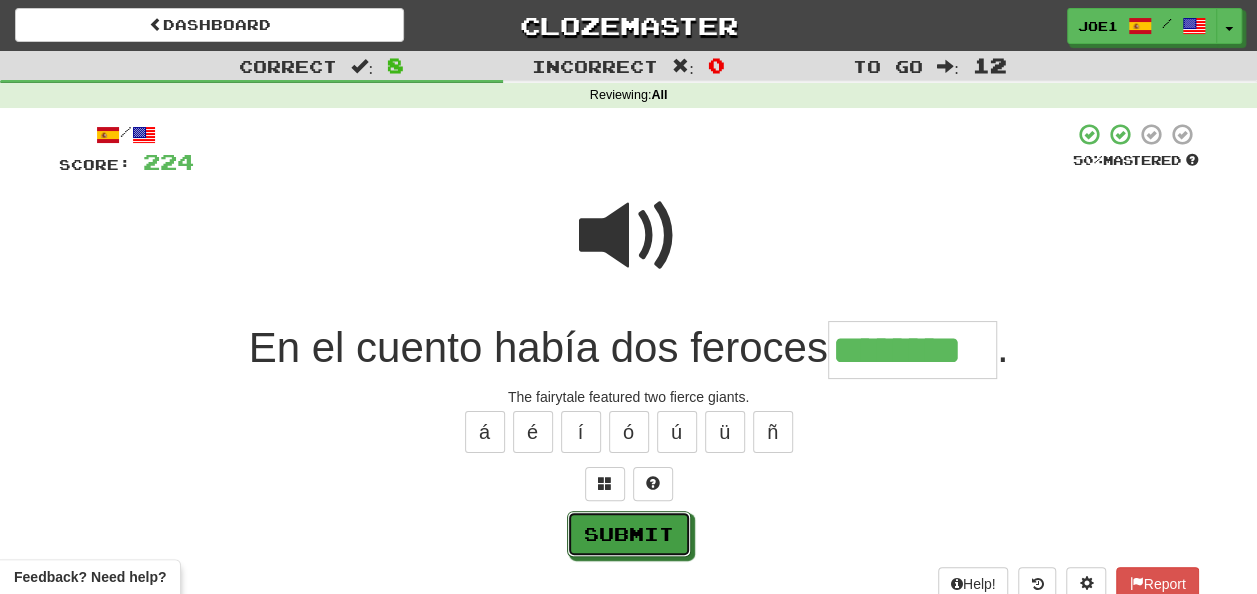 click on "Submit" at bounding box center (629, 534) 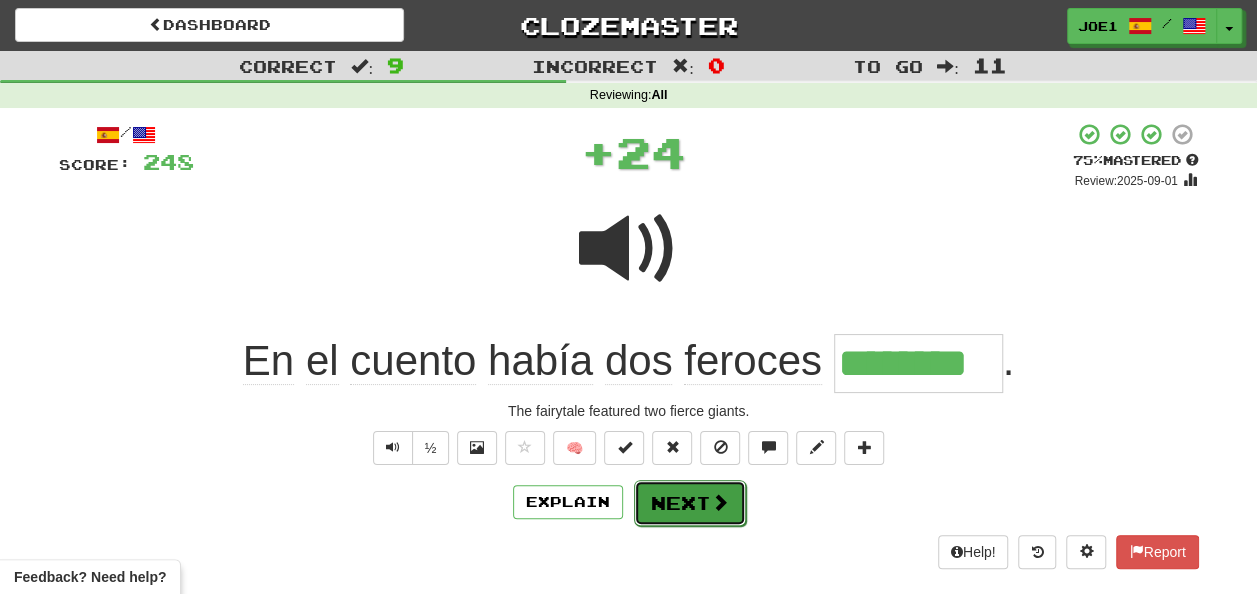 click on "Next" at bounding box center [690, 503] 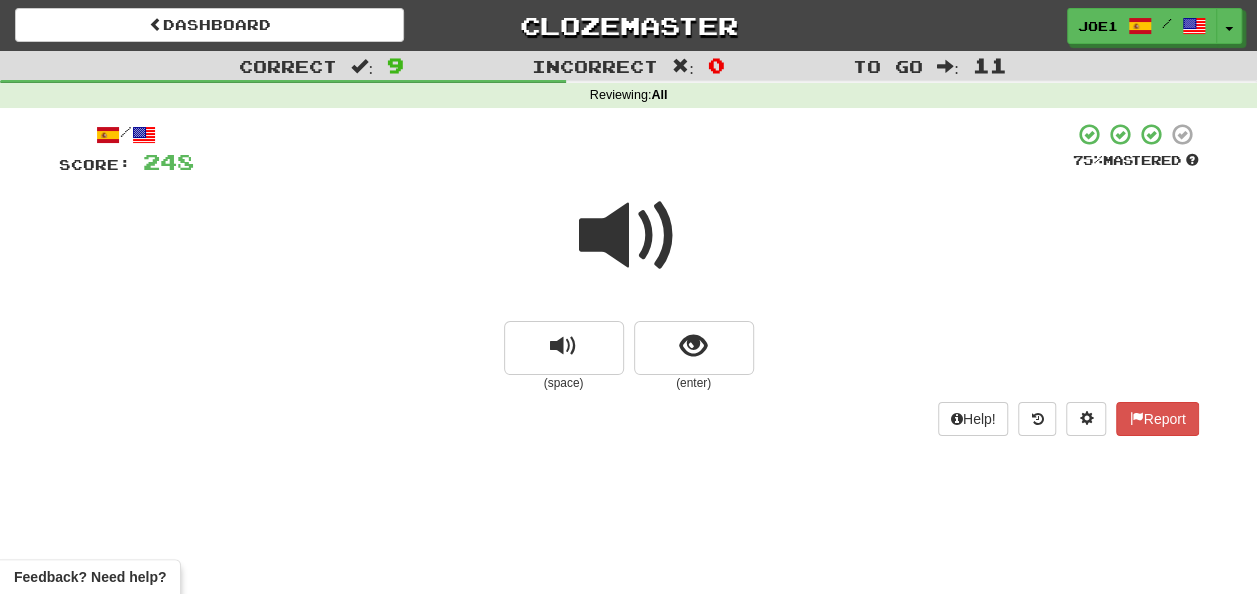 click at bounding box center [629, 236] 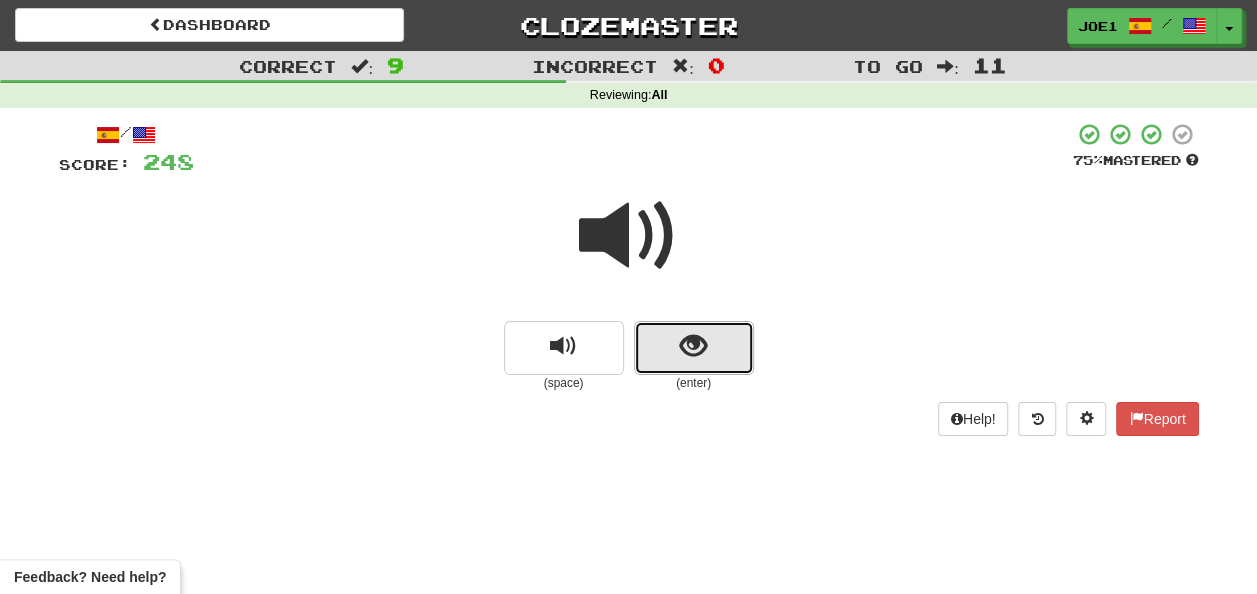click at bounding box center (693, 346) 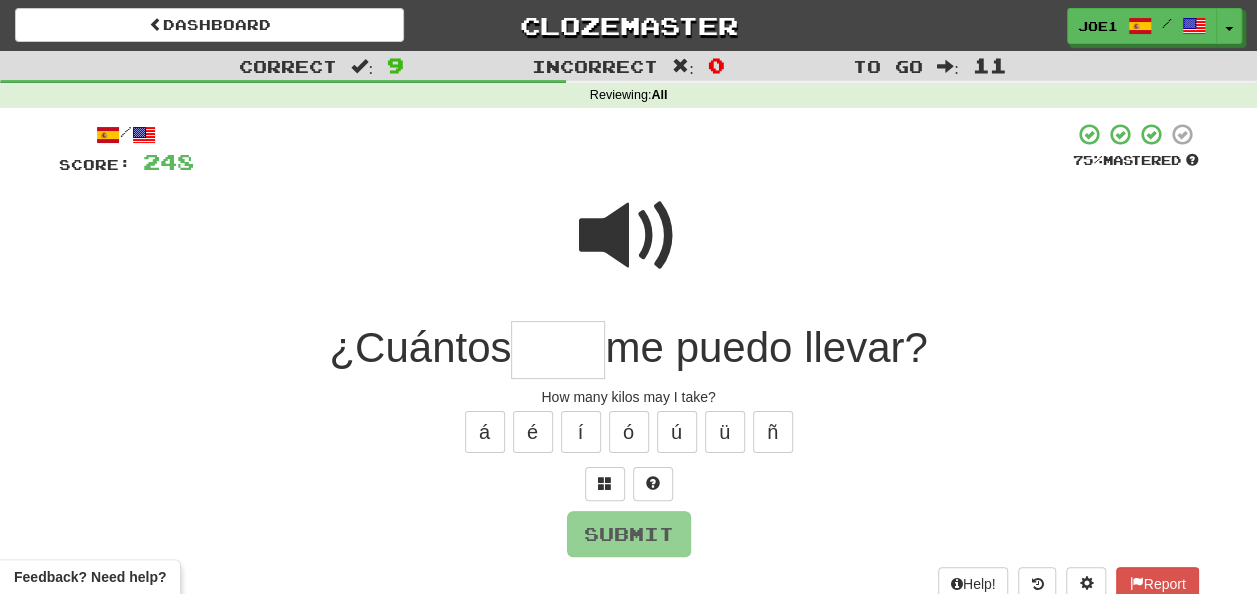 click at bounding box center [558, 350] 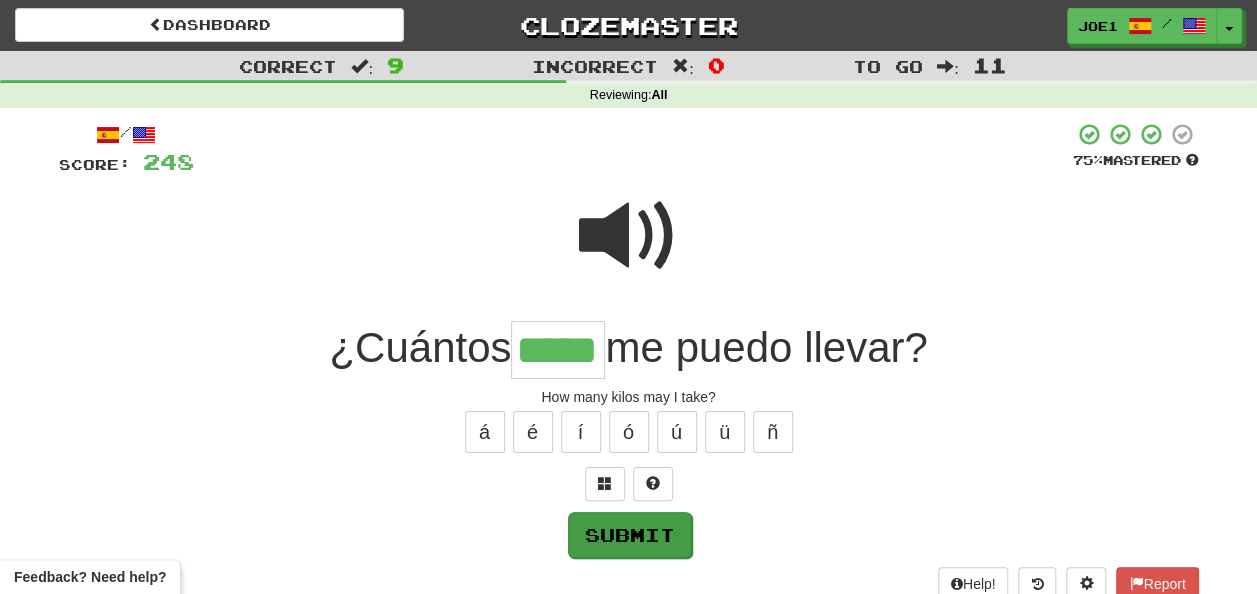 type on "*****" 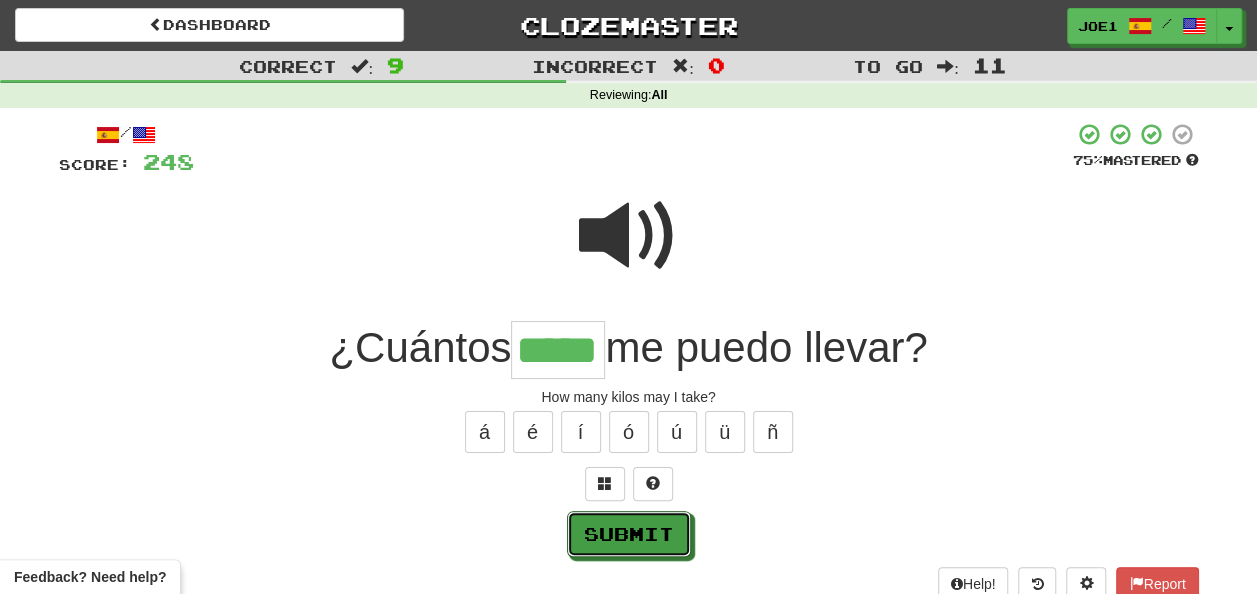 click on "Submit" at bounding box center [629, 534] 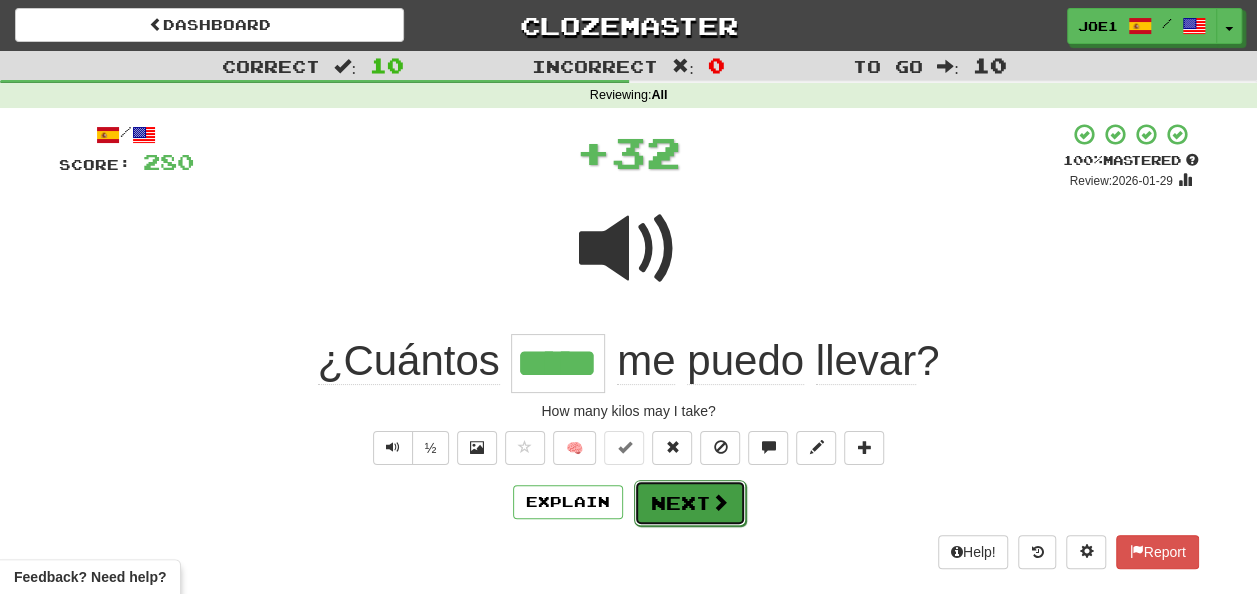 click on "Next" at bounding box center (690, 503) 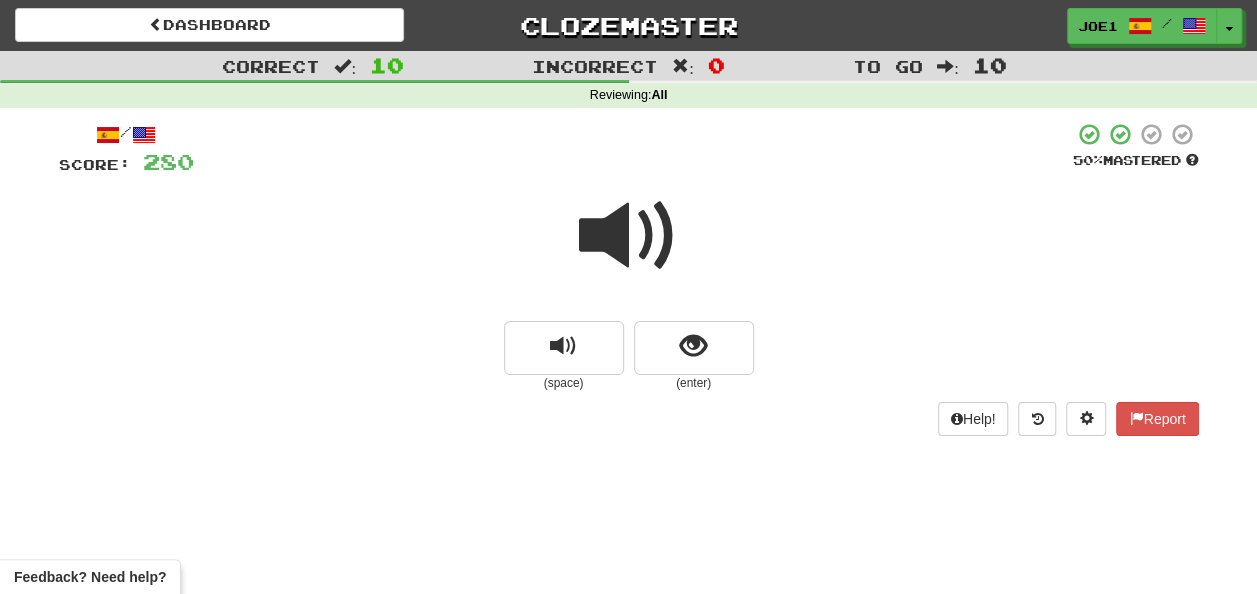 click at bounding box center (629, 236) 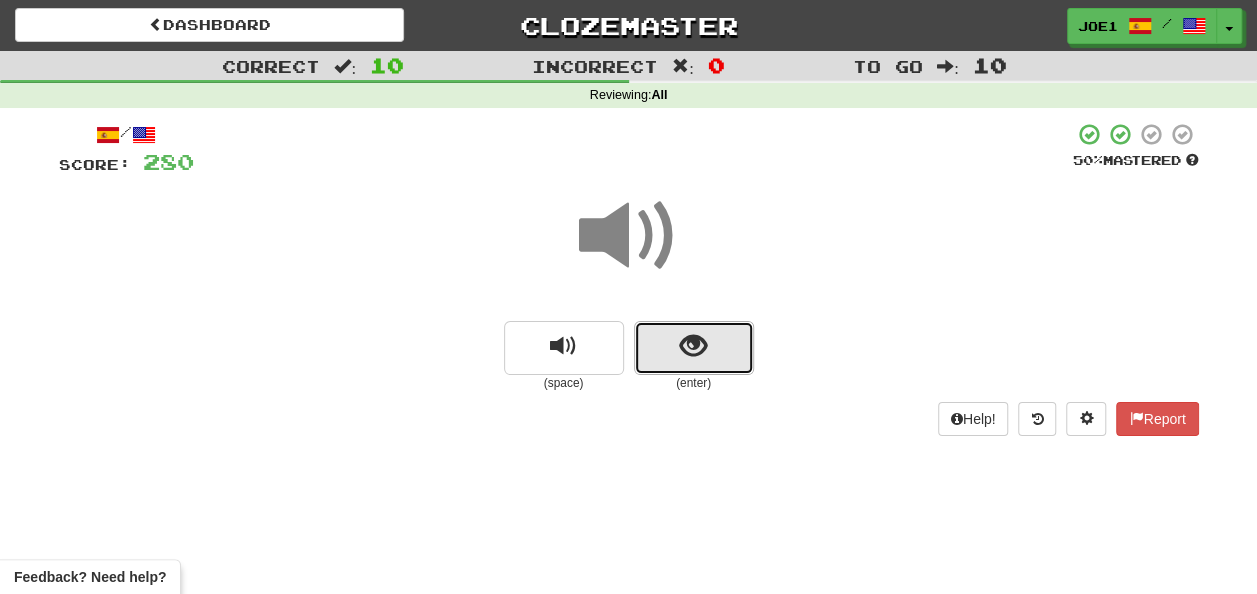 click at bounding box center (693, 346) 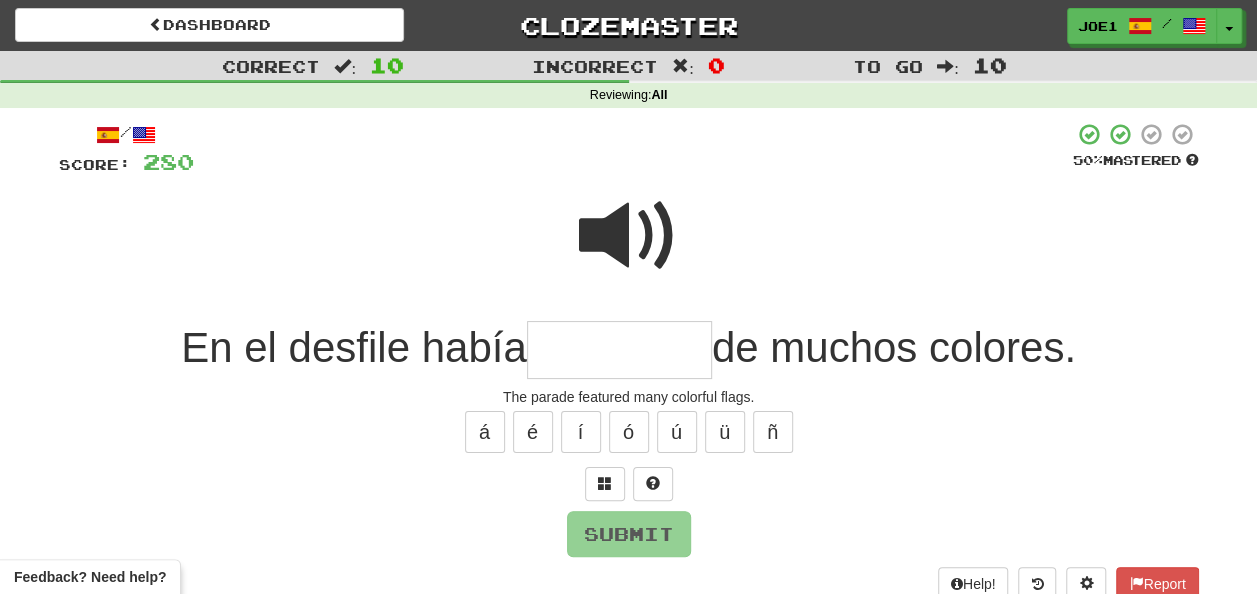 click at bounding box center (629, 236) 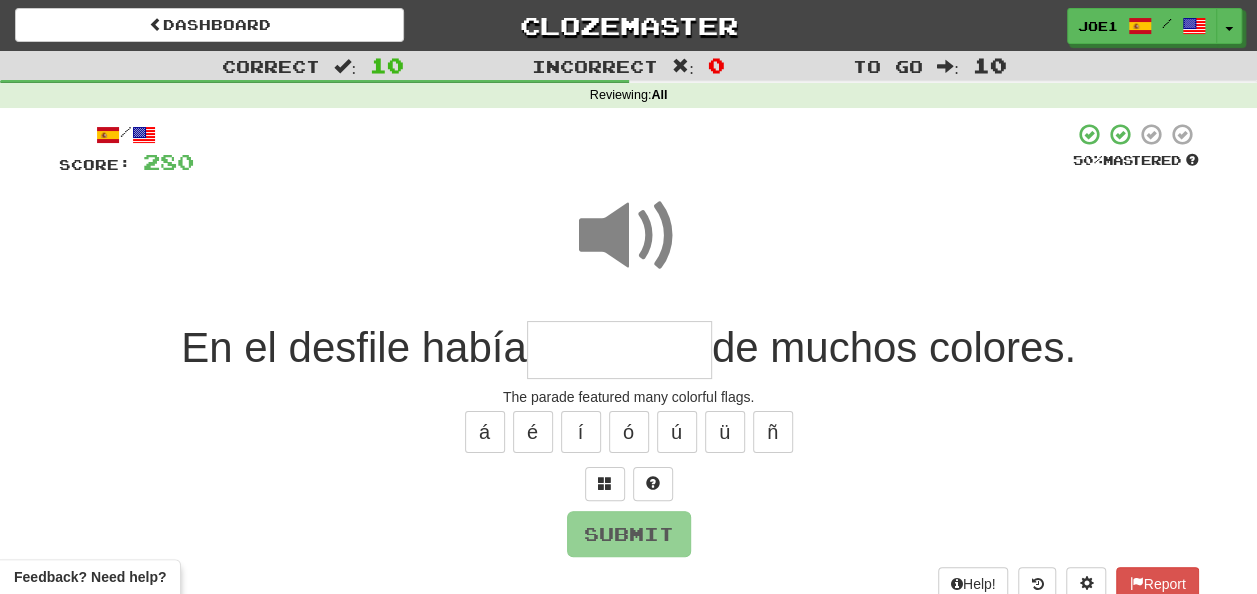 click at bounding box center [619, 350] 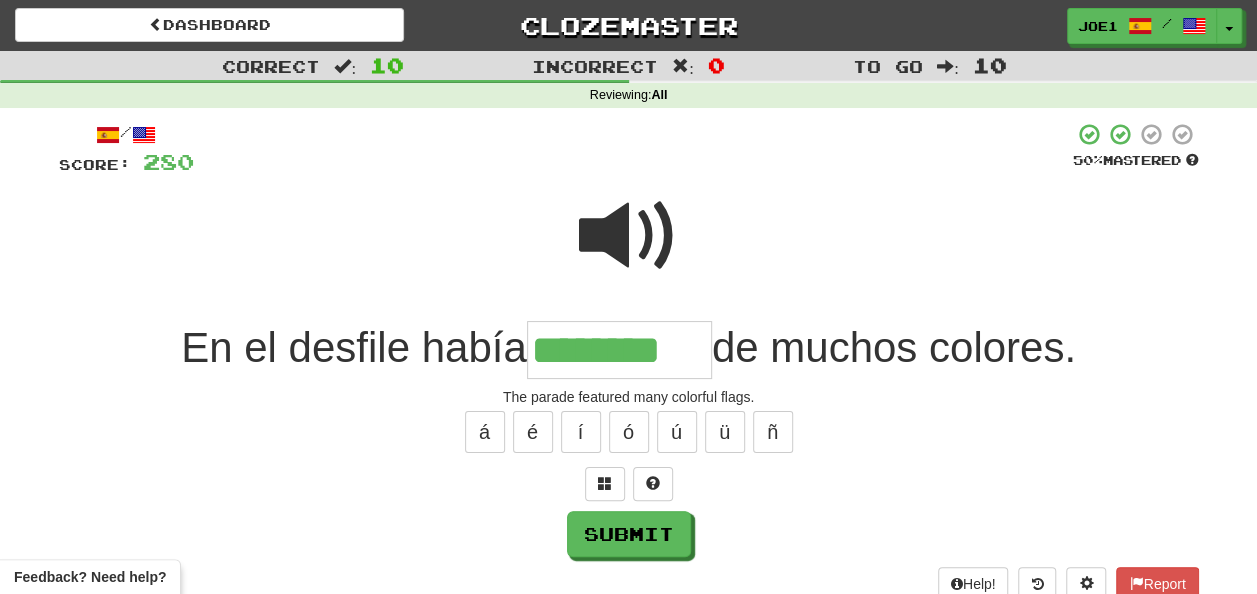type on "********" 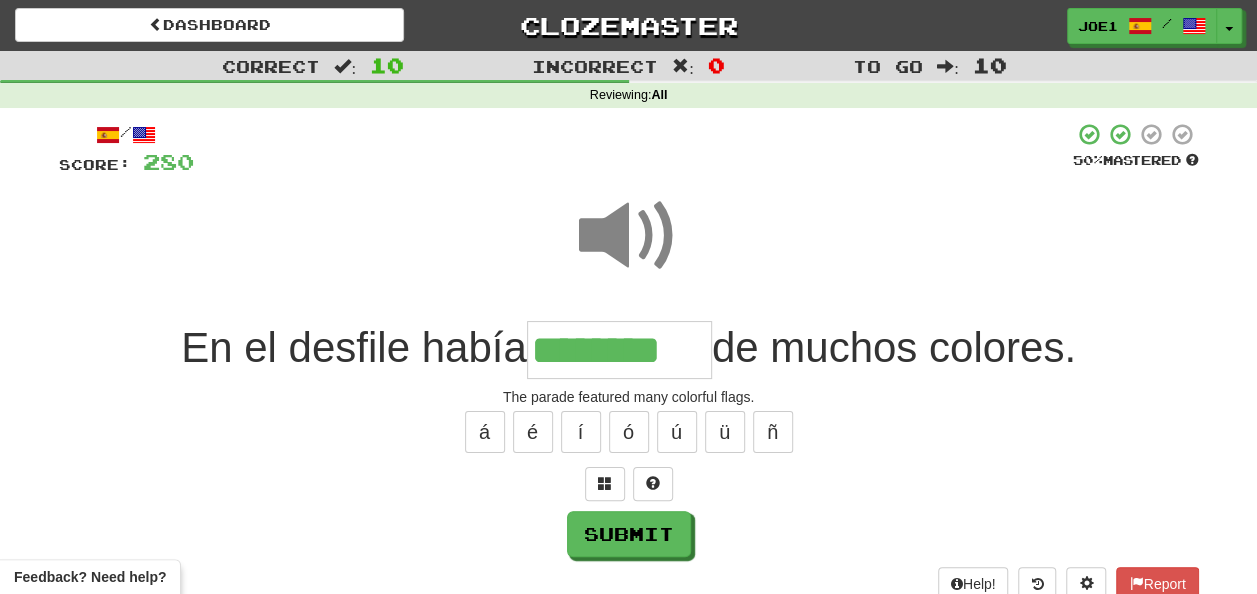click at bounding box center (629, 236) 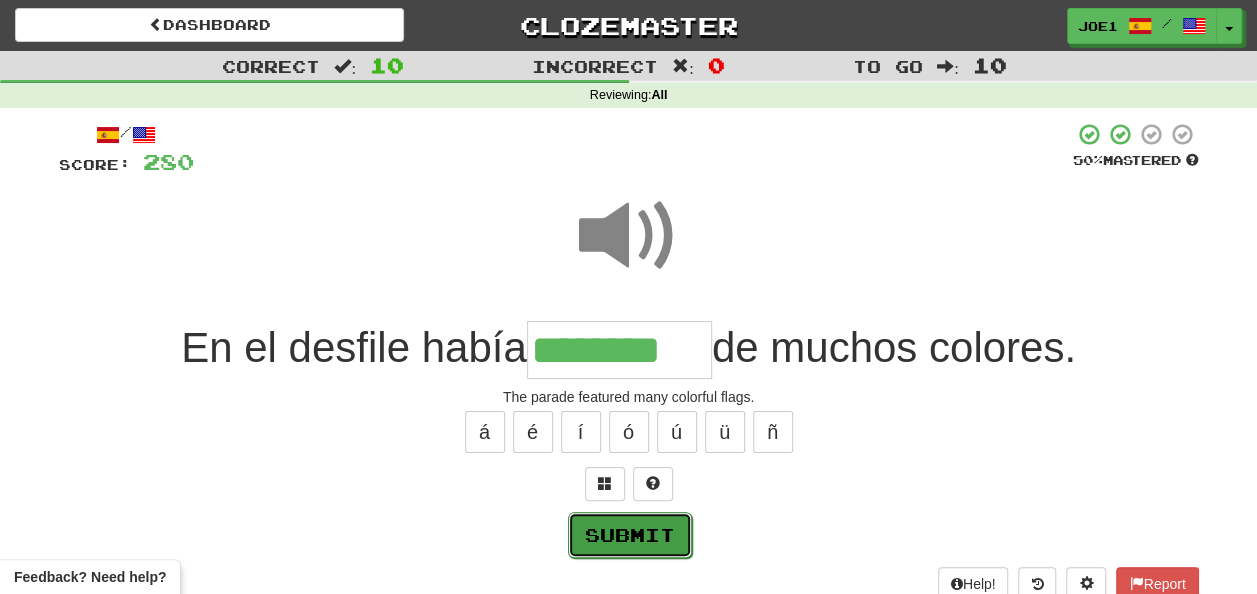 click on "Submit" at bounding box center [630, 535] 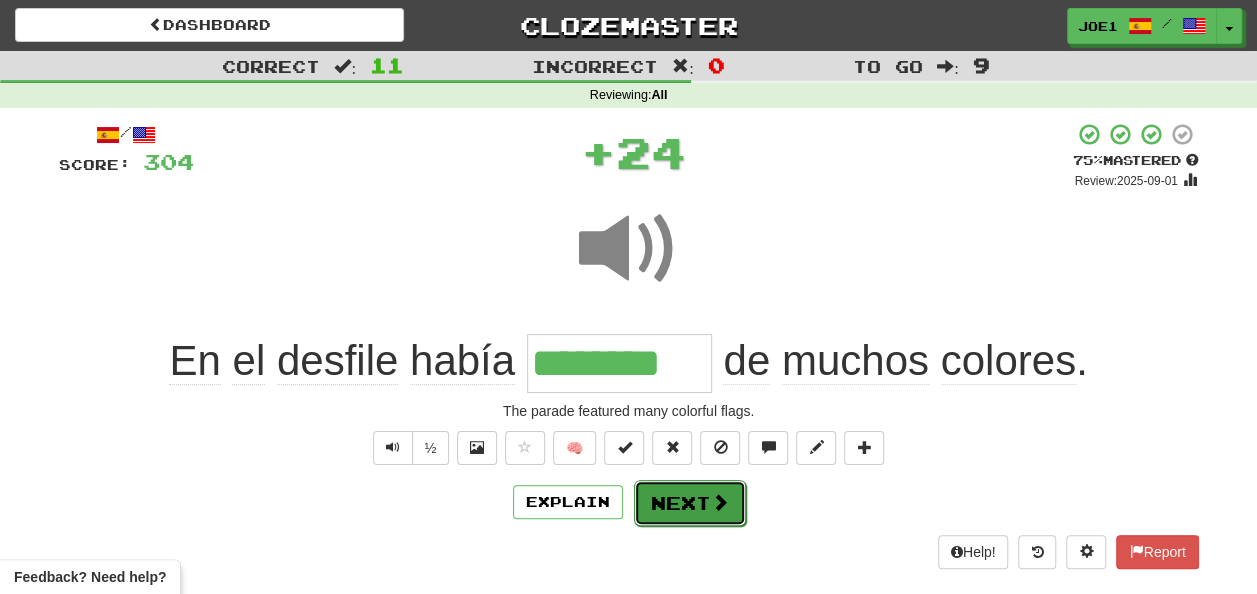 click on "Next" at bounding box center [690, 503] 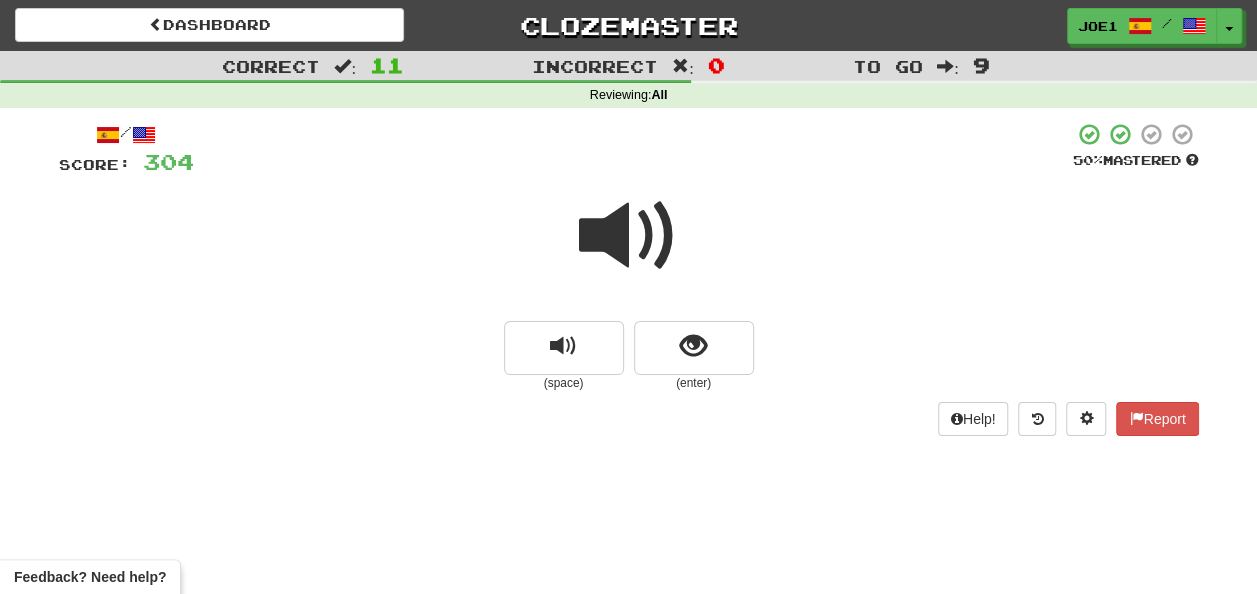 click at bounding box center [629, 236] 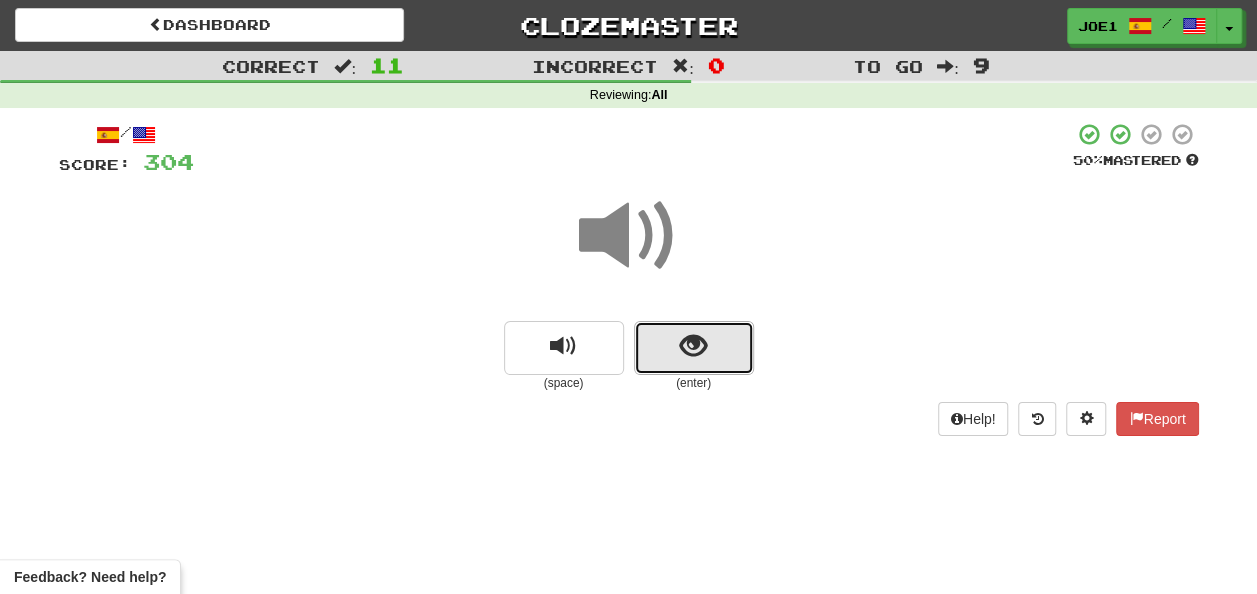 click at bounding box center [694, 348] 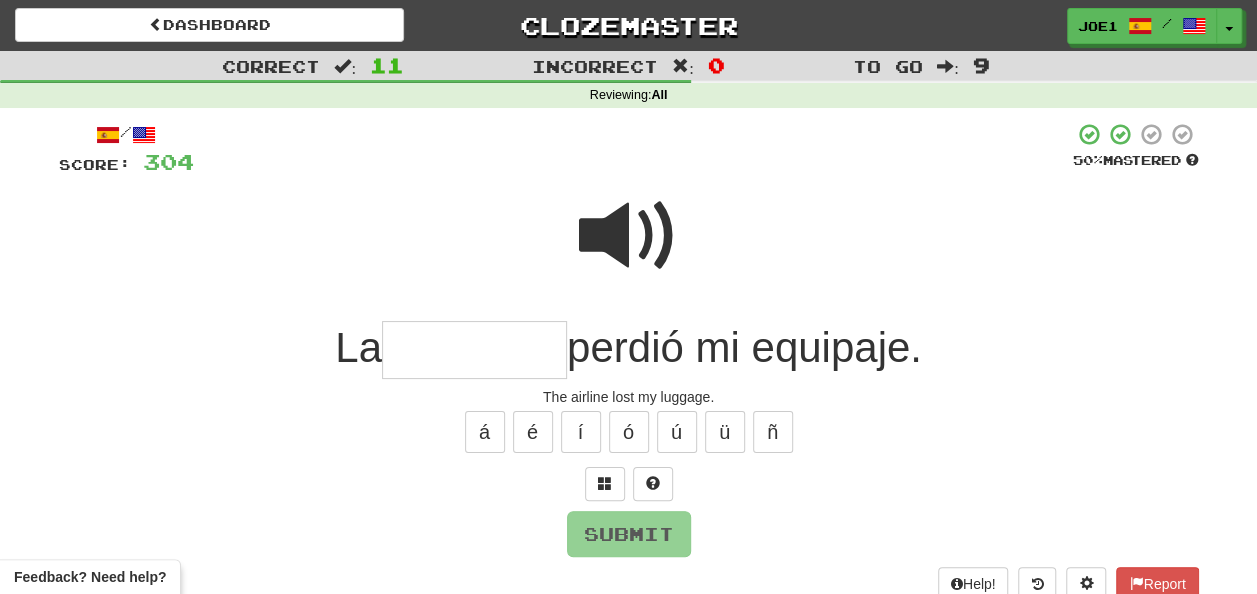 click at bounding box center [474, 350] 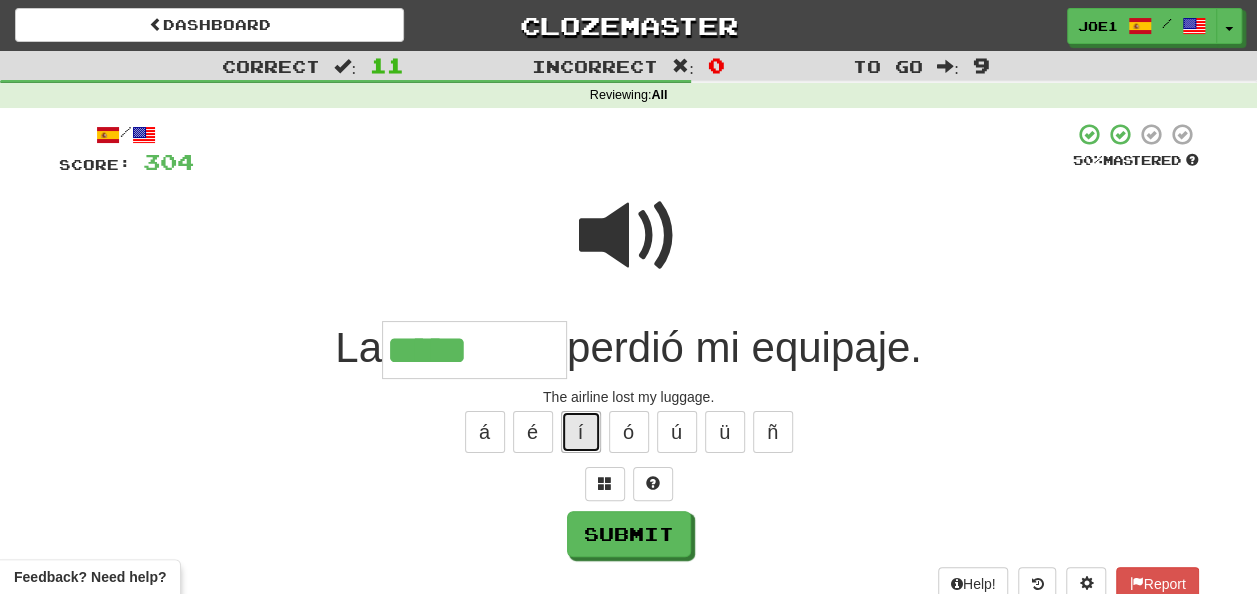 click on "í" at bounding box center (581, 432) 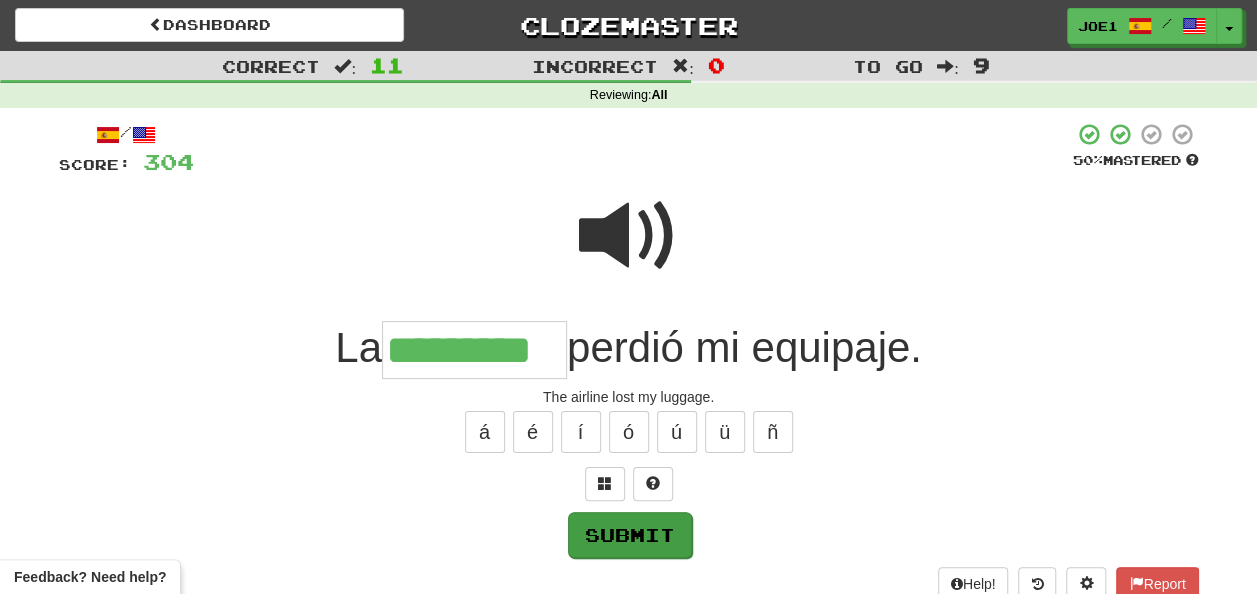 type on "*********" 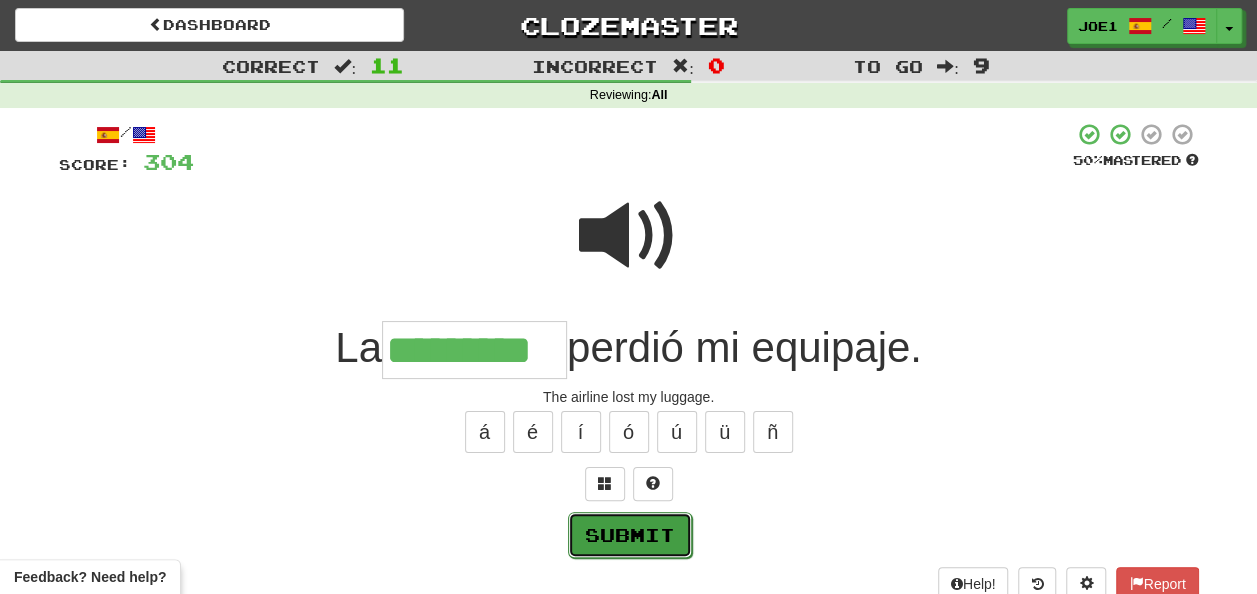 click on "Submit" at bounding box center (630, 535) 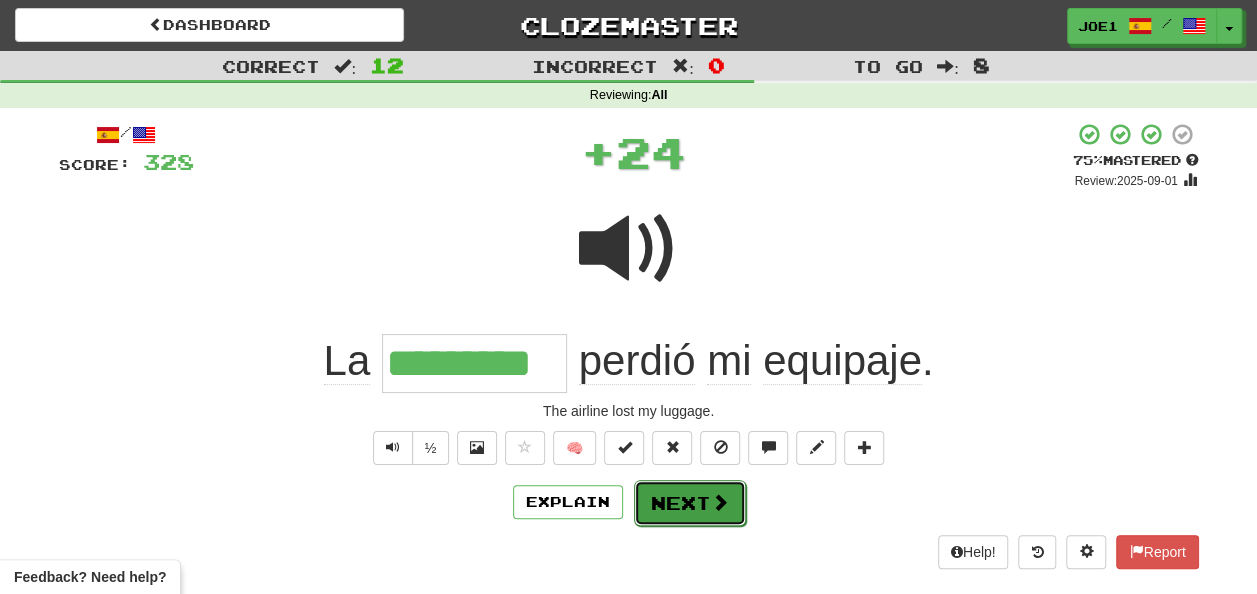 click on "Next" at bounding box center (690, 503) 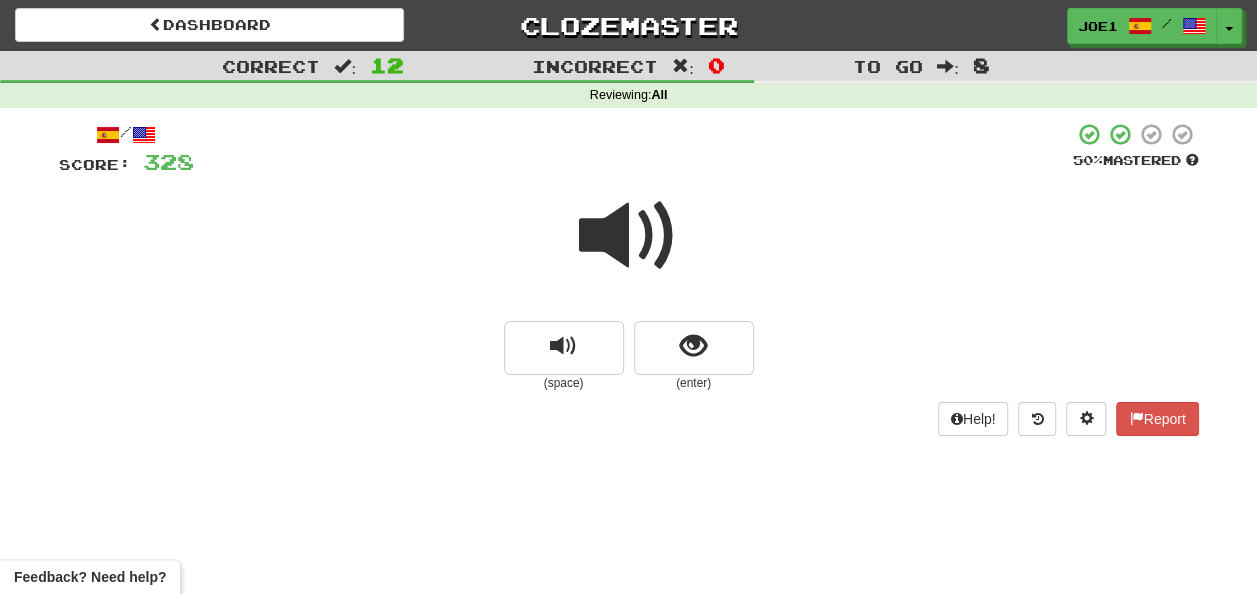 click at bounding box center [629, 236] 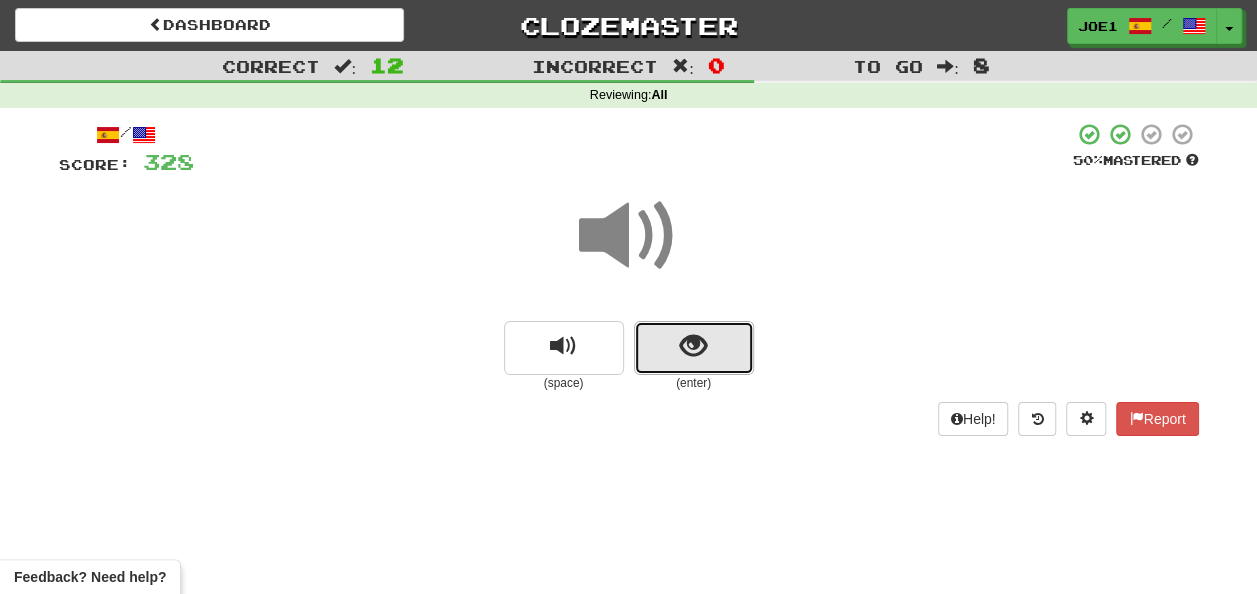 click at bounding box center [693, 346] 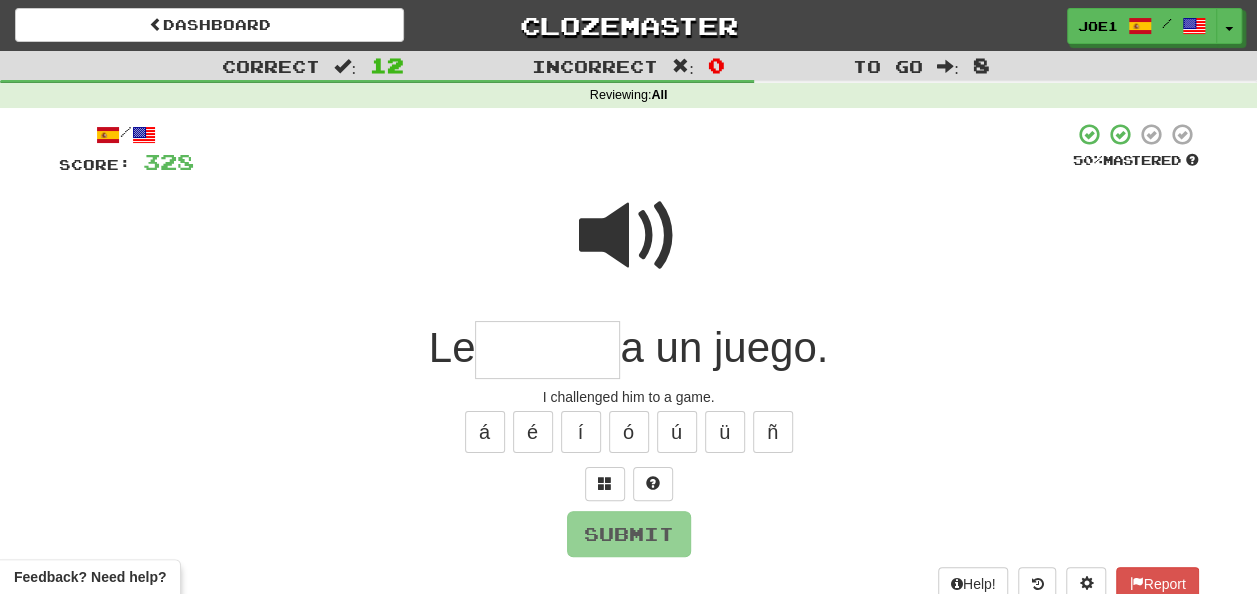 click at bounding box center [547, 350] 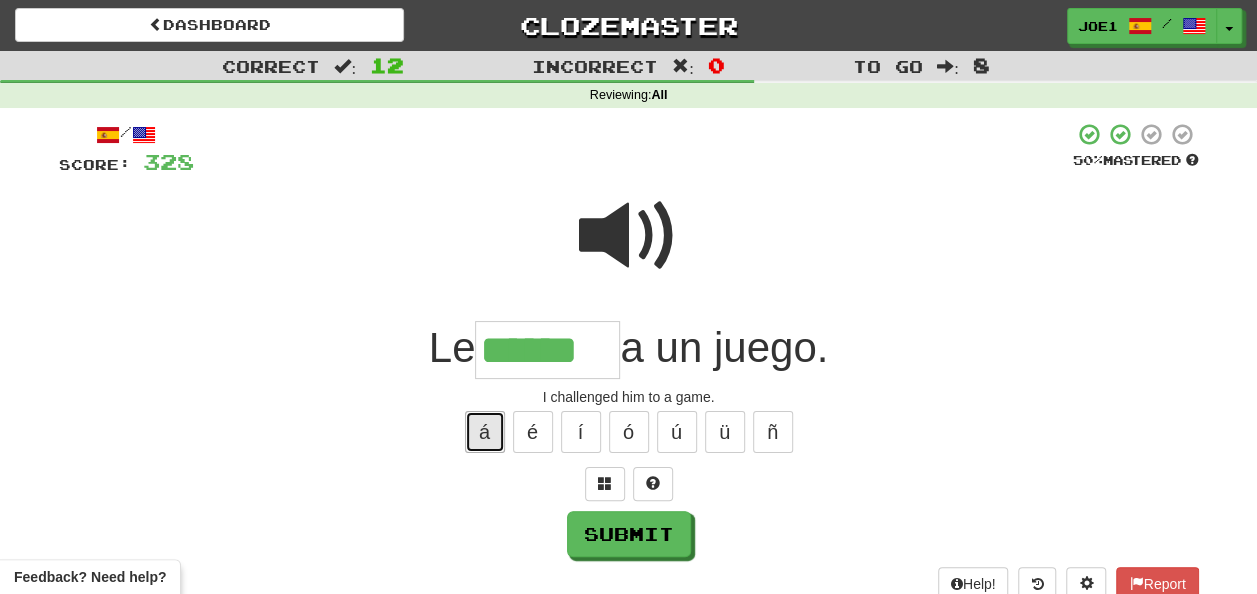click on "á" at bounding box center [485, 432] 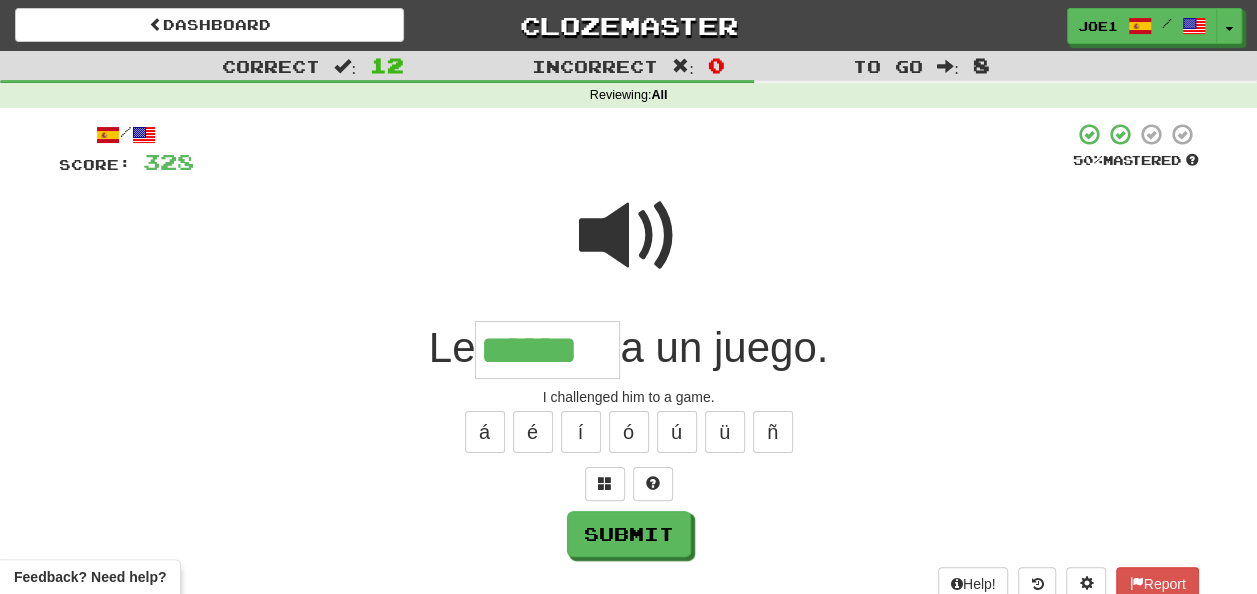 click at bounding box center [629, 236] 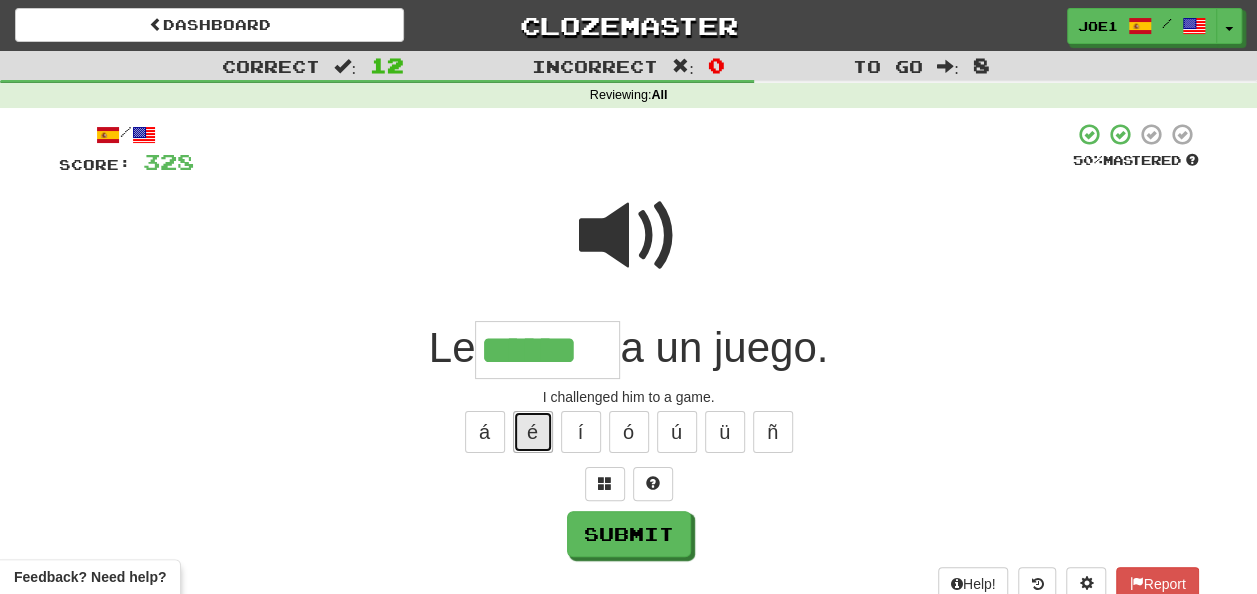 click on "é" at bounding box center [533, 432] 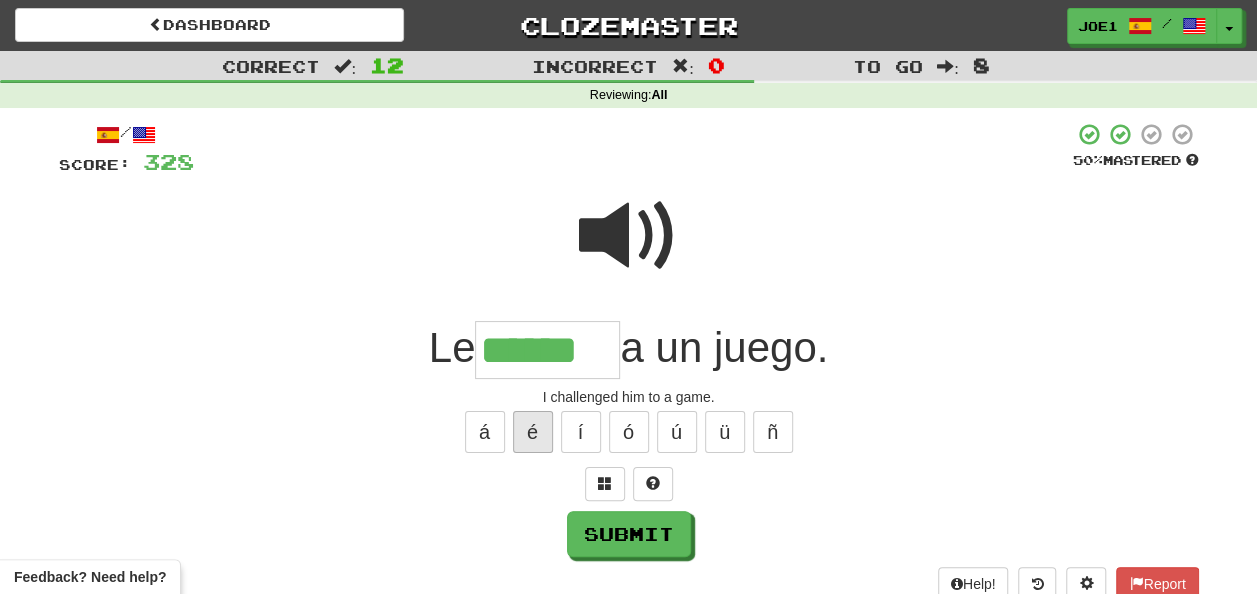 type on "*******" 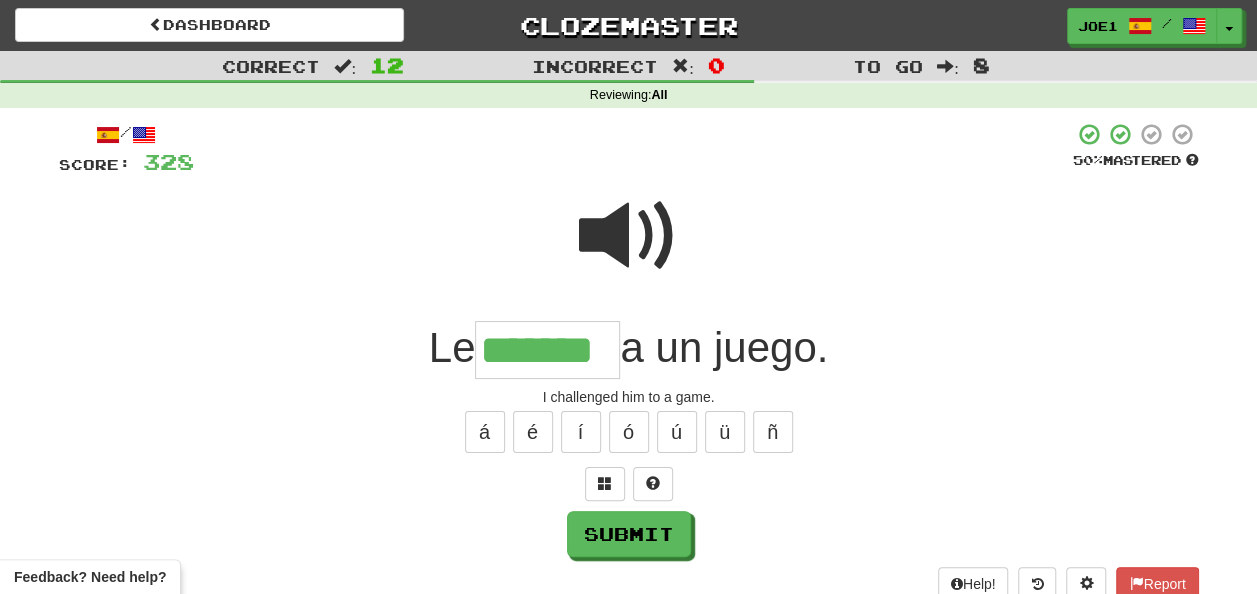 click at bounding box center (629, 236) 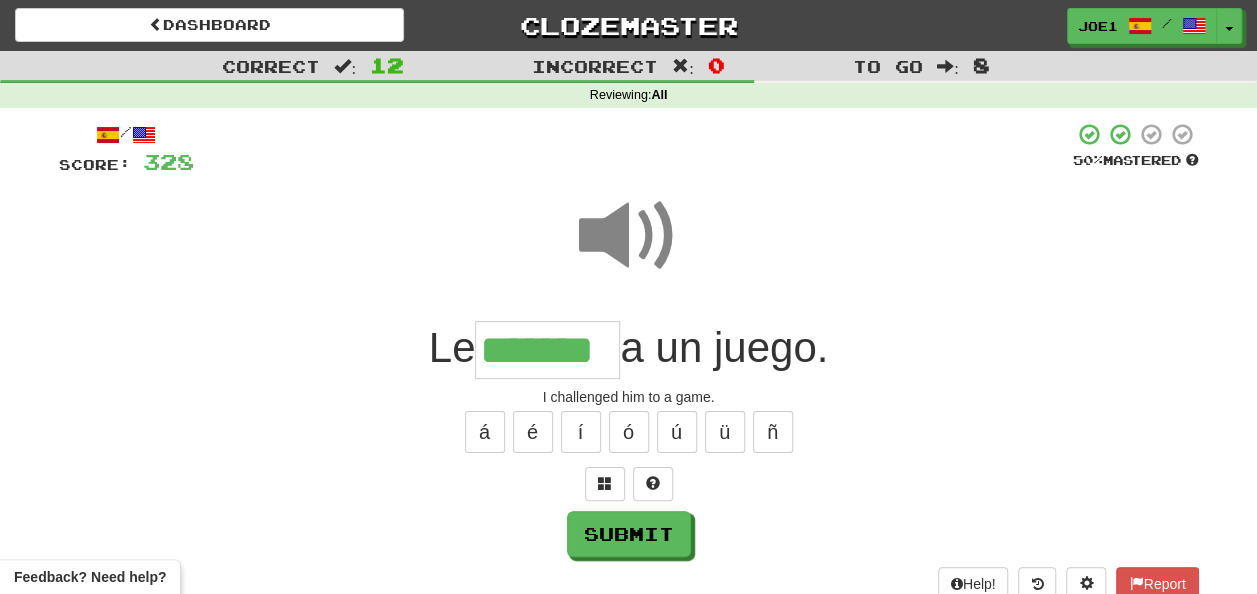 click at bounding box center (629, 236) 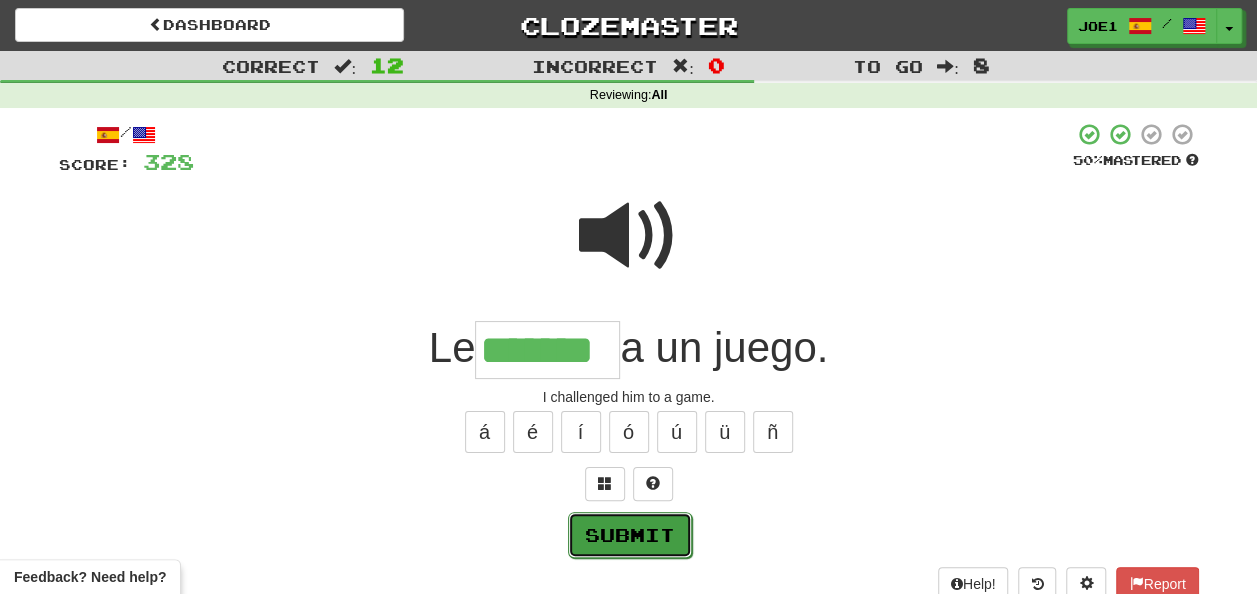 click on "Submit" at bounding box center (630, 535) 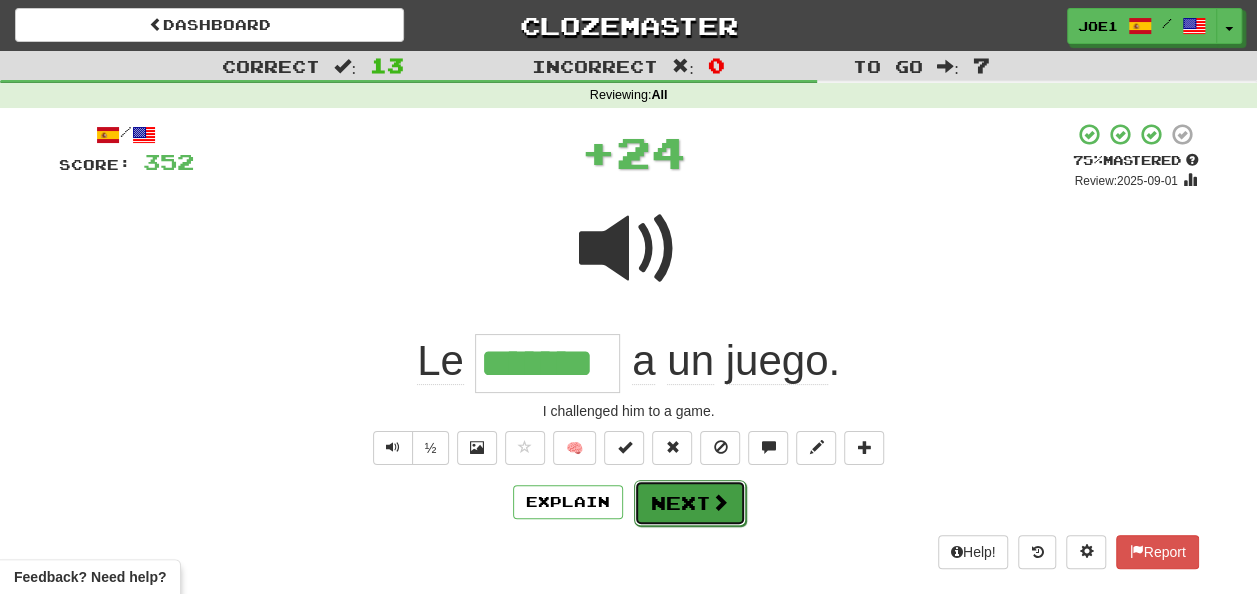click on "Next" at bounding box center [690, 503] 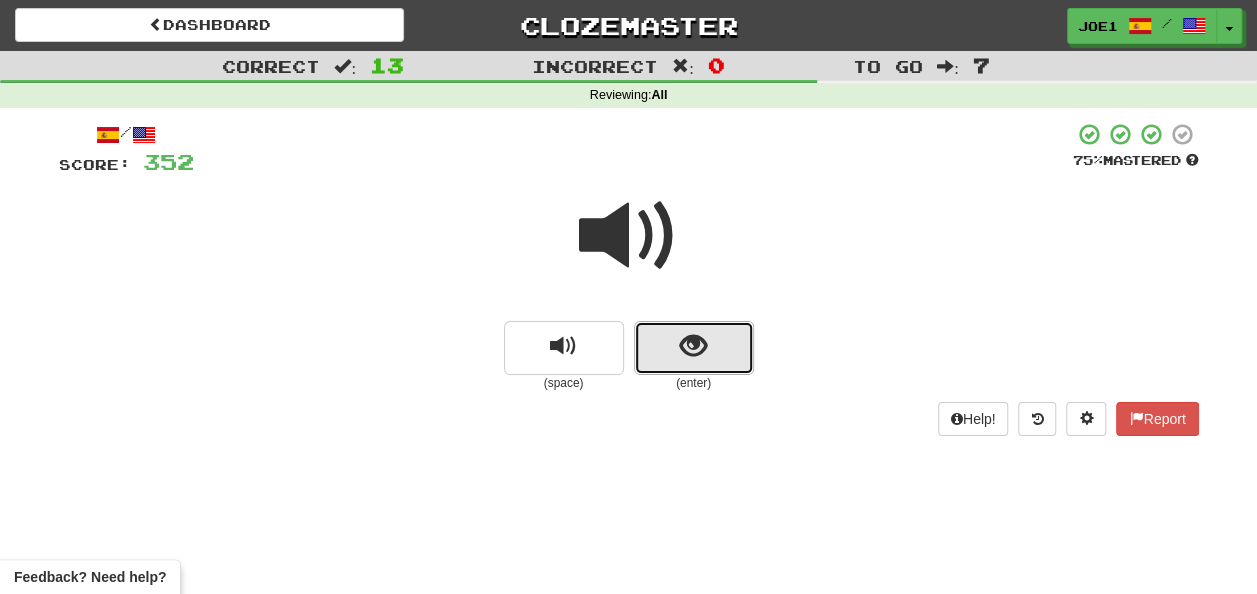 click at bounding box center [694, 348] 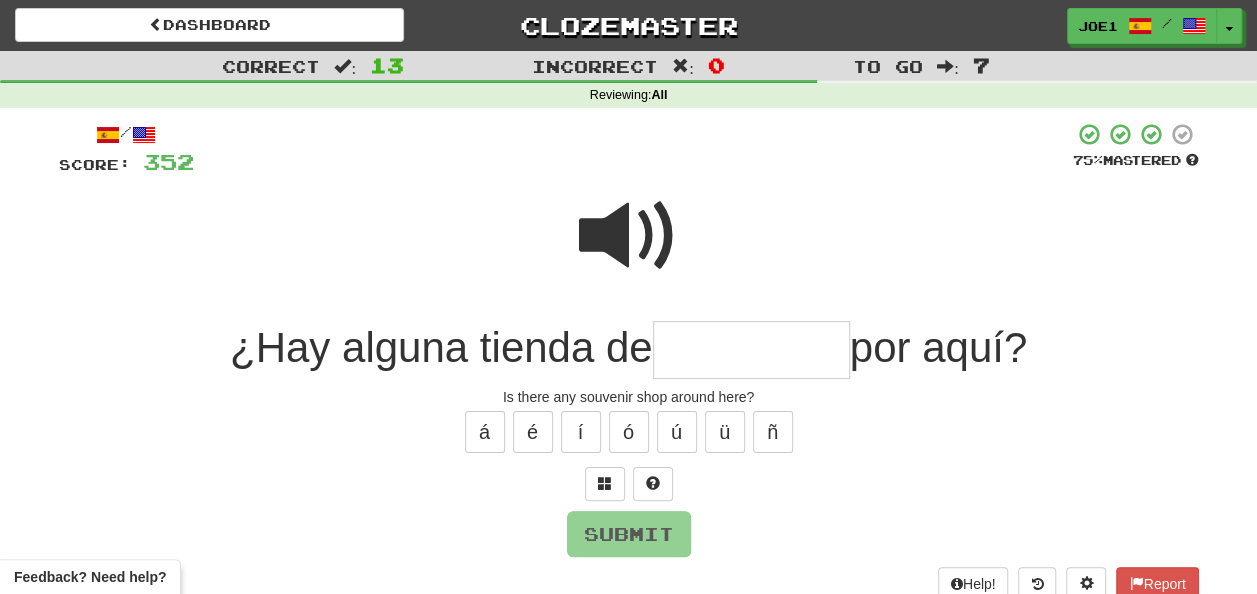 click at bounding box center [751, 350] 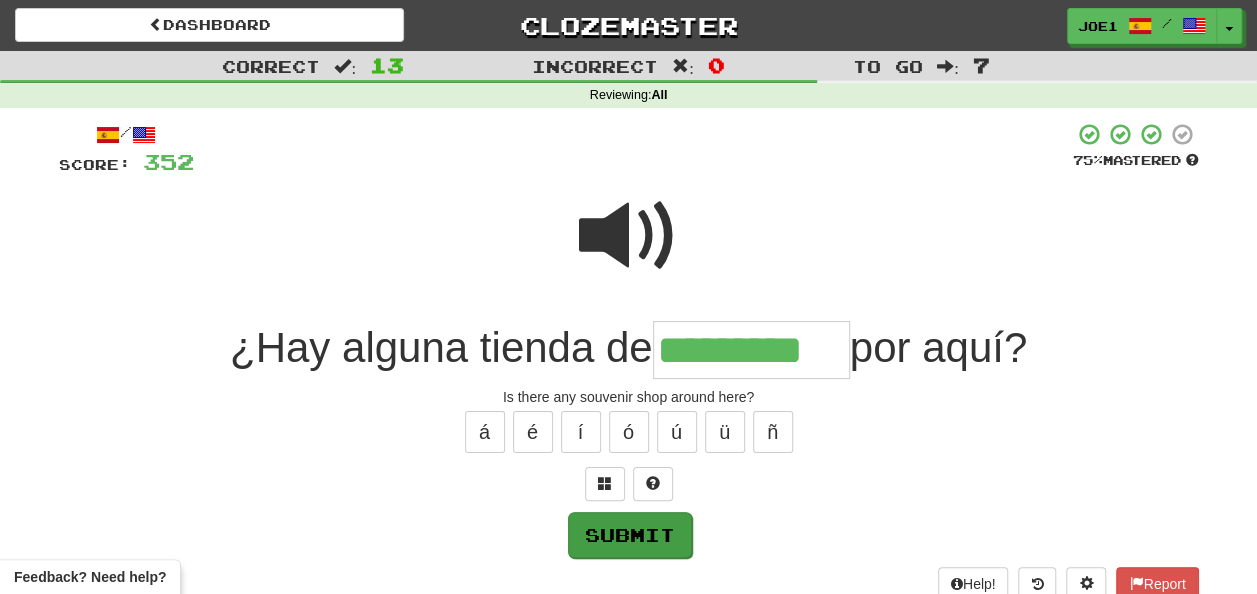 type on "*********" 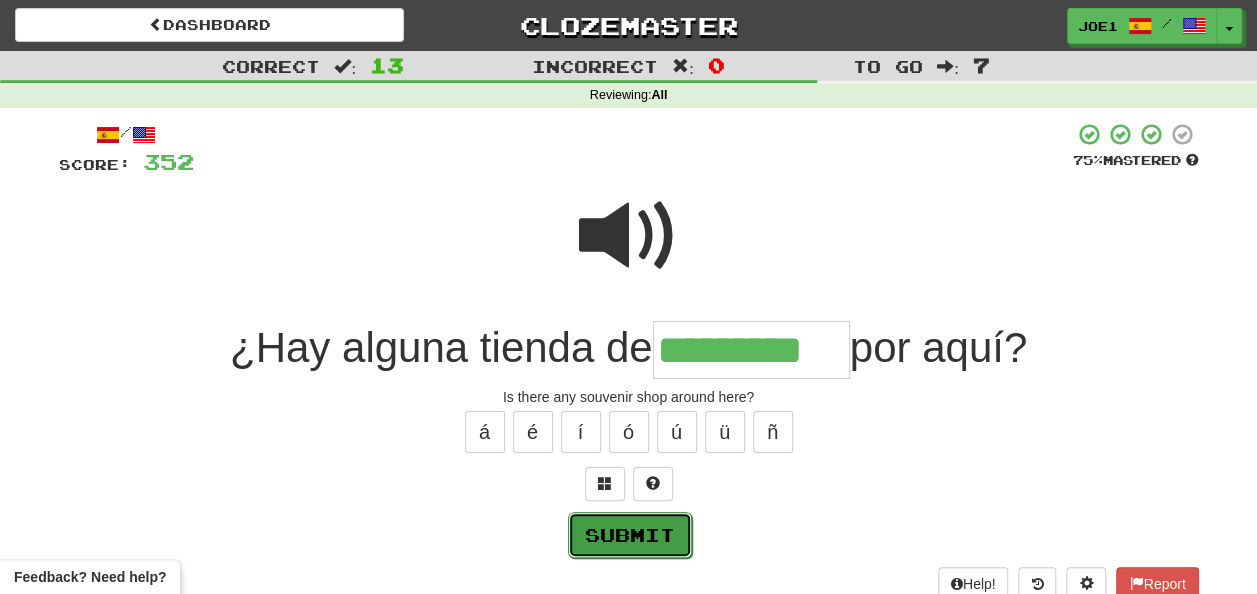 click on "Submit" at bounding box center (630, 535) 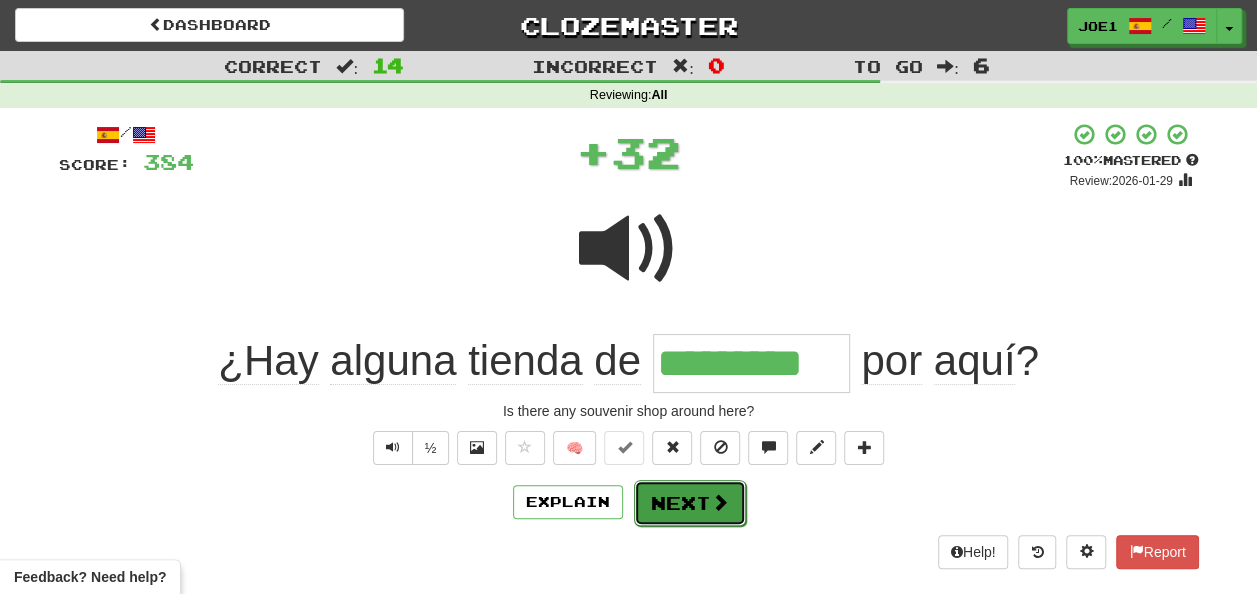 click on "Next" at bounding box center [690, 503] 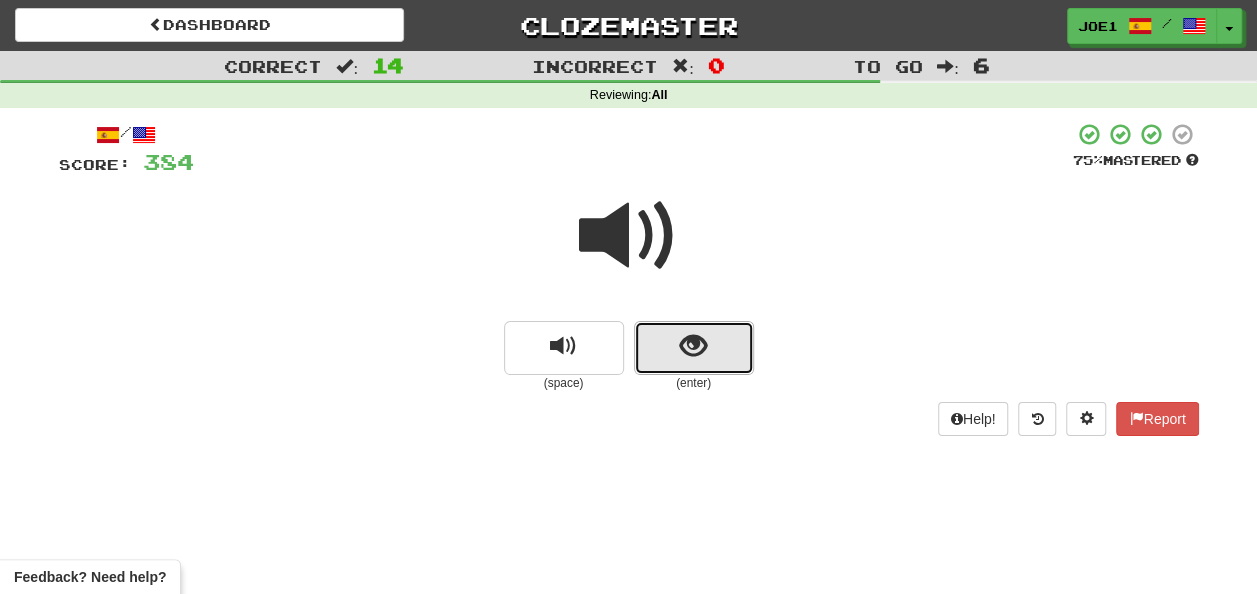 click at bounding box center [694, 348] 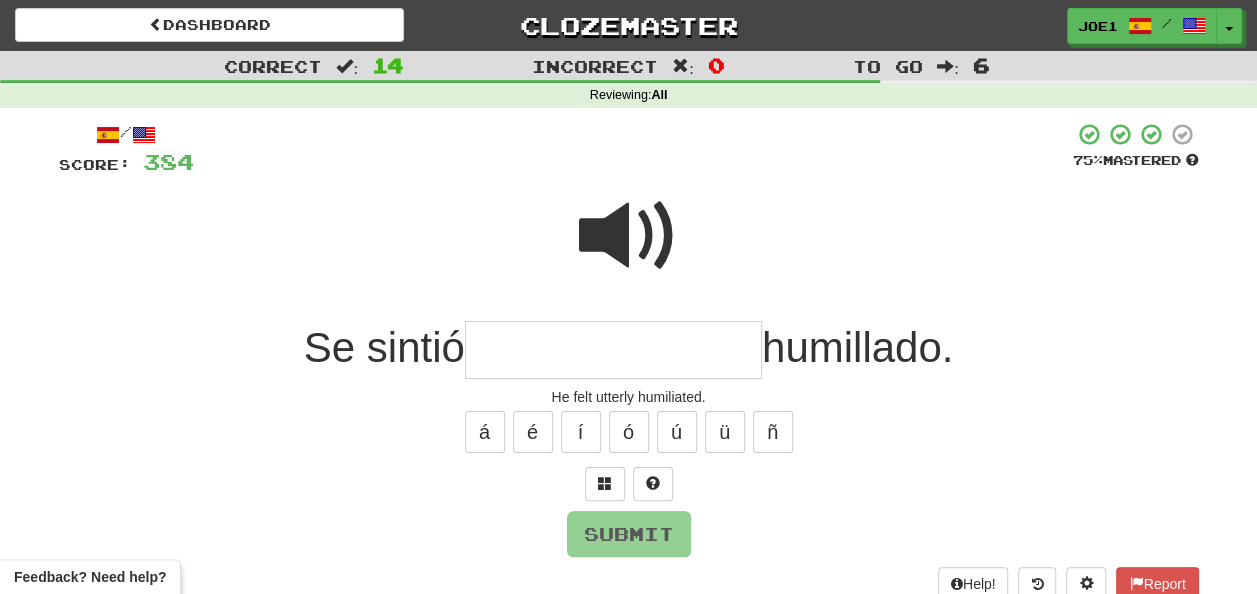 click at bounding box center (613, 350) 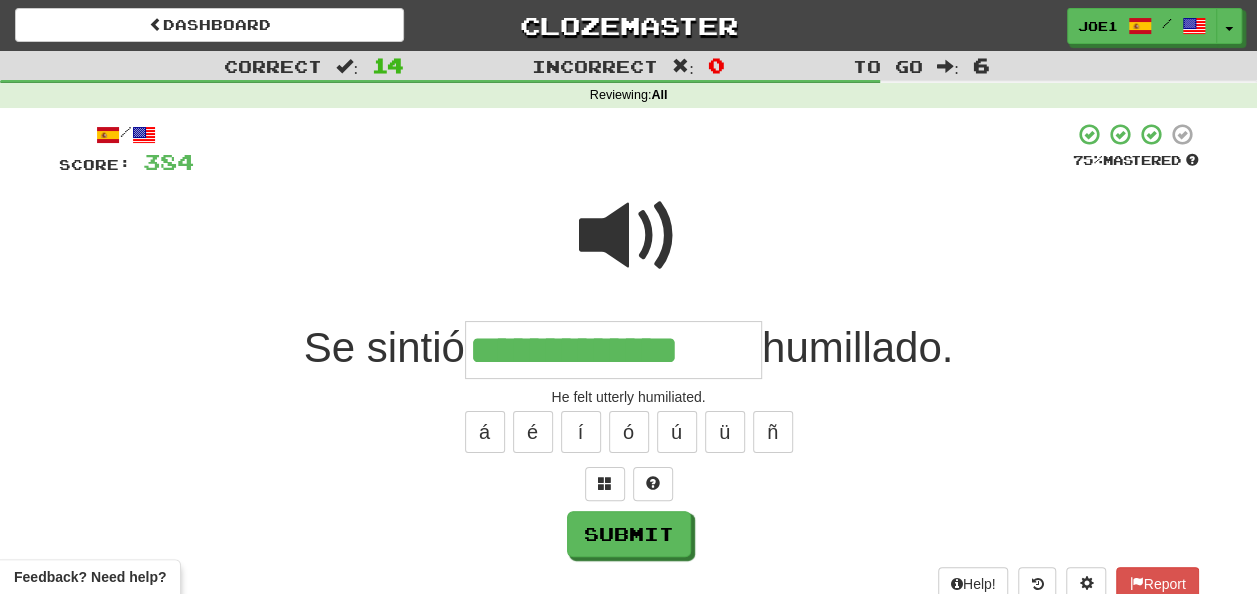 type on "**********" 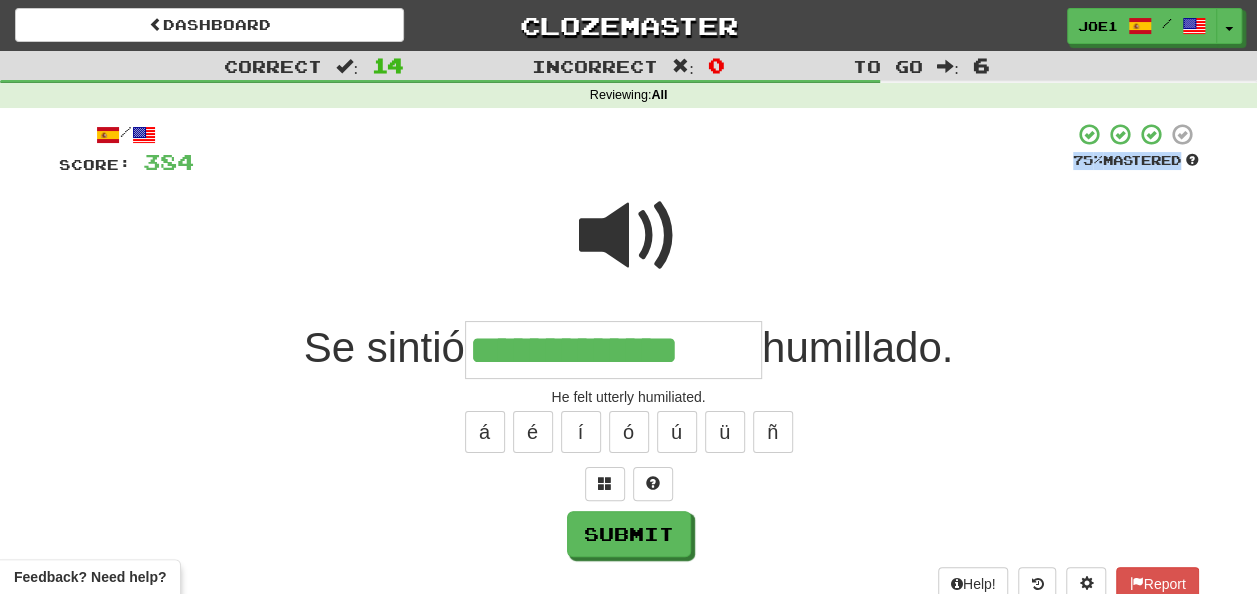 click at bounding box center (629, 236) 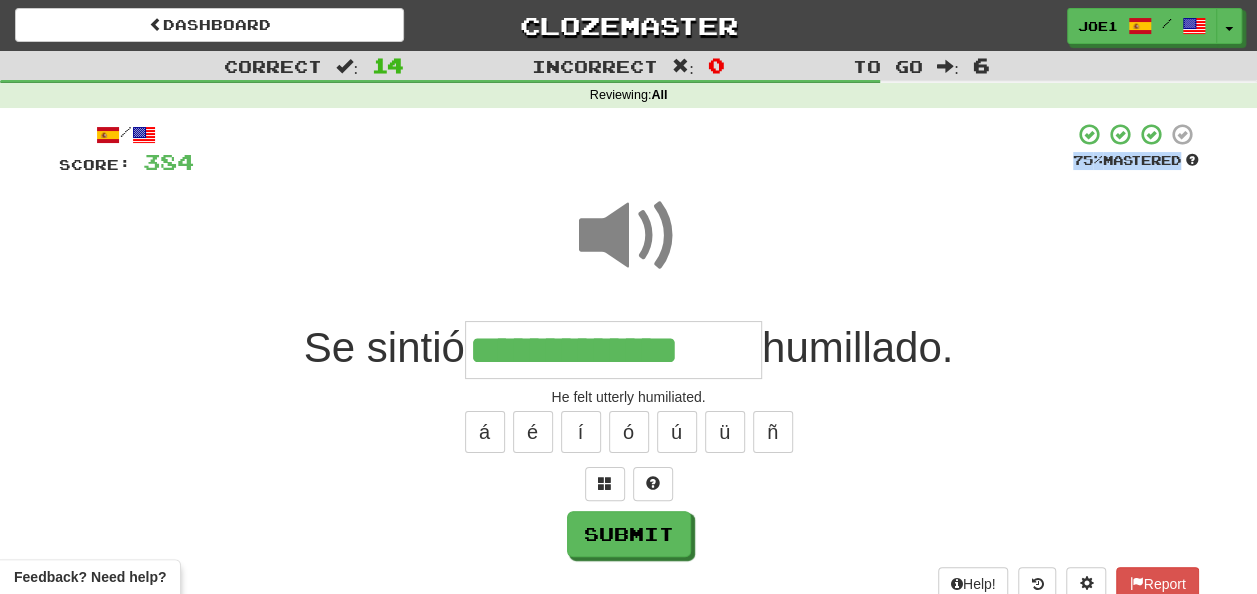 click at bounding box center (629, 236) 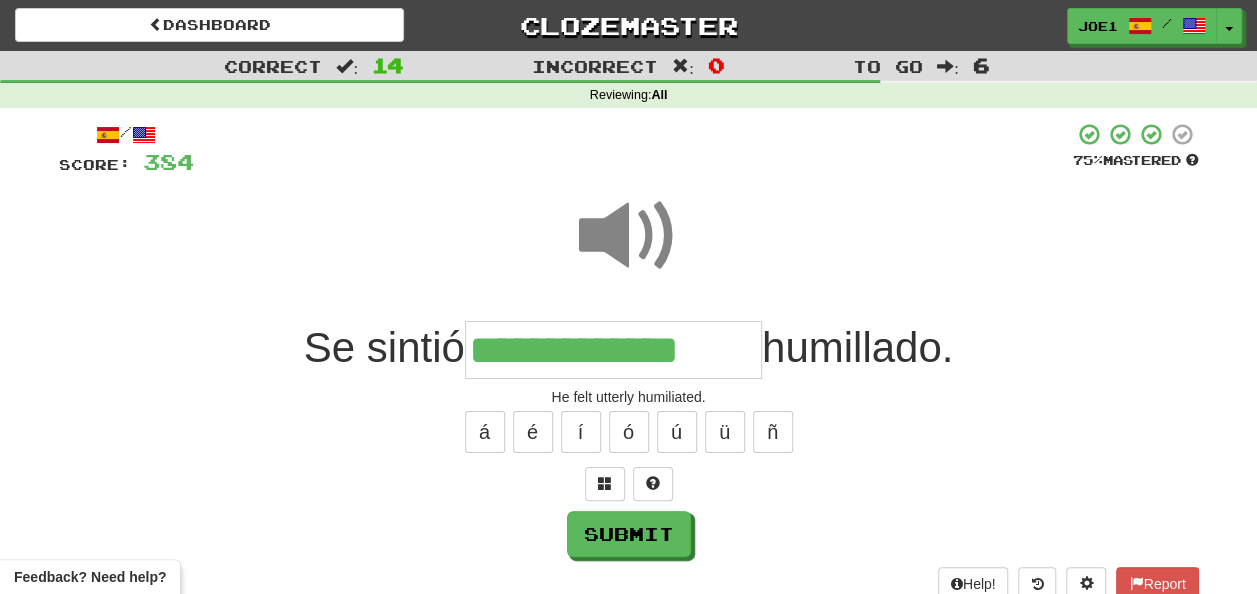 click at bounding box center [629, 236] 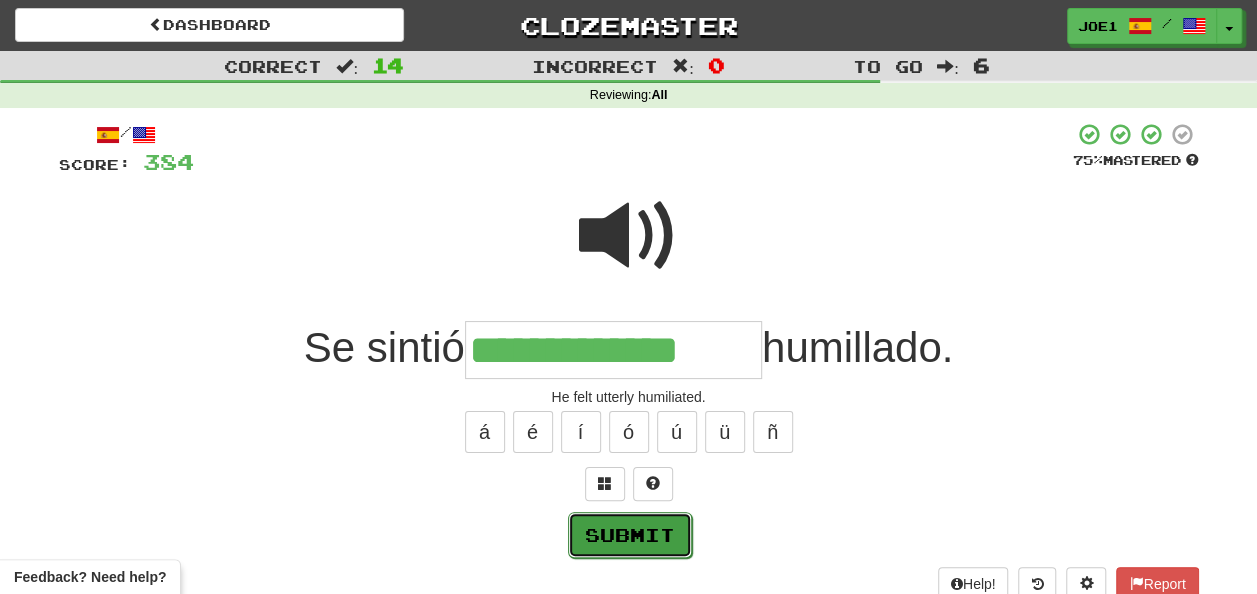 click on "Submit" at bounding box center (630, 535) 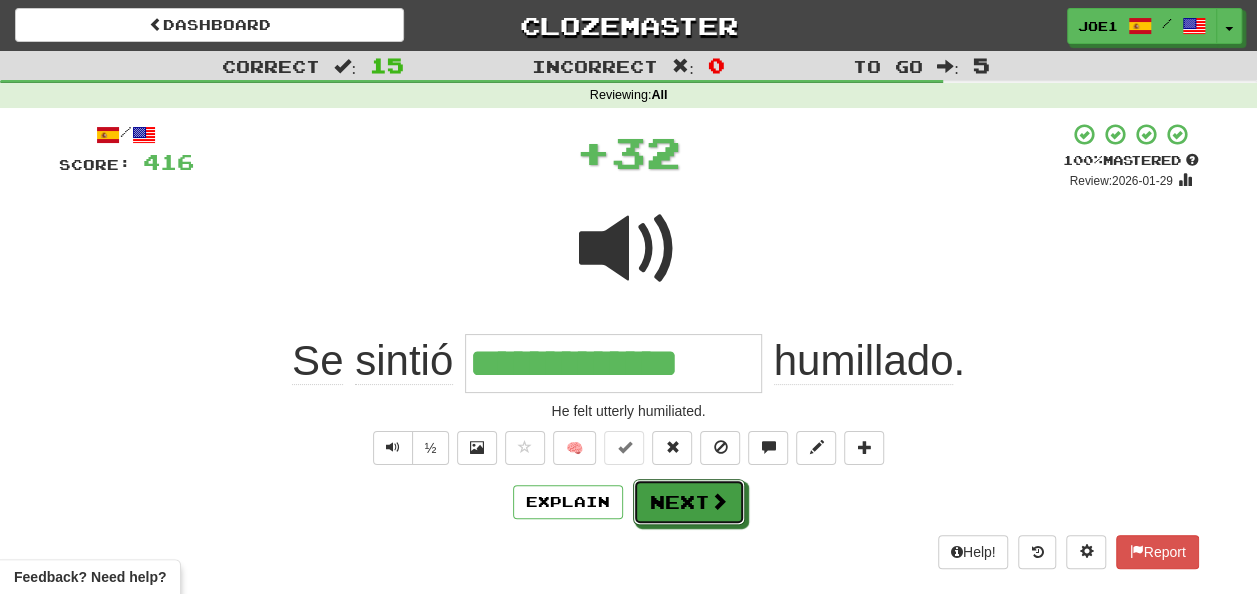 click on "Next" at bounding box center (689, 502) 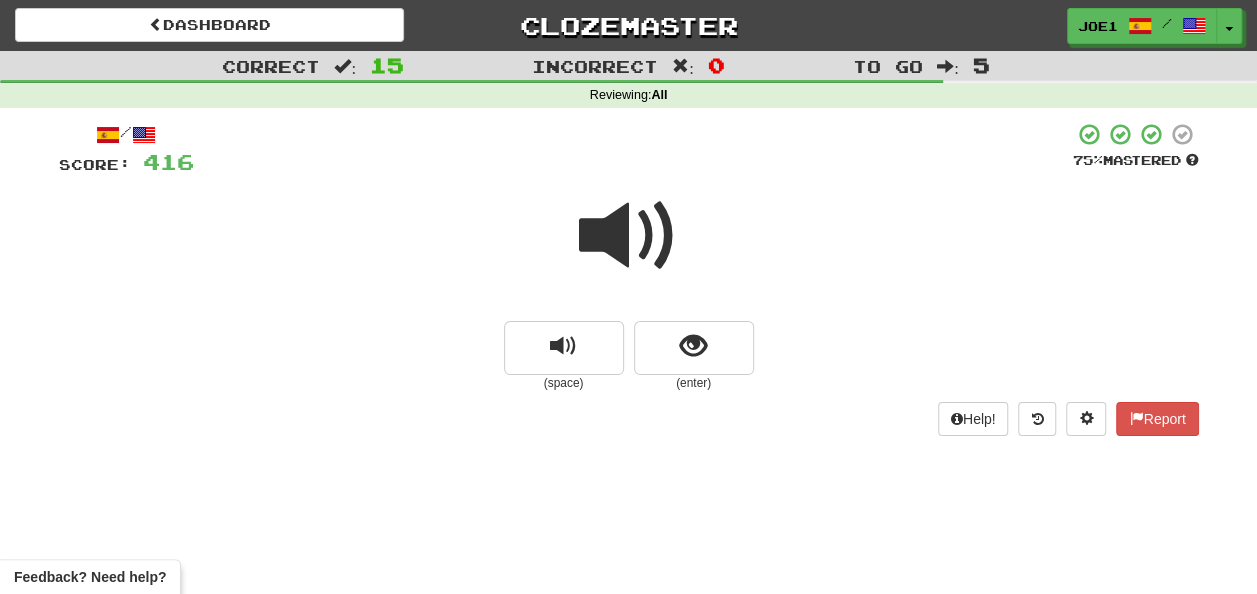 click at bounding box center [629, 236] 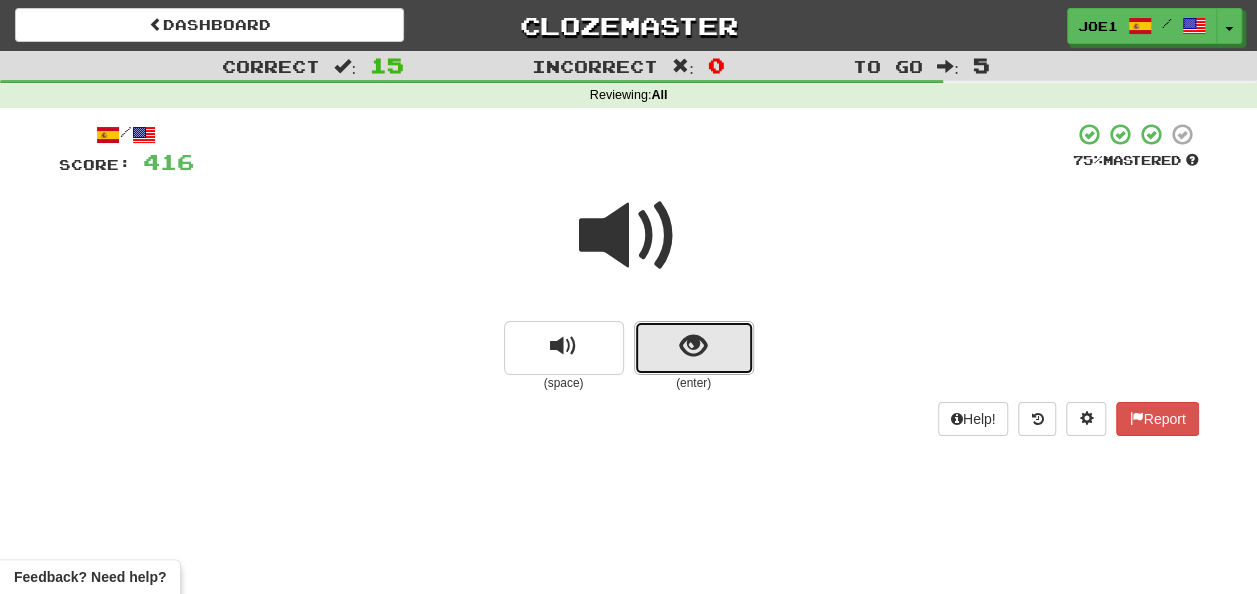click at bounding box center [693, 346] 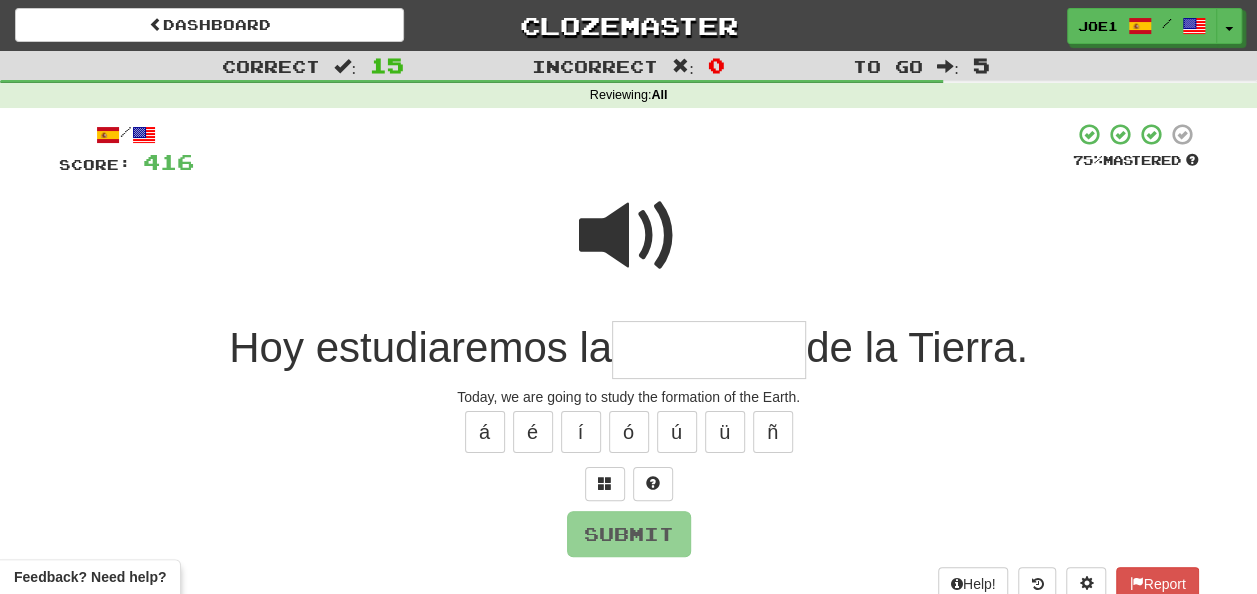 click at bounding box center [629, 236] 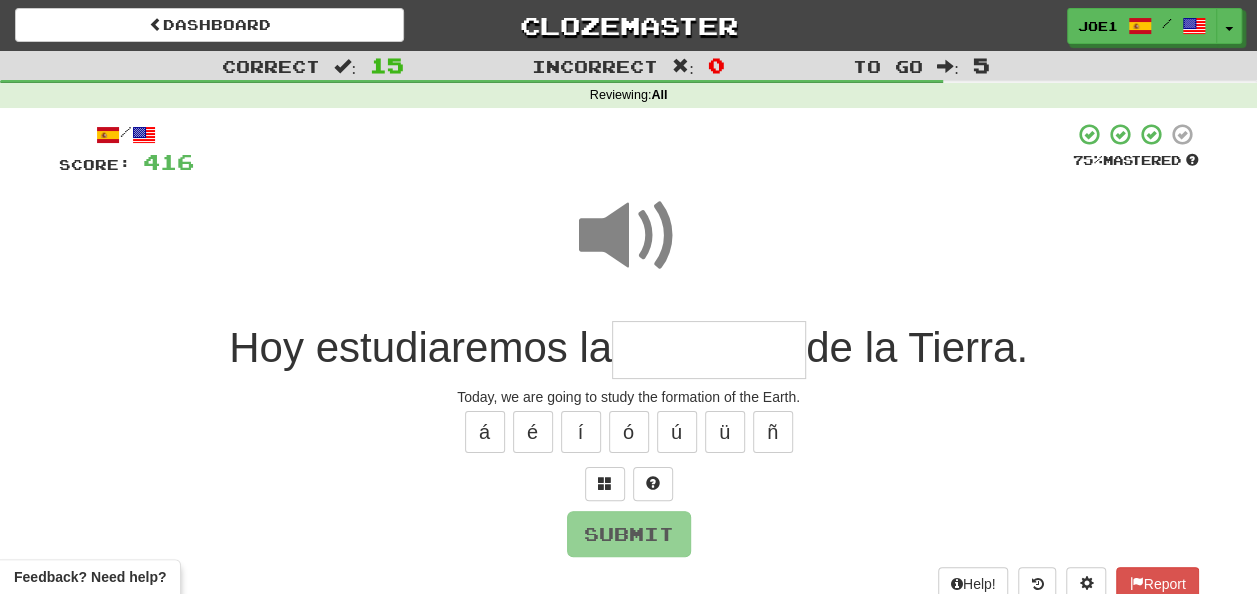click at bounding box center [709, 350] 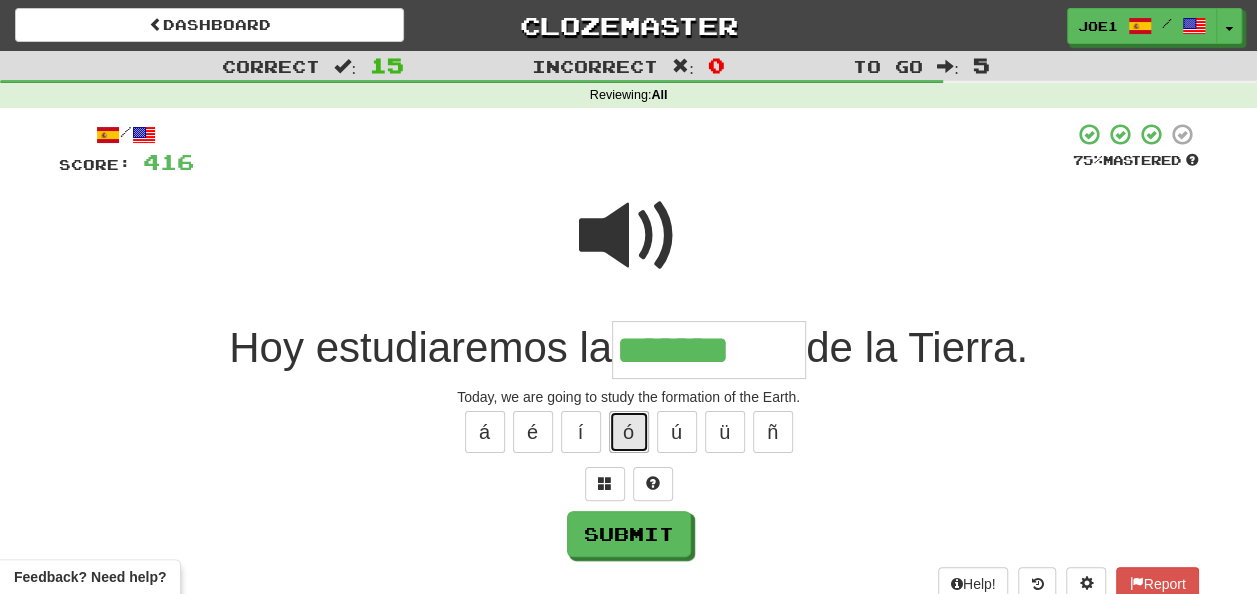 click on "ó" at bounding box center (629, 432) 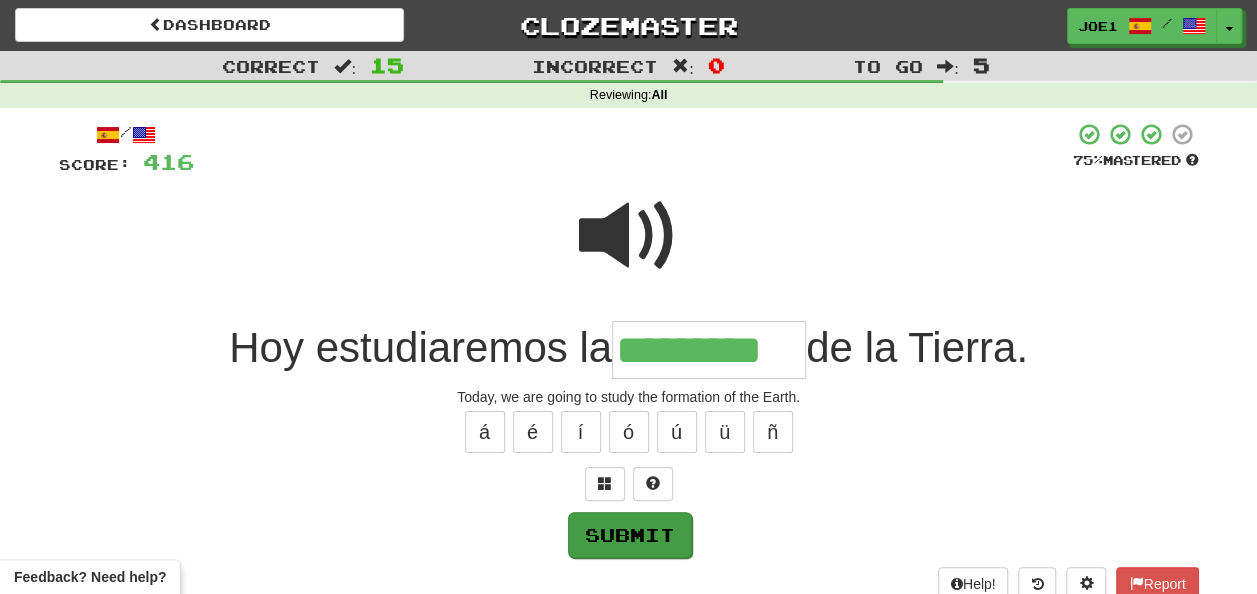 type on "*********" 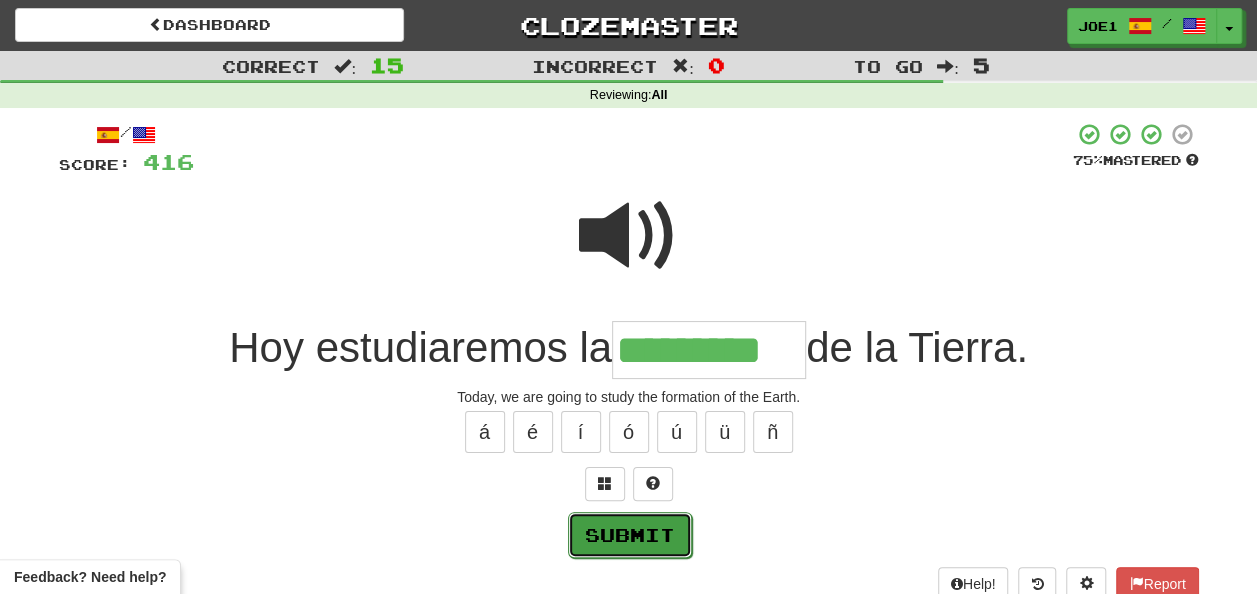 click on "Submit" at bounding box center (630, 535) 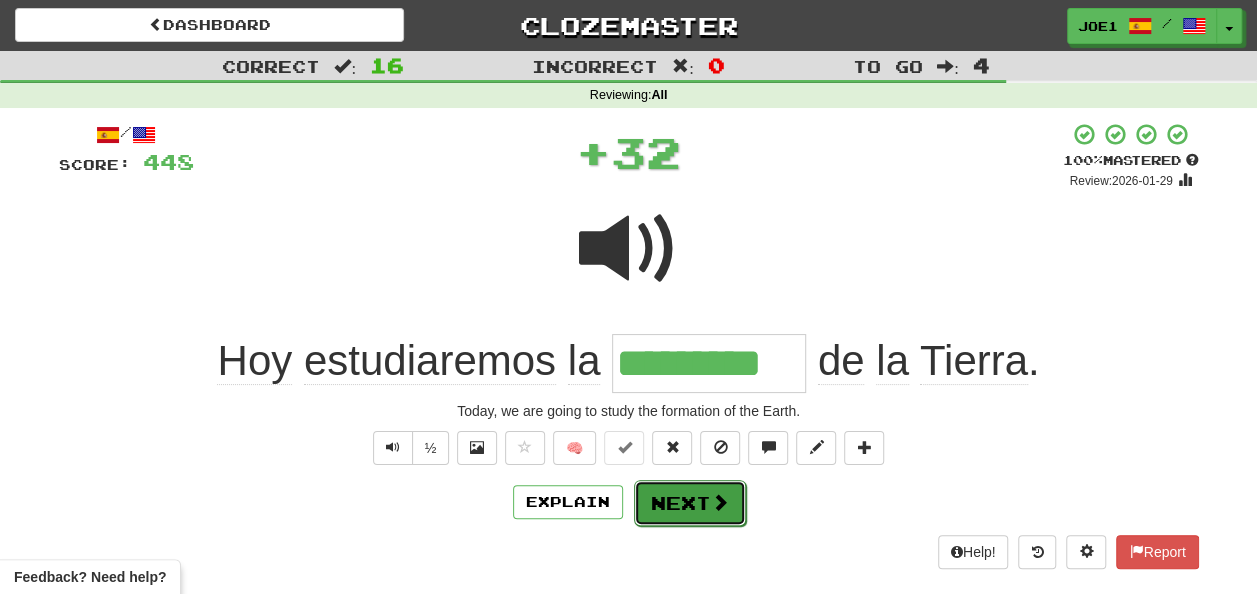 click on "Next" at bounding box center (690, 503) 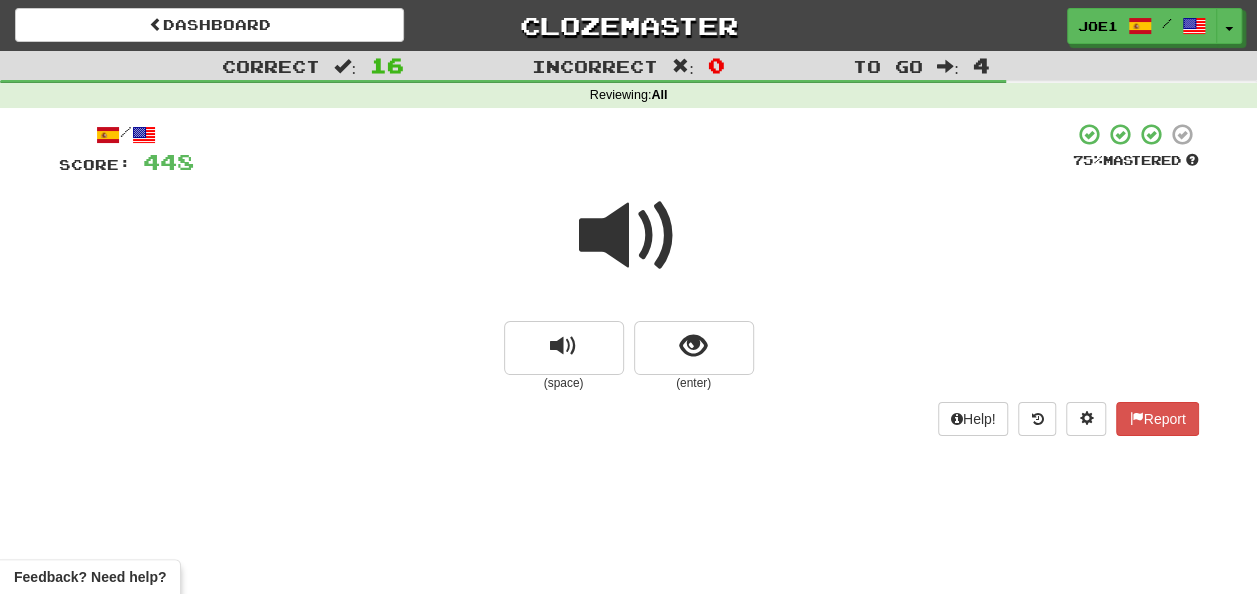 click at bounding box center [629, 236] 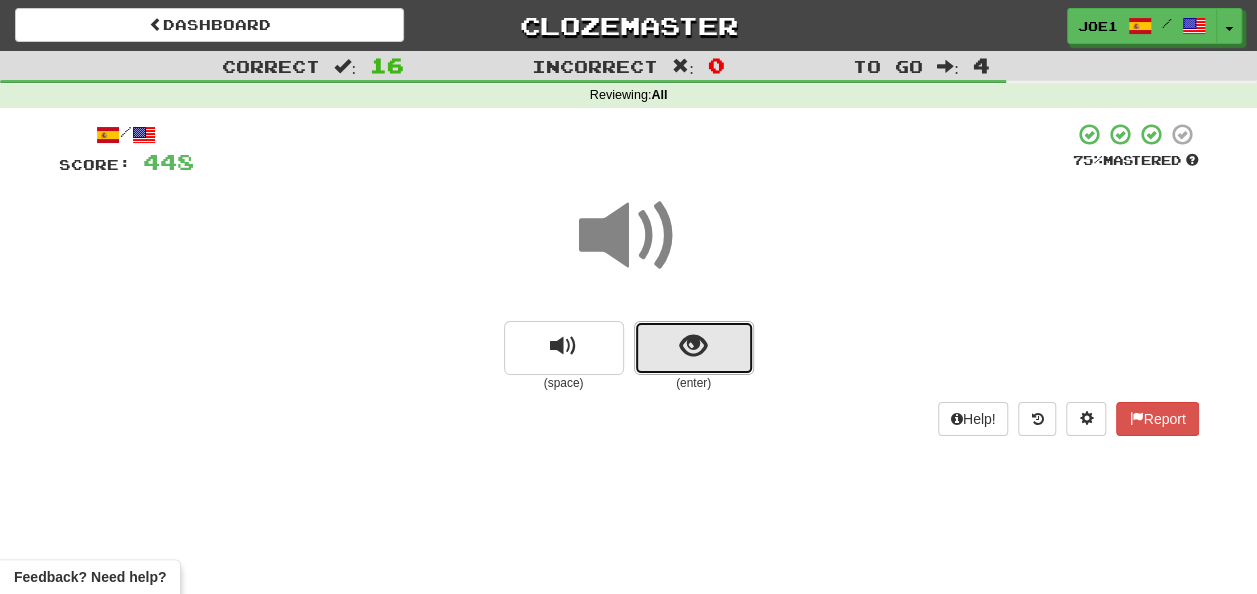 click at bounding box center (693, 346) 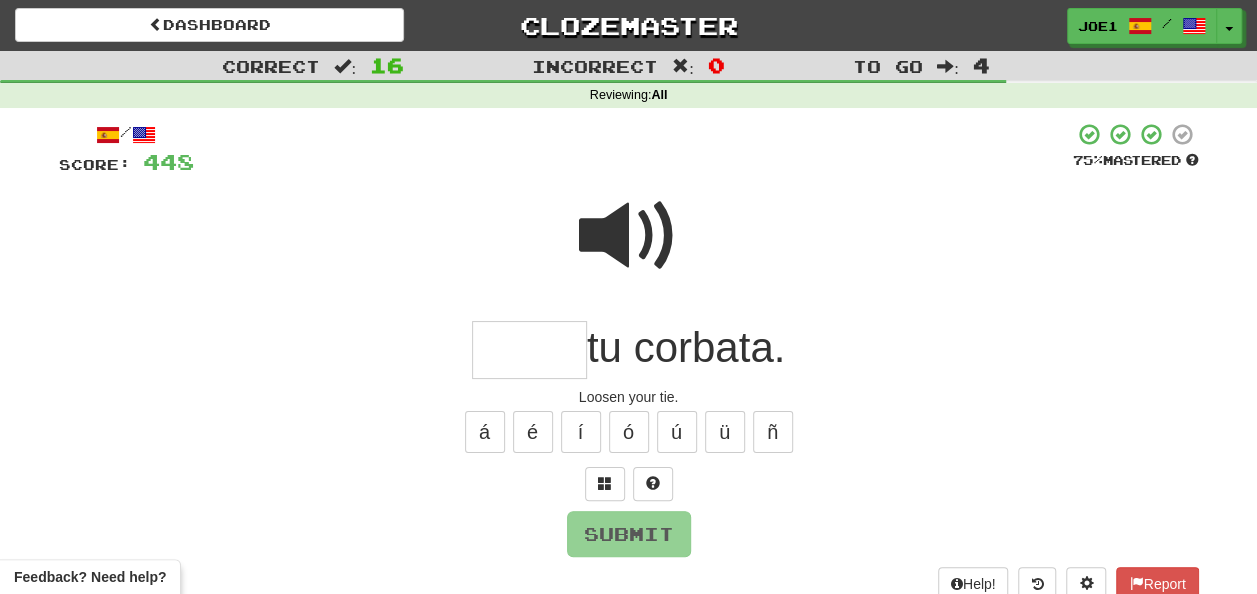 click at bounding box center [629, 236] 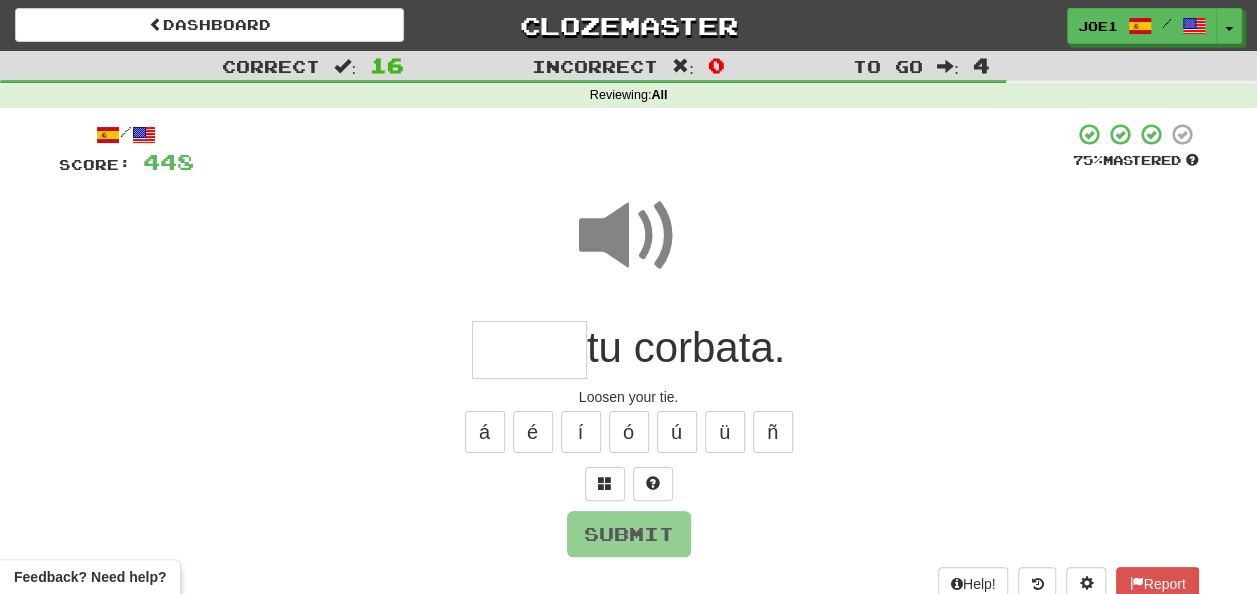 click at bounding box center [529, 350] 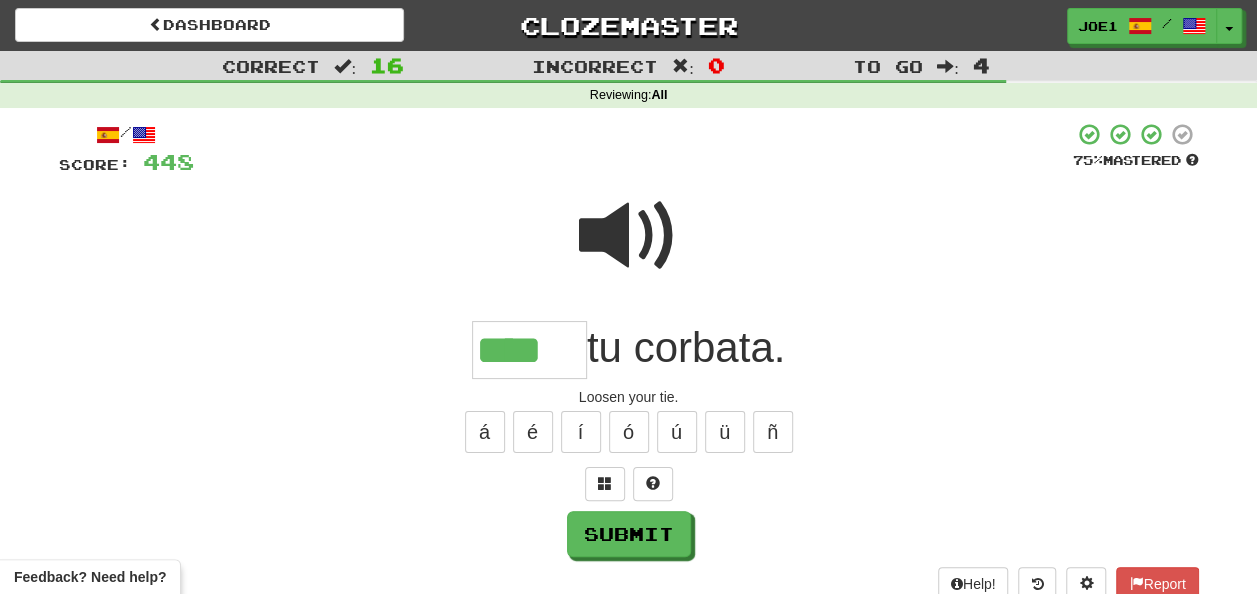 click at bounding box center [629, 236] 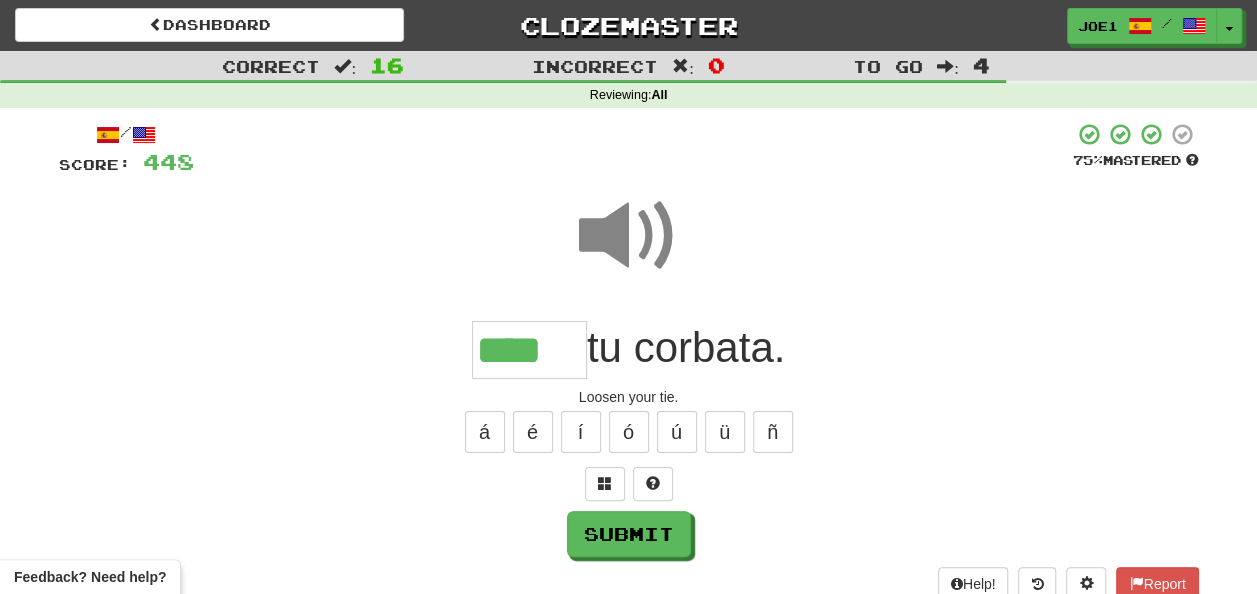 click on "****" at bounding box center (529, 350) 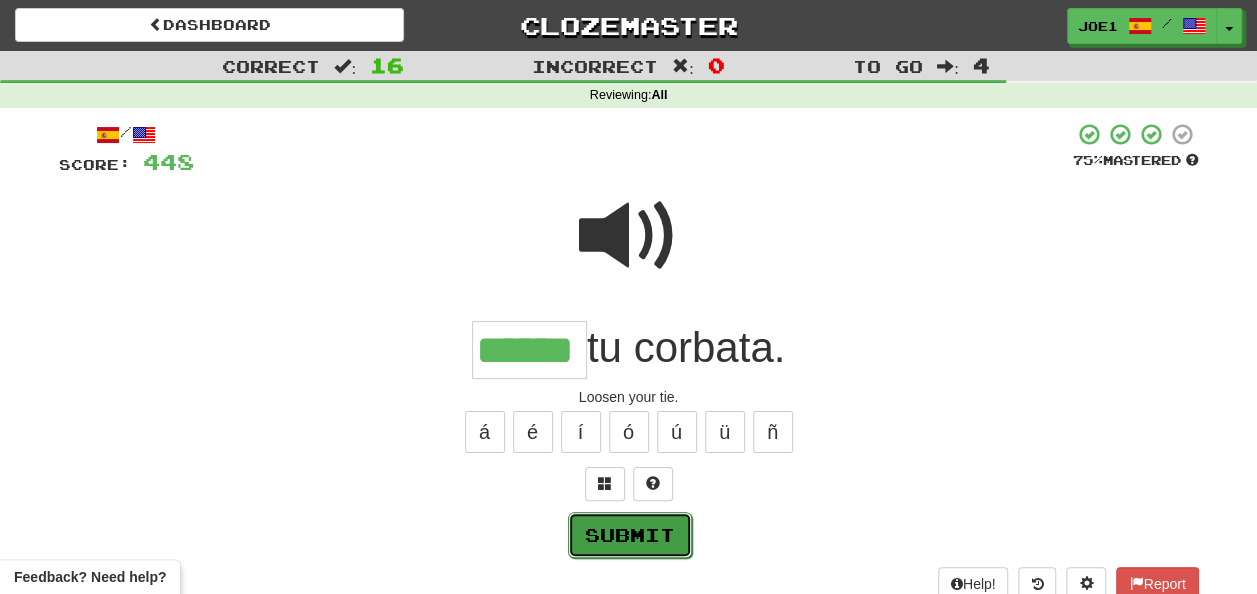 click on "Submit" at bounding box center (630, 535) 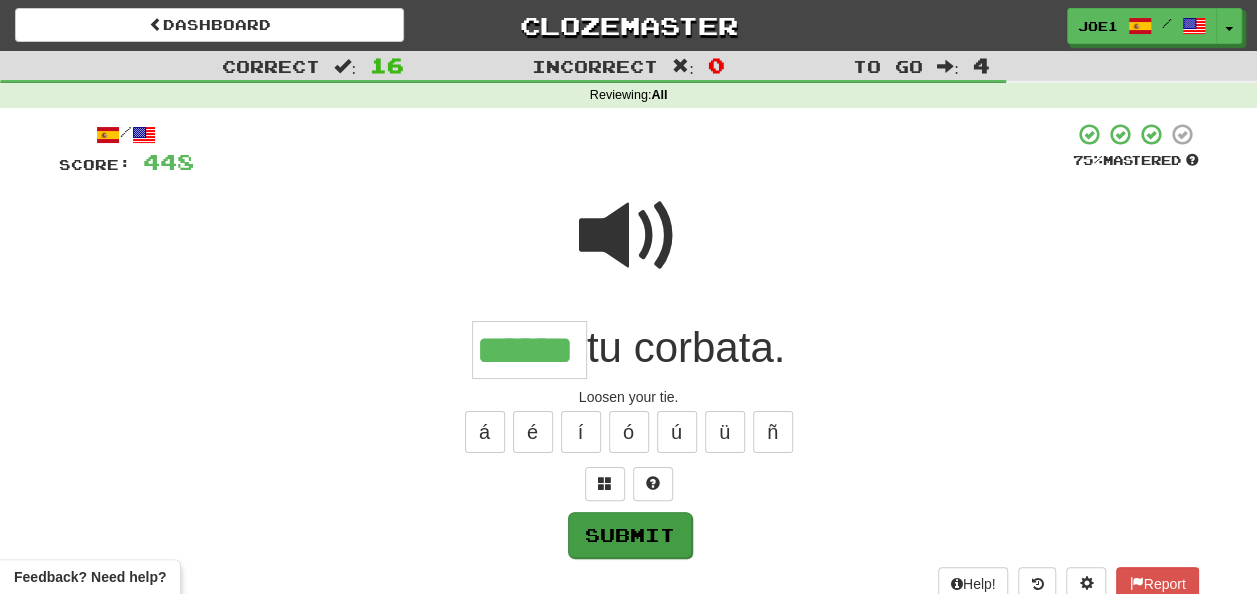 type on "******" 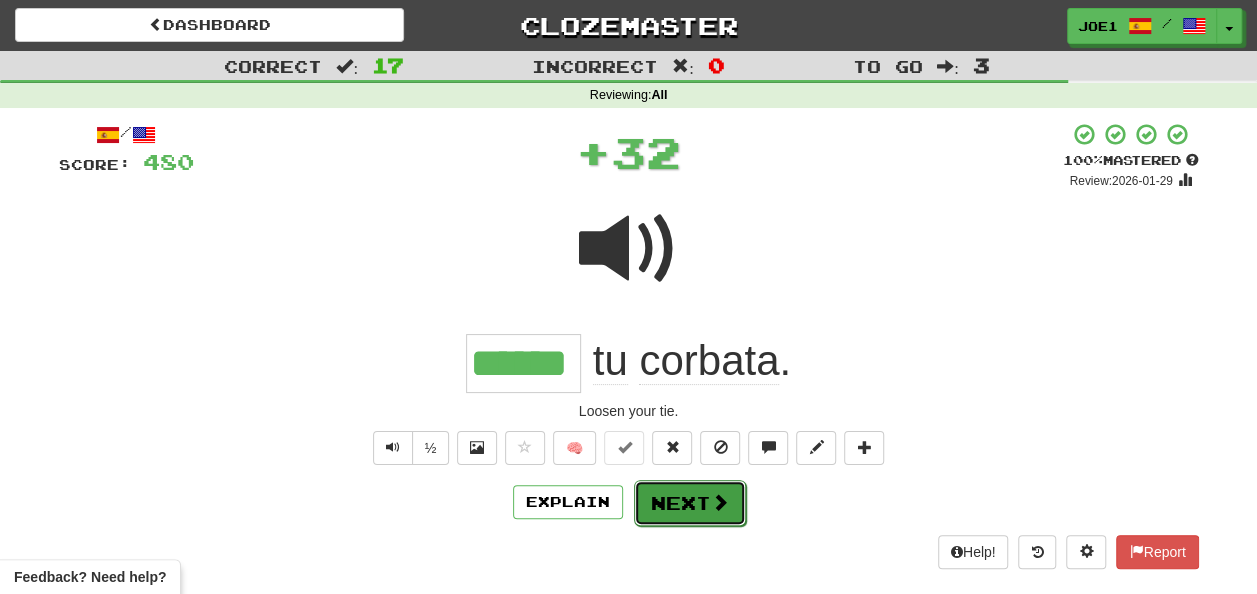click on "Next" at bounding box center [690, 503] 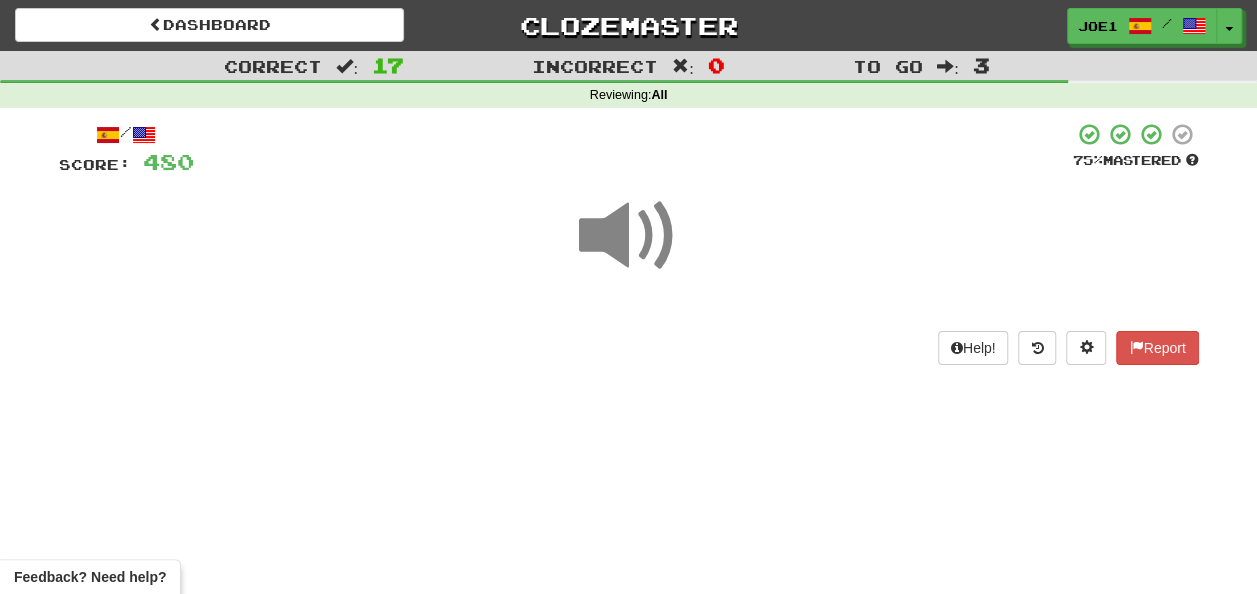 click at bounding box center [629, 236] 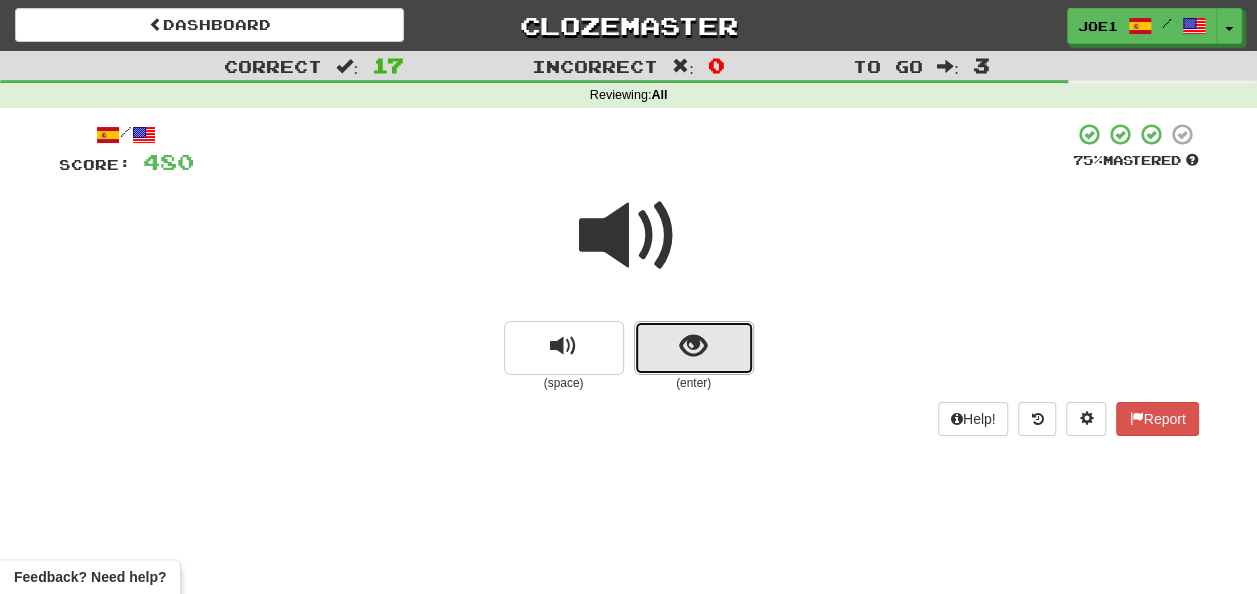 click at bounding box center (694, 348) 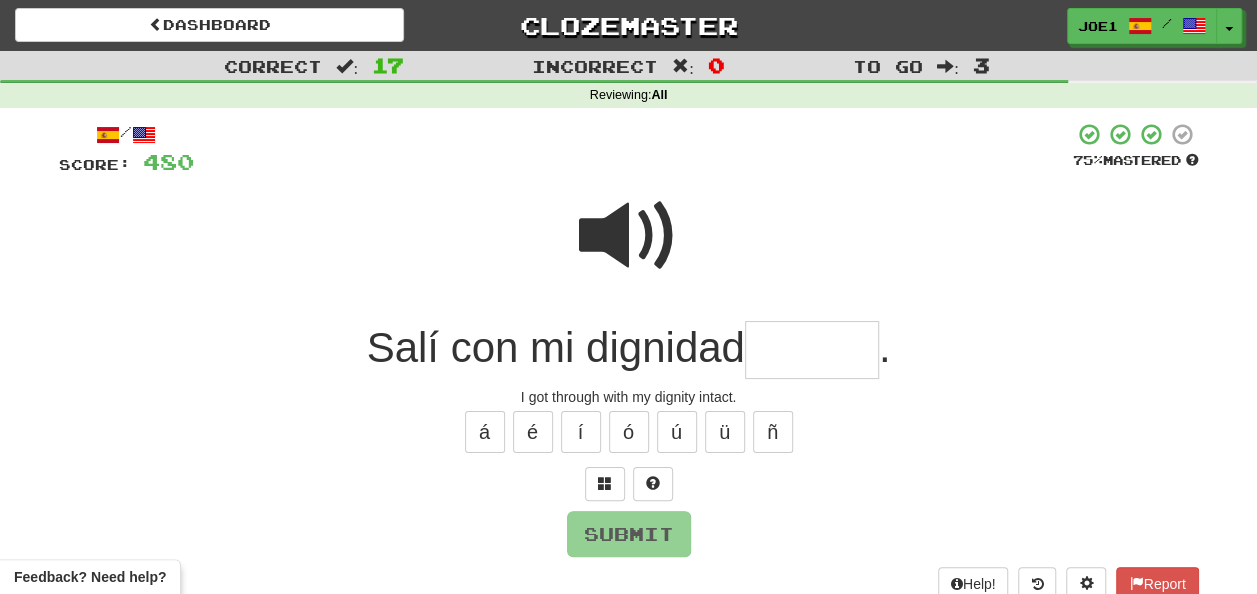 click at bounding box center [812, 350] 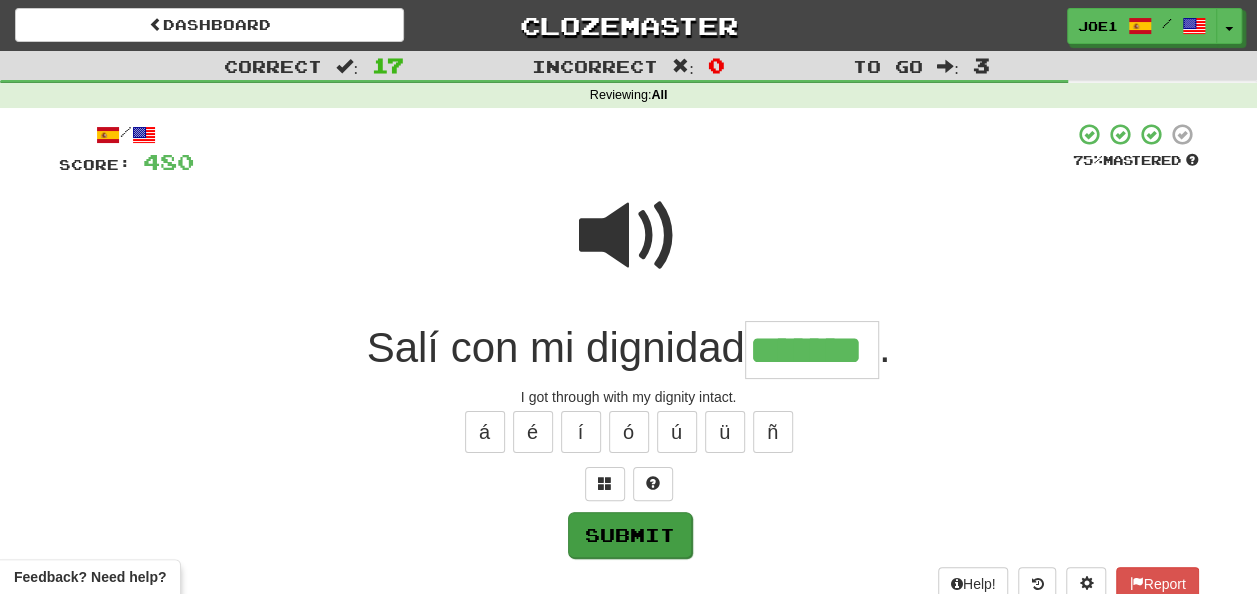 type on "*******" 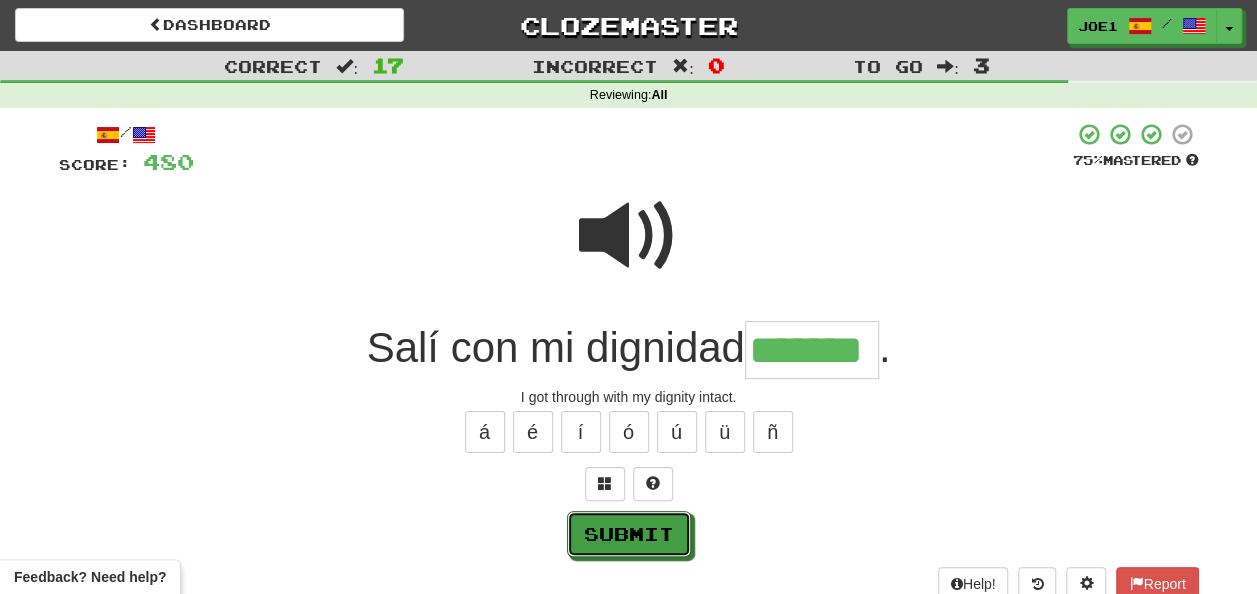 click on "Submit" at bounding box center (629, 534) 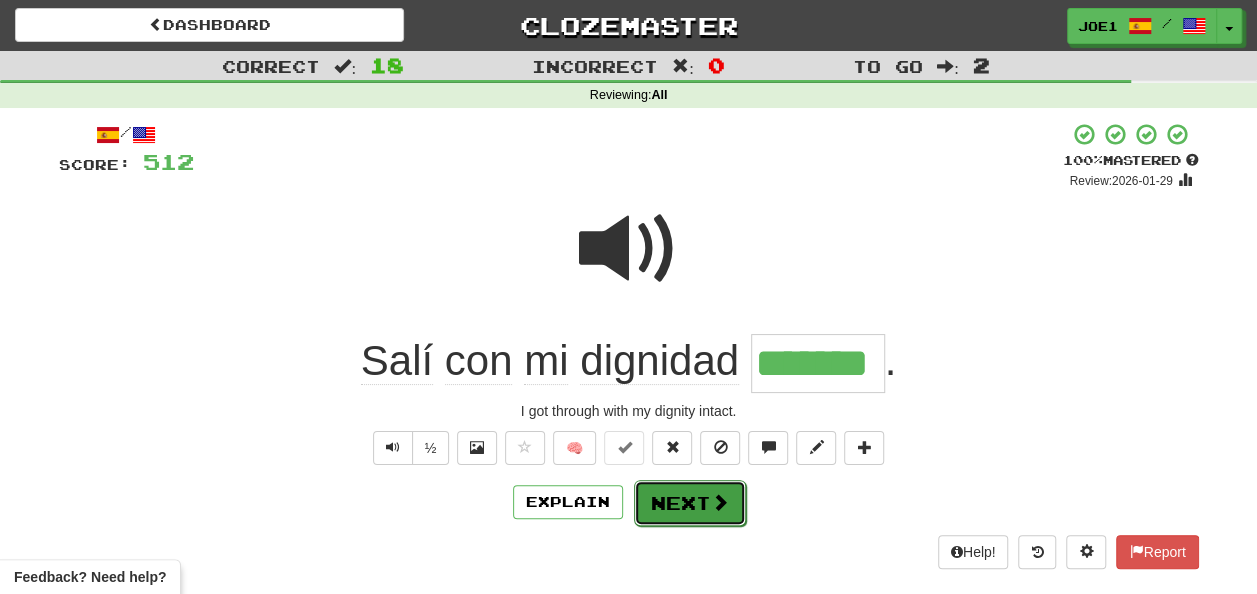 click on "Next" at bounding box center (690, 503) 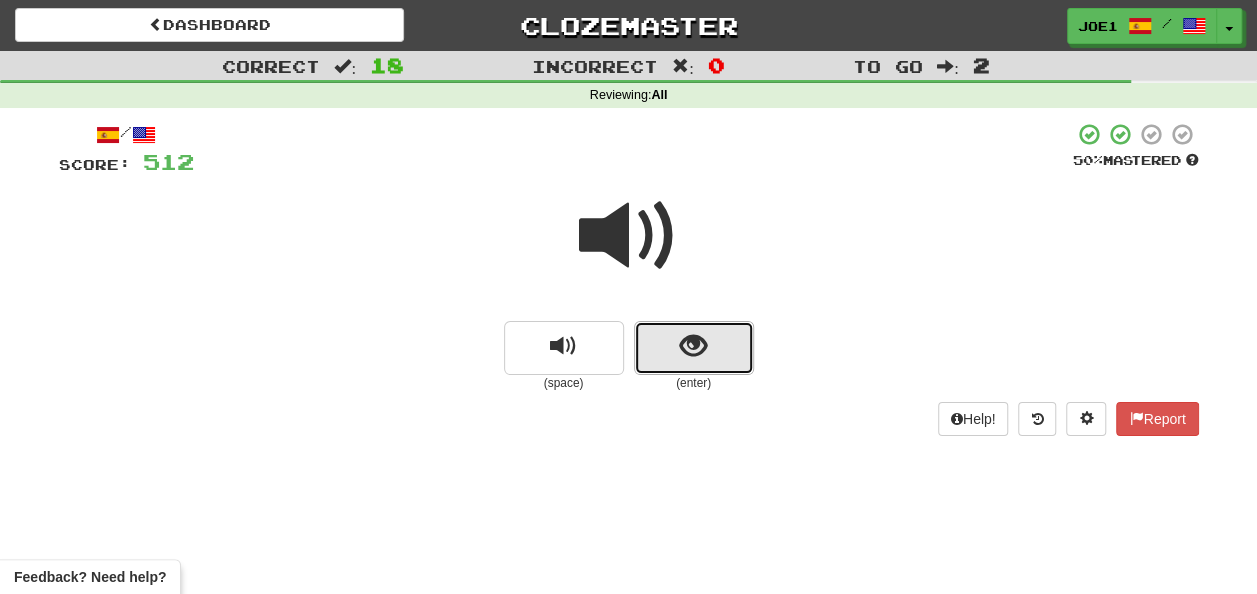 click at bounding box center (693, 346) 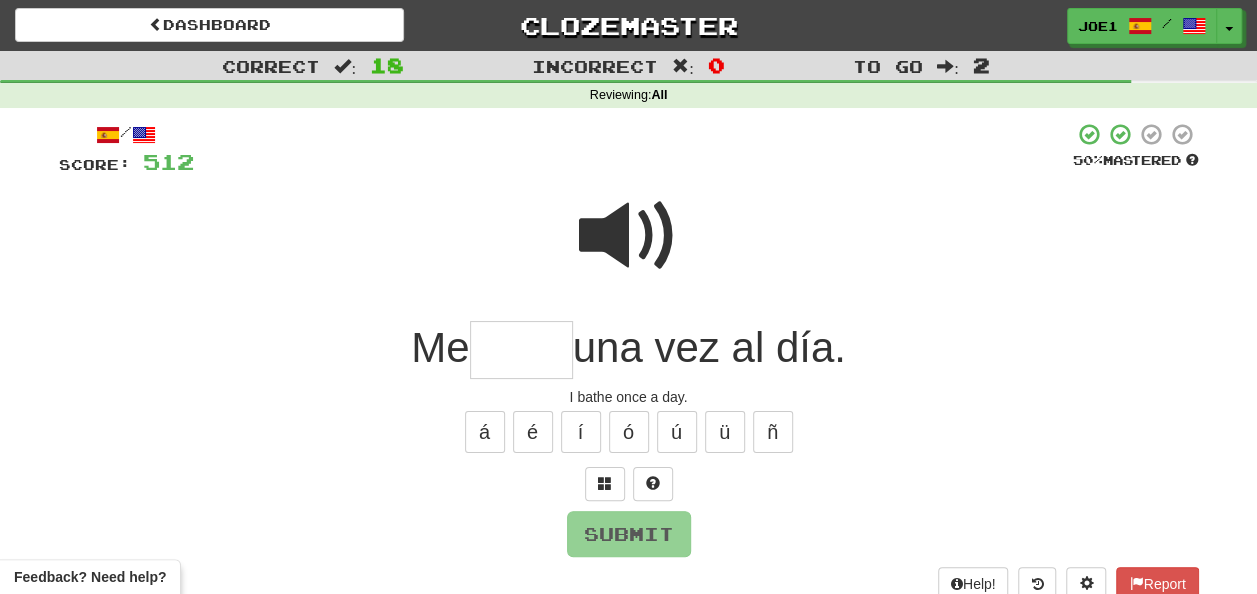 click at bounding box center [521, 350] 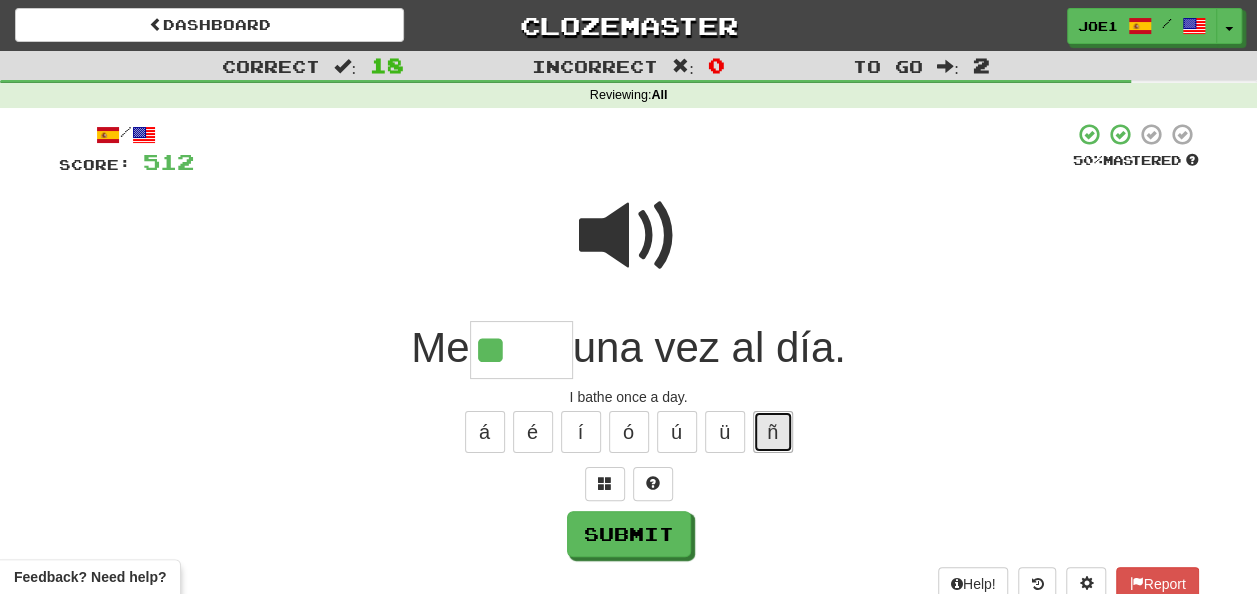 click on "ñ" at bounding box center (773, 432) 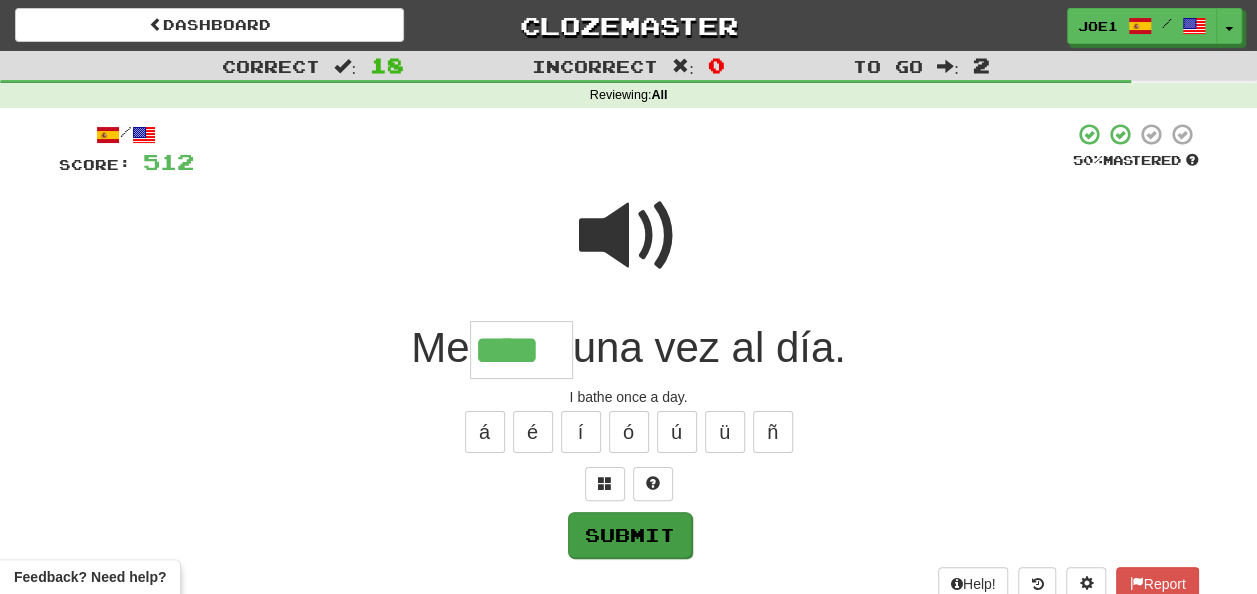 type on "****" 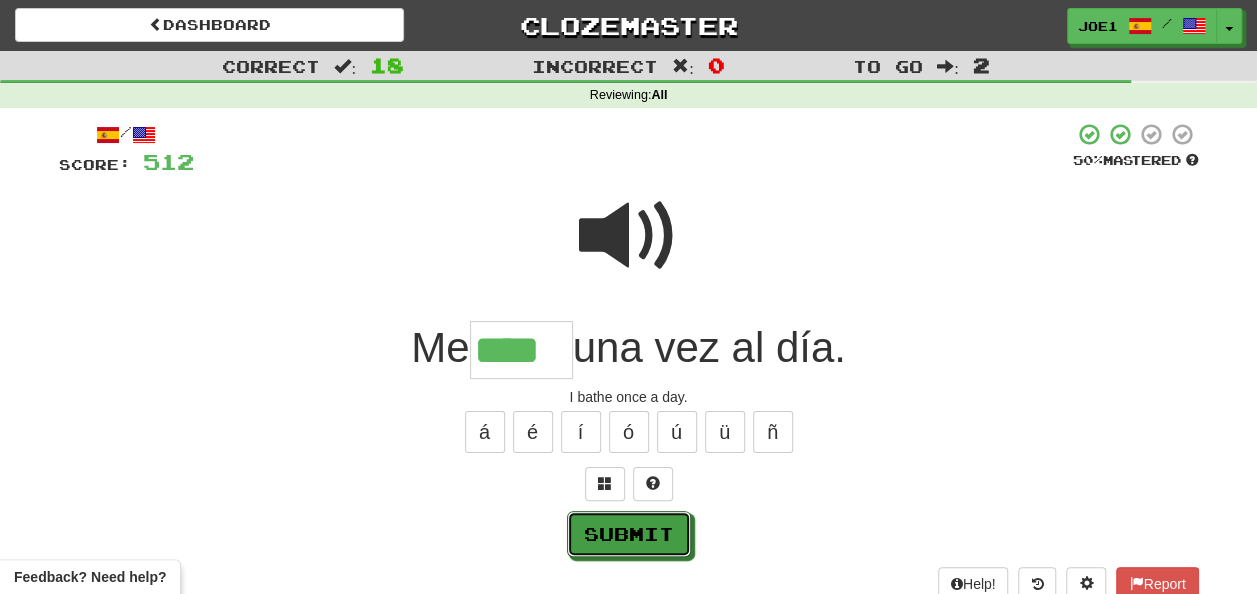 click on "Submit" at bounding box center [629, 534] 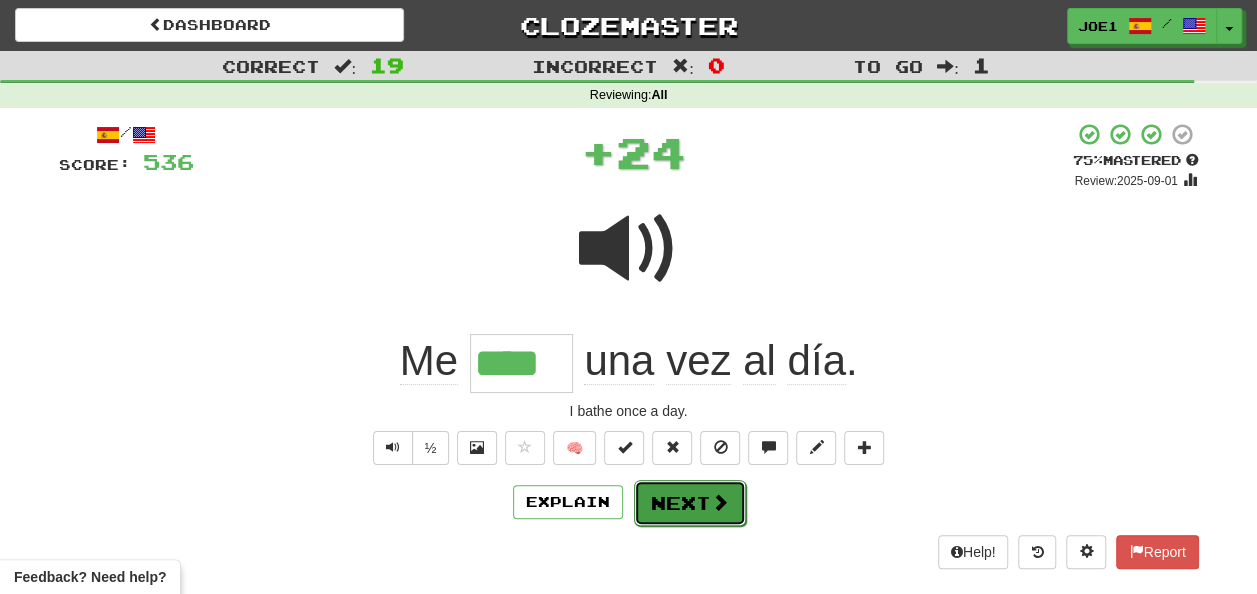 click on "Next" at bounding box center (690, 503) 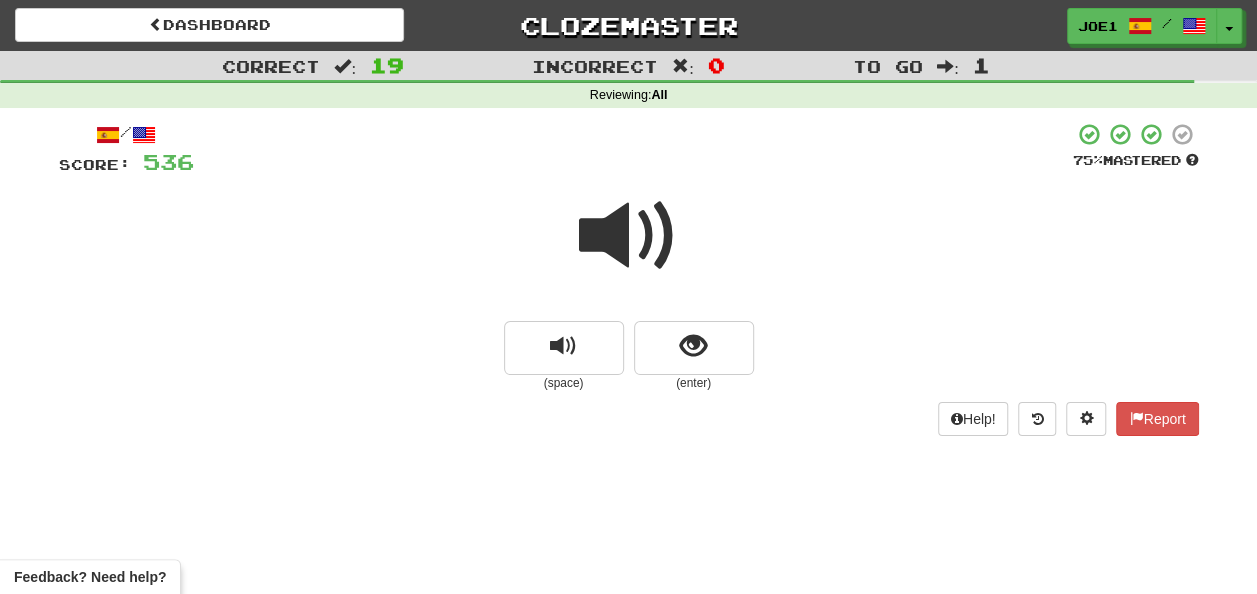 click at bounding box center (629, 236) 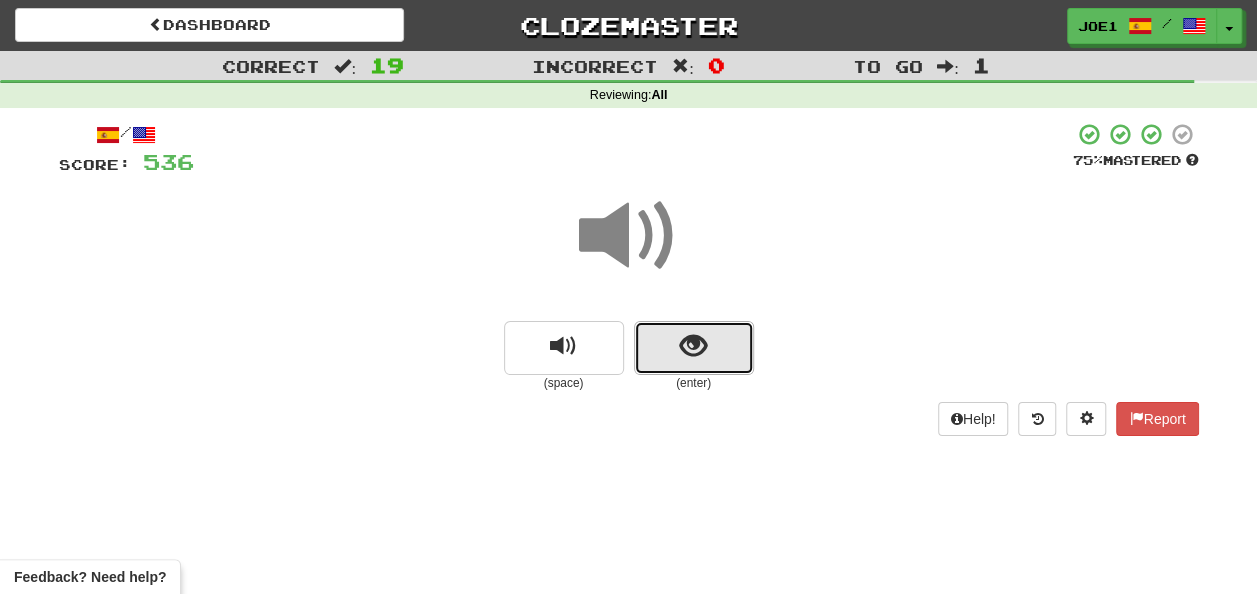 click at bounding box center (694, 348) 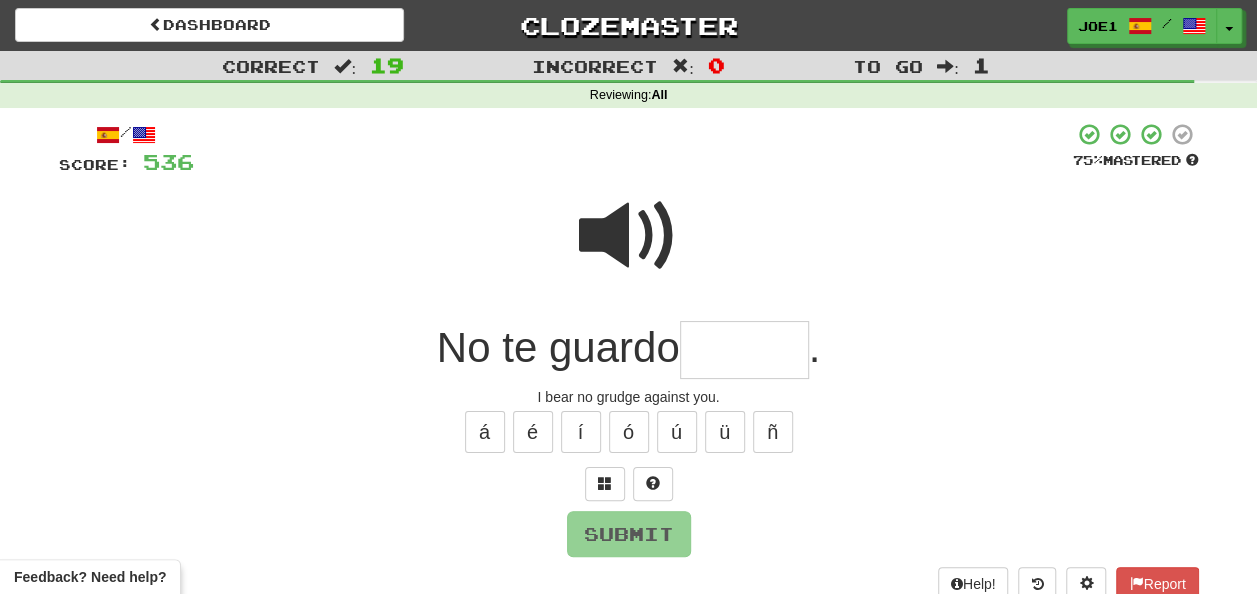 click at bounding box center [744, 350] 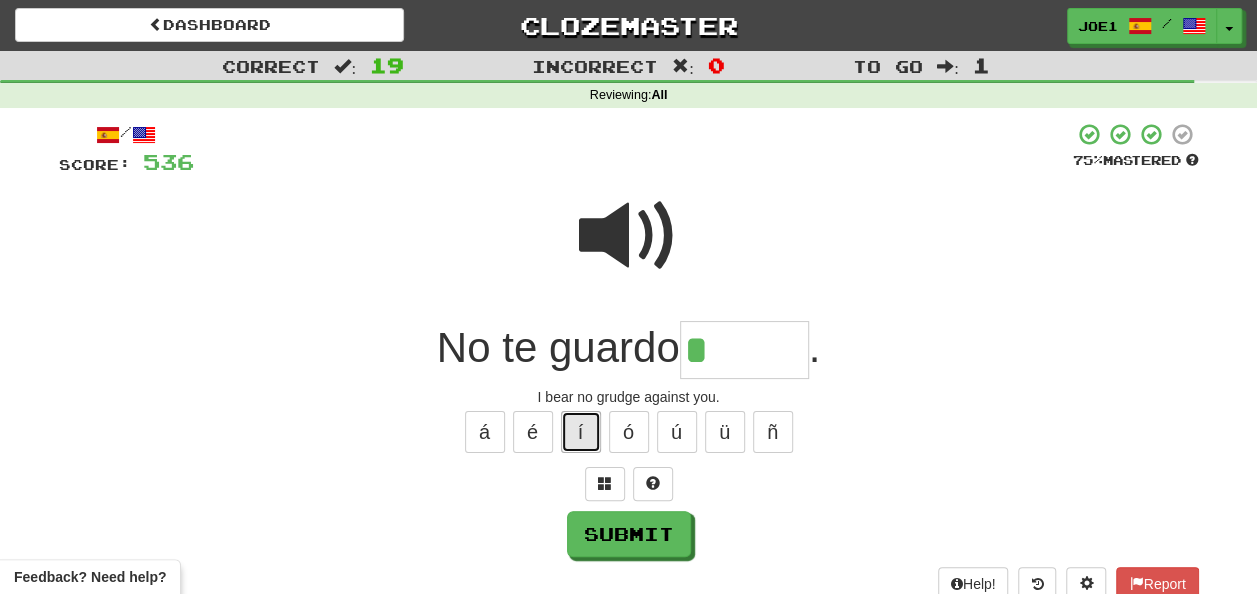 click on "í" at bounding box center [581, 432] 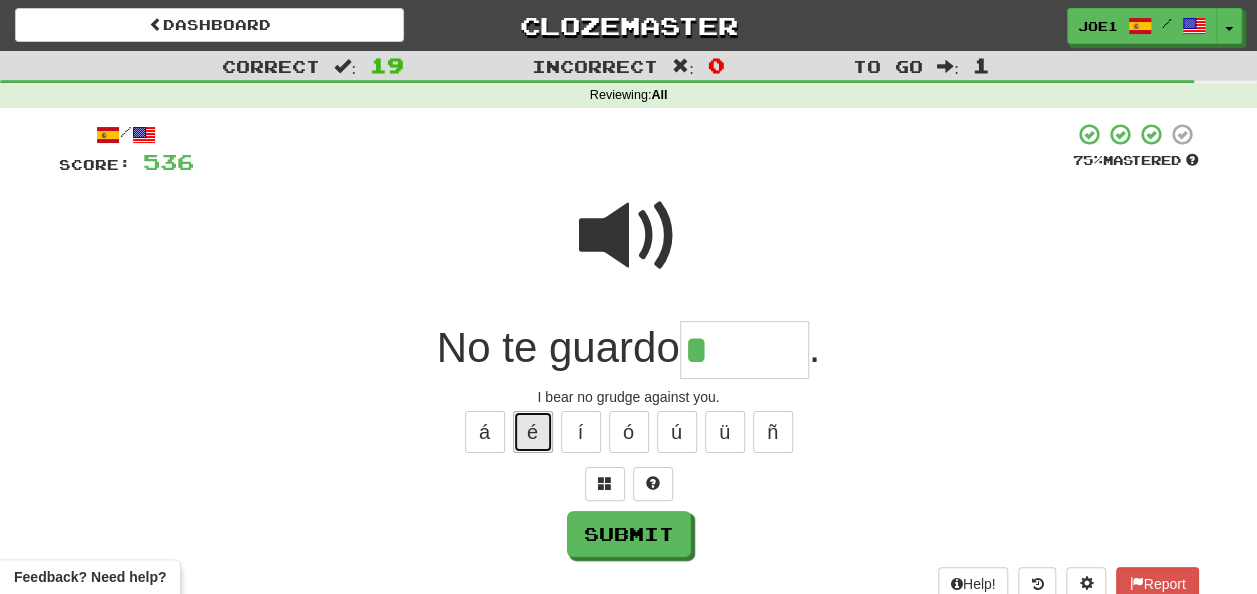 click on "é" at bounding box center (533, 432) 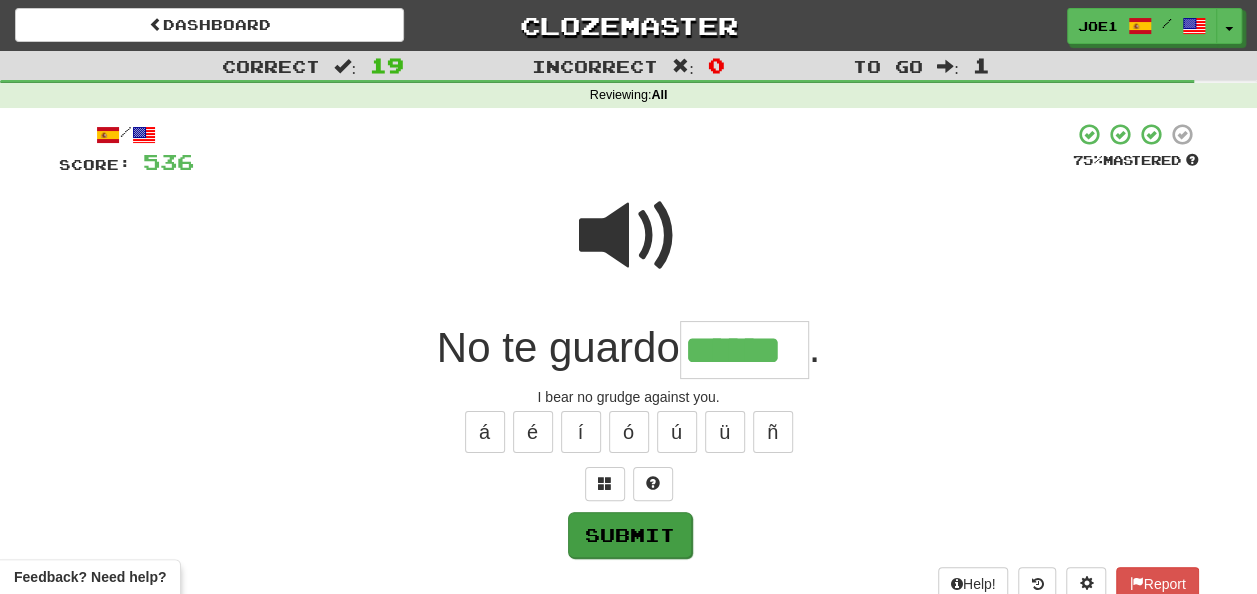 type on "******" 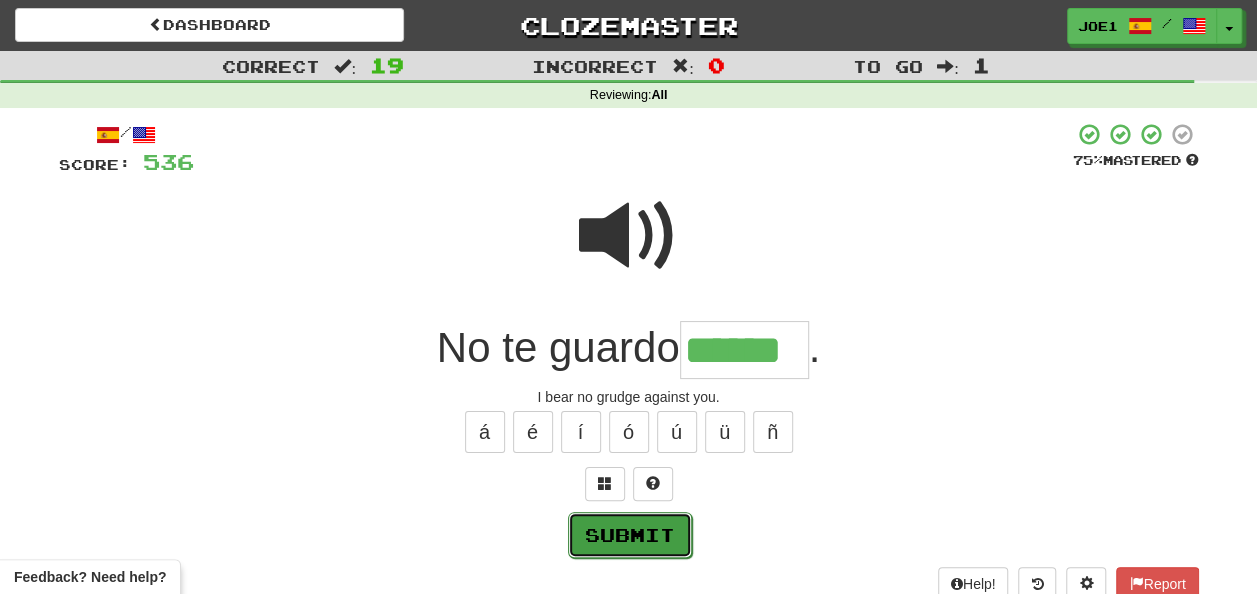 click on "Submit" at bounding box center (630, 535) 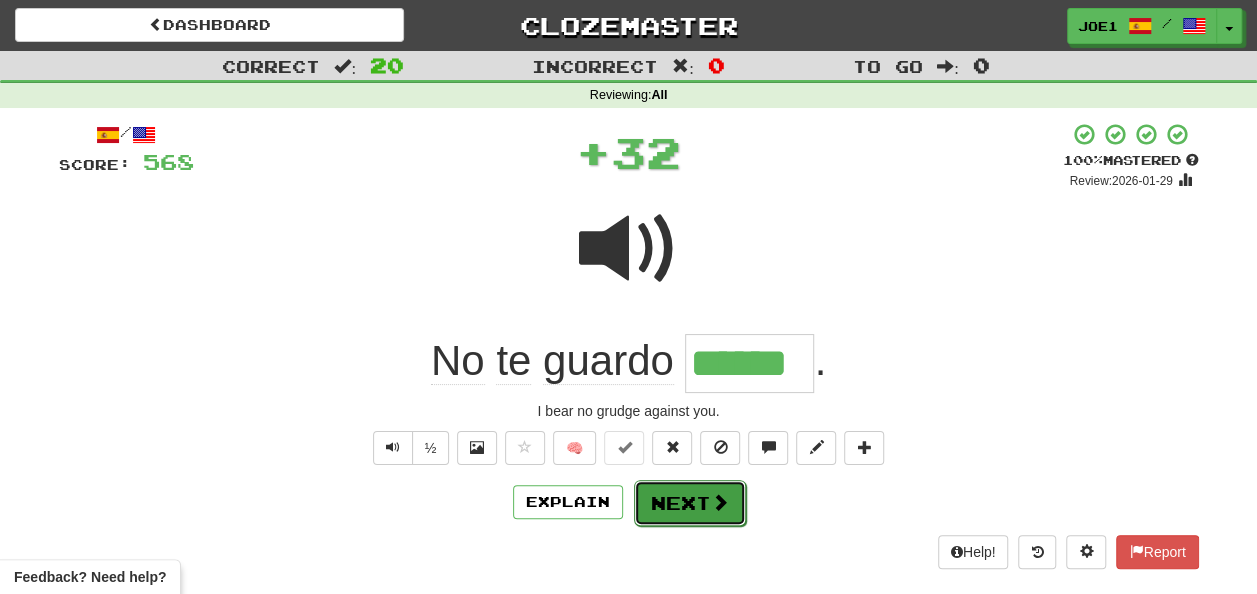 click on "Next" at bounding box center (690, 503) 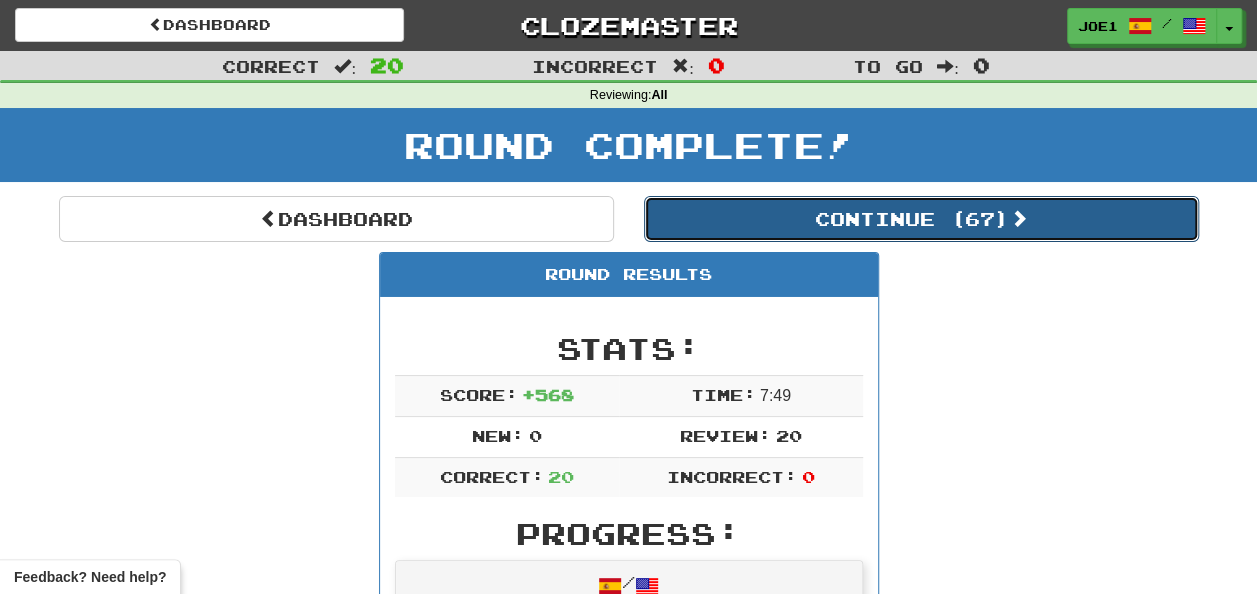 click on "Continue ( 67 )" at bounding box center (921, 219) 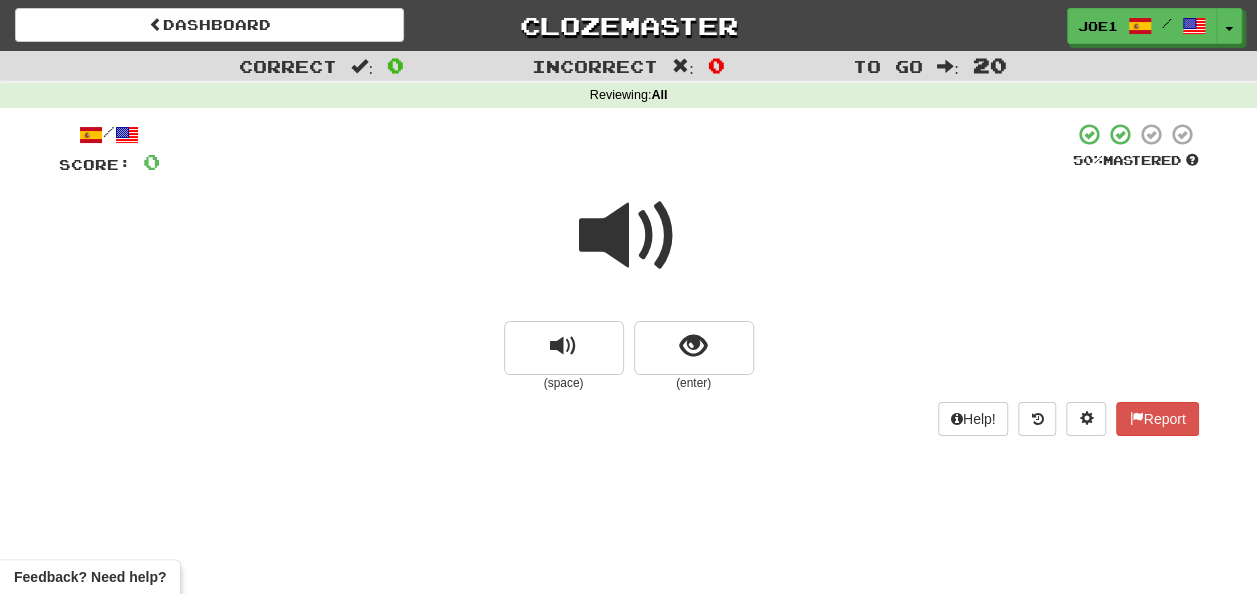 click at bounding box center [629, 236] 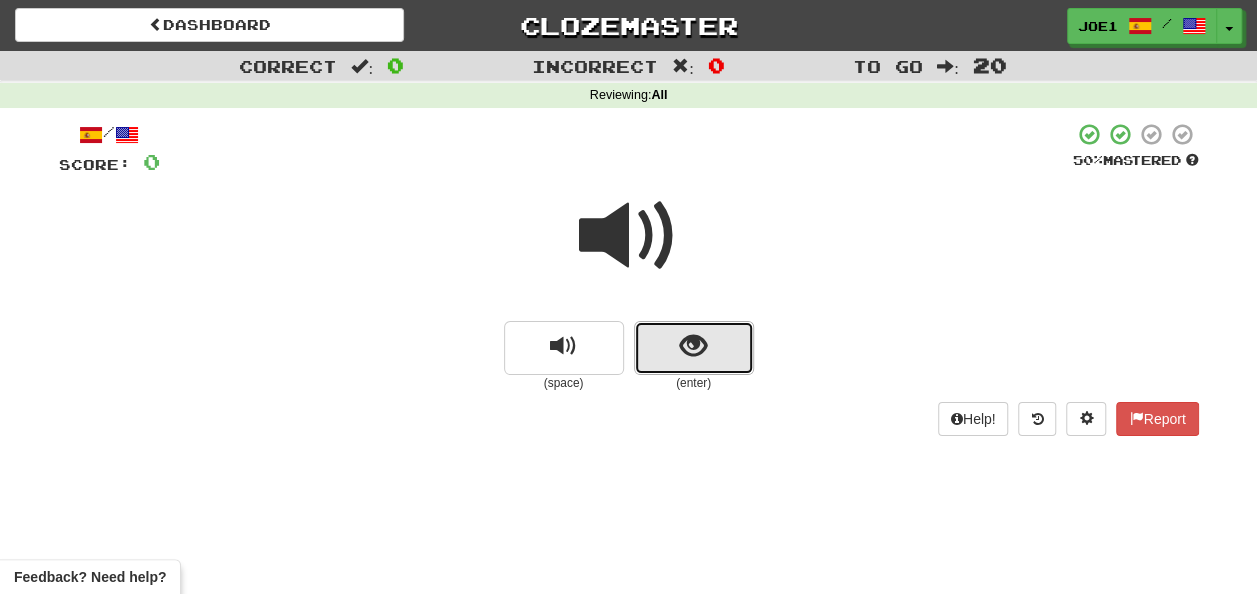 click at bounding box center [694, 348] 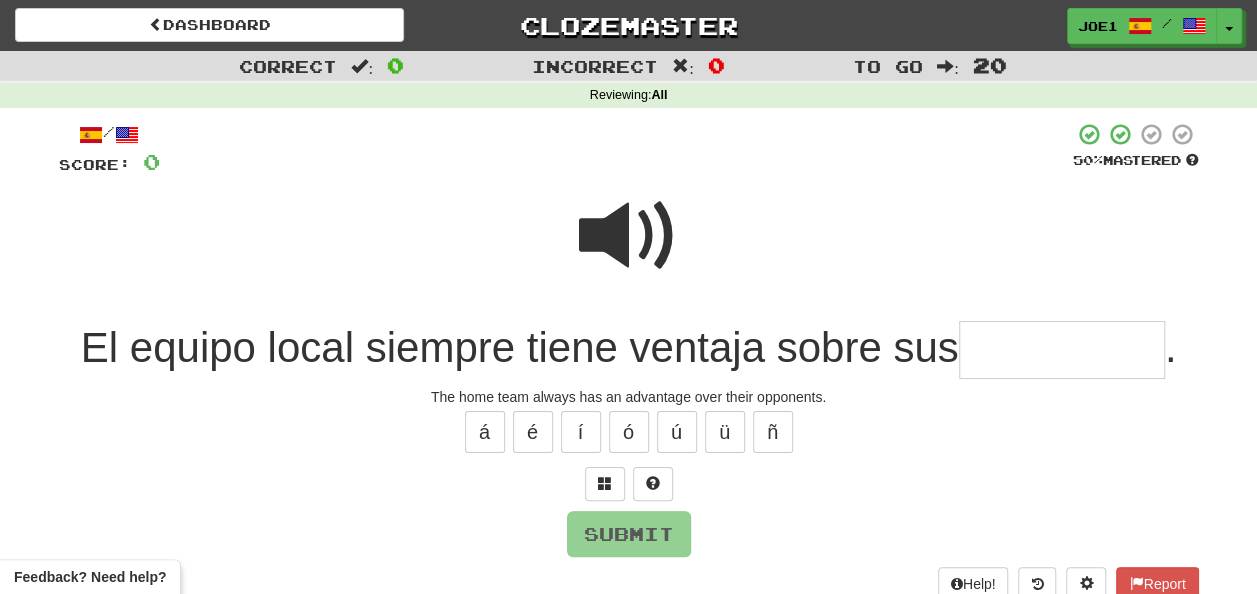 click at bounding box center (629, 236) 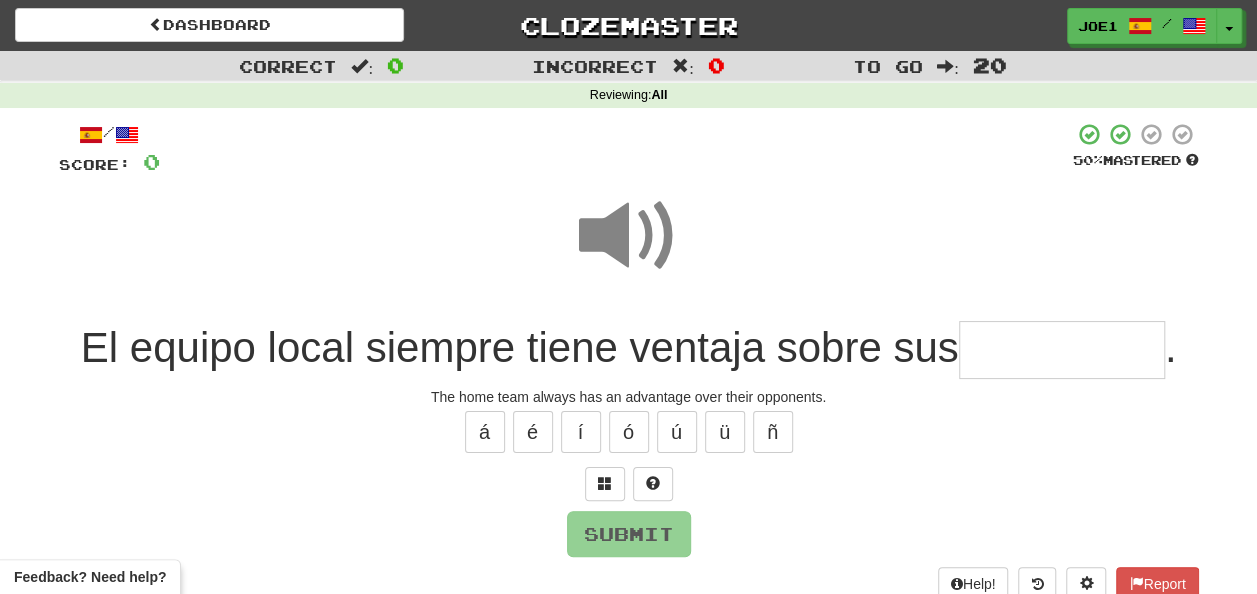 click at bounding box center [1062, 350] 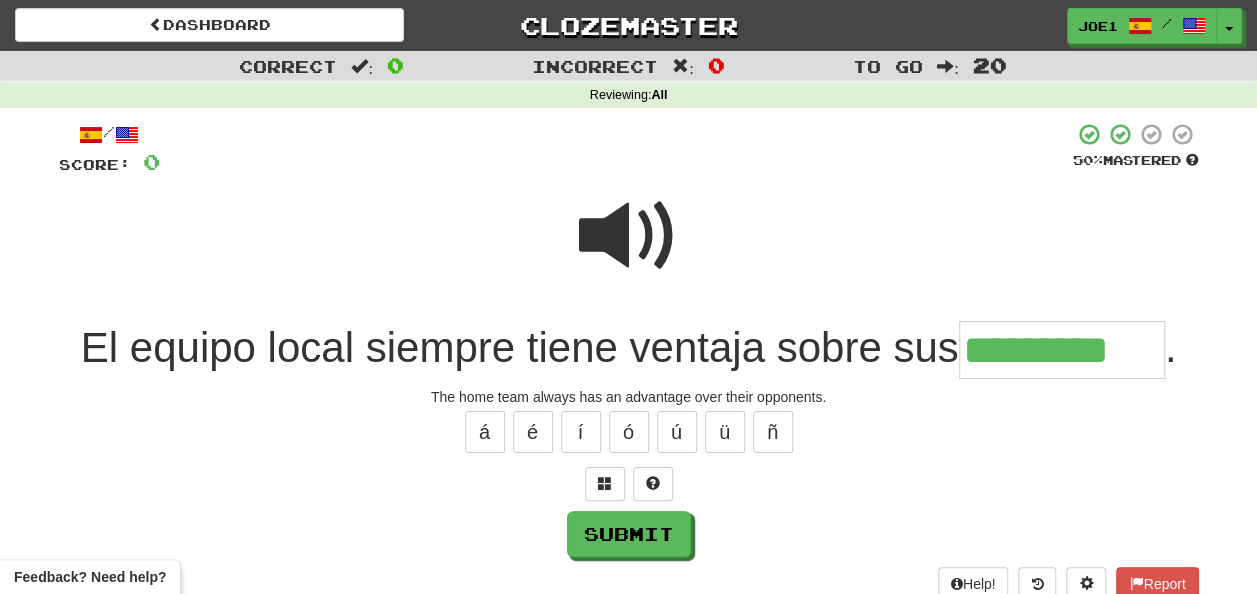 type on "*********" 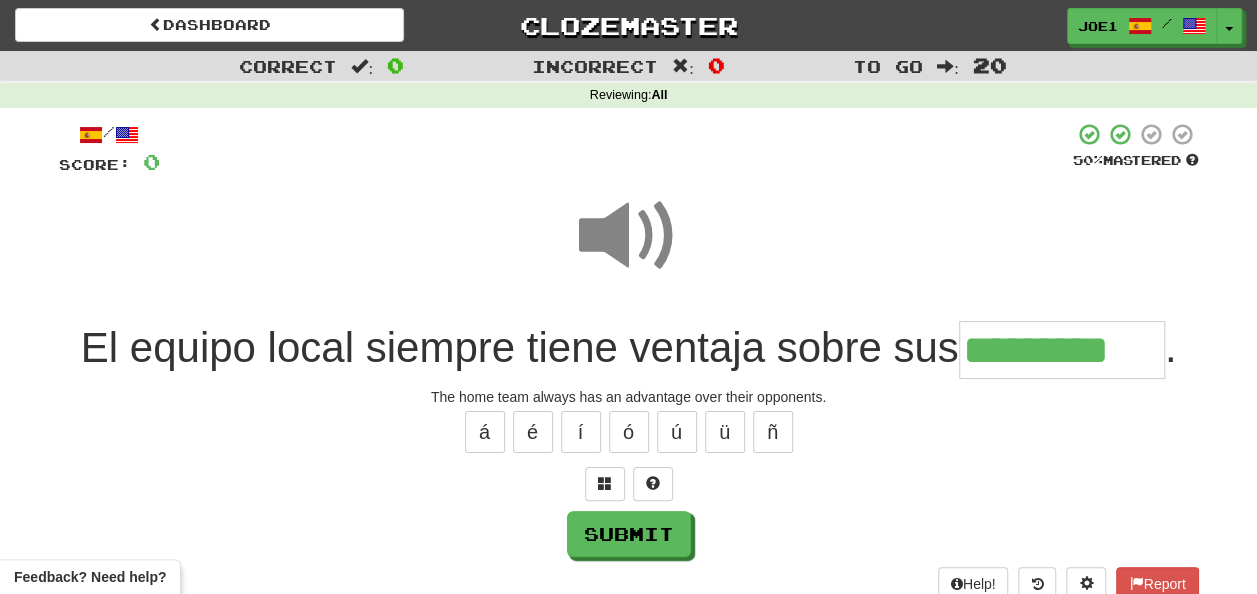 click at bounding box center (629, 236) 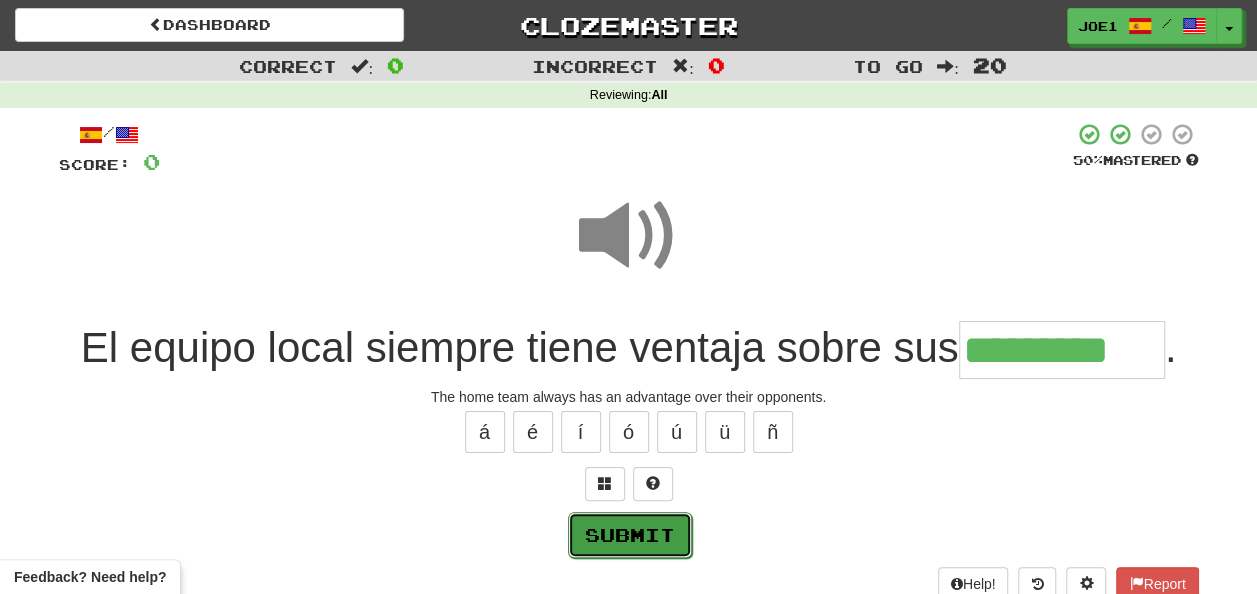click on "Submit" at bounding box center [630, 535] 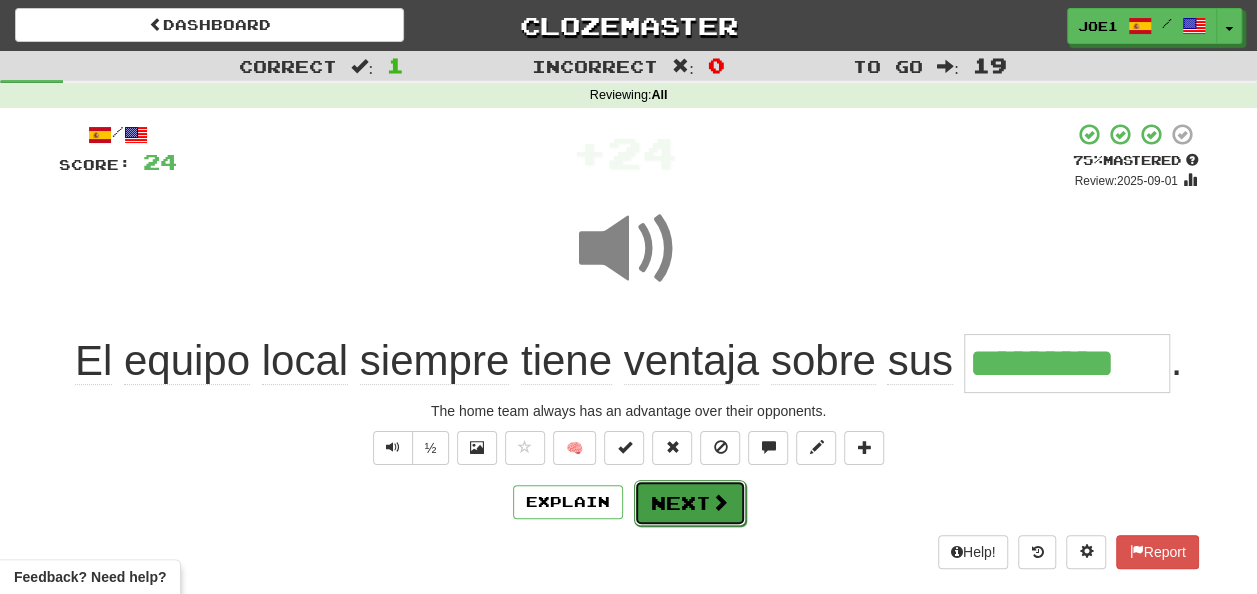 click on "Next" at bounding box center (690, 503) 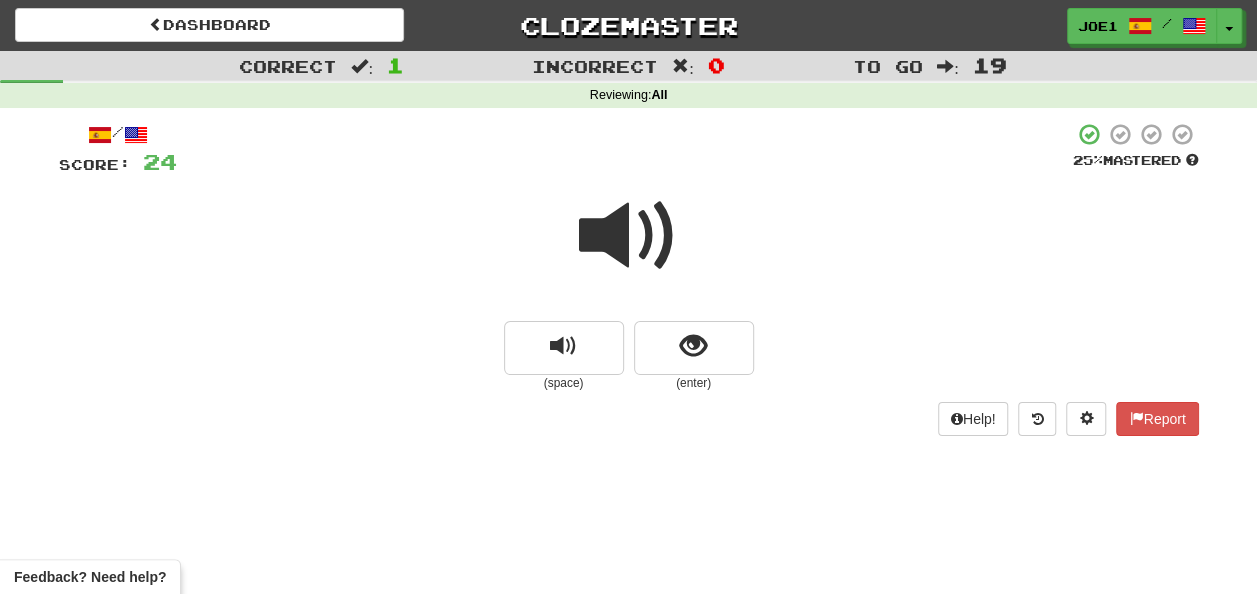 click at bounding box center [629, 236] 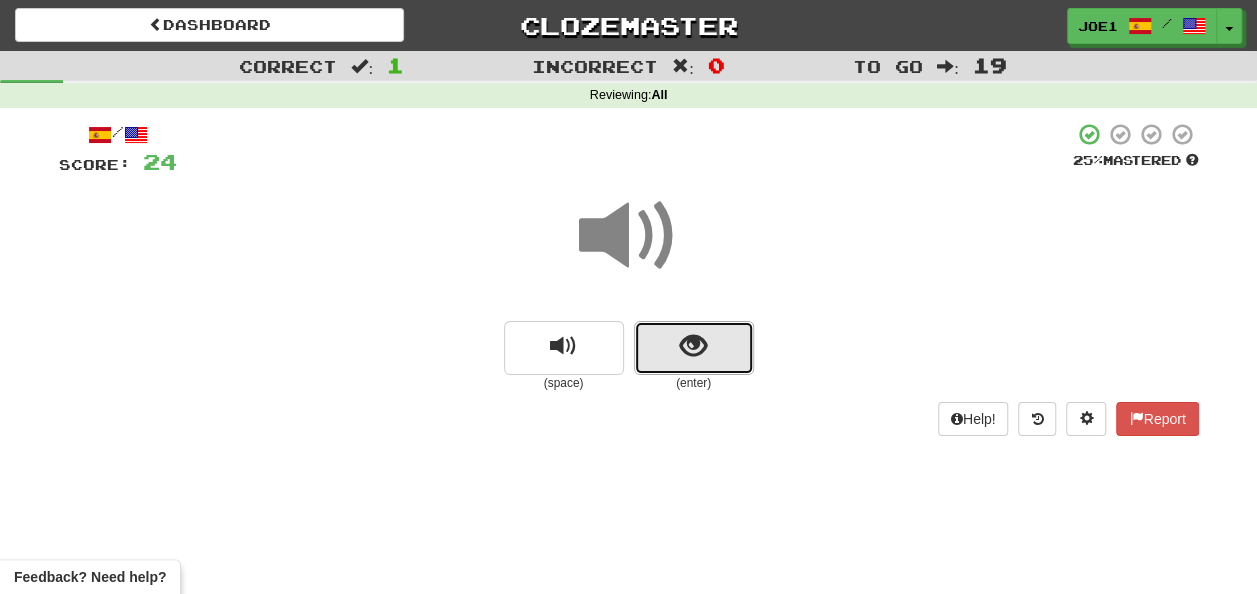 click at bounding box center [693, 346] 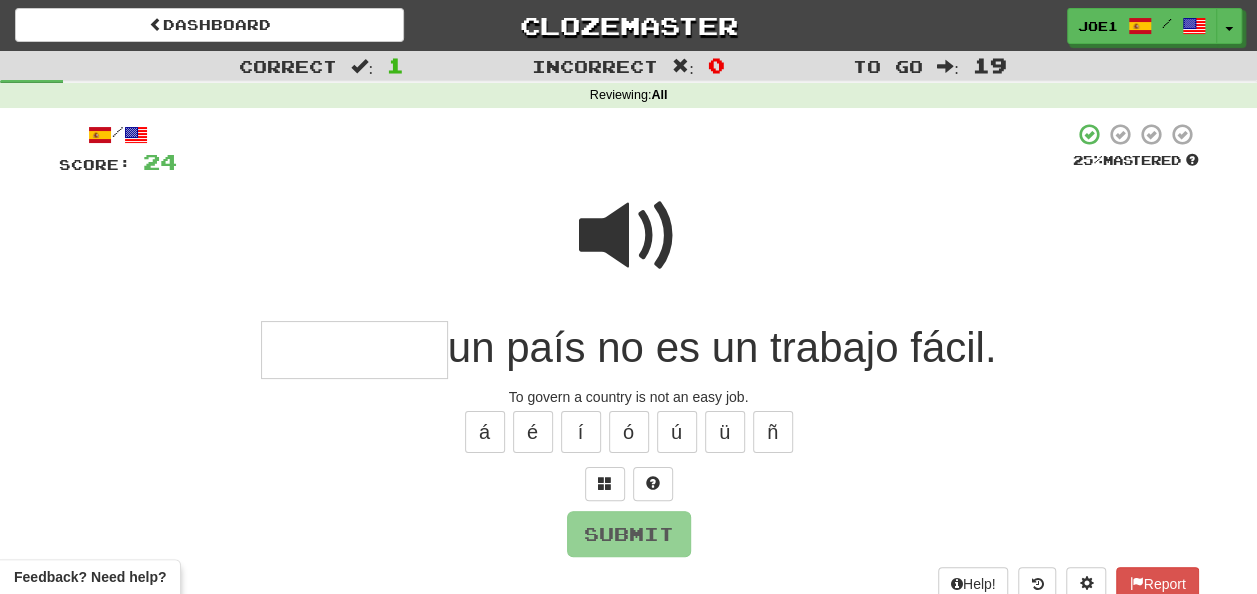 click at bounding box center (354, 350) 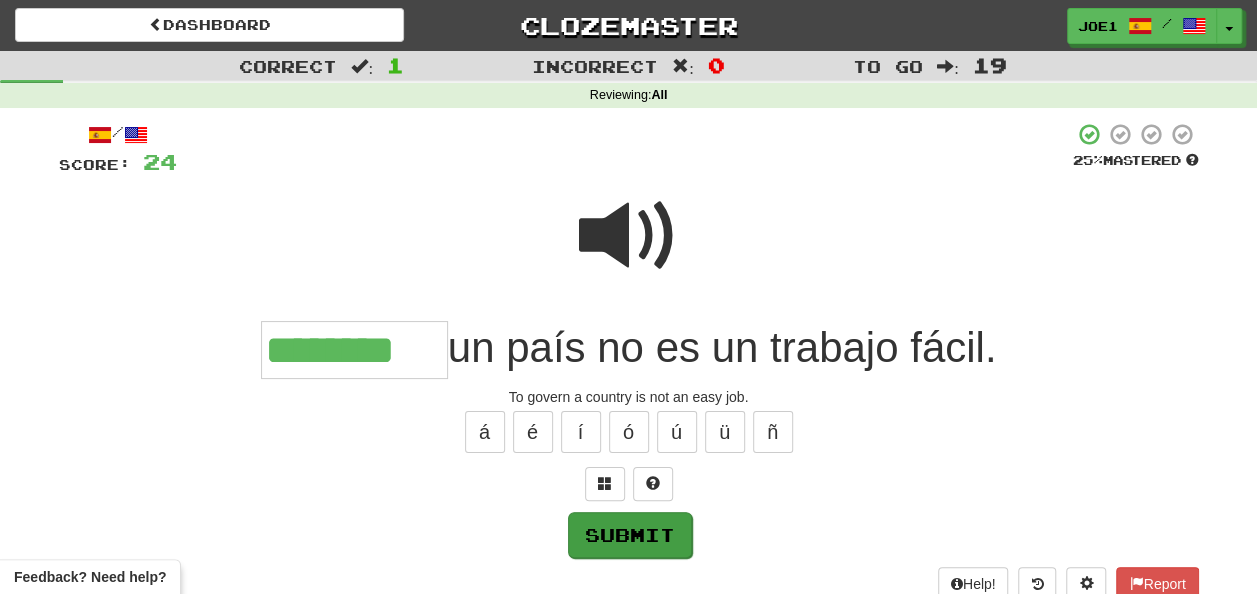 type on "********" 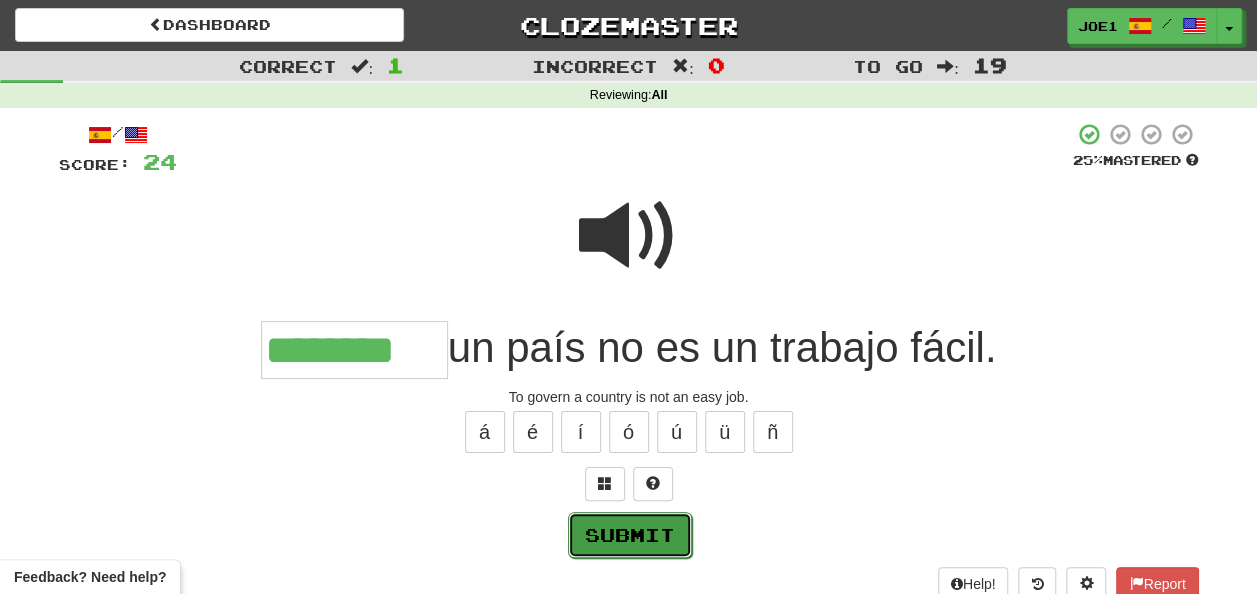click on "Submit" at bounding box center [630, 535] 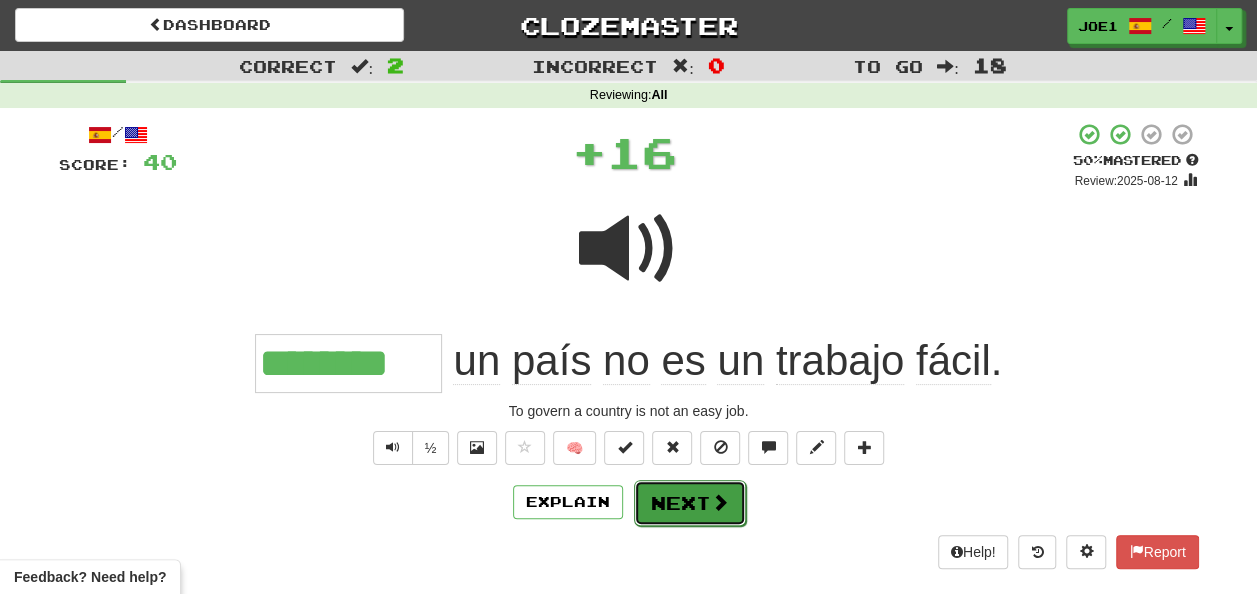 click on "Next" at bounding box center [690, 503] 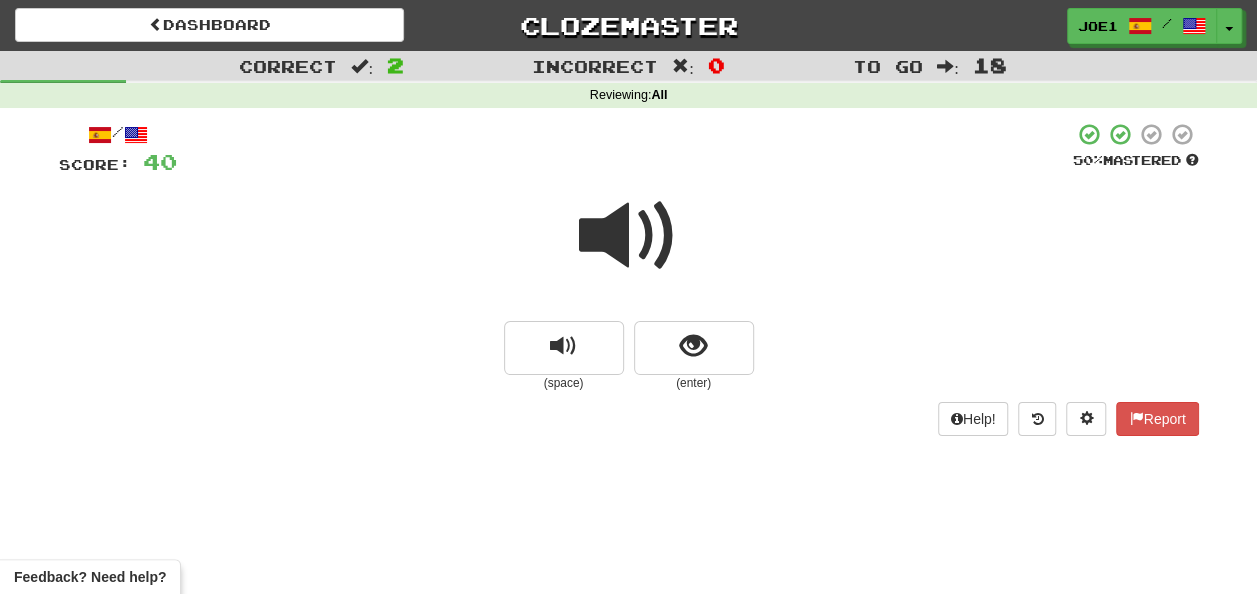 click at bounding box center [629, 236] 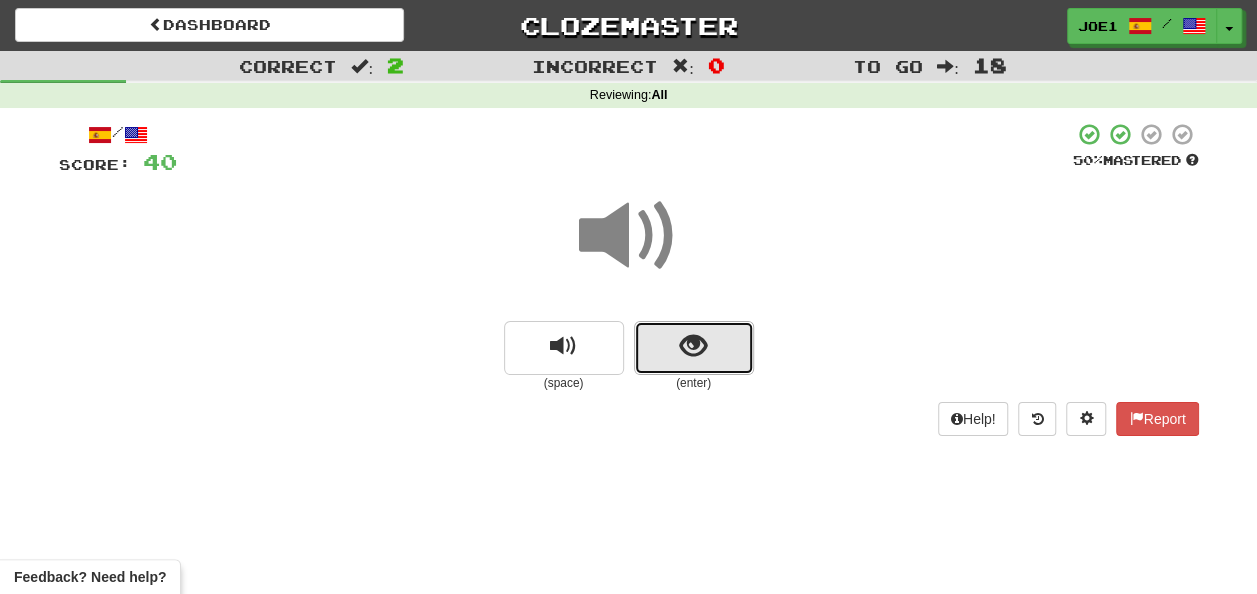 click at bounding box center (694, 348) 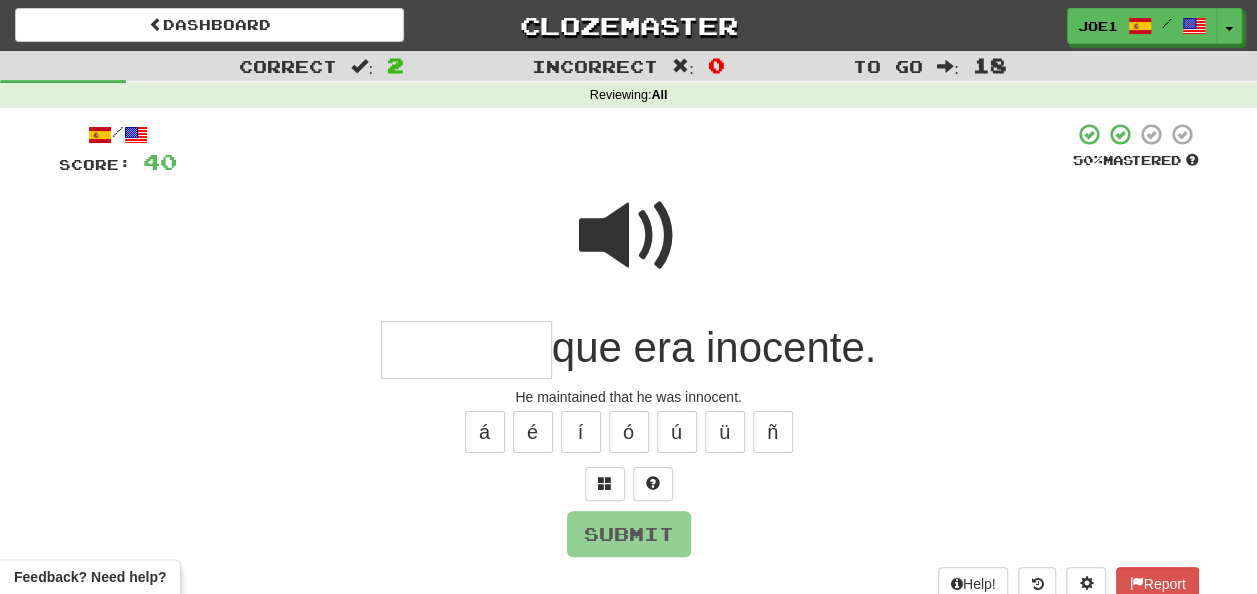 click at bounding box center (466, 350) 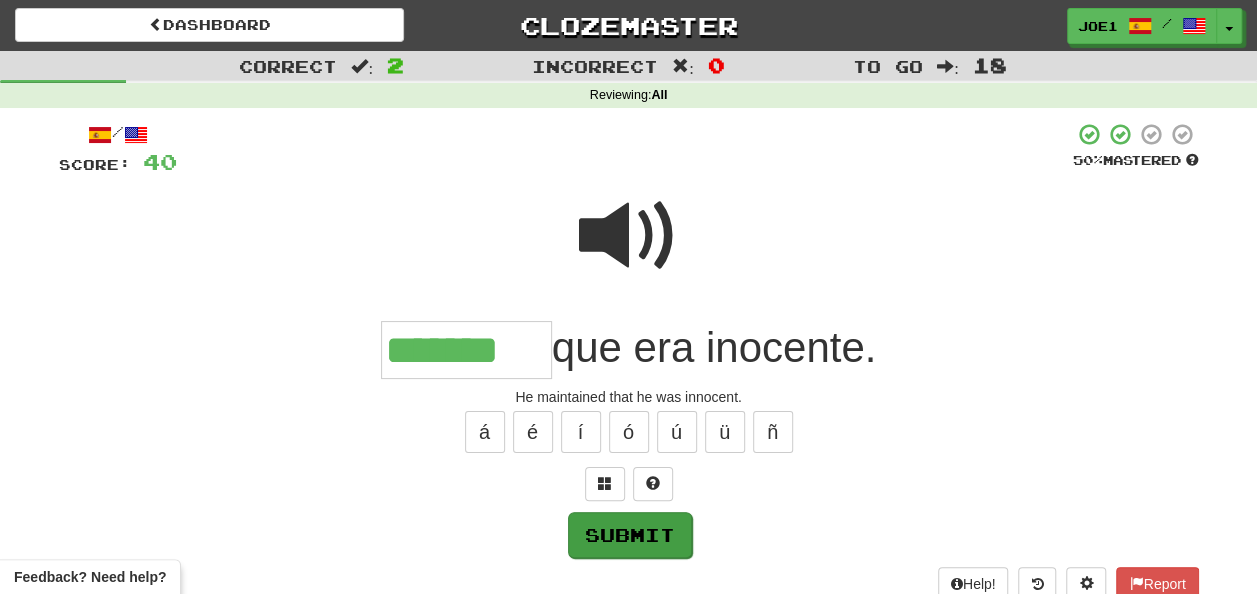 type on "*******" 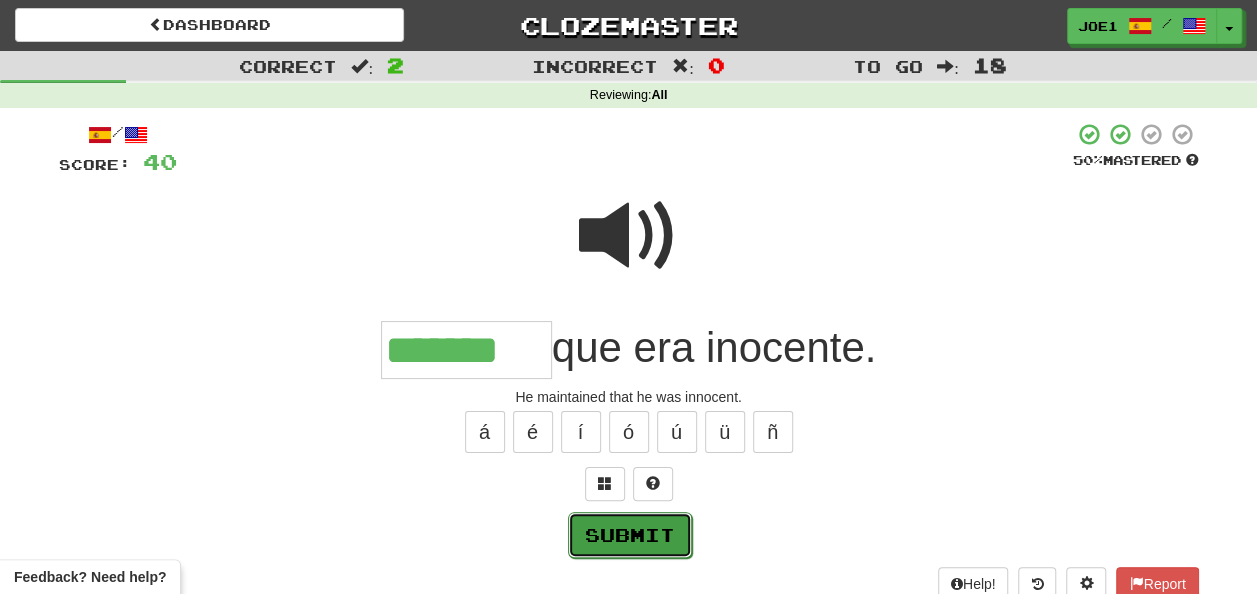 click on "Submit" at bounding box center [630, 535] 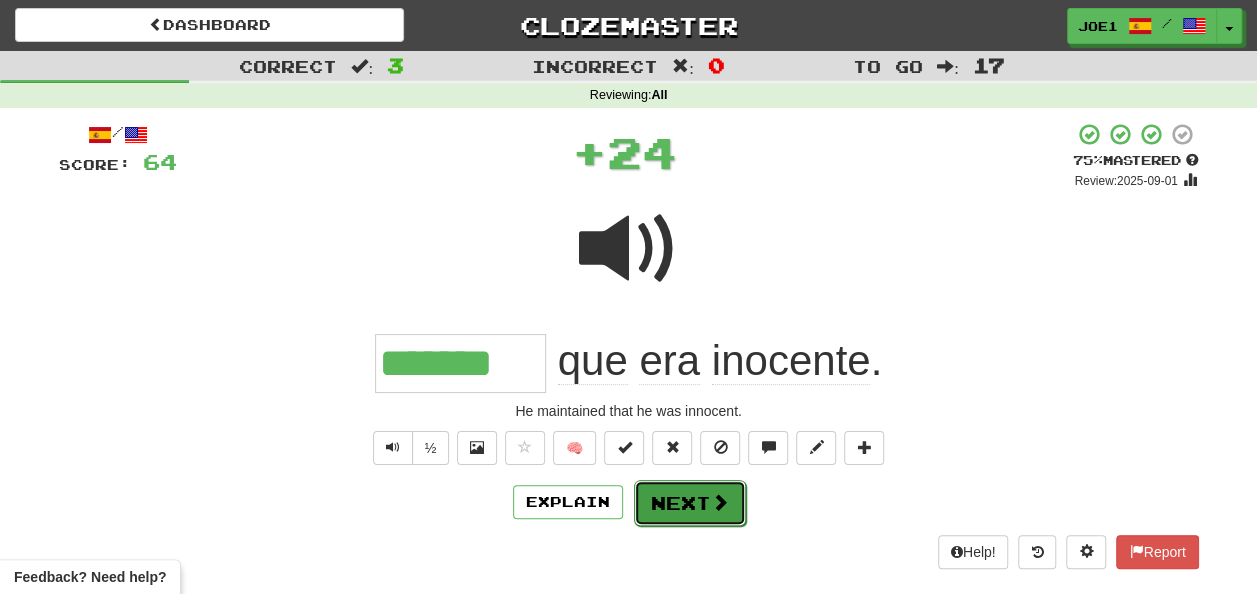 click on "Next" at bounding box center (690, 503) 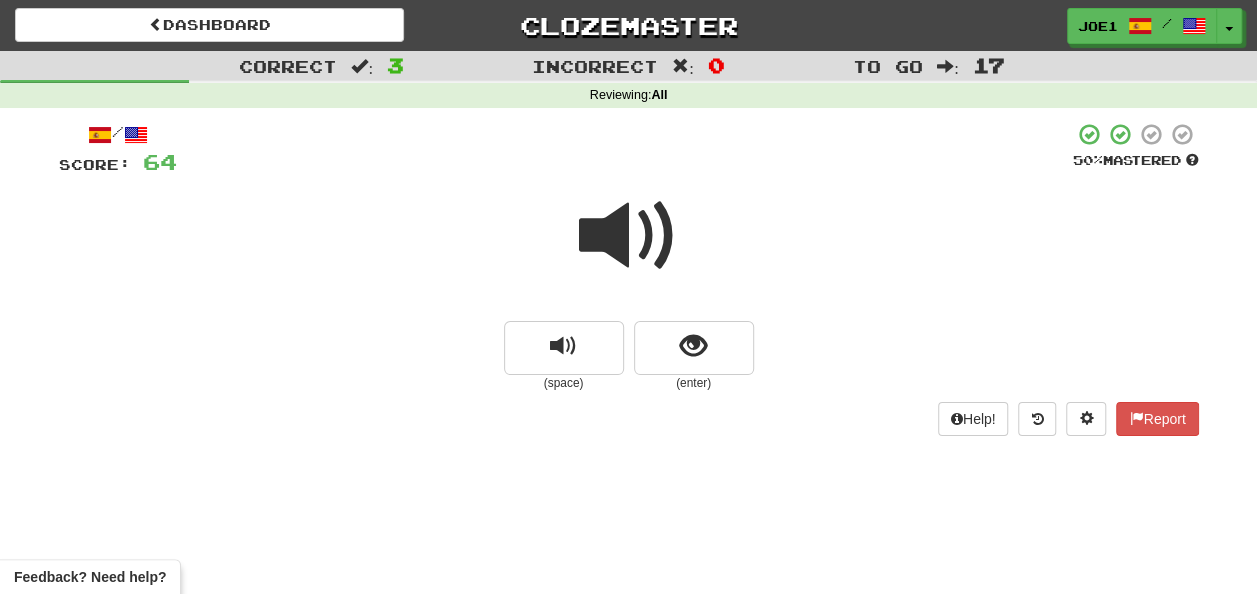 click at bounding box center [629, 236] 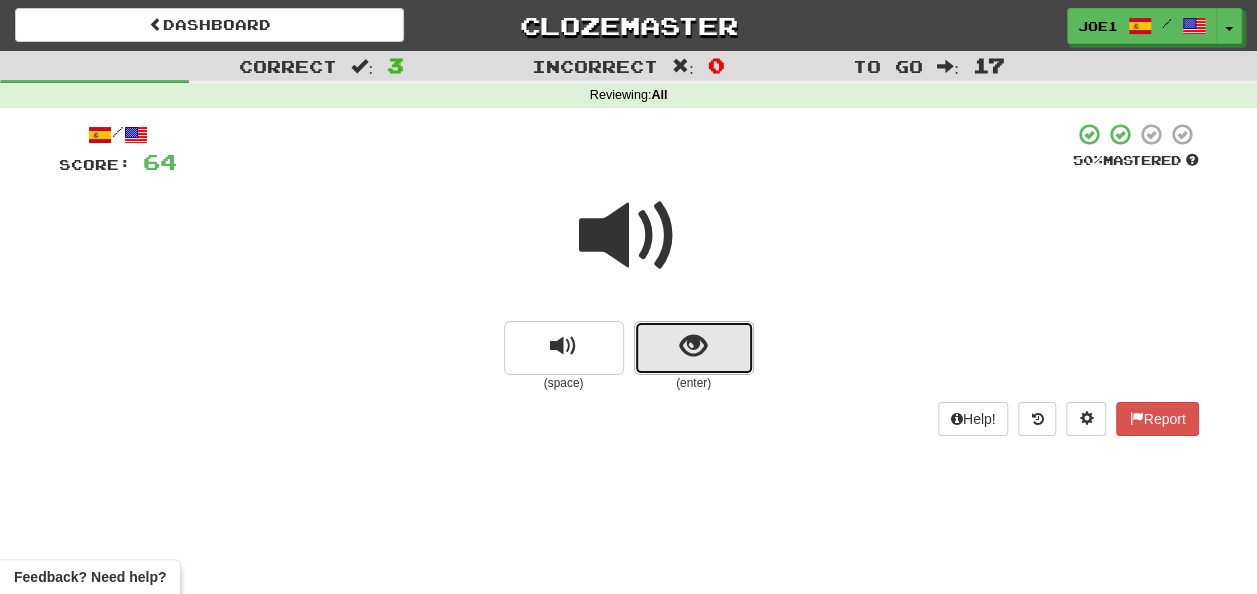 click at bounding box center (694, 348) 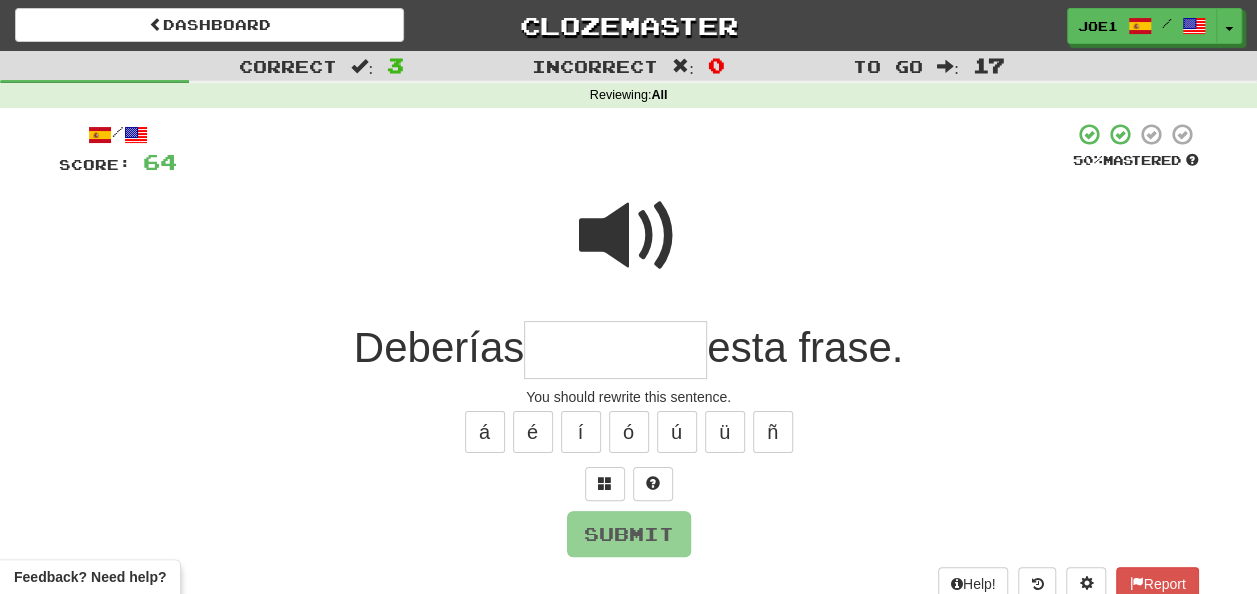click at bounding box center (629, 236) 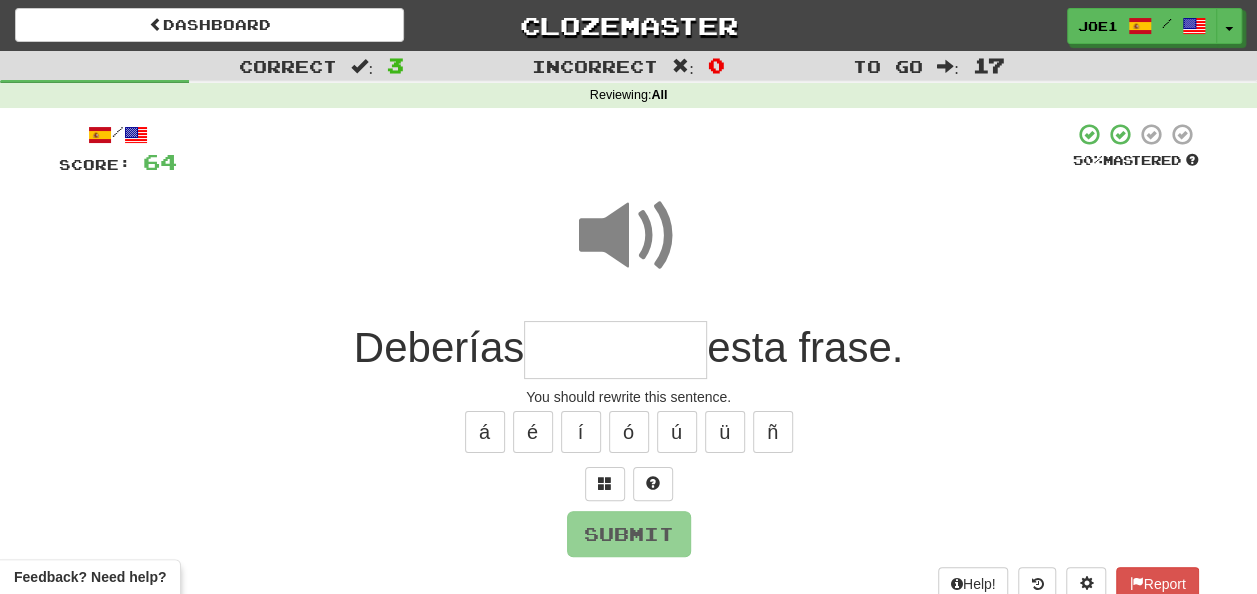 click at bounding box center [615, 350] 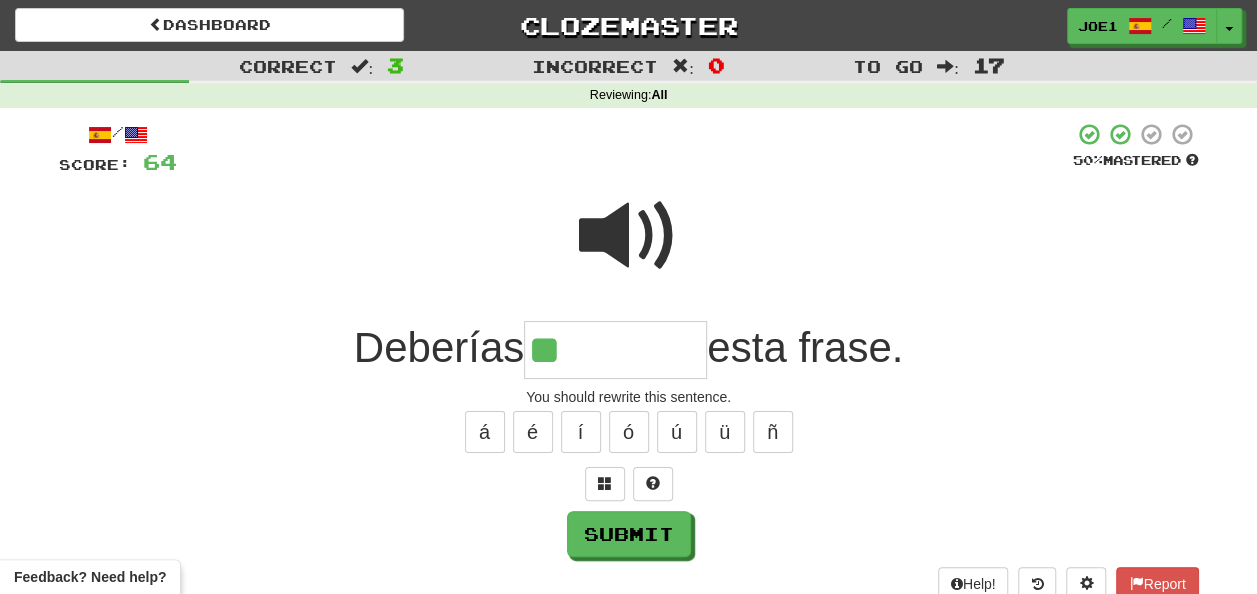 click at bounding box center (629, 236) 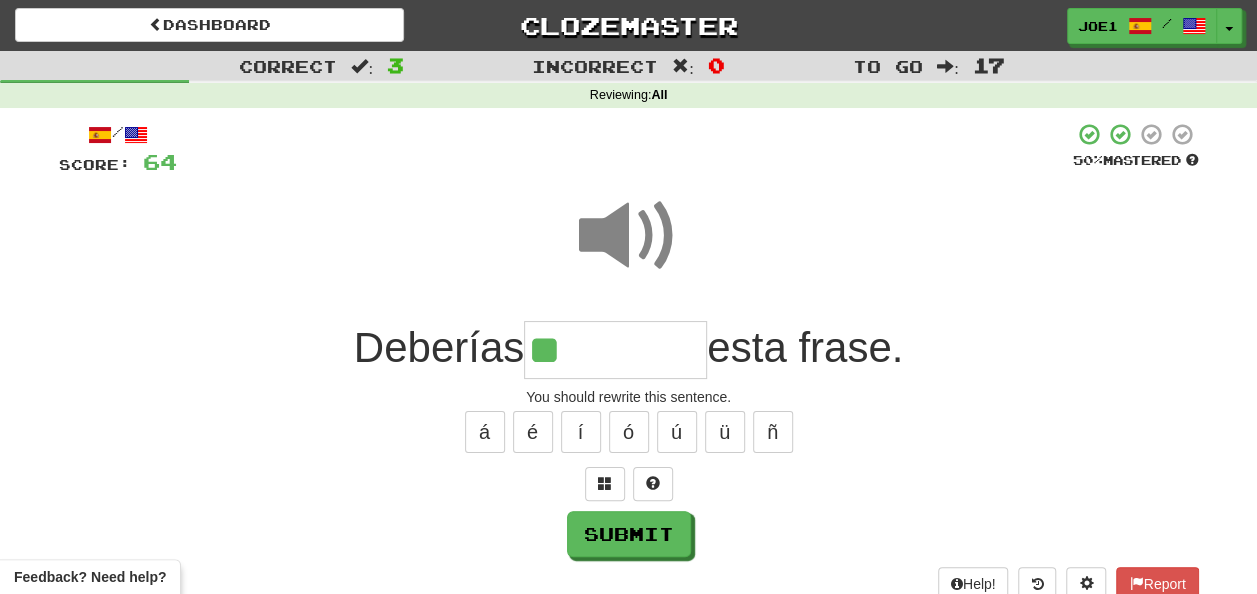 click on "**" at bounding box center (615, 350) 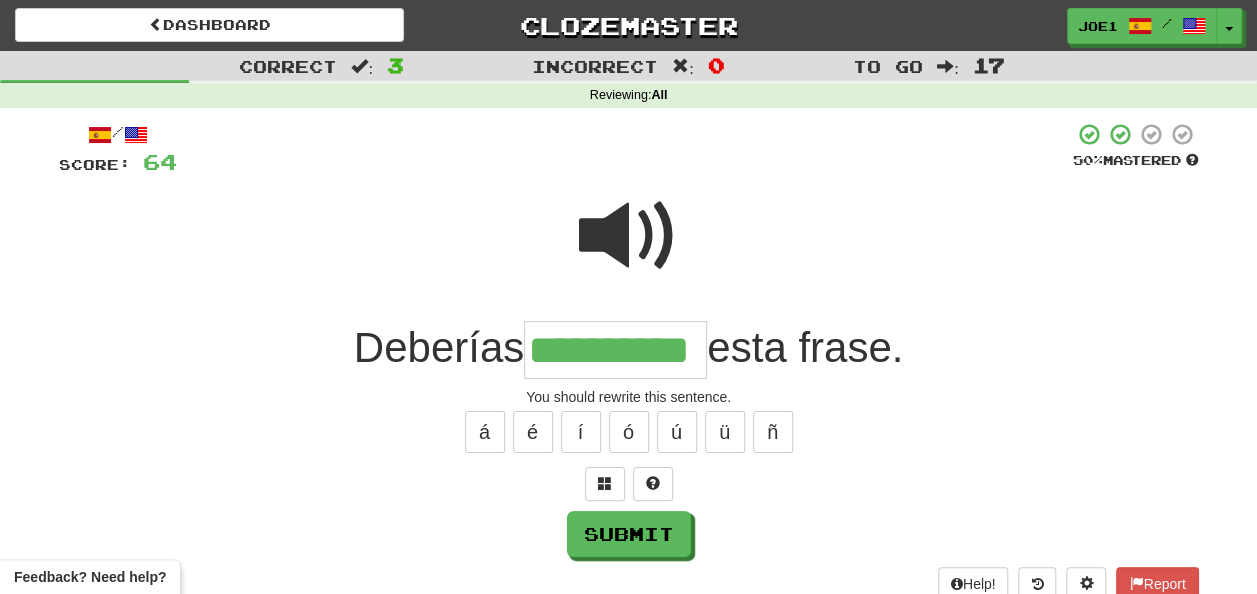 type on "**********" 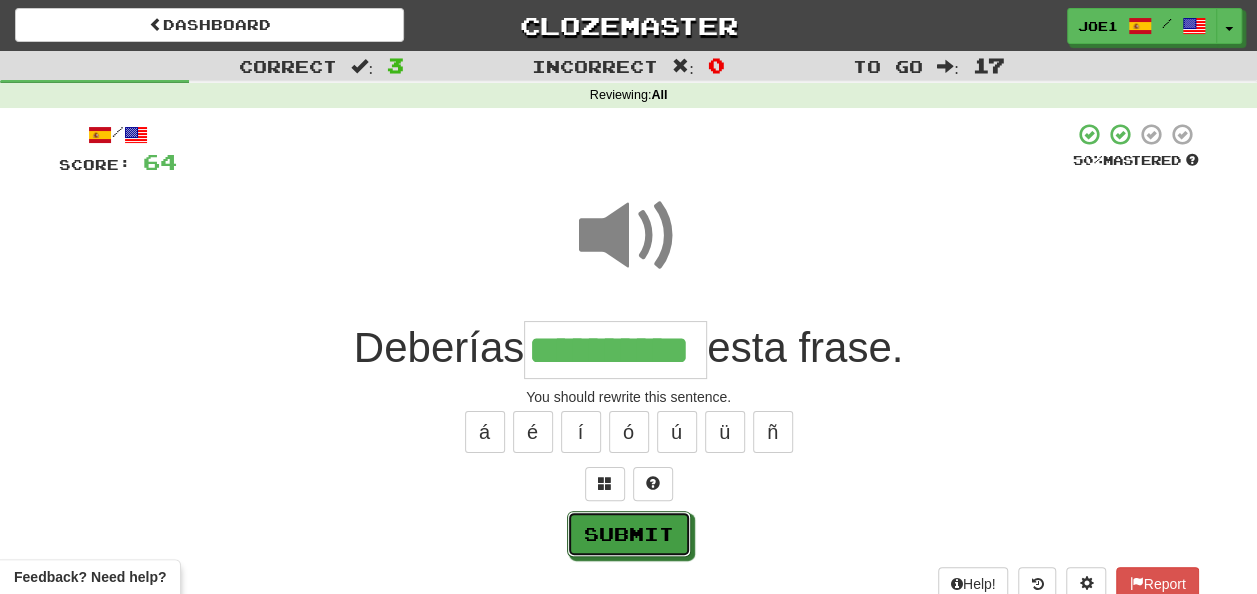 click on "Submit" at bounding box center (629, 534) 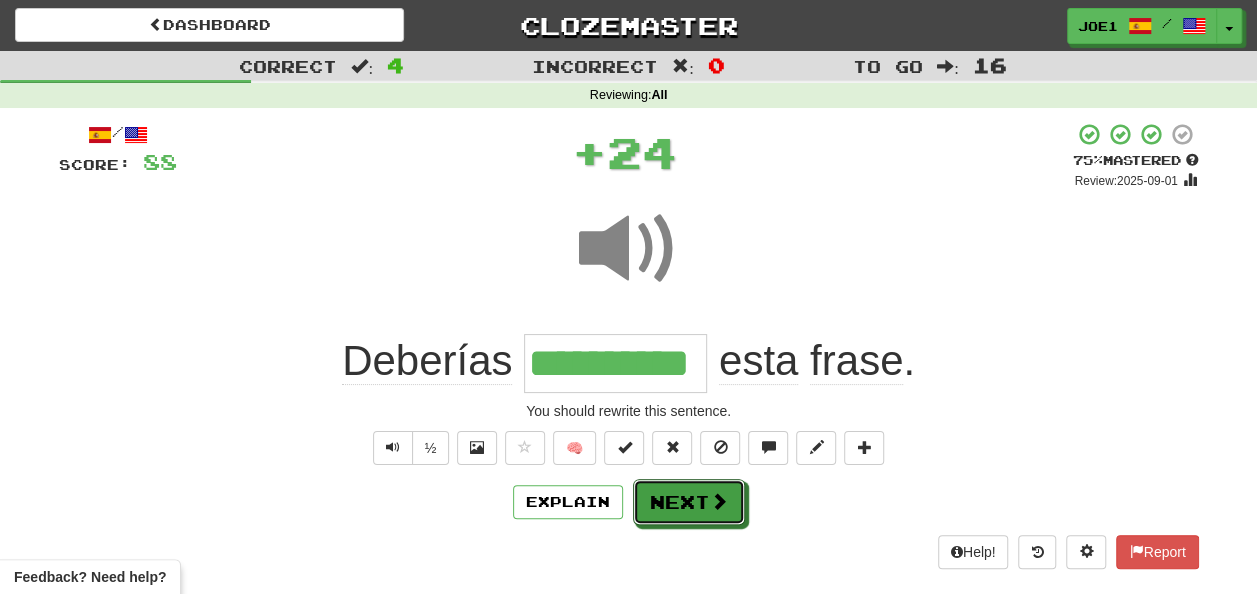 click on "Next" at bounding box center (689, 502) 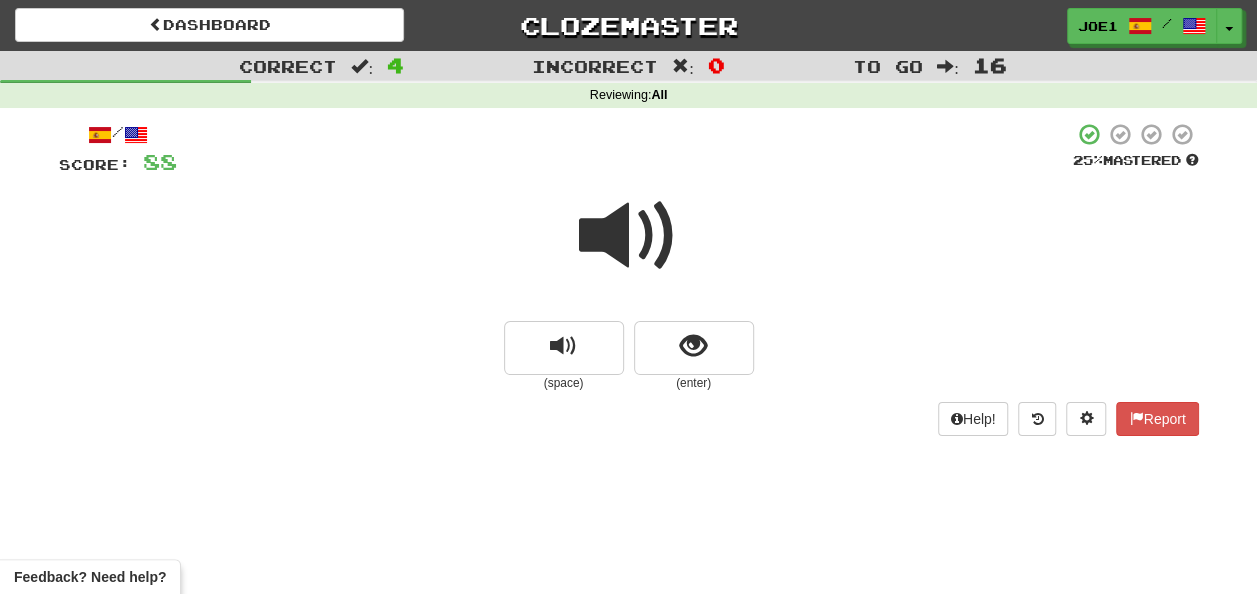 click at bounding box center [629, 236] 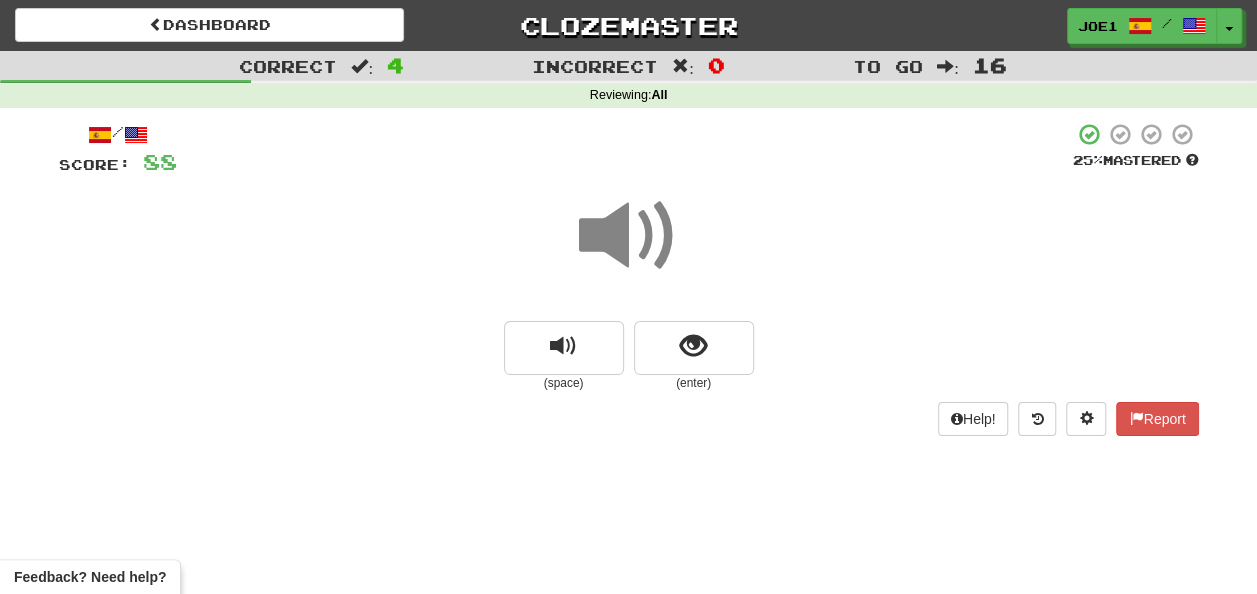 click at bounding box center (629, 236) 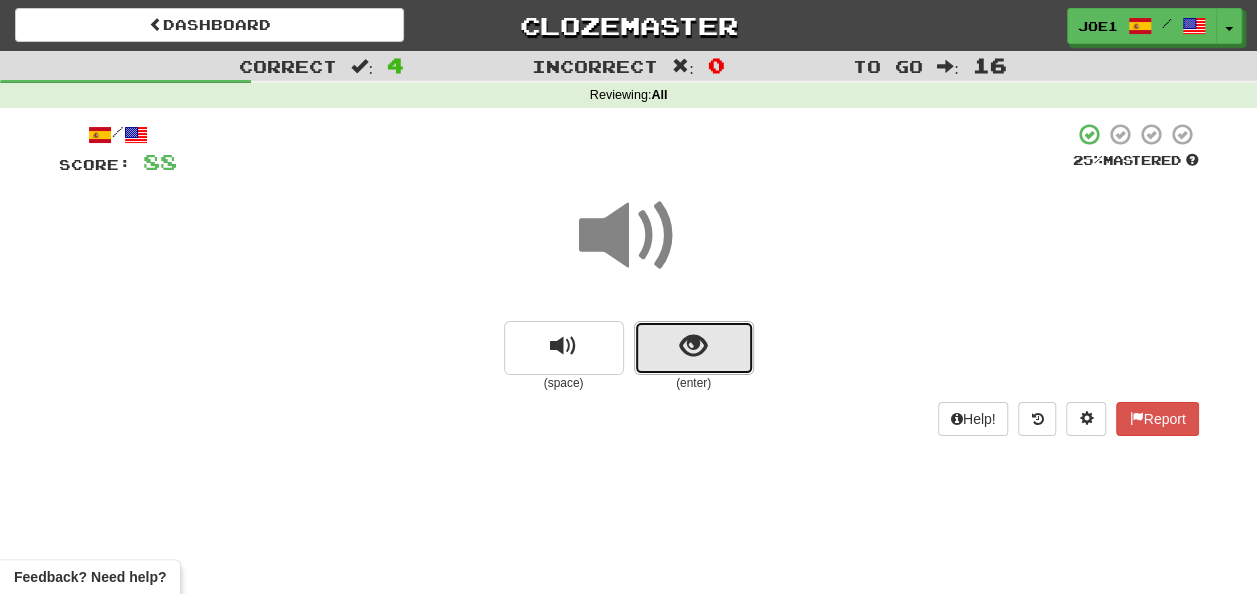 click at bounding box center [694, 348] 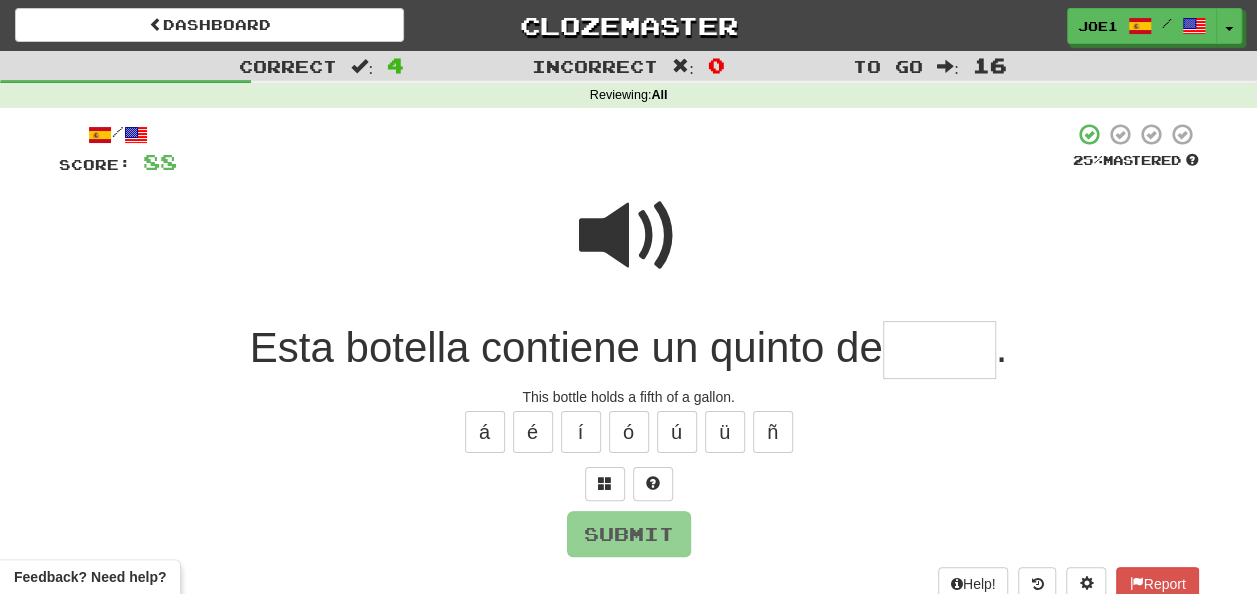 click at bounding box center (629, 236) 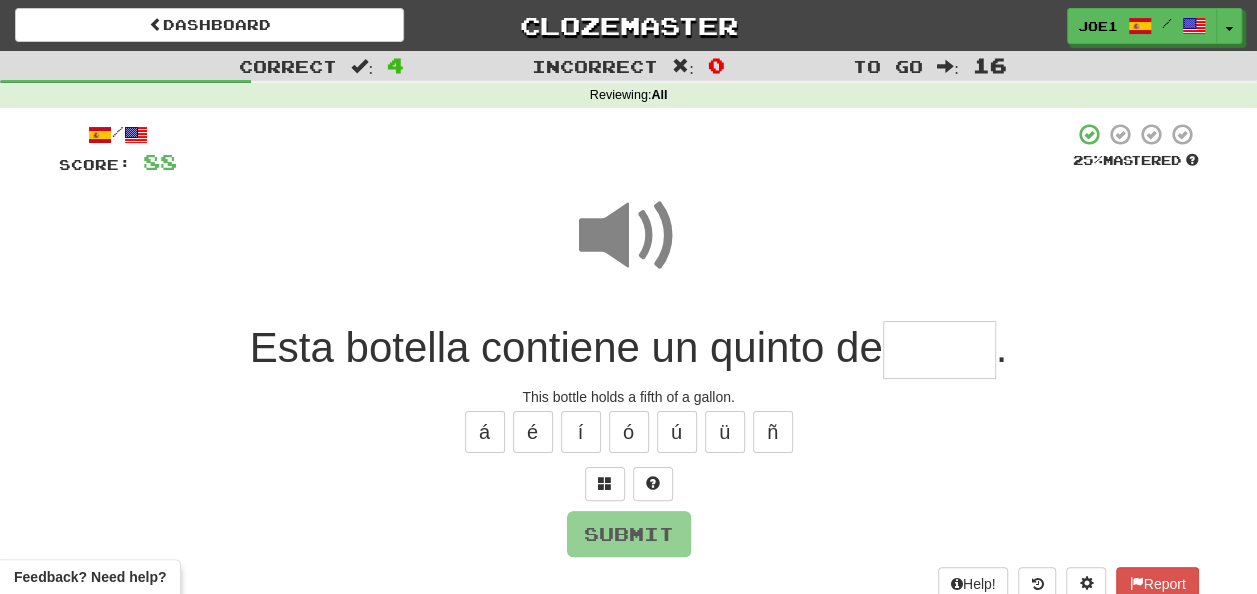 click at bounding box center [629, 236] 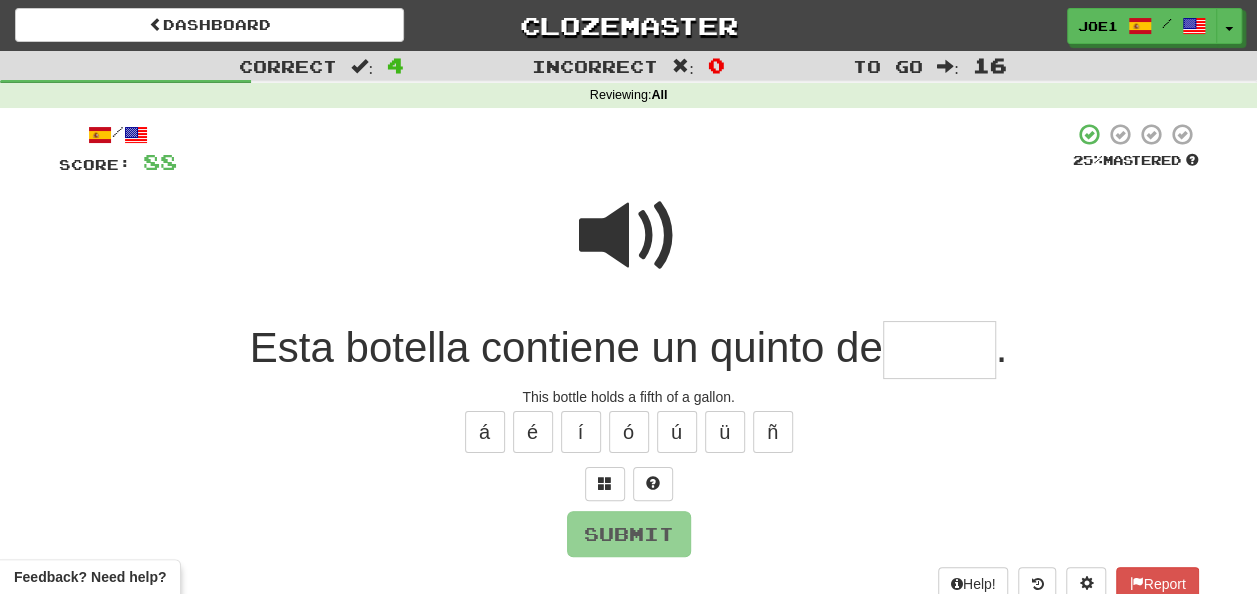 click at bounding box center [939, 350] 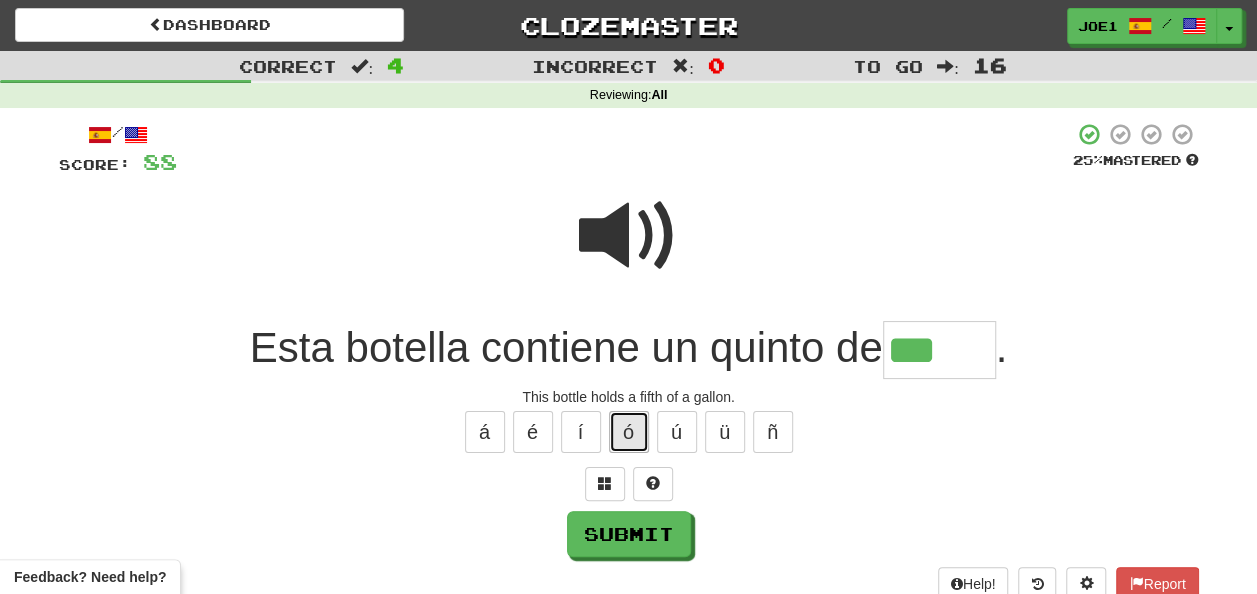 click on "ó" at bounding box center (629, 432) 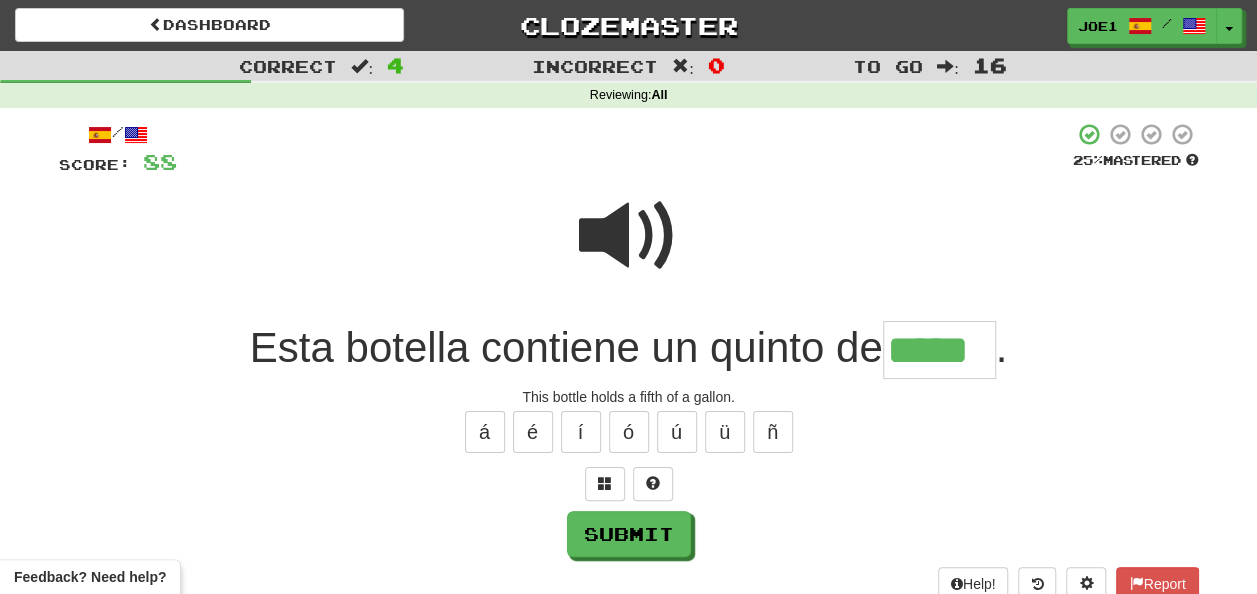 type on "*****" 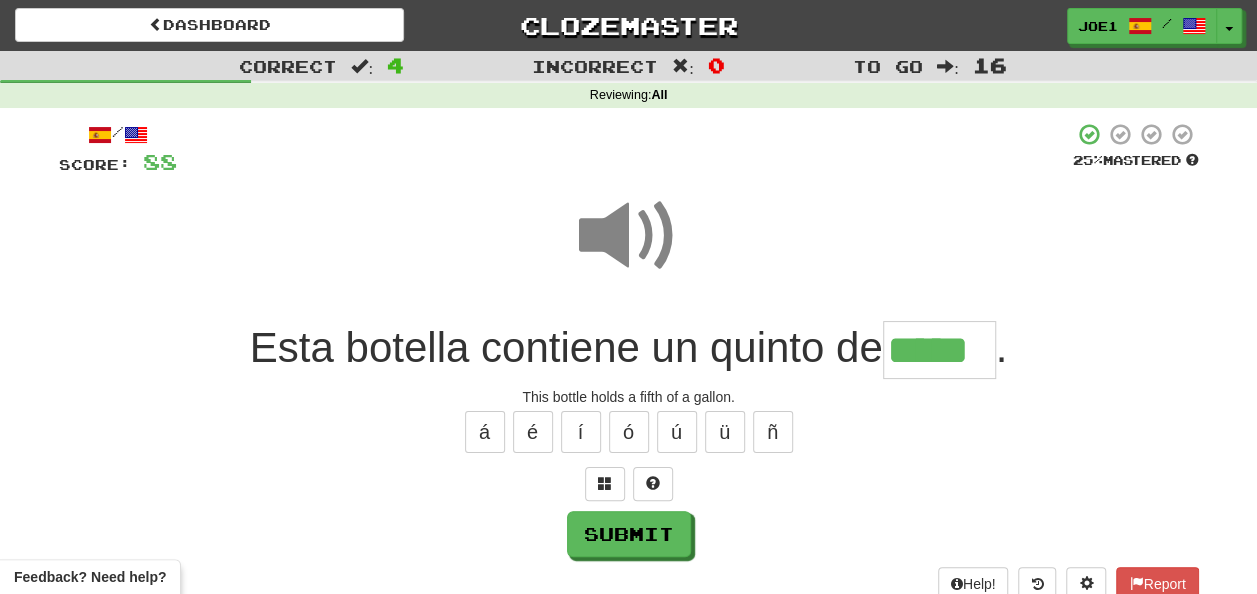 click at bounding box center (629, 236) 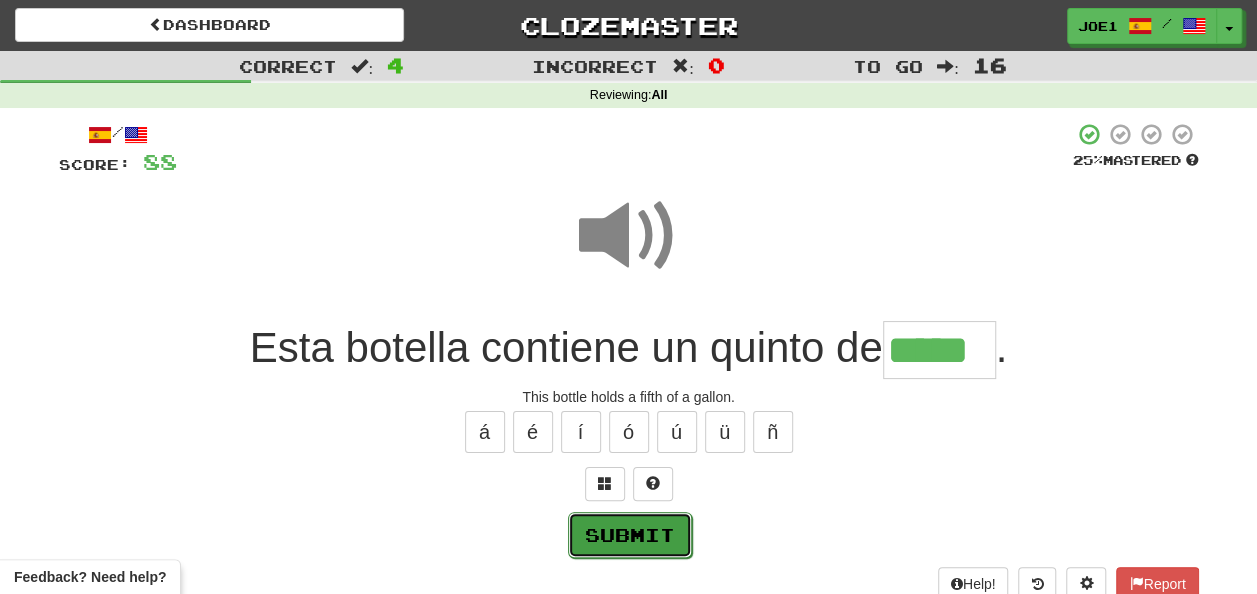 click on "Submit" at bounding box center (630, 535) 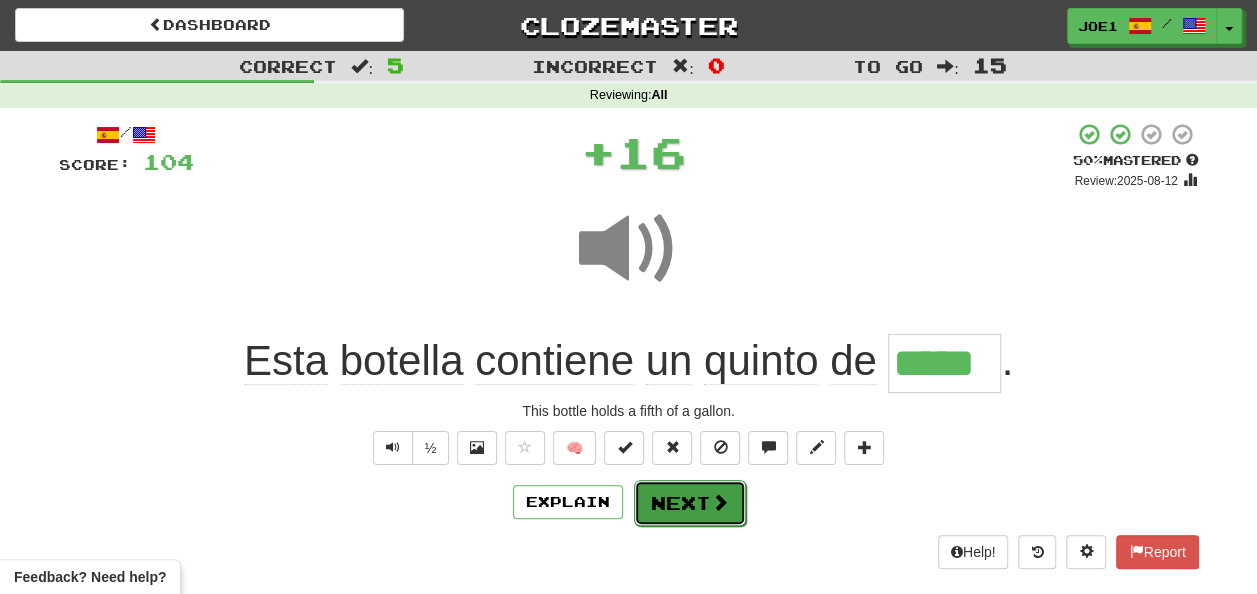 click on "Next" at bounding box center [690, 503] 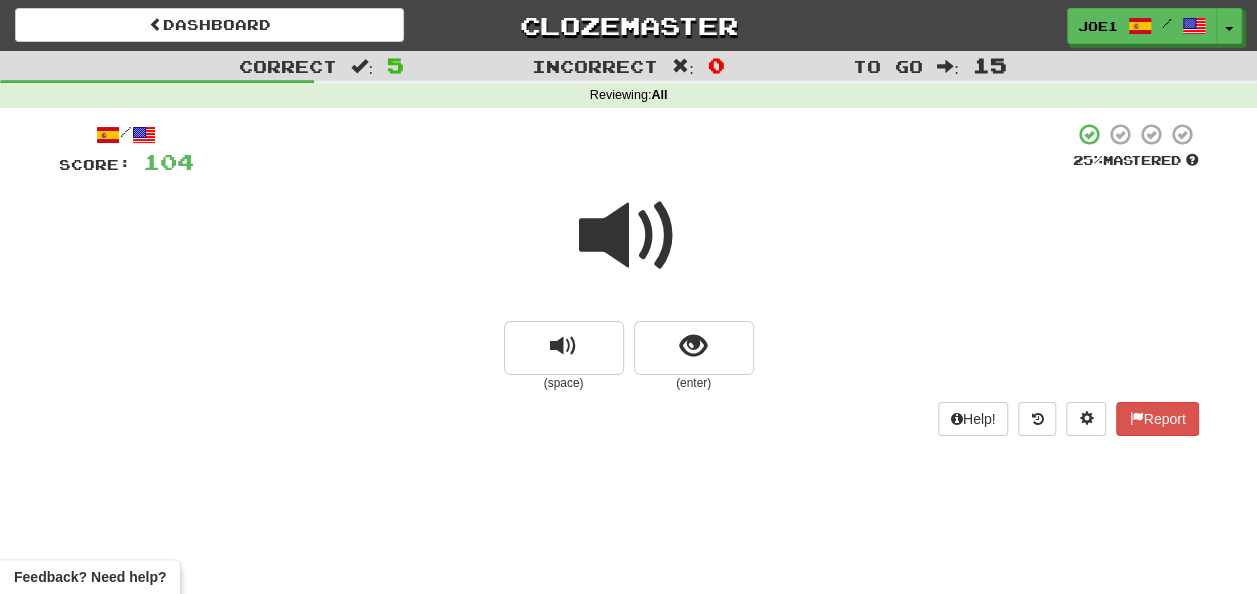 click at bounding box center (629, 236) 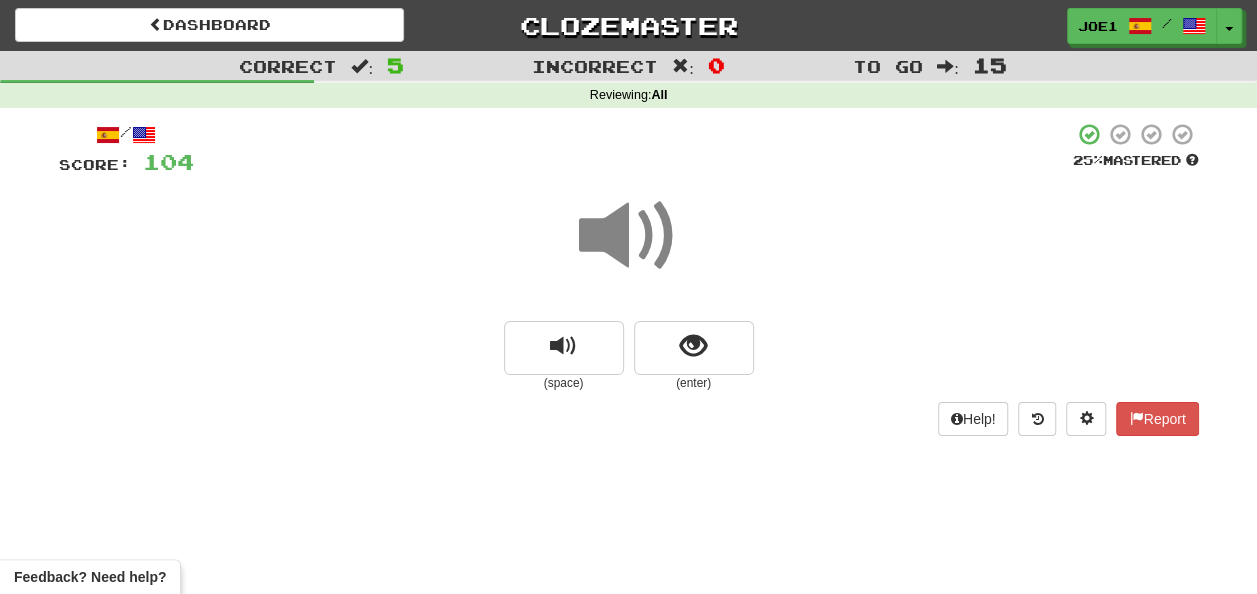 click at bounding box center [629, 236] 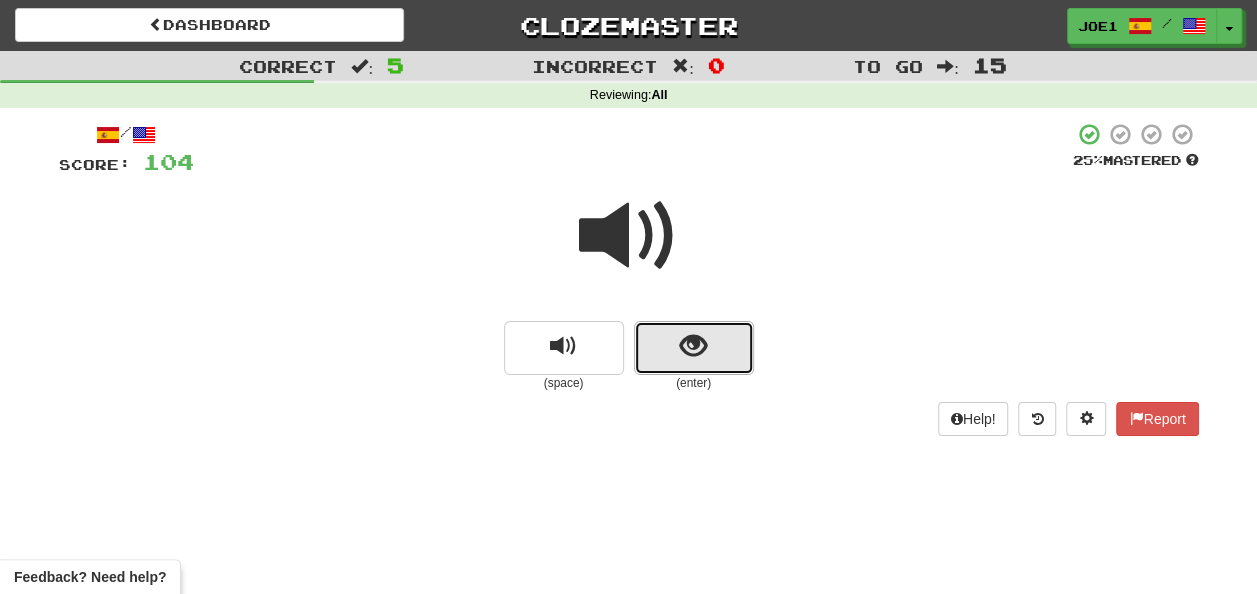 click at bounding box center (693, 346) 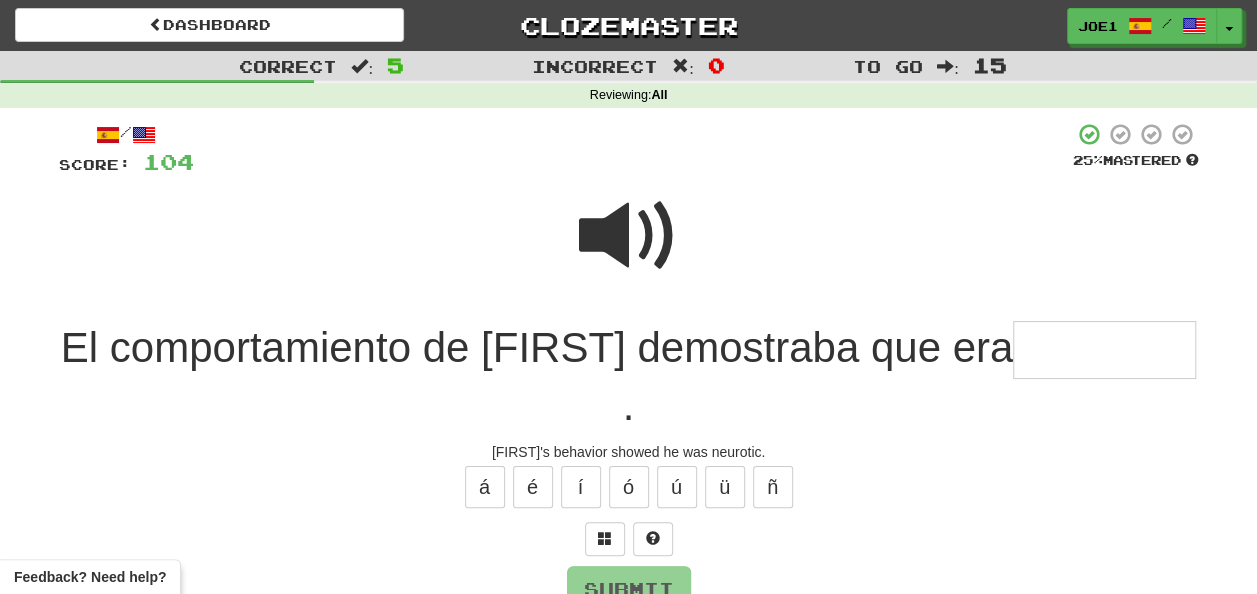 click at bounding box center (1104, 350) 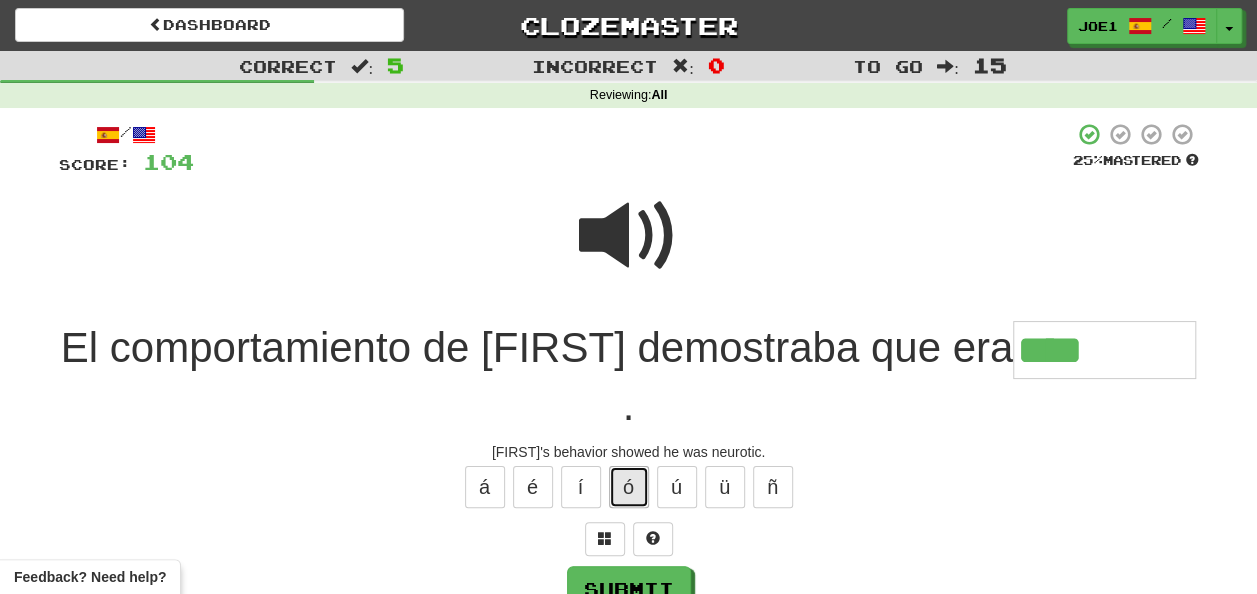 click on "ó" at bounding box center [629, 487] 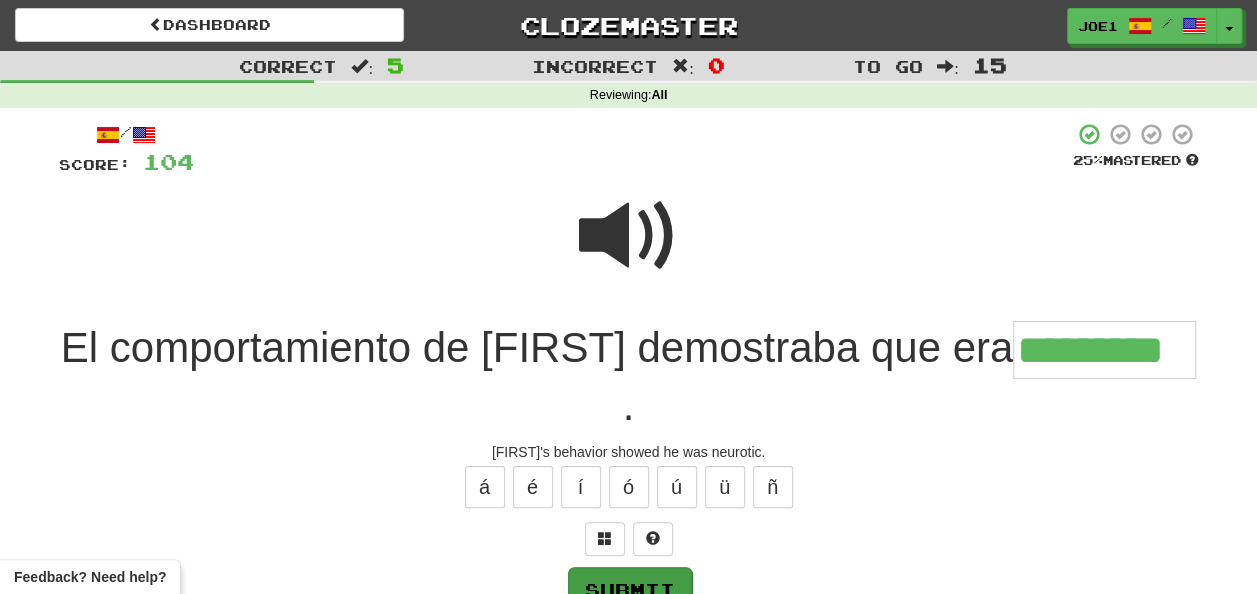 type on "*********" 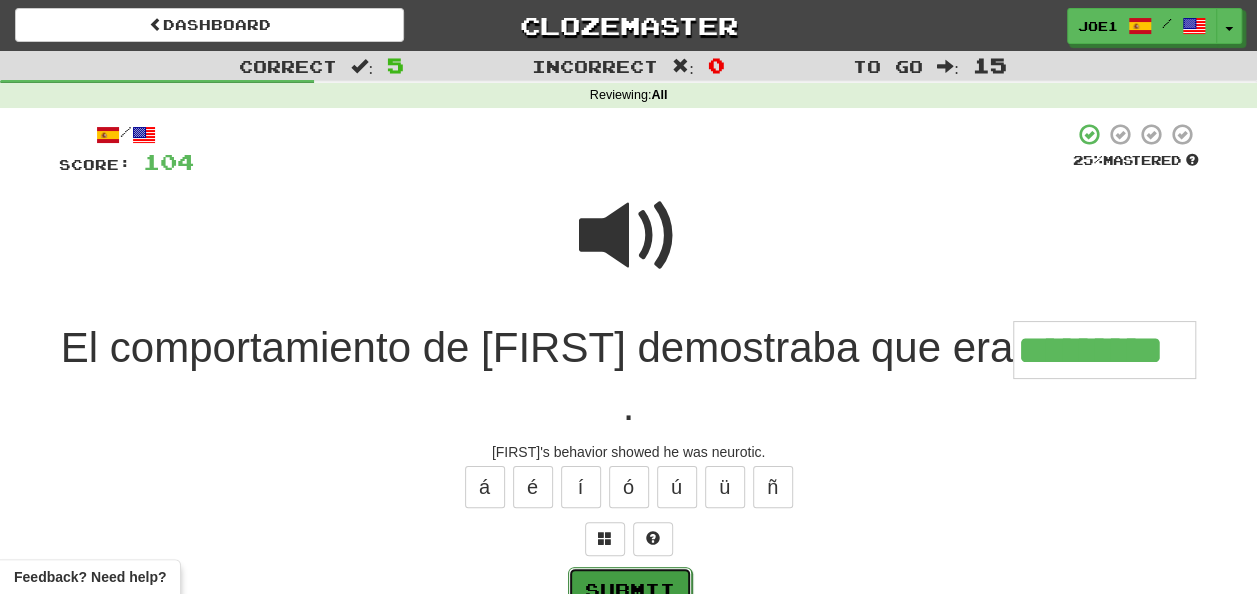 click on "Submit" at bounding box center (630, 590) 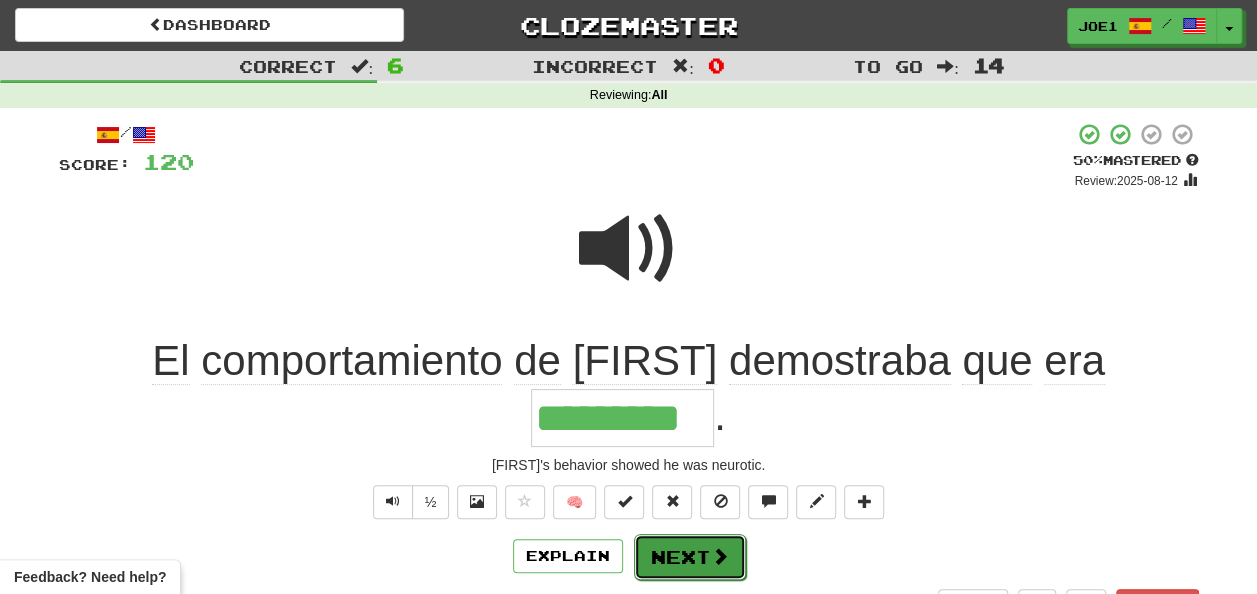 click on "Next" at bounding box center [690, 557] 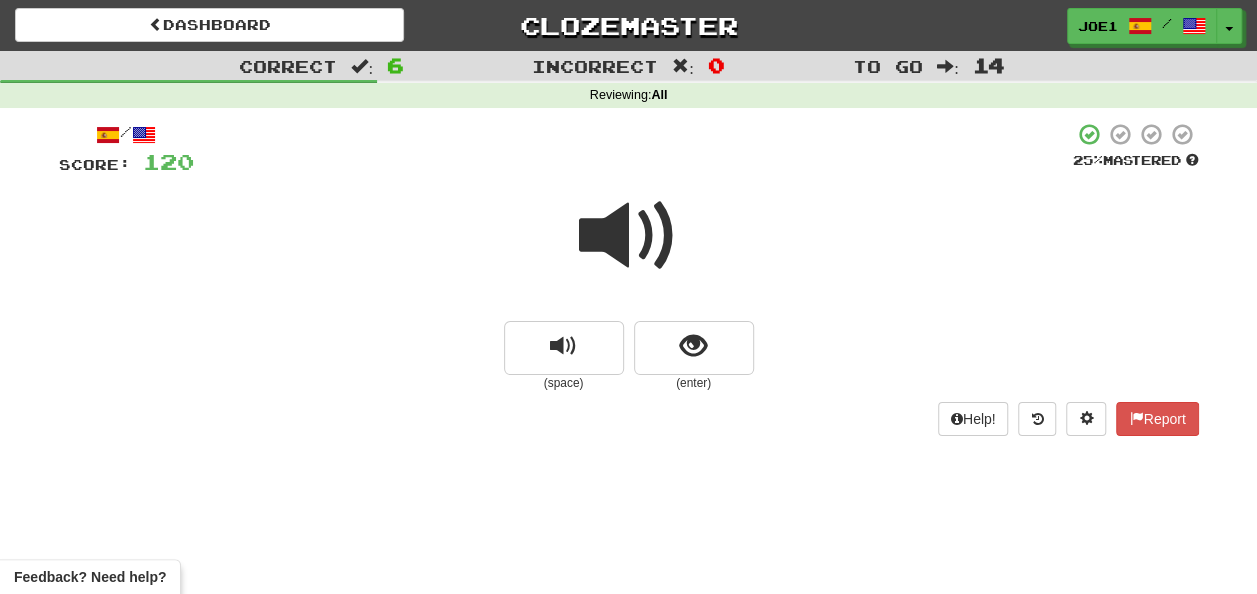 click at bounding box center (629, 236) 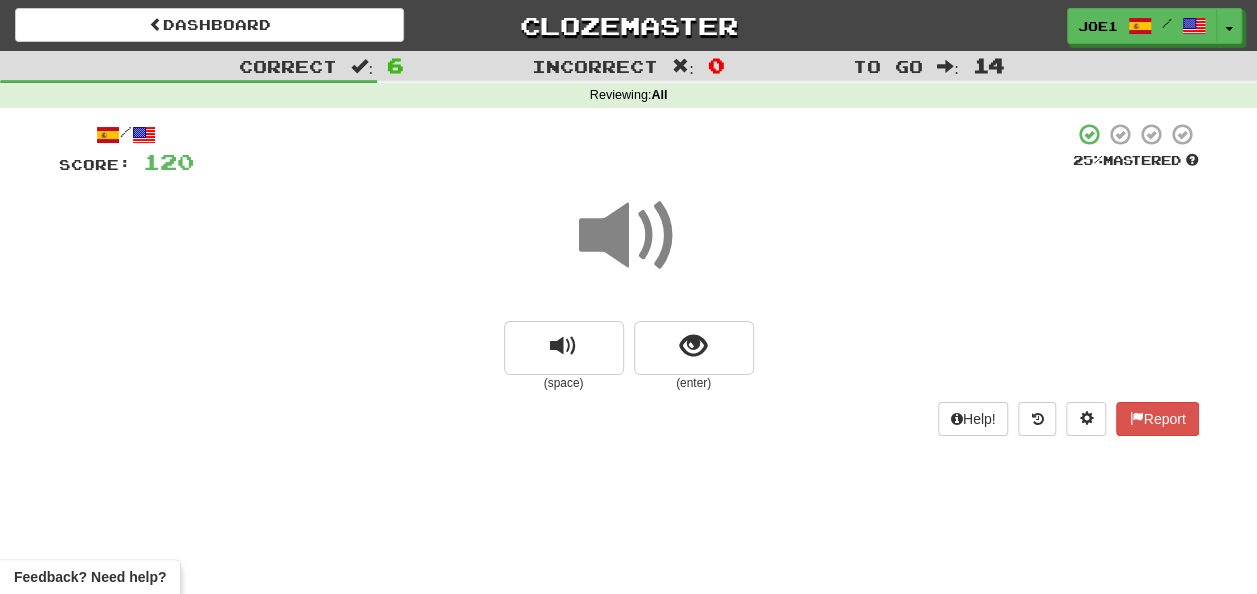 click at bounding box center [629, 236] 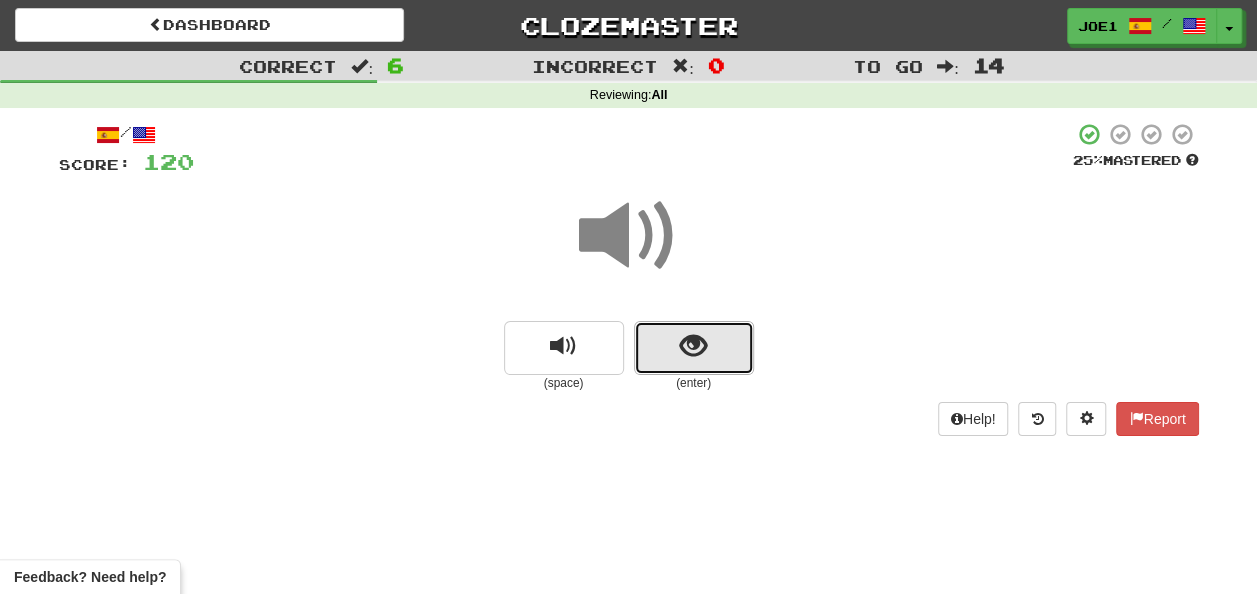 click at bounding box center (693, 346) 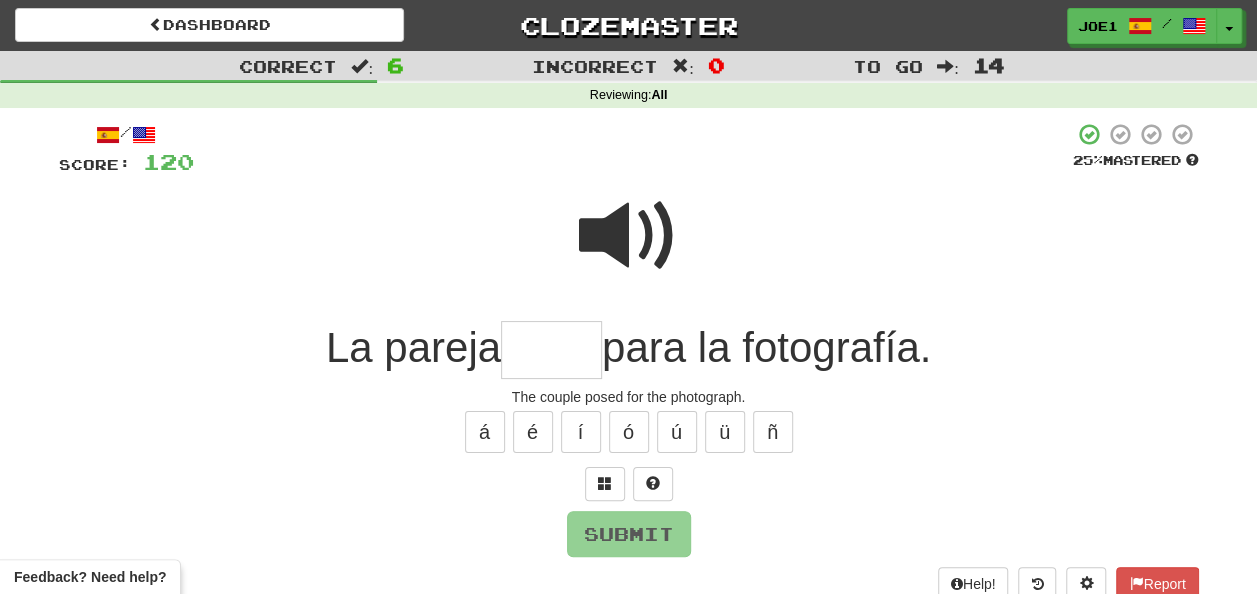 click at bounding box center [629, 236] 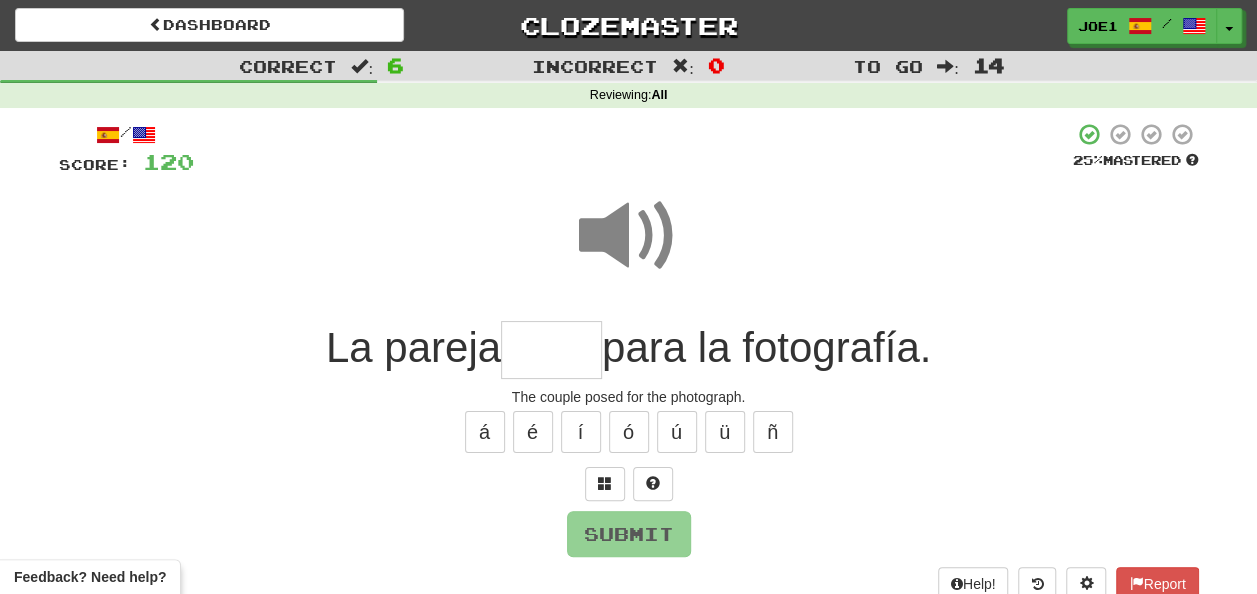 click at bounding box center [551, 350] 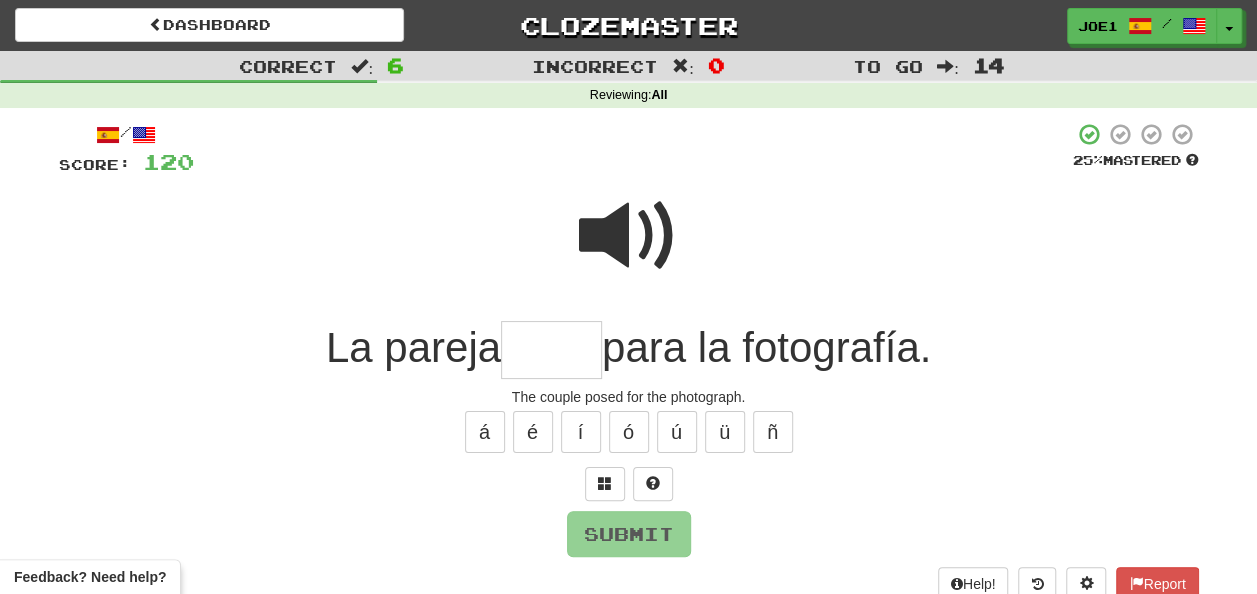 click at bounding box center (551, 350) 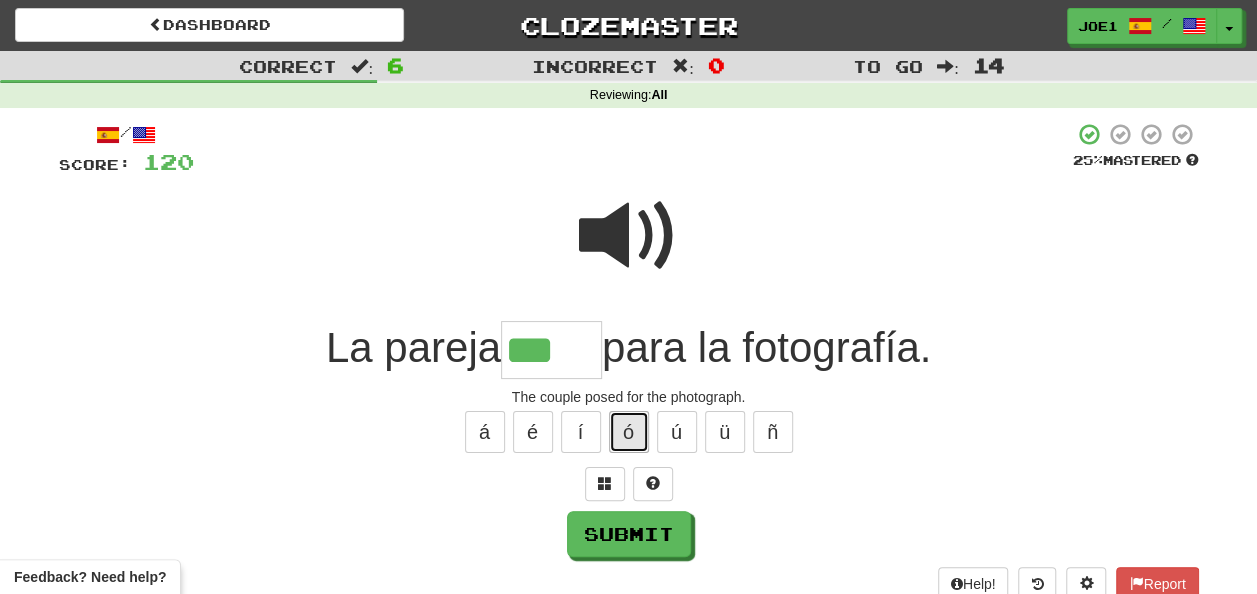 click on "ó" at bounding box center [629, 432] 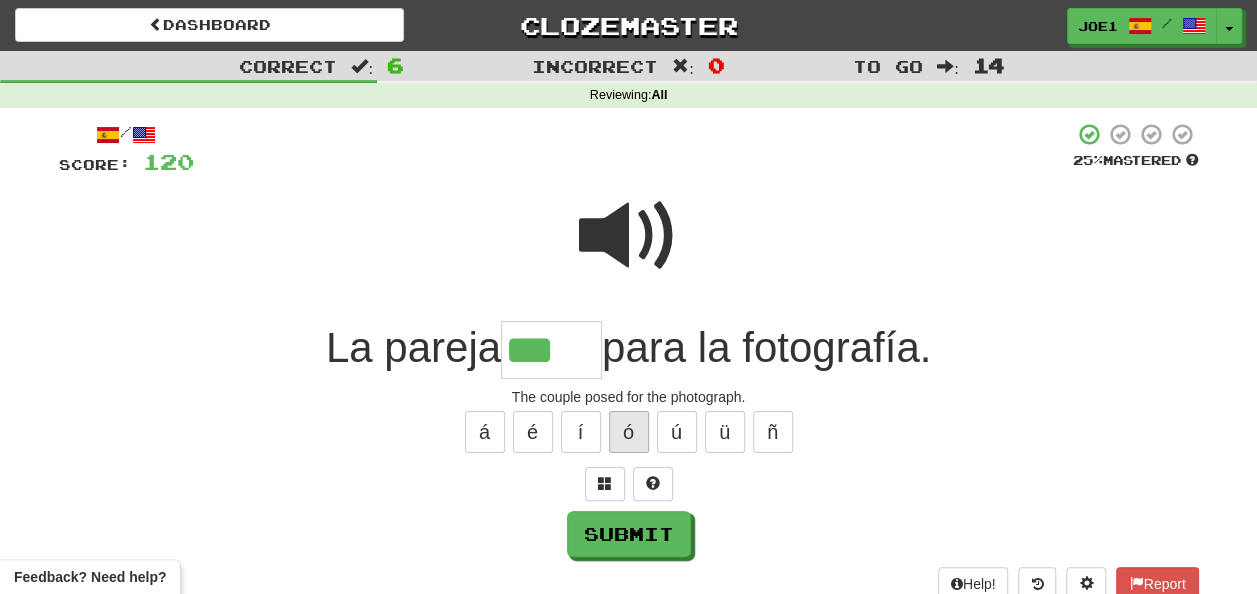 type on "****" 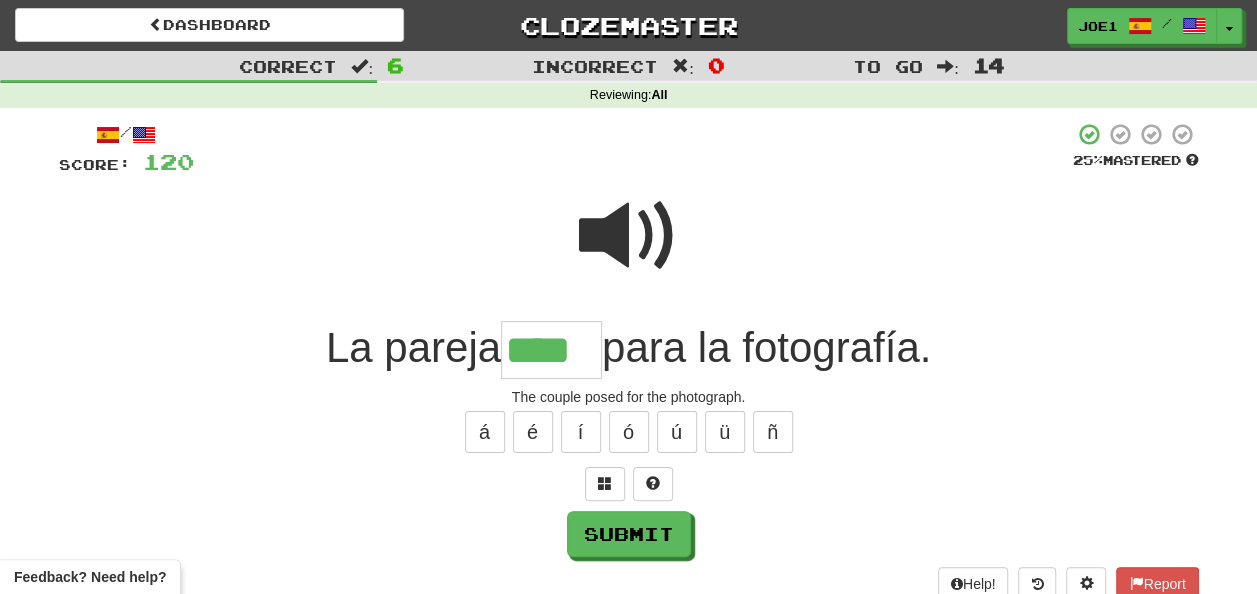 click at bounding box center [629, 236] 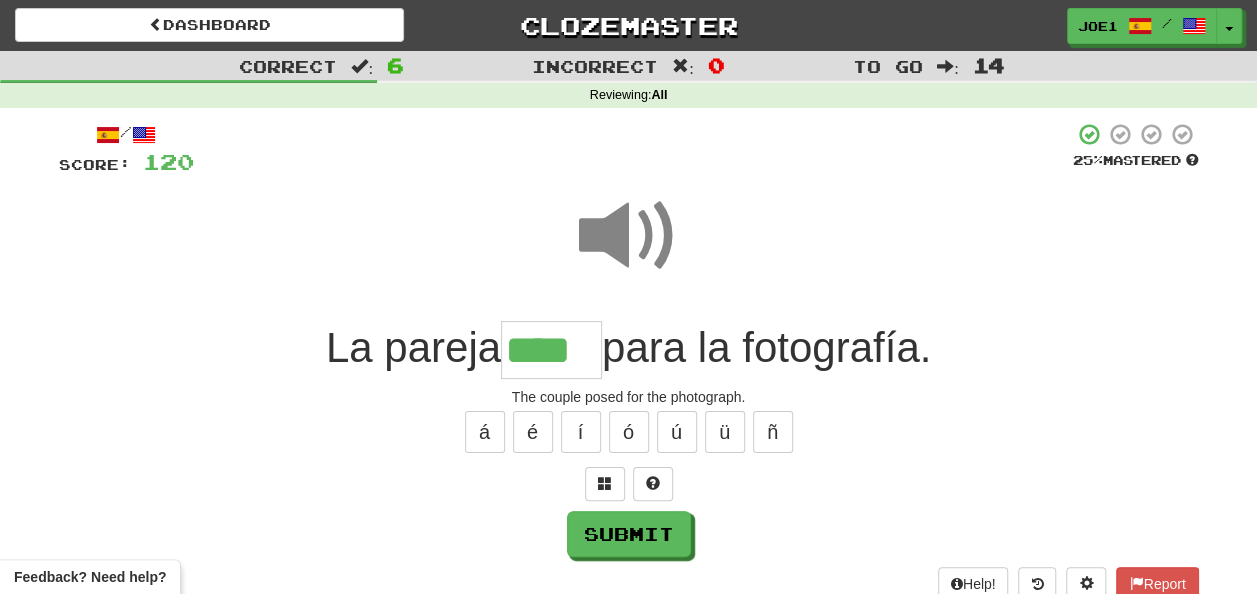click at bounding box center [629, 236] 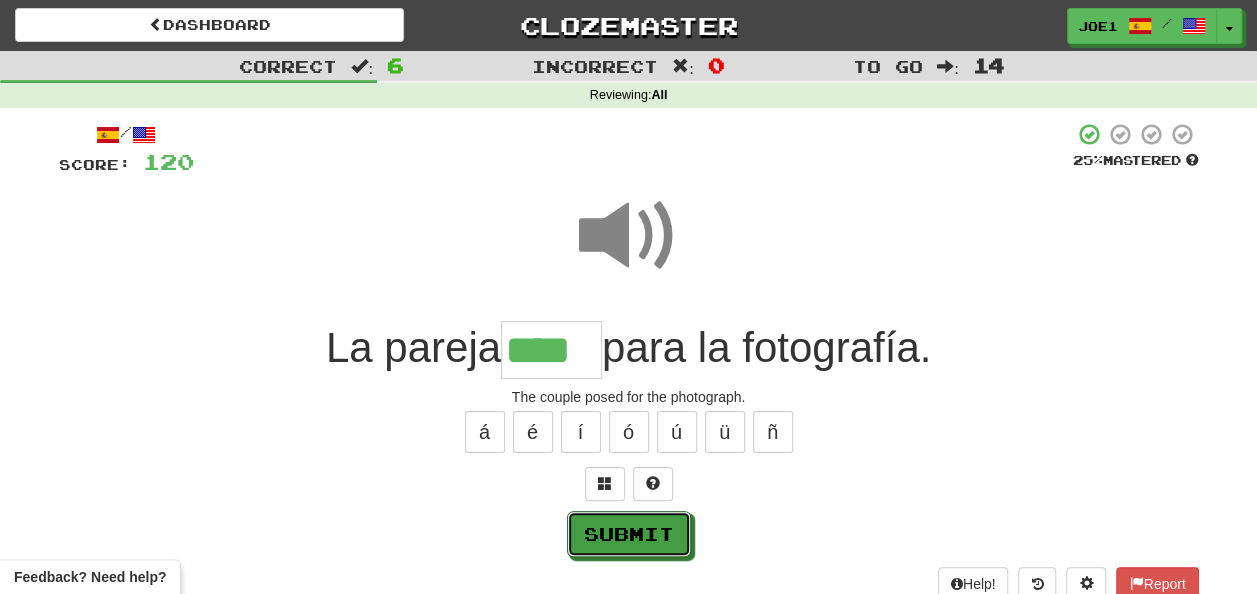 click on "Submit" at bounding box center (629, 534) 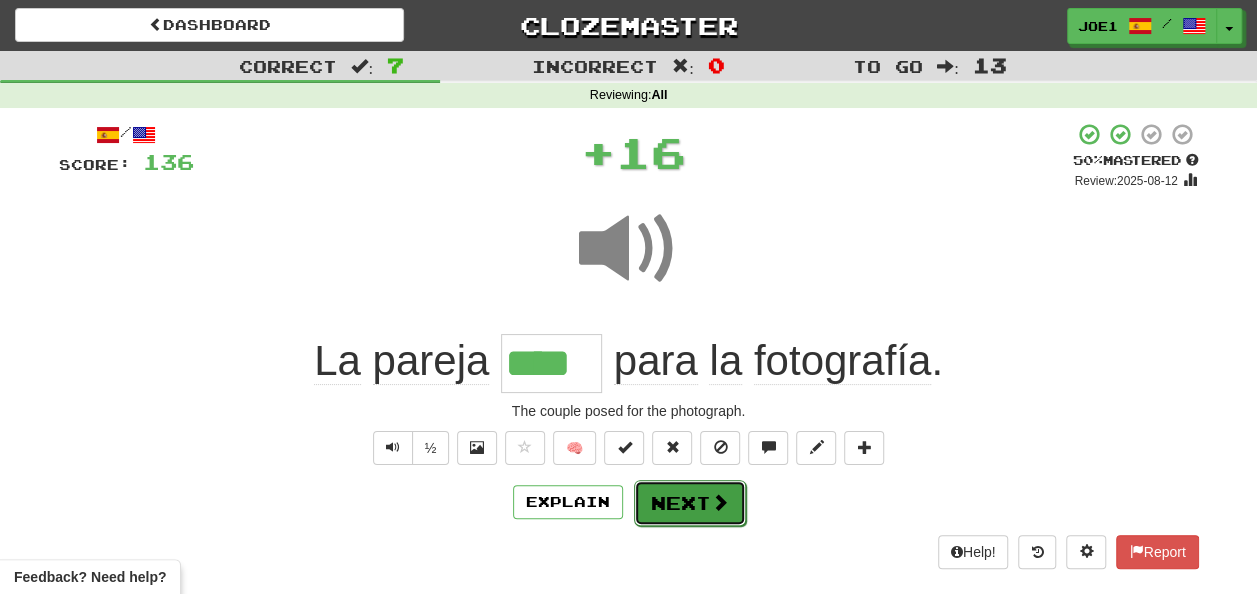 click on "Next" at bounding box center (690, 503) 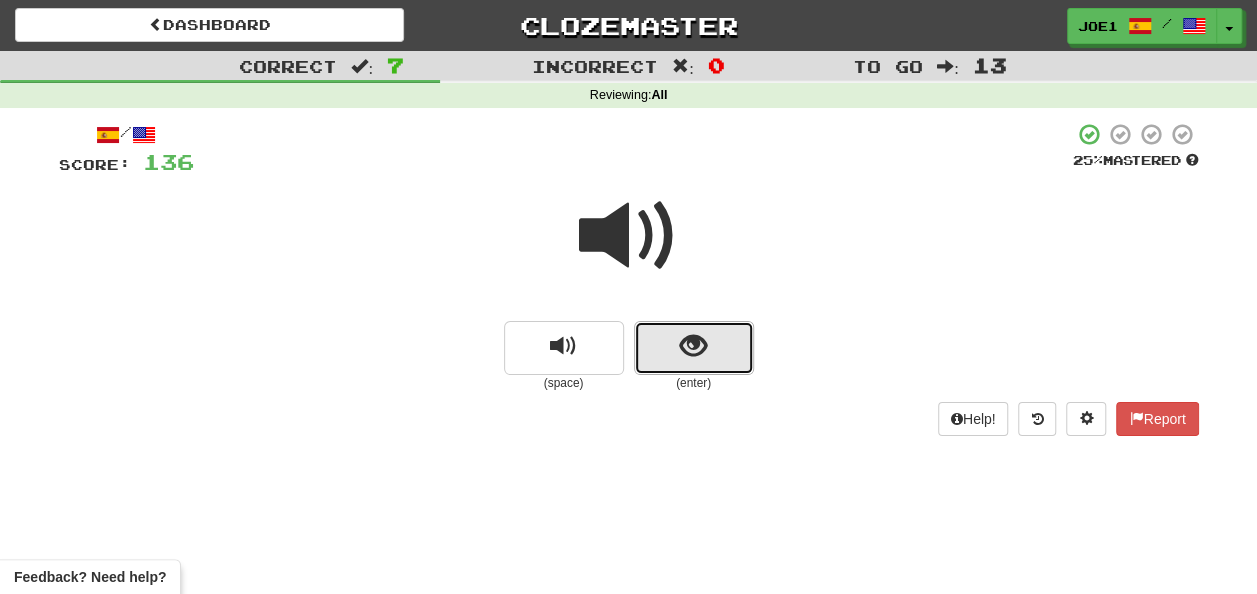 click at bounding box center (694, 348) 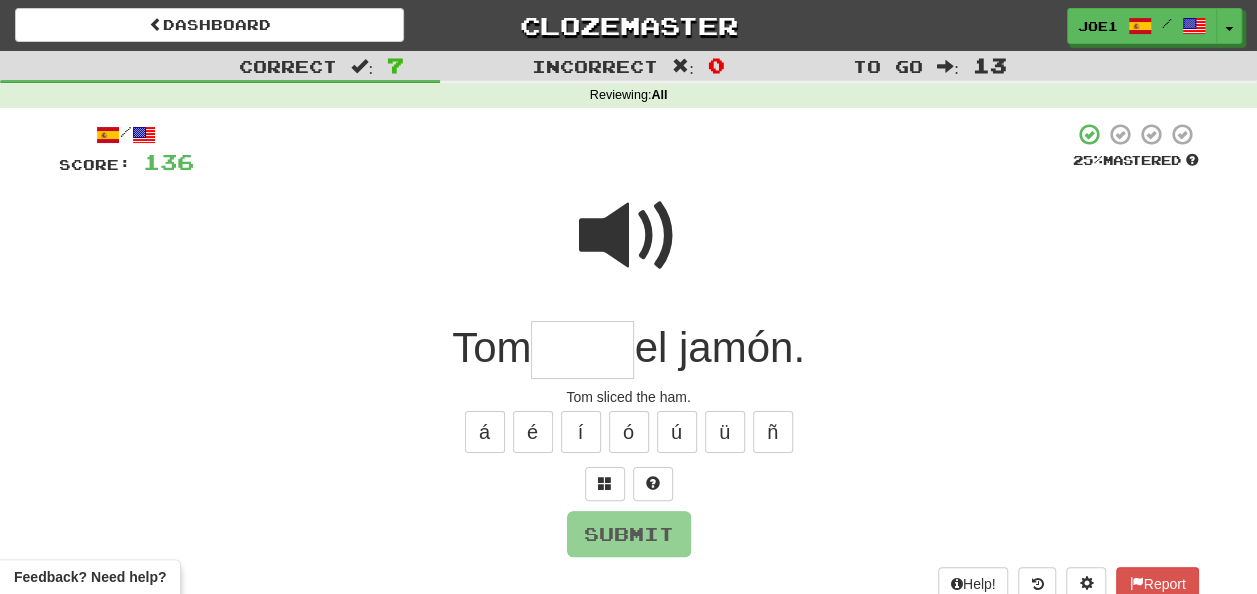 click at bounding box center (582, 350) 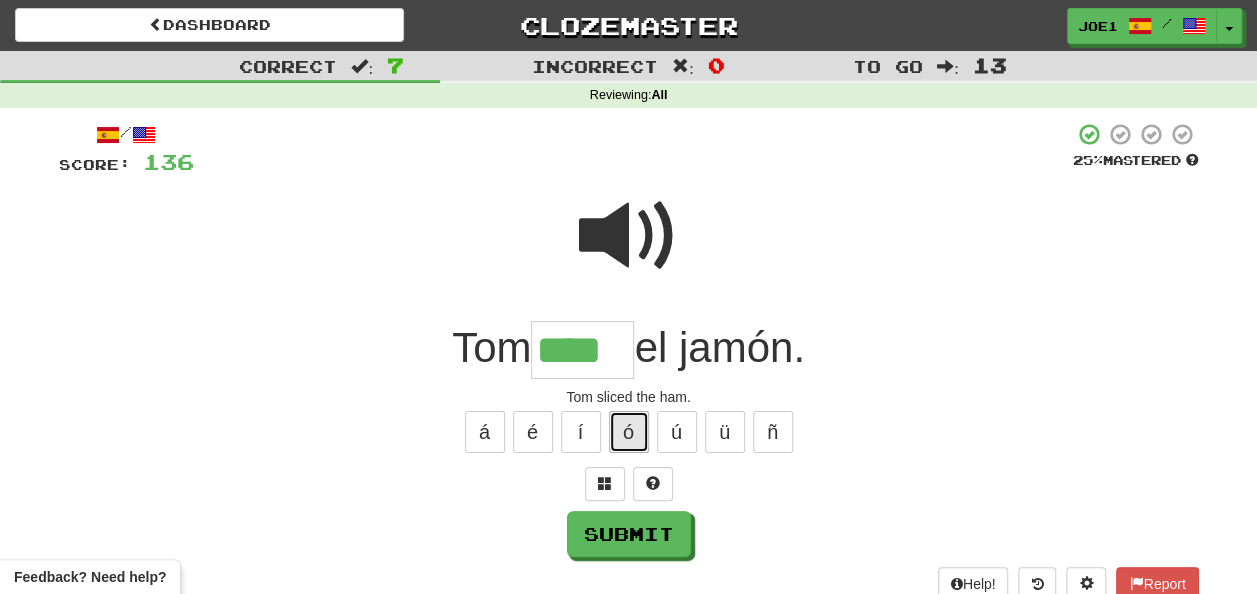 click on "ó" at bounding box center [629, 432] 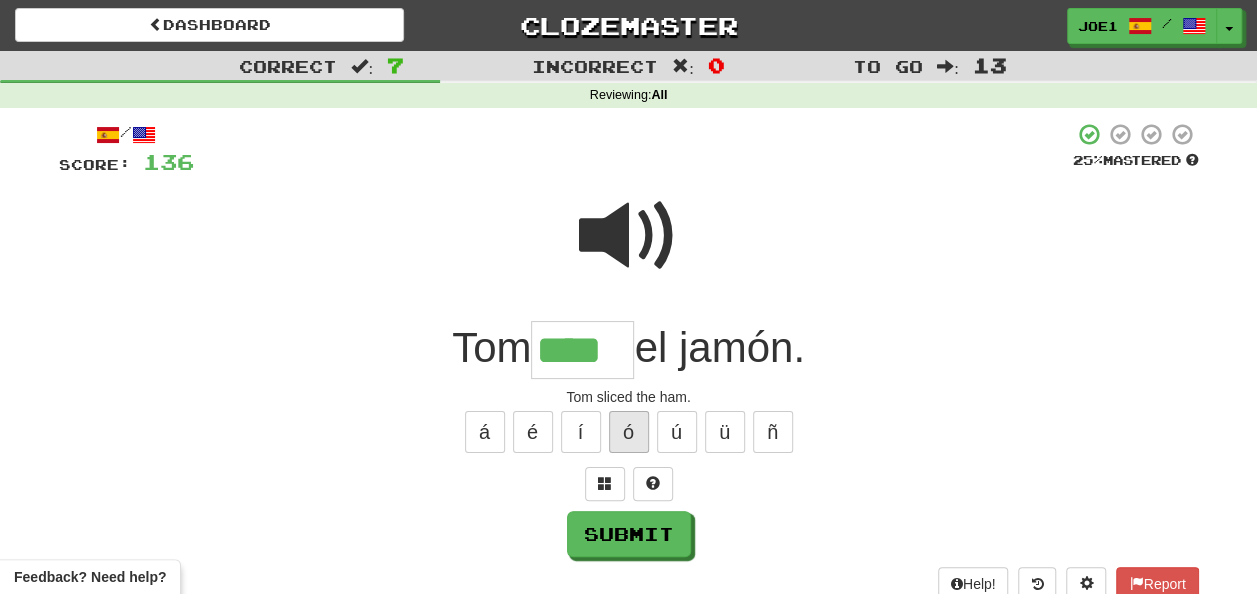 type on "*****" 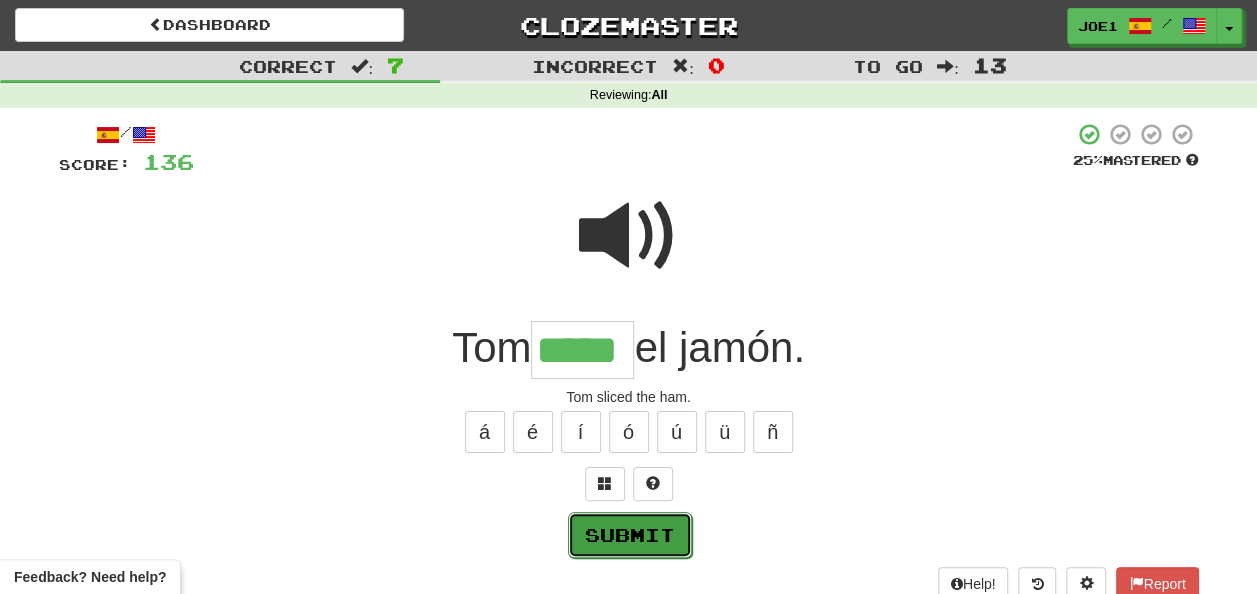 click on "Submit" at bounding box center [630, 535] 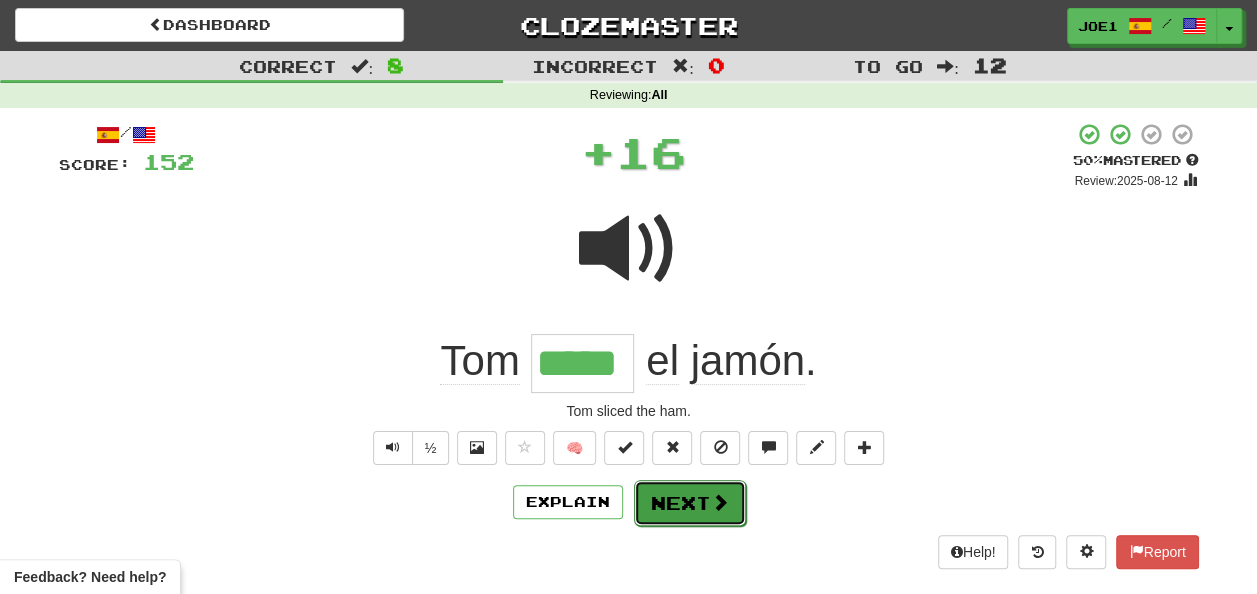 click on "Next" at bounding box center [690, 503] 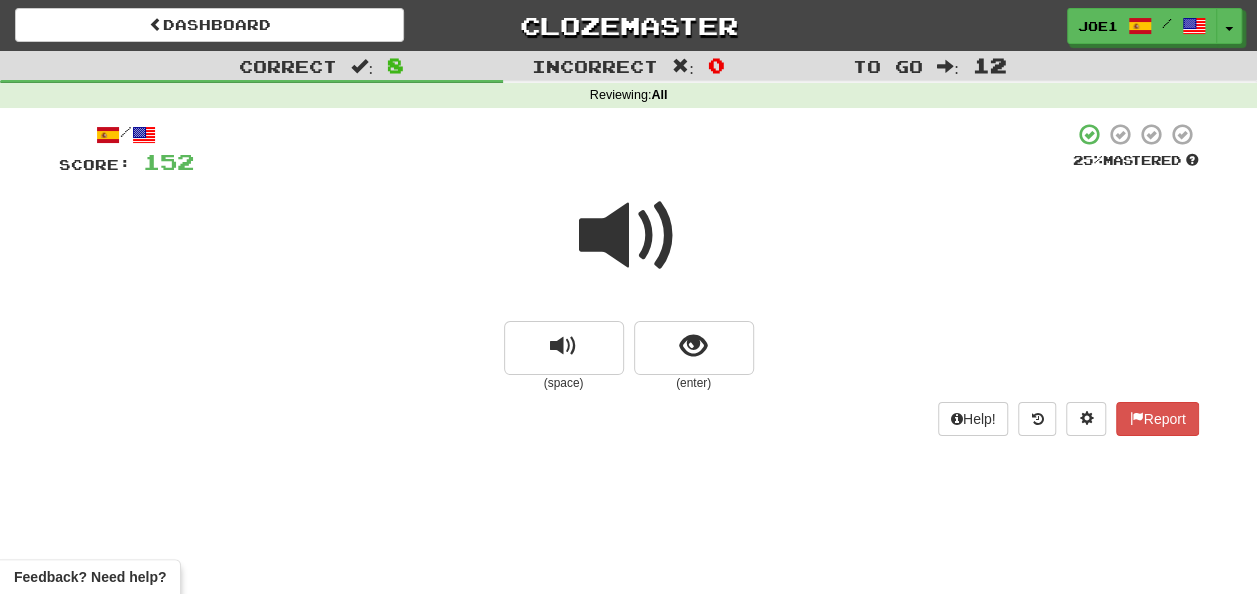 click at bounding box center (629, 236) 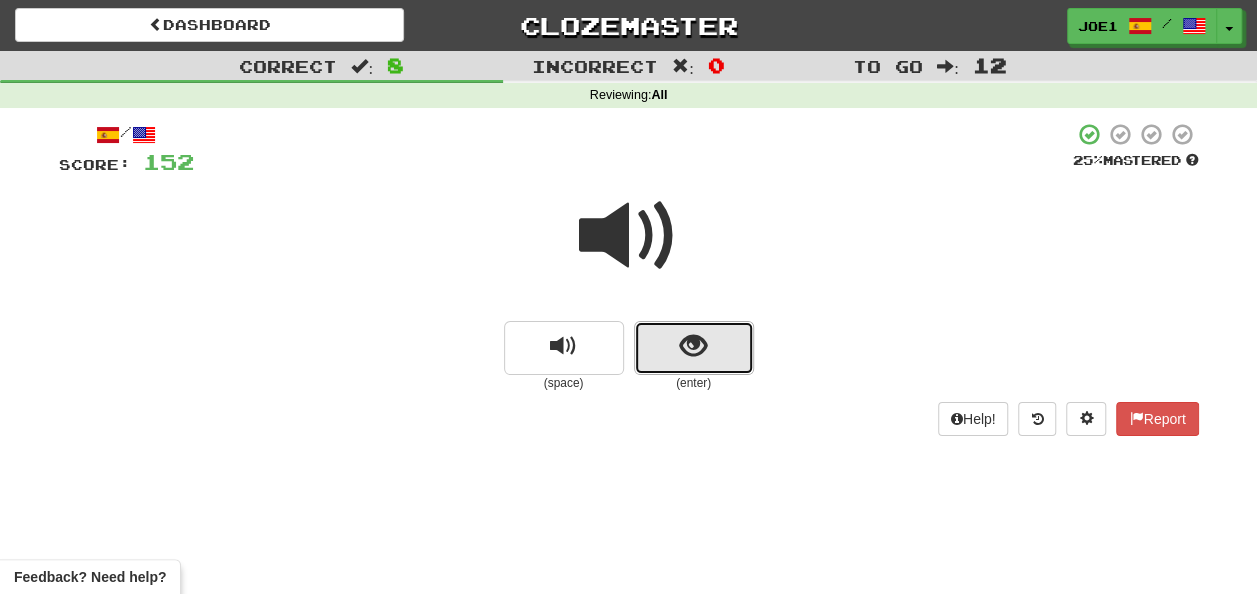 click at bounding box center (694, 348) 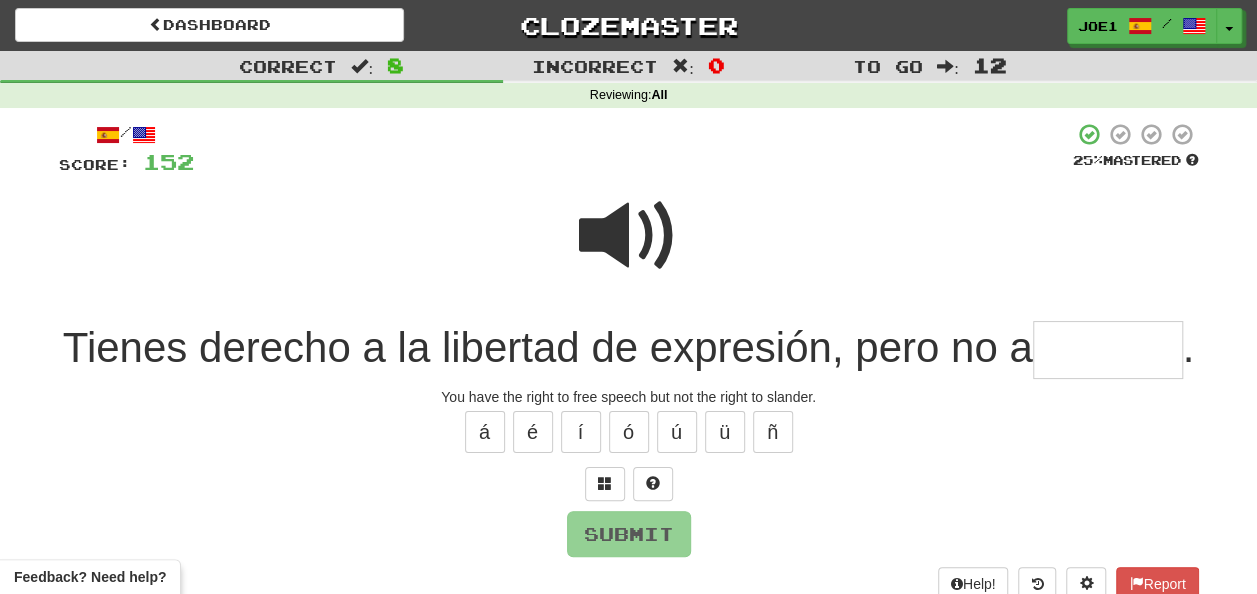 click at bounding box center (629, 236) 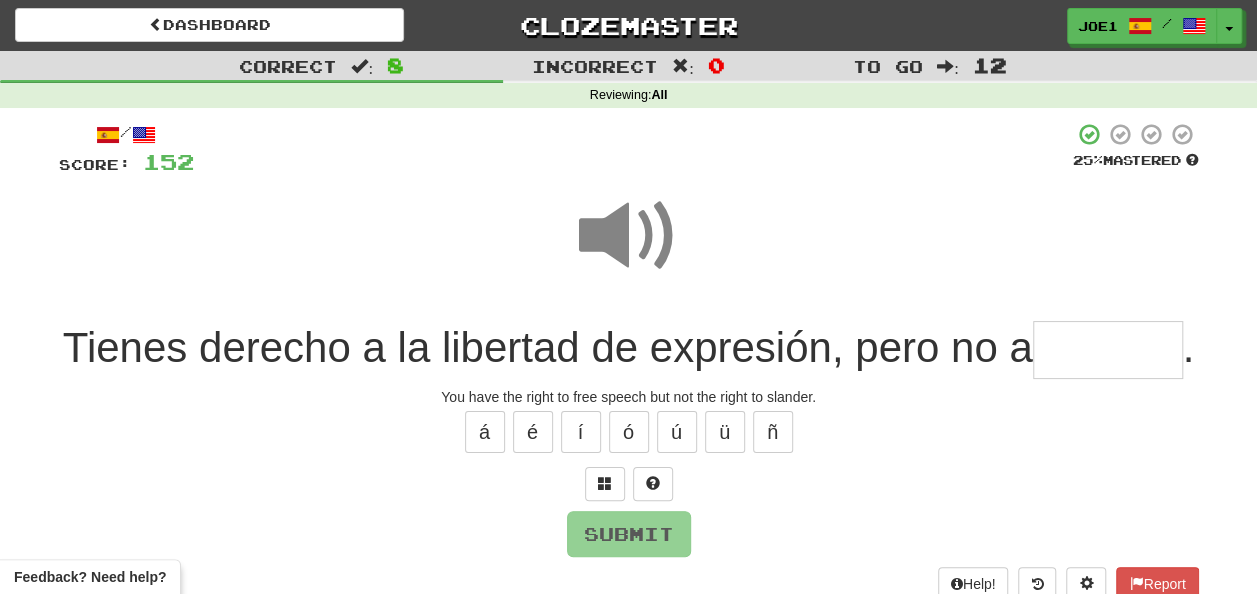 click at bounding box center [1108, 350] 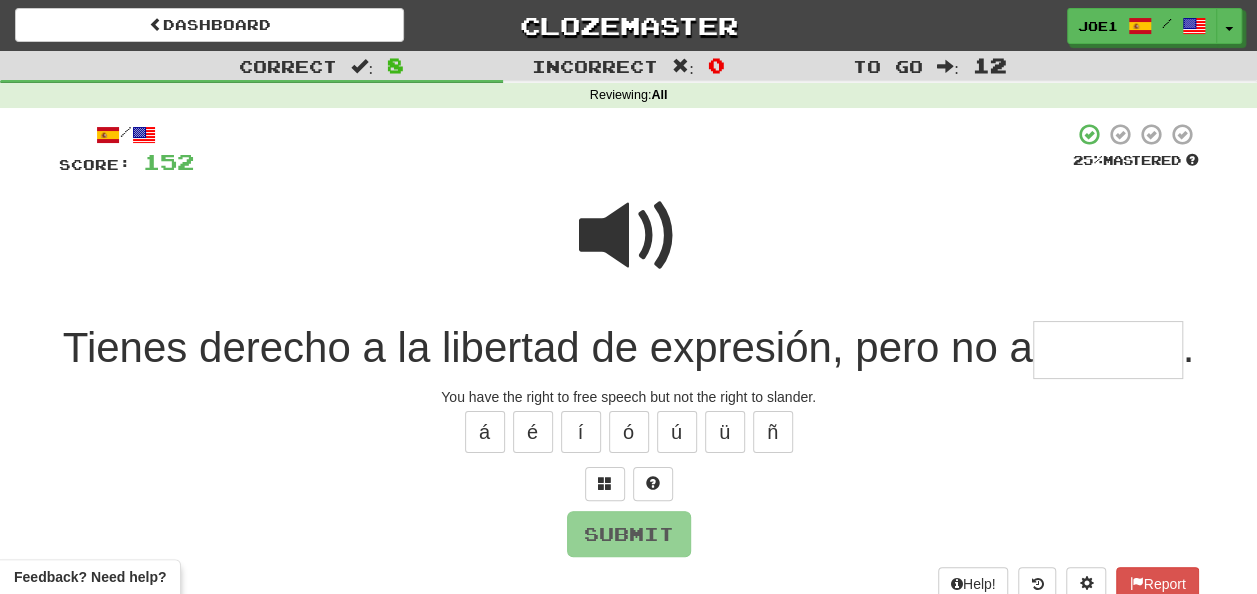 type on "*" 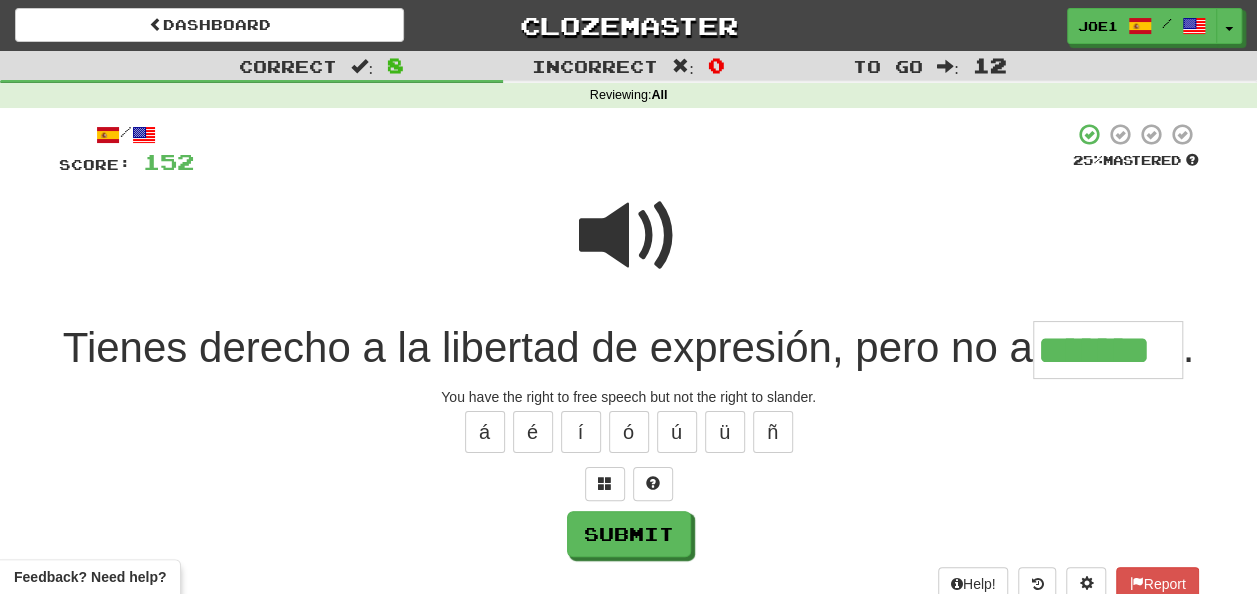 type on "*******" 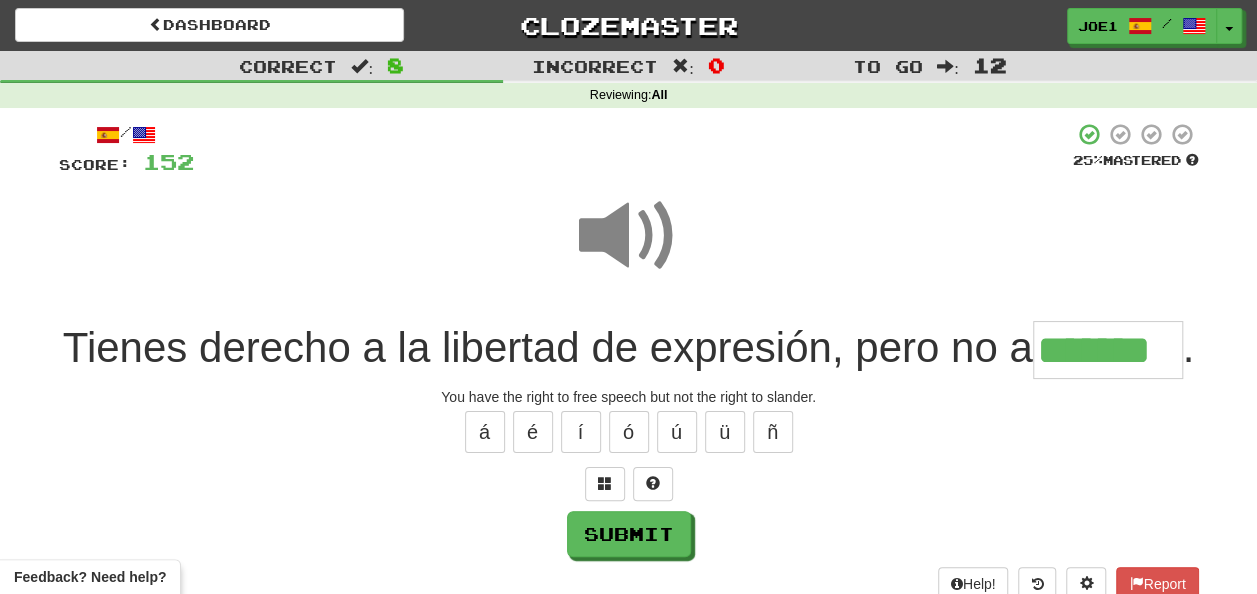 click at bounding box center [629, 236] 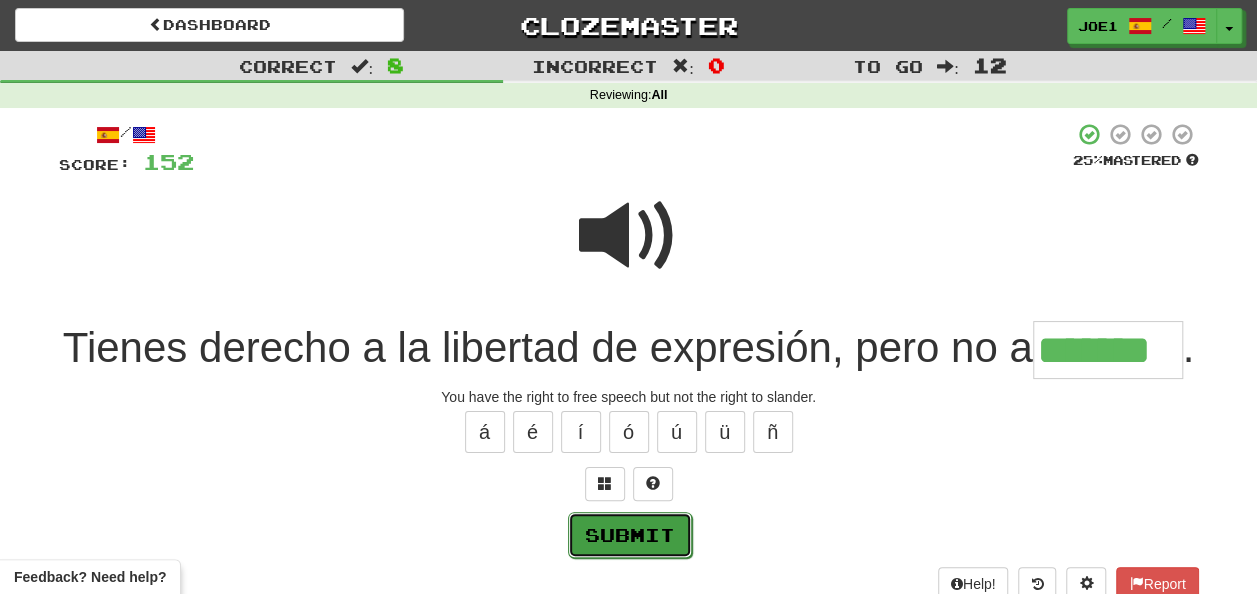 click on "Submit" at bounding box center [630, 535] 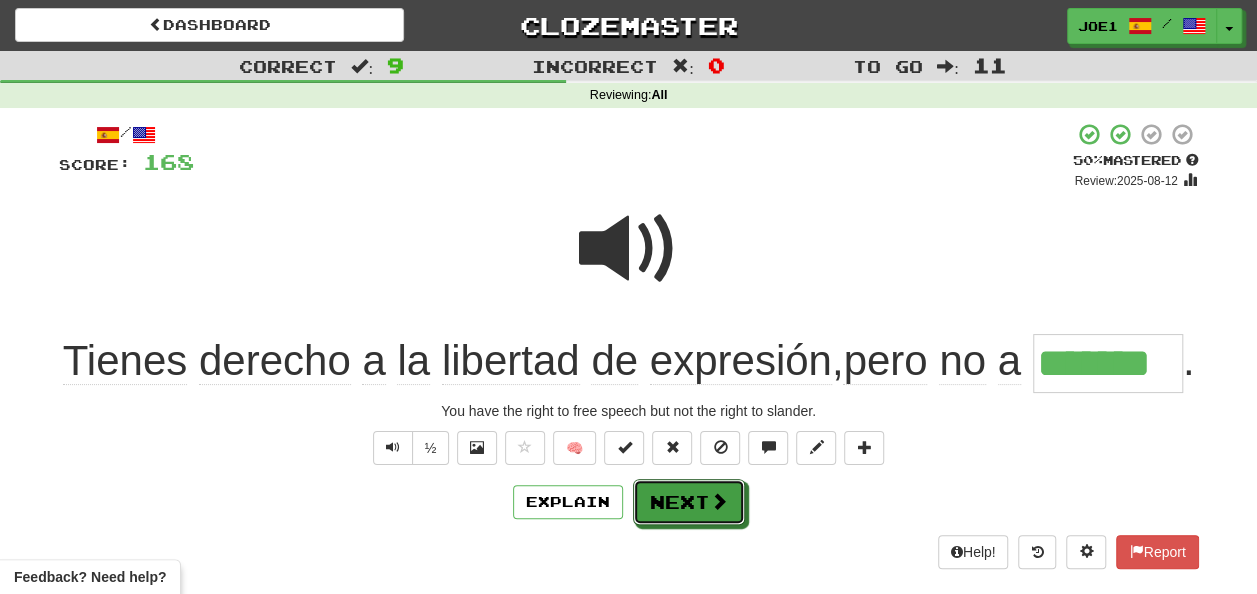 click on "Next" at bounding box center [689, 502] 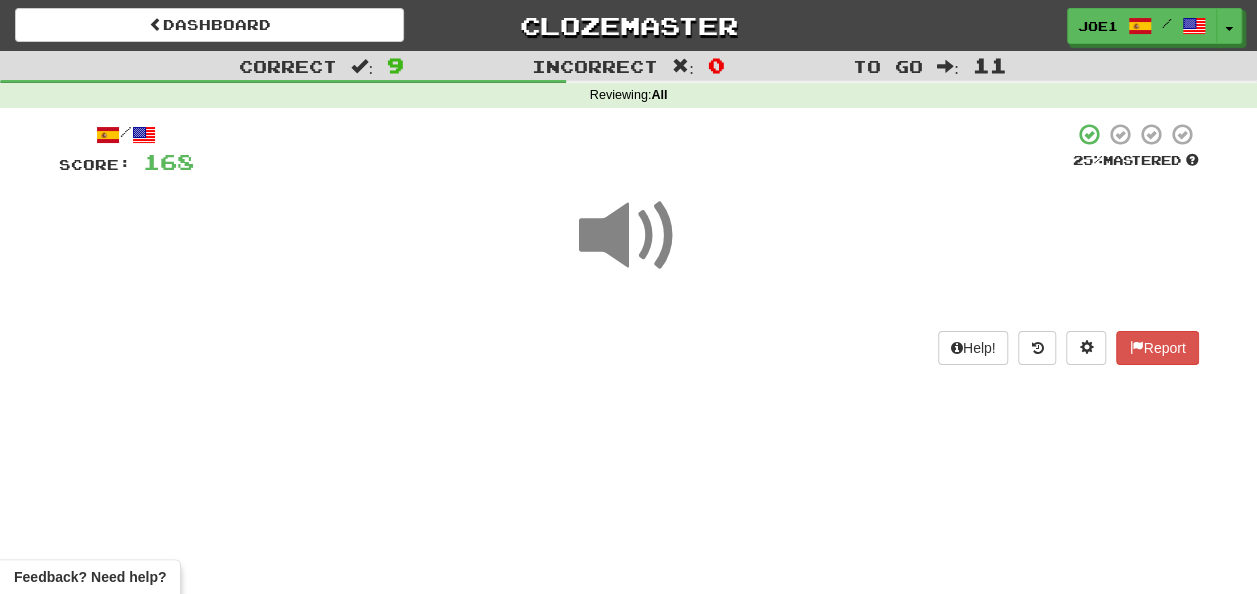 click at bounding box center (629, 236) 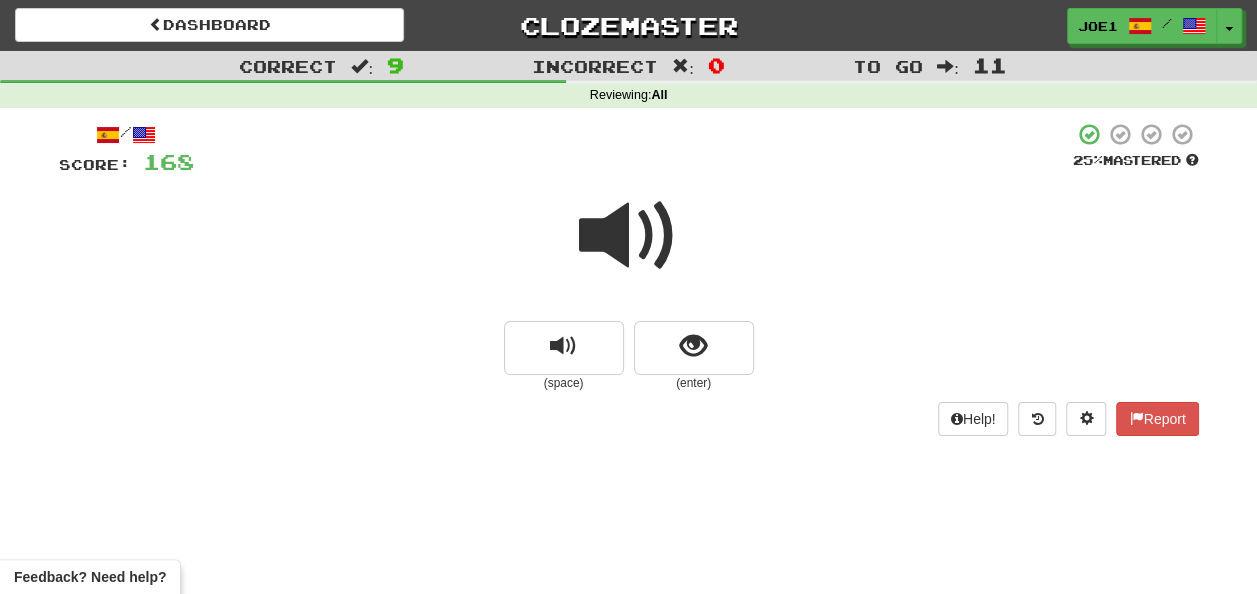 click at bounding box center (629, 236) 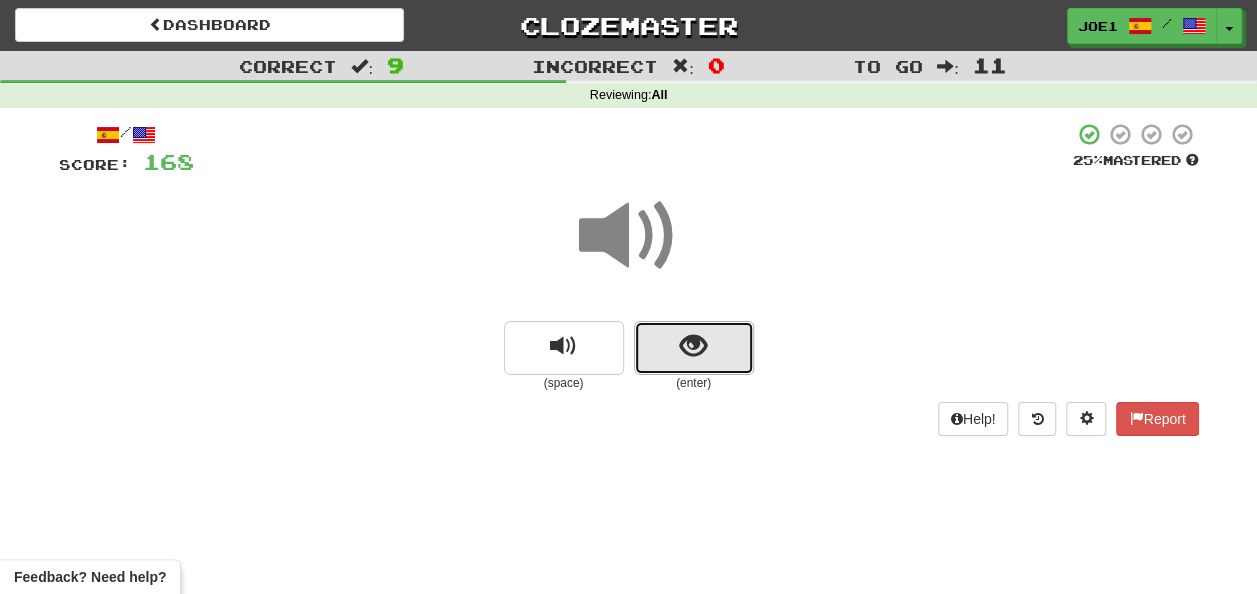 click at bounding box center [693, 346] 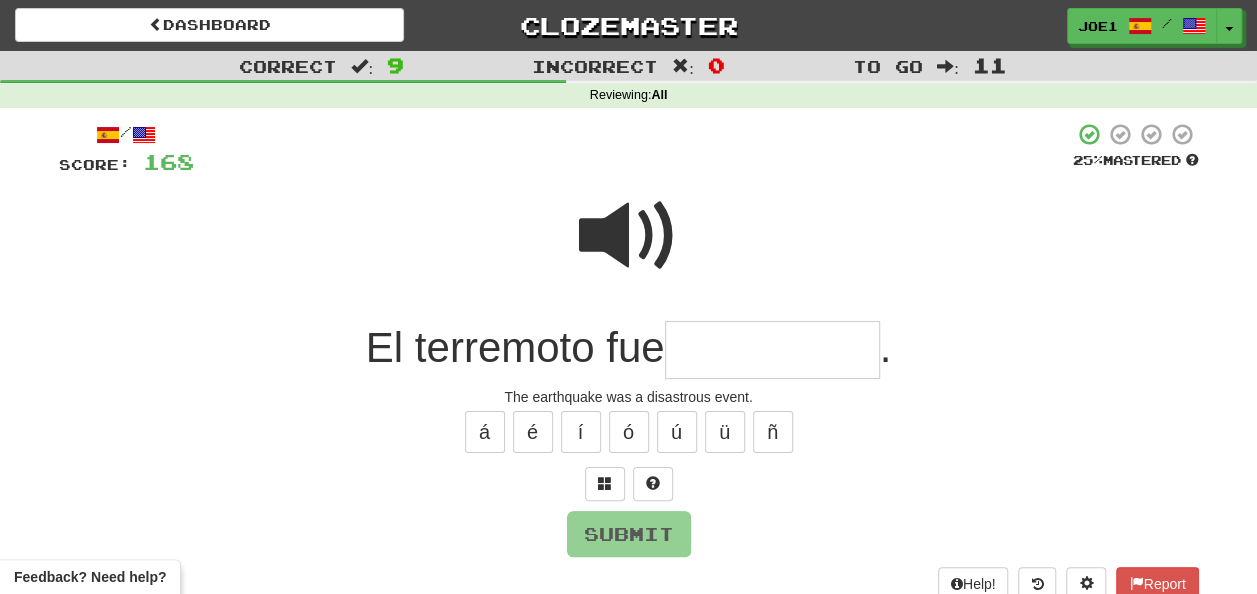 click at bounding box center (772, 350) 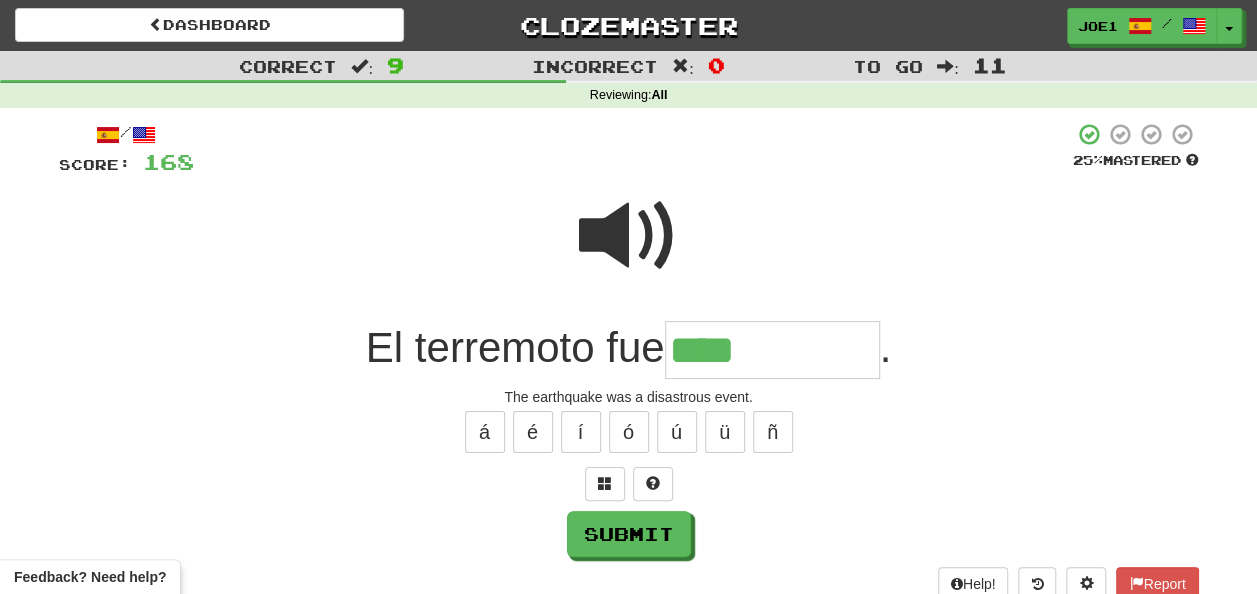 click at bounding box center (629, 236) 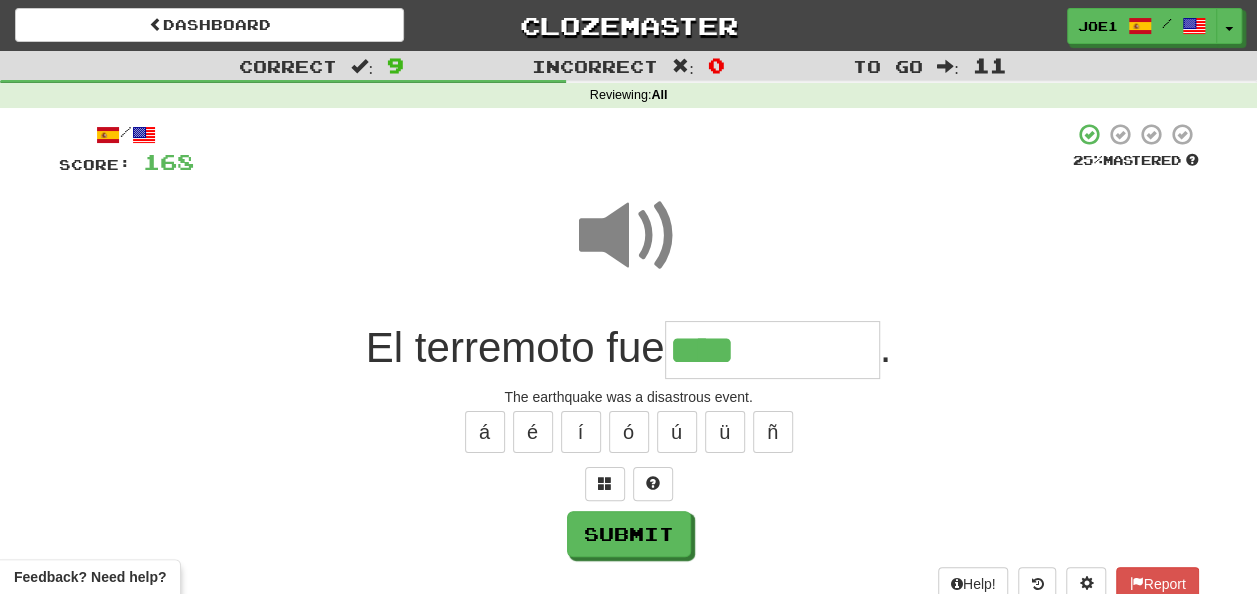 click on "****" at bounding box center (772, 350) 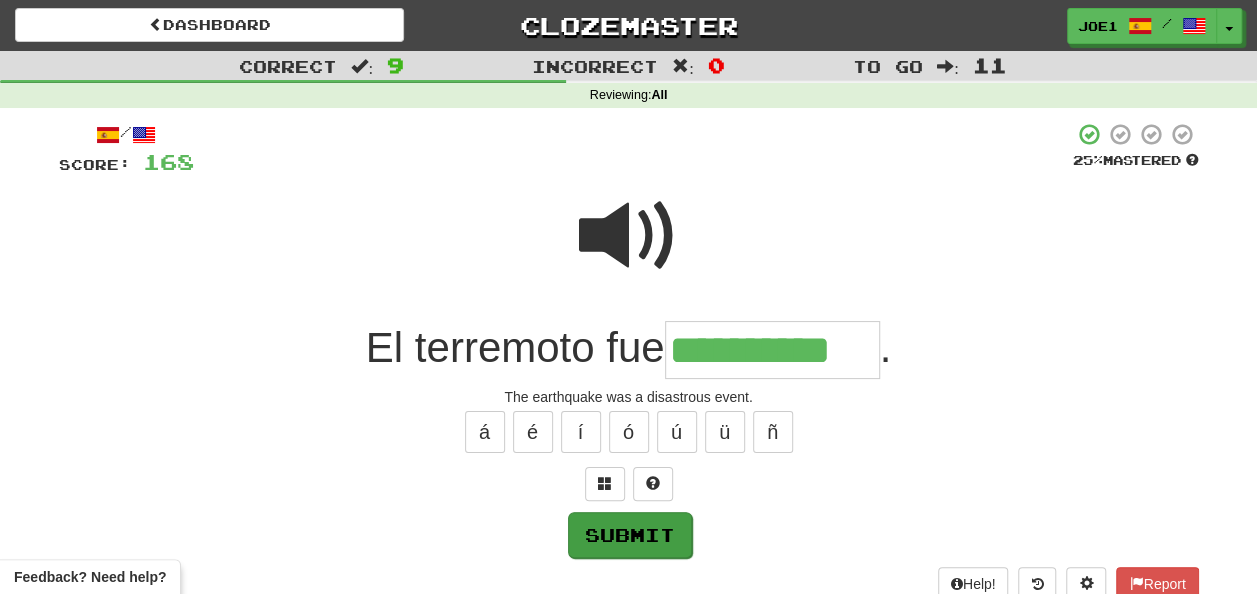 type on "**********" 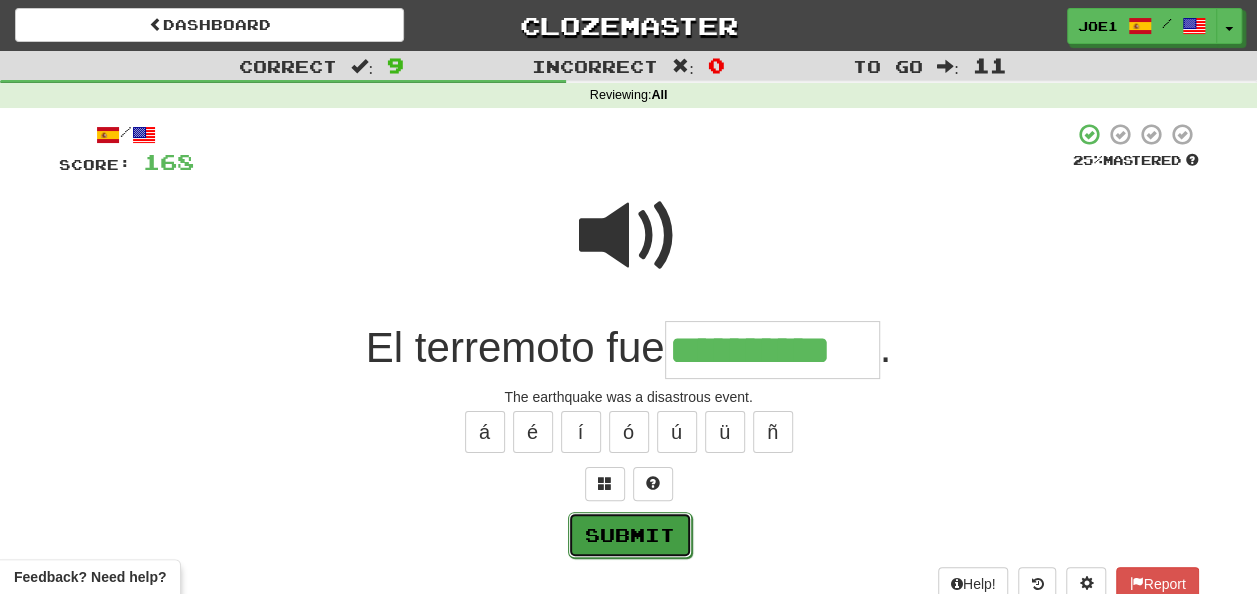 click on "Submit" at bounding box center [630, 535] 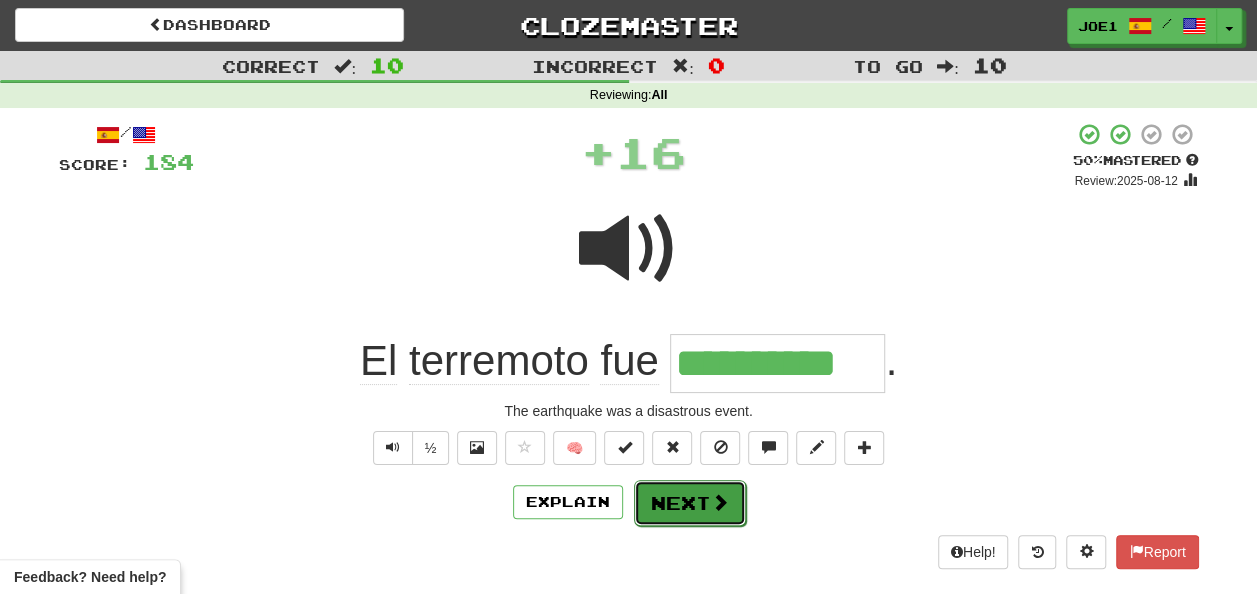 click on "Next" at bounding box center (690, 503) 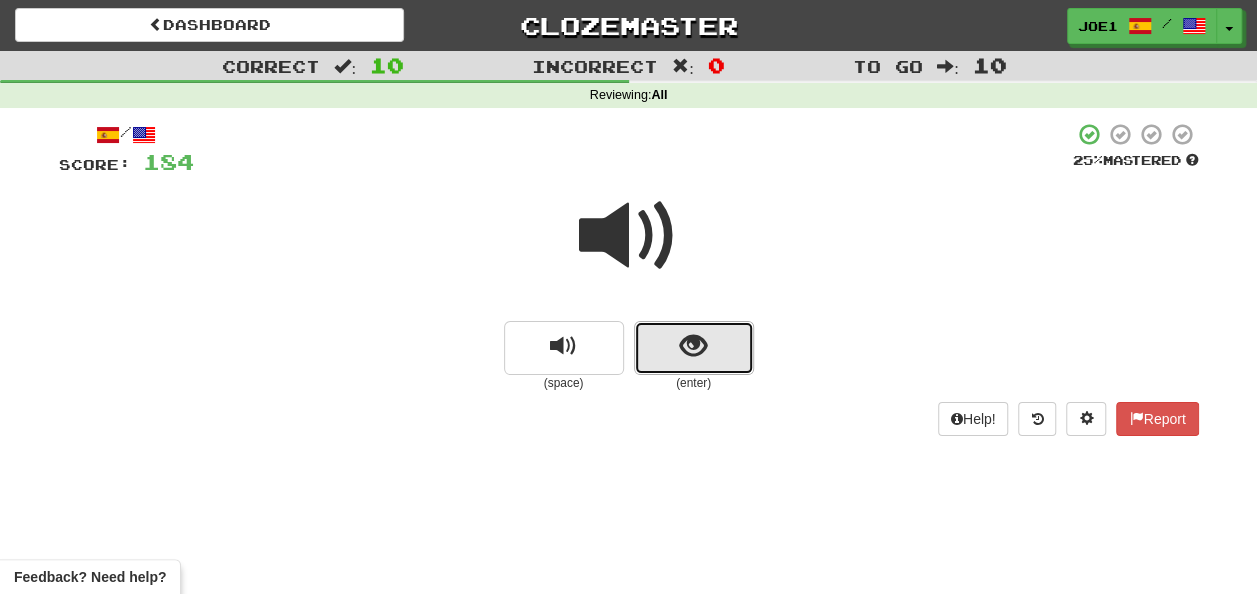 click at bounding box center (694, 348) 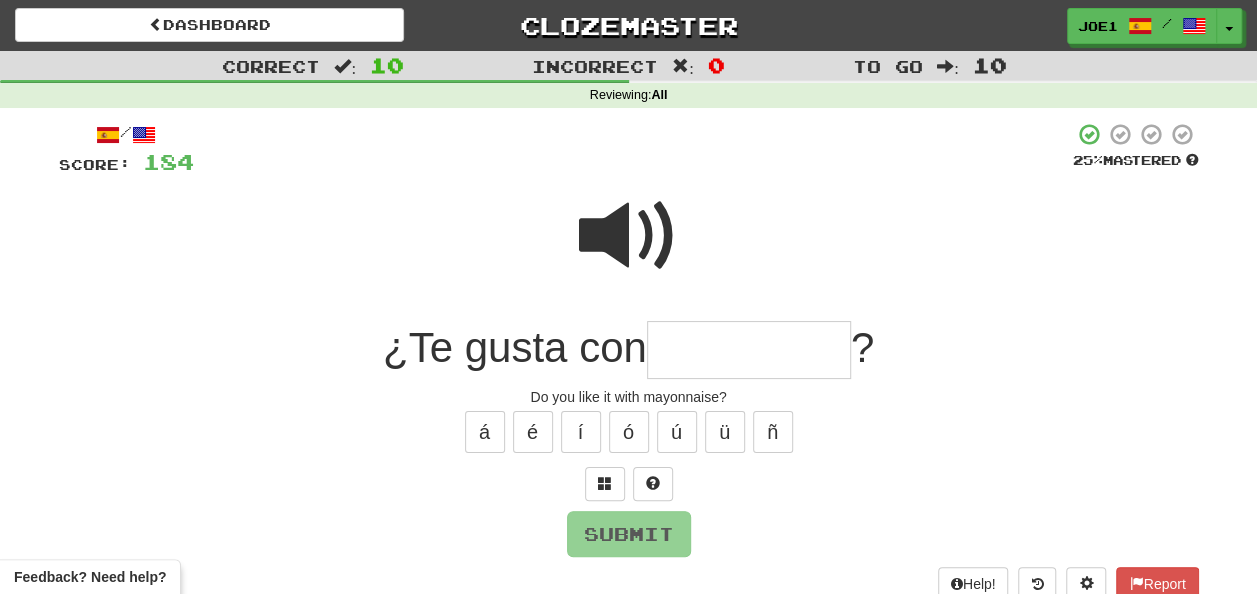 click at bounding box center (749, 350) 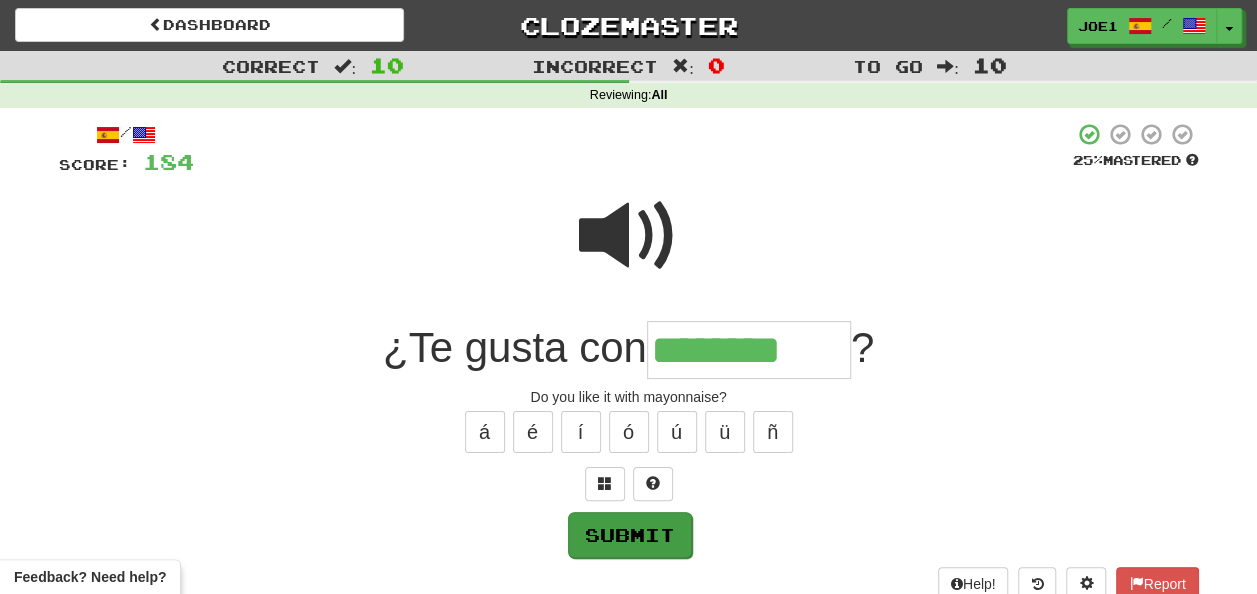 type on "********" 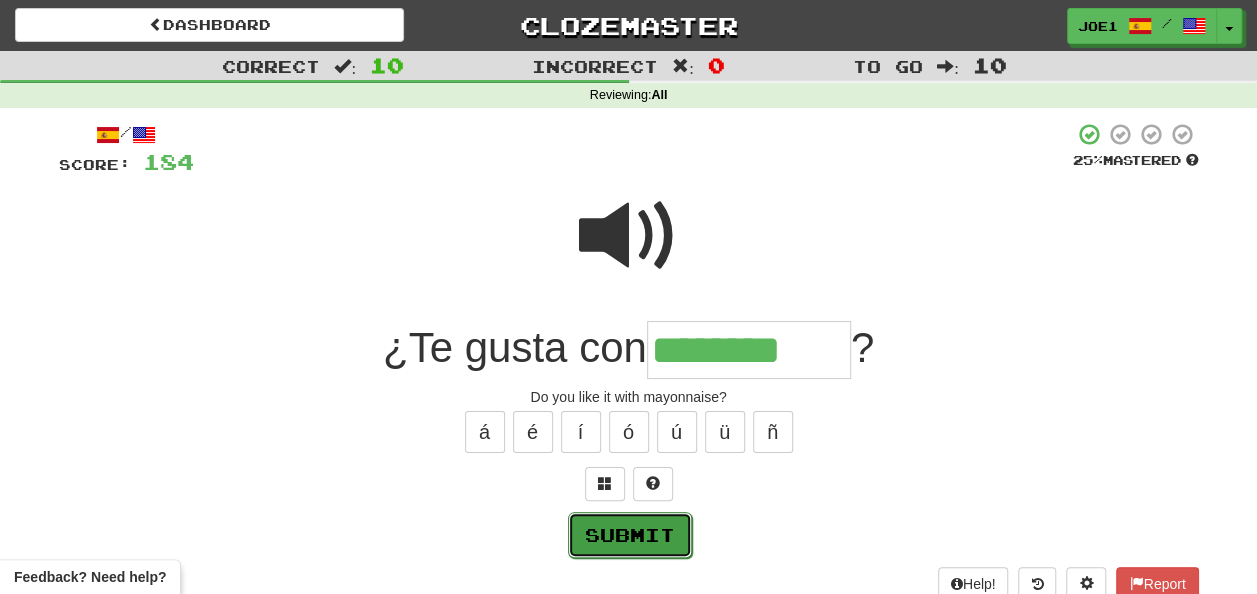 click on "Submit" at bounding box center (630, 535) 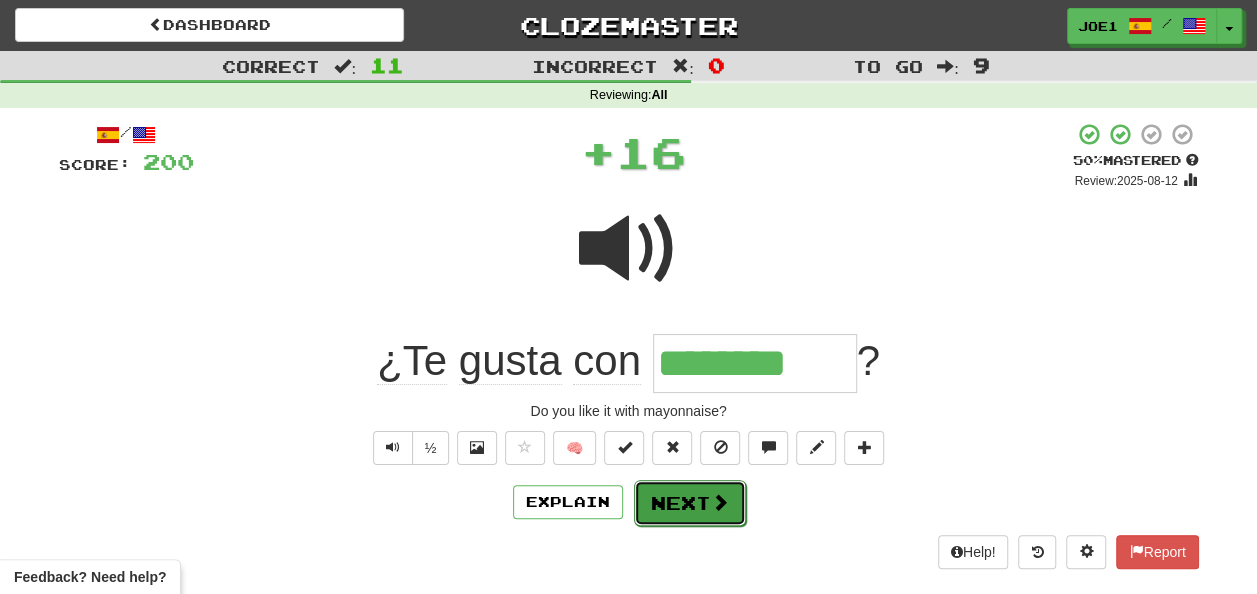 click on "Next" at bounding box center [690, 503] 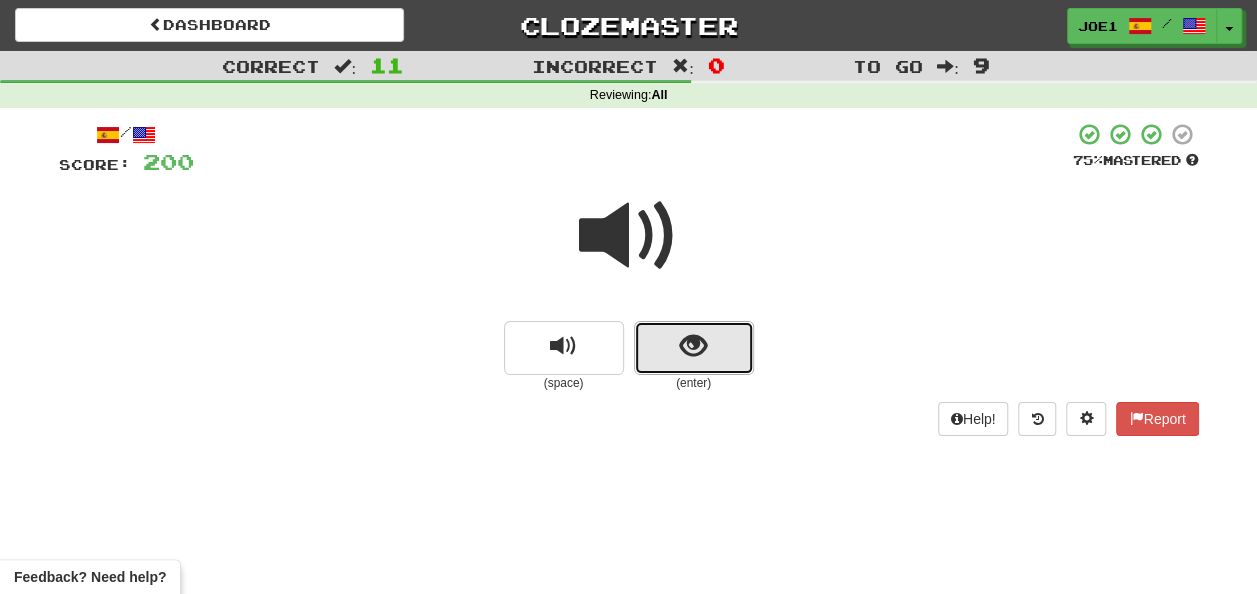 click at bounding box center [694, 348] 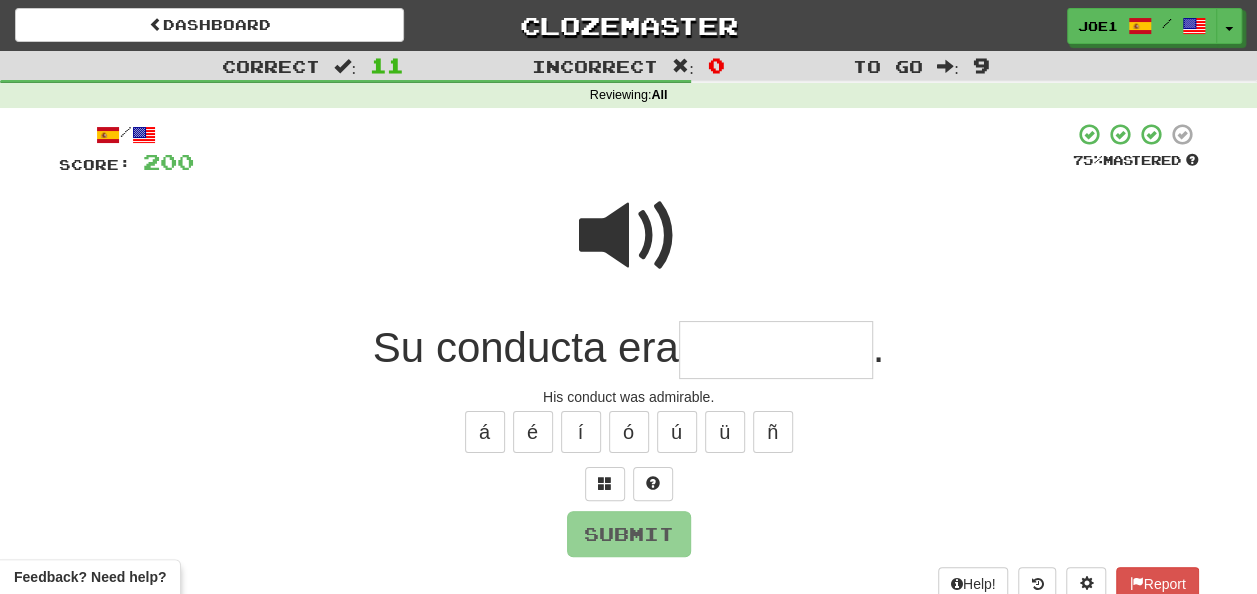 click at bounding box center [776, 350] 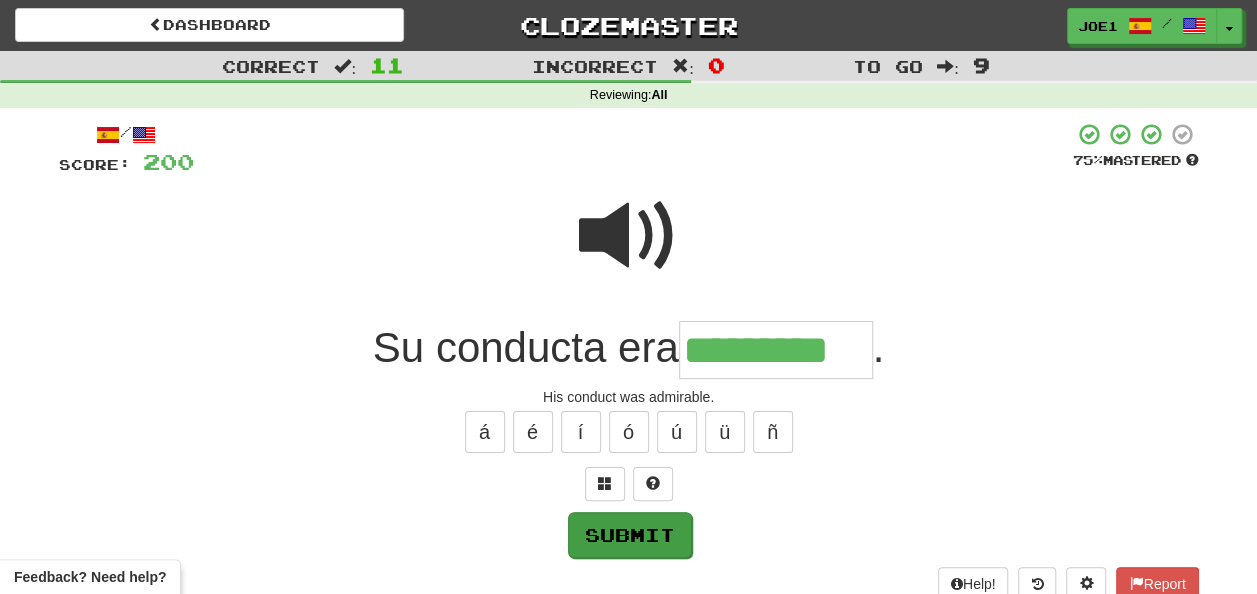 type on "*********" 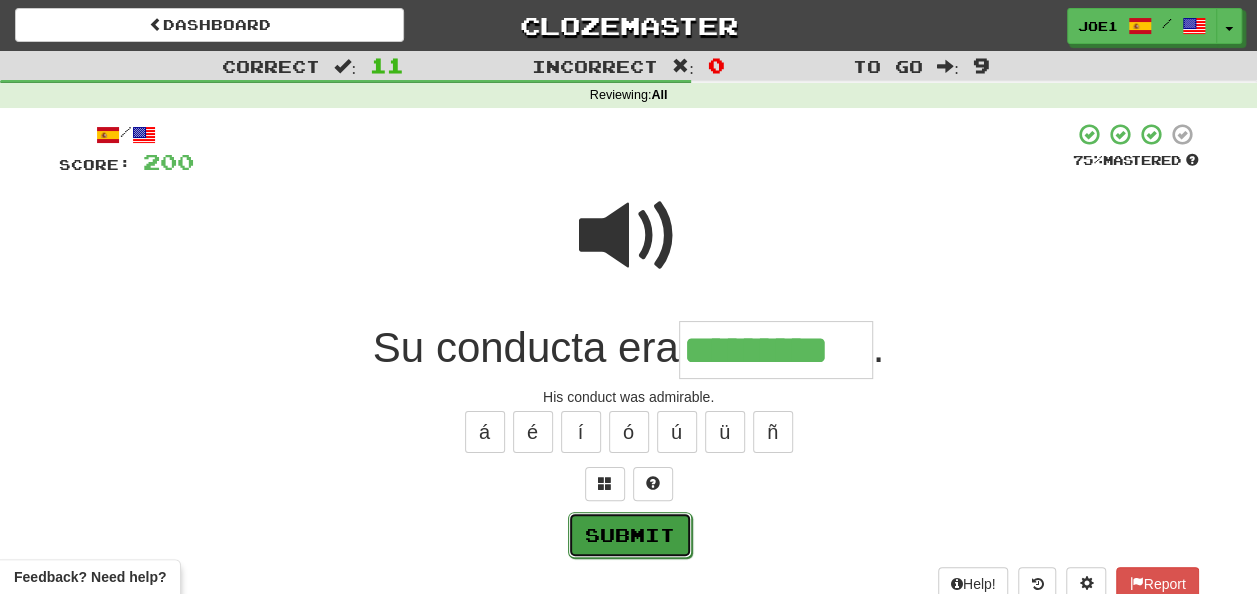 click on "Submit" at bounding box center (630, 535) 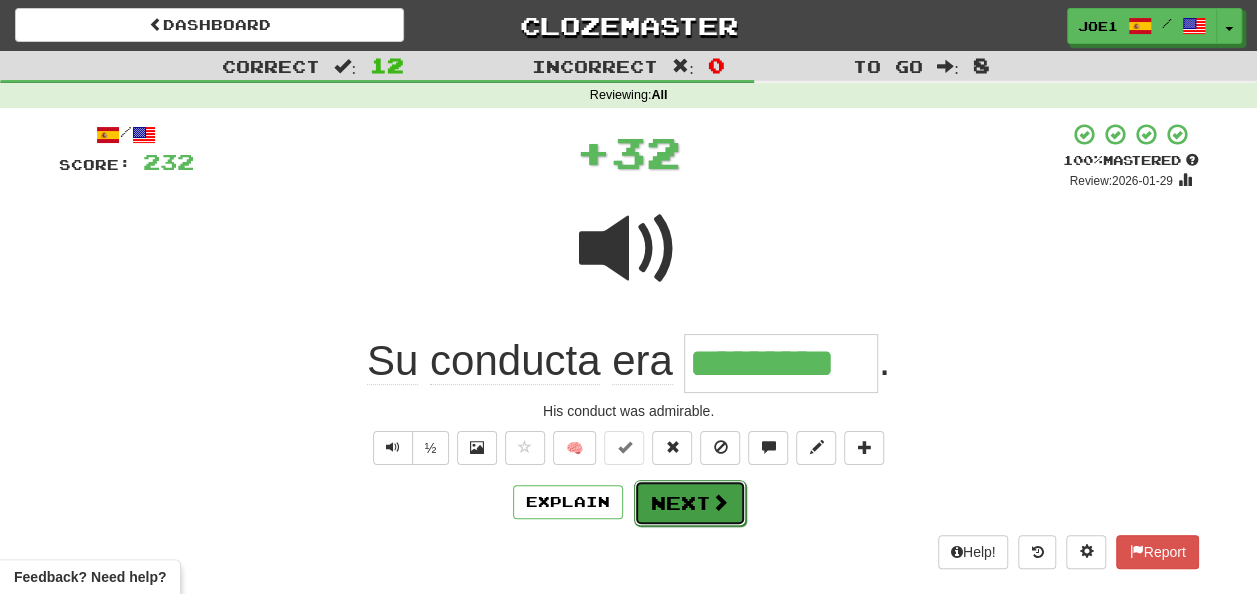 click on "Next" at bounding box center (690, 503) 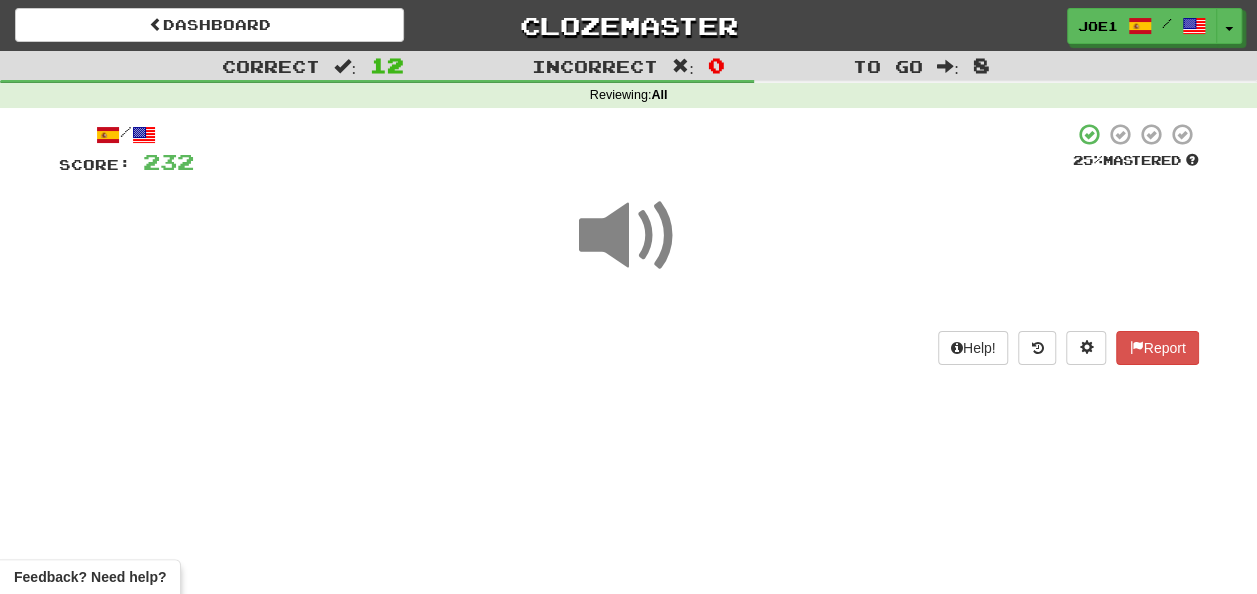 click at bounding box center (629, 236) 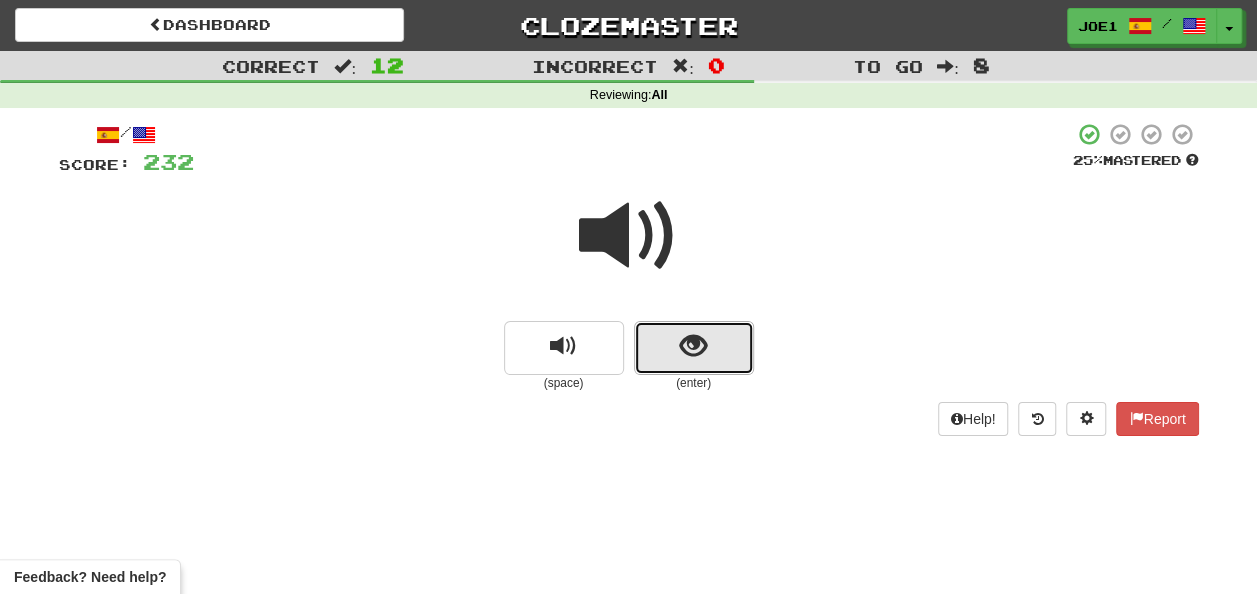 click at bounding box center [694, 348] 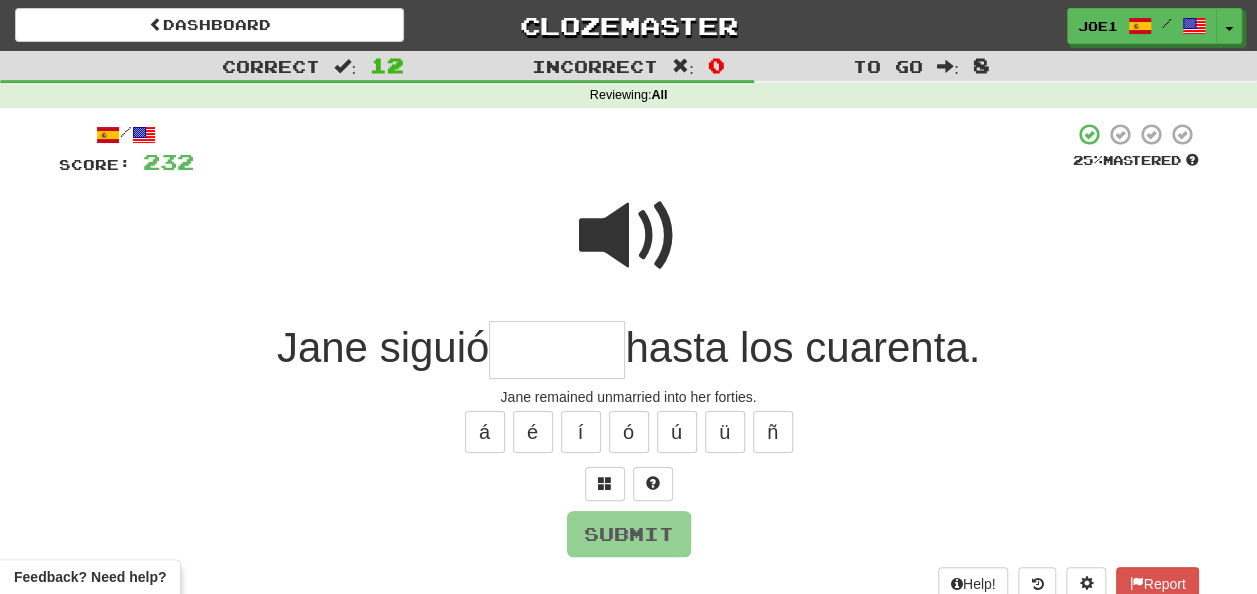 click at bounding box center (629, 236) 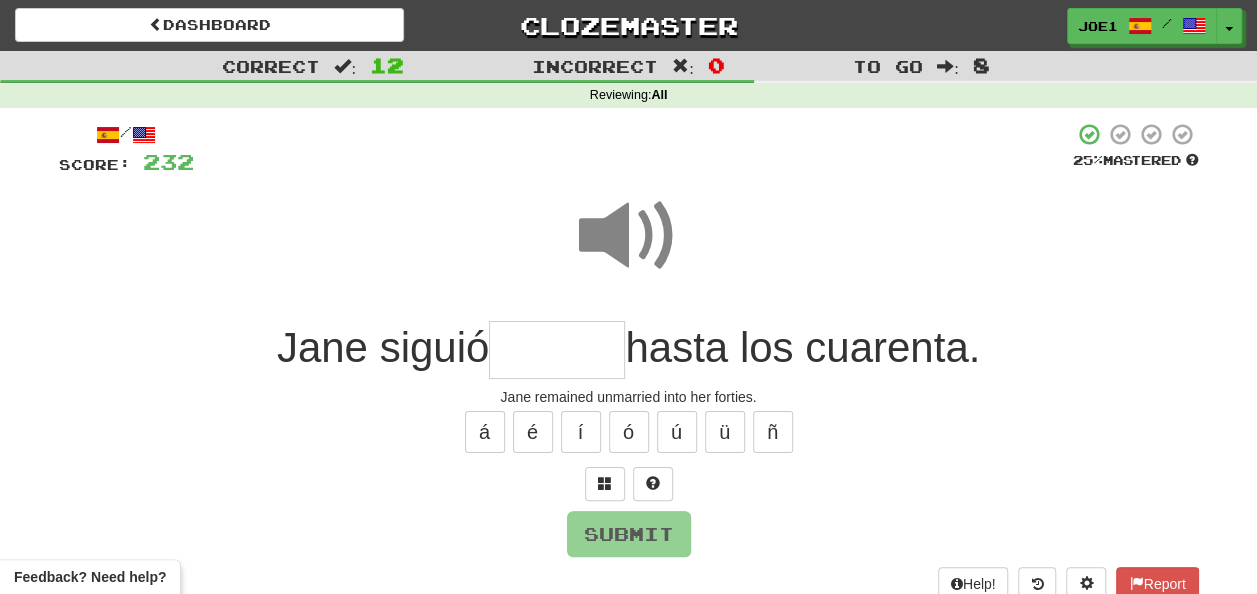 click at bounding box center [557, 350] 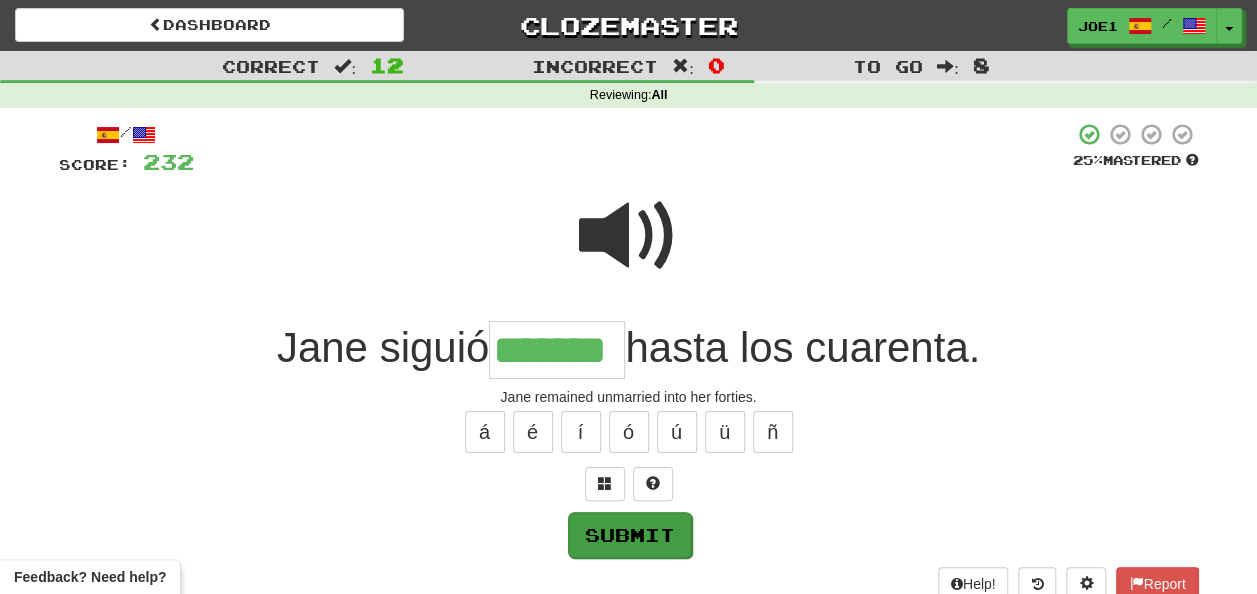type on "*******" 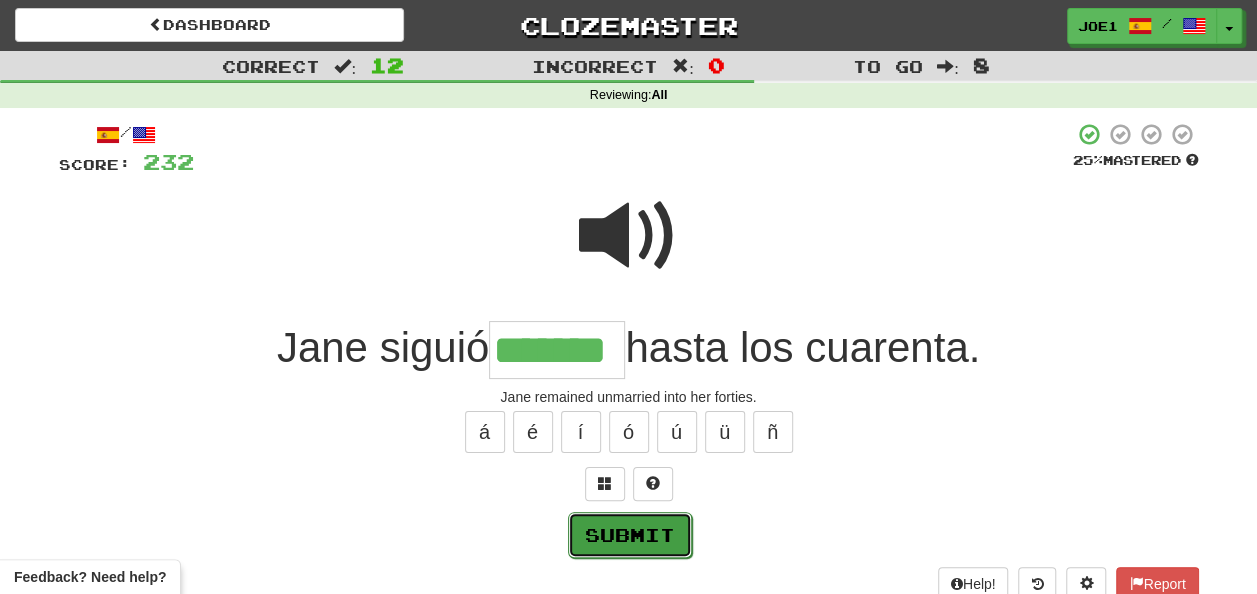 click on "Submit" at bounding box center [630, 535] 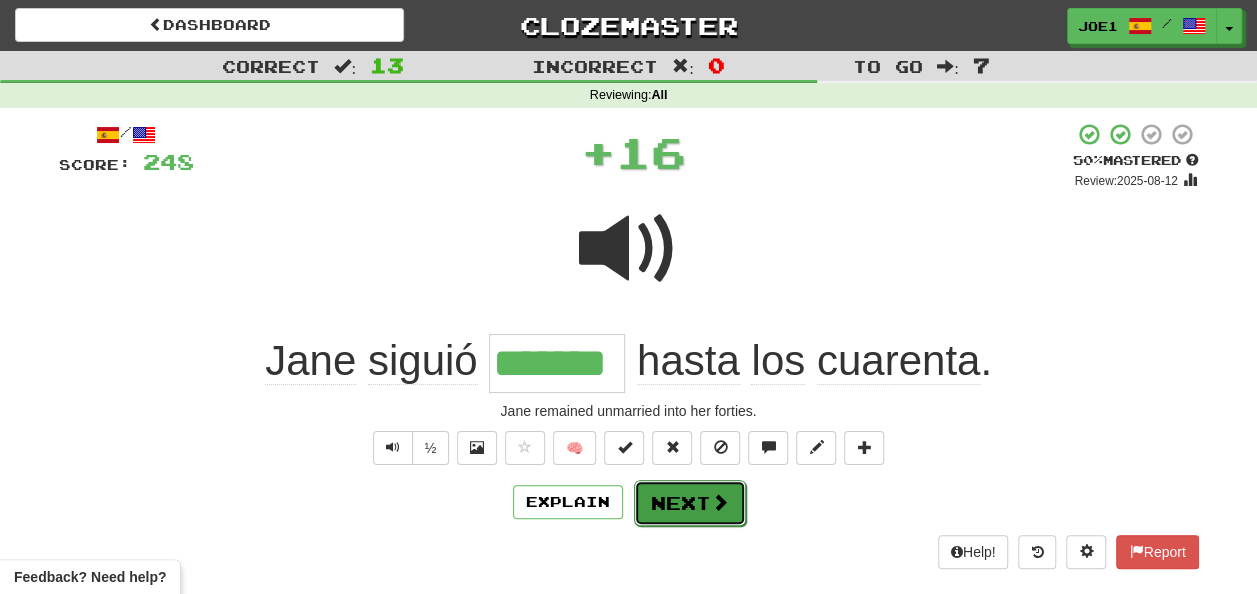 click on "Next" at bounding box center (690, 503) 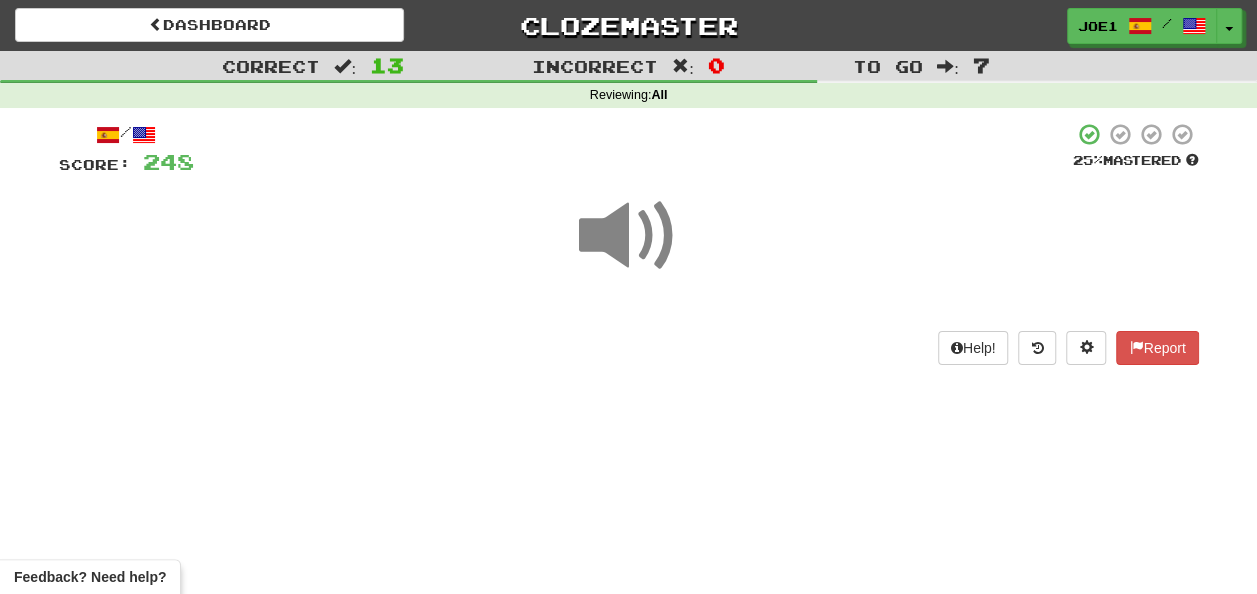 click at bounding box center (629, 236) 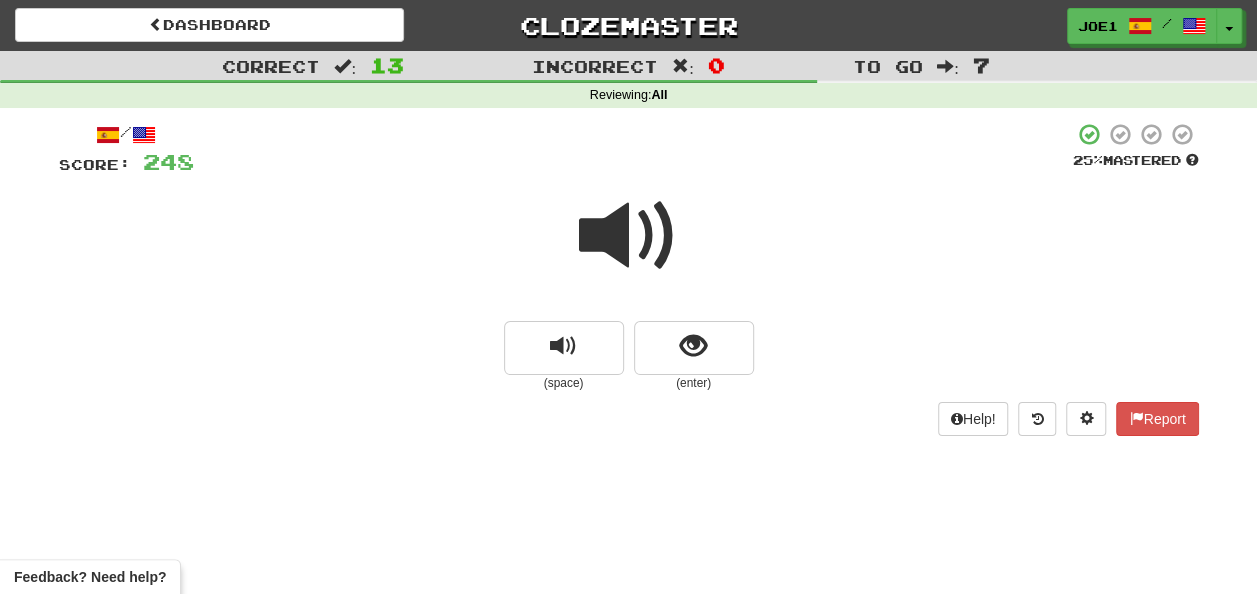 click at bounding box center (629, 236) 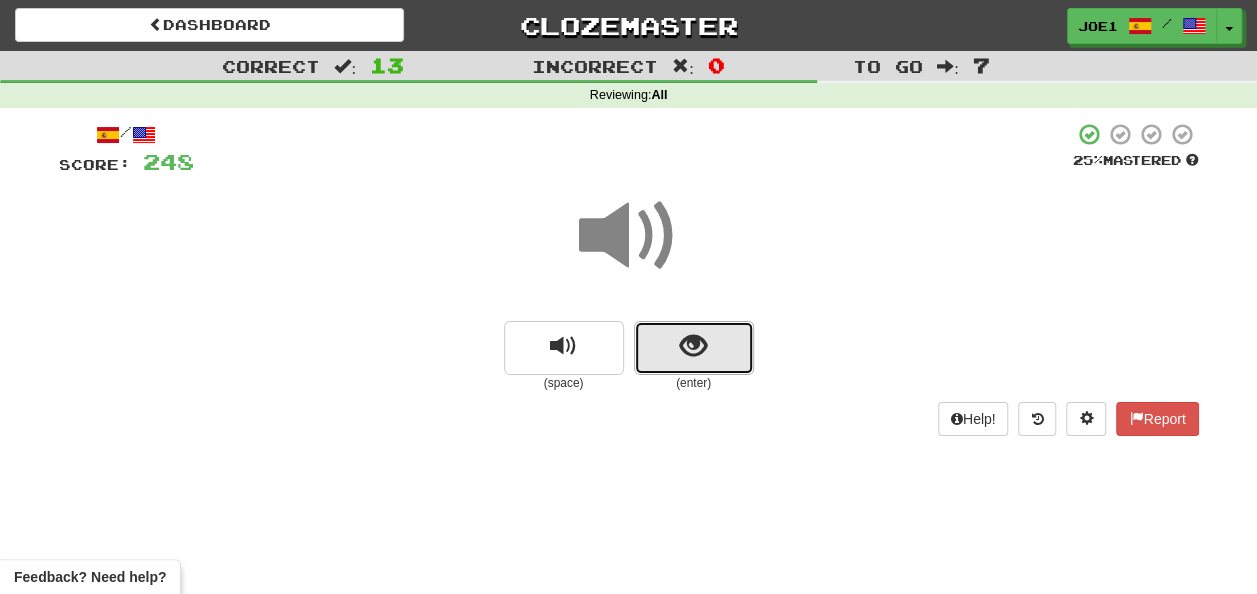 click at bounding box center [694, 348] 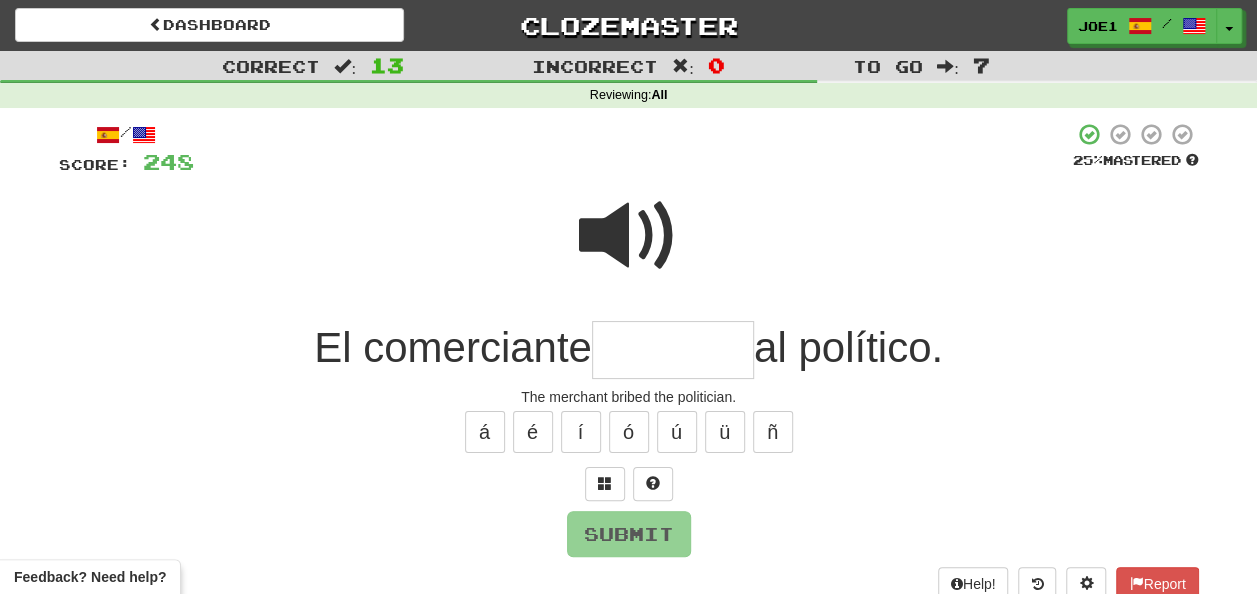 click at bounding box center (629, 236) 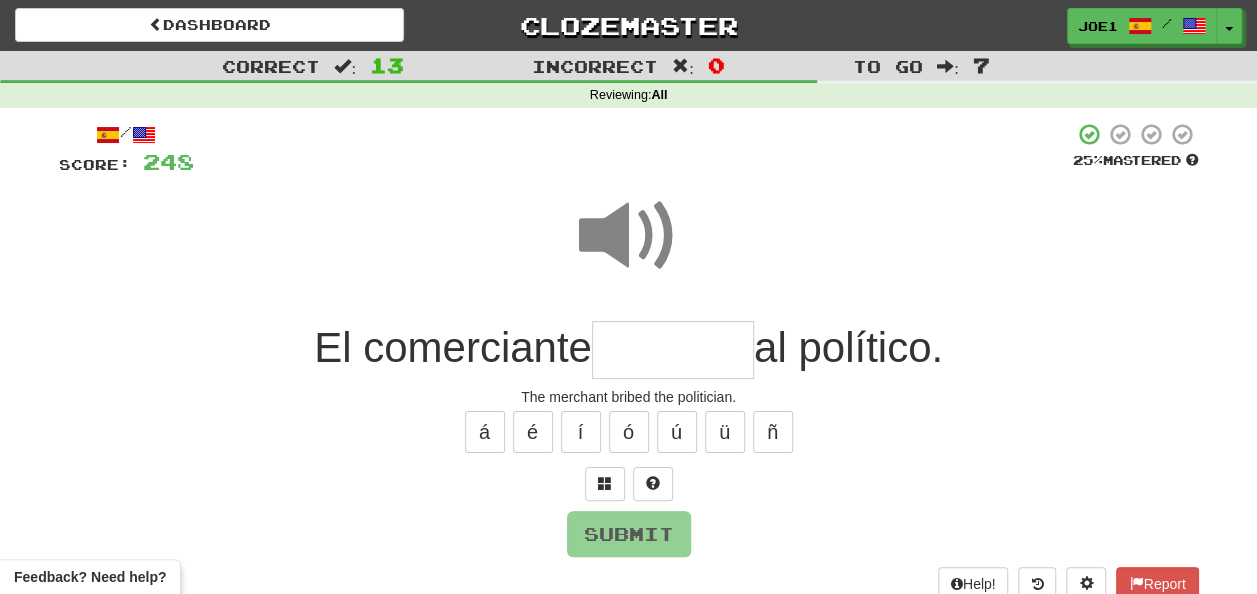 click at bounding box center (673, 350) 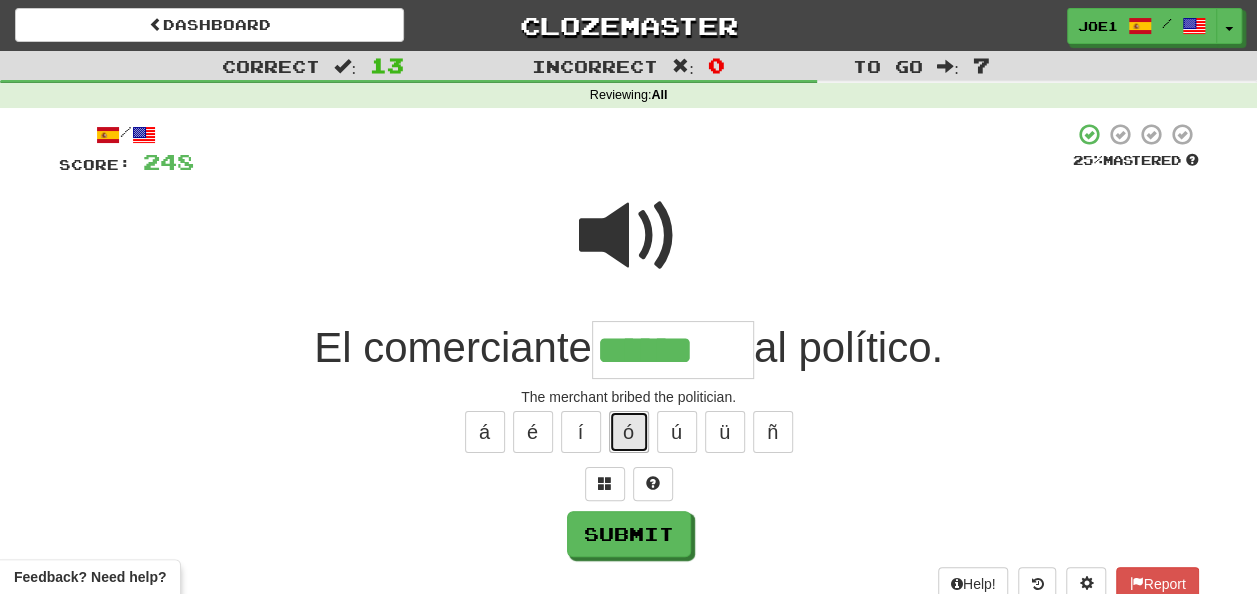 click on "ó" at bounding box center (629, 432) 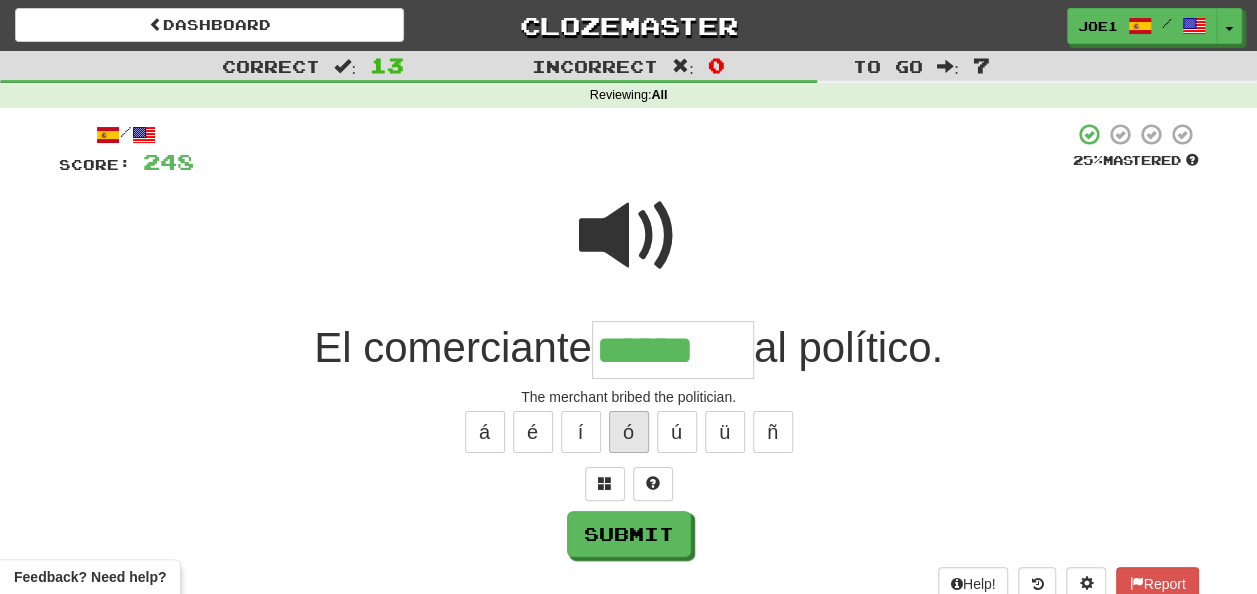 type on "*******" 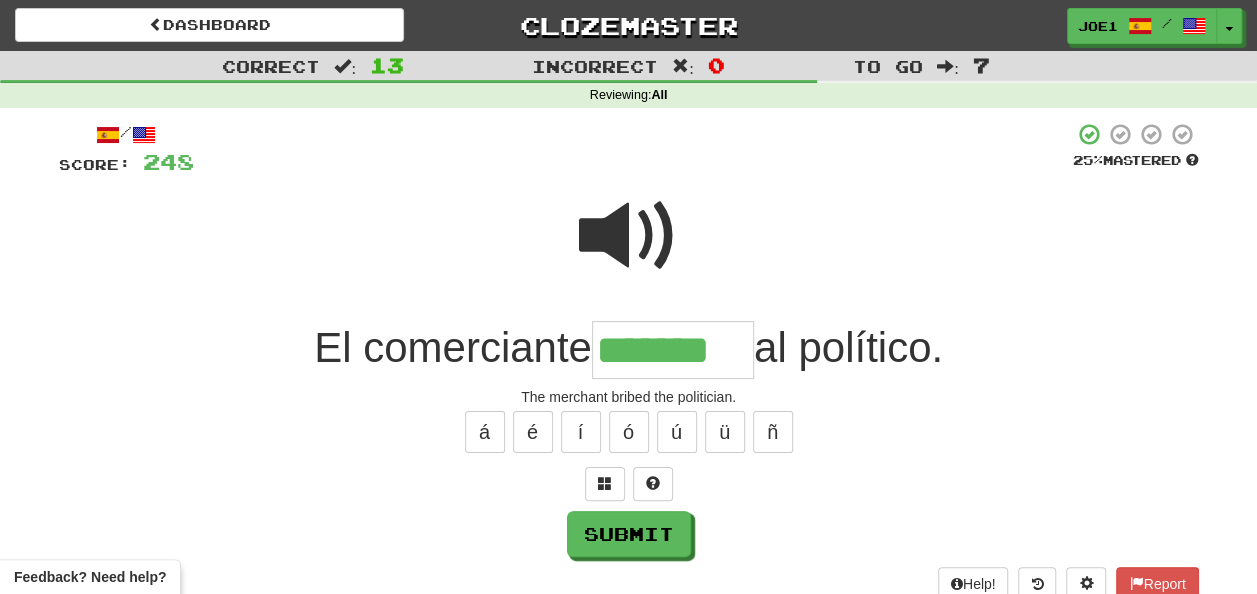 click at bounding box center (629, 236) 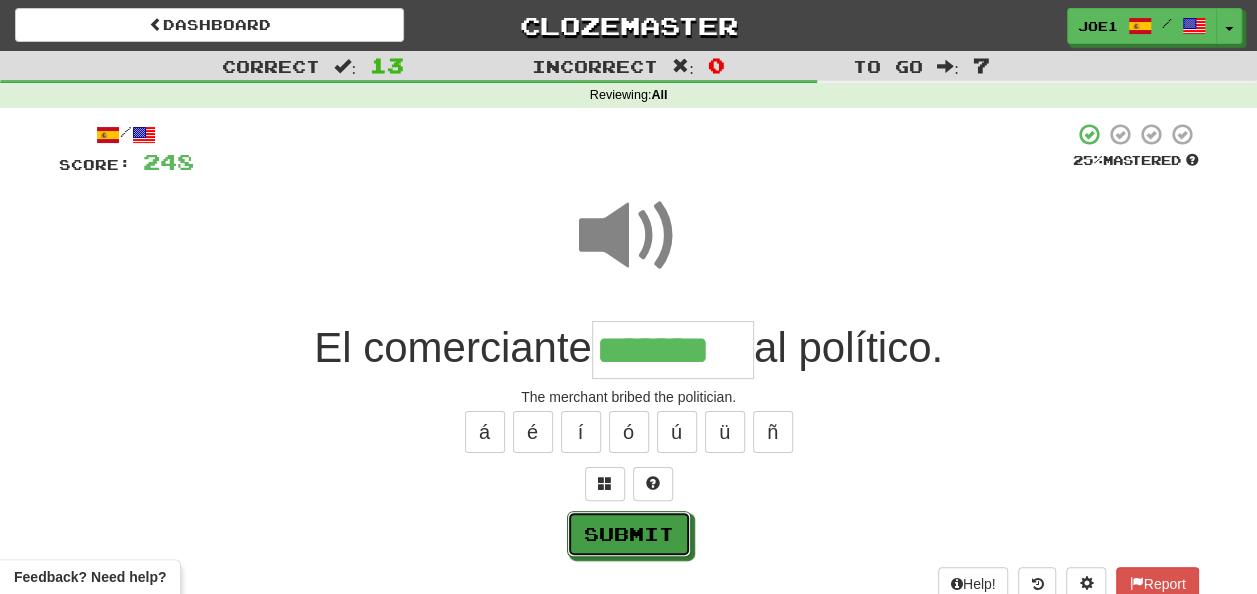 click on "Submit" at bounding box center (629, 534) 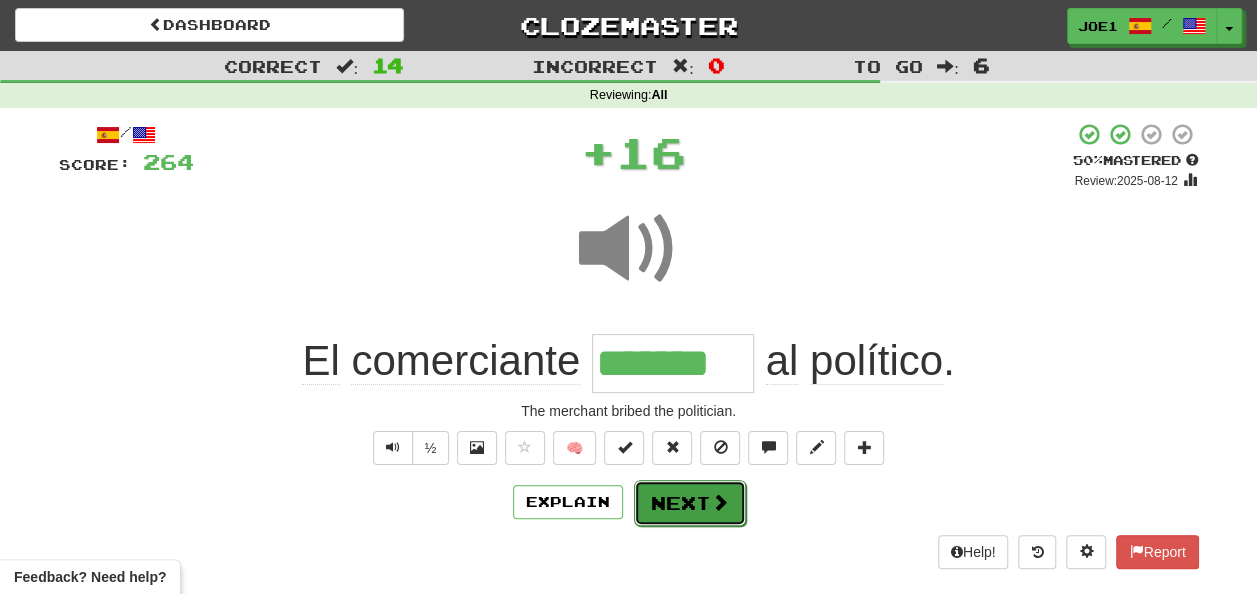 click on "Next" at bounding box center (690, 503) 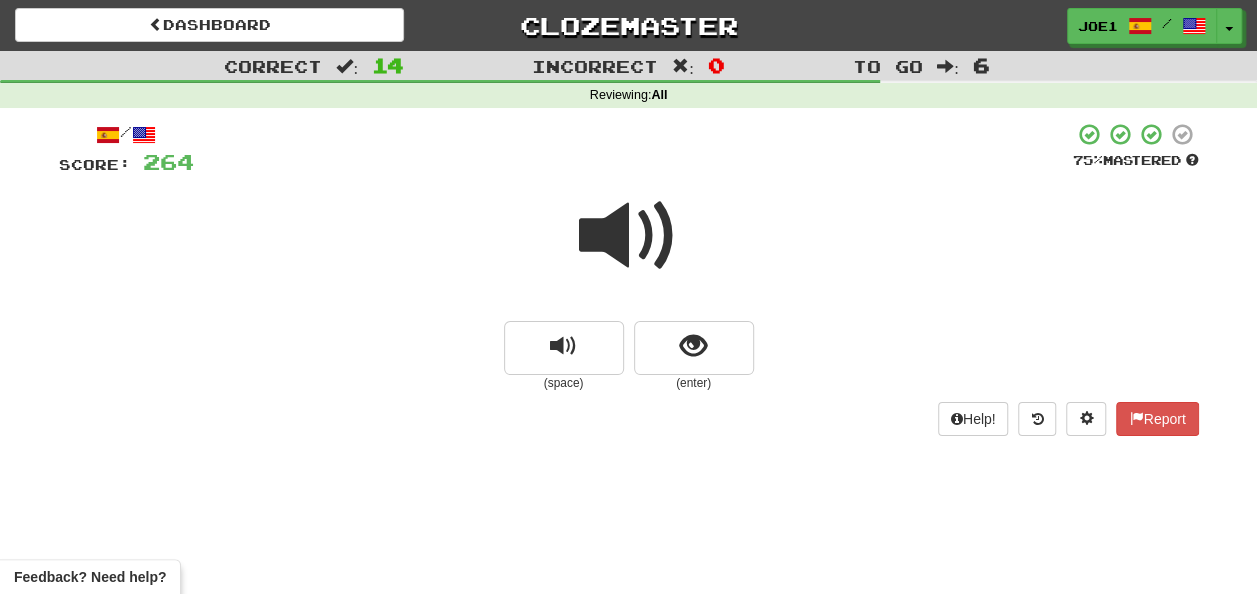 click at bounding box center [629, 236] 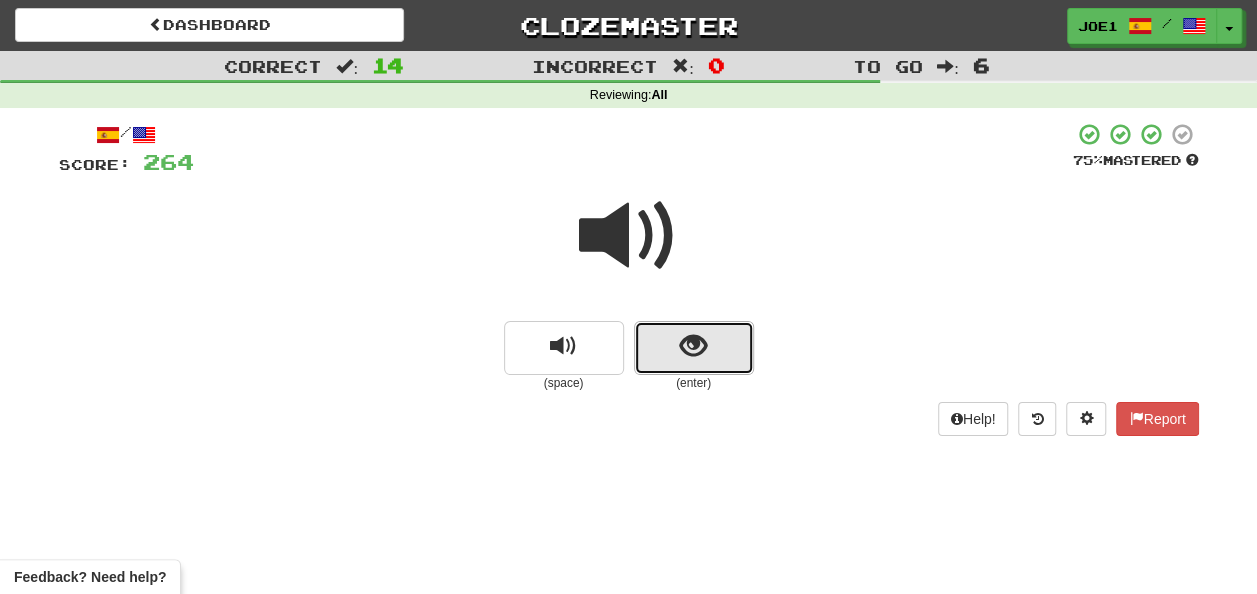 click at bounding box center (694, 348) 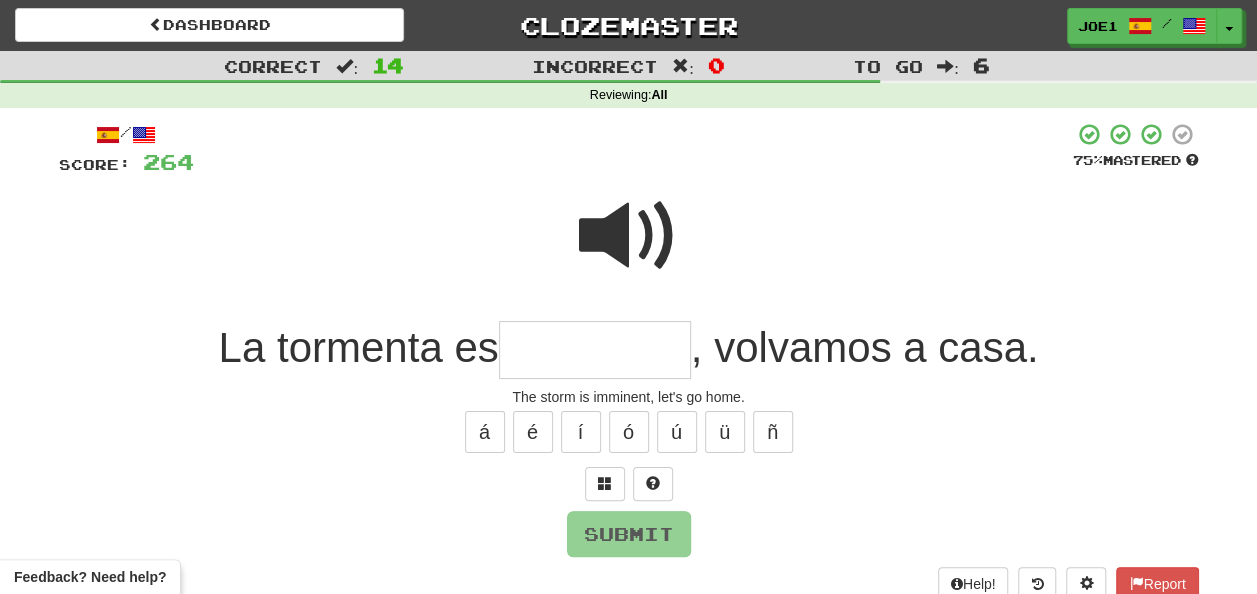 click at bounding box center (629, 236) 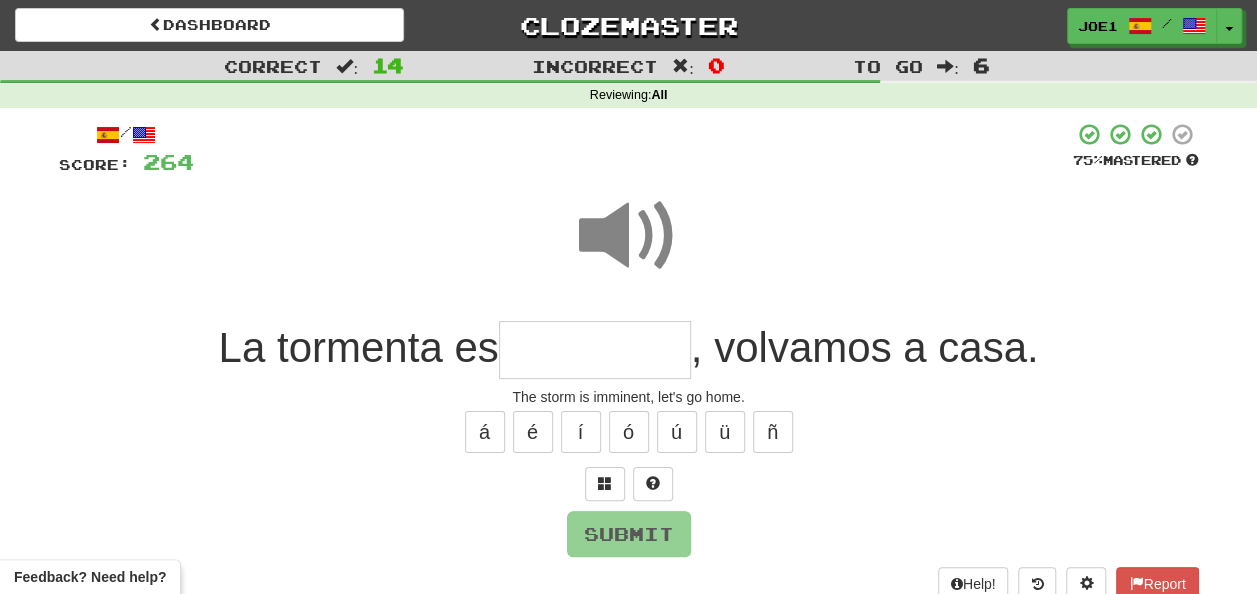 click at bounding box center (595, 350) 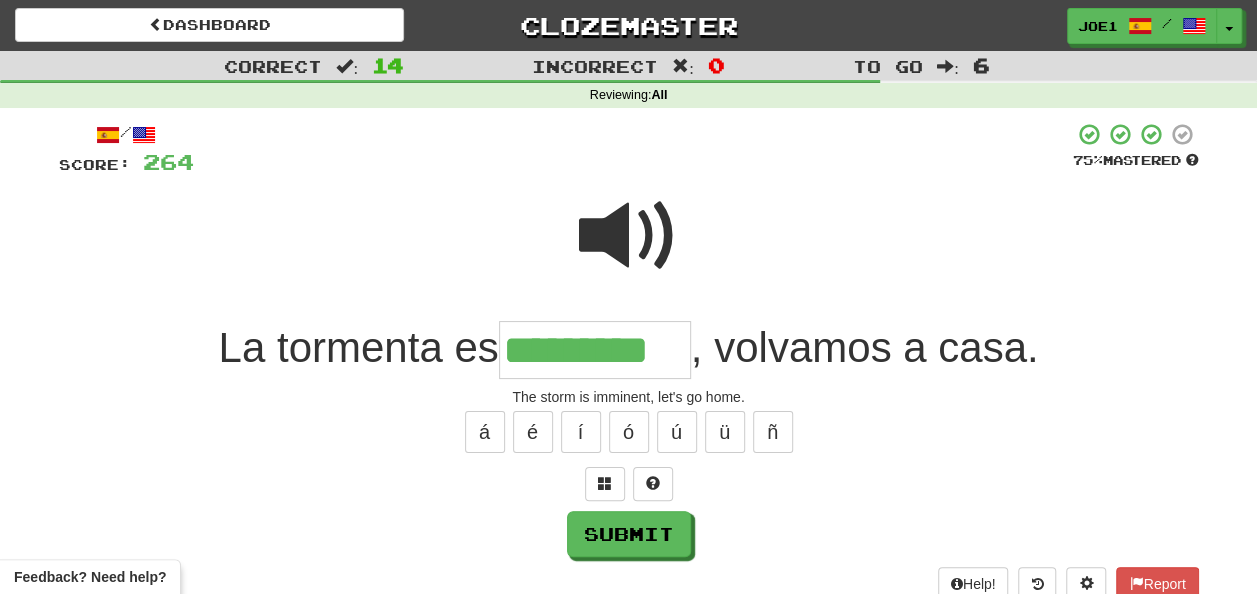 type on "*********" 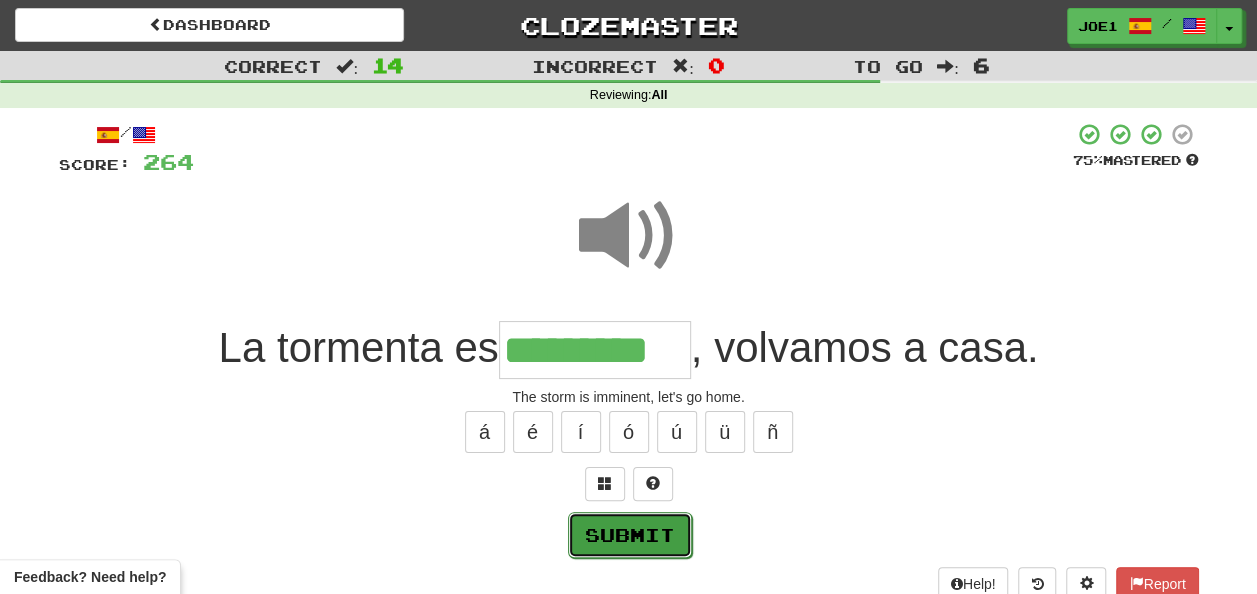 click on "Submit" at bounding box center [630, 535] 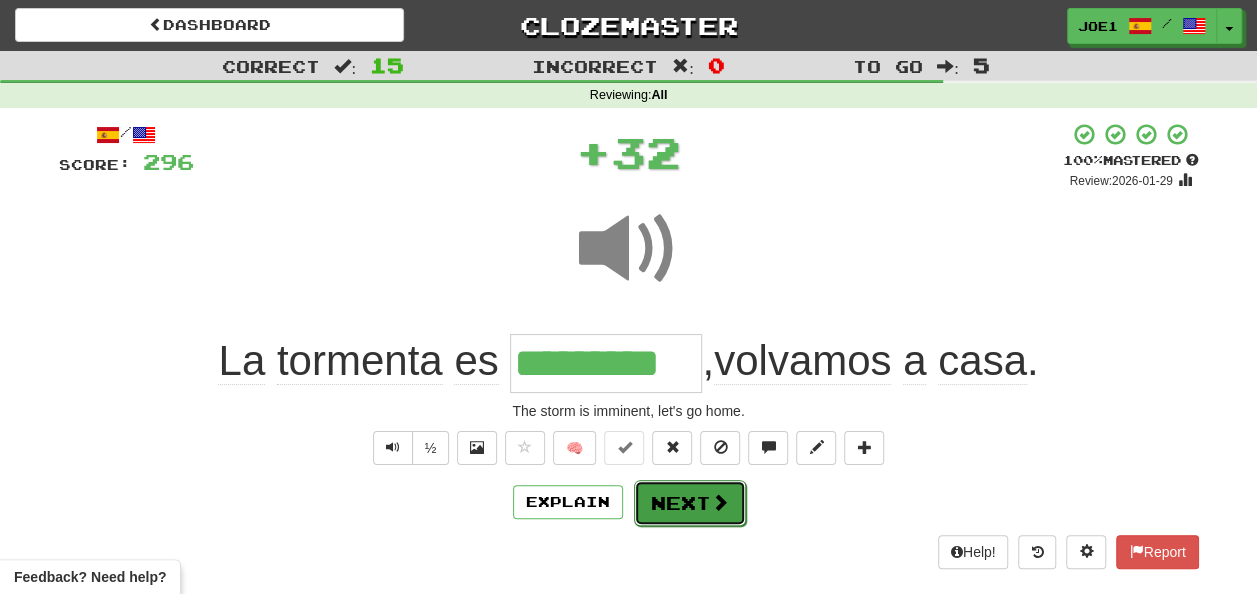 click on "Next" at bounding box center [690, 503] 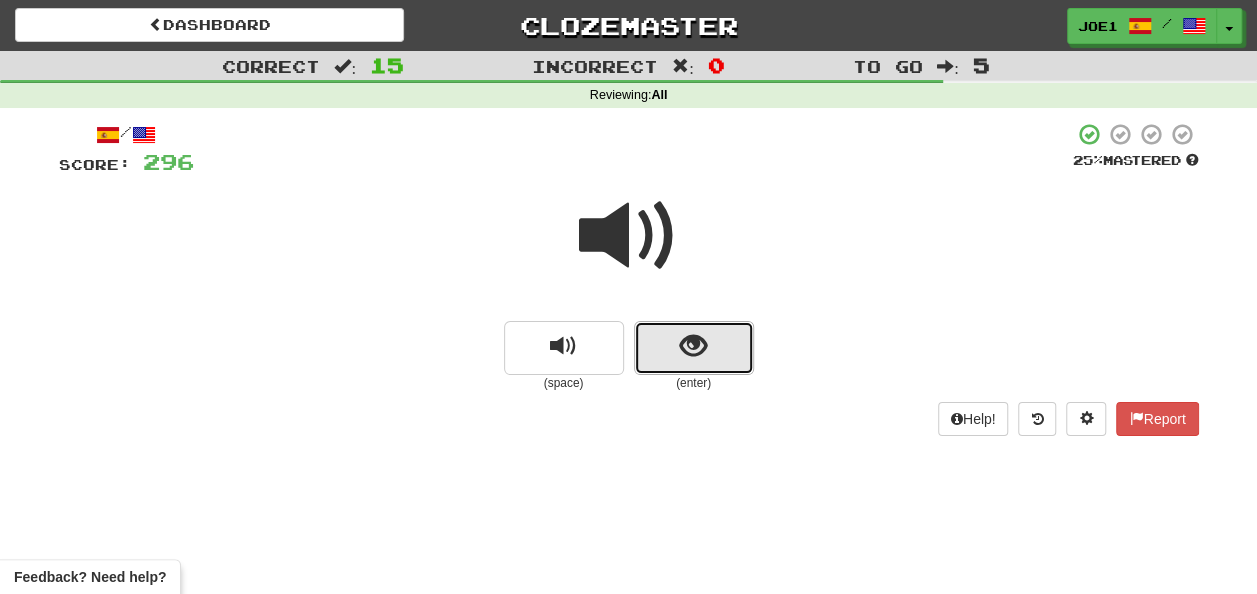 click at bounding box center (693, 346) 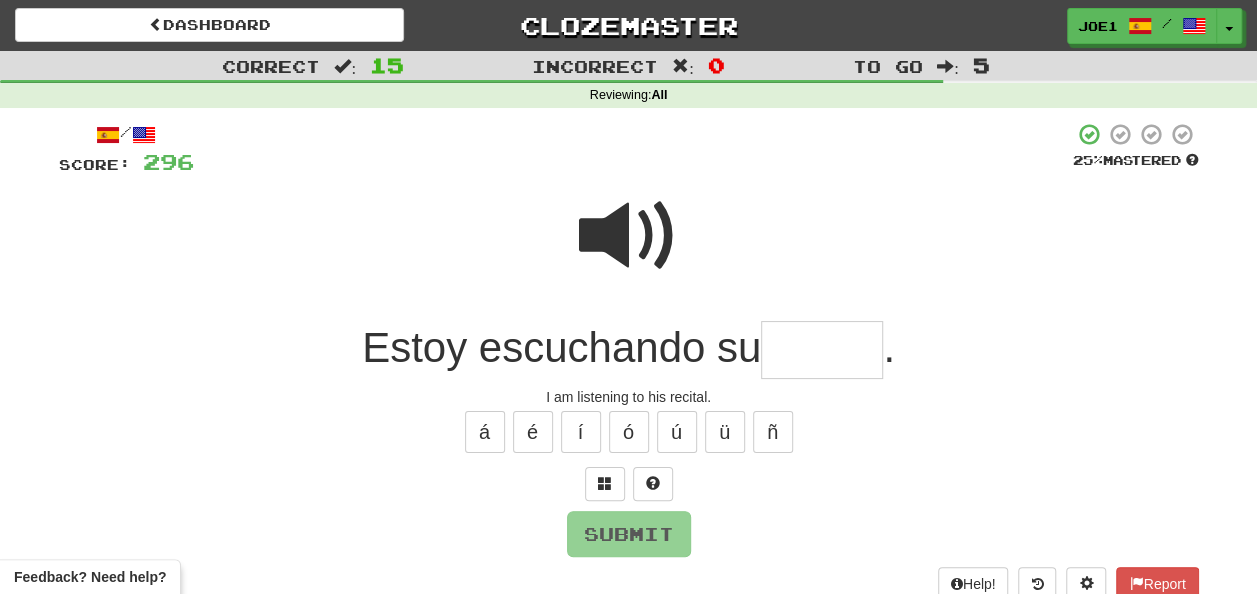 click at bounding box center (822, 350) 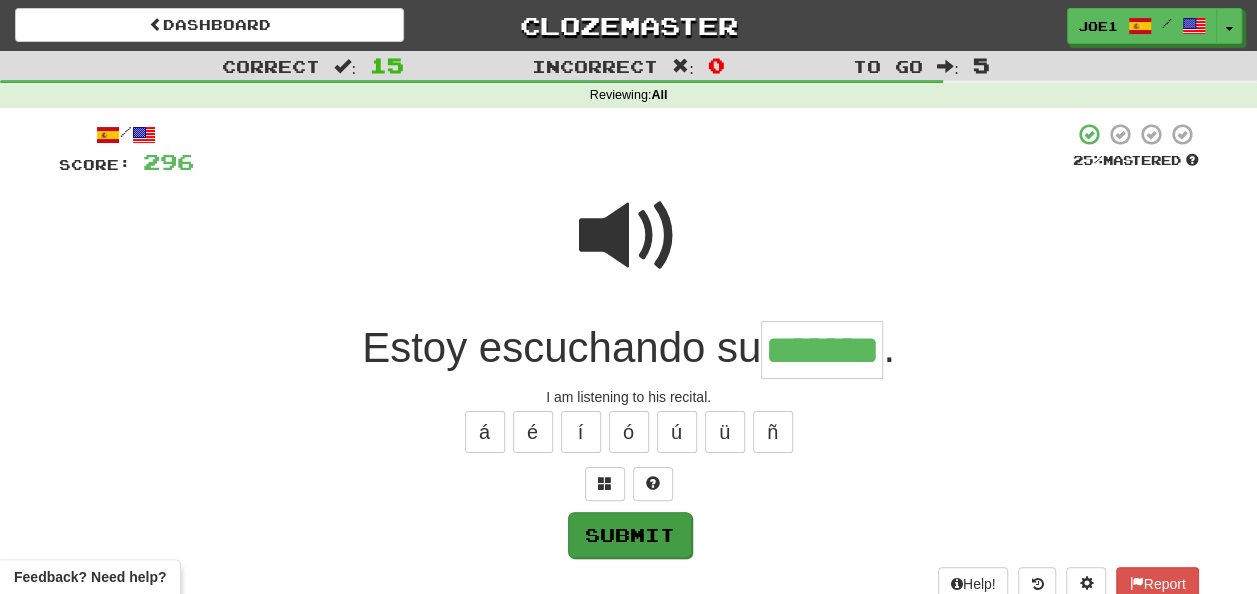 type on "*******" 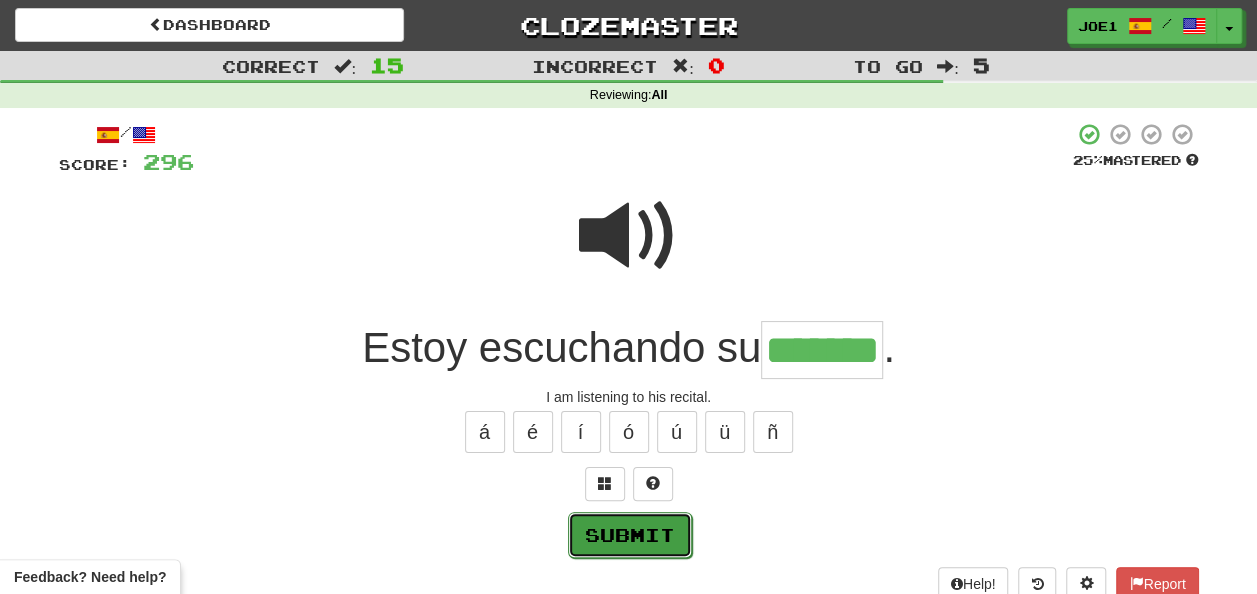 click on "Submit" at bounding box center [630, 535] 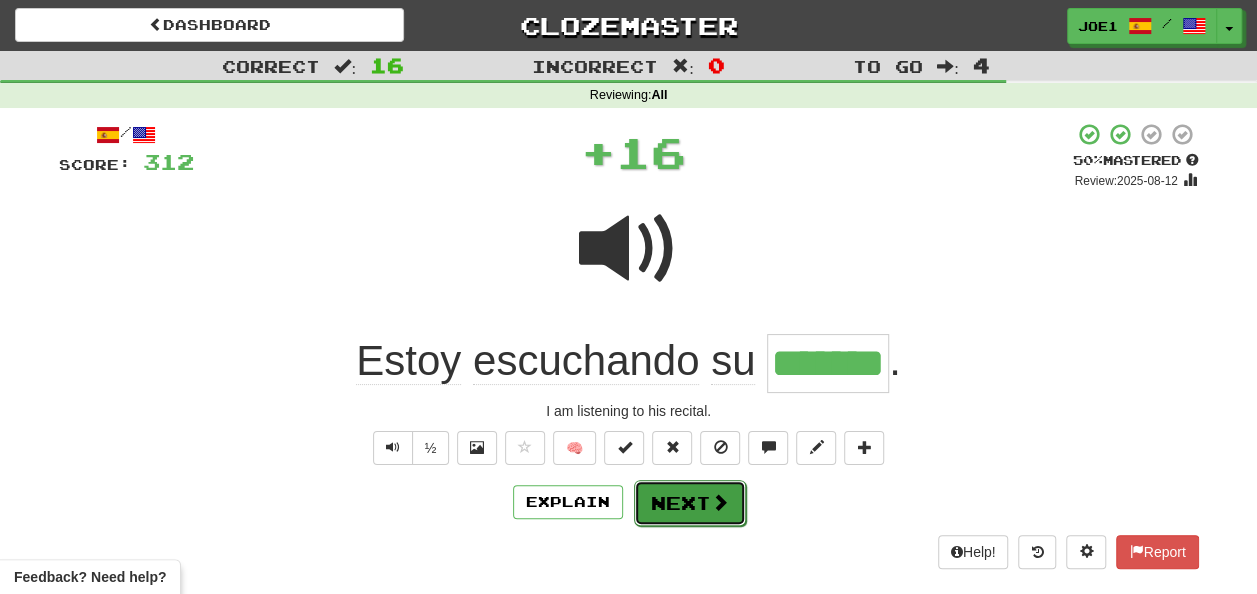 click on "Next" at bounding box center (690, 503) 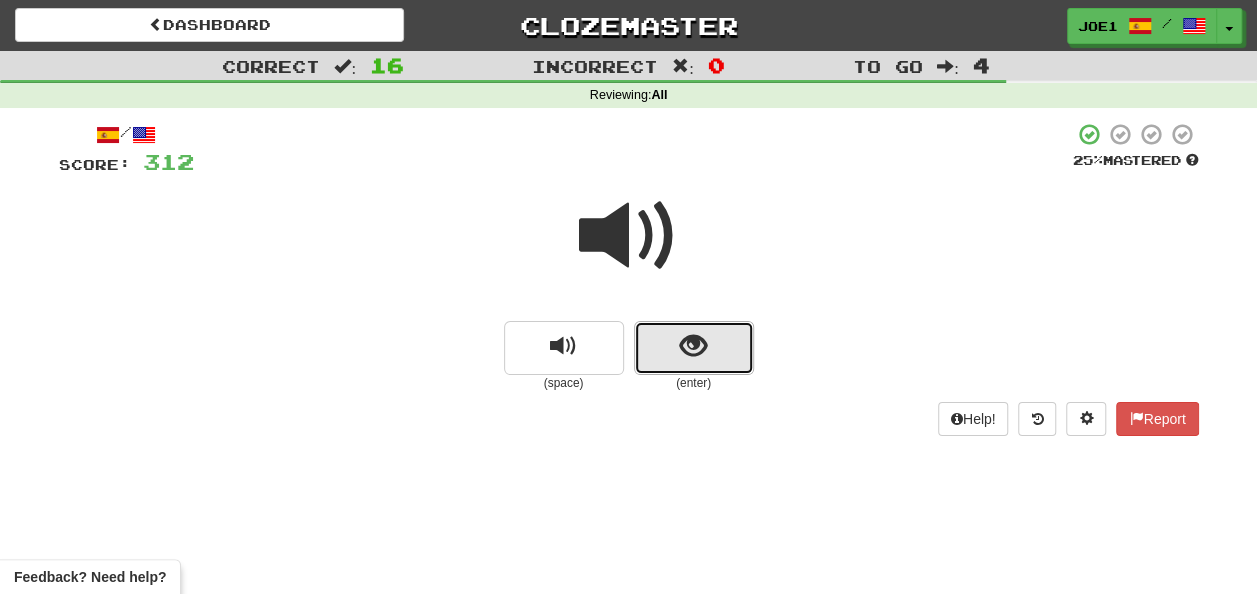 click at bounding box center [694, 348] 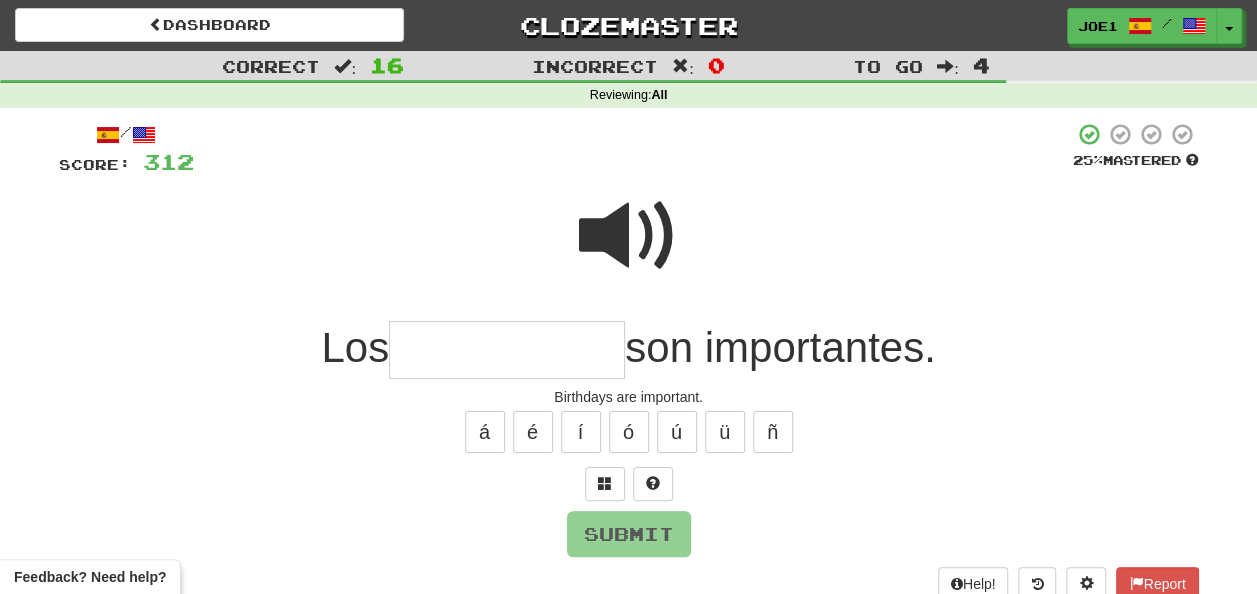 click at bounding box center [507, 350] 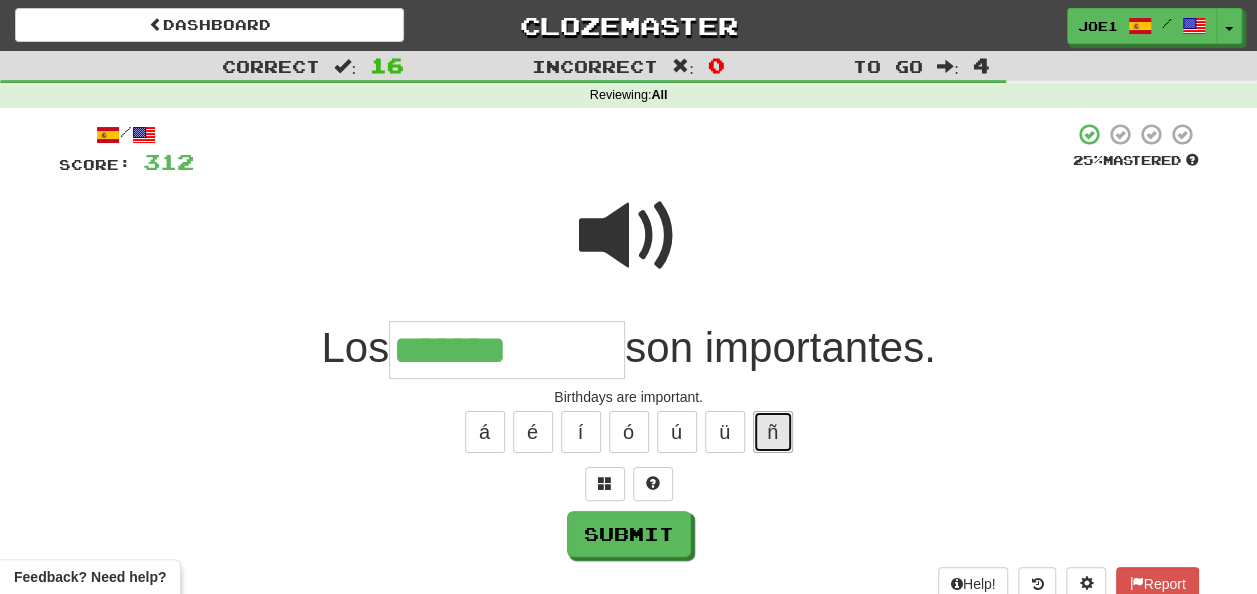 click on "ñ" at bounding box center (773, 432) 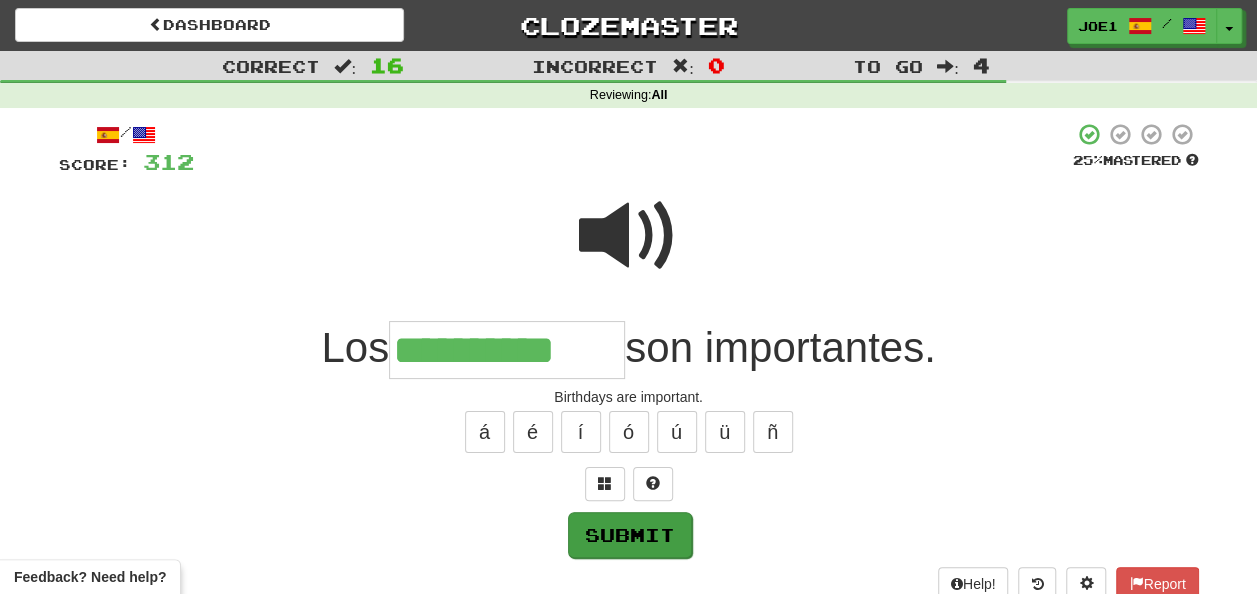 type on "**********" 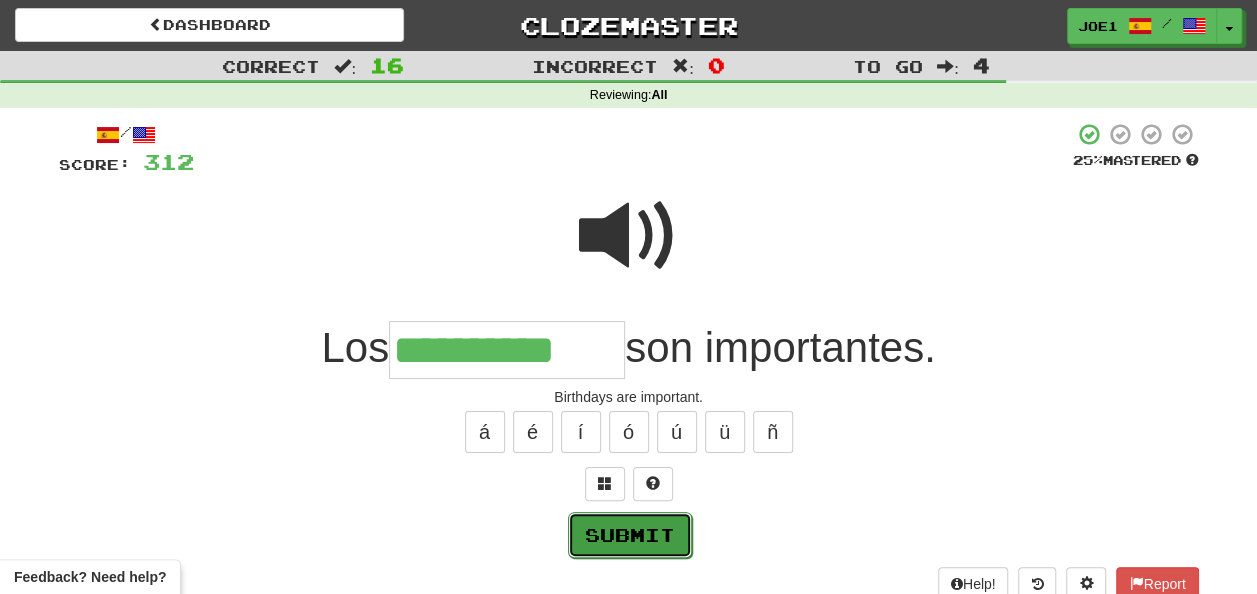 click on "Submit" at bounding box center [630, 535] 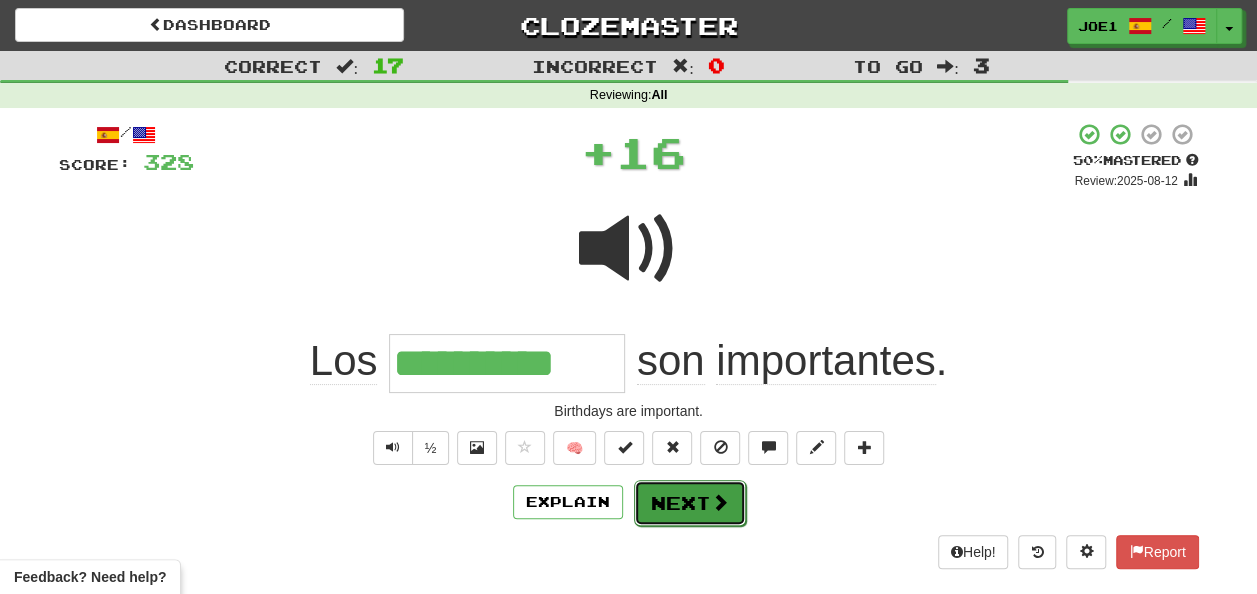 click on "Next" at bounding box center [690, 503] 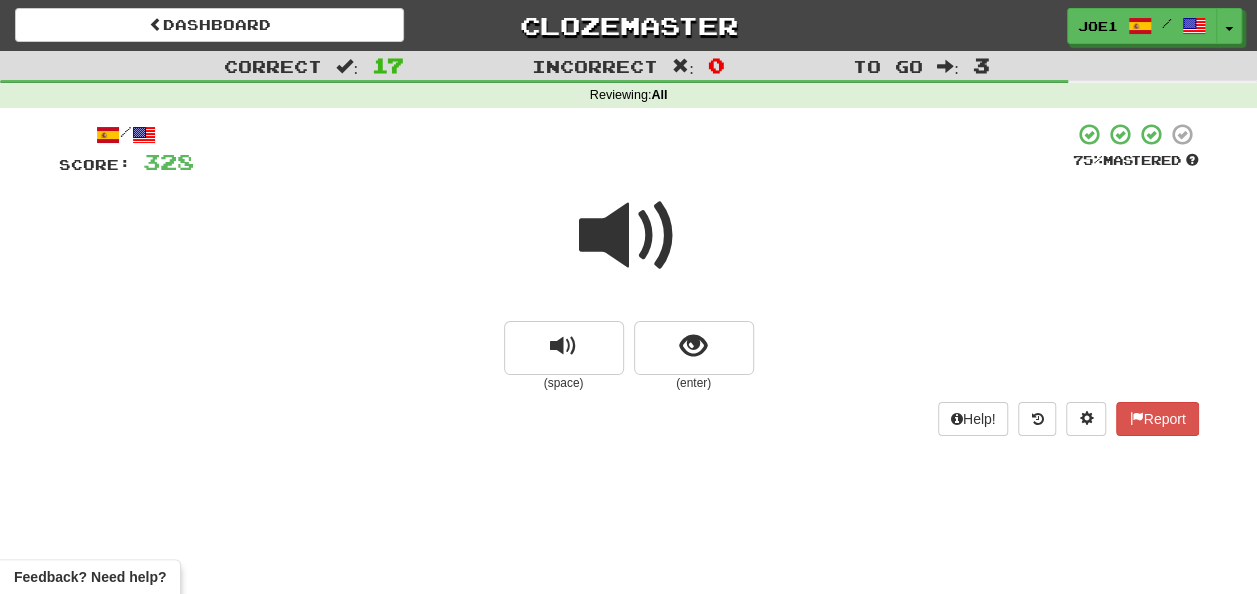 click at bounding box center [629, 236] 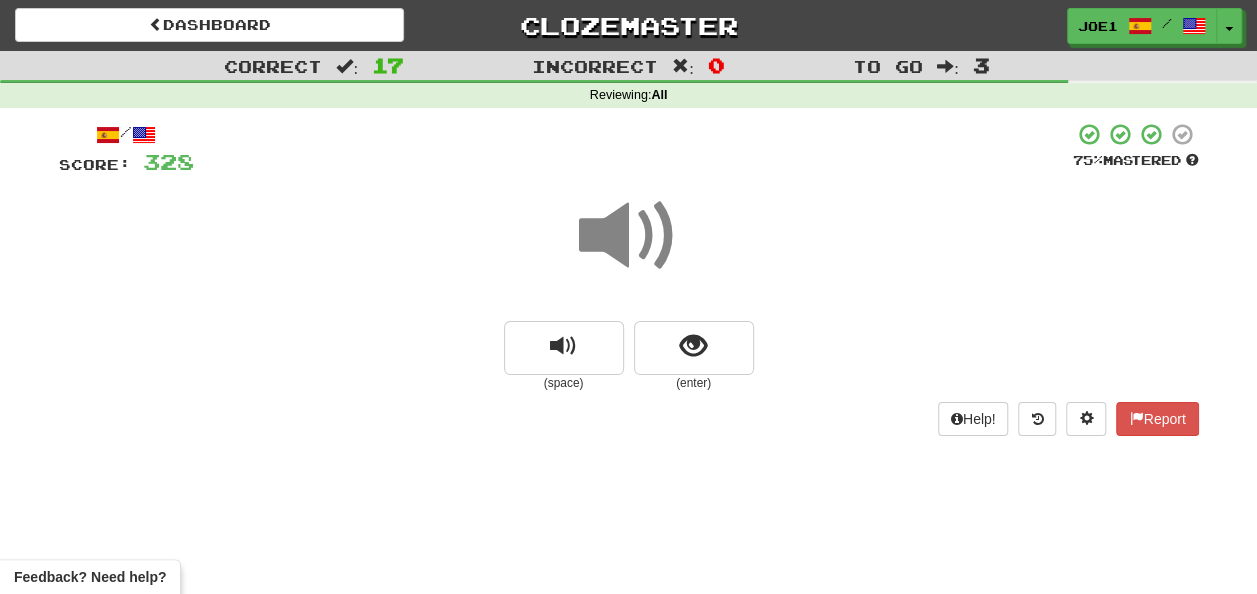 click at bounding box center (629, 236) 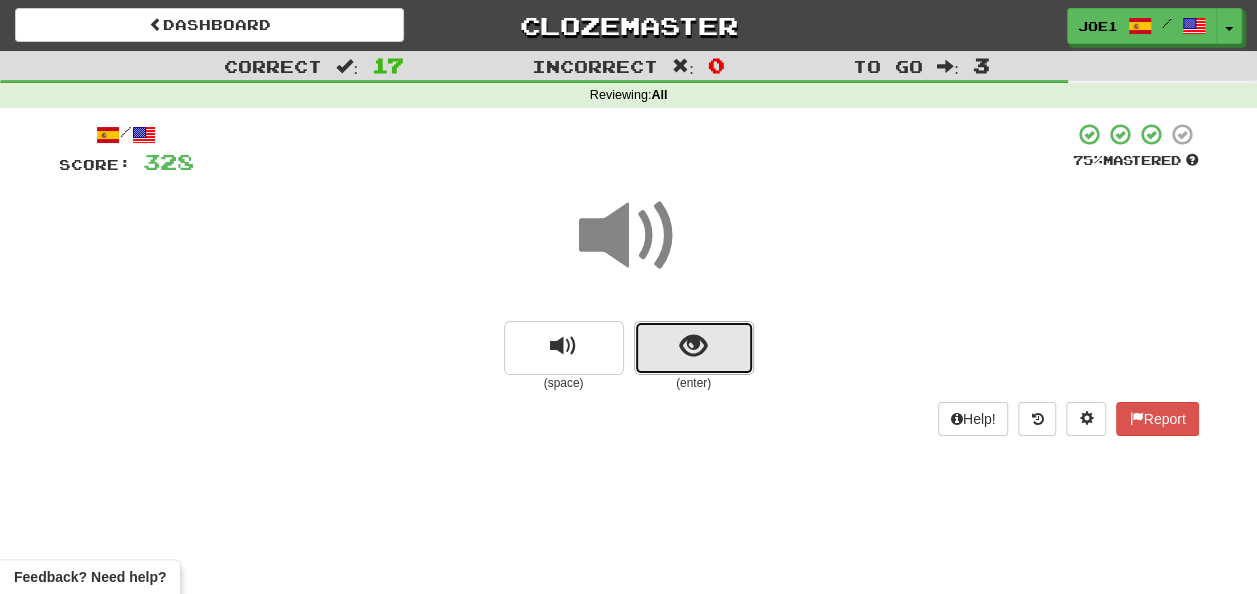 click at bounding box center [694, 348] 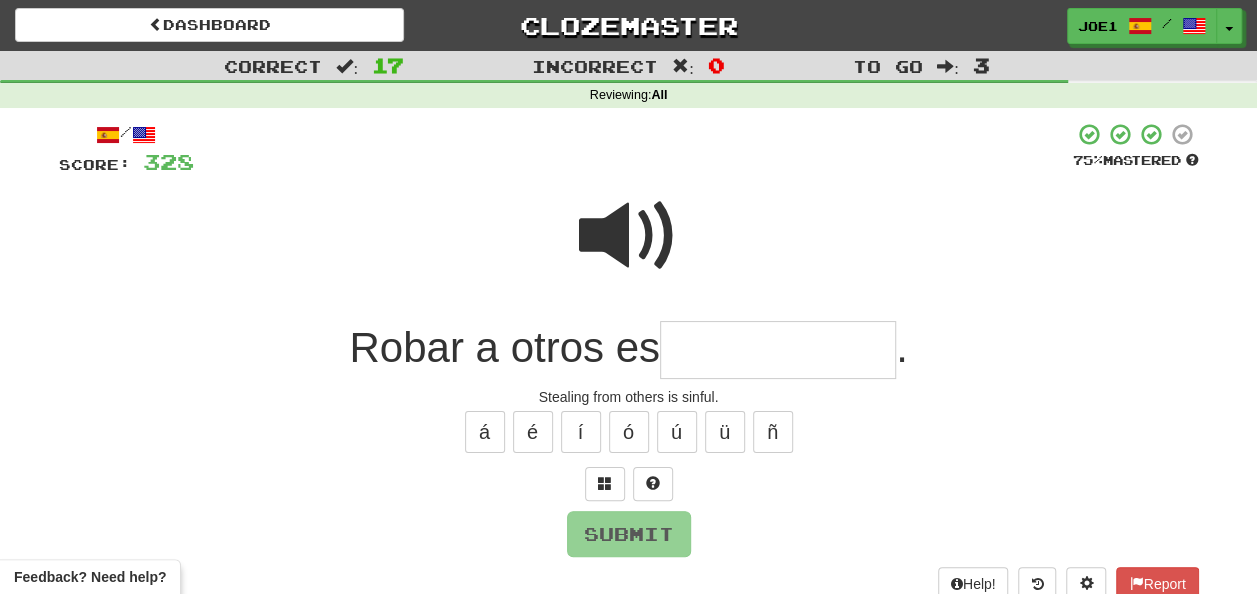 click at bounding box center (629, 236) 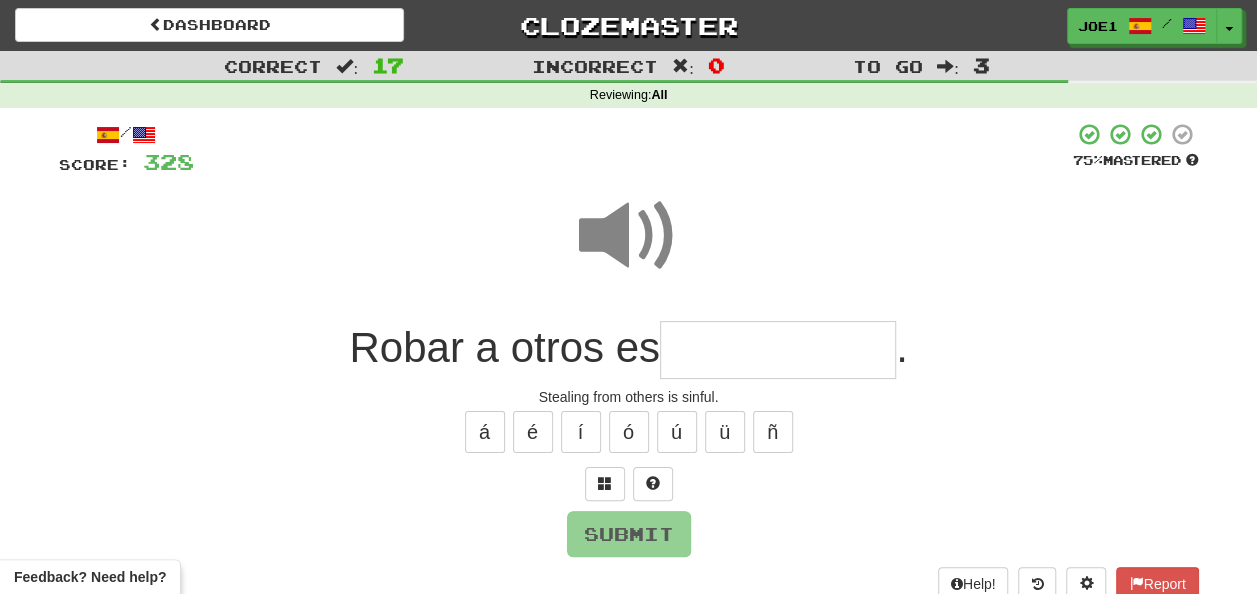 click at bounding box center [778, 350] 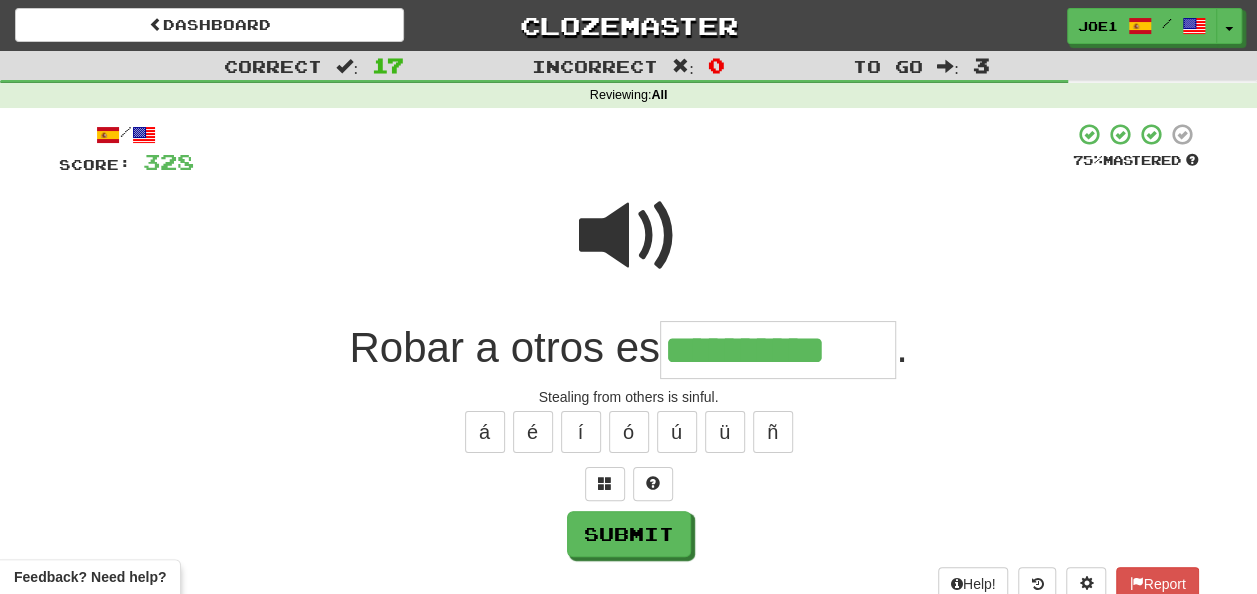 type on "**********" 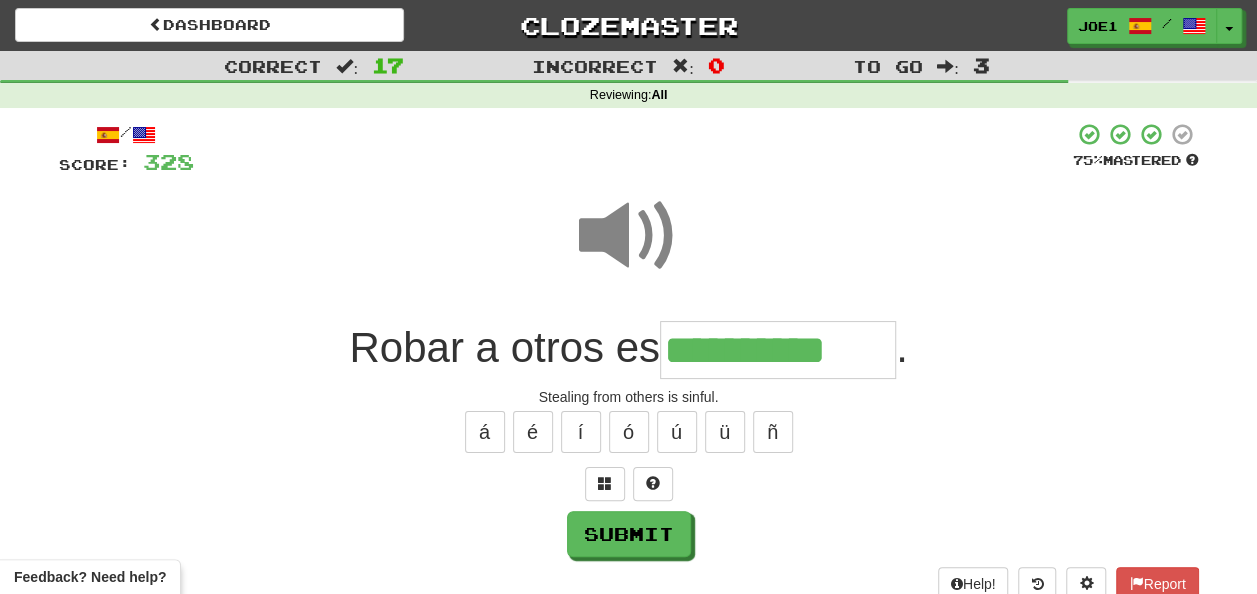 click at bounding box center [629, 236] 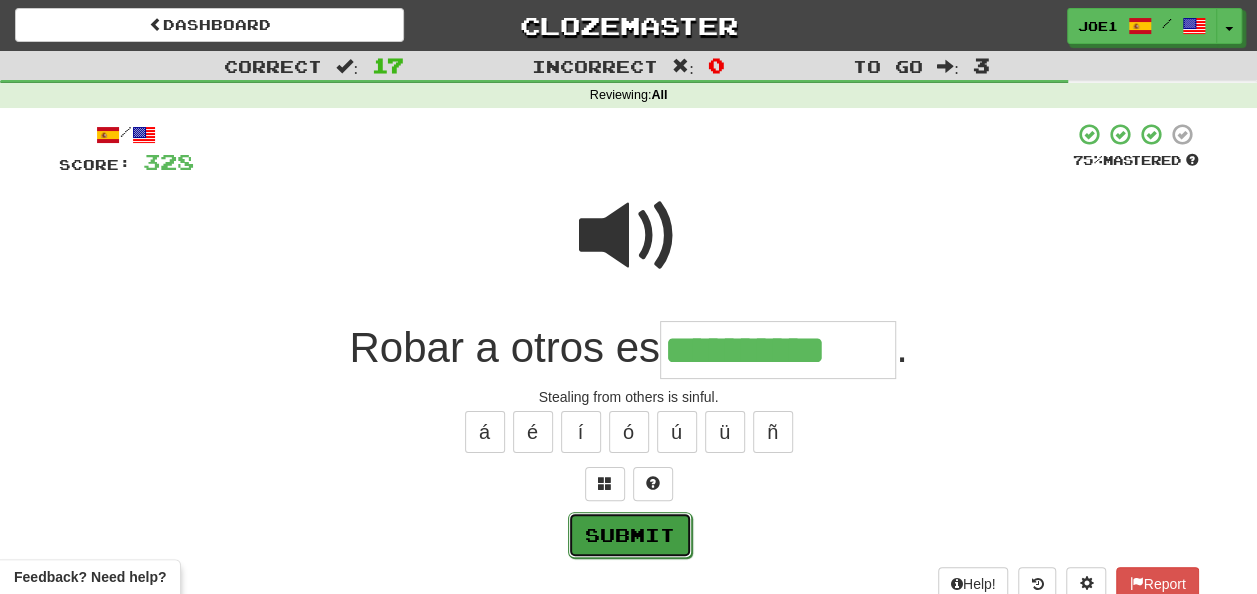 click on "Submit" at bounding box center (630, 535) 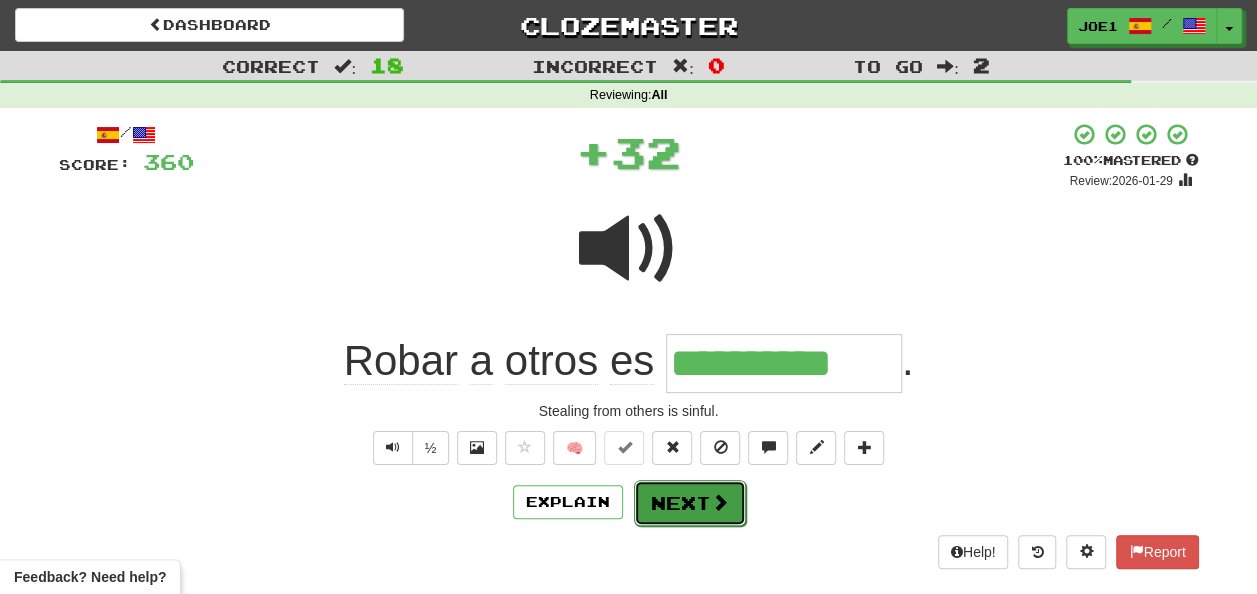 click on "Next" at bounding box center (690, 503) 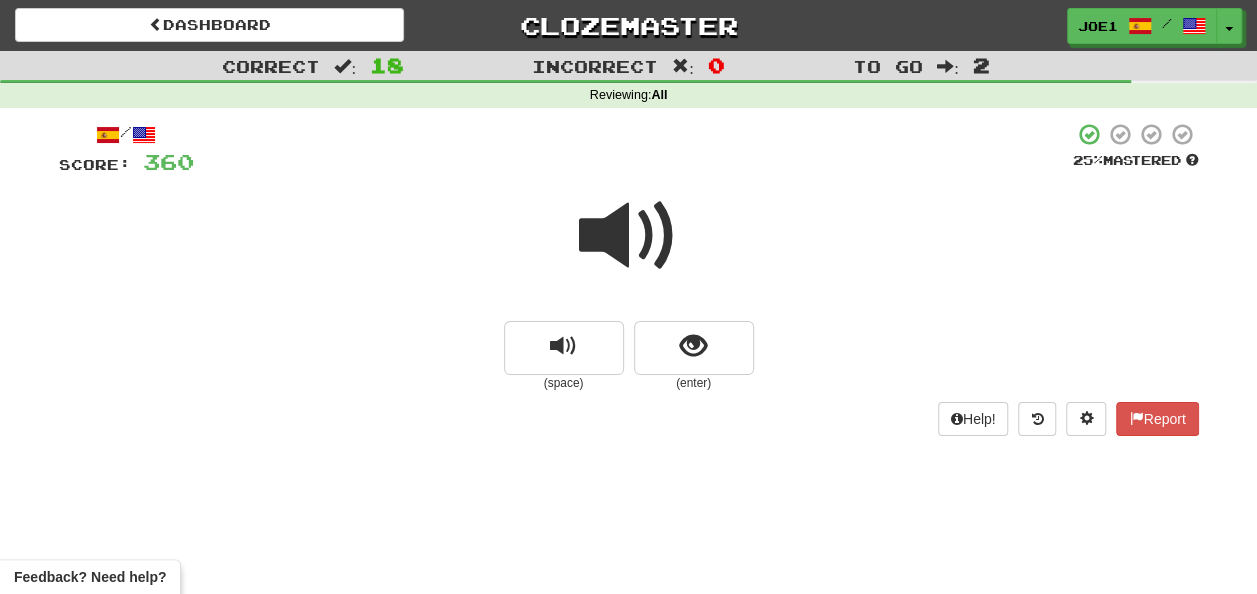 click at bounding box center (629, 236) 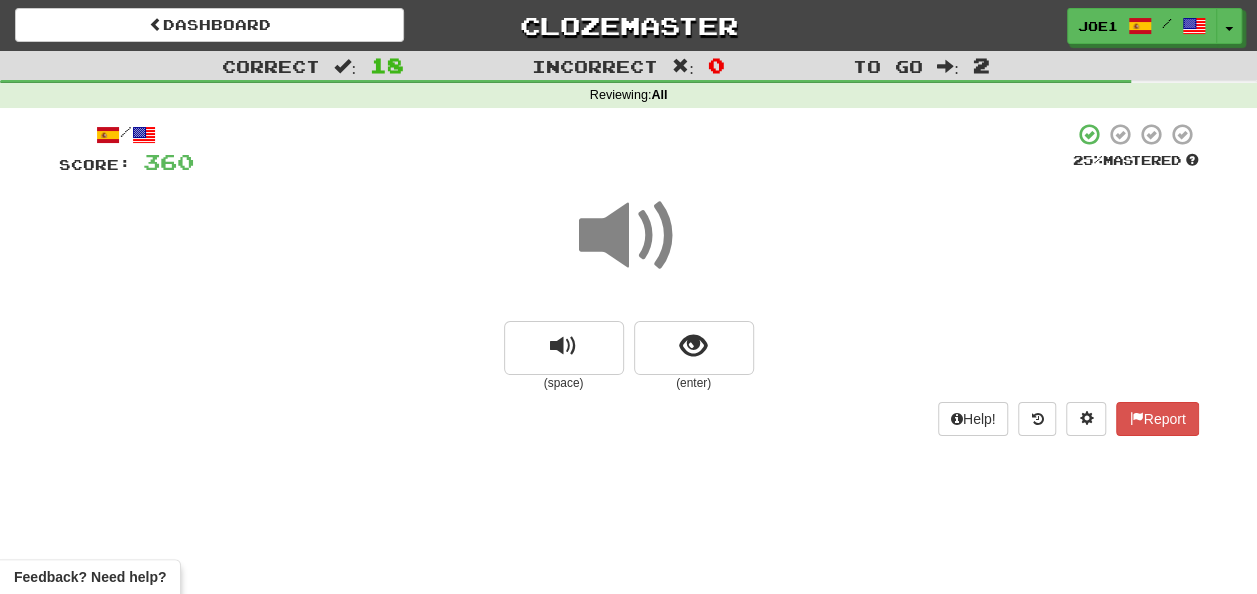 click at bounding box center [629, 236] 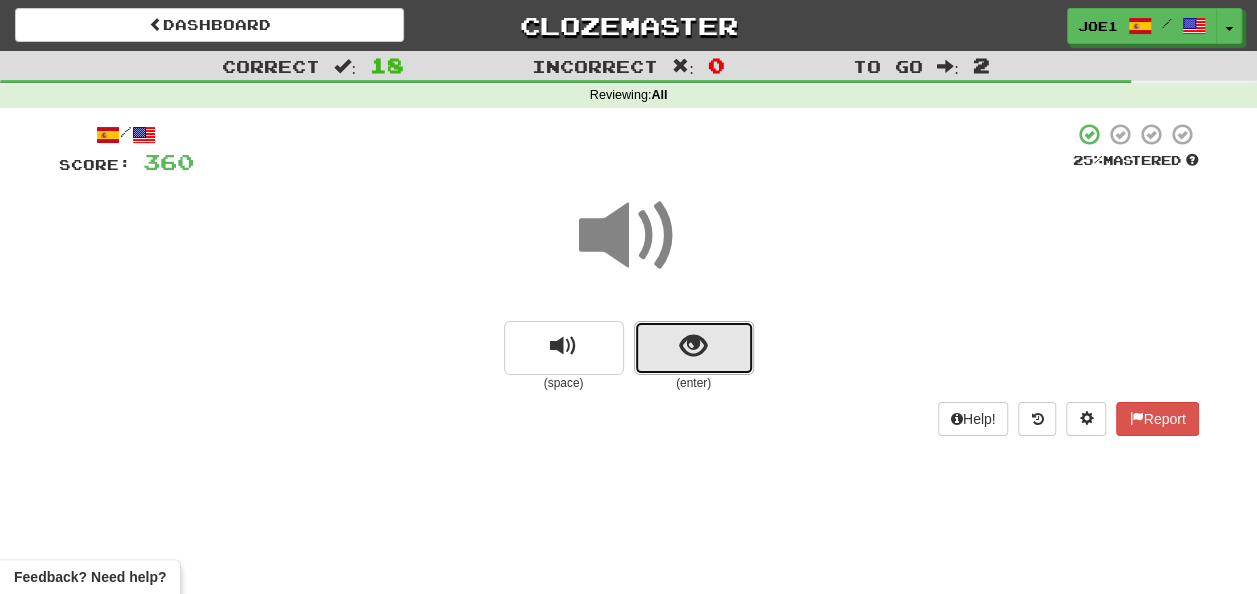 click at bounding box center [693, 346] 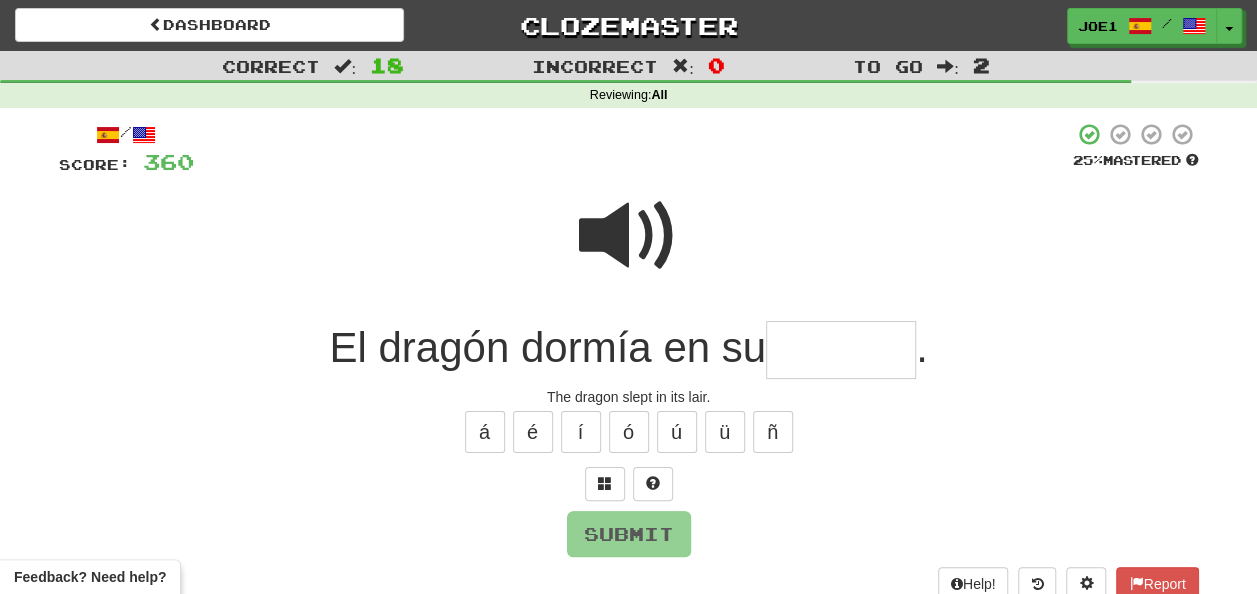 click at bounding box center (629, 236) 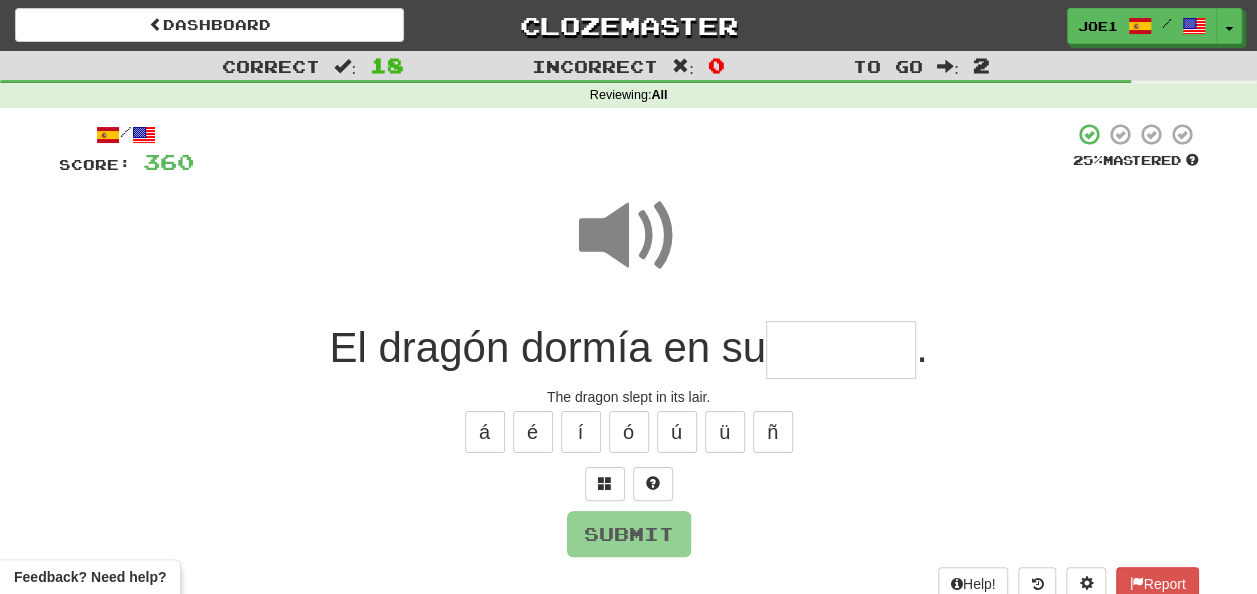 click at bounding box center [841, 350] 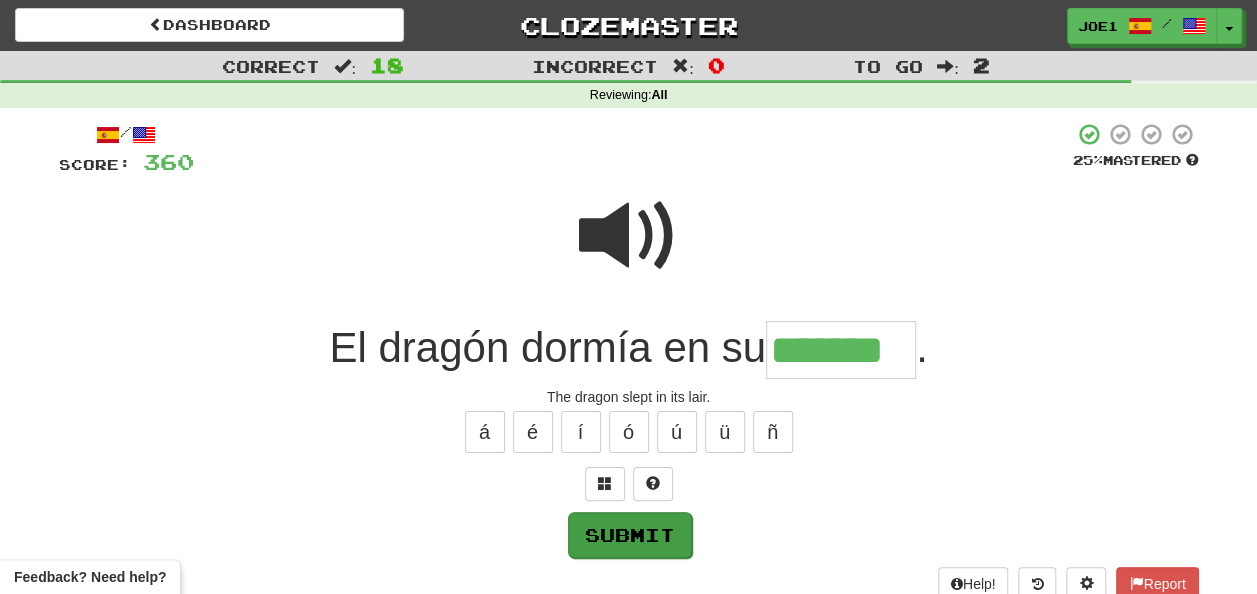 type on "*******" 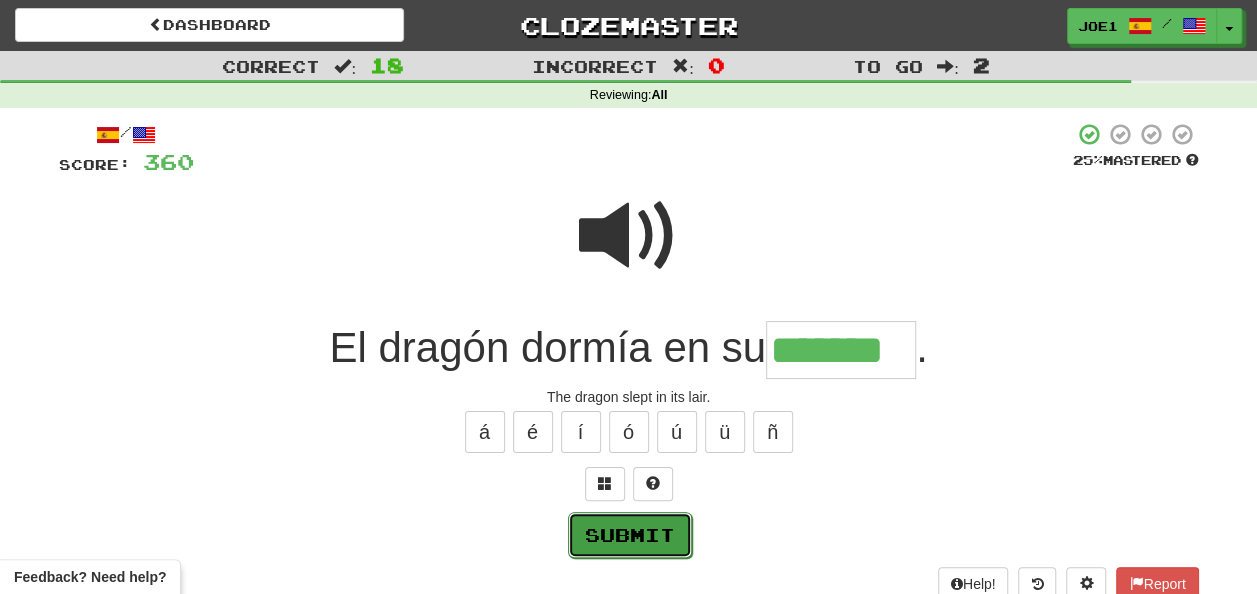 click on "Submit" at bounding box center (630, 535) 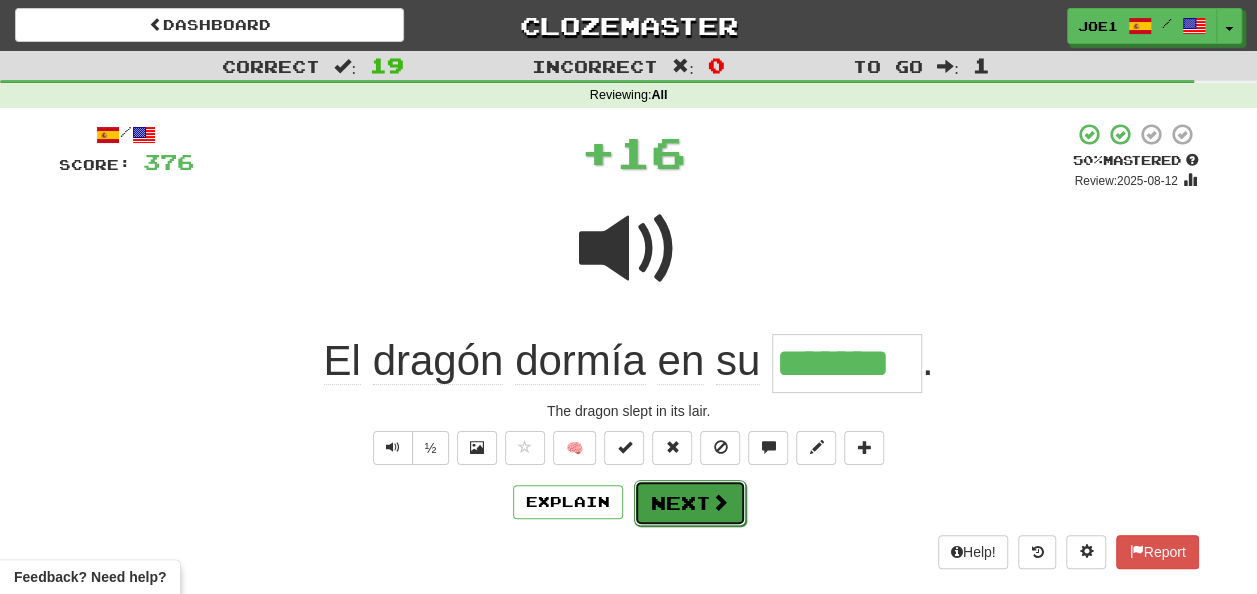 click on "Next" at bounding box center (690, 503) 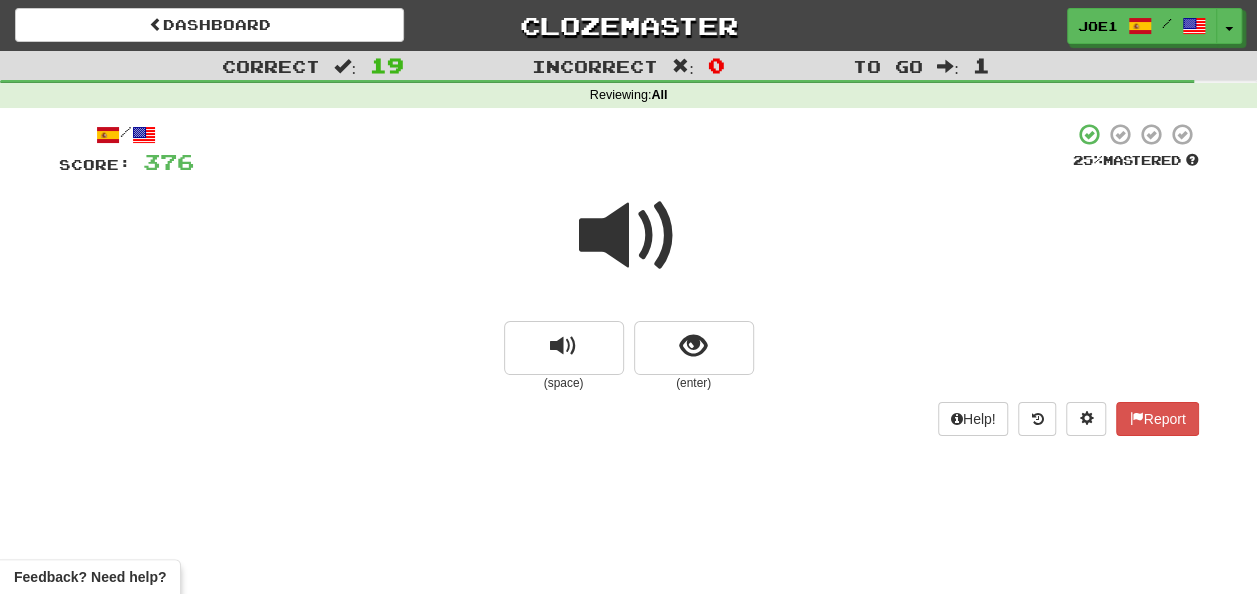 click at bounding box center [629, 236] 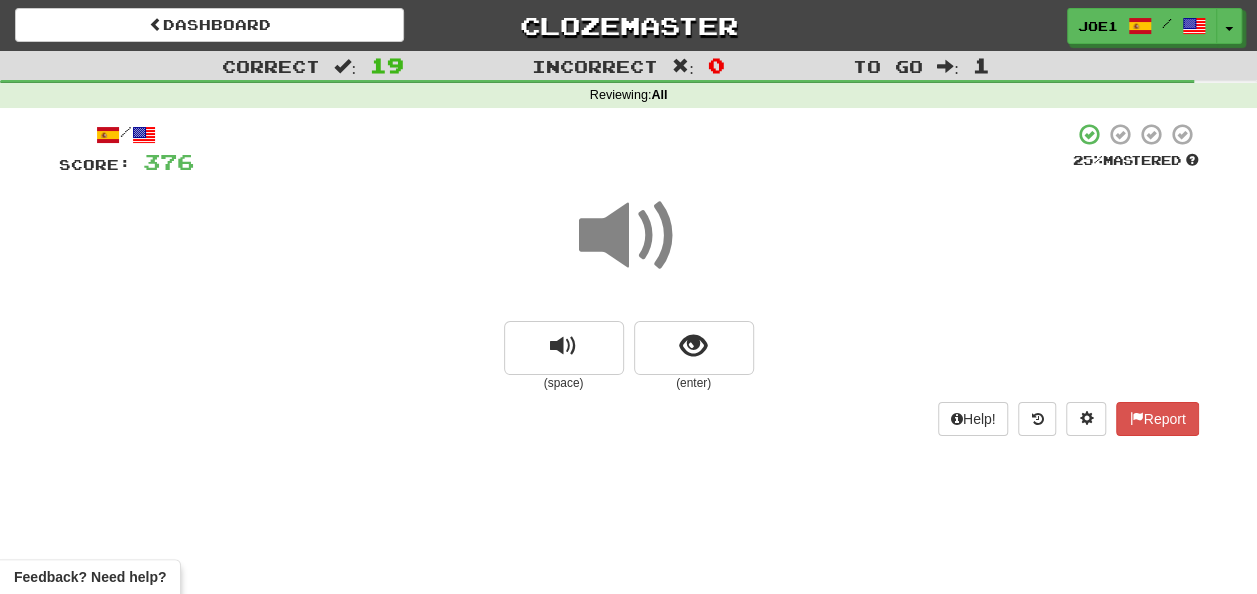 click at bounding box center (629, 236) 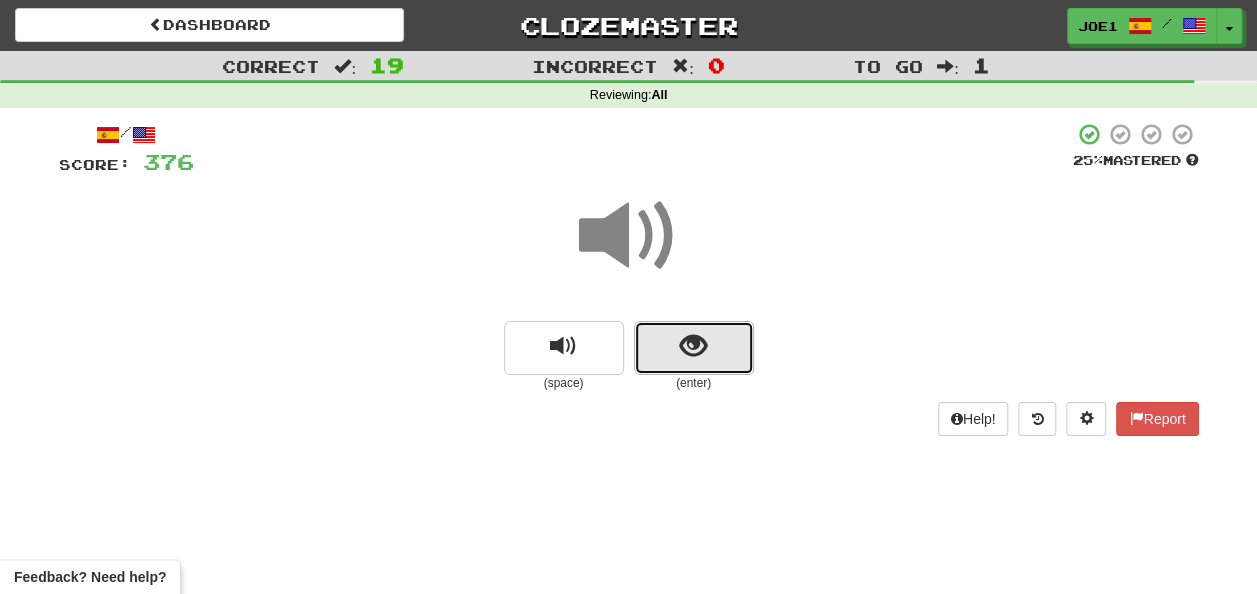 click at bounding box center [693, 346] 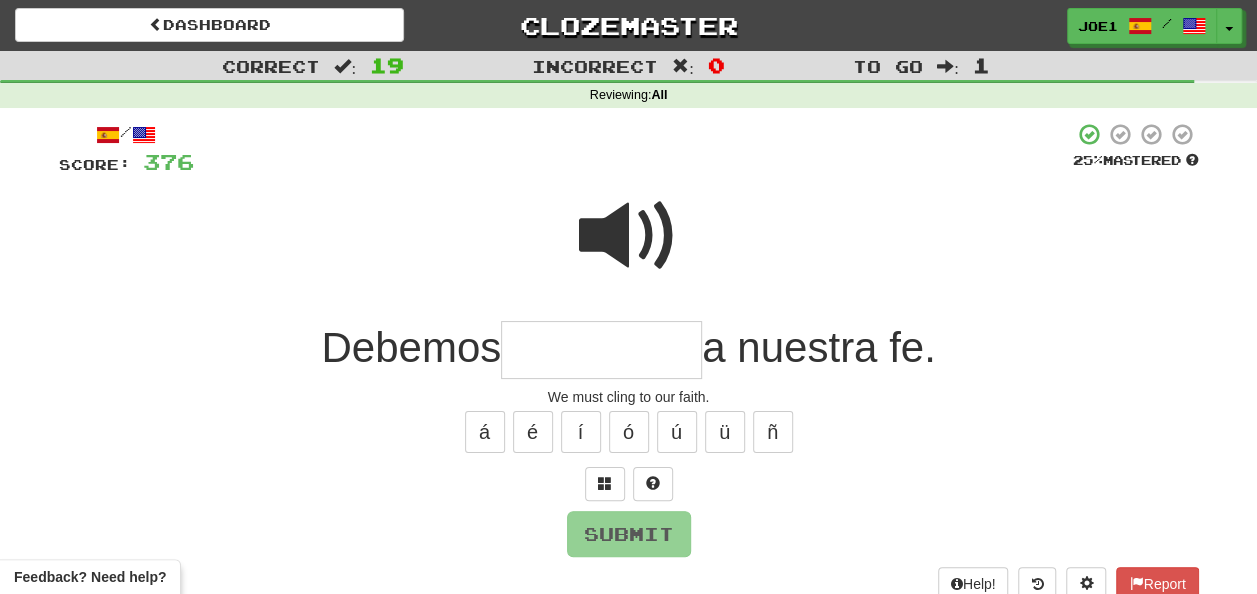 click at bounding box center (629, 236) 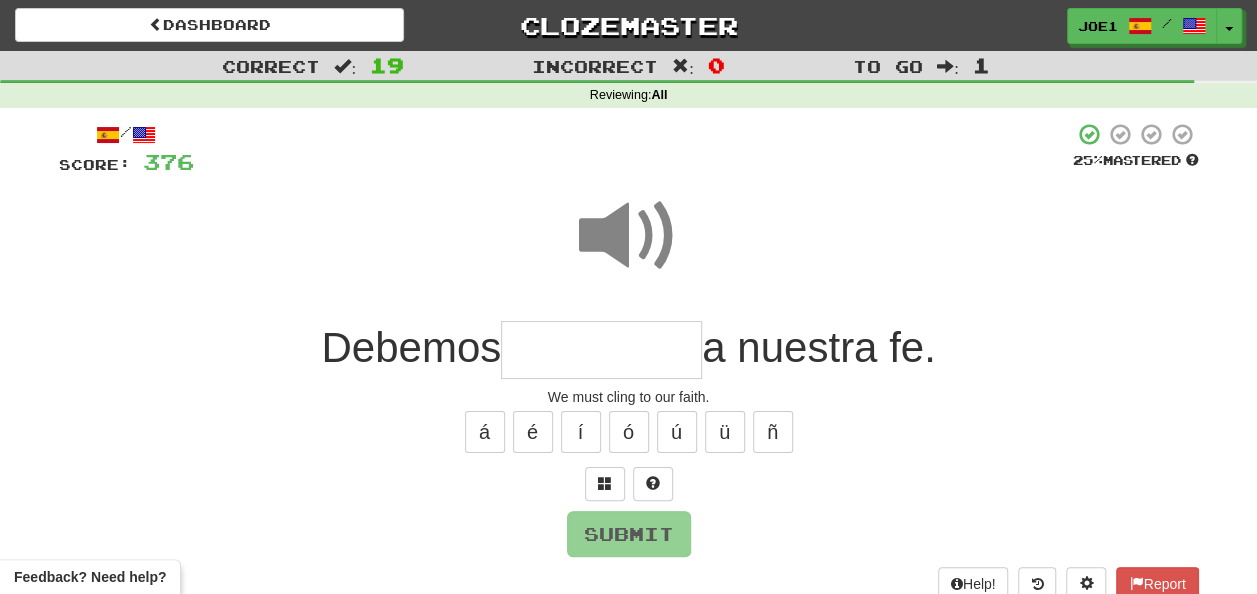 click at bounding box center (601, 350) 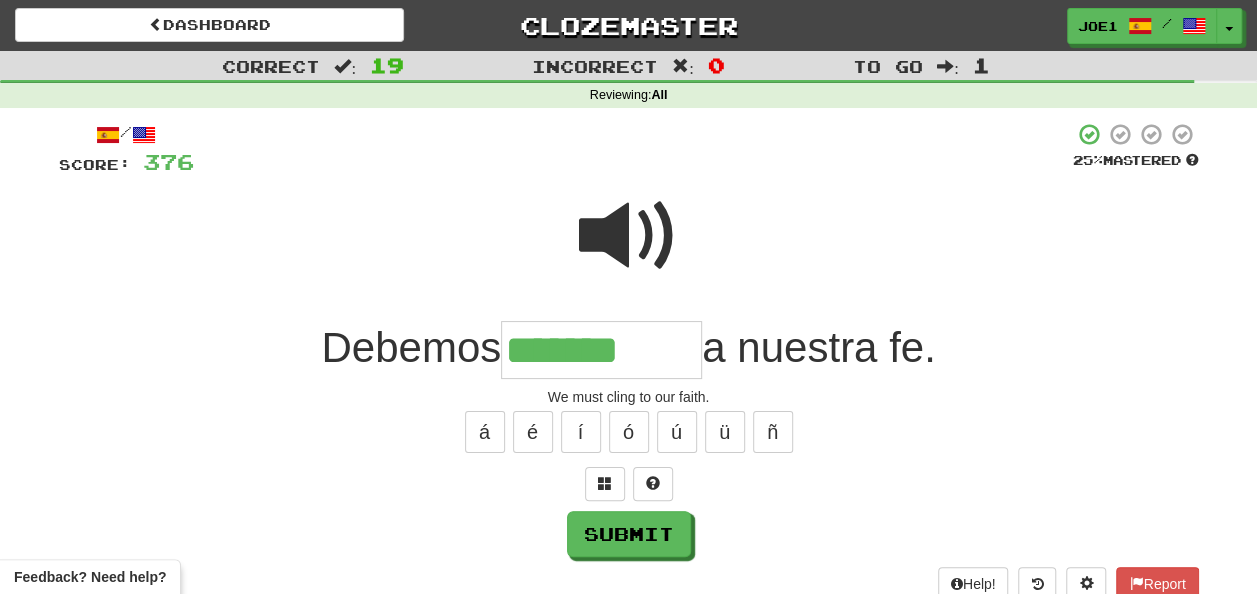 click at bounding box center [629, 236] 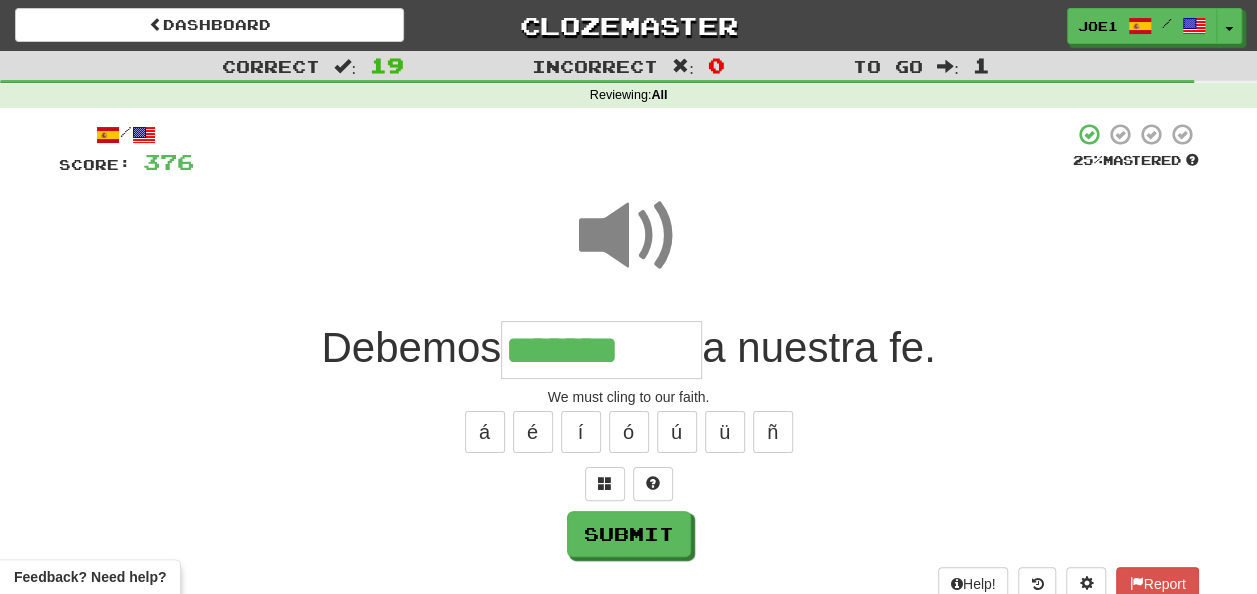 click on "*******" at bounding box center [601, 350] 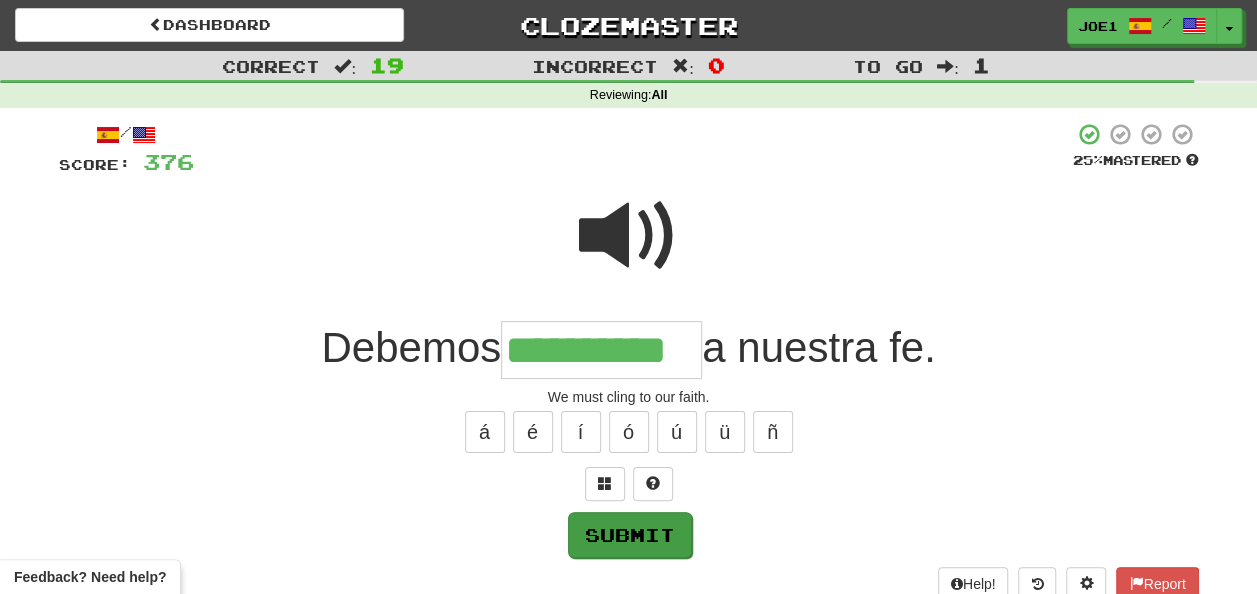 type on "**********" 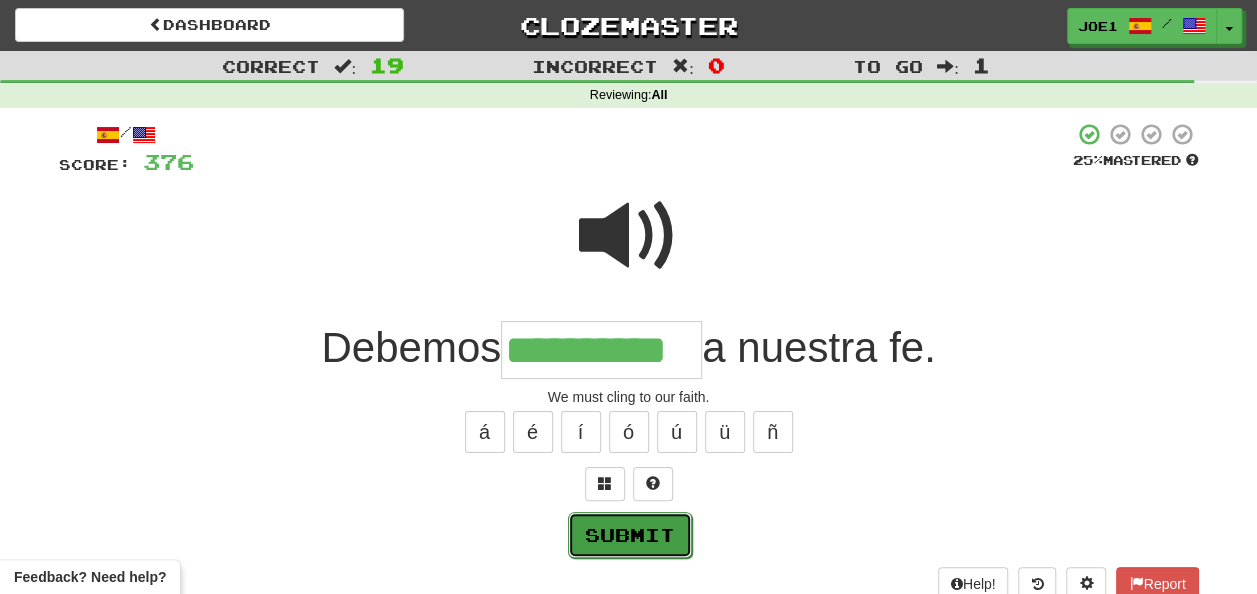 click on "Submit" at bounding box center (630, 535) 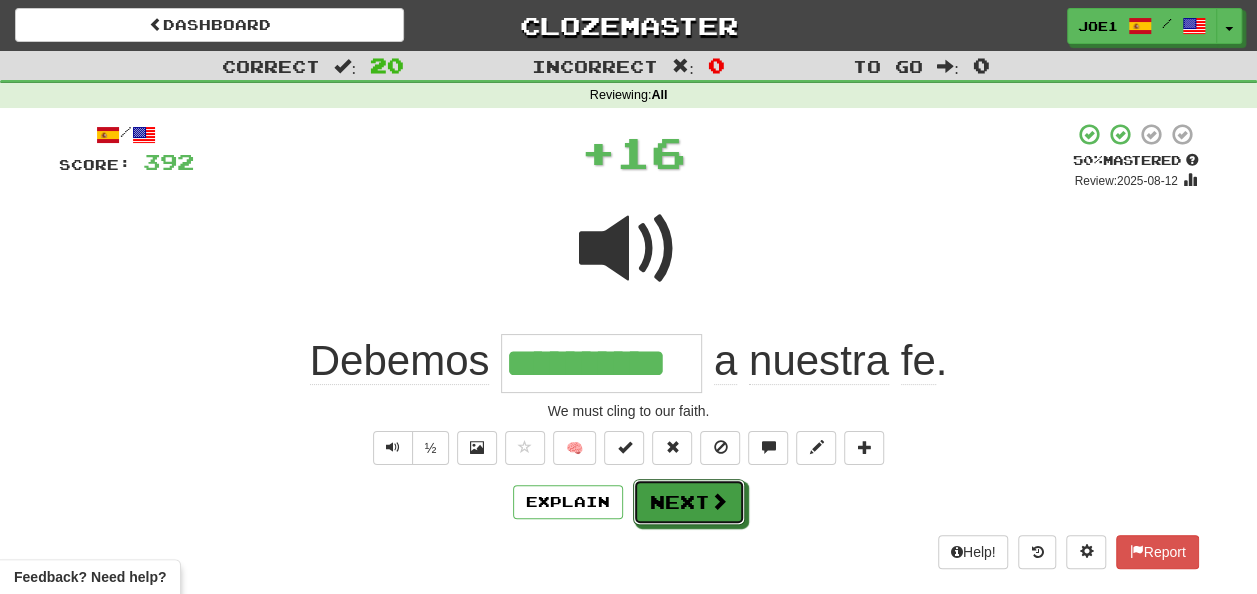 click on "Next" at bounding box center [689, 502] 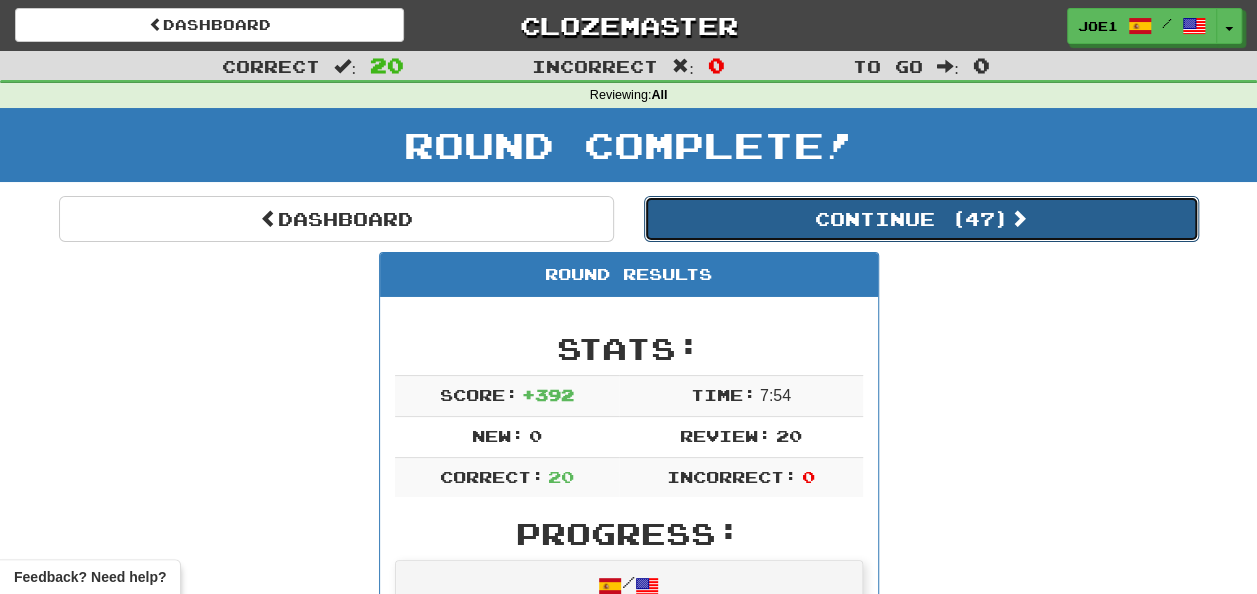 click on "Continue ( 47 )" at bounding box center [921, 219] 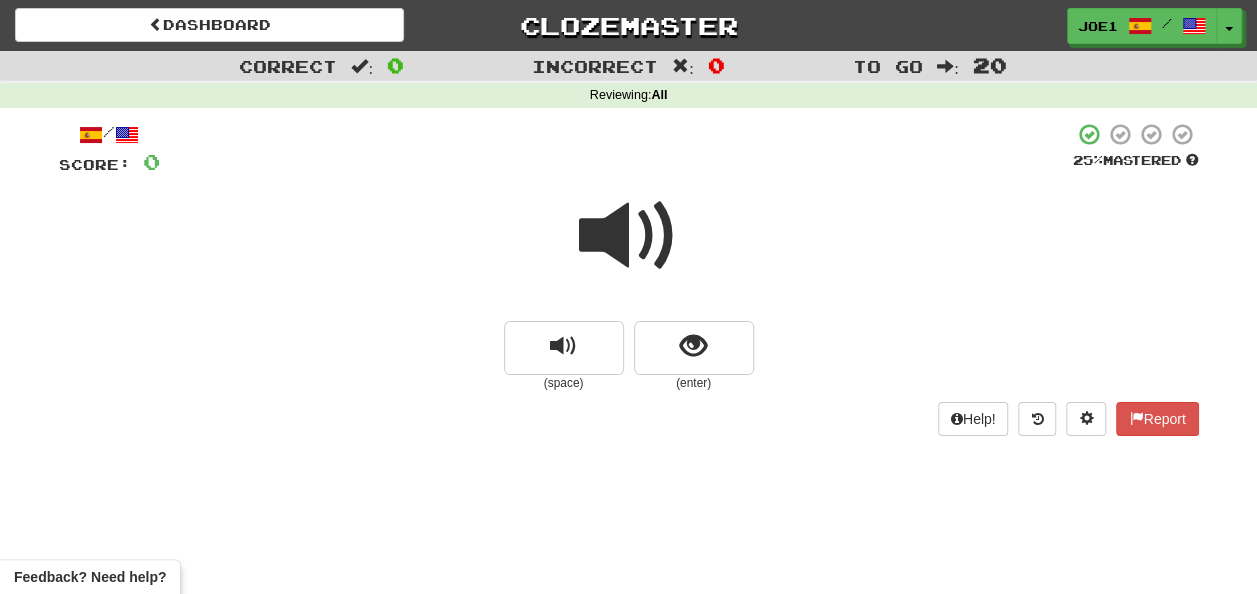 click at bounding box center [629, 236] 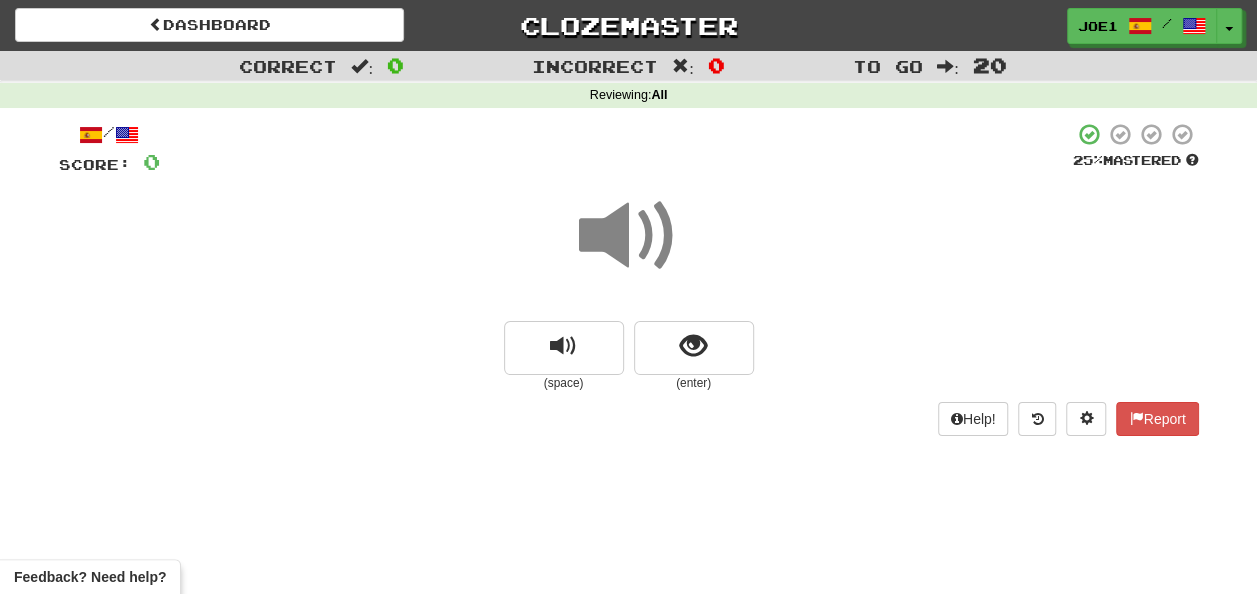 click at bounding box center (629, 236) 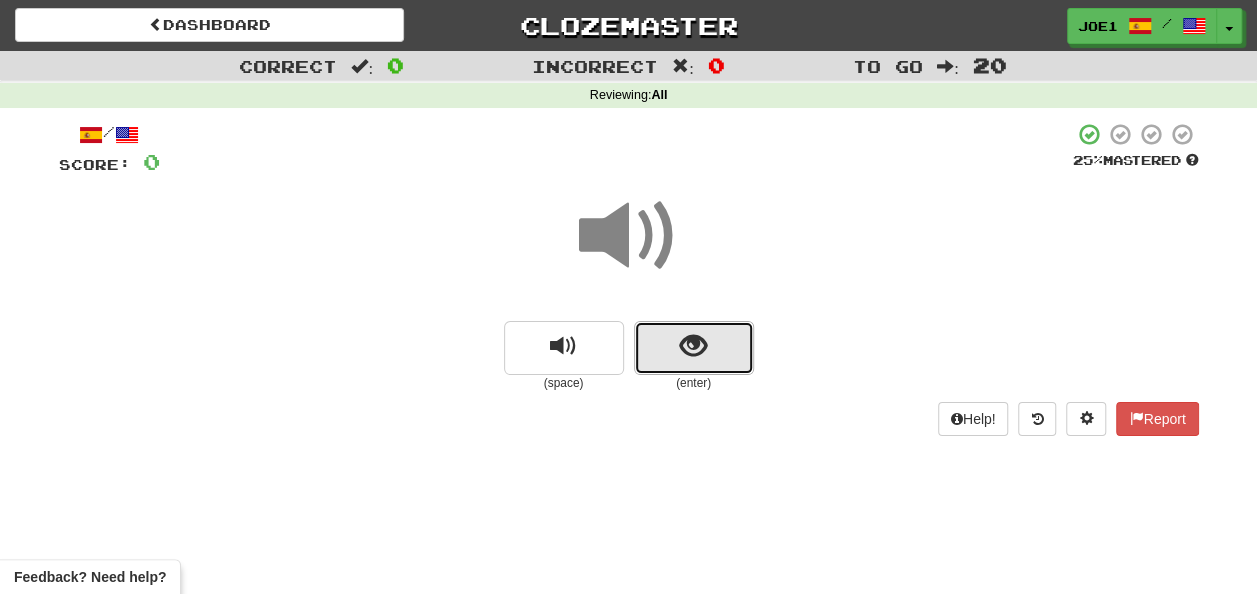 click at bounding box center [693, 346] 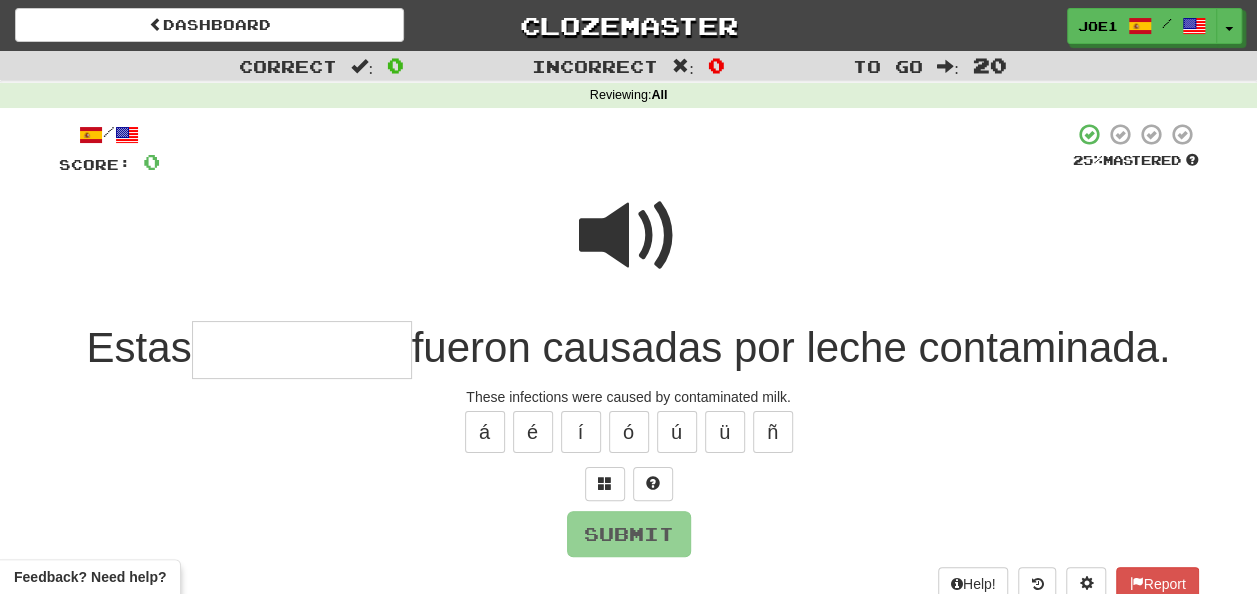 click at bounding box center (302, 350) 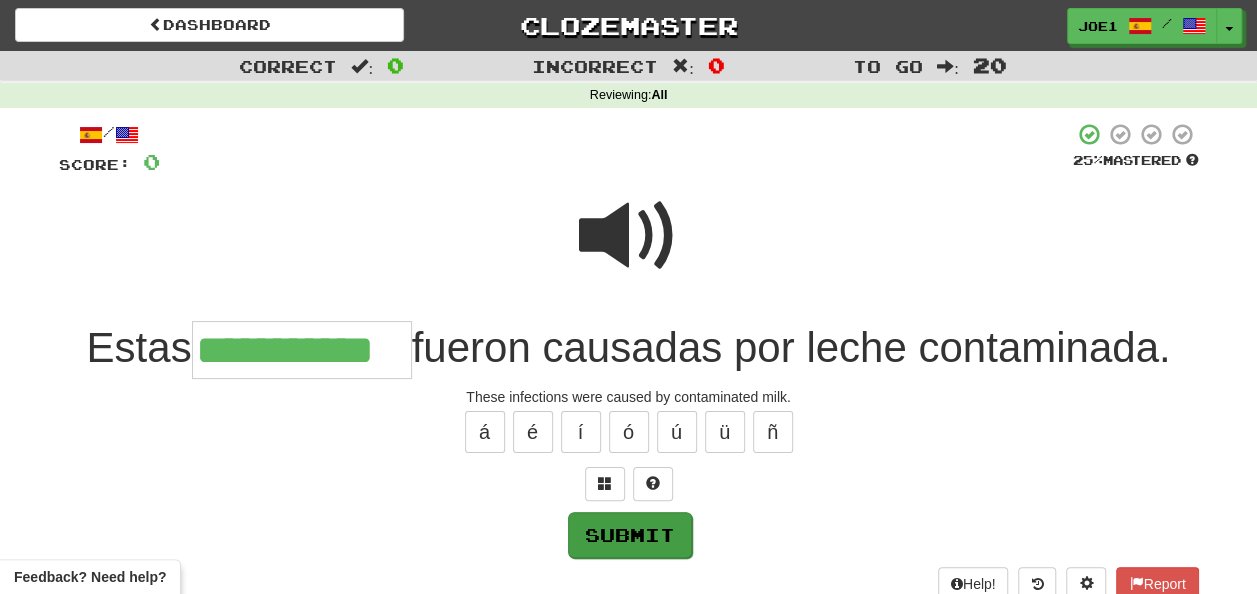 type on "**********" 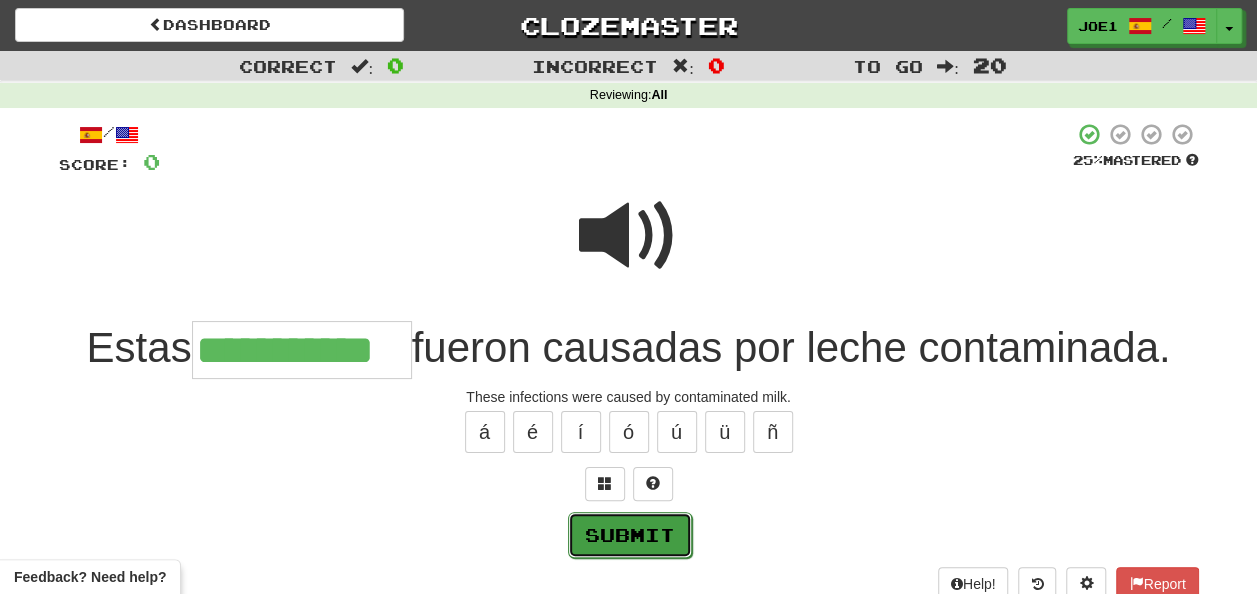 click on "Submit" at bounding box center (630, 535) 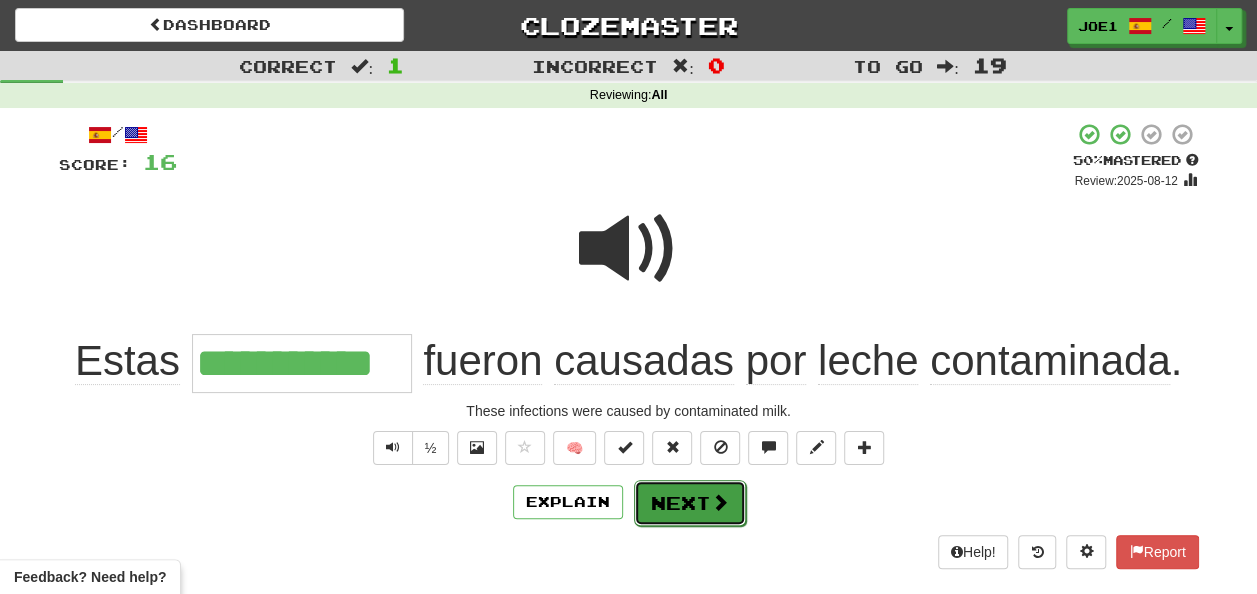 click on "Next" at bounding box center (690, 503) 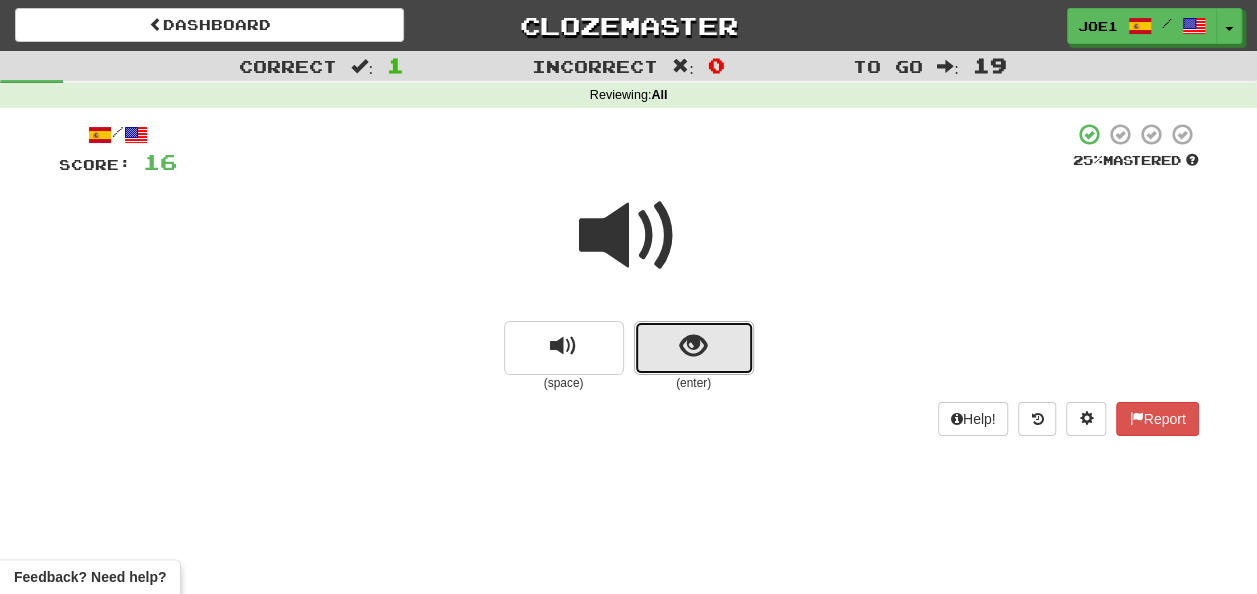 click at bounding box center (694, 348) 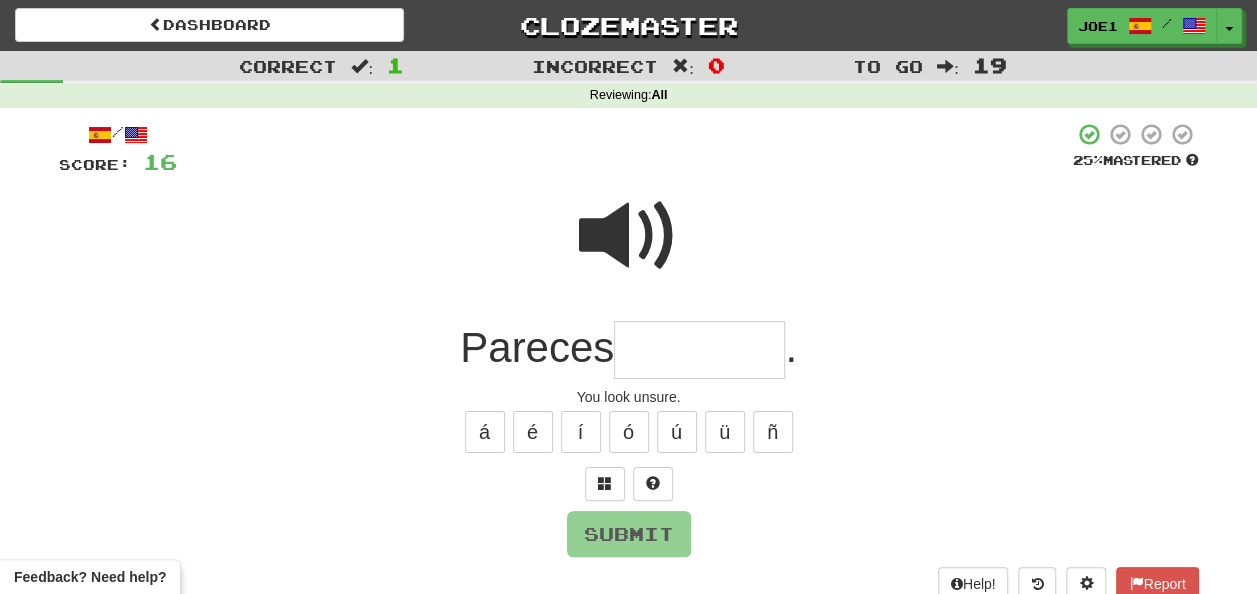 click at bounding box center [699, 350] 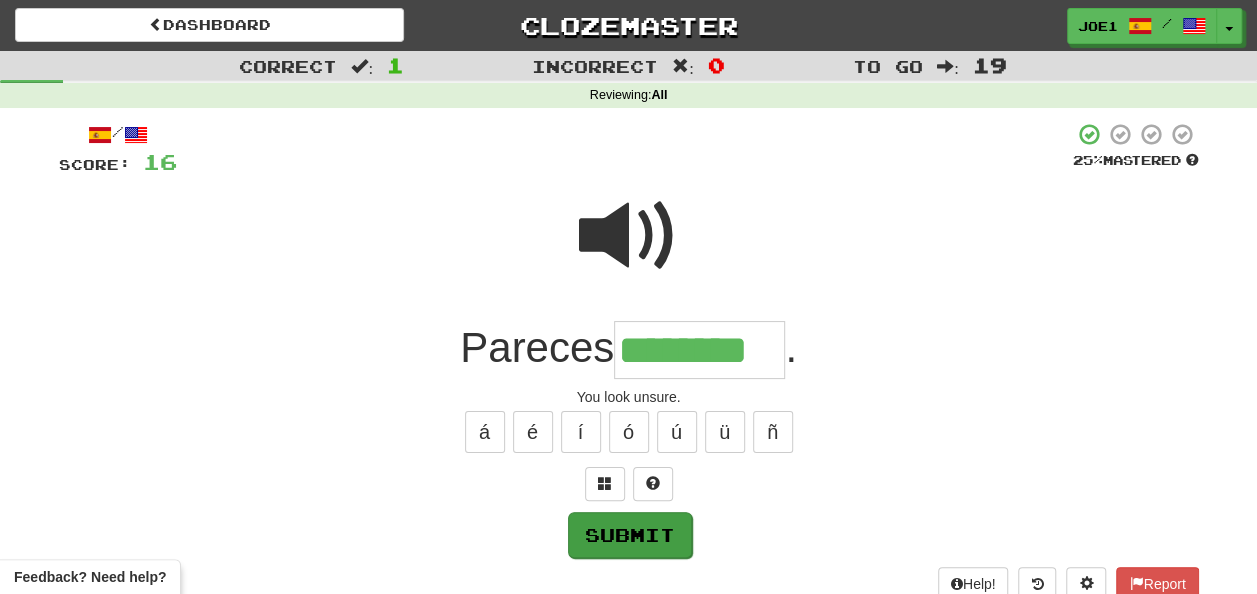 type on "********" 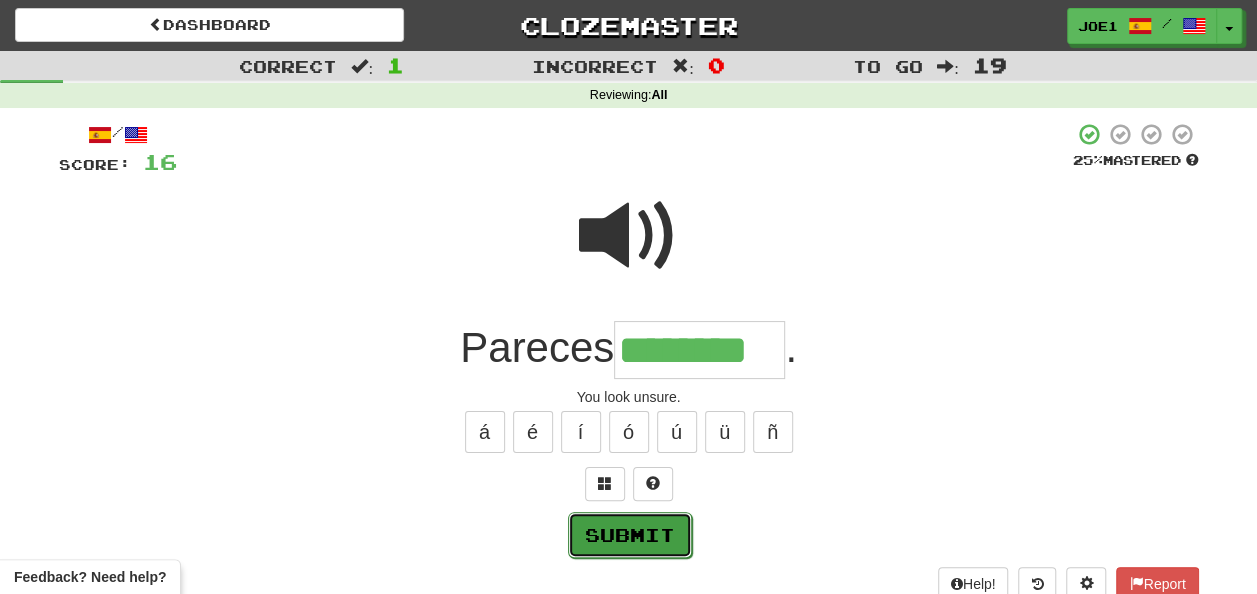 click on "Submit" at bounding box center (630, 535) 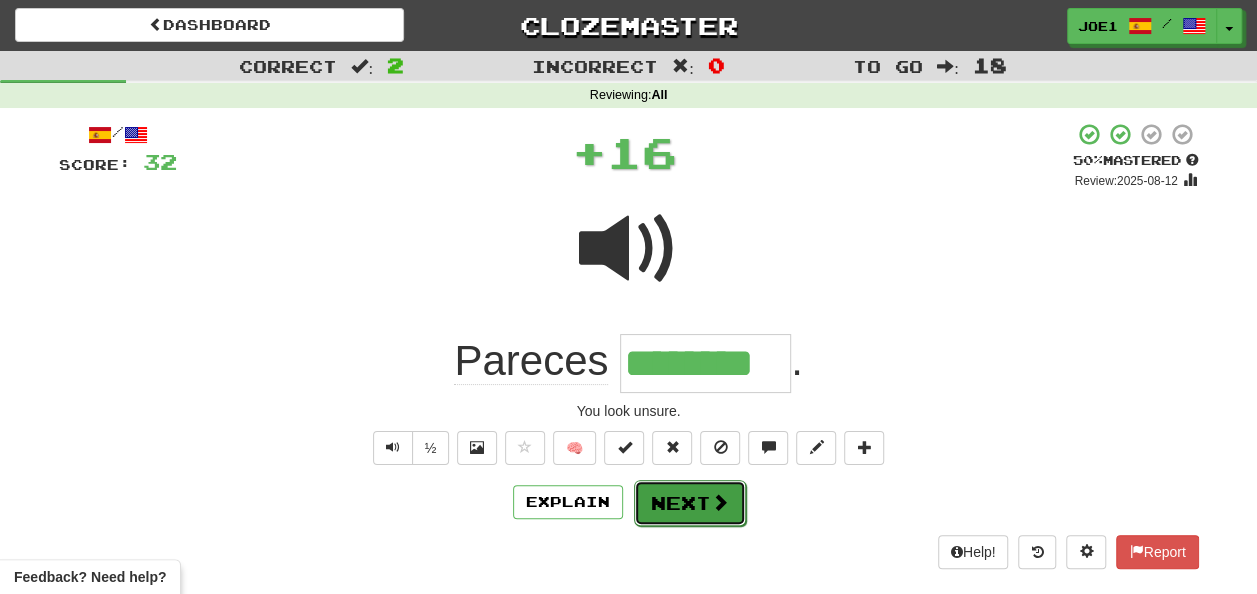 click on "Next" at bounding box center [690, 503] 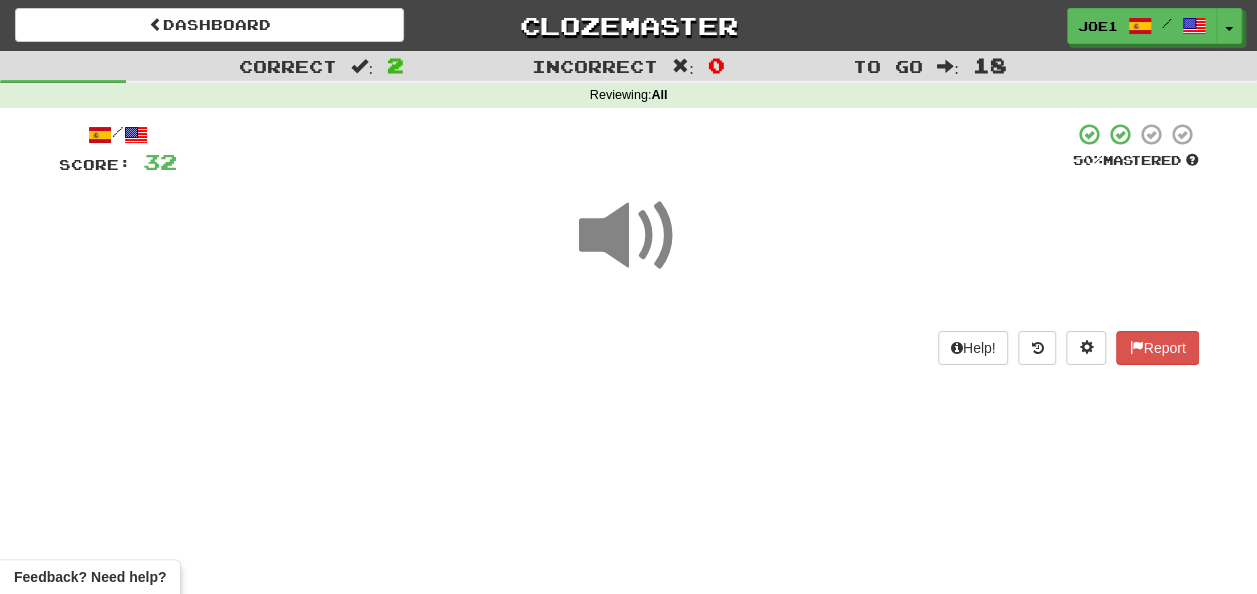 click at bounding box center (629, 236) 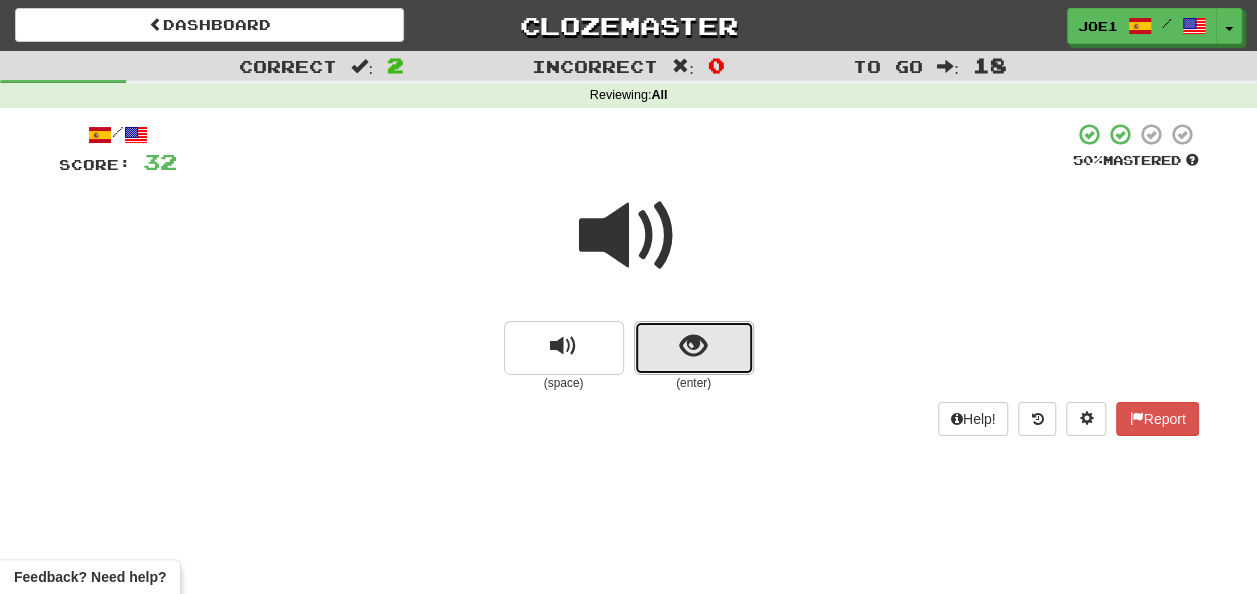 click at bounding box center (693, 346) 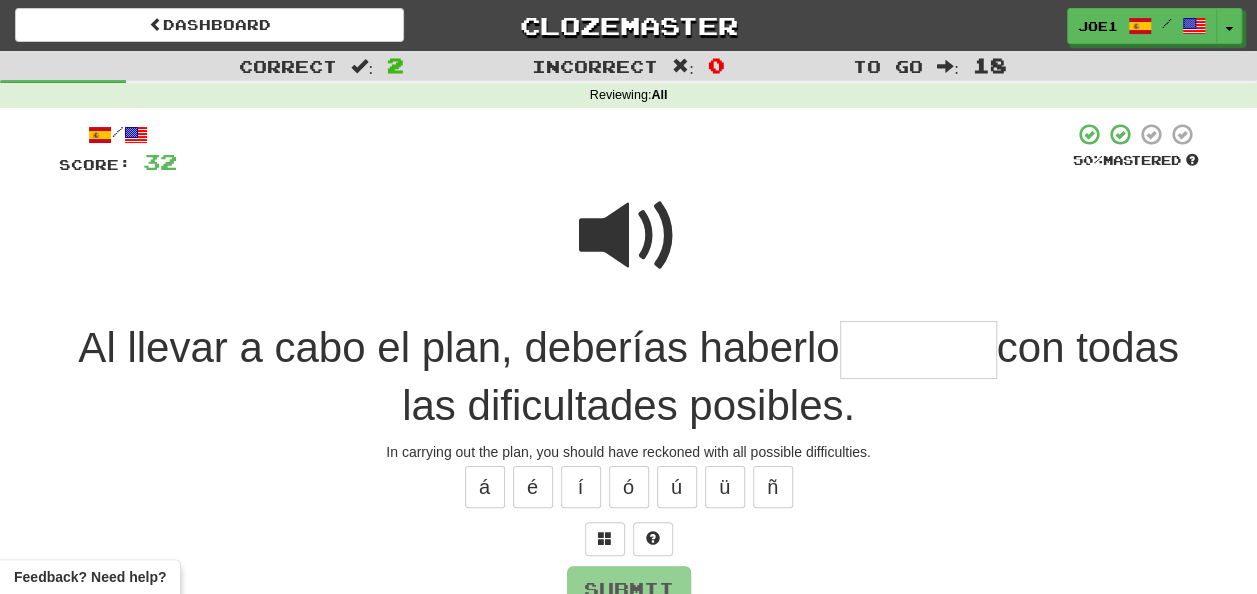 click at bounding box center [629, 236] 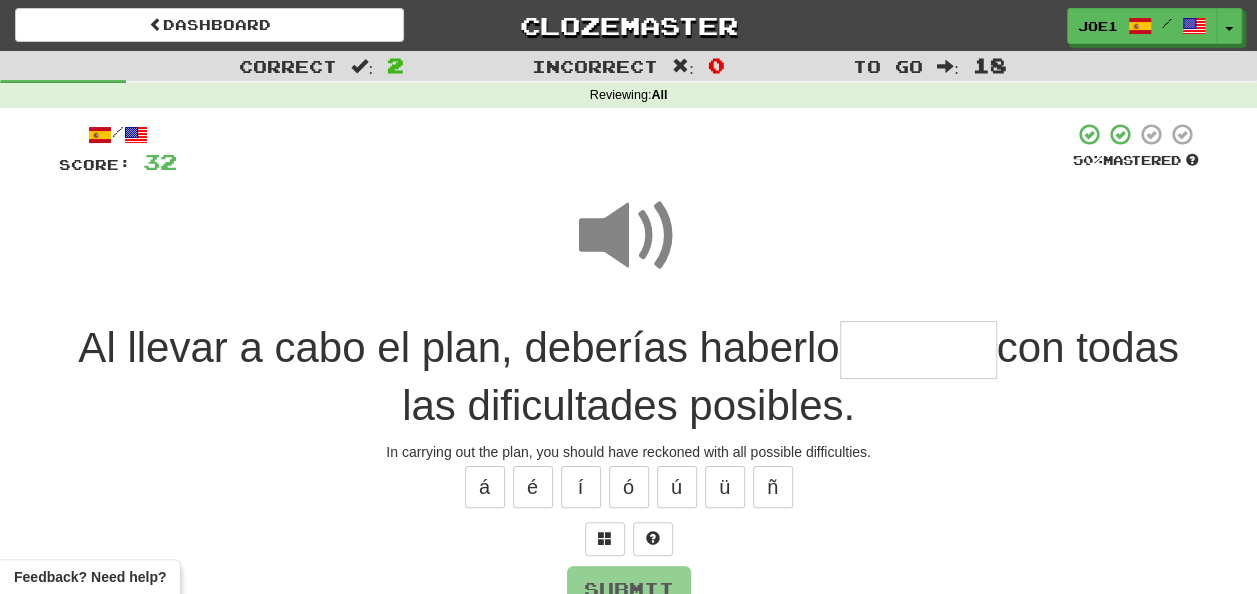 click at bounding box center [918, 350] 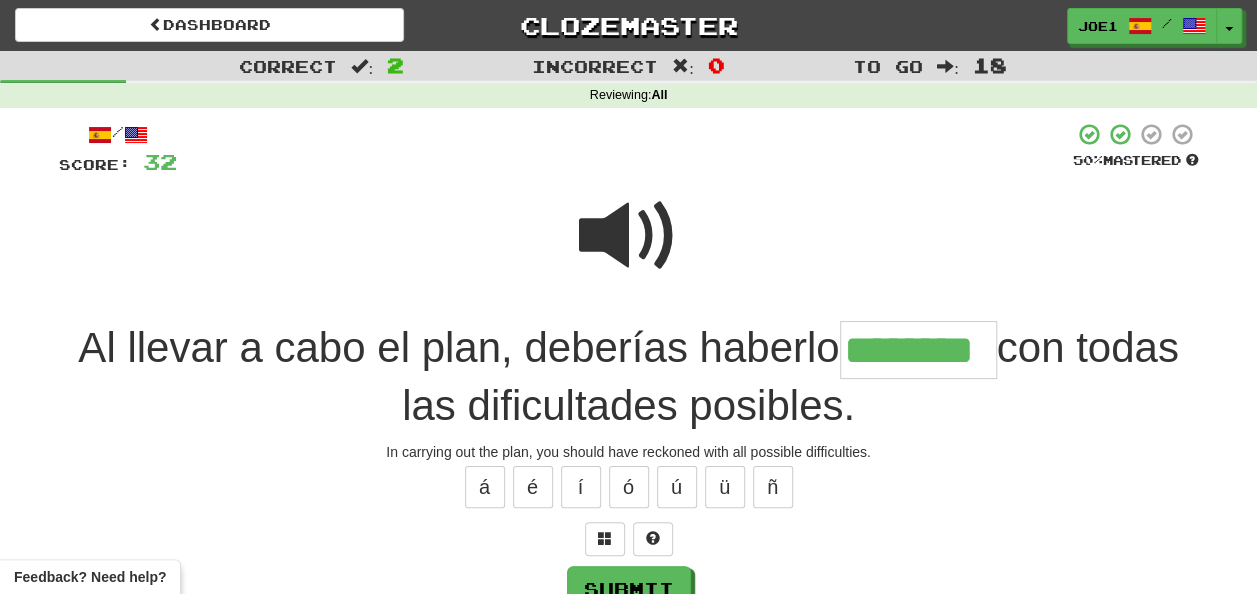 type on "********" 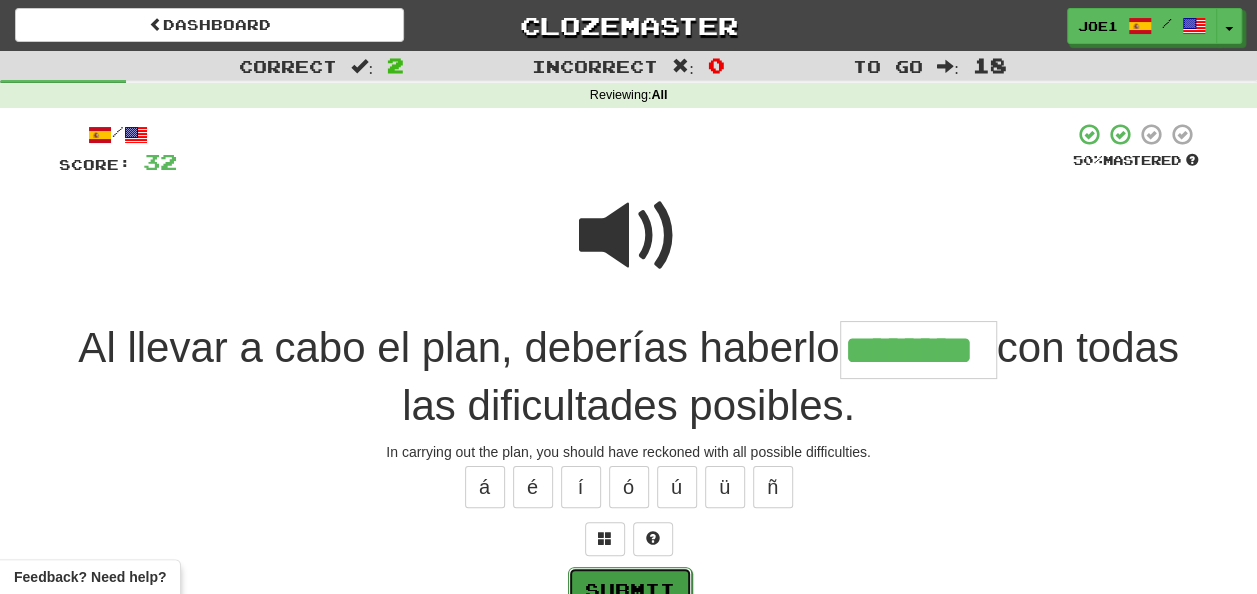 click on "Submit" at bounding box center [630, 590] 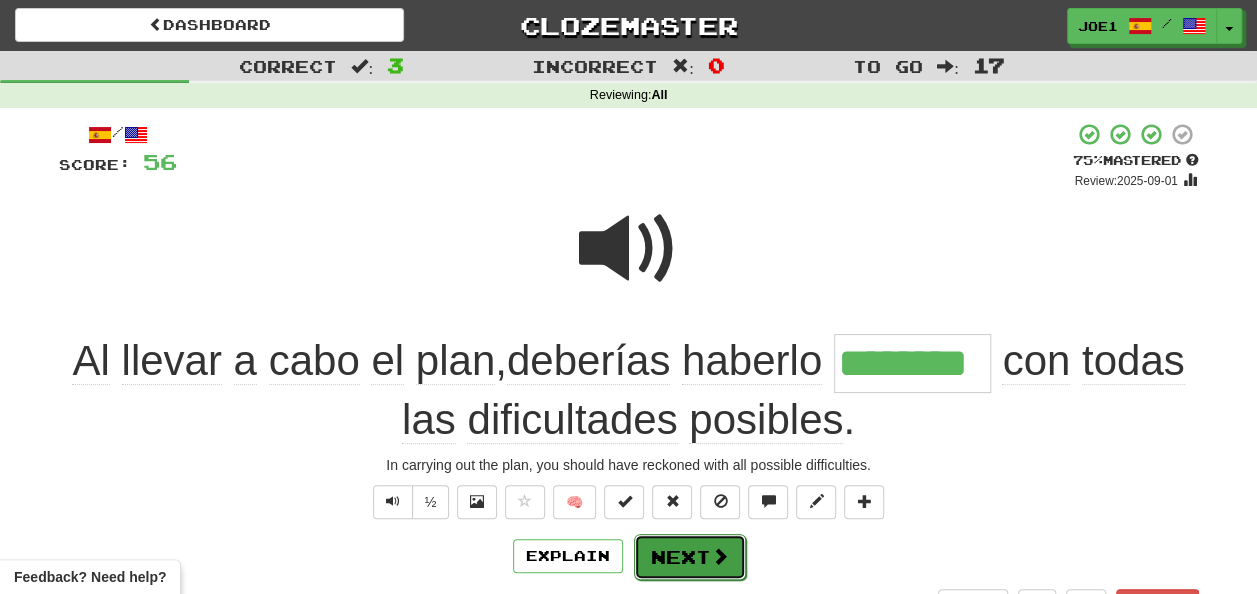 click on "Next" at bounding box center [690, 557] 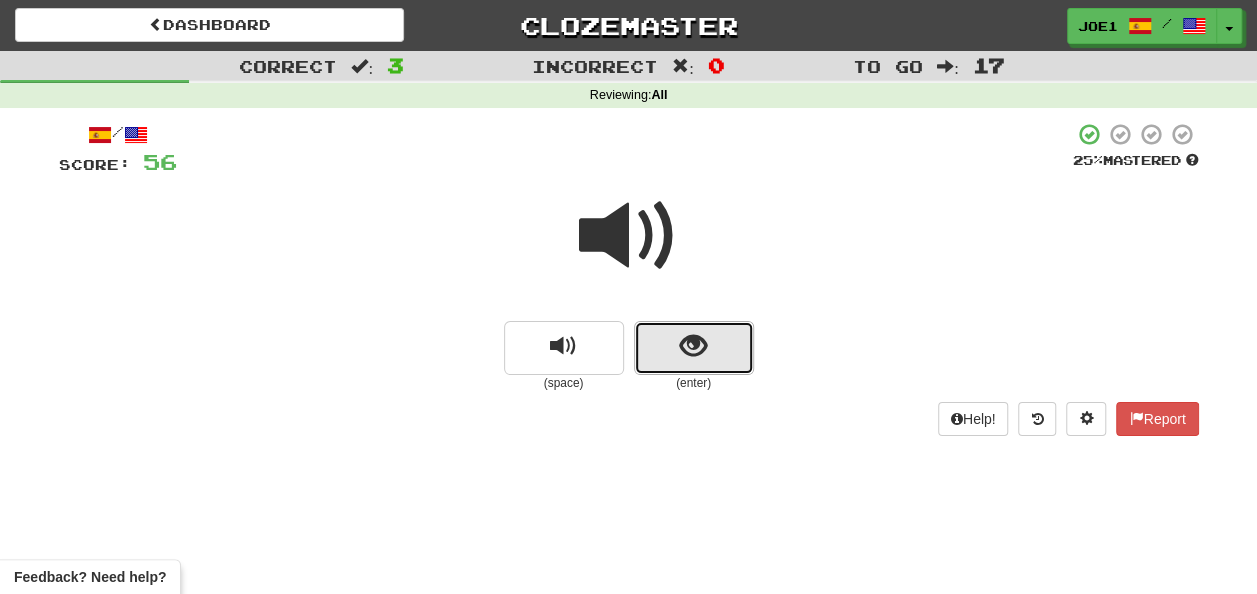 click at bounding box center [693, 346] 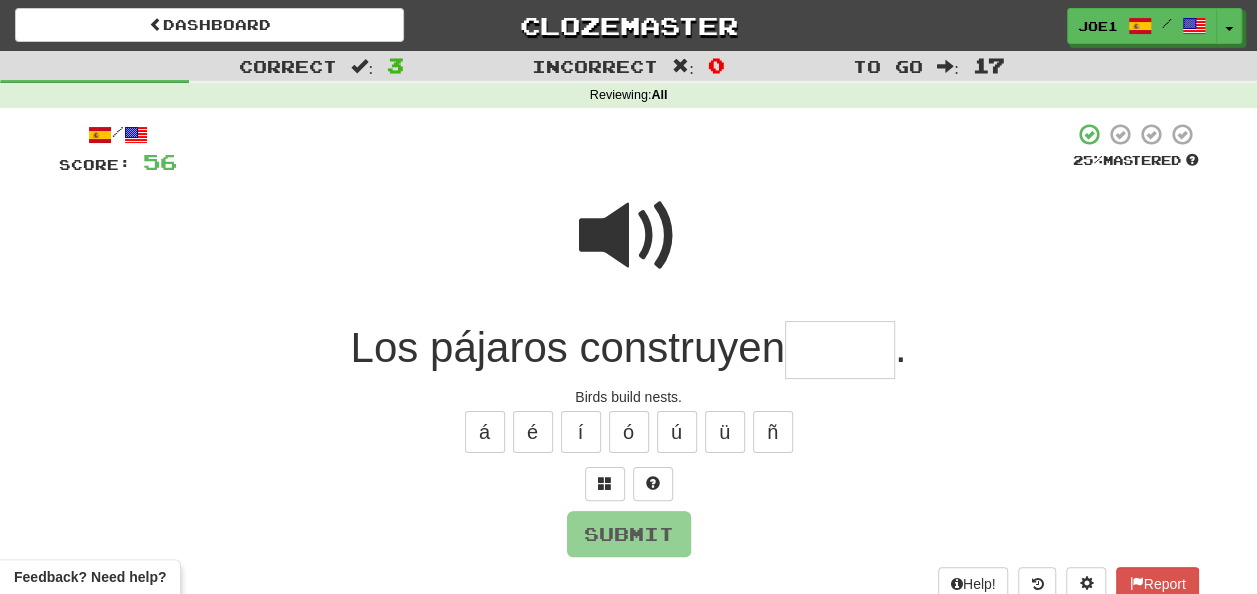 click at bounding box center [840, 350] 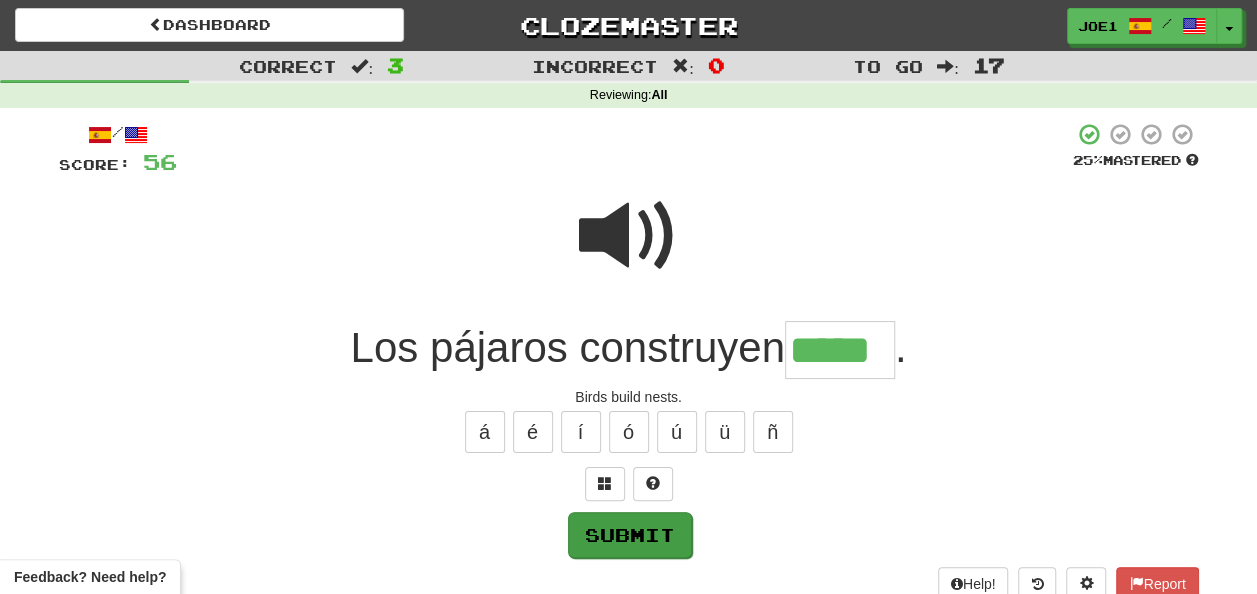 type on "*****" 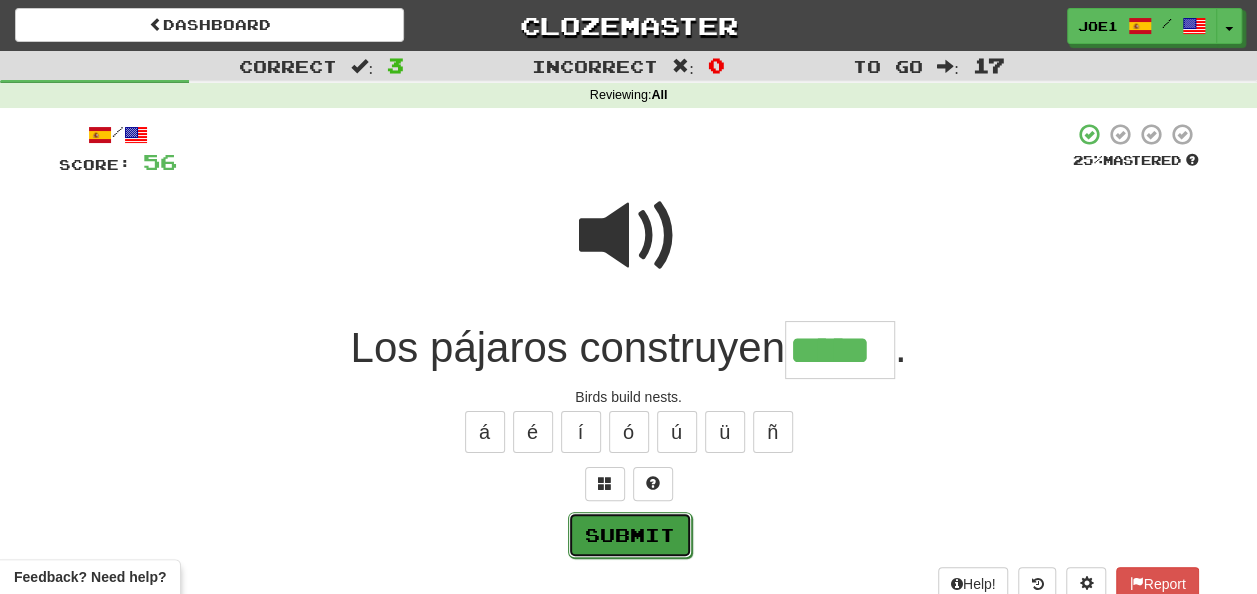 click on "Submit" at bounding box center [630, 535] 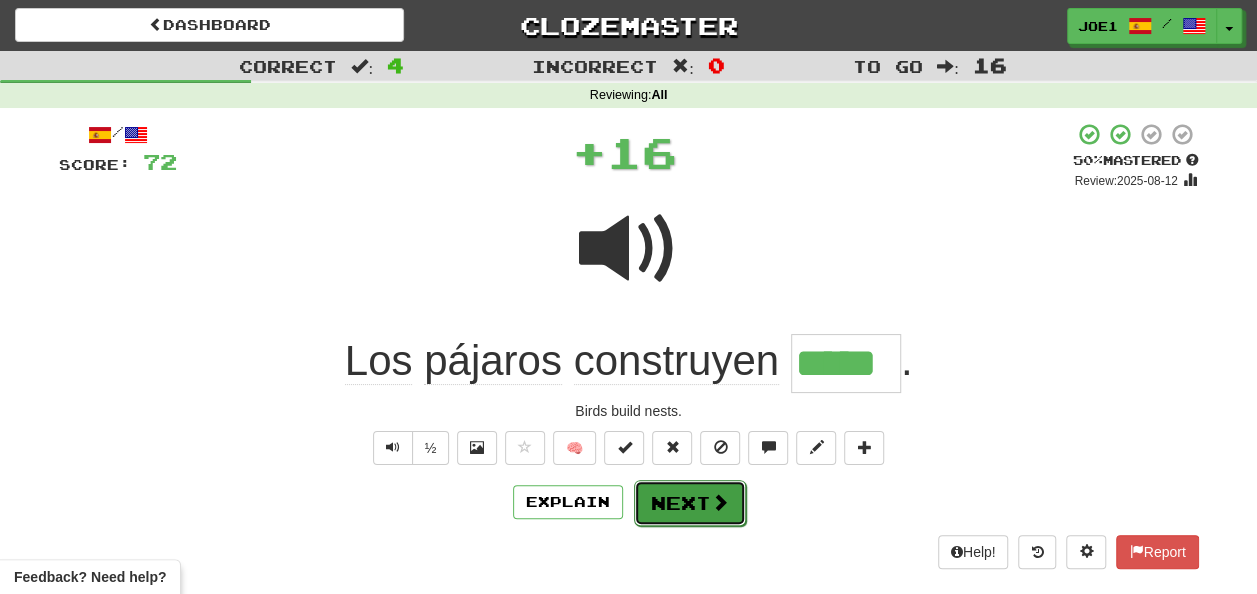 click on "Next" at bounding box center (690, 503) 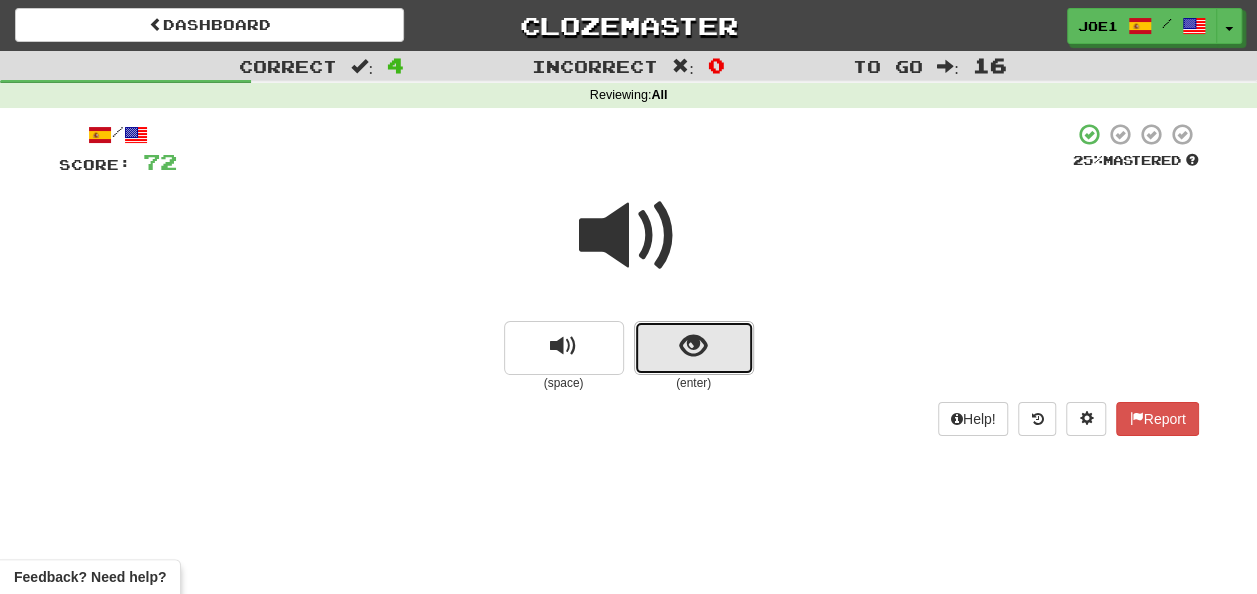click at bounding box center (694, 348) 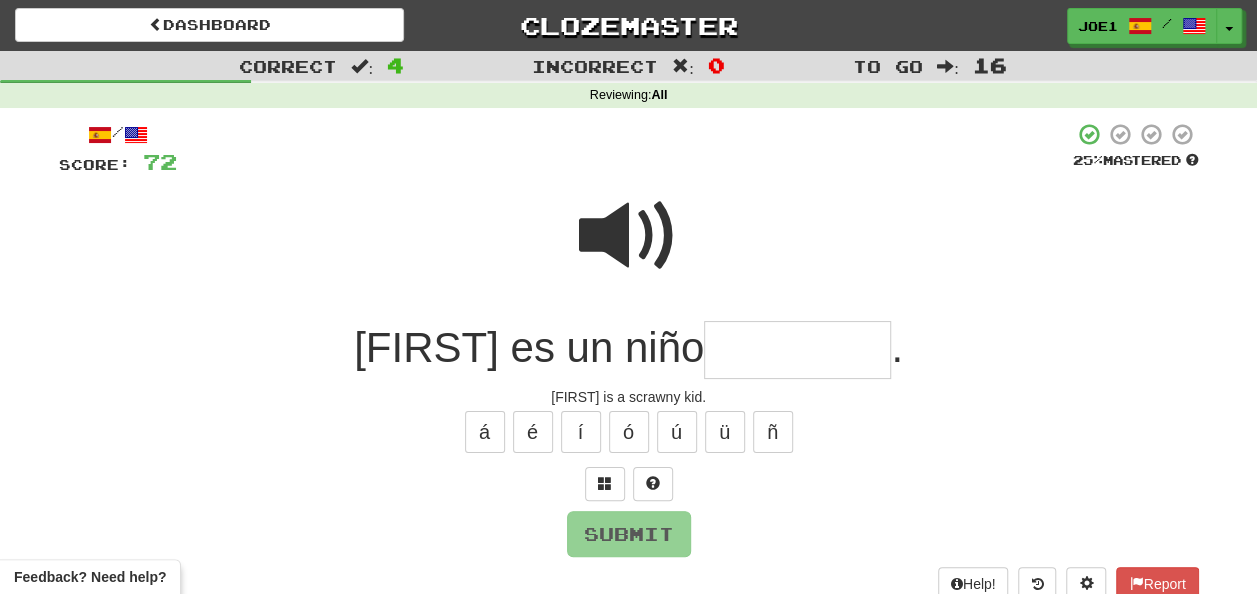 click at bounding box center (797, 350) 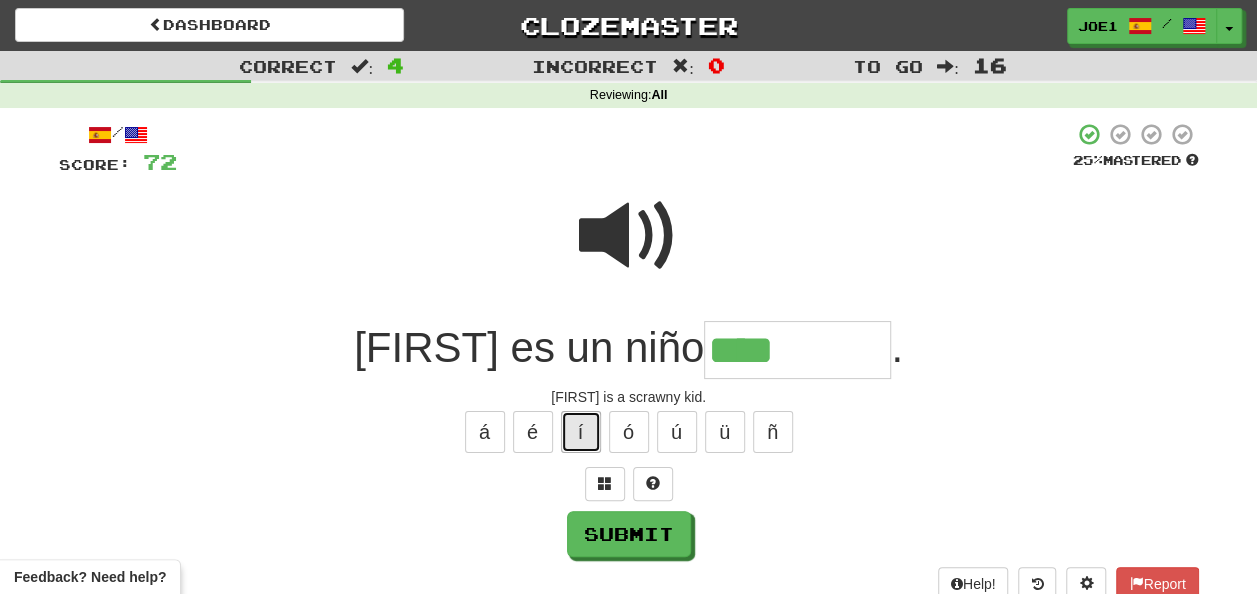 click on "í" at bounding box center [581, 432] 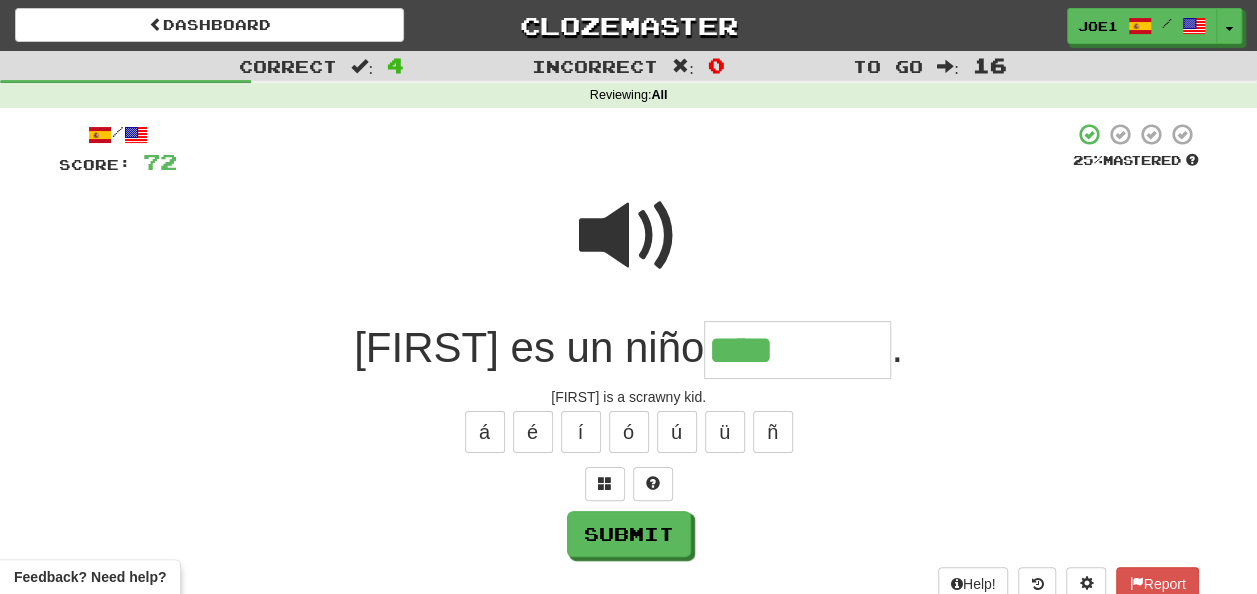 click at bounding box center (629, 236) 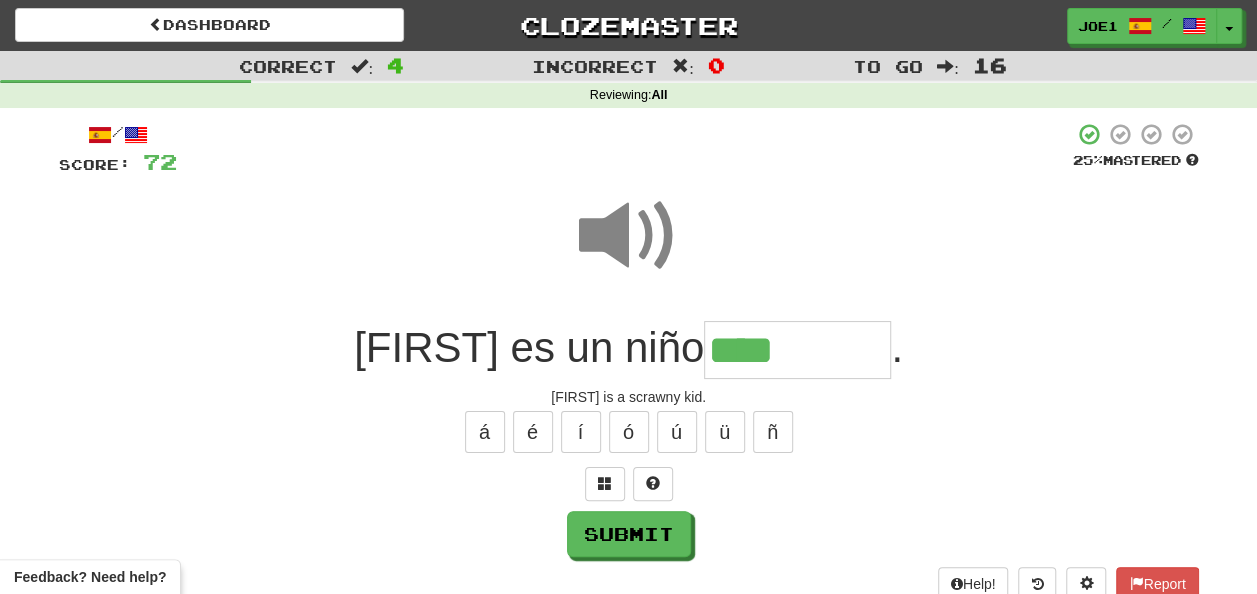 click on "****" at bounding box center [797, 350] 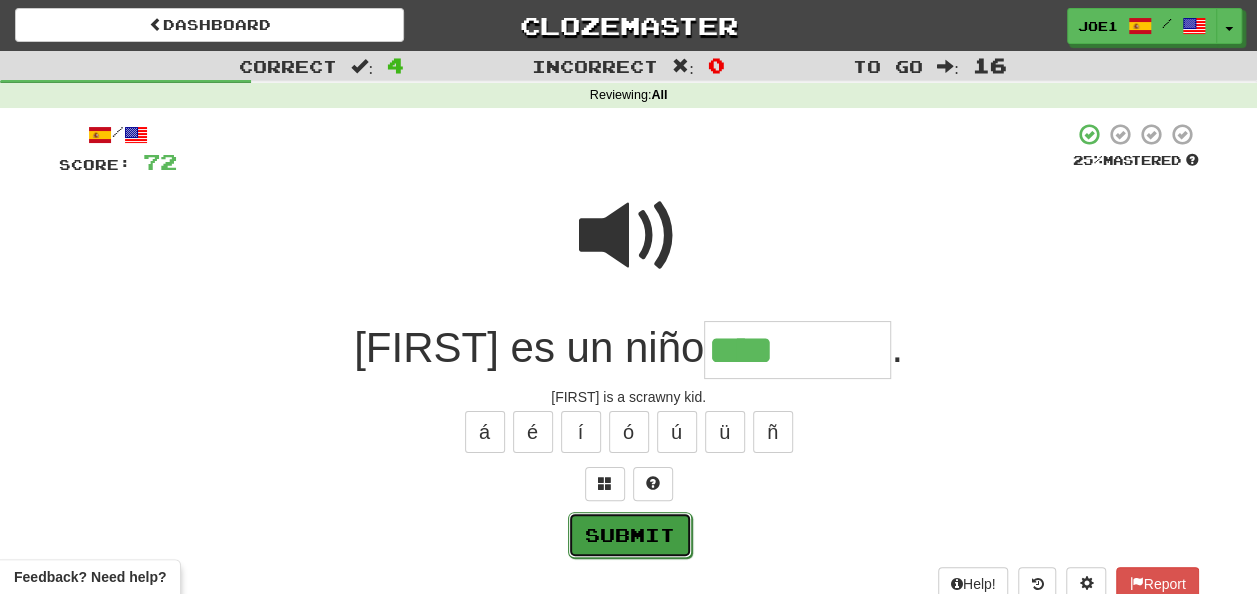 click on "Submit" at bounding box center (630, 535) 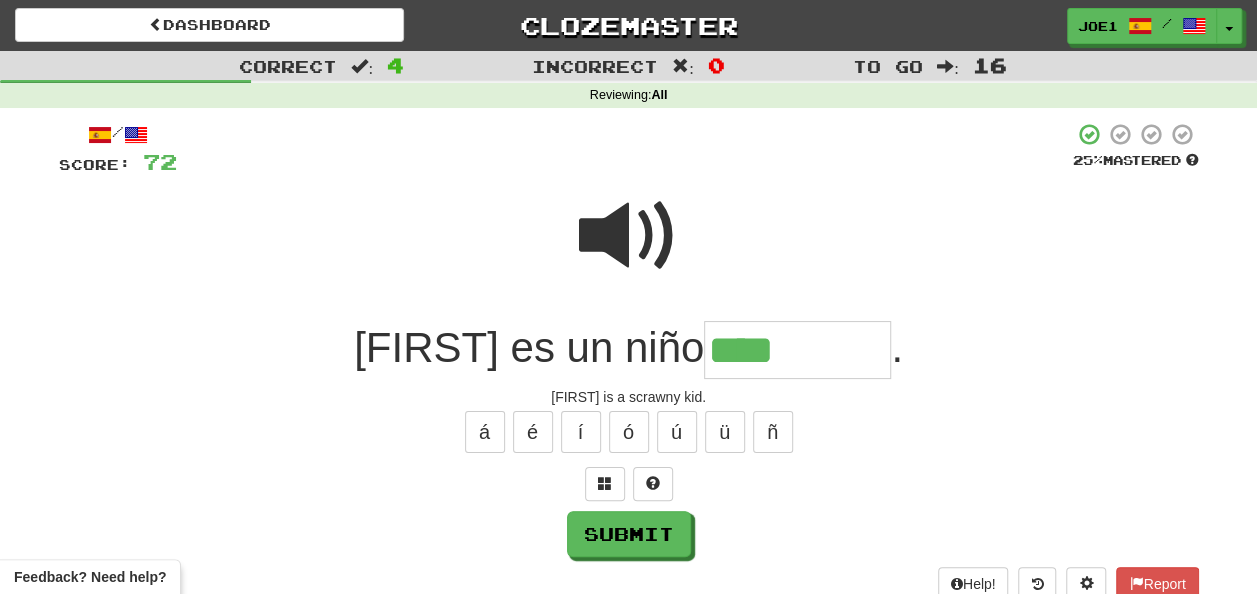 type on "*********" 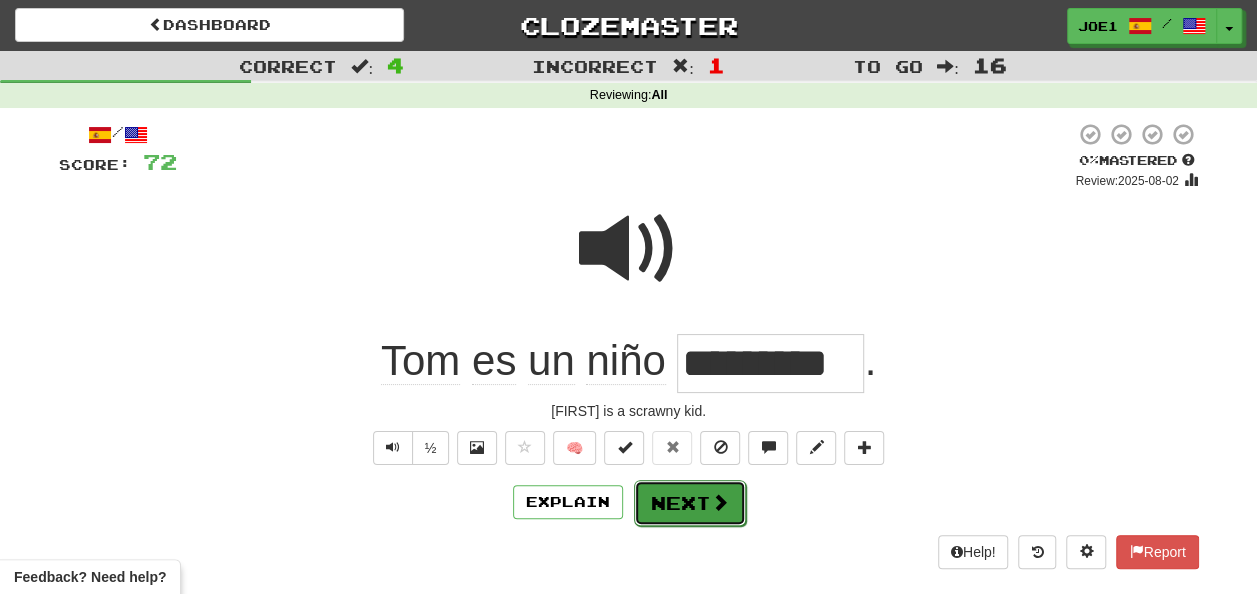 click on "Next" at bounding box center [690, 503] 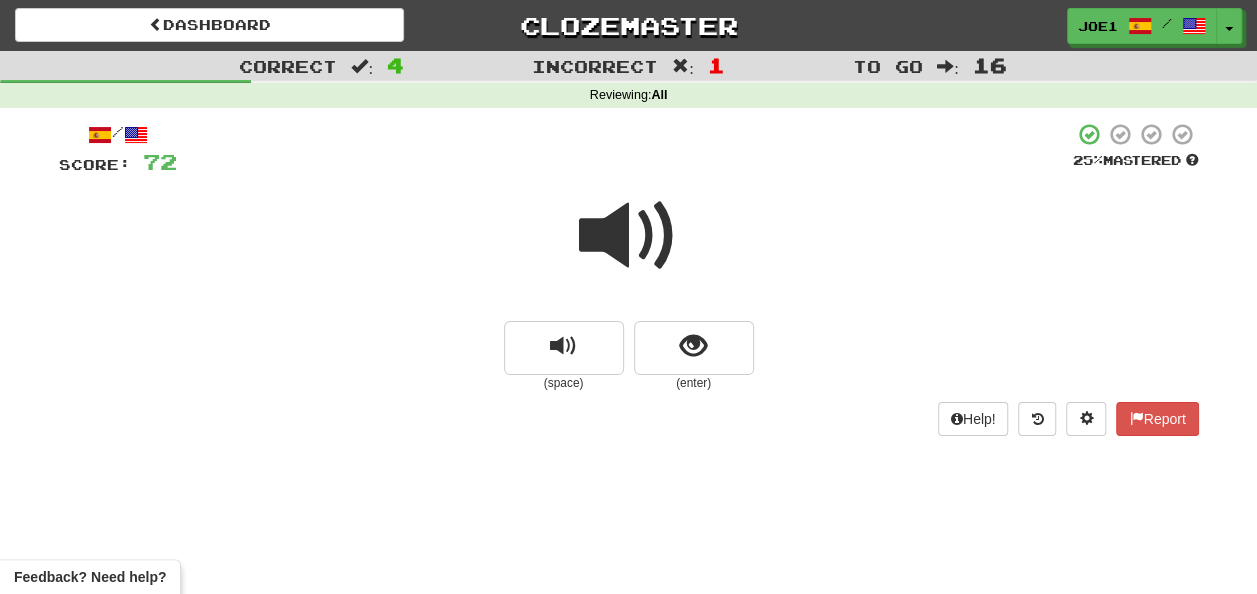 click at bounding box center (629, 236) 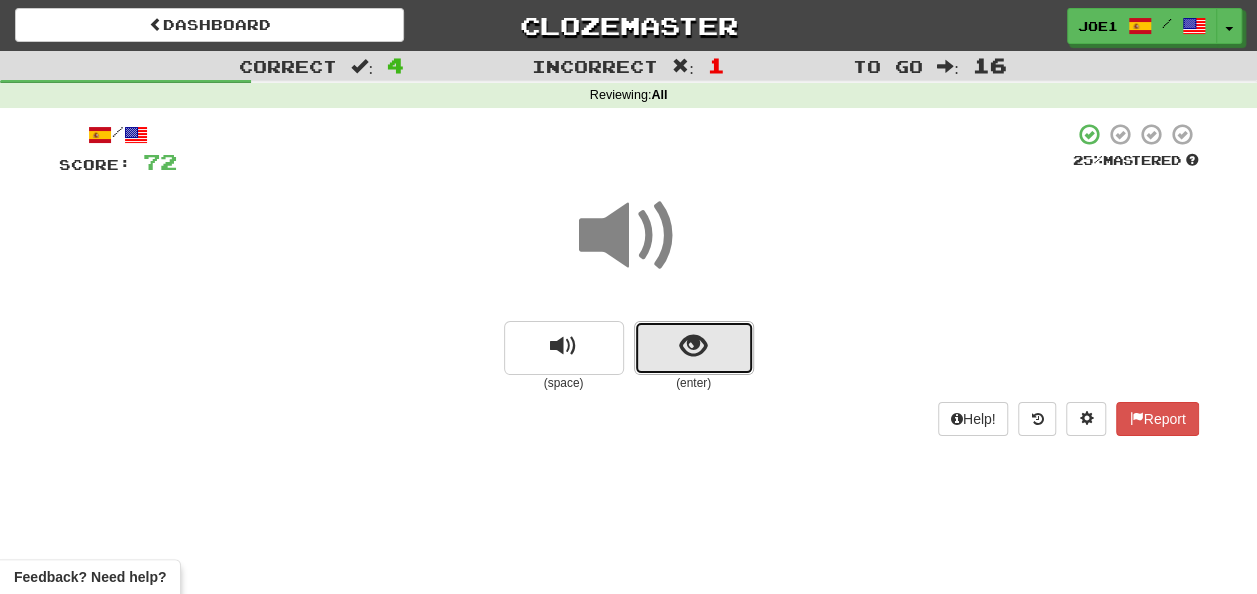 click at bounding box center [693, 346] 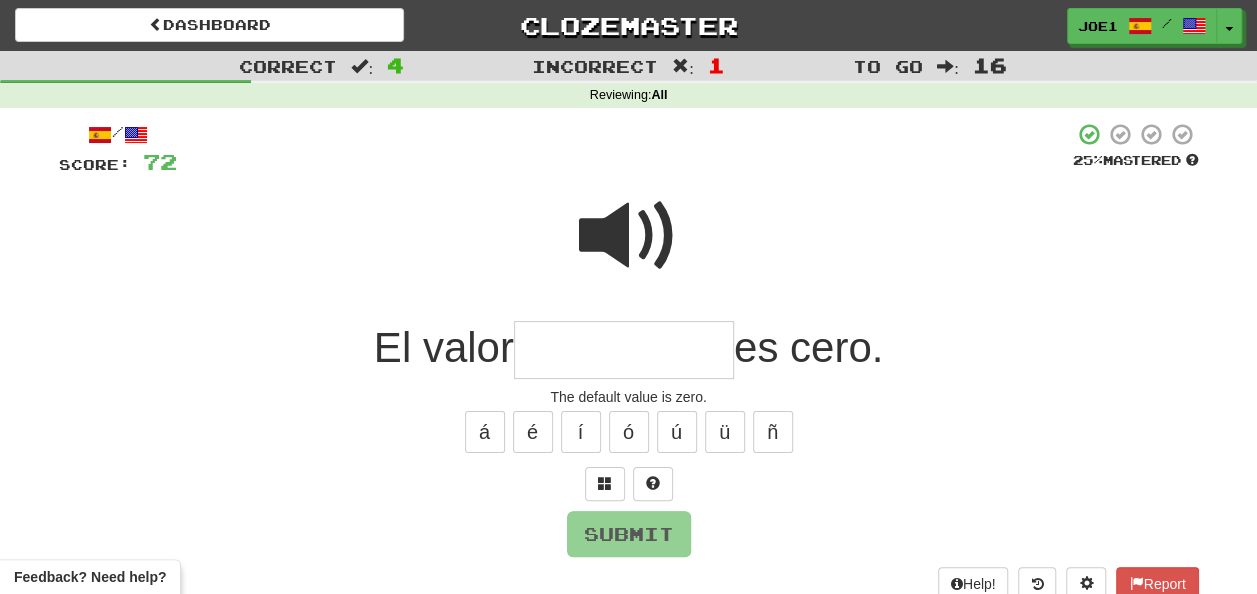 click at bounding box center [629, 236] 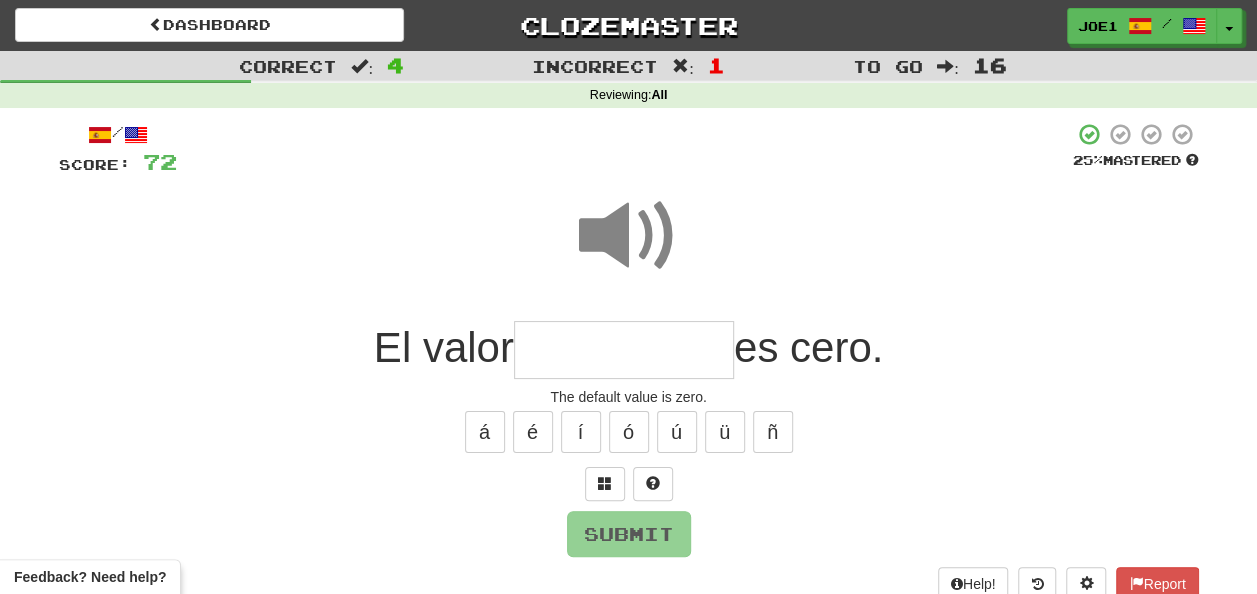 click at bounding box center [624, 350] 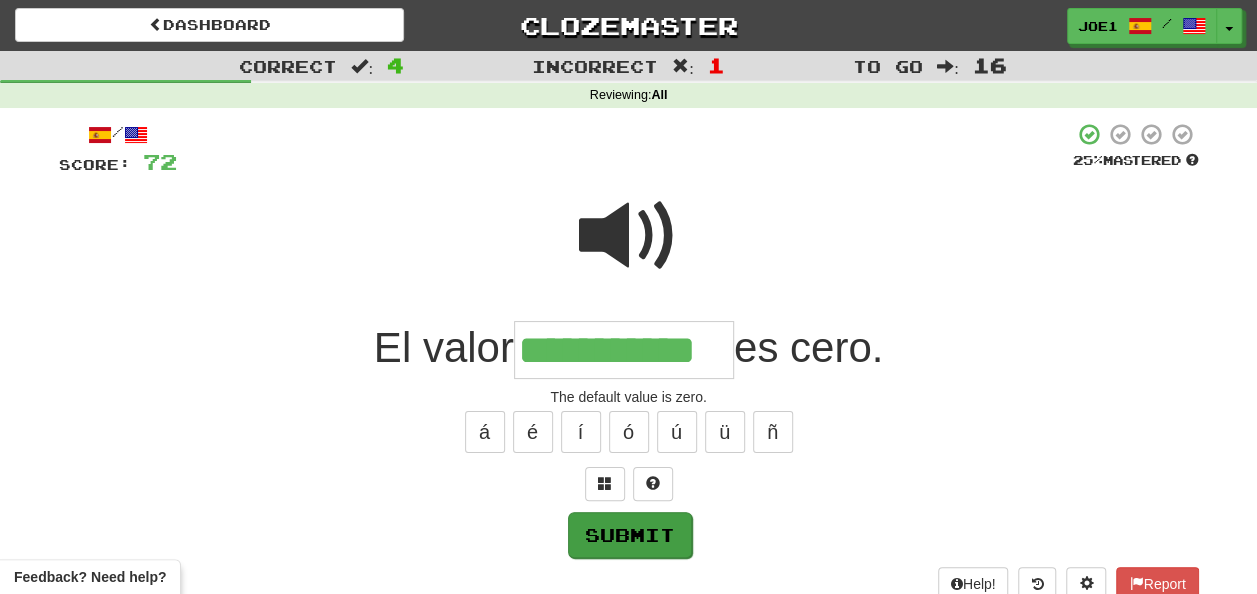 type on "**********" 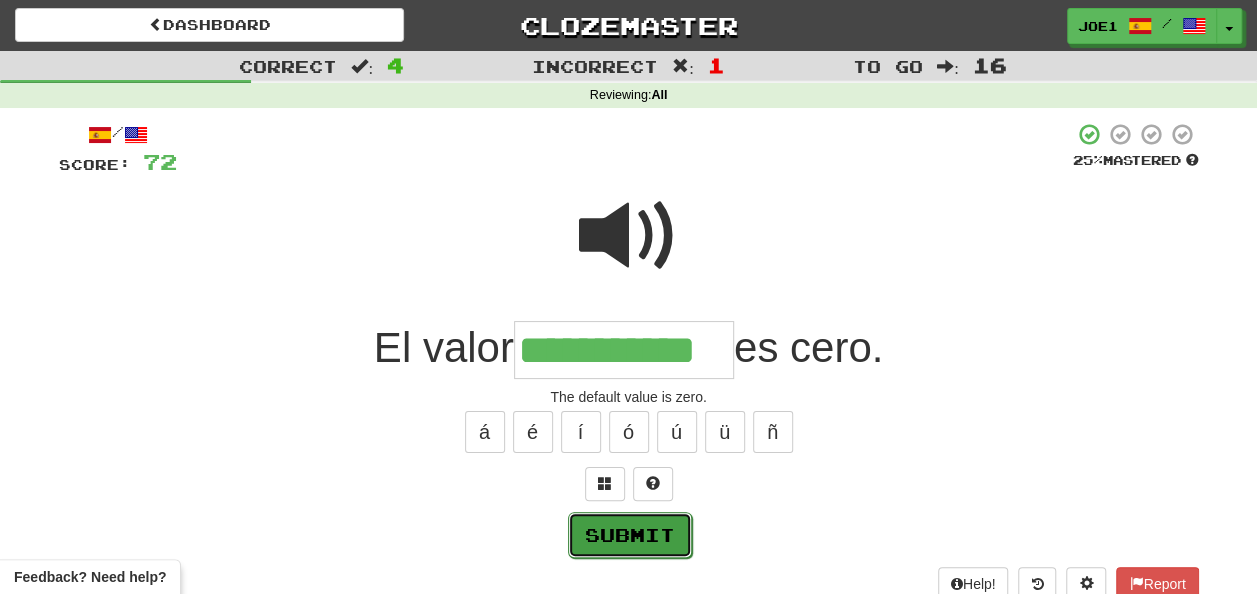 click on "Submit" at bounding box center [630, 535] 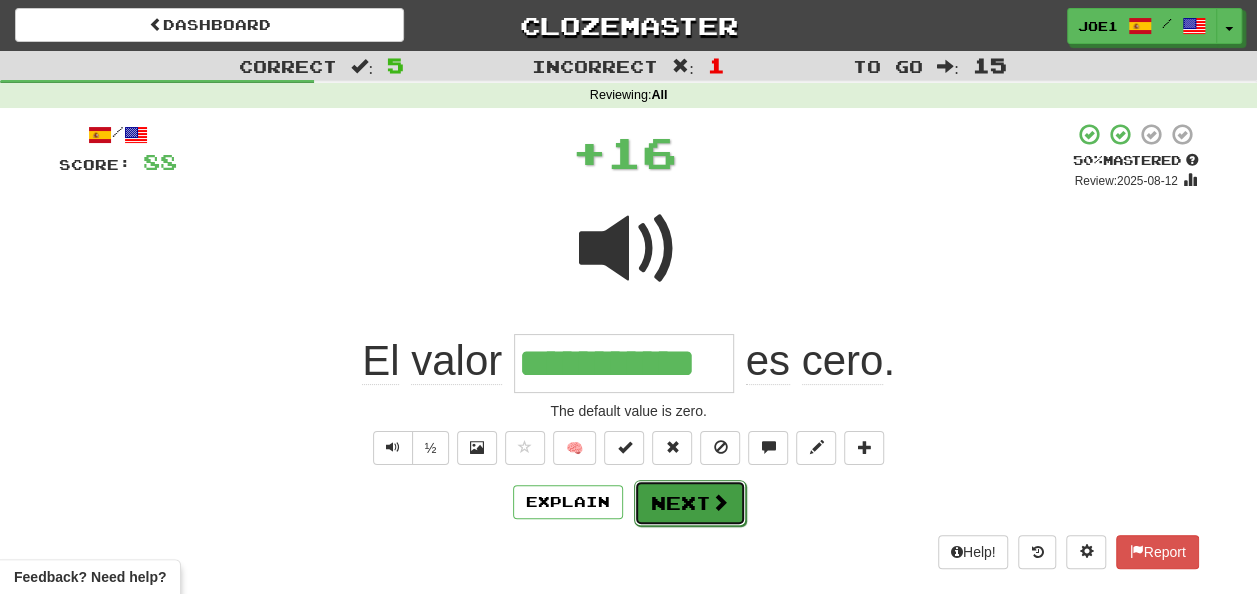 click on "Next" at bounding box center (690, 503) 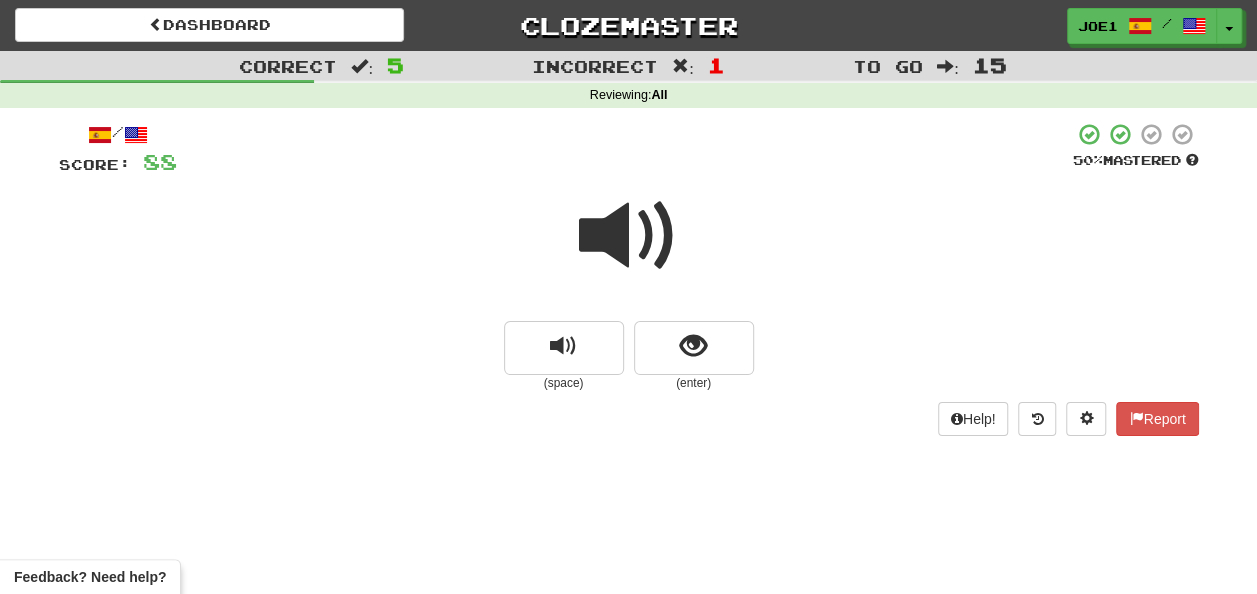 click at bounding box center (629, 236) 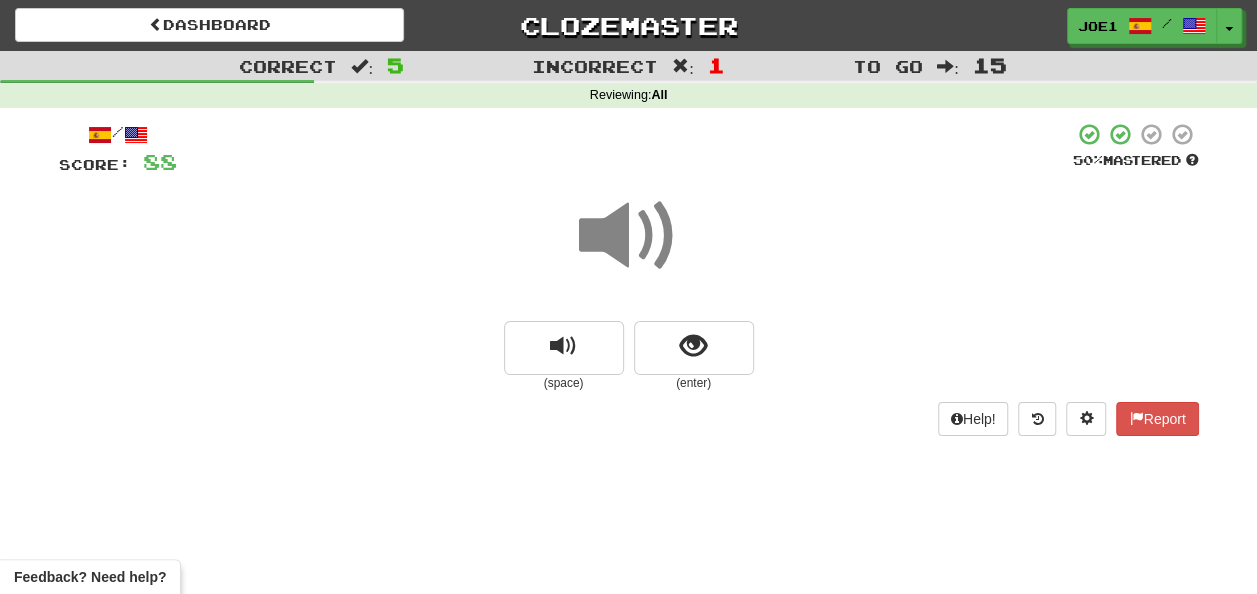 click at bounding box center (629, 236) 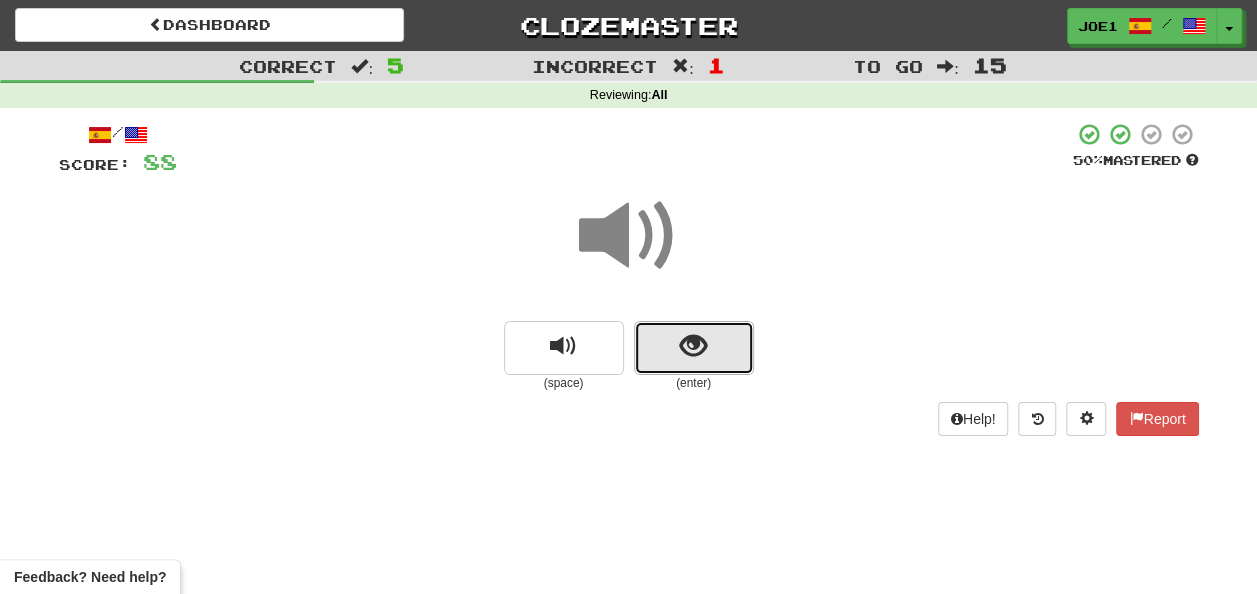 click at bounding box center [694, 348] 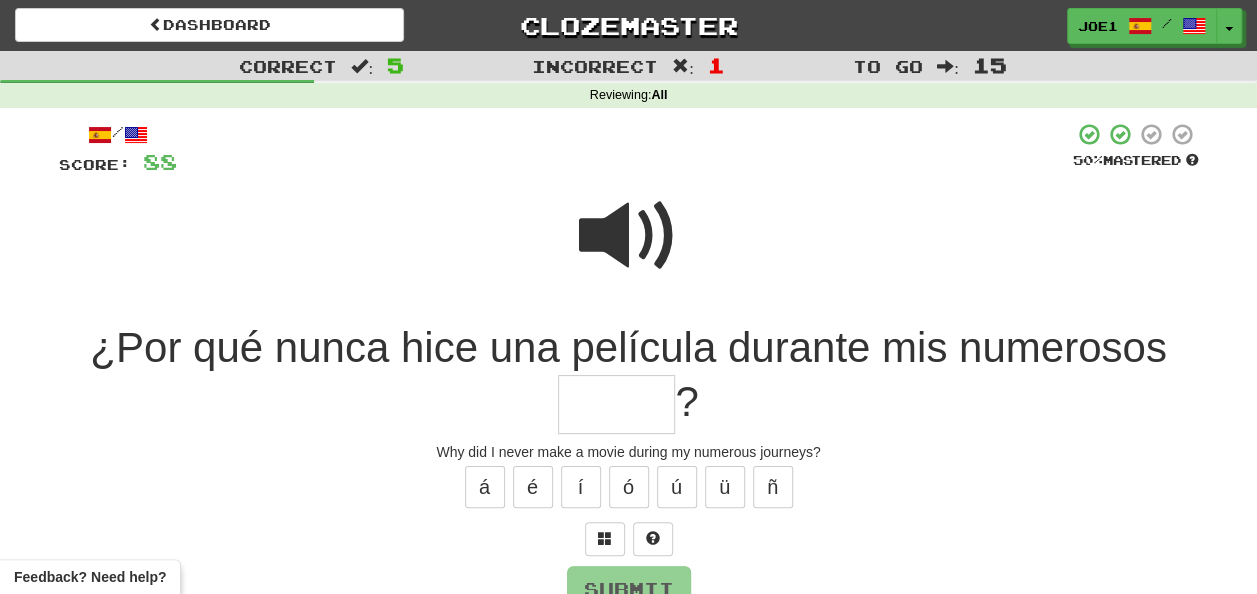 click at bounding box center [629, 236] 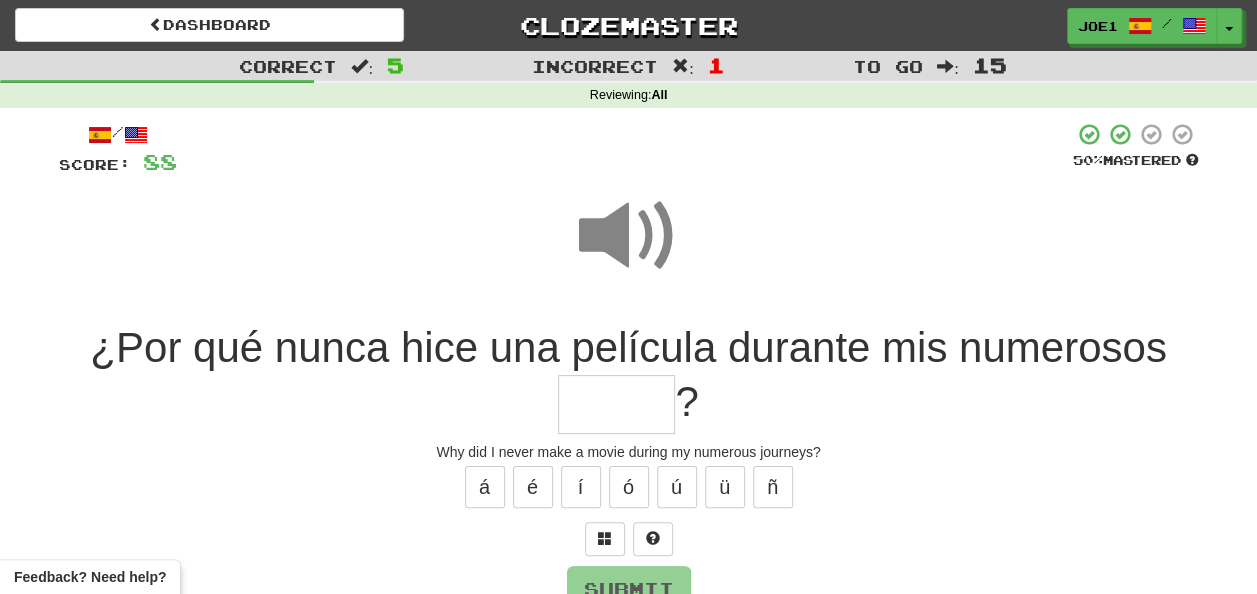 click at bounding box center [616, 404] 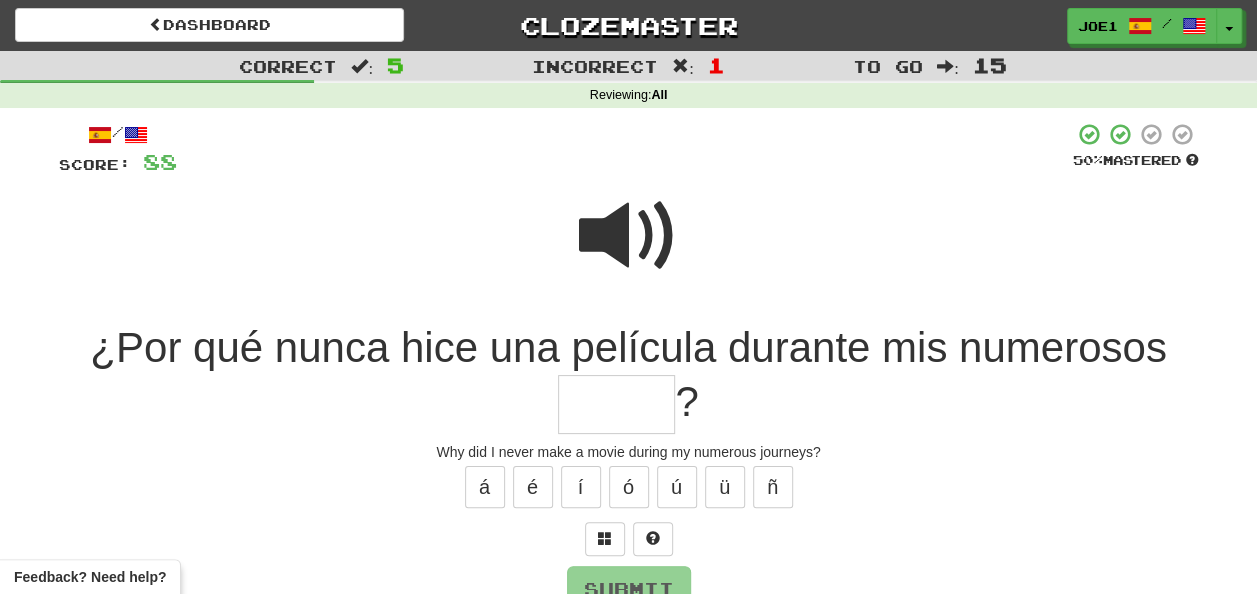 click at bounding box center [629, 236] 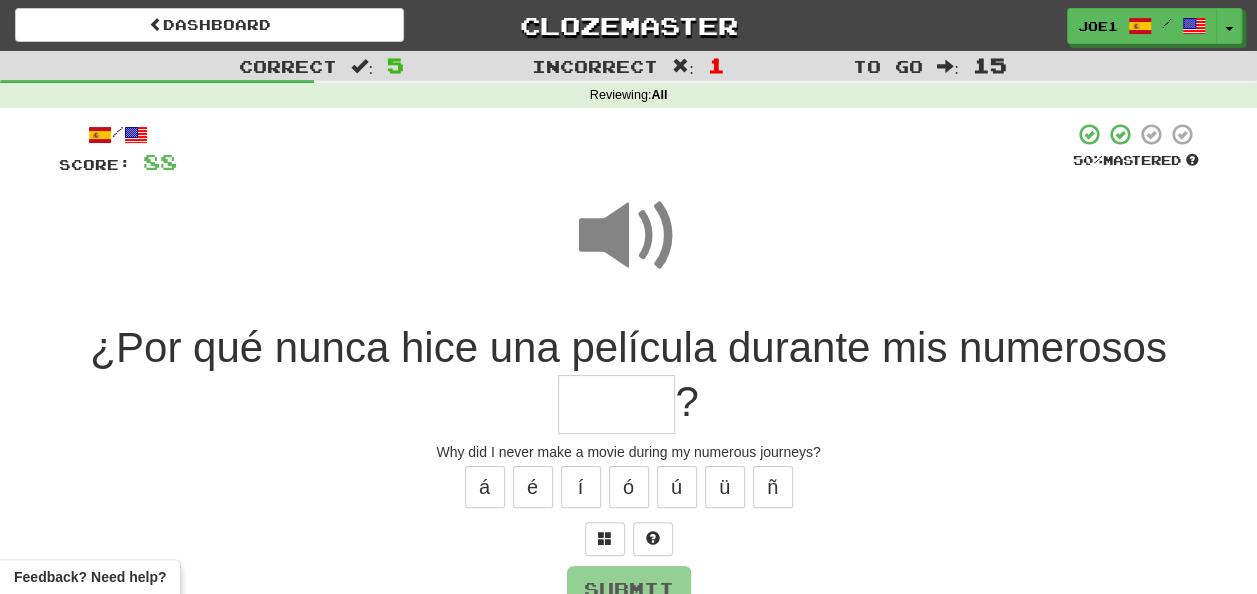 click at bounding box center (616, 404) 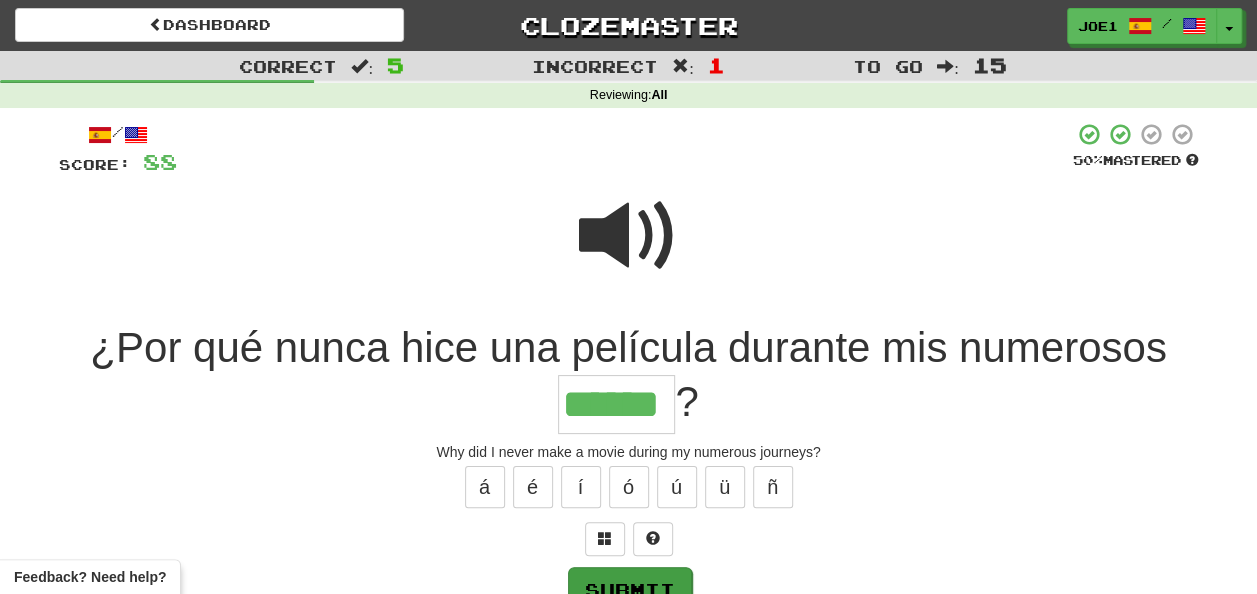 type on "******" 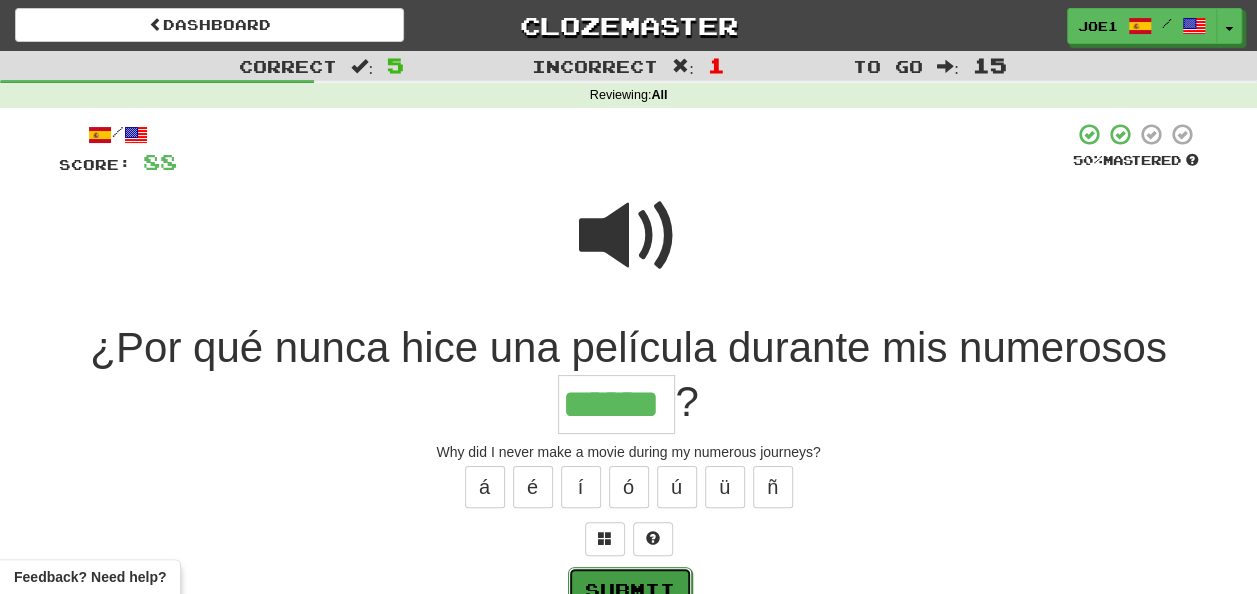 click on "Submit" at bounding box center (630, 590) 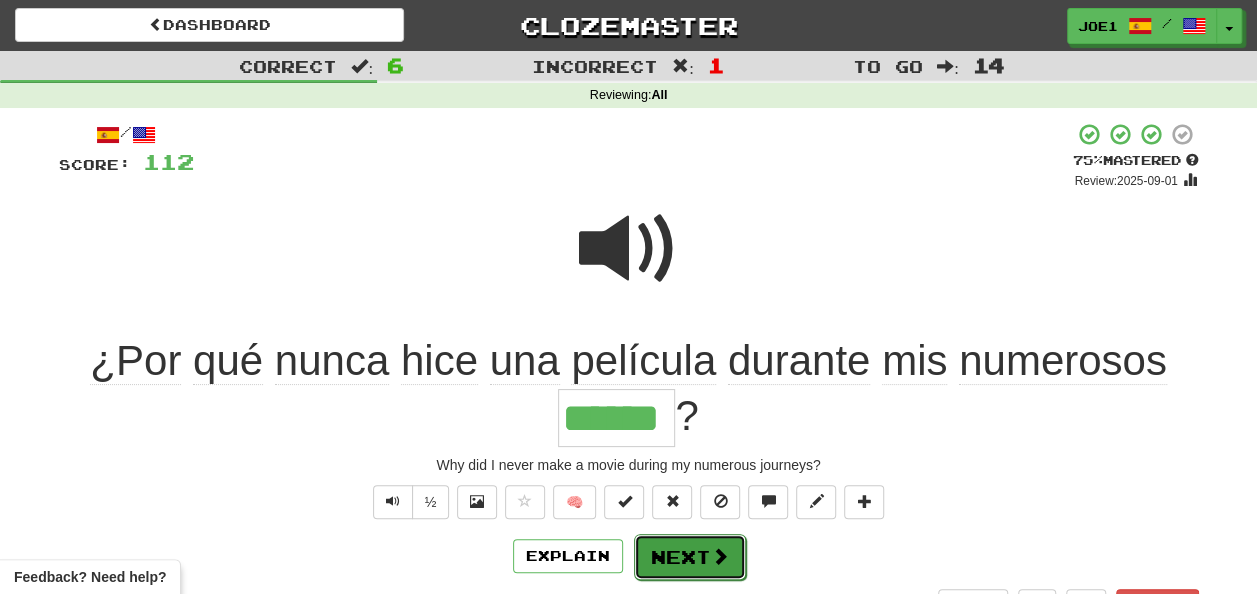 click on "Next" at bounding box center [690, 557] 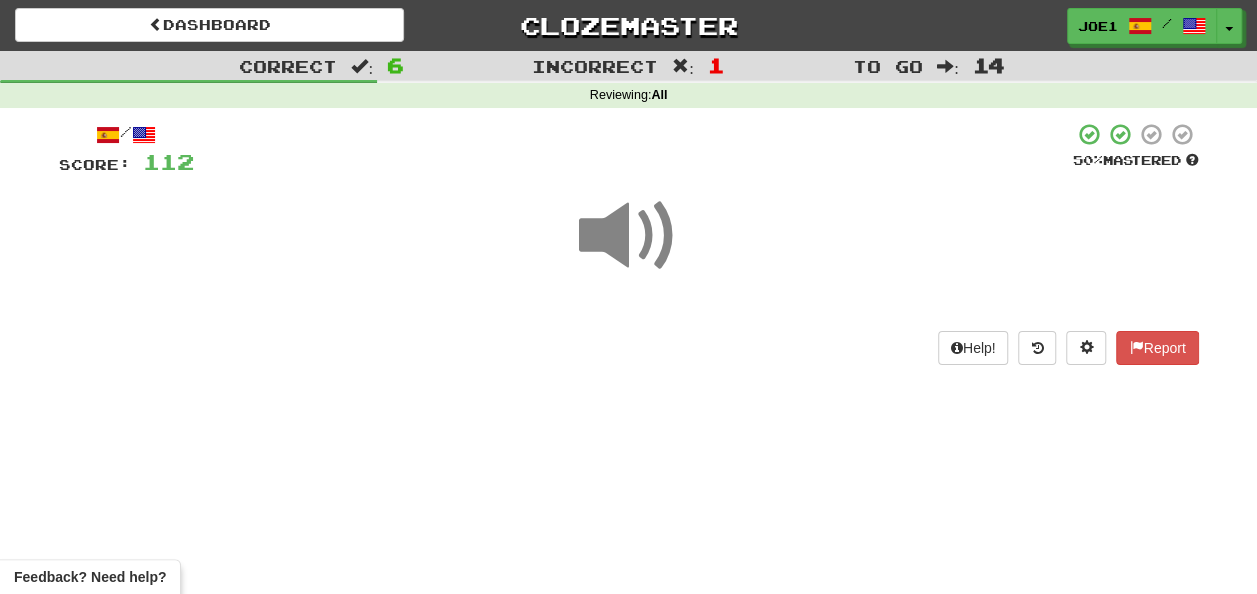 click at bounding box center (629, 236) 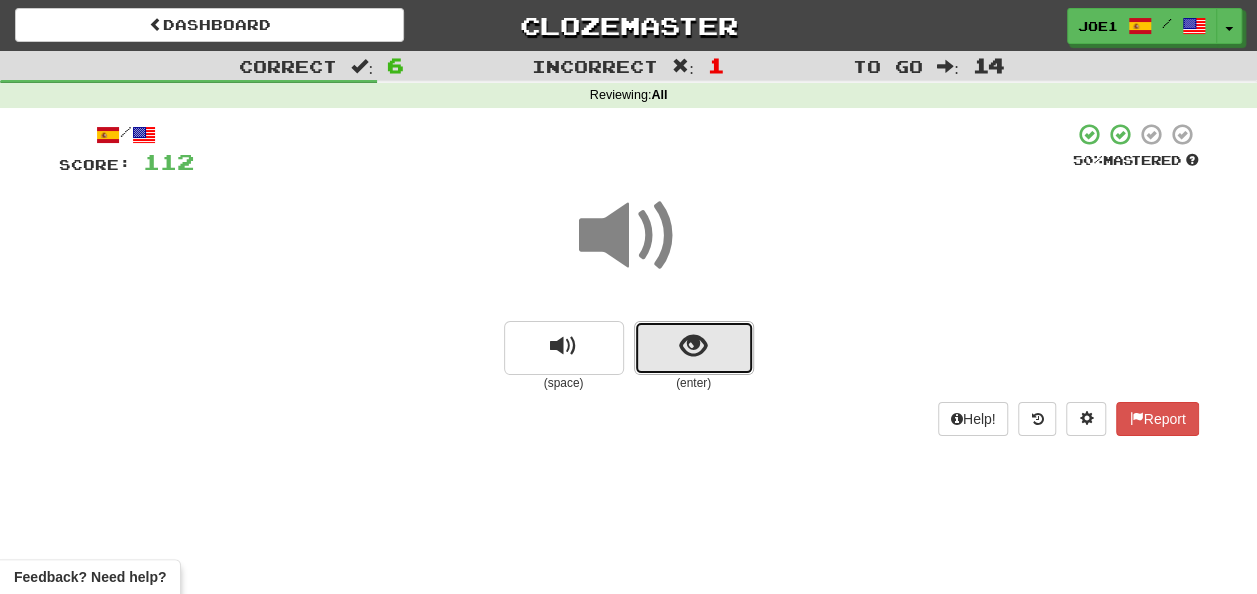 click at bounding box center (694, 348) 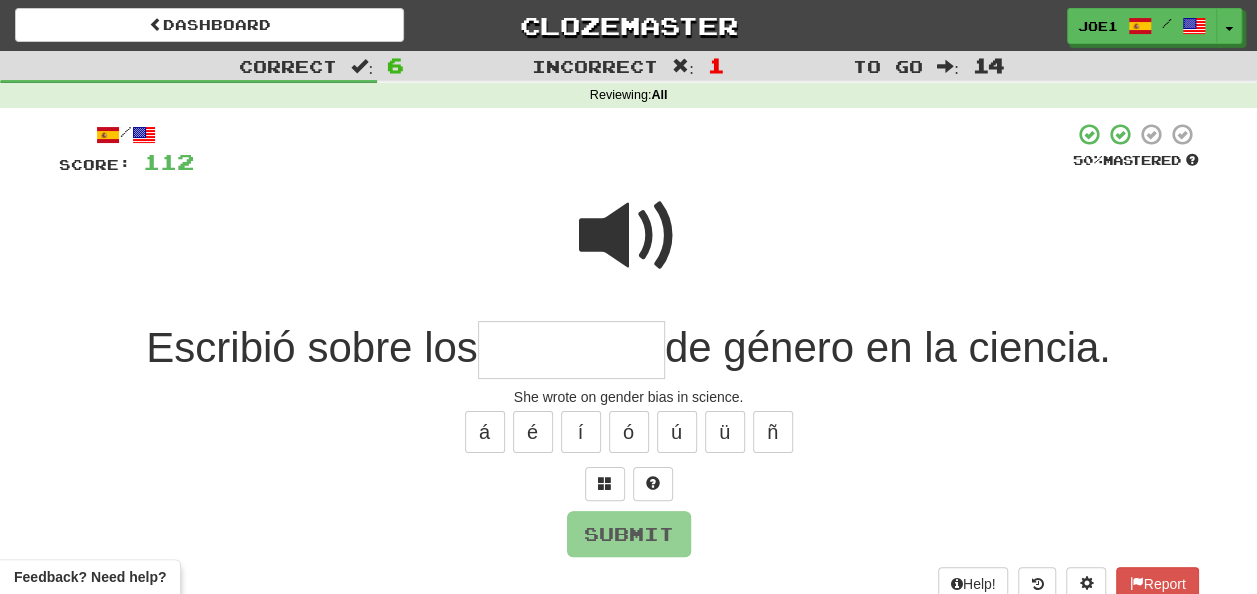 click at bounding box center [629, 236] 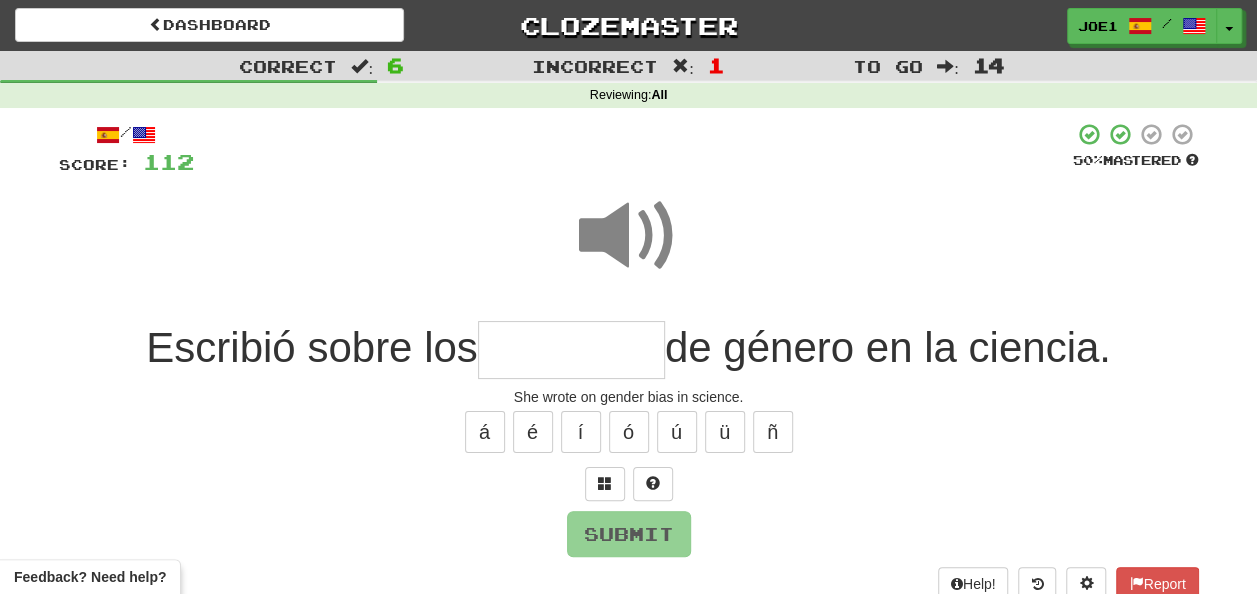 click at bounding box center [571, 350] 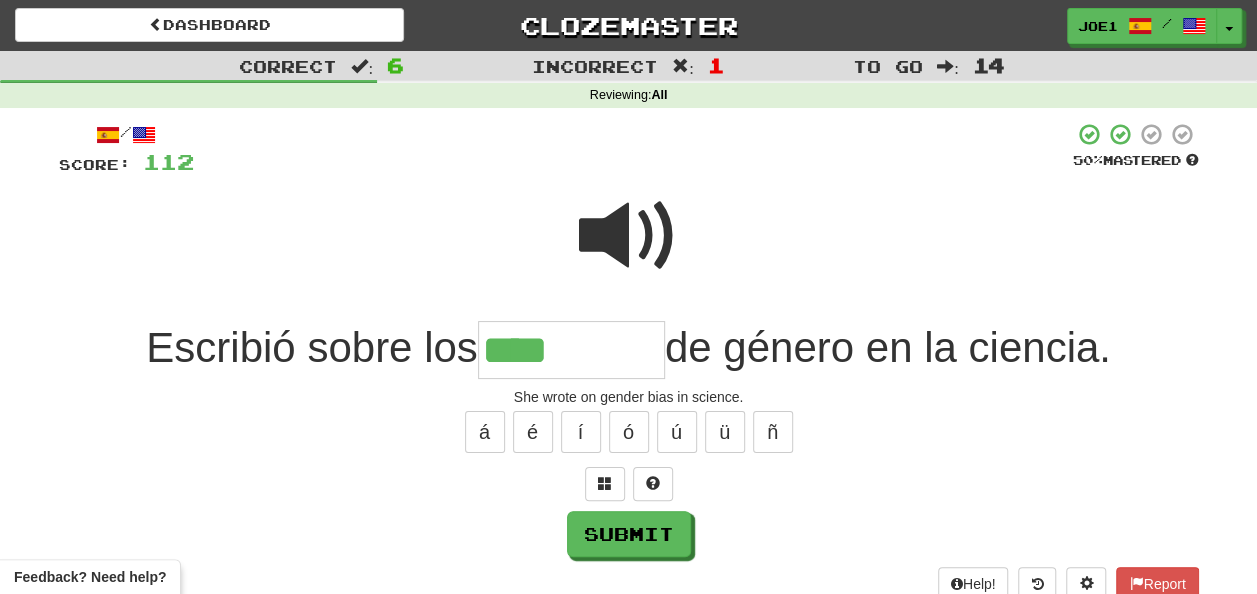 click at bounding box center (629, 236) 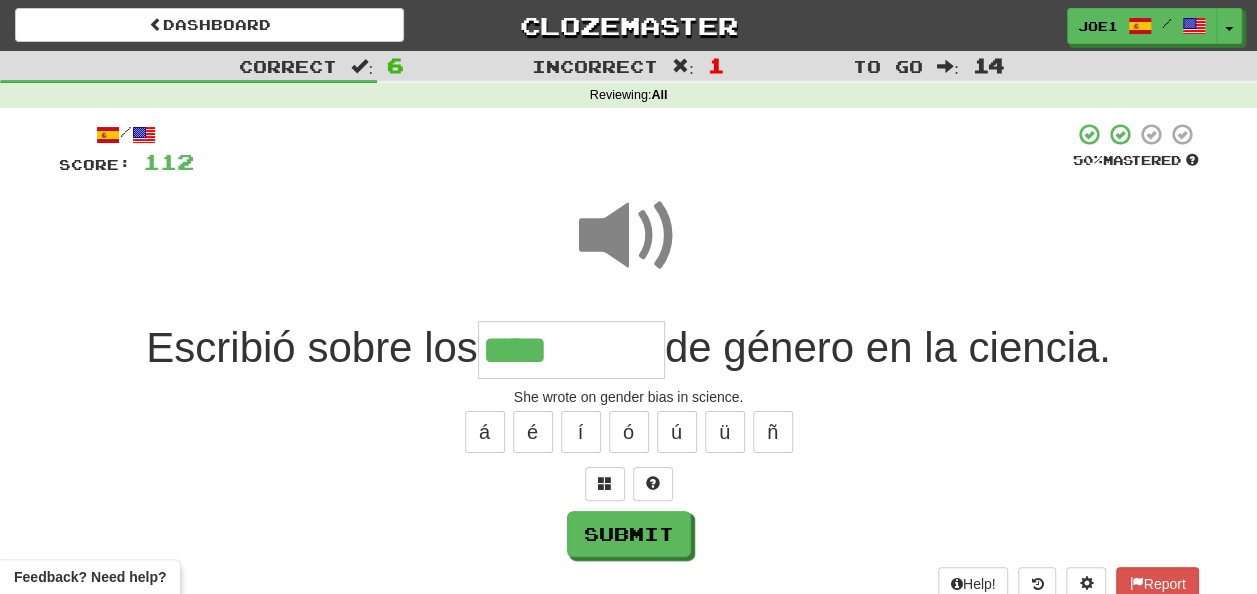 click on "****" at bounding box center (571, 350) 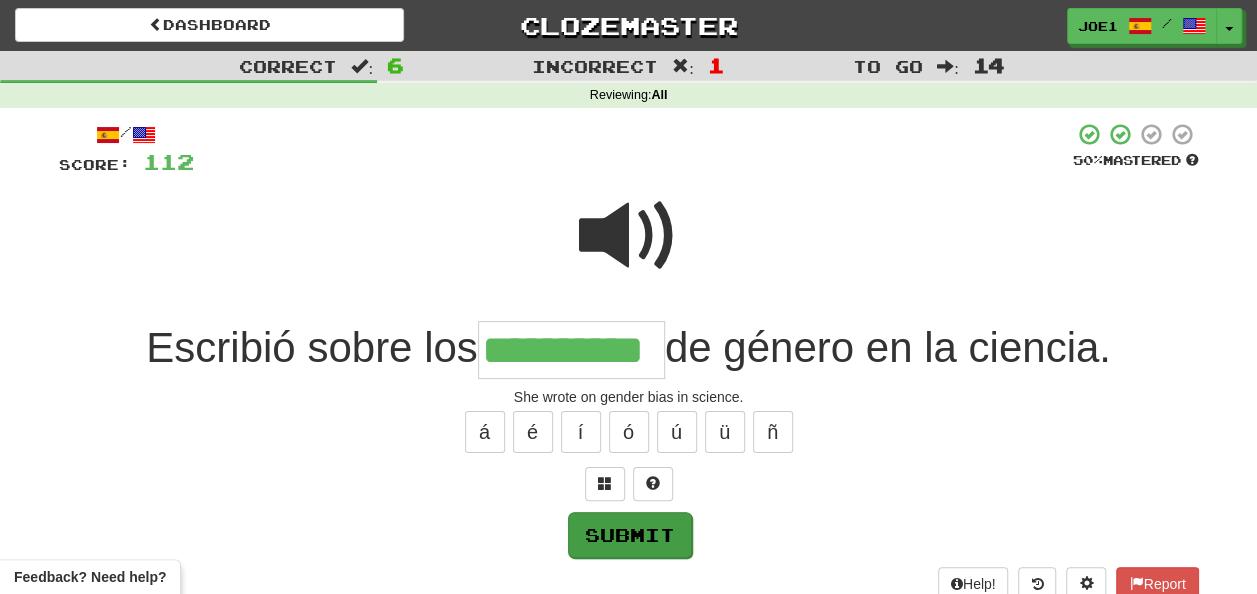 type on "**********" 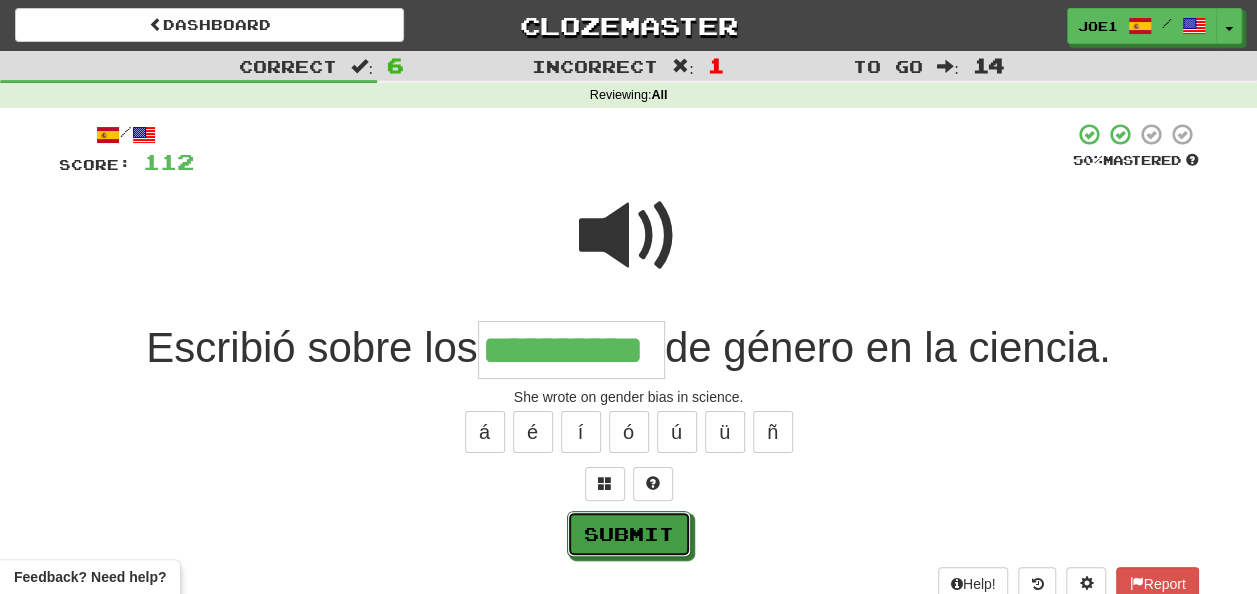 click on "Submit" at bounding box center (629, 534) 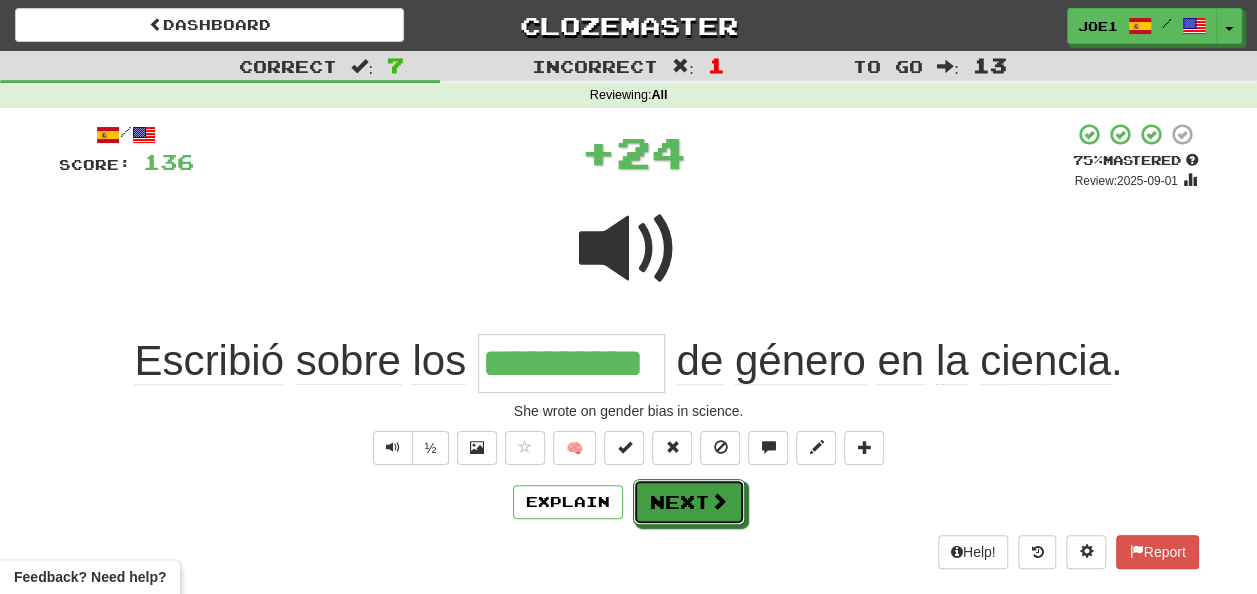 click on "Next" at bounding box center (689, 502) 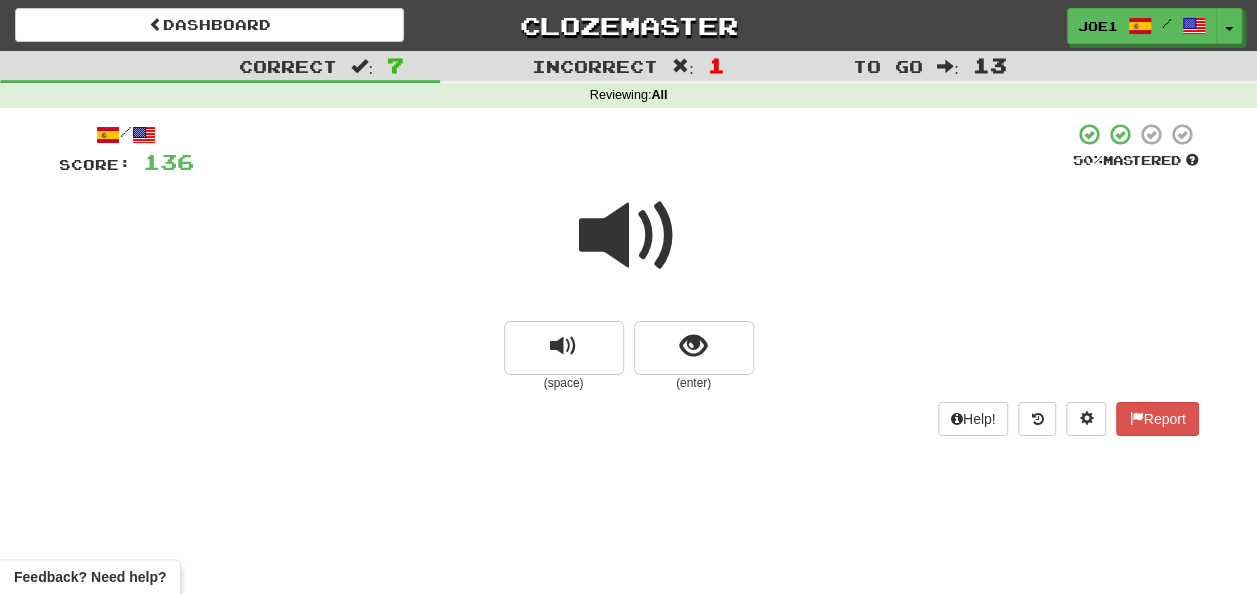 click at bounding box center (629, 236) 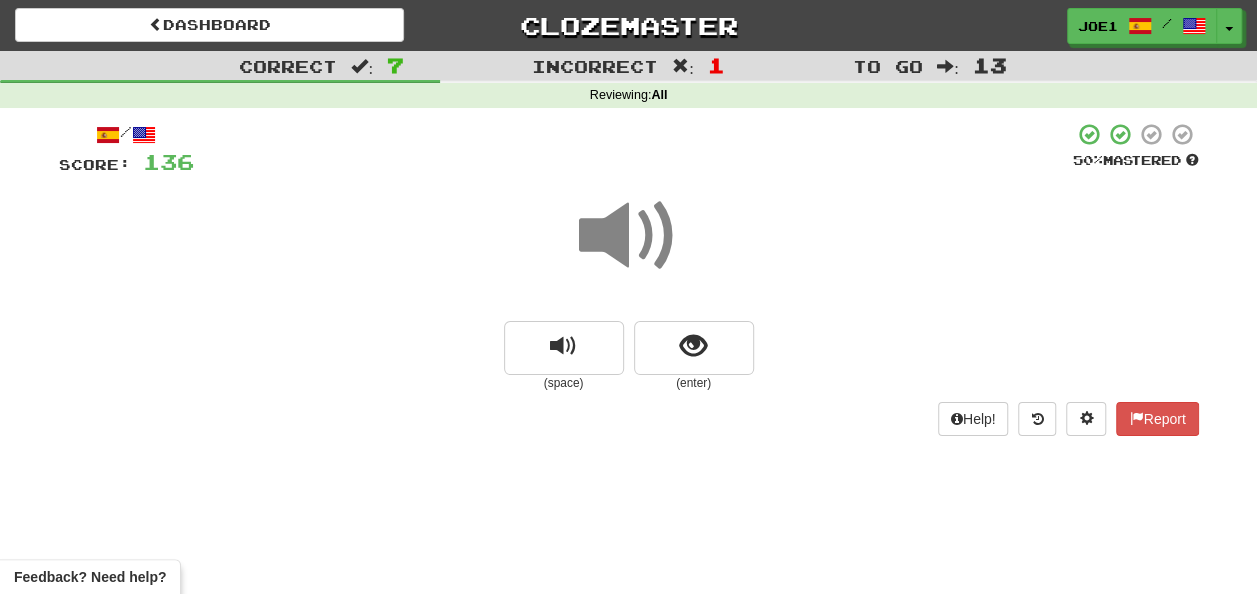 click at bounding box center (629, 236) 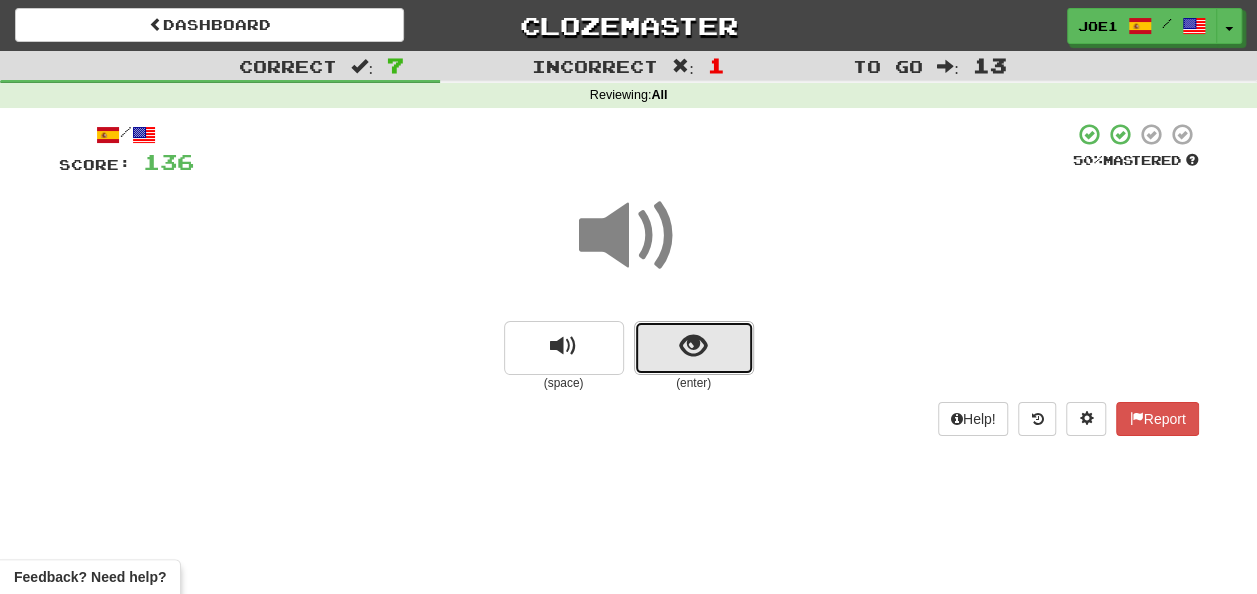 click at bounding box center [694, 348] 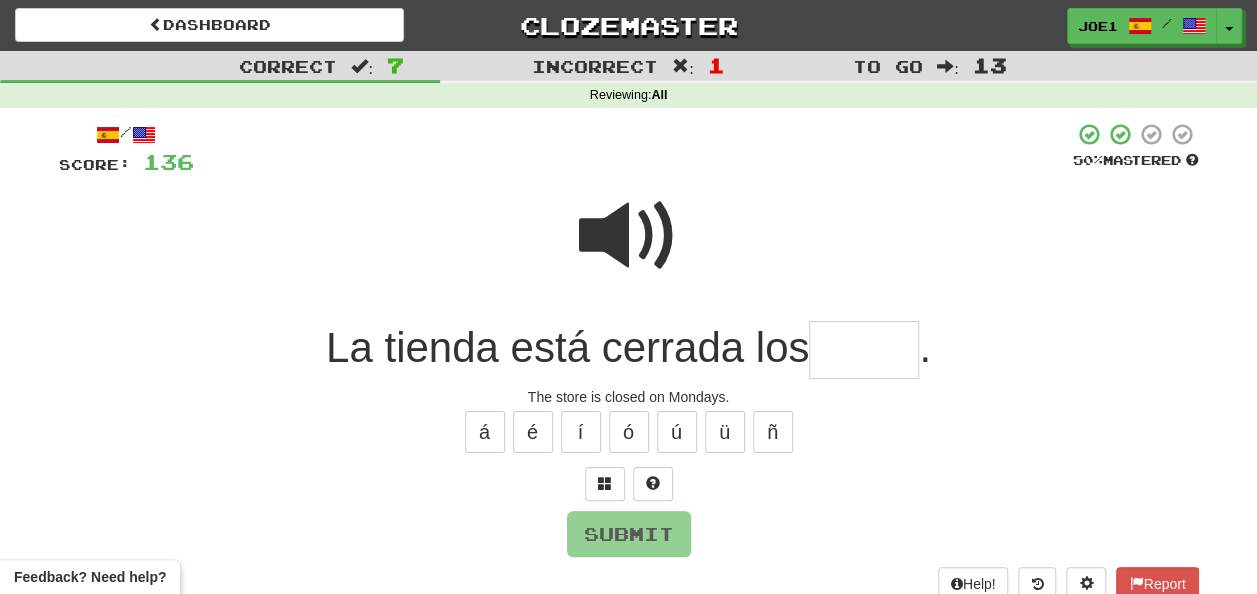 click at bounding box center [629, 236] 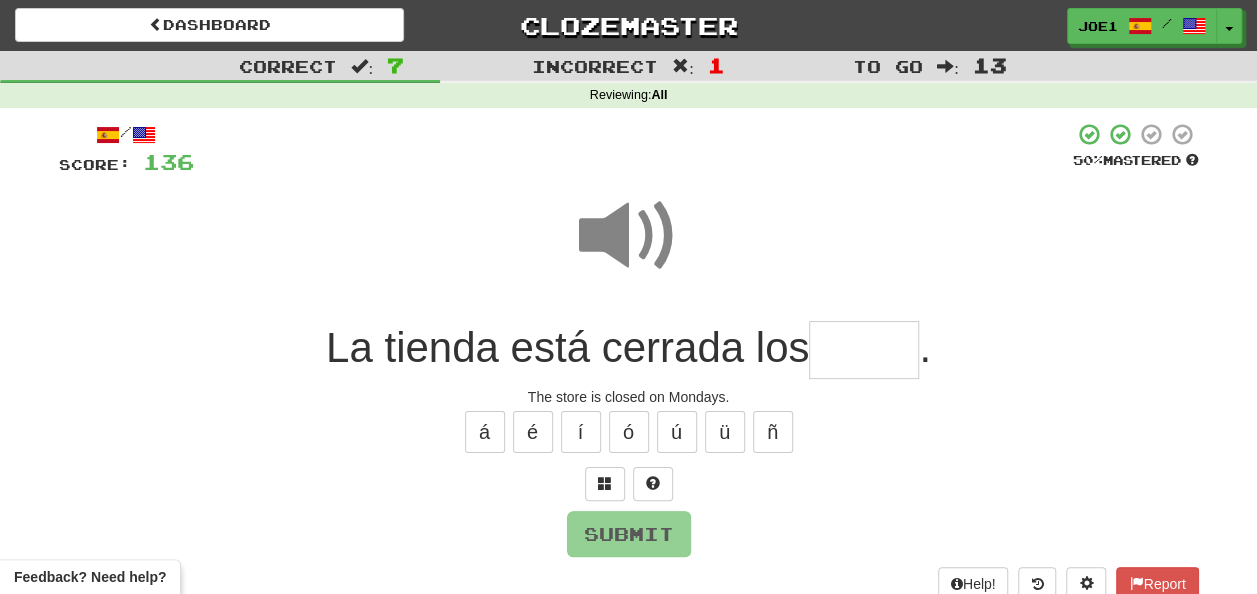 click at bounding box center (864, 350) 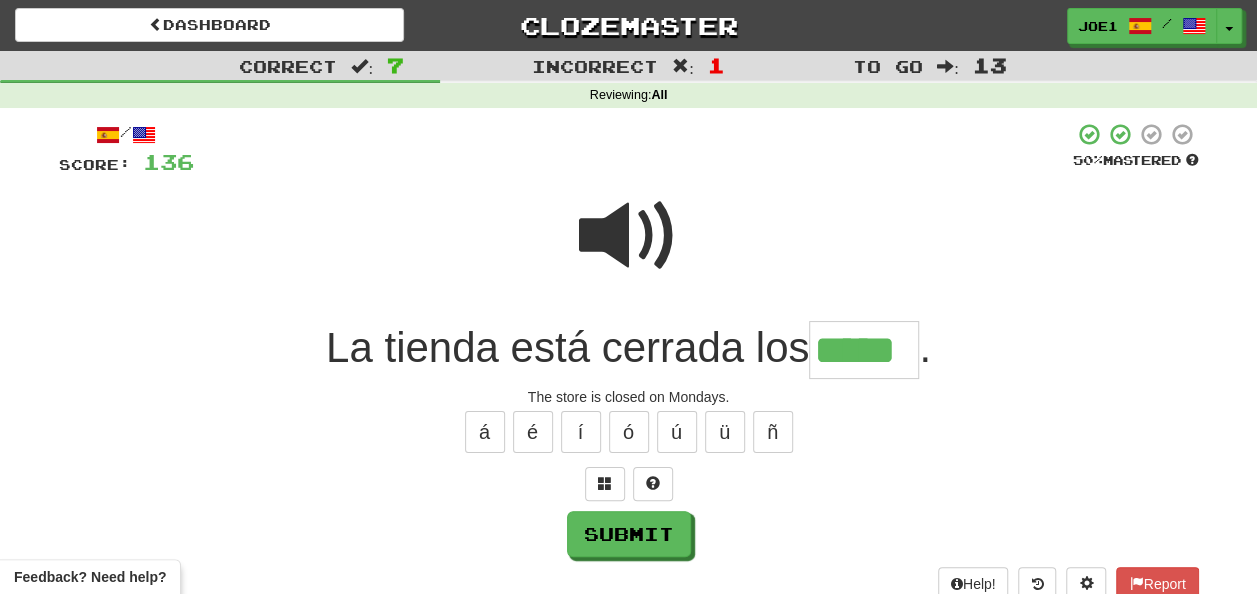type on "*****" 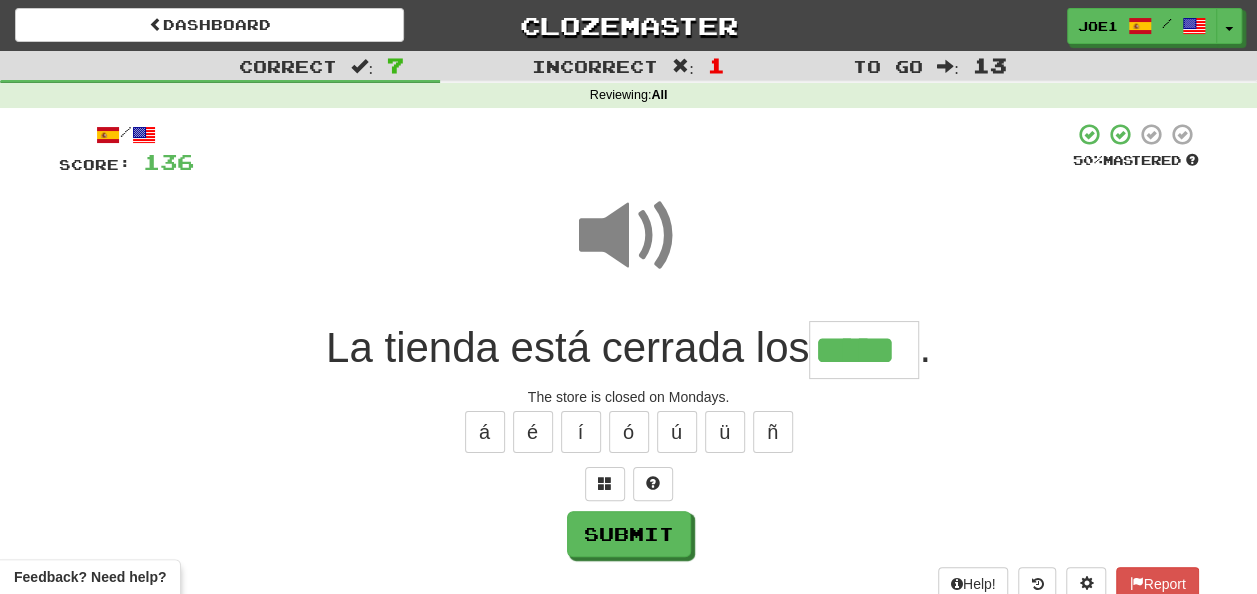 click at bounding box center (629, 236) 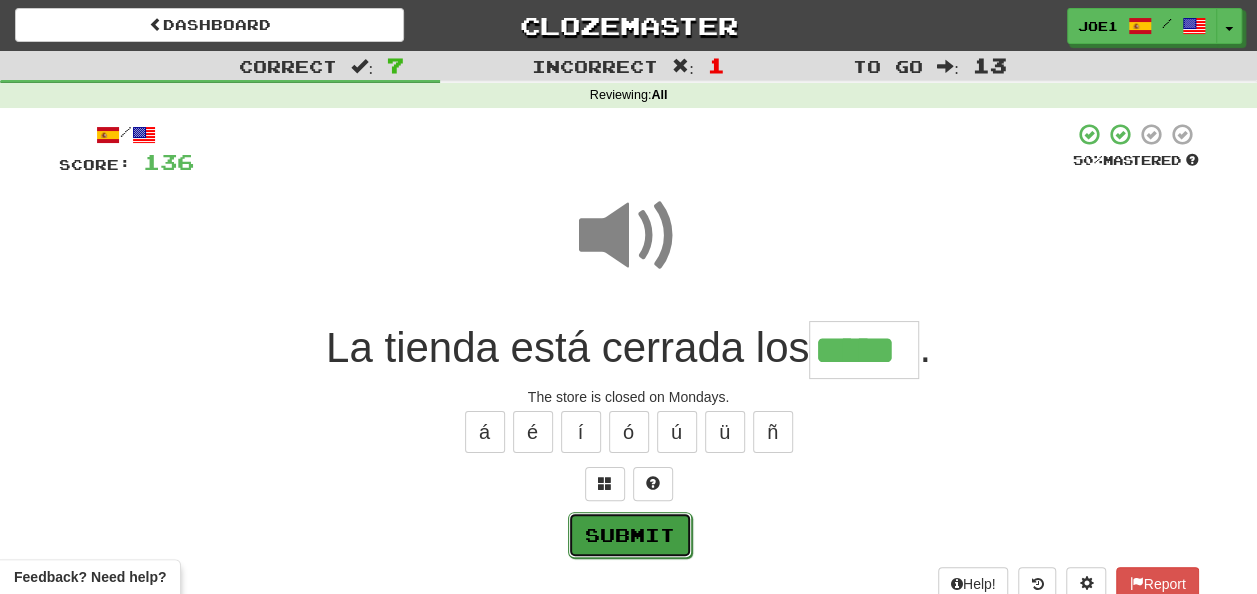 click on "Submit" at bounding box center [630, 535] 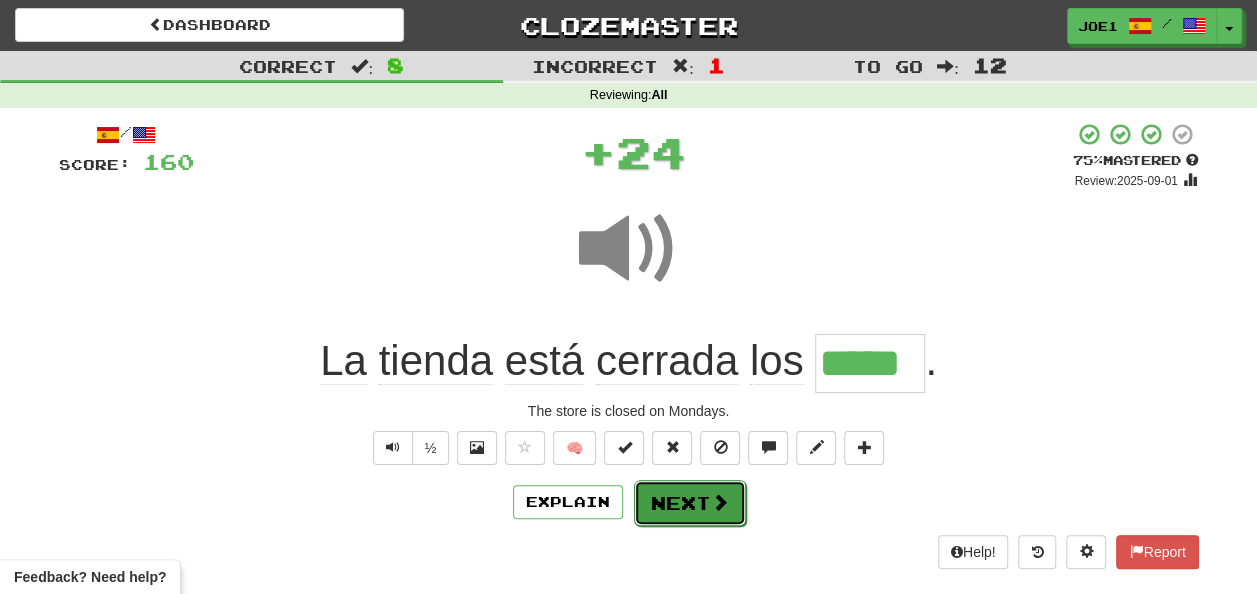 click on "Next" at bounding box center [690, 503] 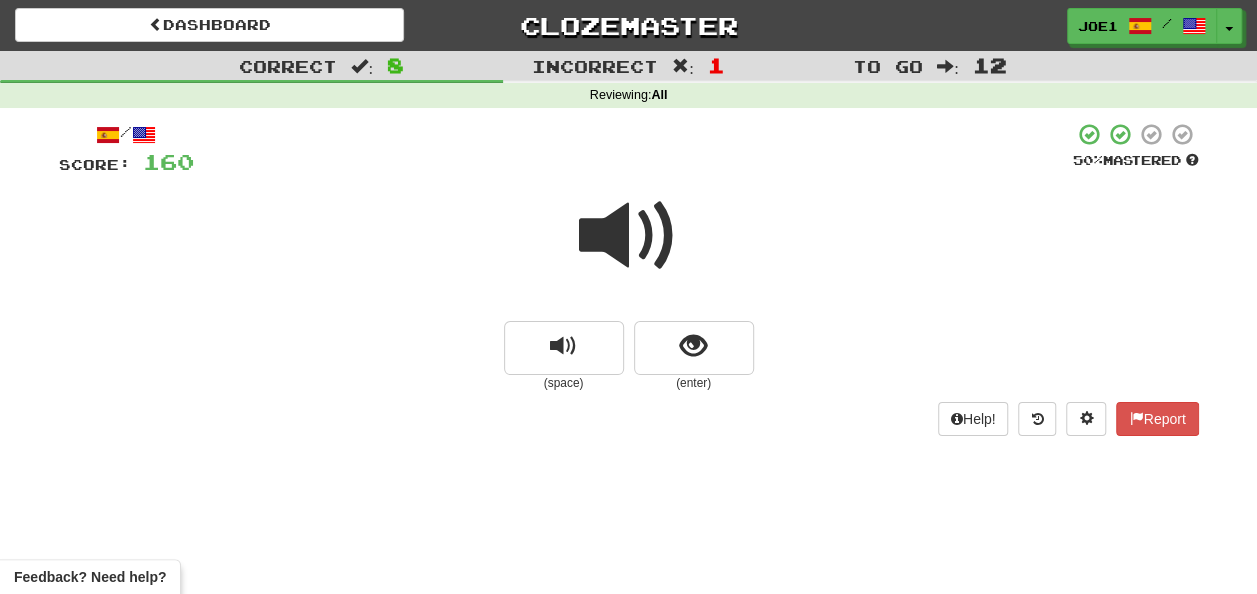 click at bounding box center [629, 236] 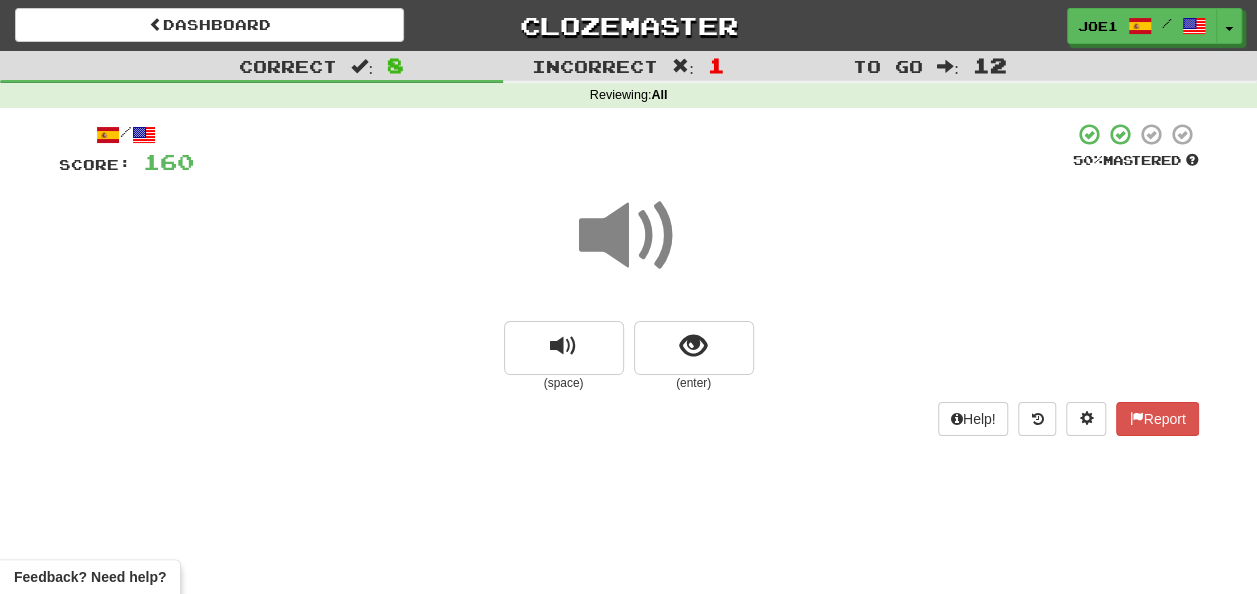 click at bounding box center (629, 236) 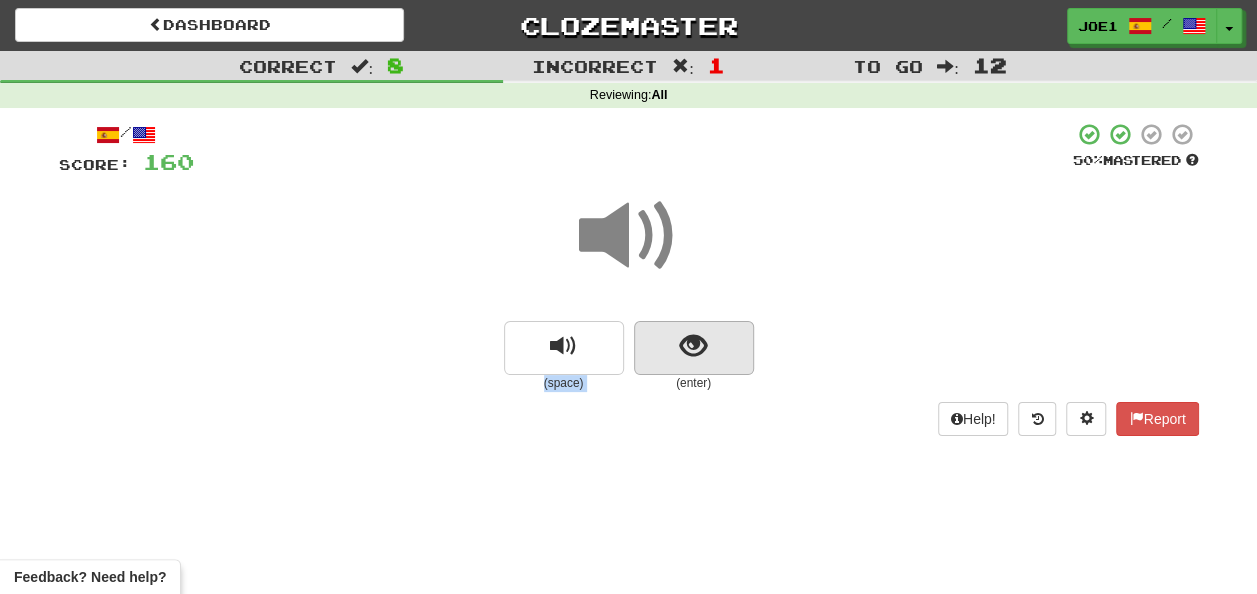 drag, startPoint x: 654, startPoint y: 308, endPoint x: 682, endPoint y: 348, distance: 48.82622 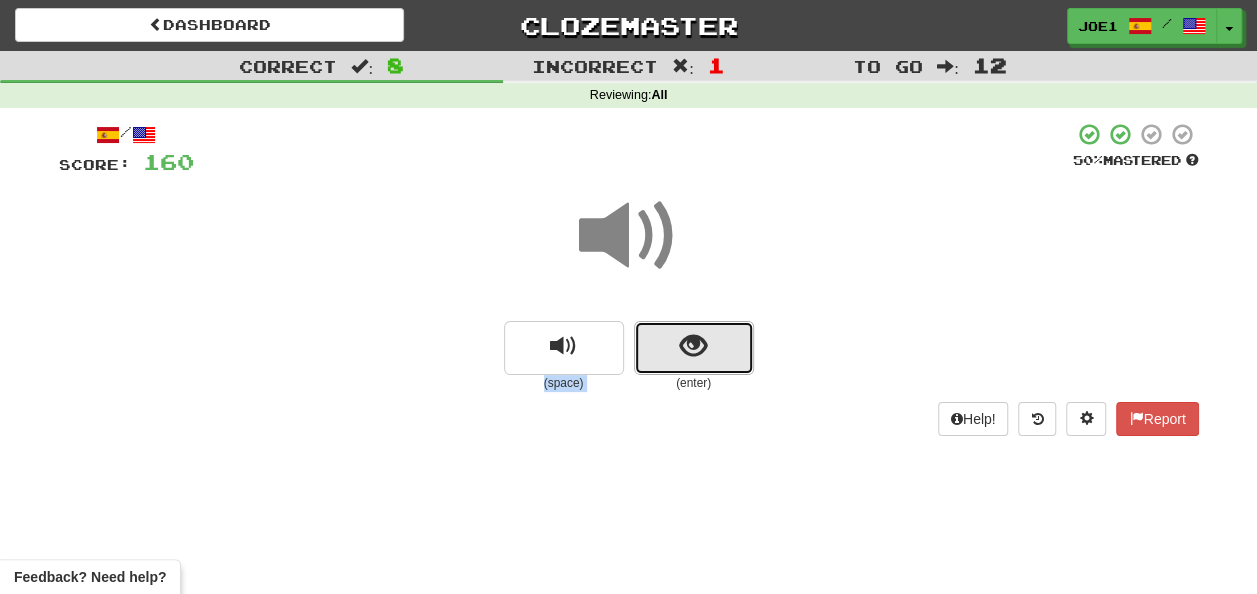 click at bounding box center (693, 346) 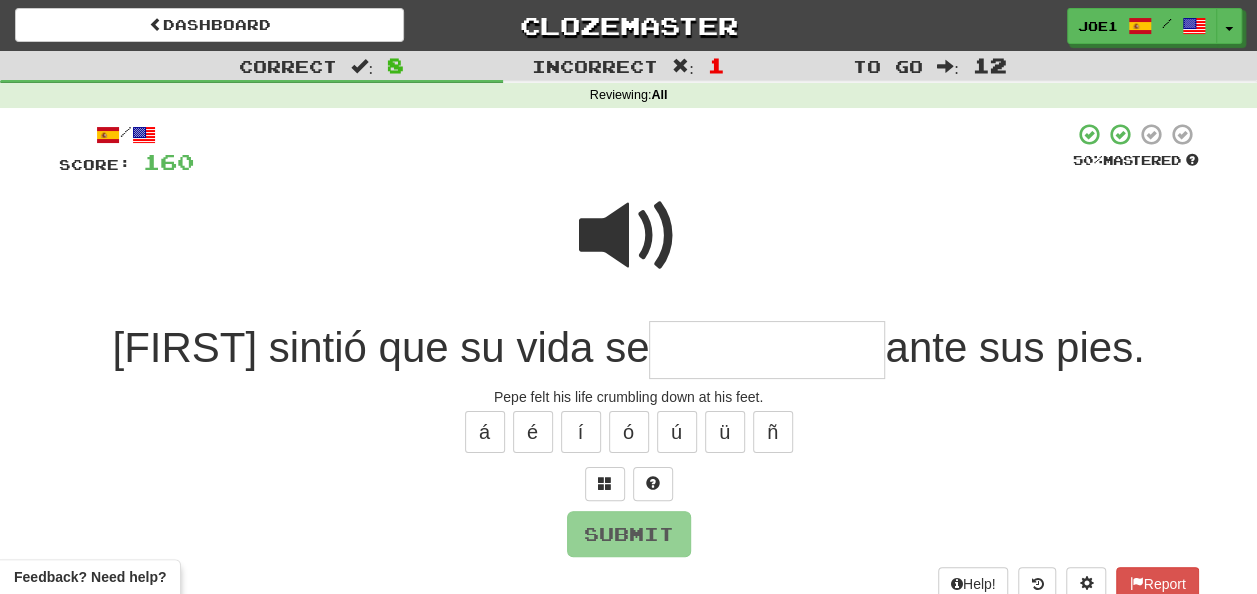click at bounding box center (767, 350) 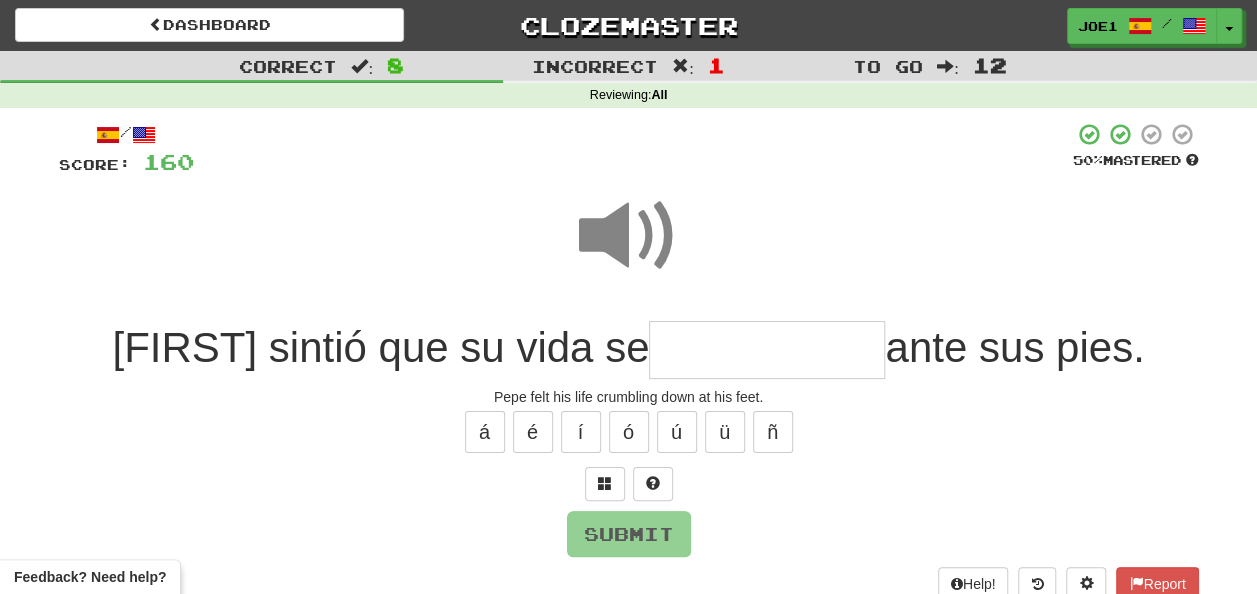 click at bounding box center [767, 350] 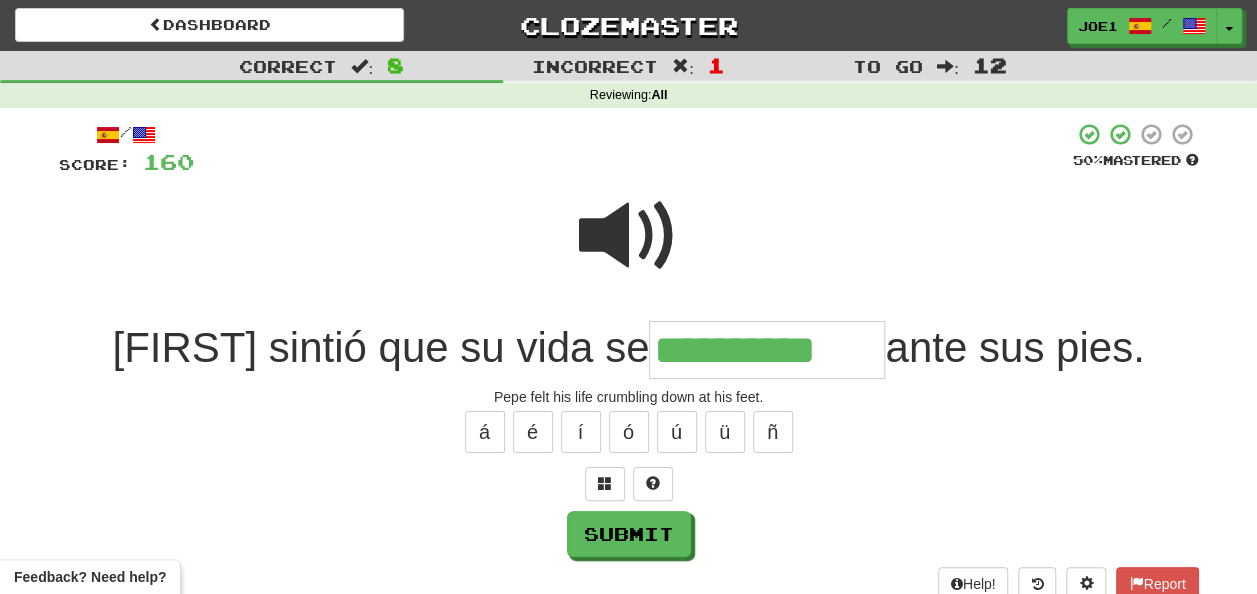 type on "**********" 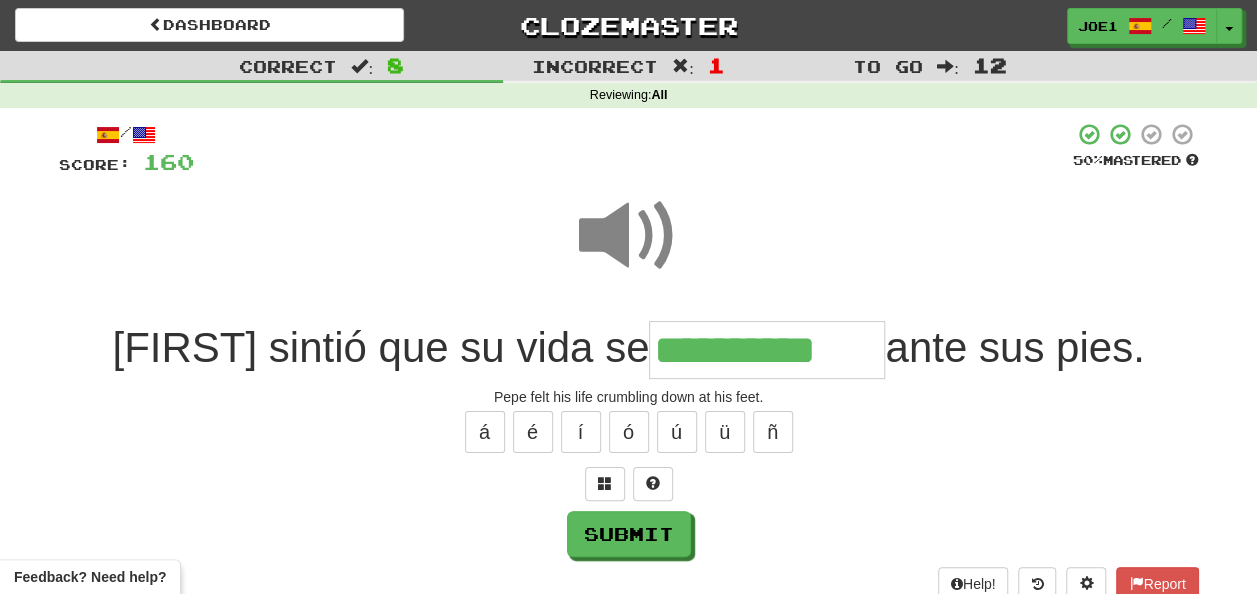 click at bounding box center [629, 236] 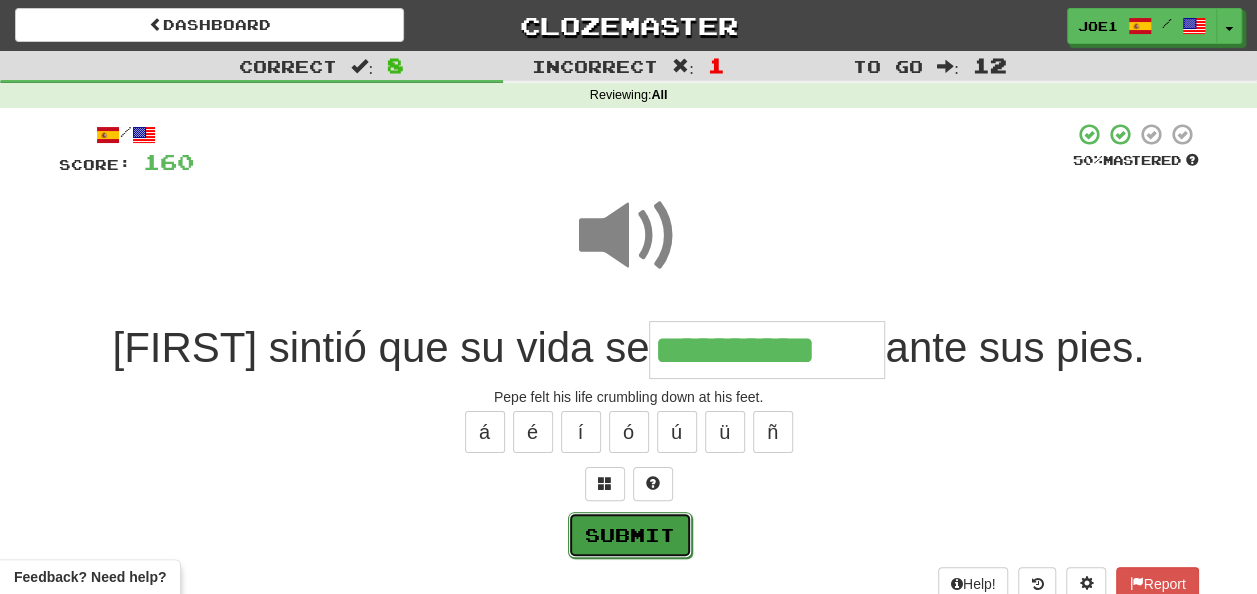 click on "Submit" at bounding box center (630, 535) 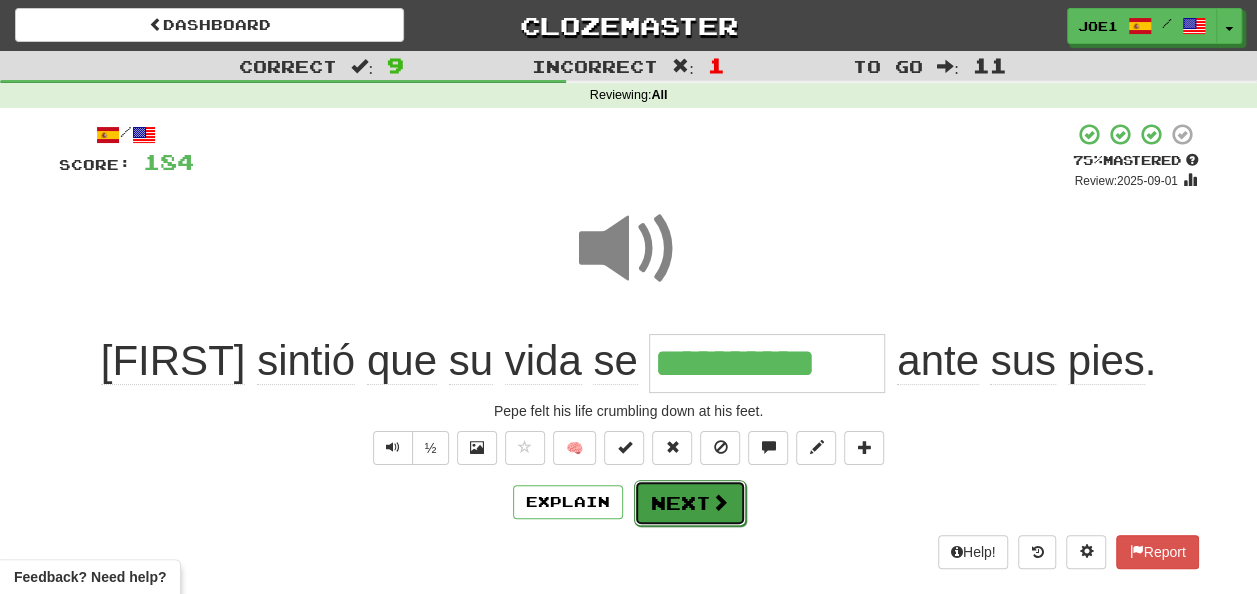 click on "Next" at bounding box center [690, 503] 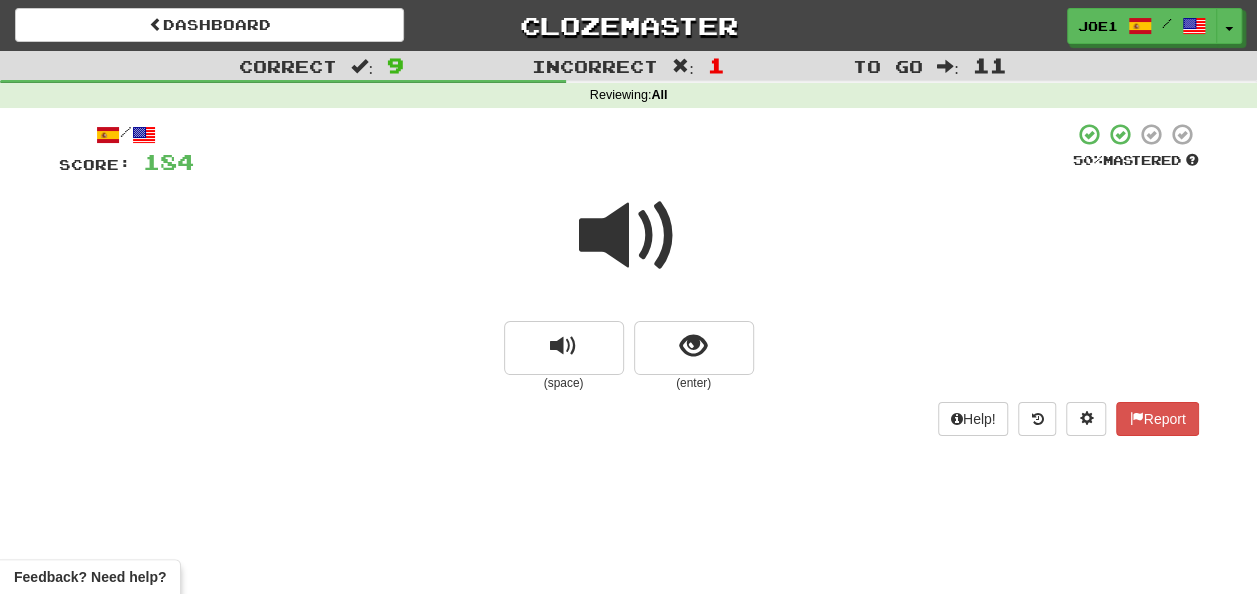 click at bounding box center (629, 236) 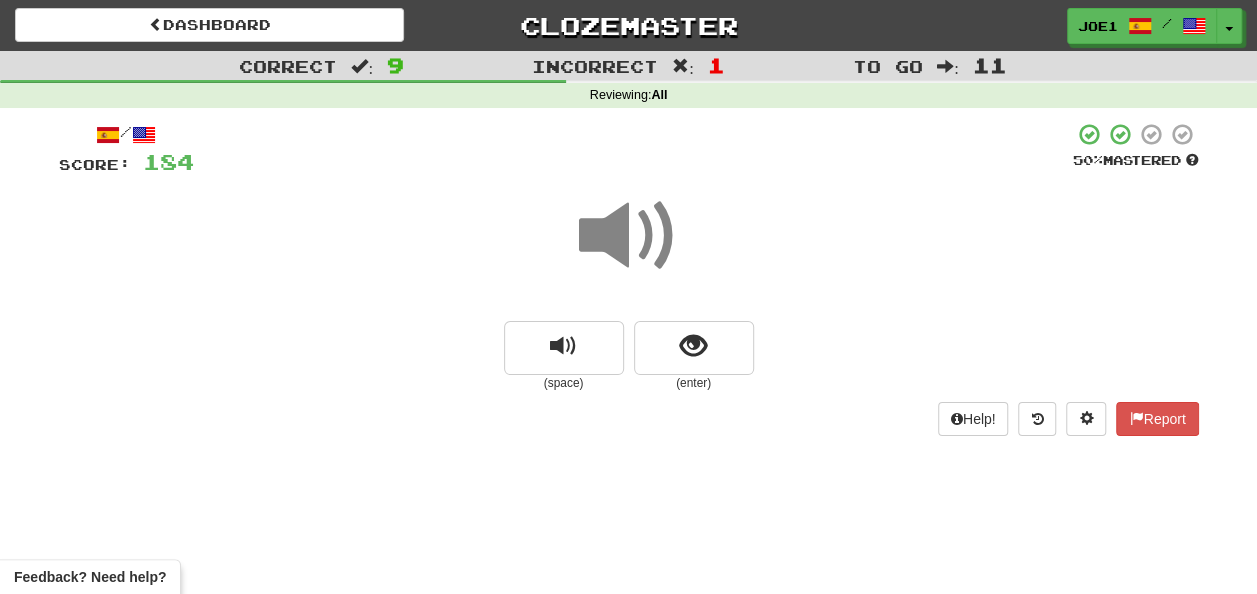 click at bounding box center [629, 236] 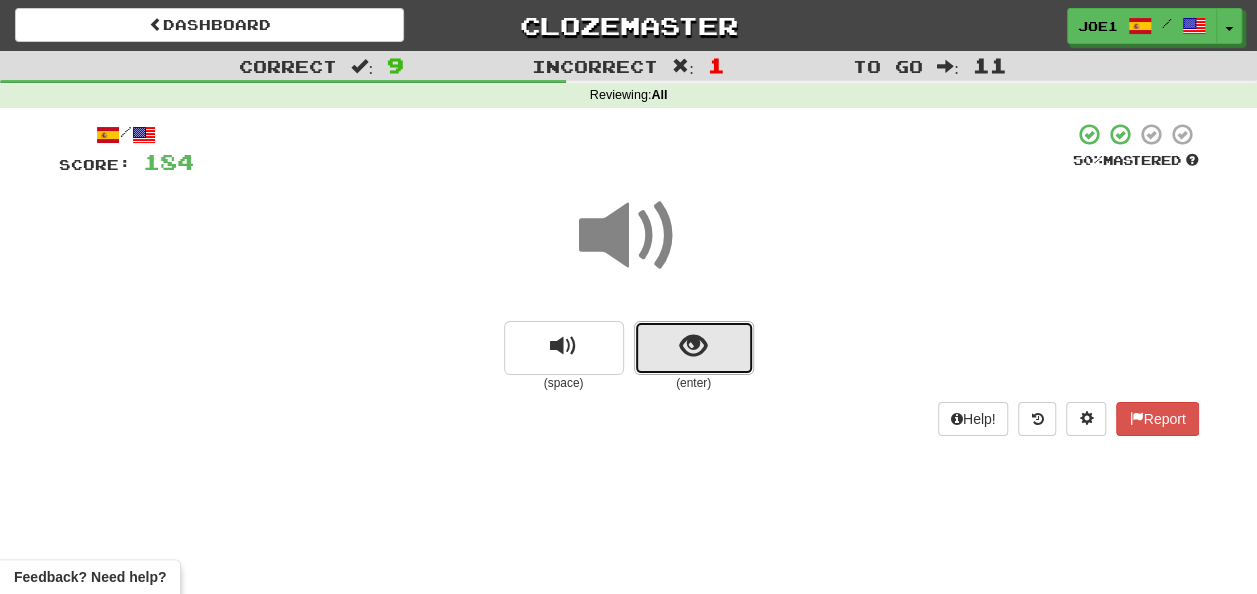 click at bounding box center [694, 348] 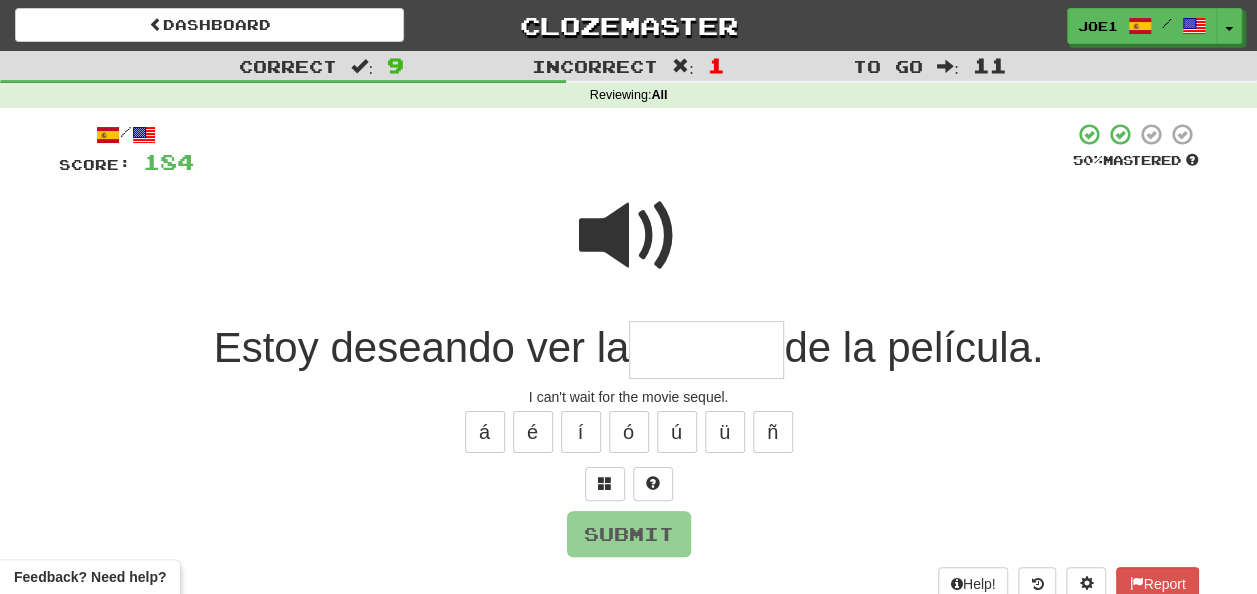 click at bounding box center (706, 350) 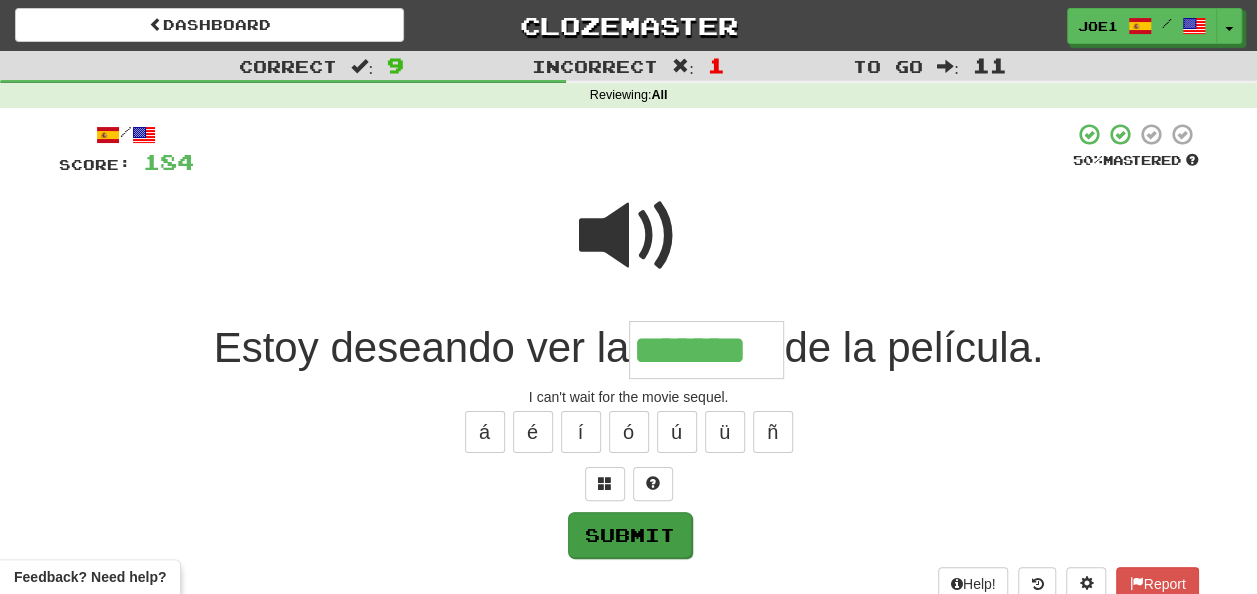 type on "*******" 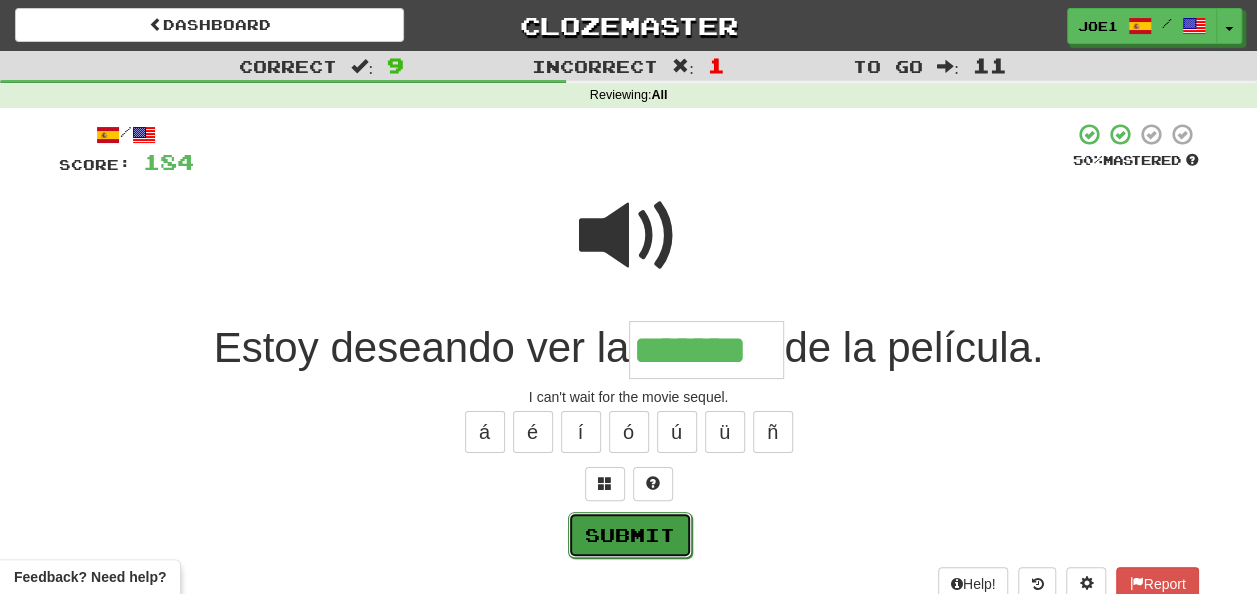 click on "Submit" at bounding box center [630, 535] 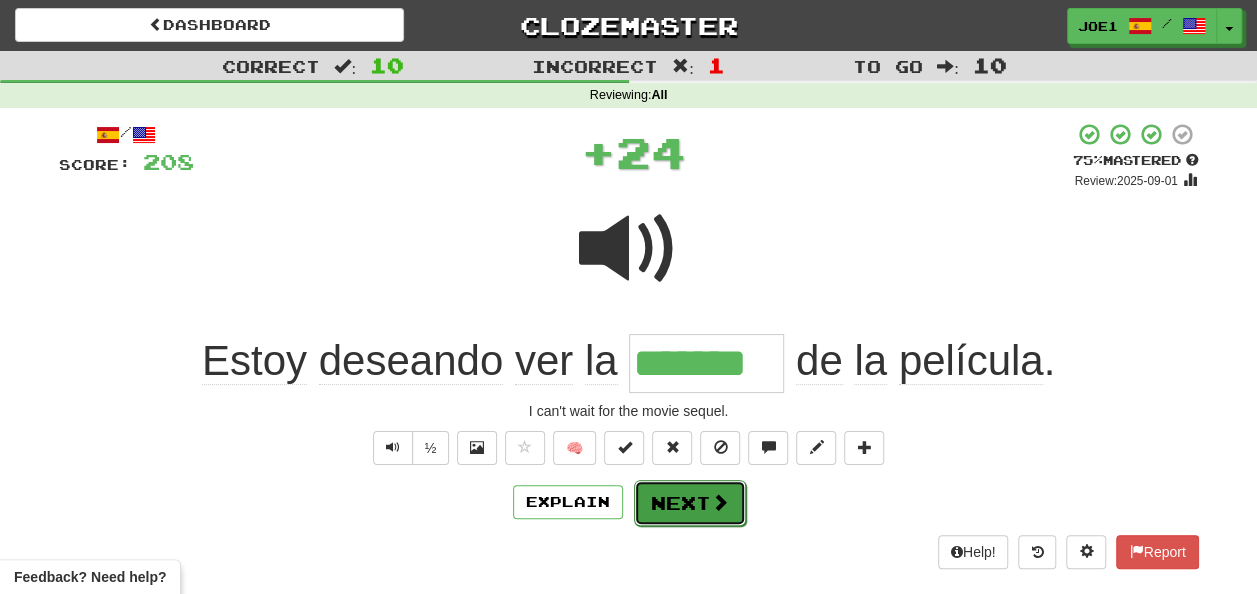 click on "Next" at bounding box center (690, 503) 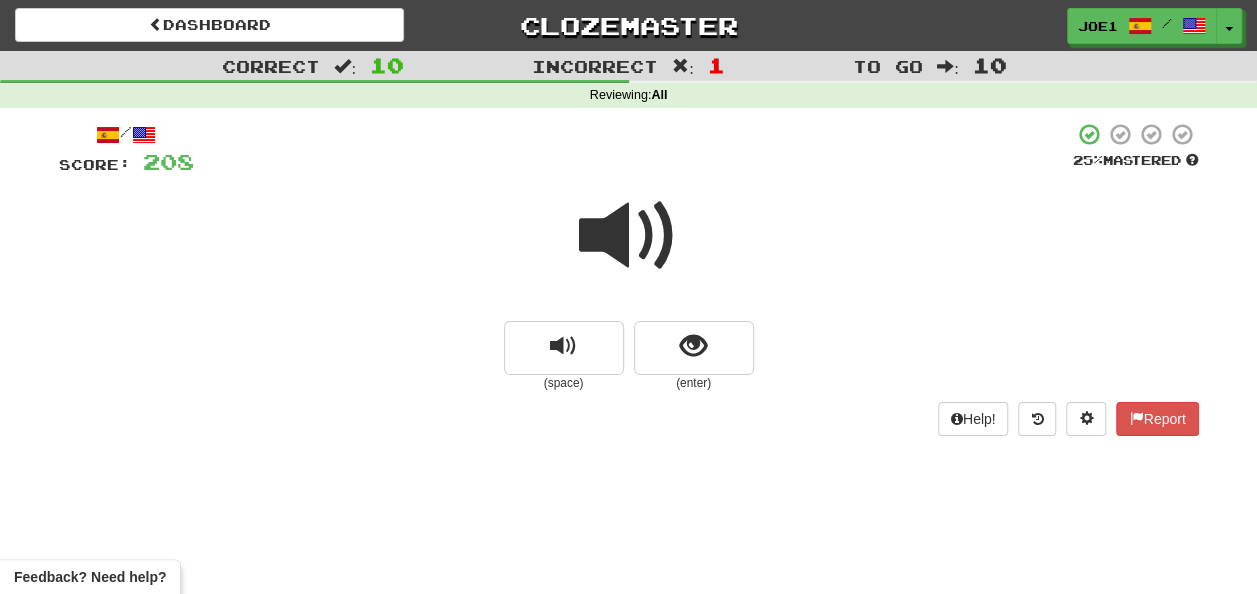 click at bounding box center (629, 236) 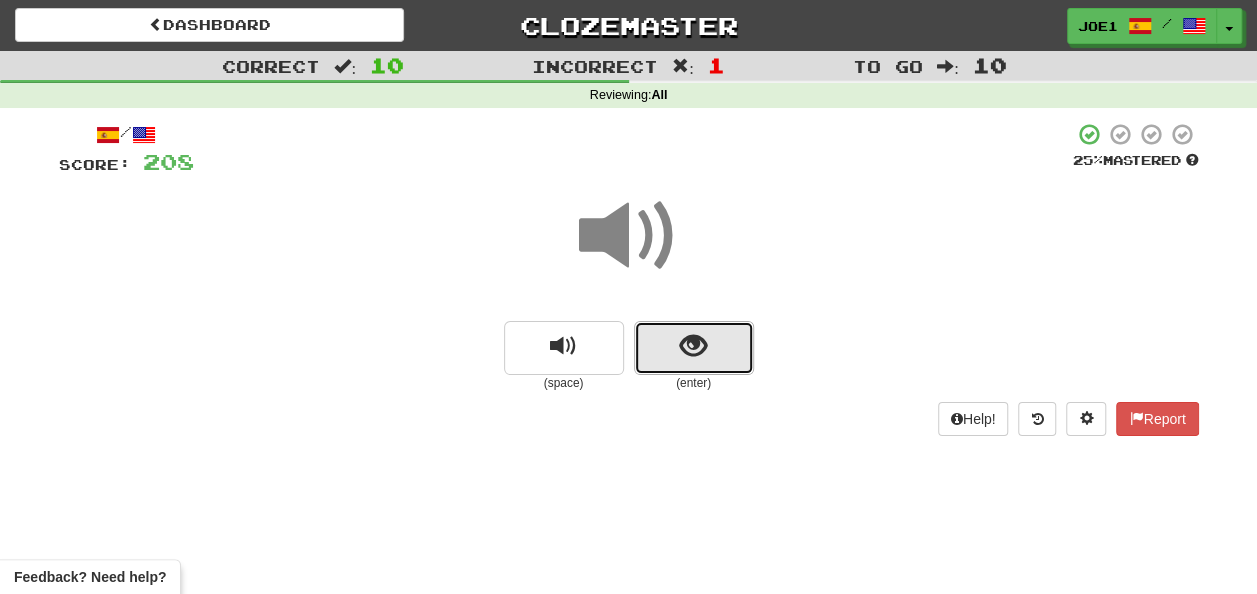 click at bounding box center [694, 348] 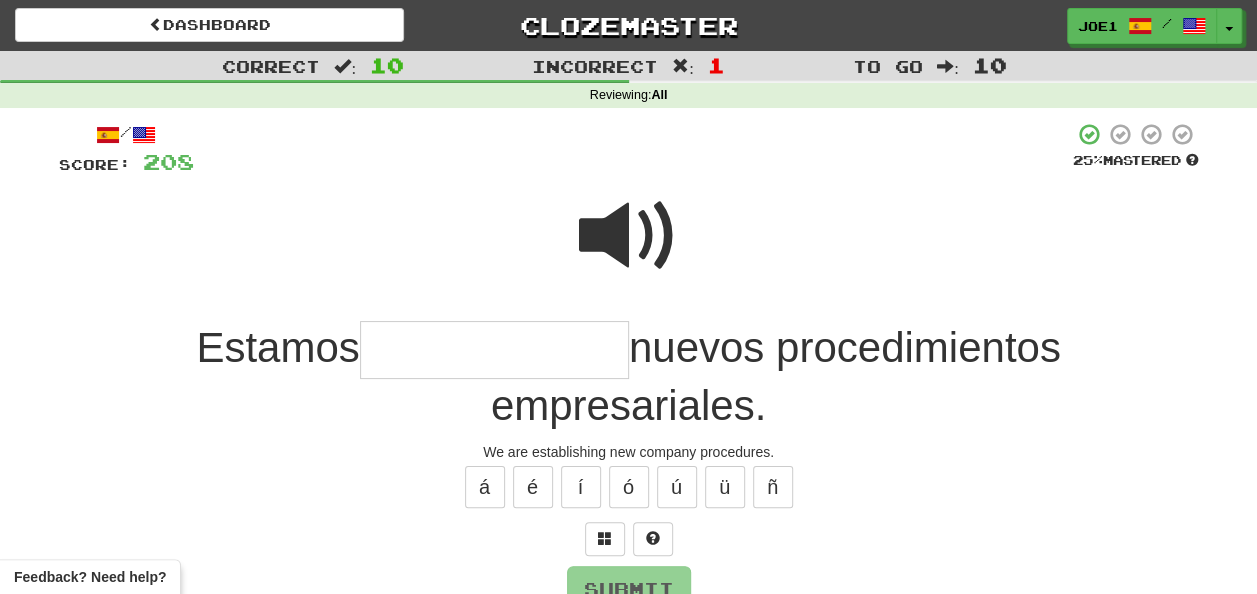 click at bounding box center (629, 236) 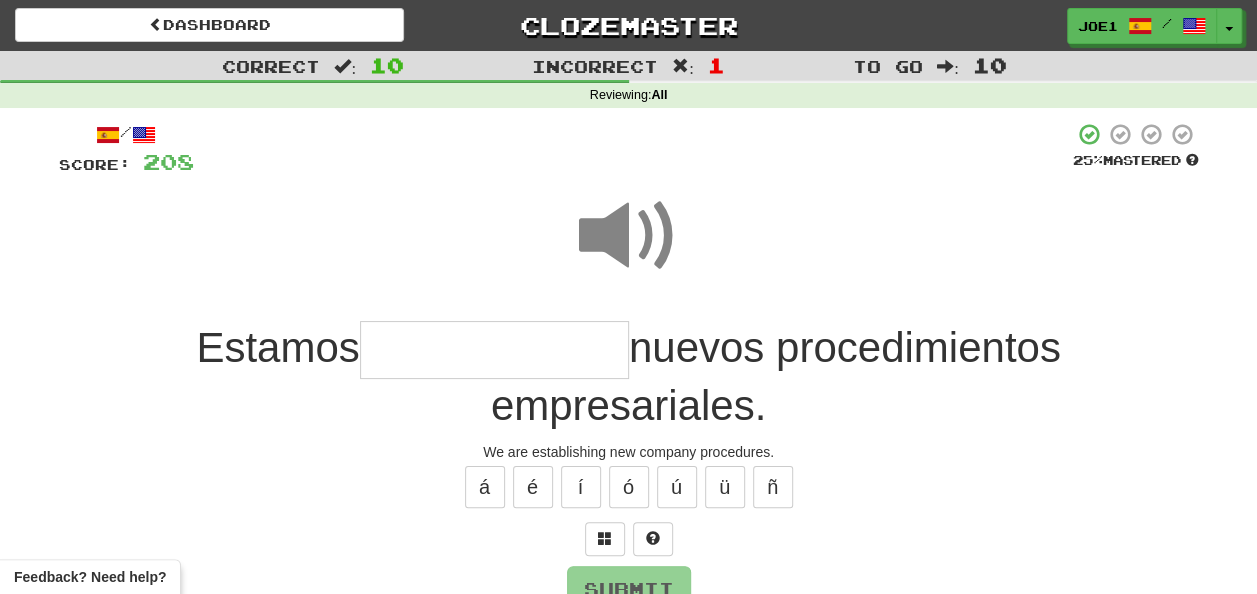 click at bounding box center [494, 350] 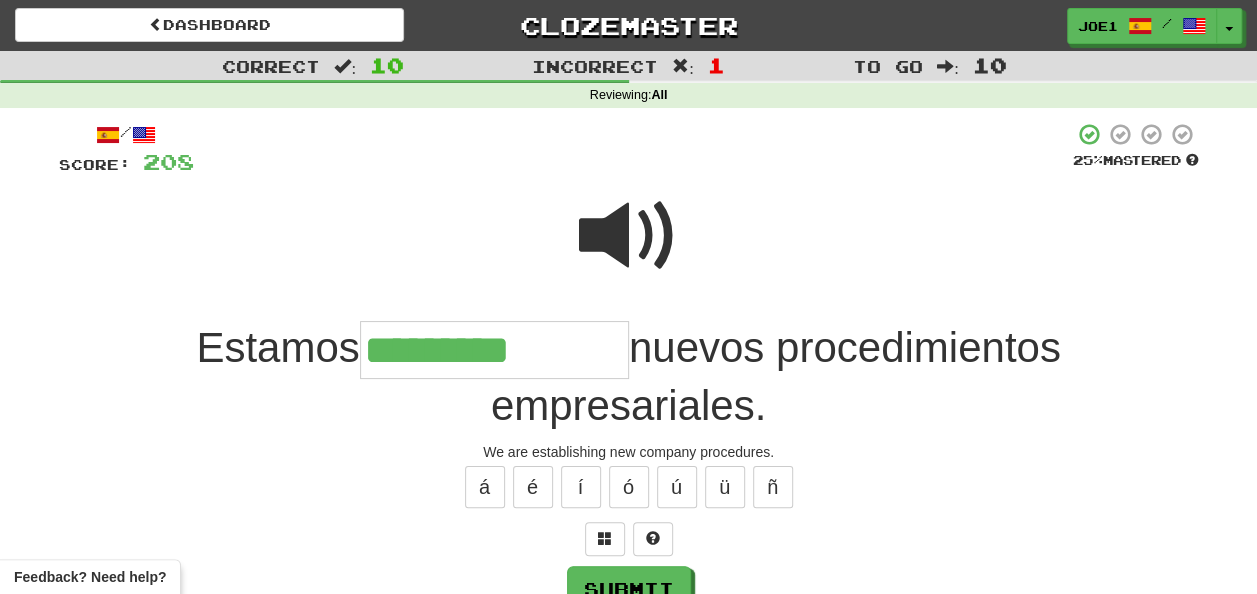 click at bounding box center (629, 236) 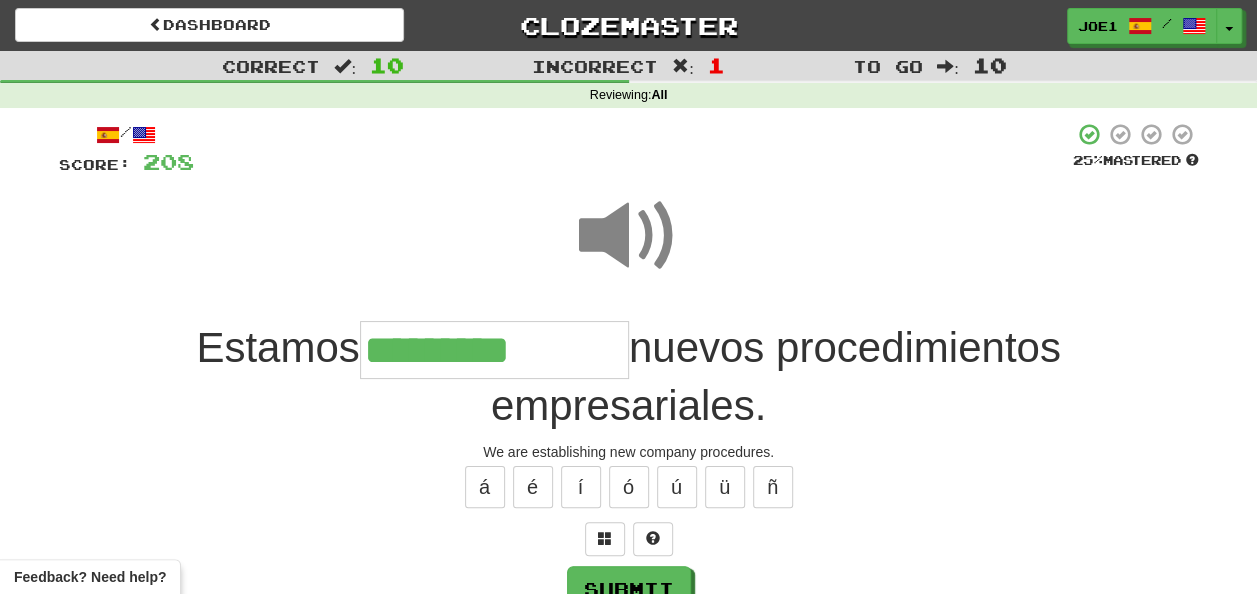 click on "*********" at bounding box center (494, 350) 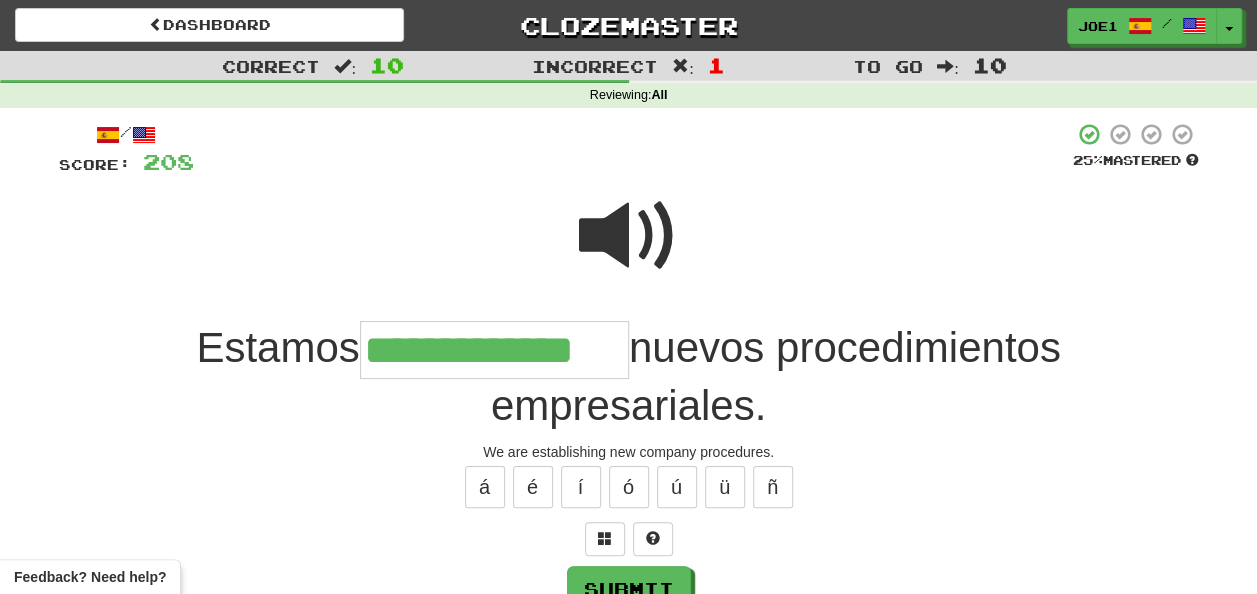 type on "**********" 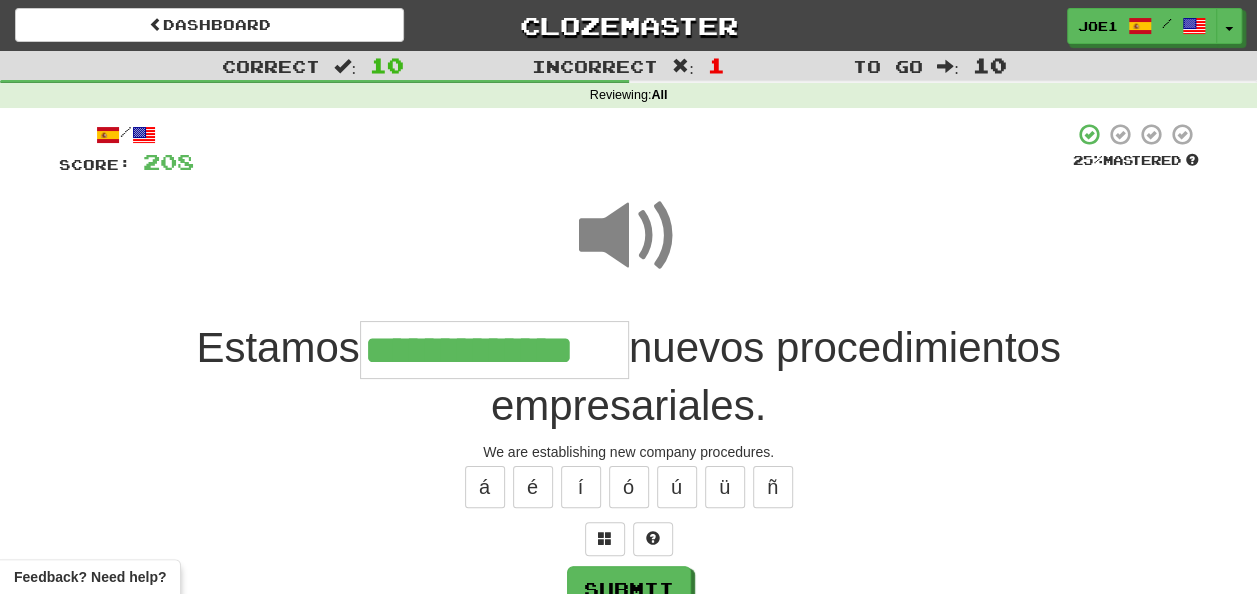 click at bounding box center (629, 236) 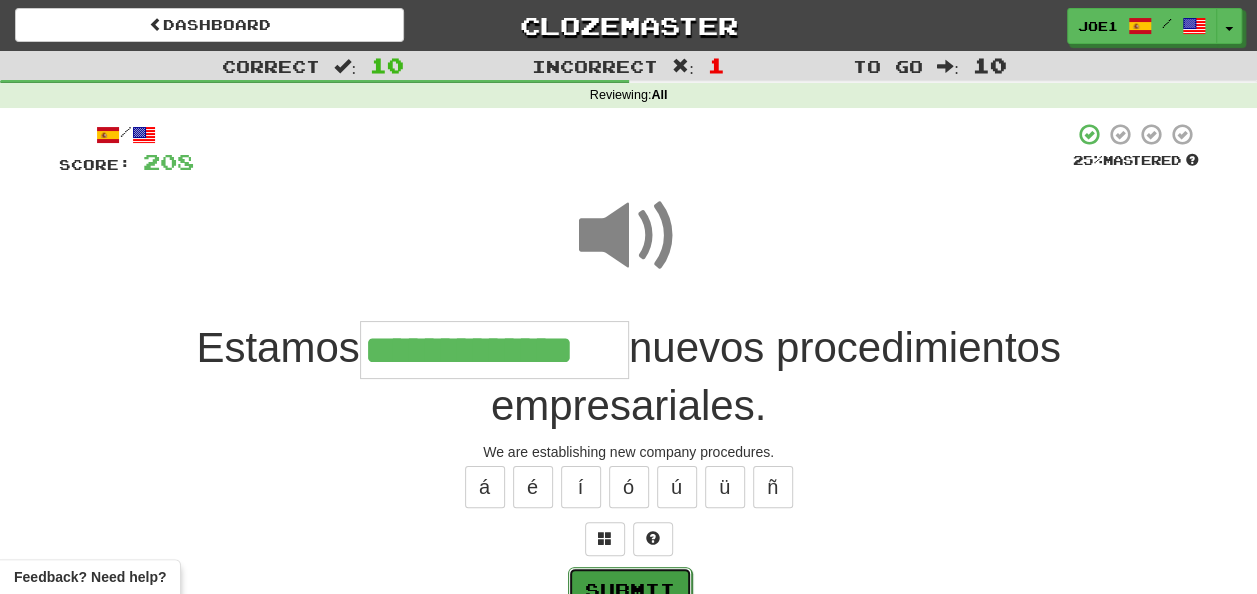 click on "Submit" at bounding box center [630, 590] 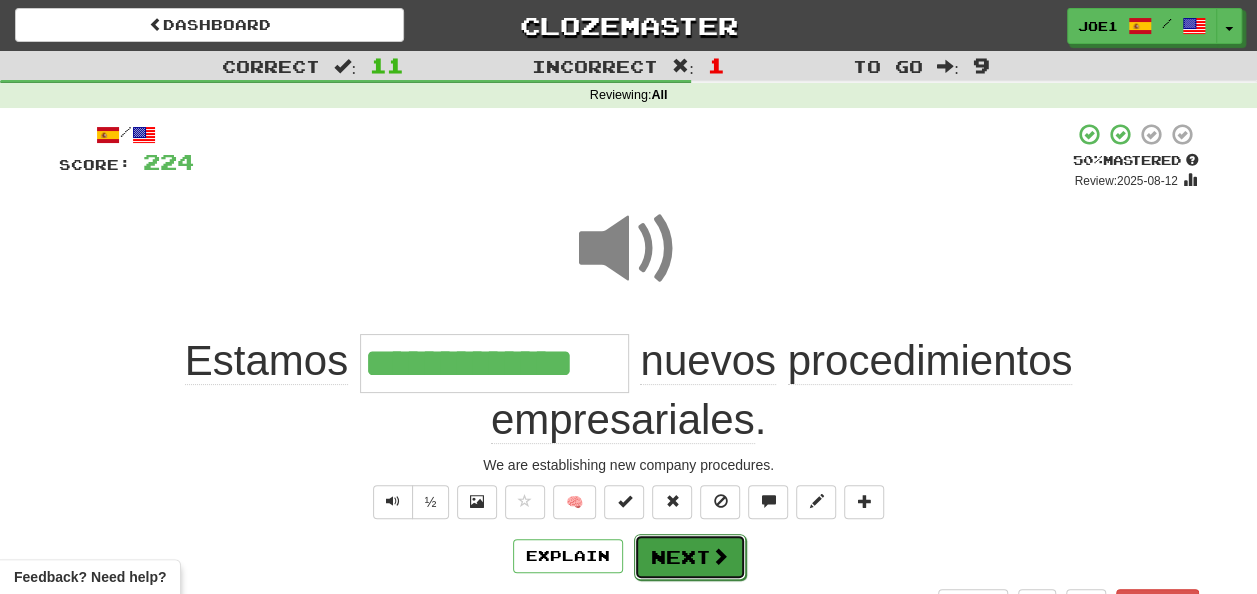 click on "Next" at bounding box center (690, 557) 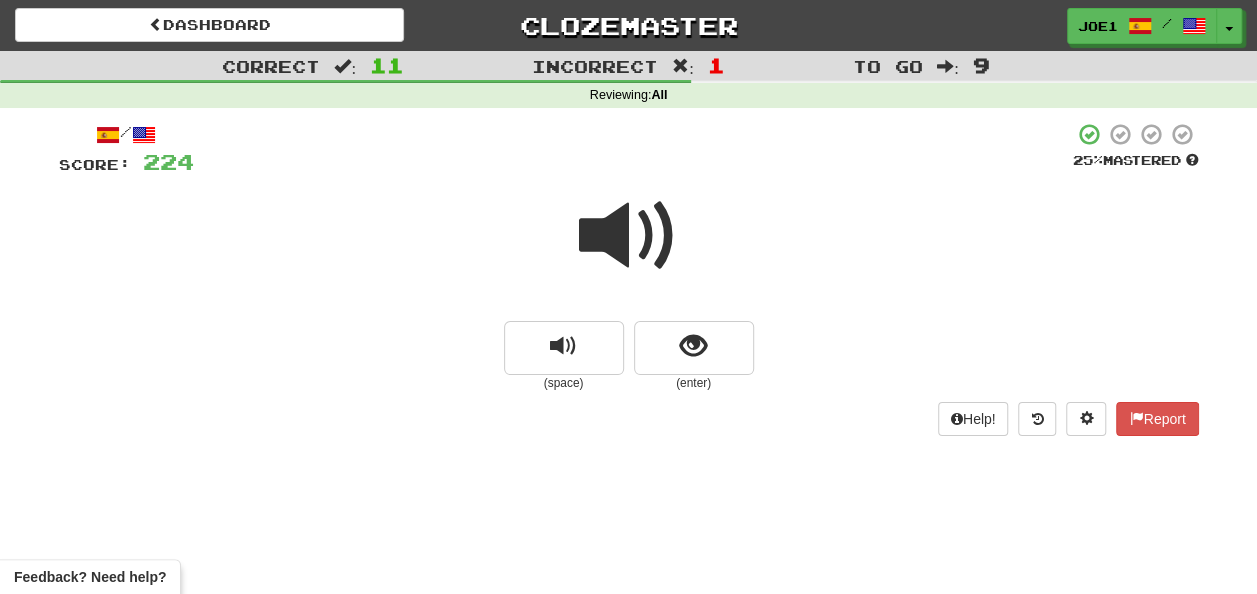 click at bounding box center [629, 236] 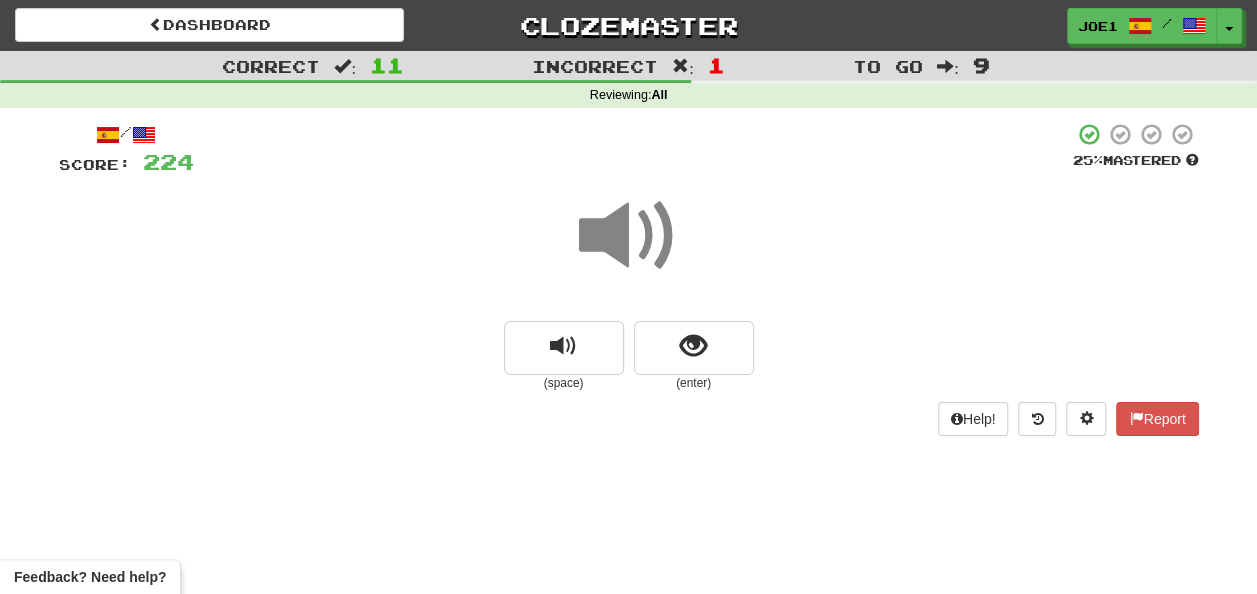 click at bounding box center [629, 236] 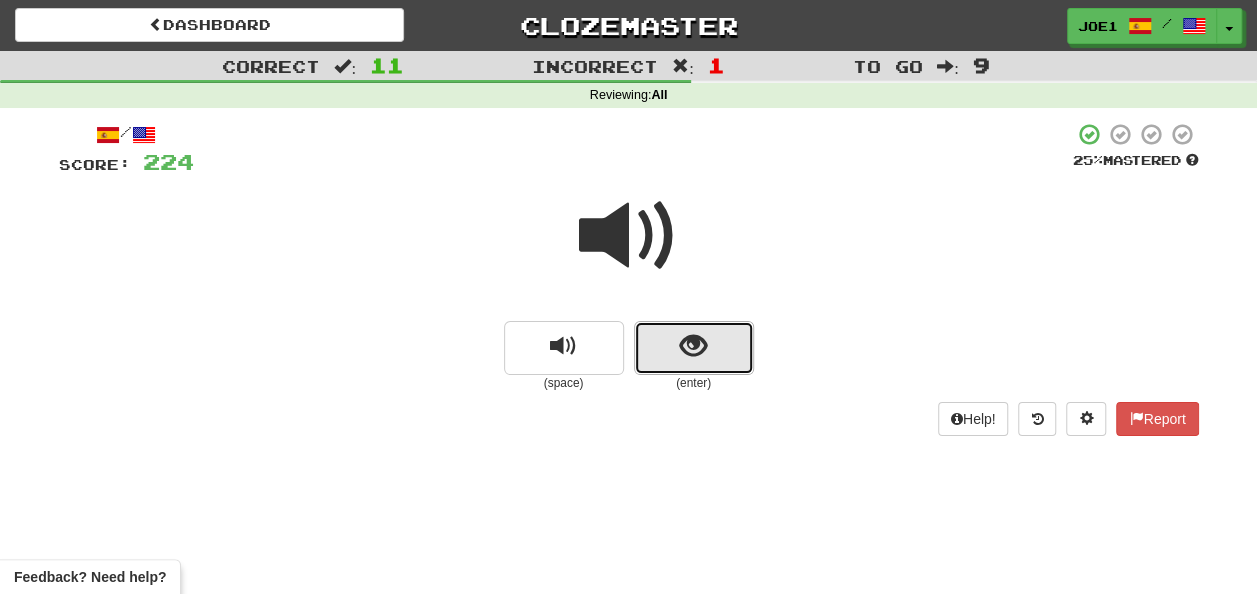 click at bounding box center (693, 346) 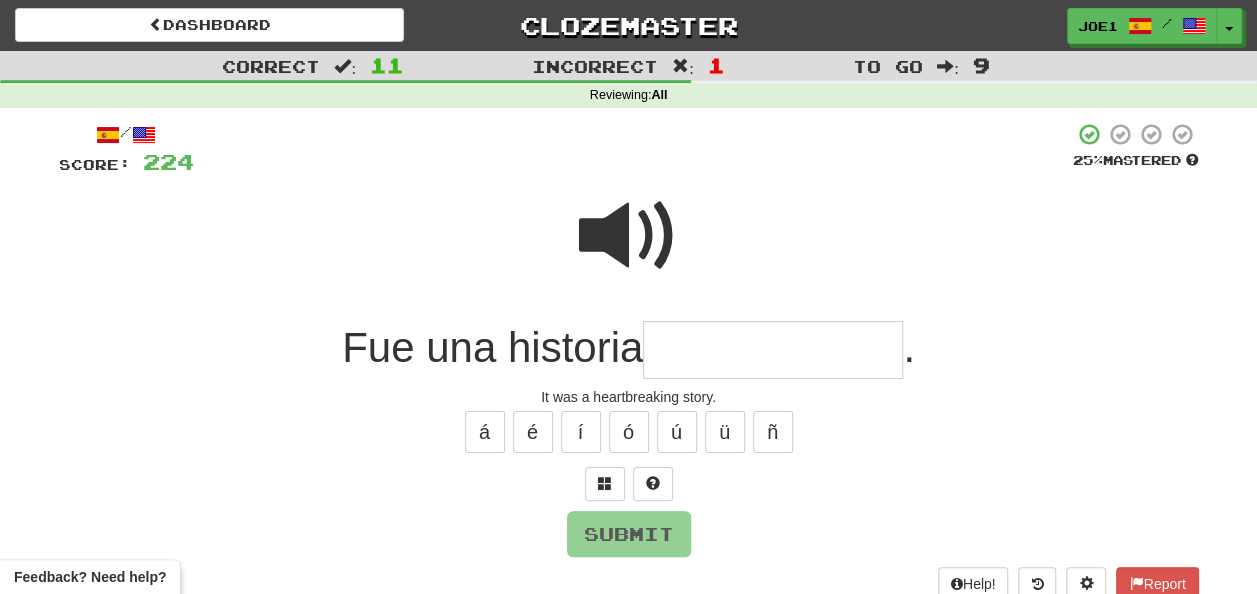 click at bounding box center (773, 350) 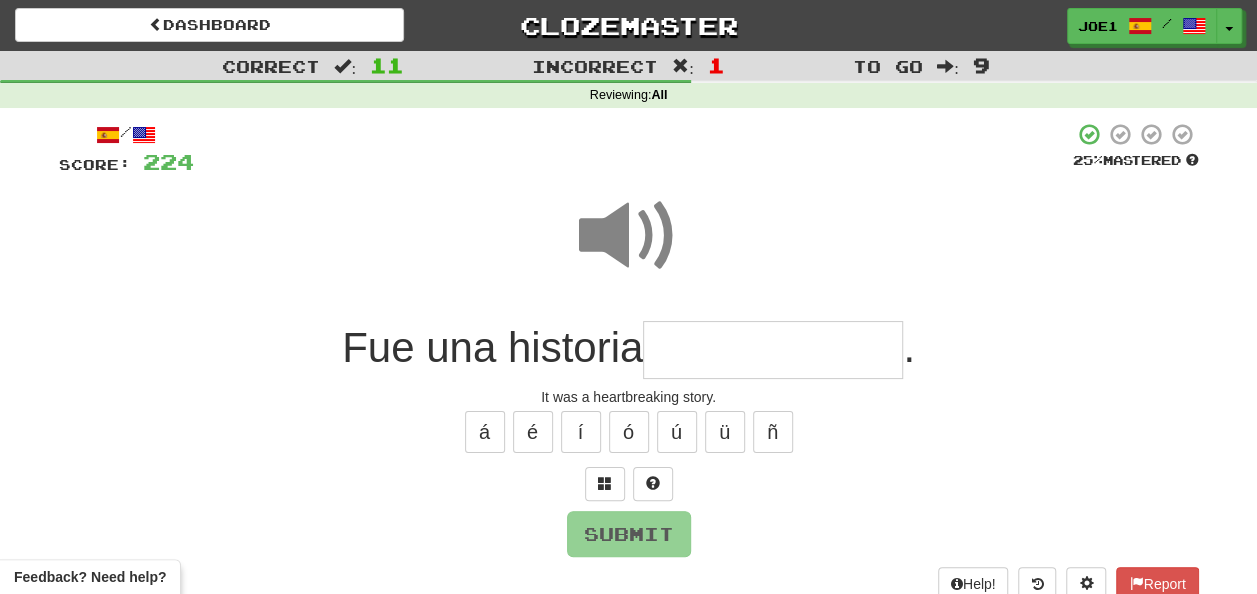 click at bounding box center (773, 350) 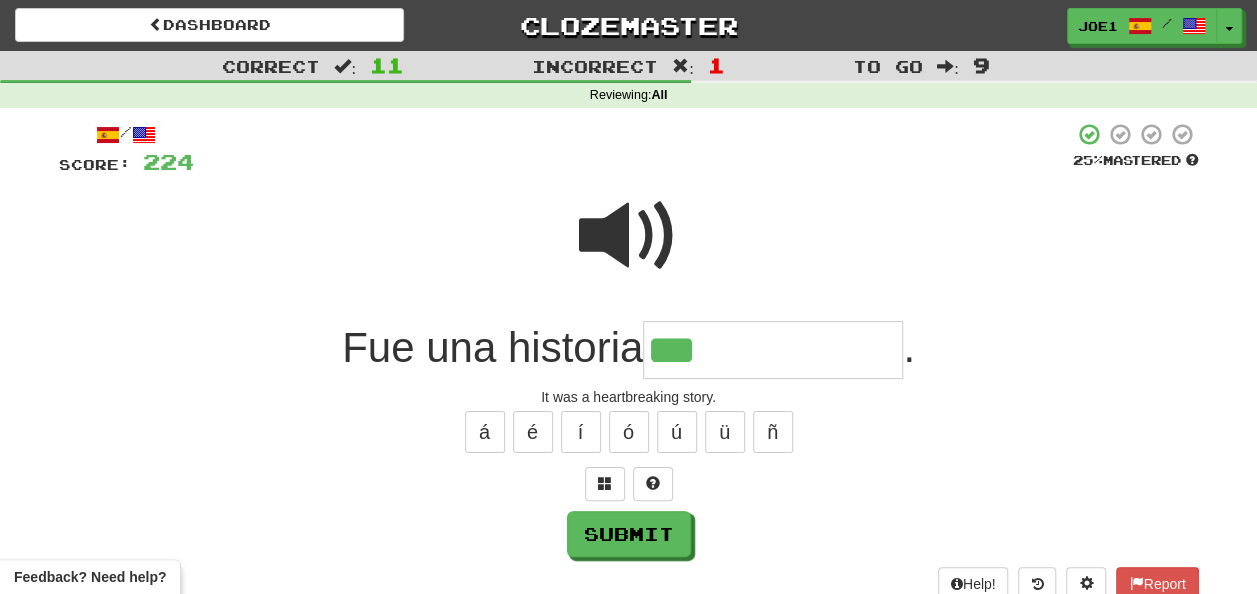 click at bounding box center (629, 236) 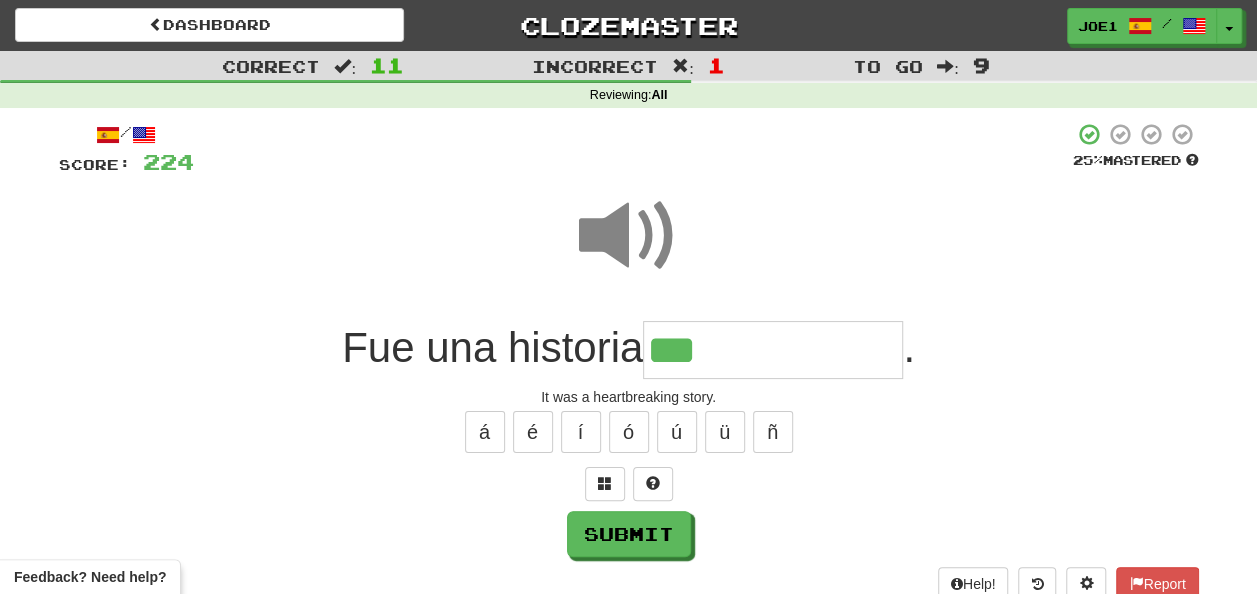 click on "***" at bounding box center [773, 350] 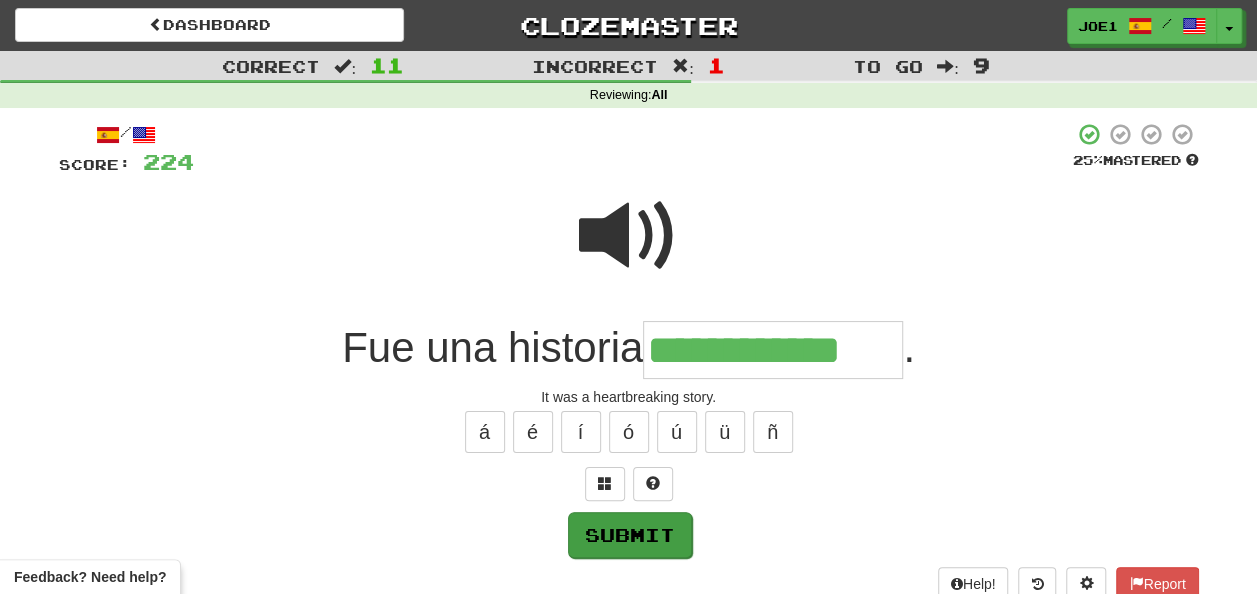 type on "**********" 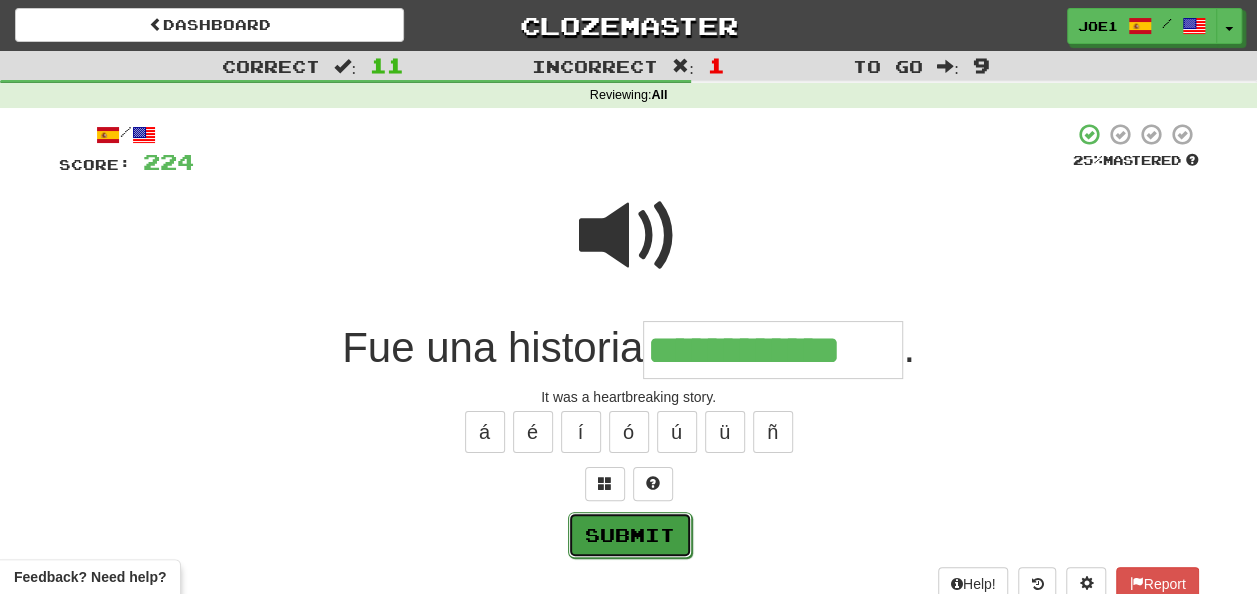 click on "Submit" at bounding box center [630, 535] 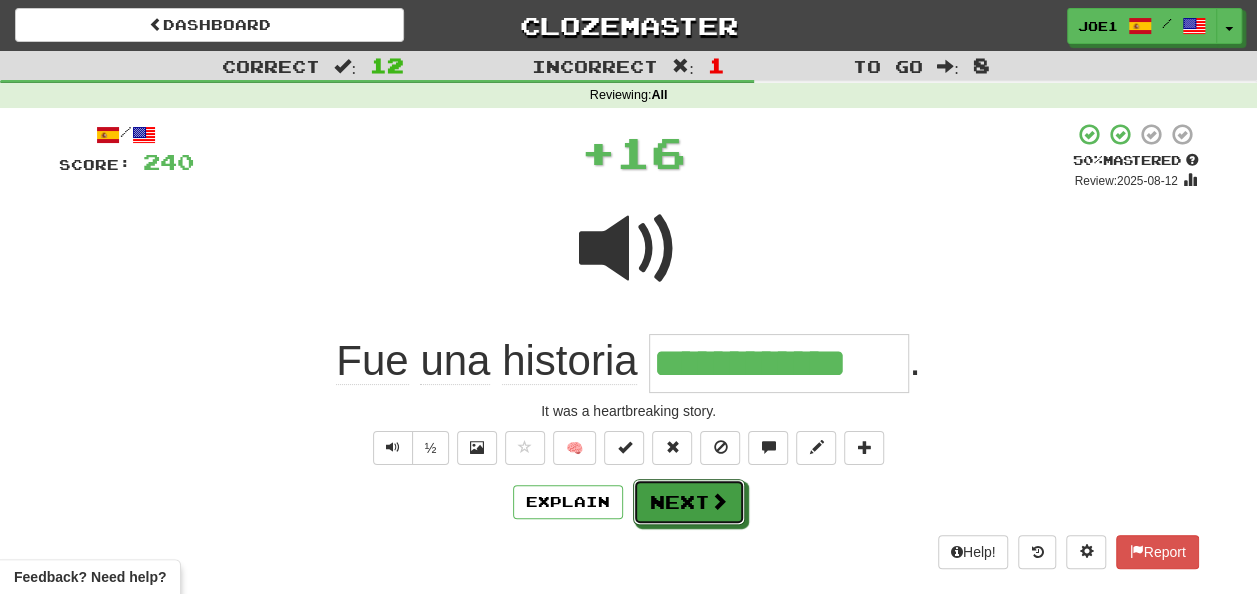 click on "Next" at bounding box center (689, 502) 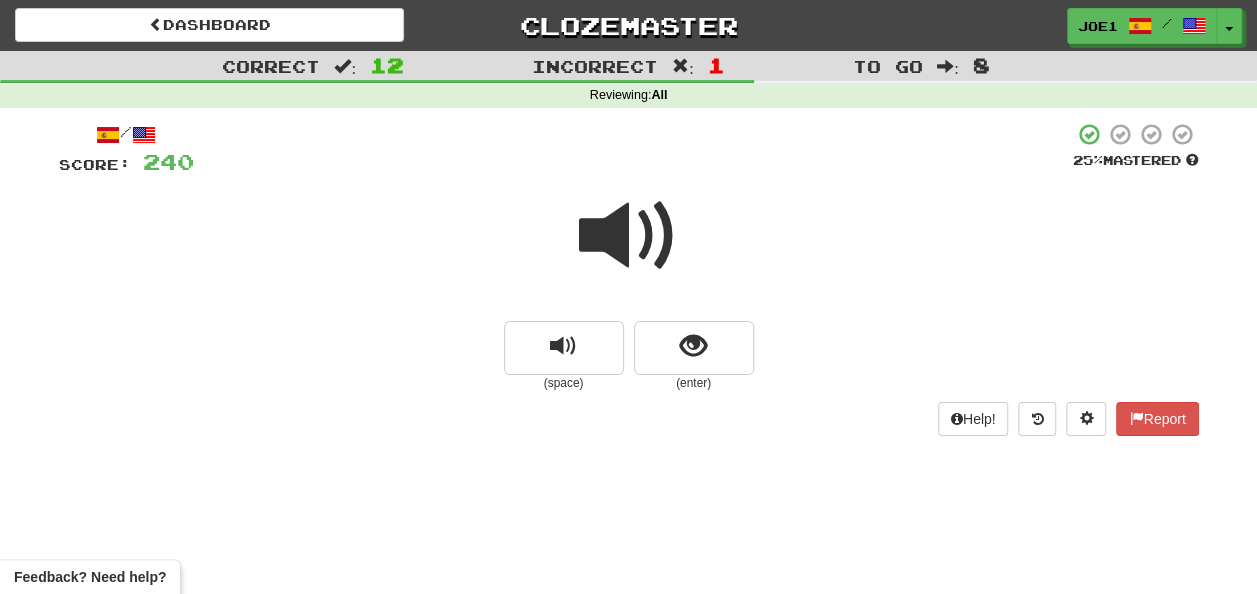 click at bounding box center (629, 236) 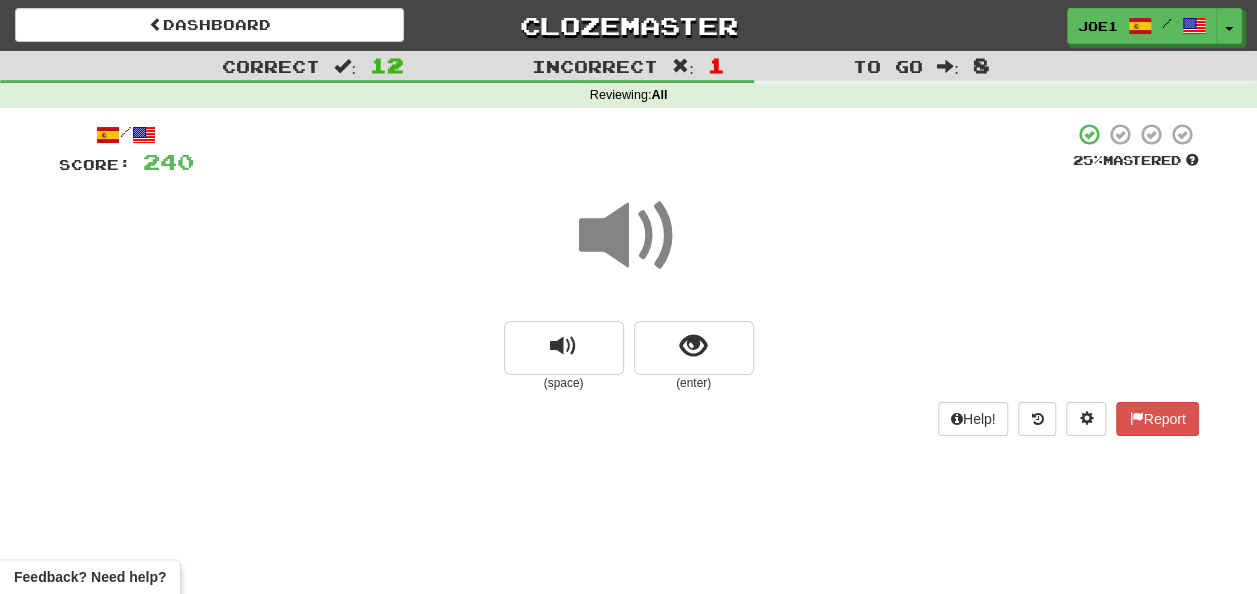 click at bounding box center [629, 236] 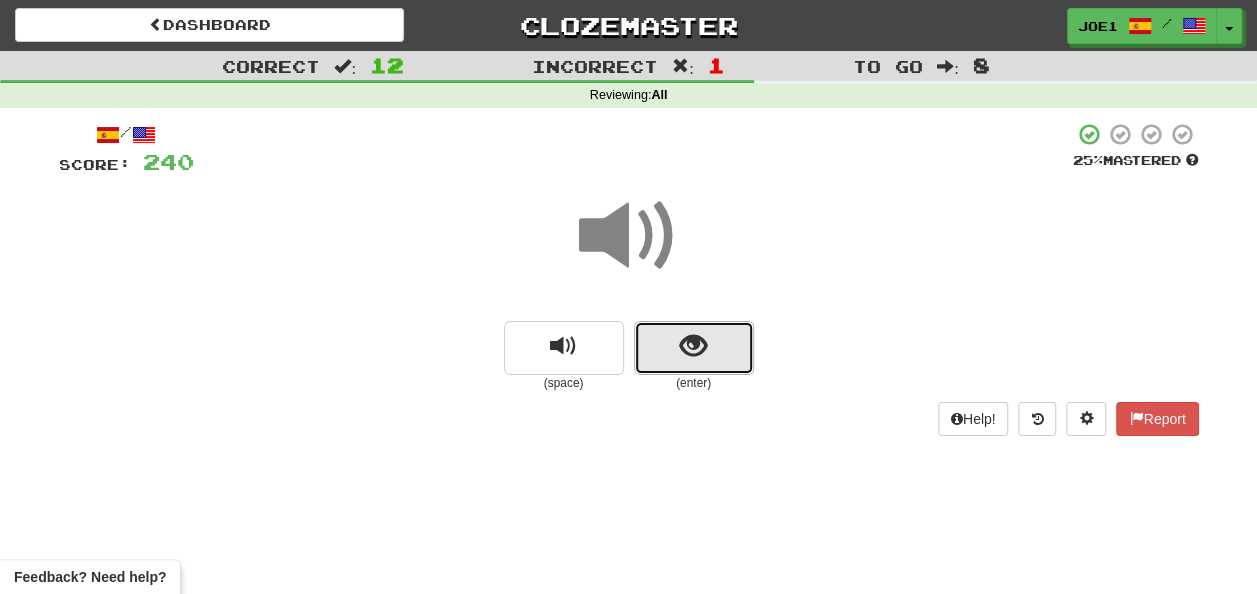 click at bounding box center (693, 346) 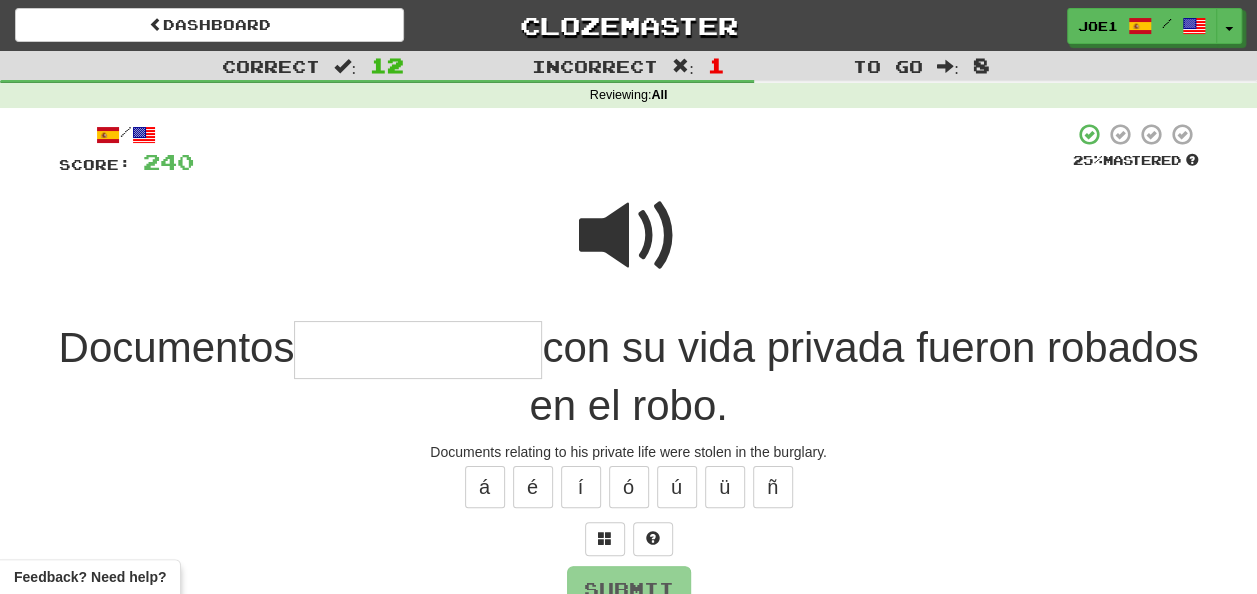 click at bounding box center (629, 236) 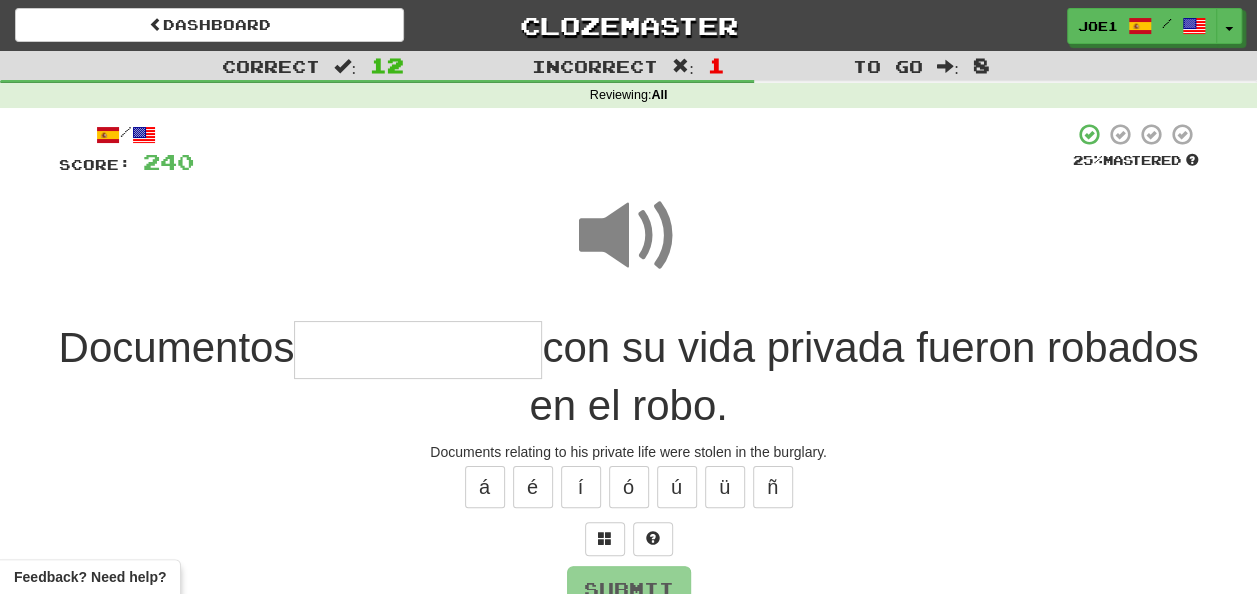 click at bounding box center (418, 350) 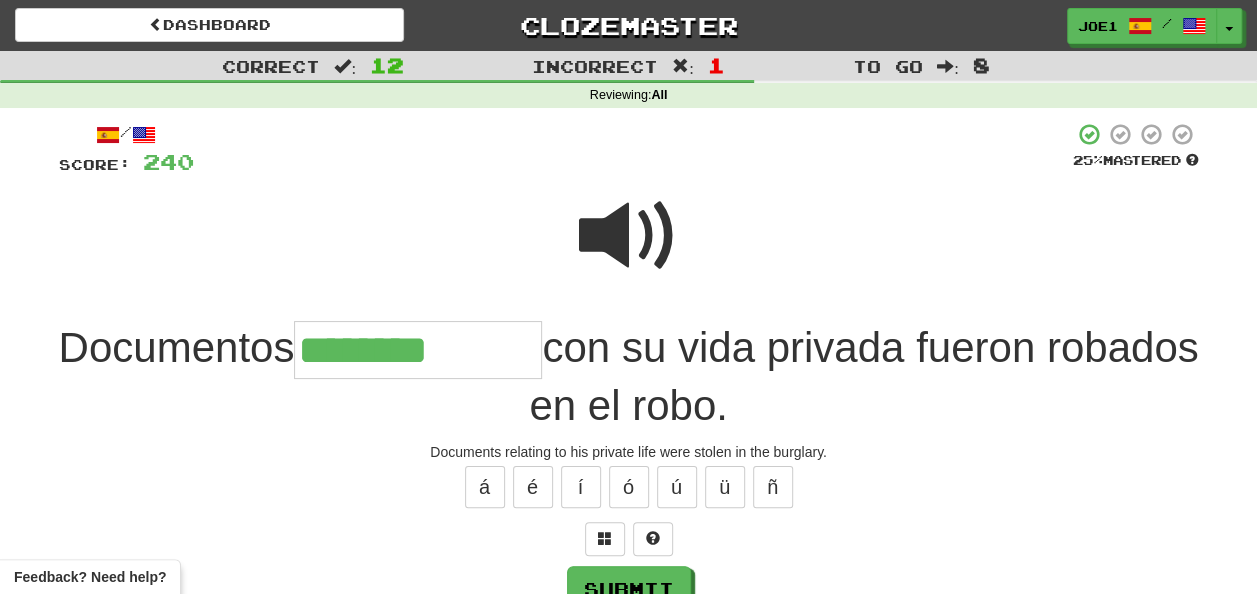 click at bounding box center (629, 236) 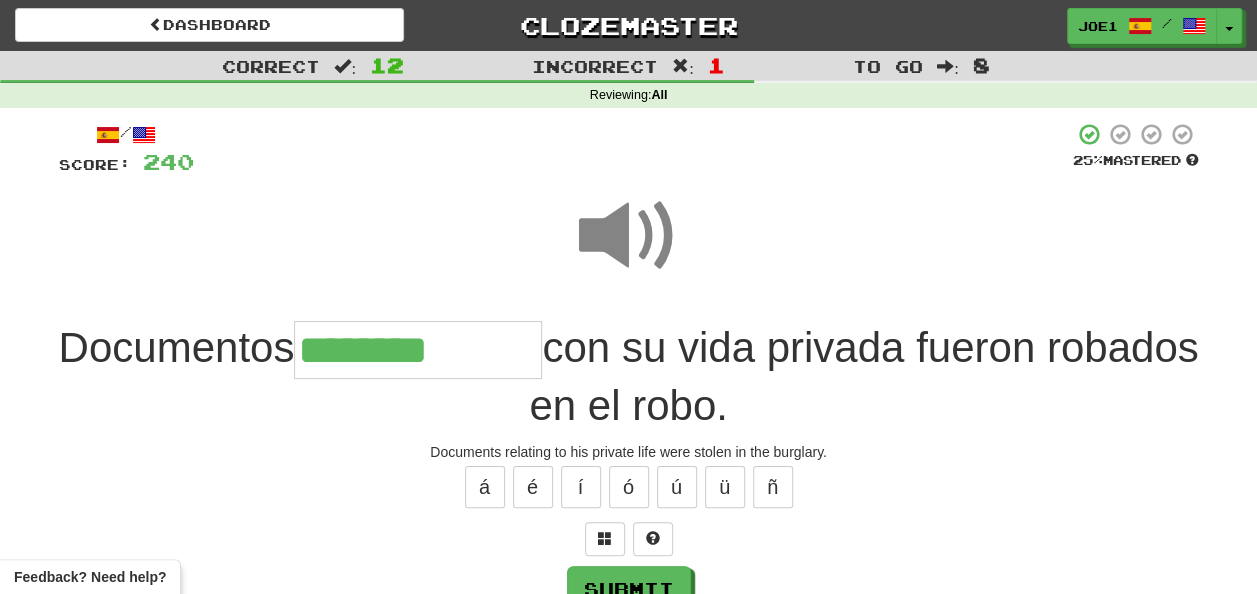 click on "********" at bounding box center [418, 350] 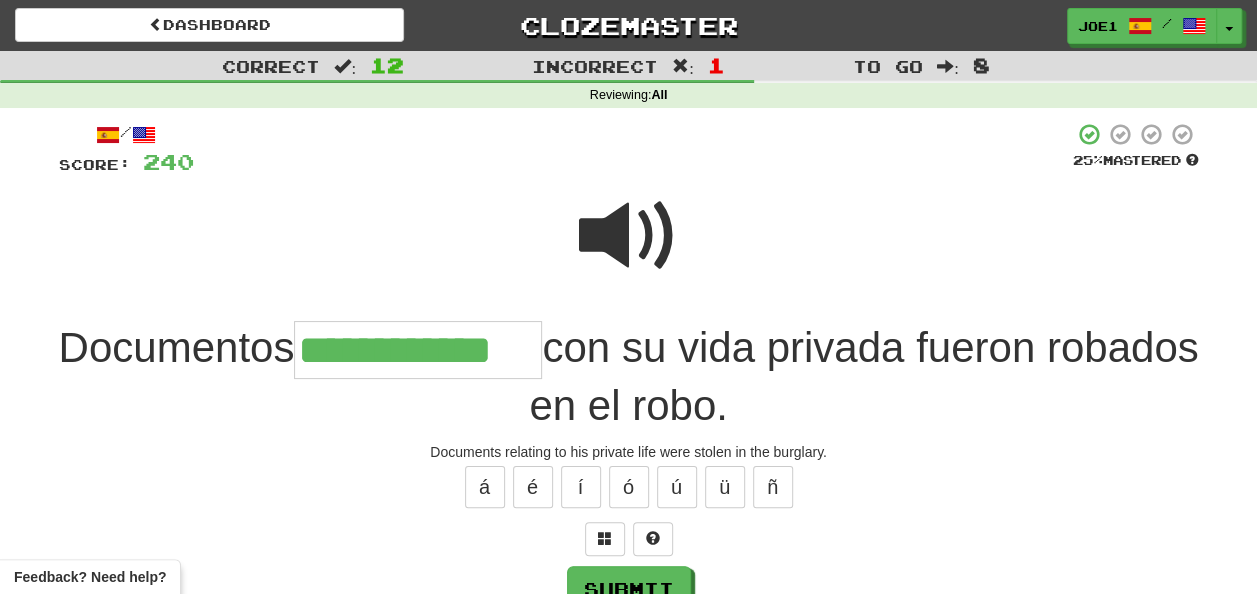 type on "**********" 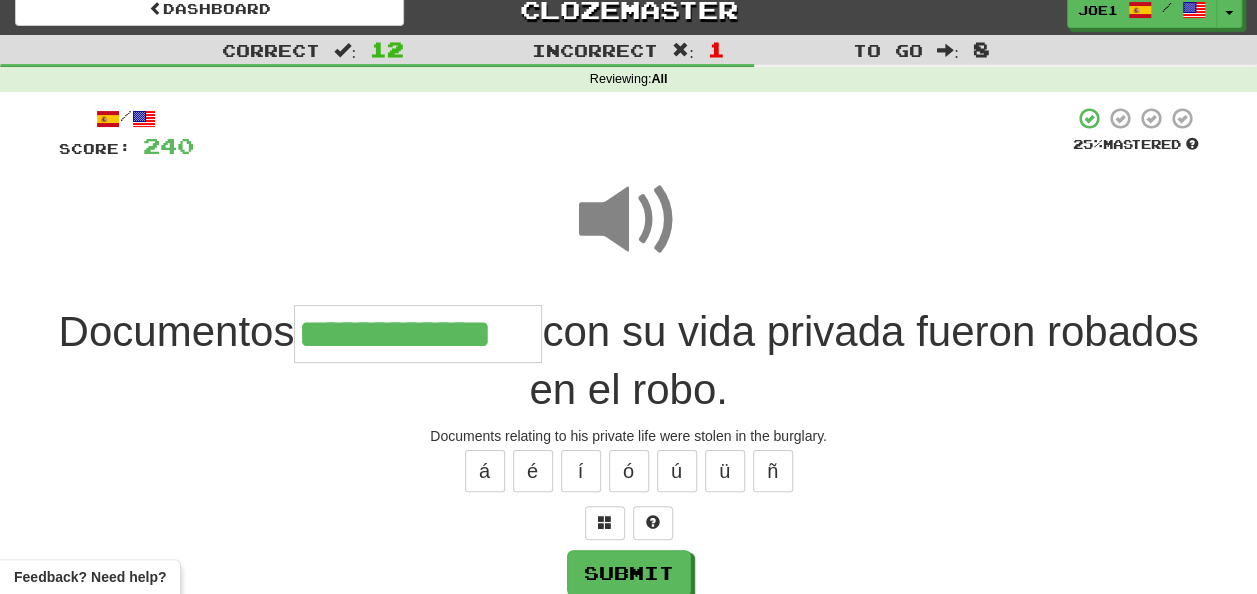 scroll, scrollTop: 100, scrollLeft: 0, axis: vertical 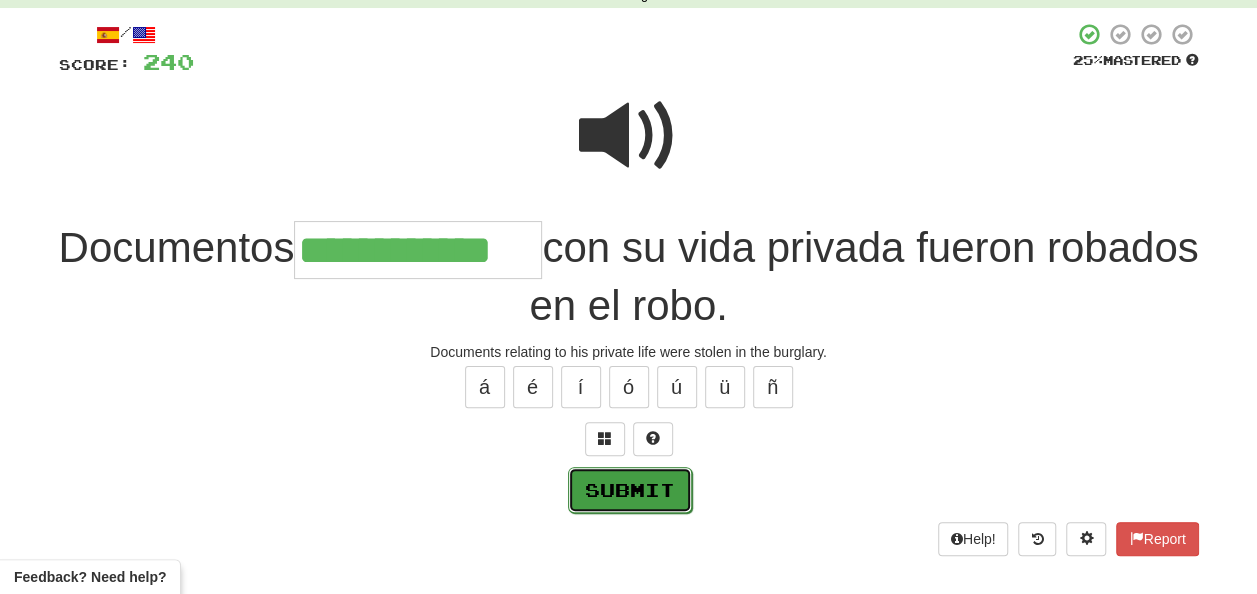 click on "Submit" at bounding box center (630, 490) 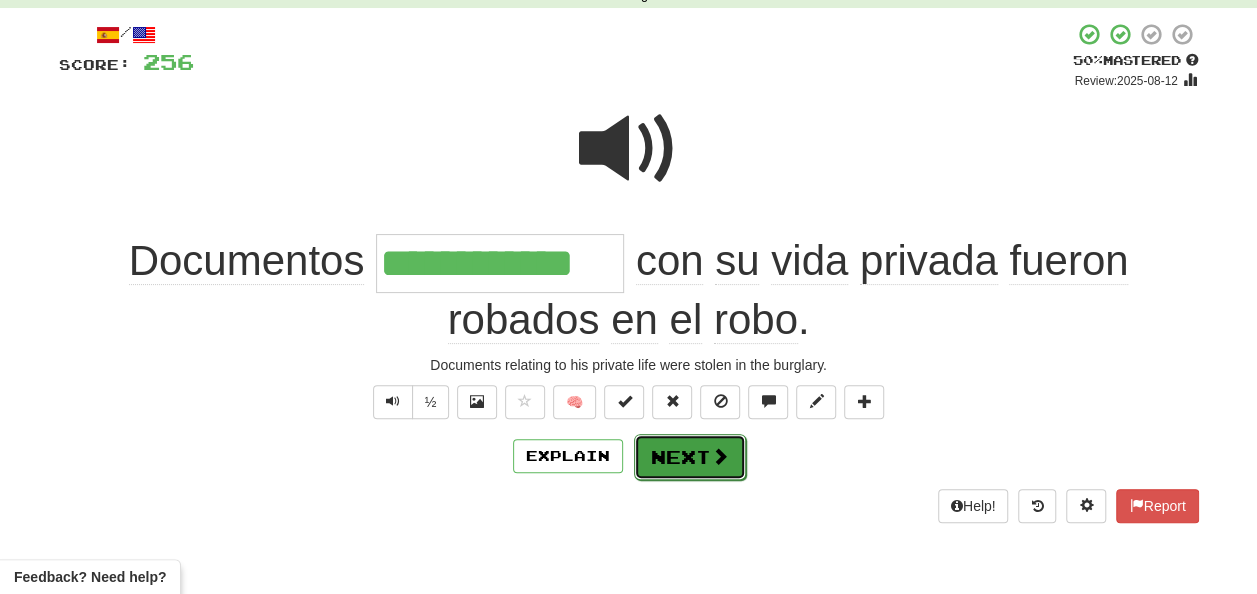 click on "Next" at bounding box center [690, 457] 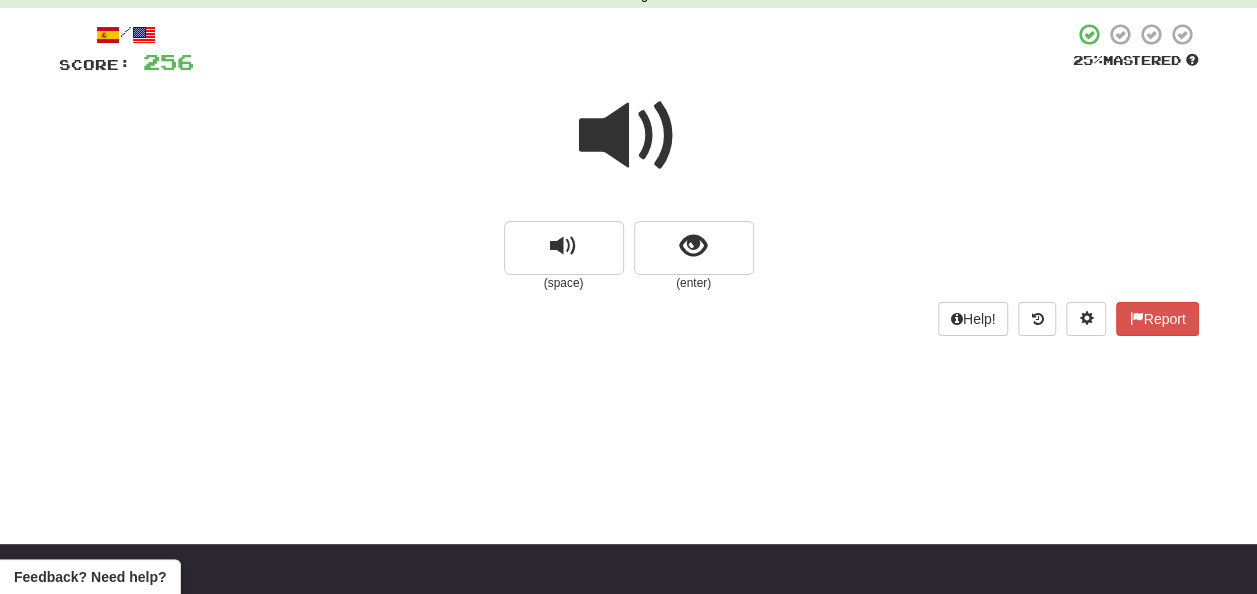click at bounding box center (629, 136) 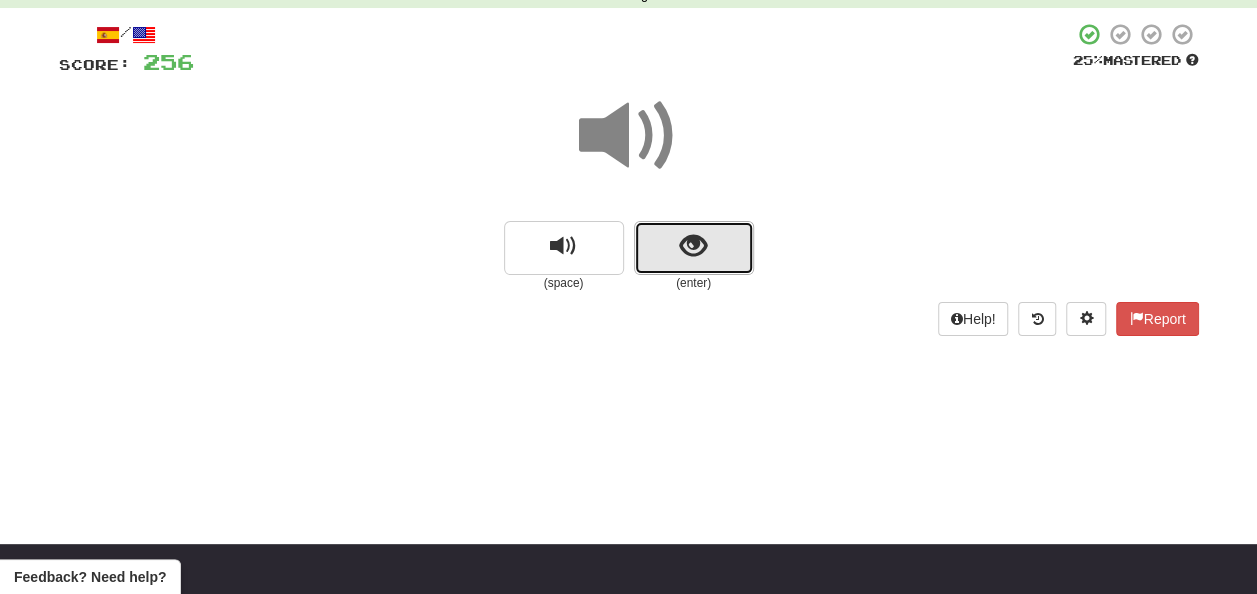 click at bounding box center (693, 246) 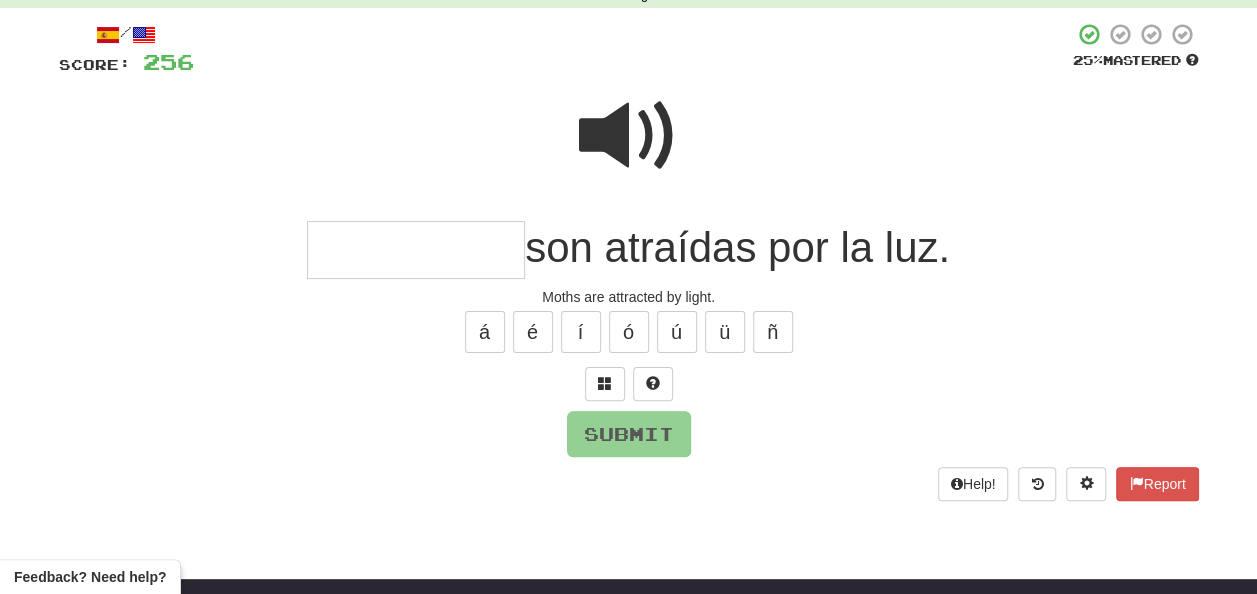 click at bounding box center [629, 136] 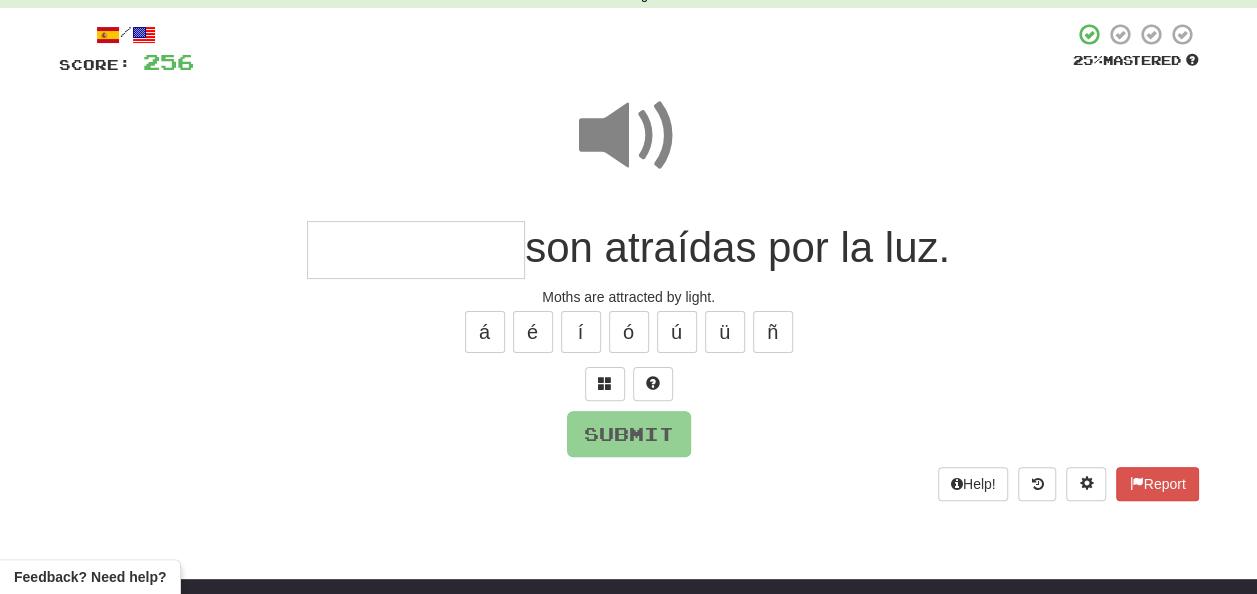 click at bounding box center (416, 250) 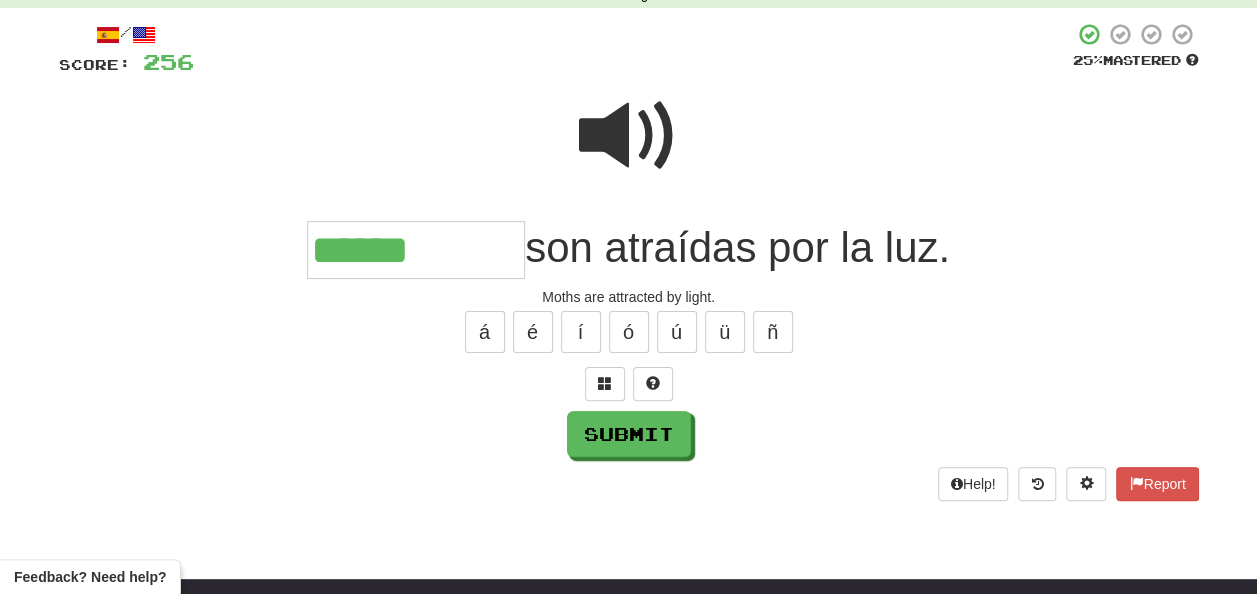 click at bounding box center (629, 136) 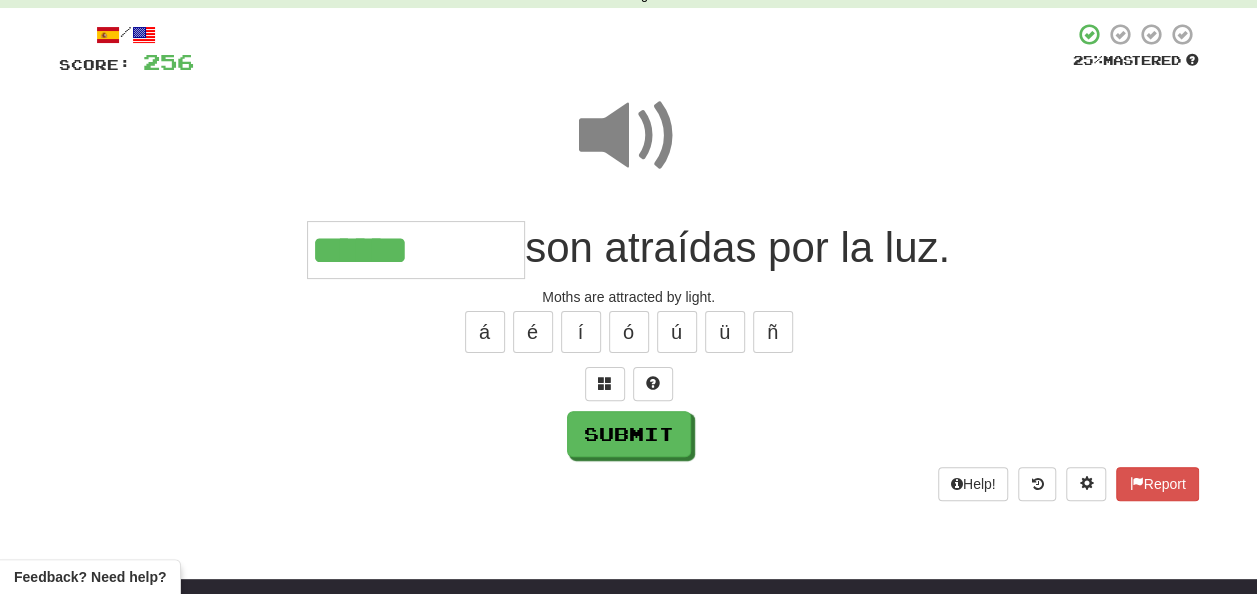 click on "******" at bounding box center [416, 250] 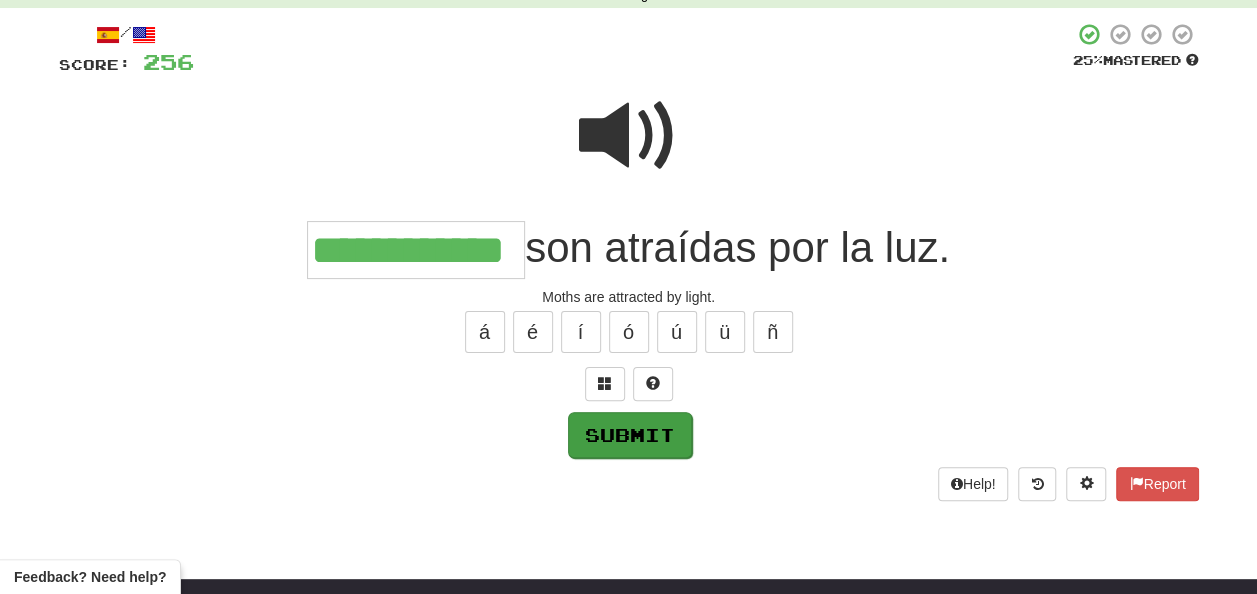 type on "**********" 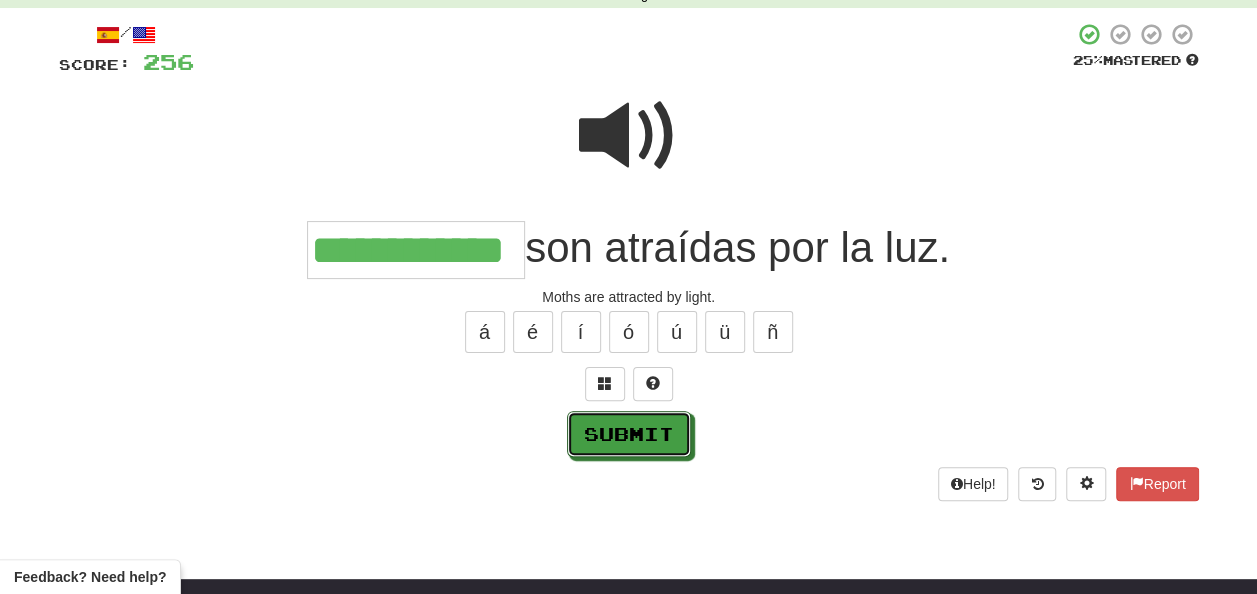 click on "Submit" at bounding box center [629, 434] 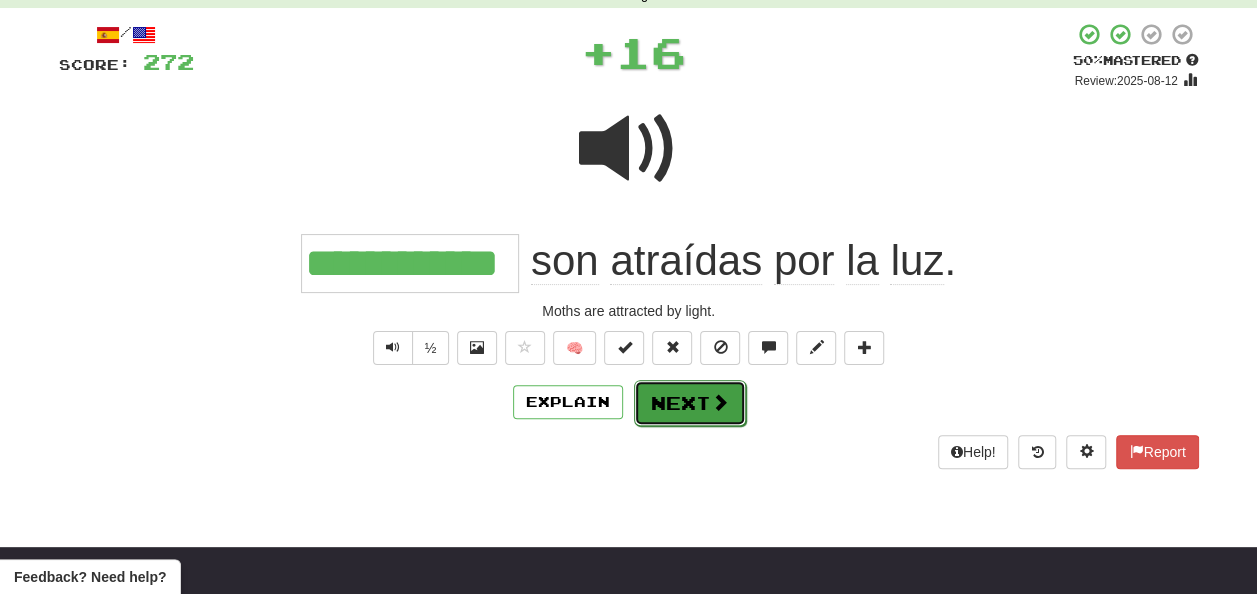 click on "Next" at bounding box center [690, 403] 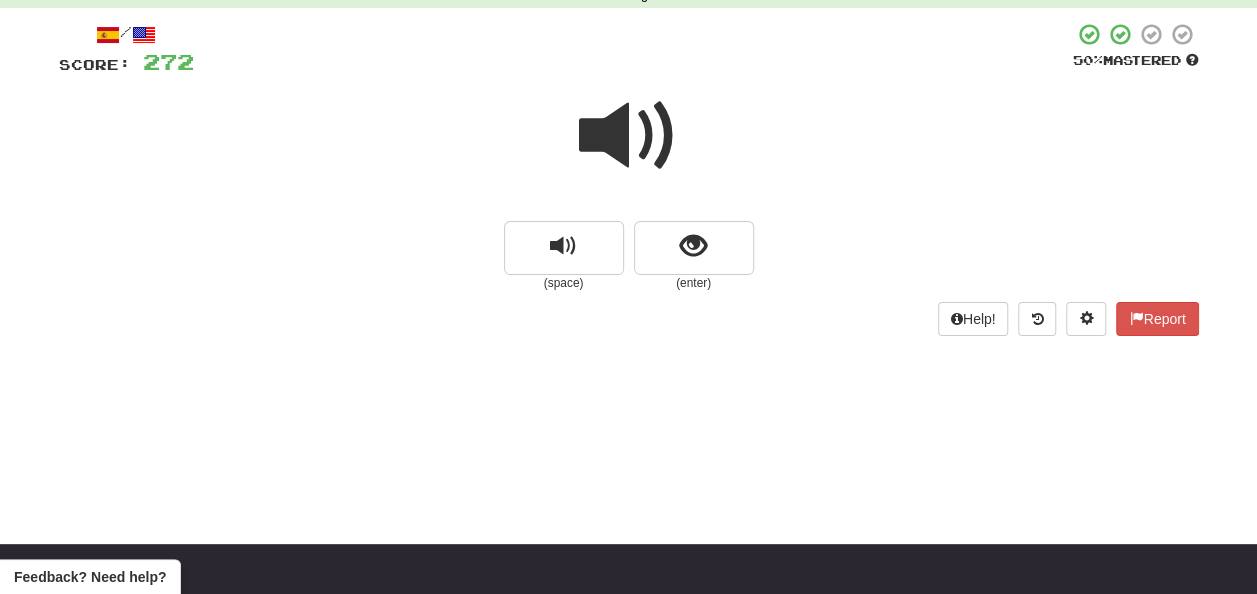 click at bounding box center (629, 136) 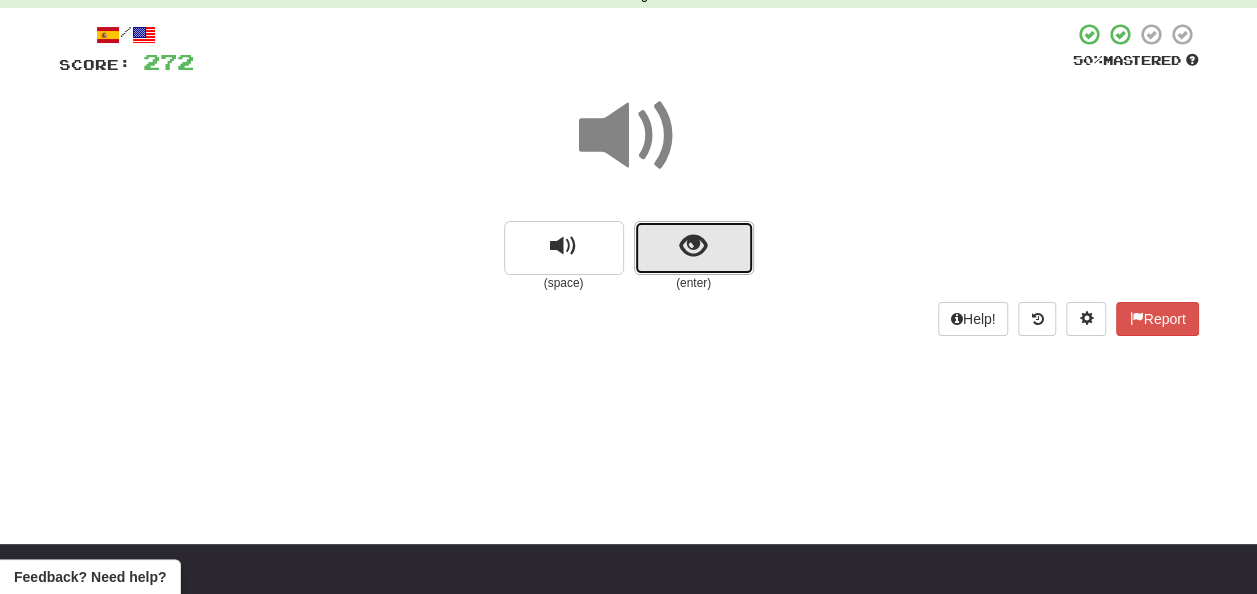 click at bounding box center (694, 248) 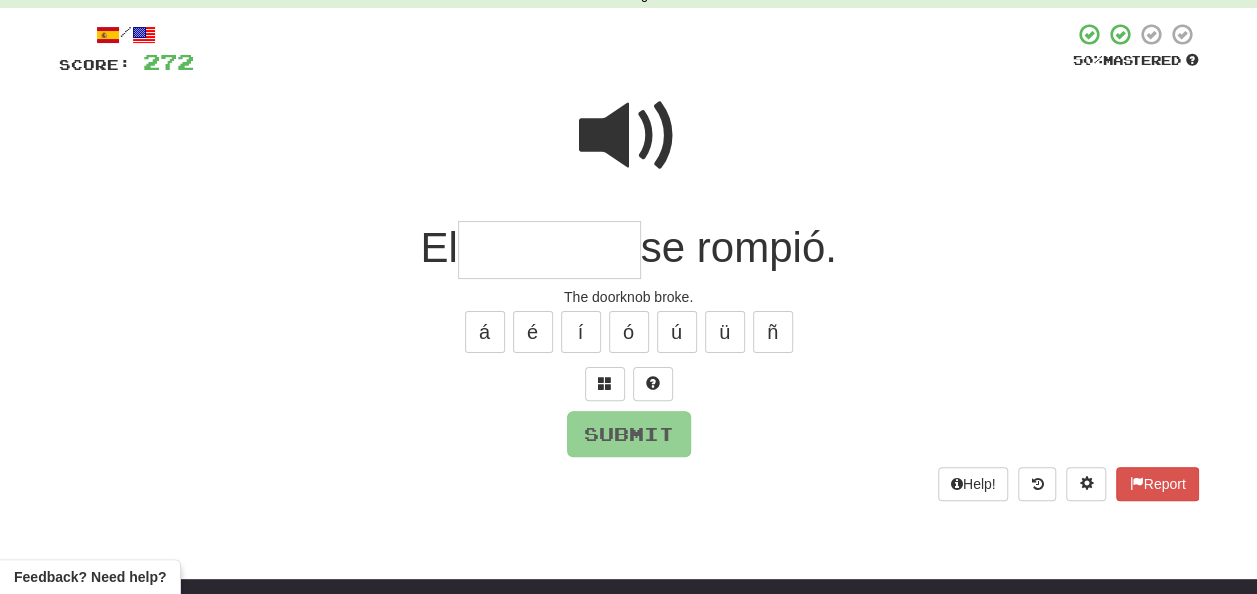 click at bounding box center (549, 250) 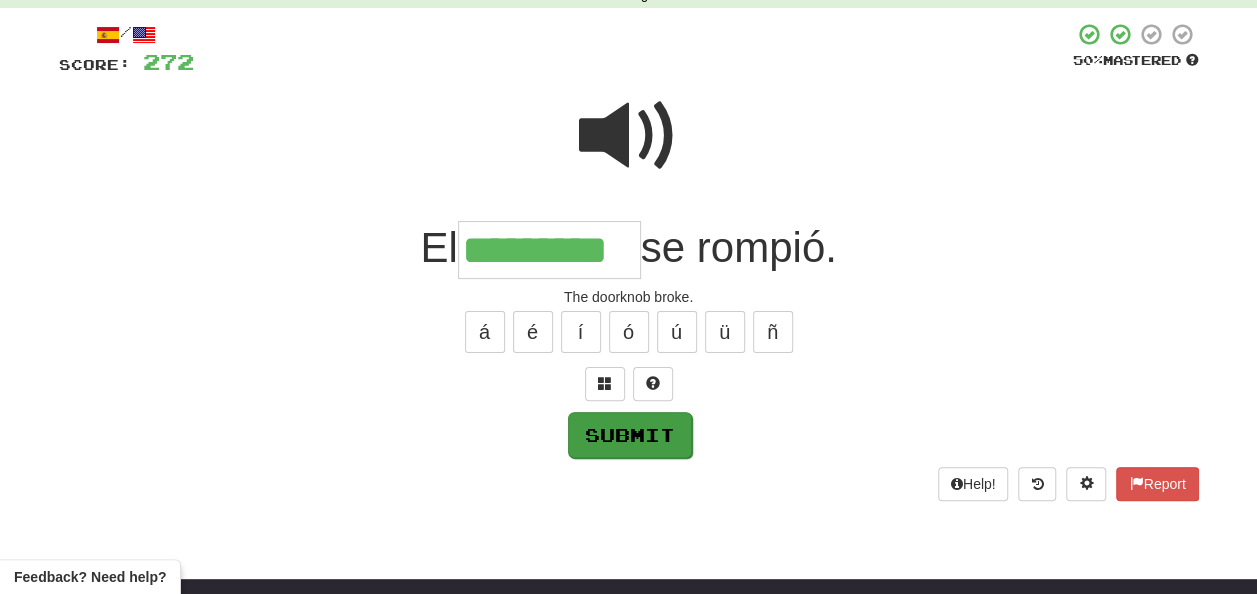 type on "*********" 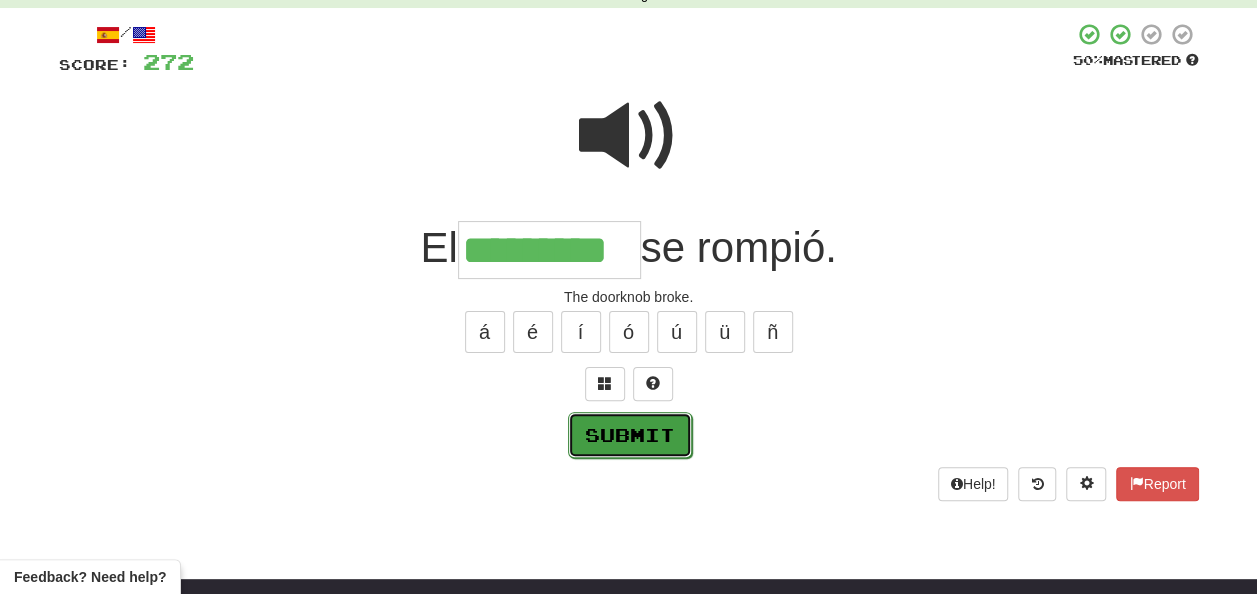 click on "Submit" at bounding box center (630, 435) 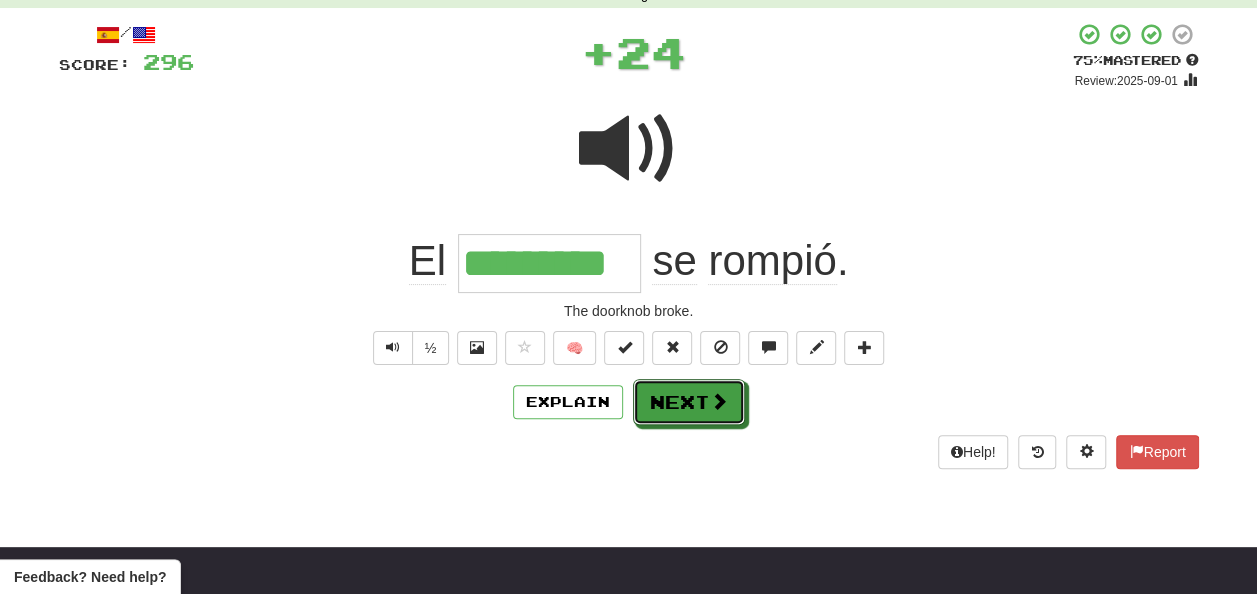 click on "Next" at bounding box center (689, 402) 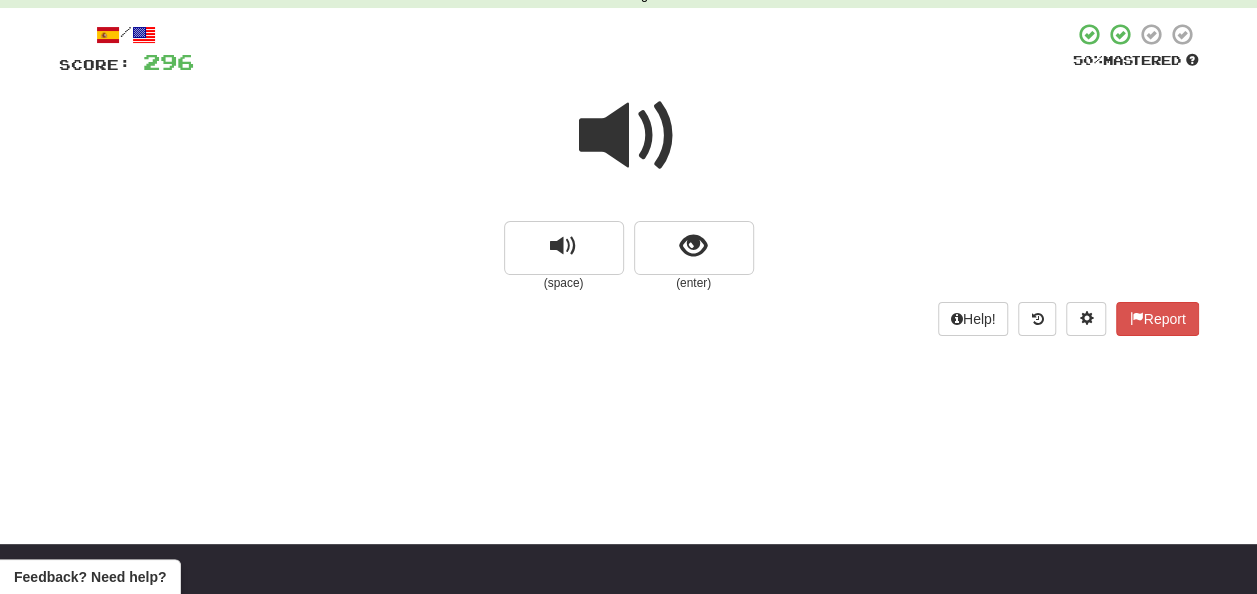 click at bounding box center (629, 136) 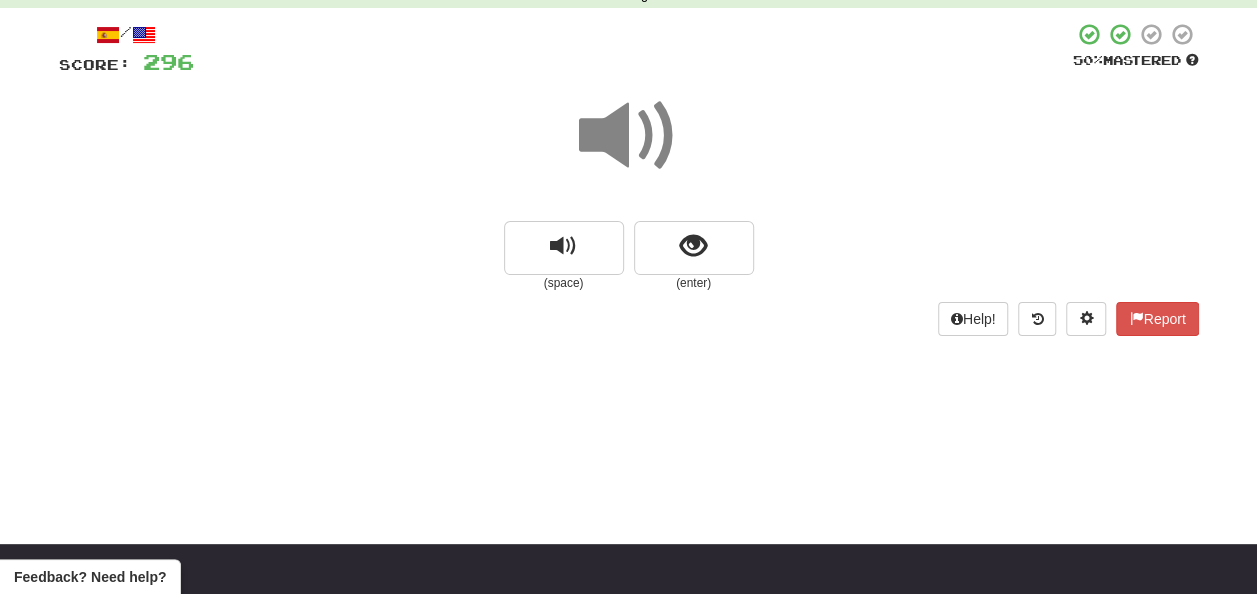 click at bounding box center [629, 136] 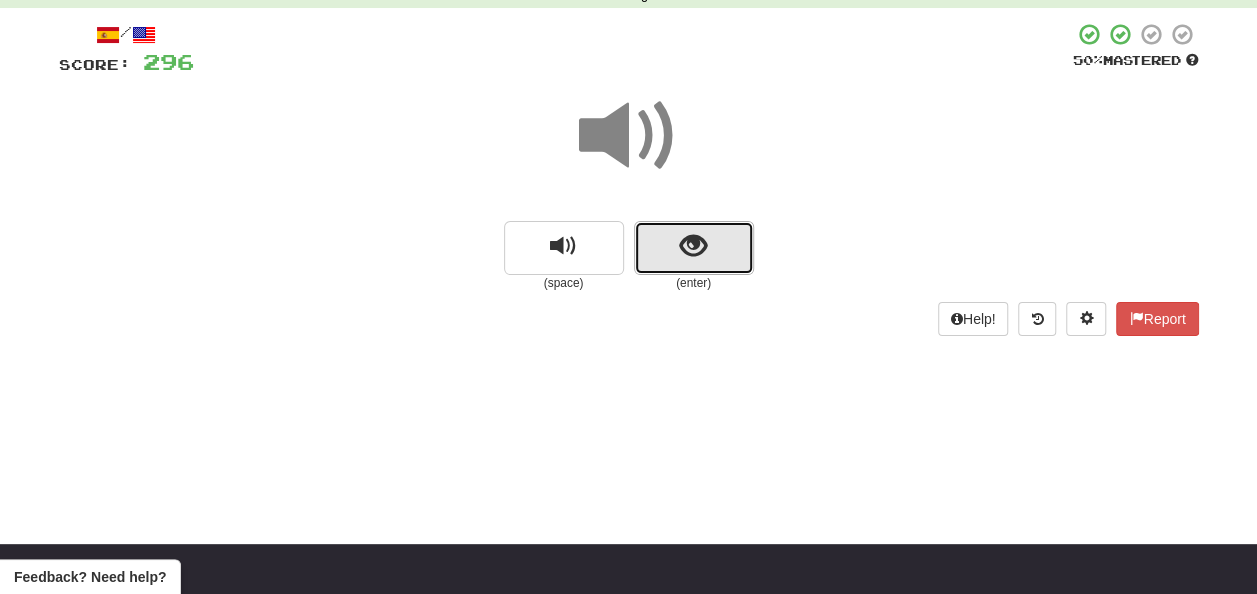 click at bounding box center (694, 248) 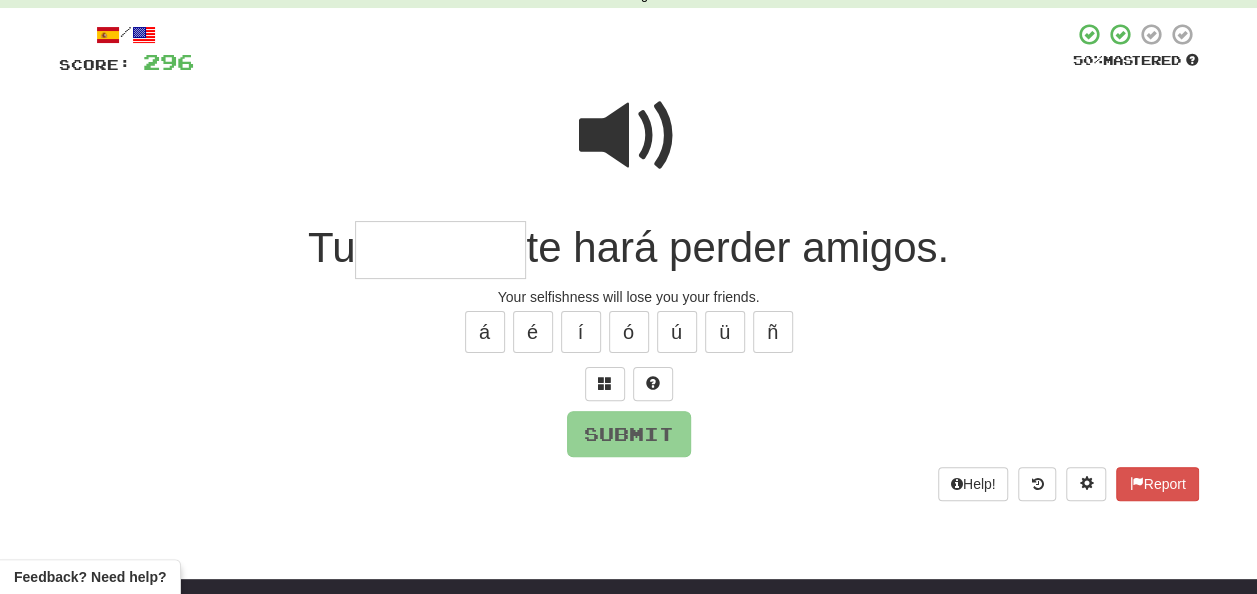 click at bounding box center (629, 136) 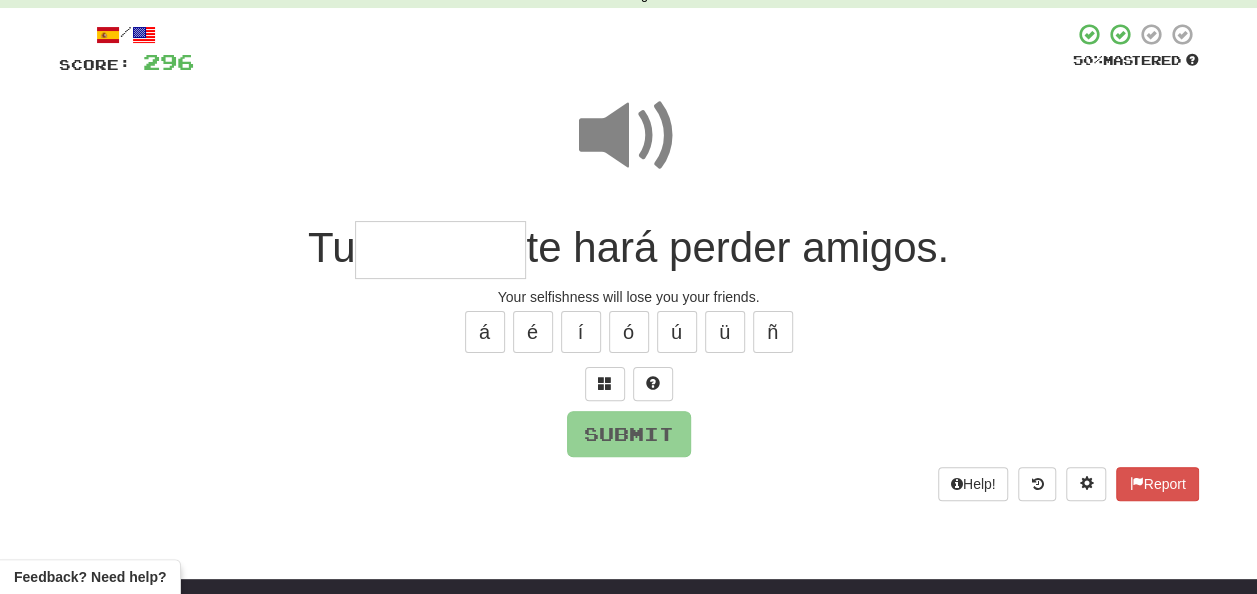 click at bounding box center (440, 250) 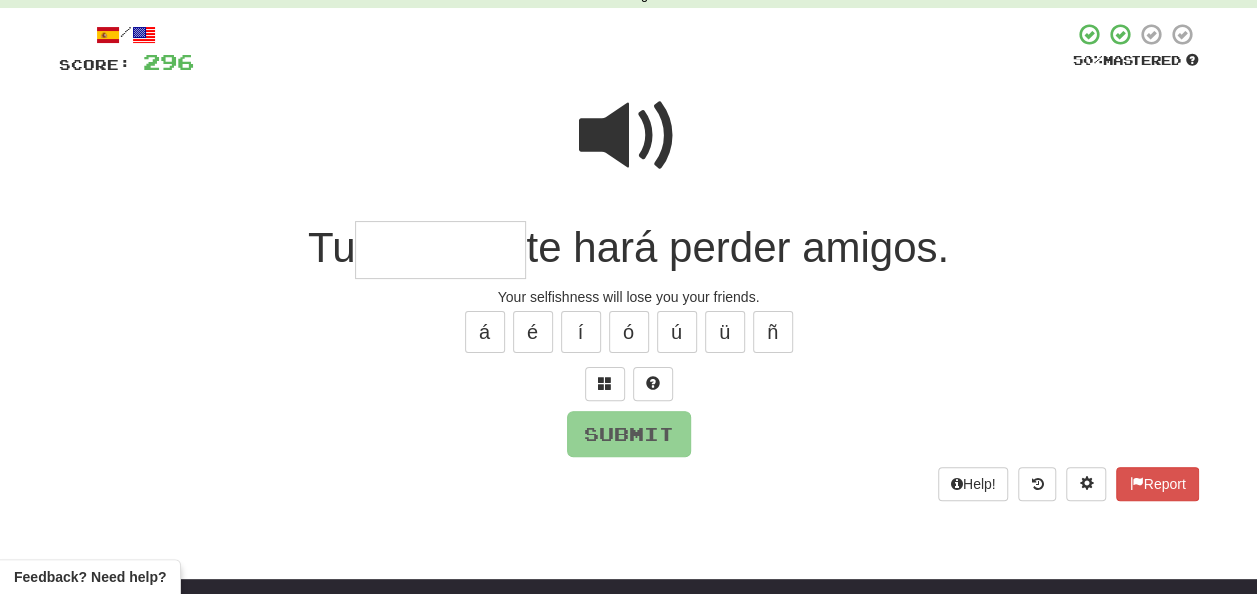 type on "*" 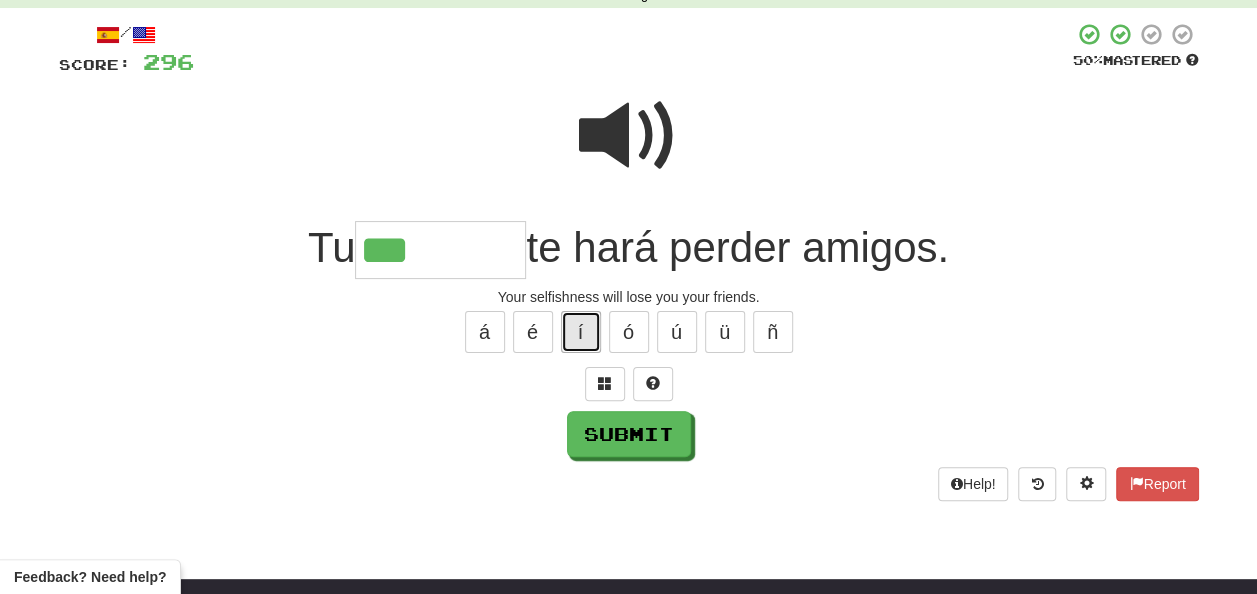 click on "í" at bounding box center [581, 332] 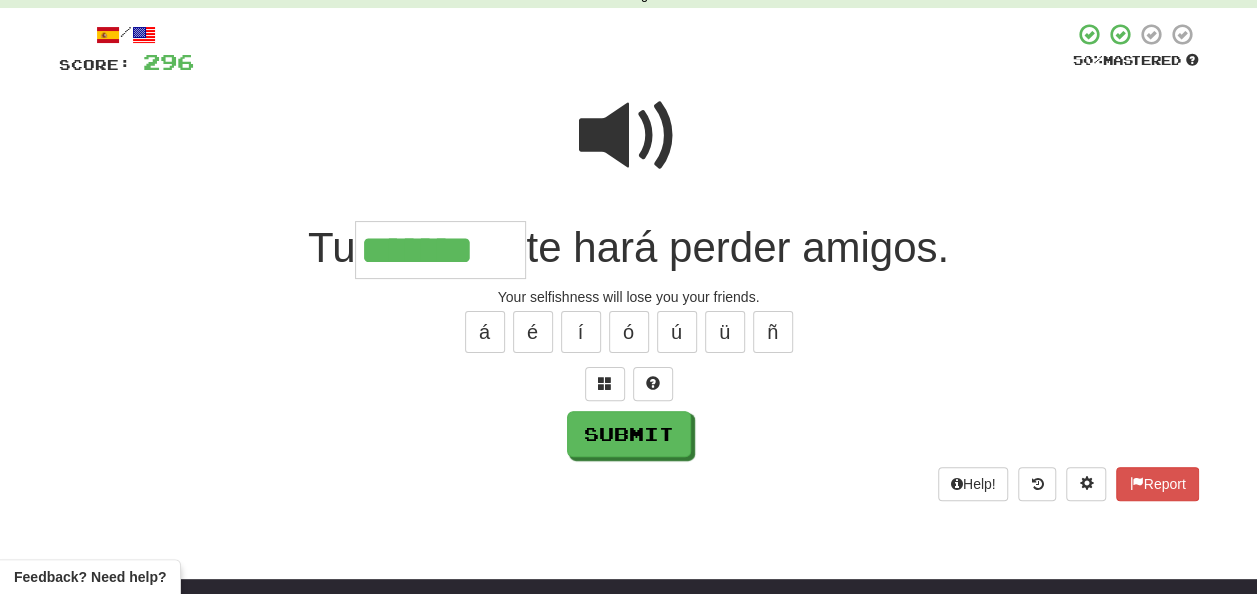type on "*******" 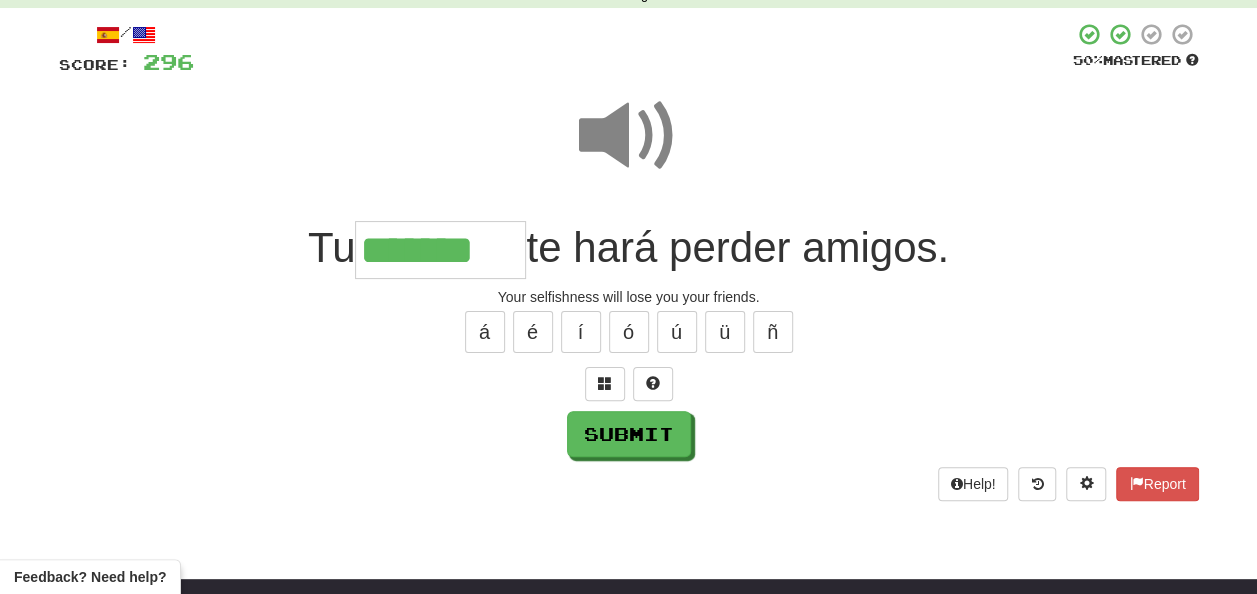 click at bounding box center [629, 136] 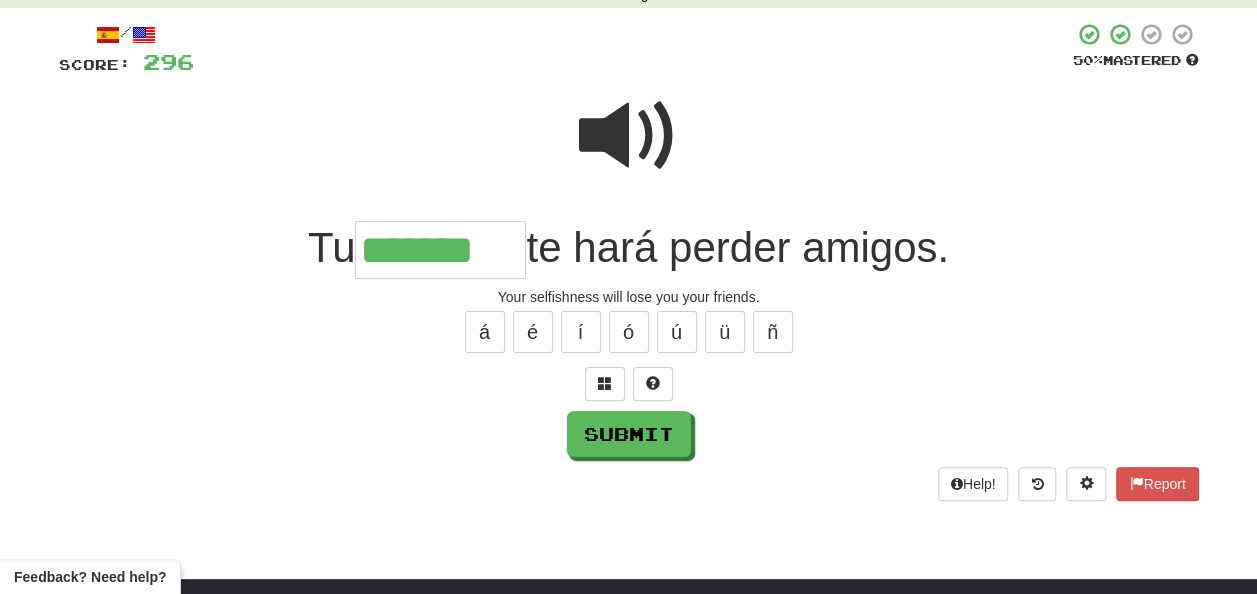 click at bounding box center [629, 136] 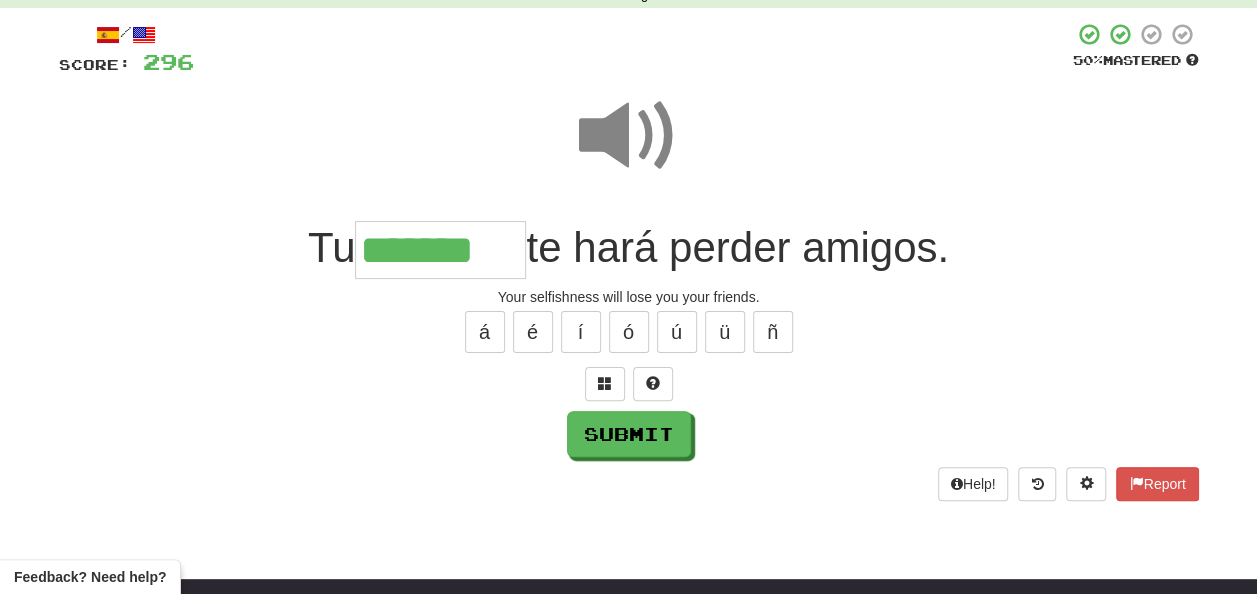 click at bounding box center [629, 136] 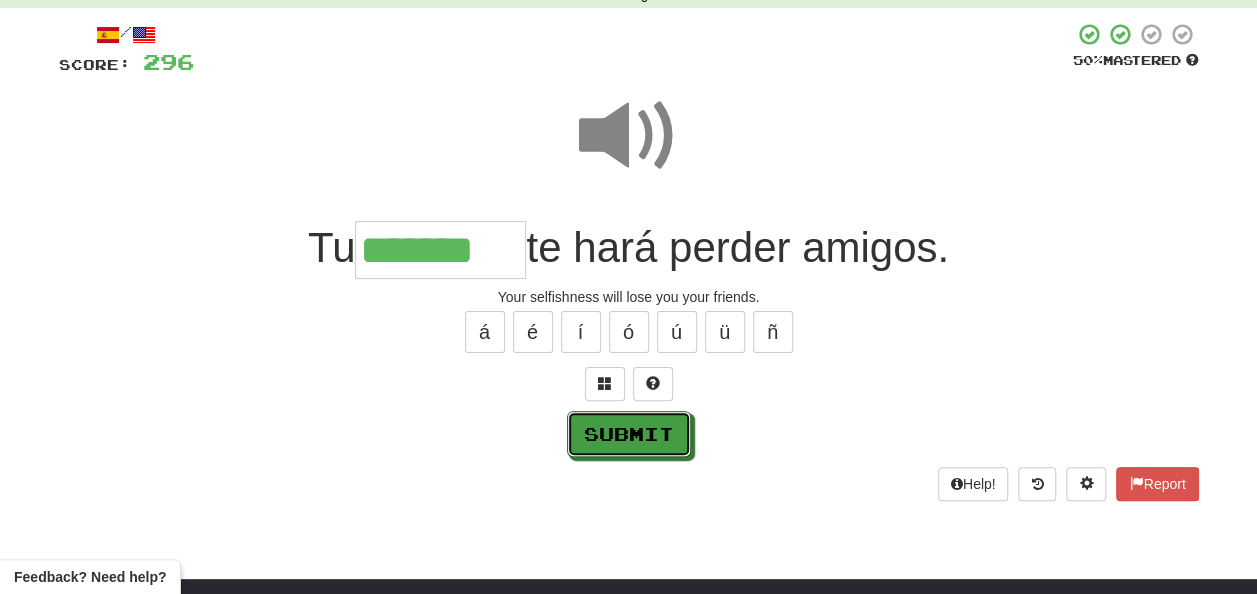 click on "Submit" at bounding box center [629, 434] 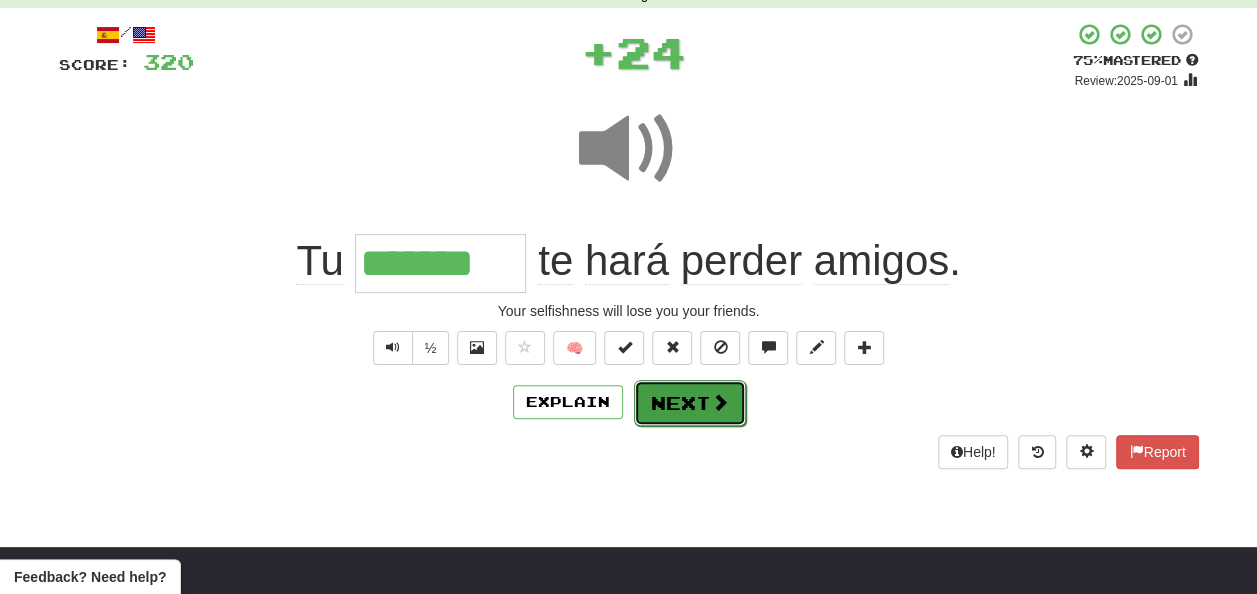 click on "Next" at bounding box center (690, 403) 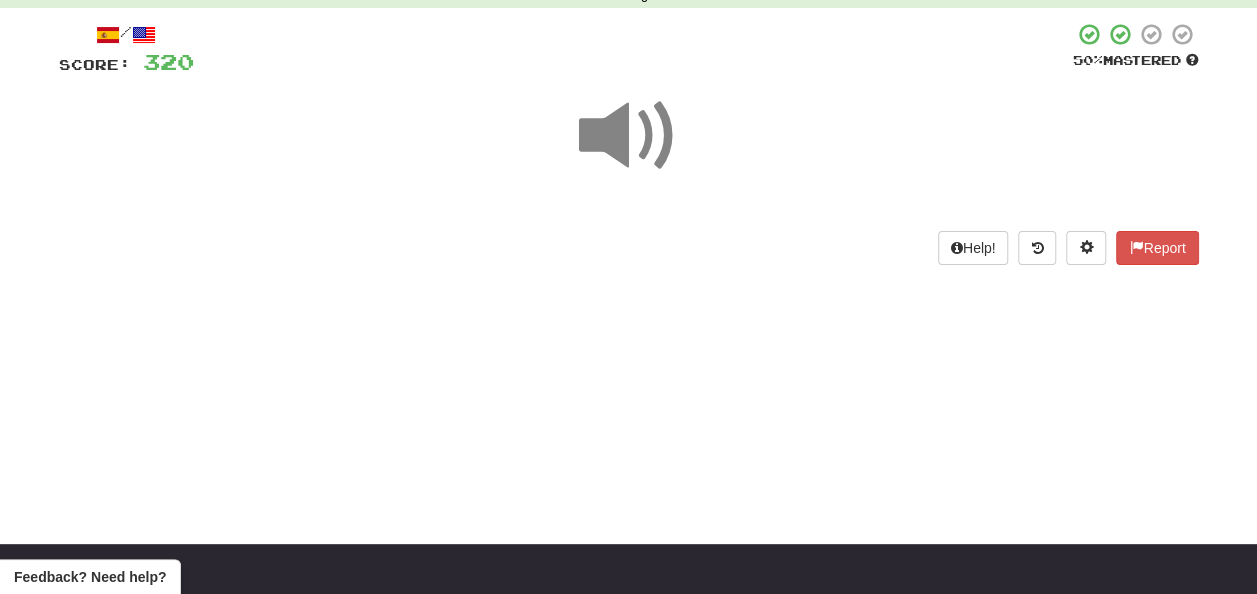 click at bounding box center [629, 136] 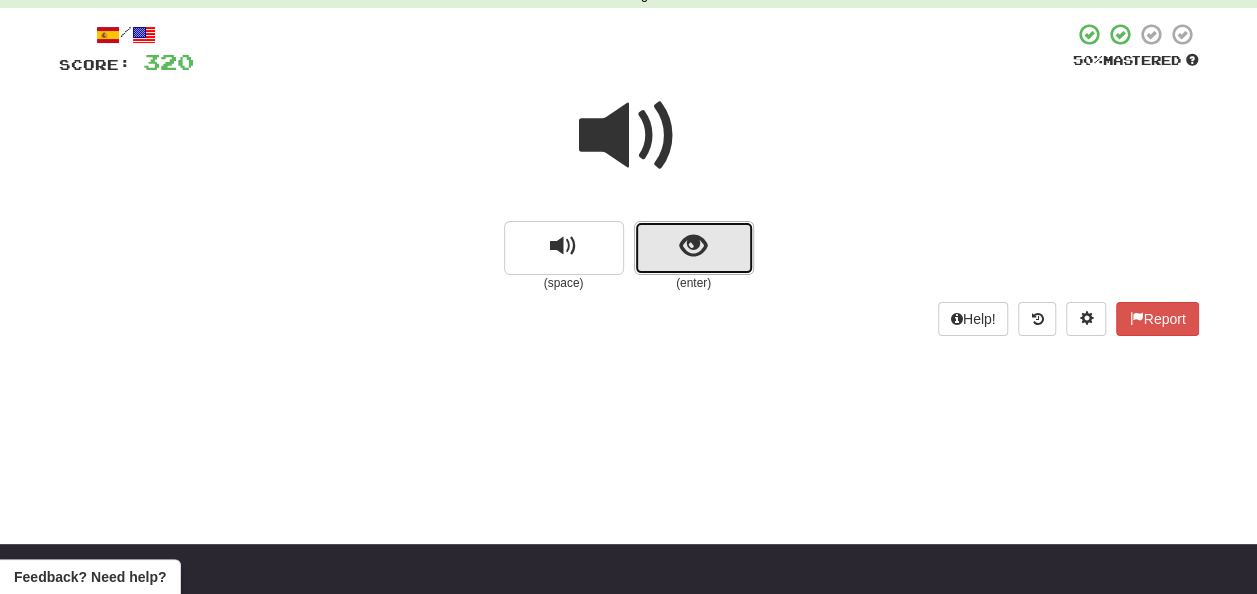 click at bounding box center [694, 248] 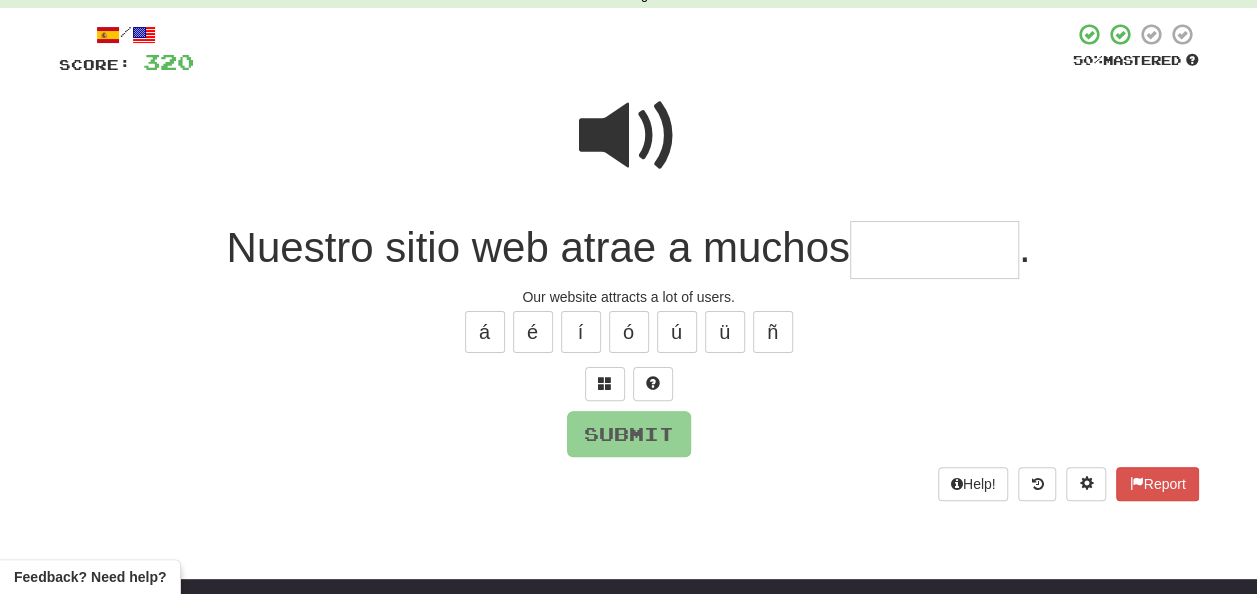 click at bounding box center (629, 136) 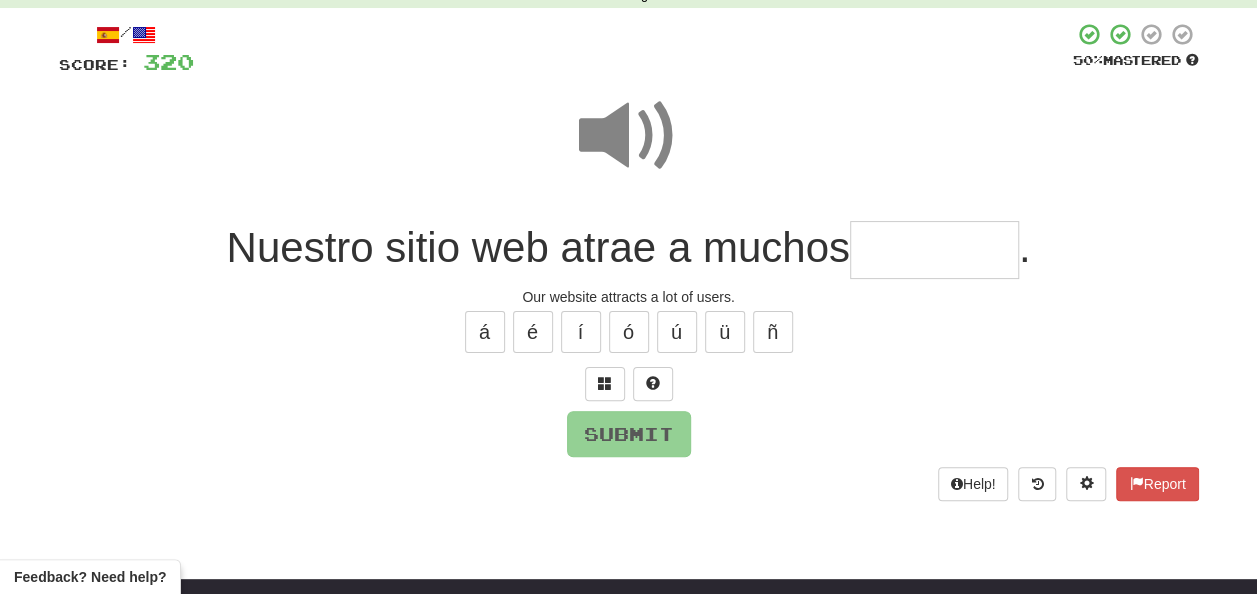 click at bounding box center (934, 250) 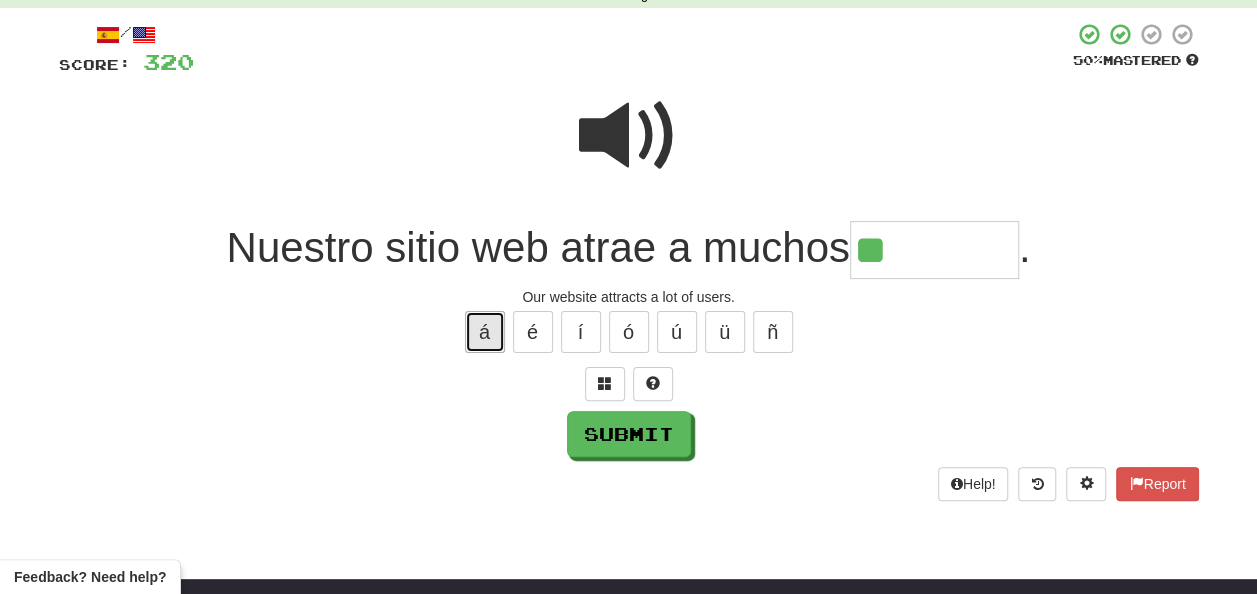 click on "á" at bounding box center (485, 332) 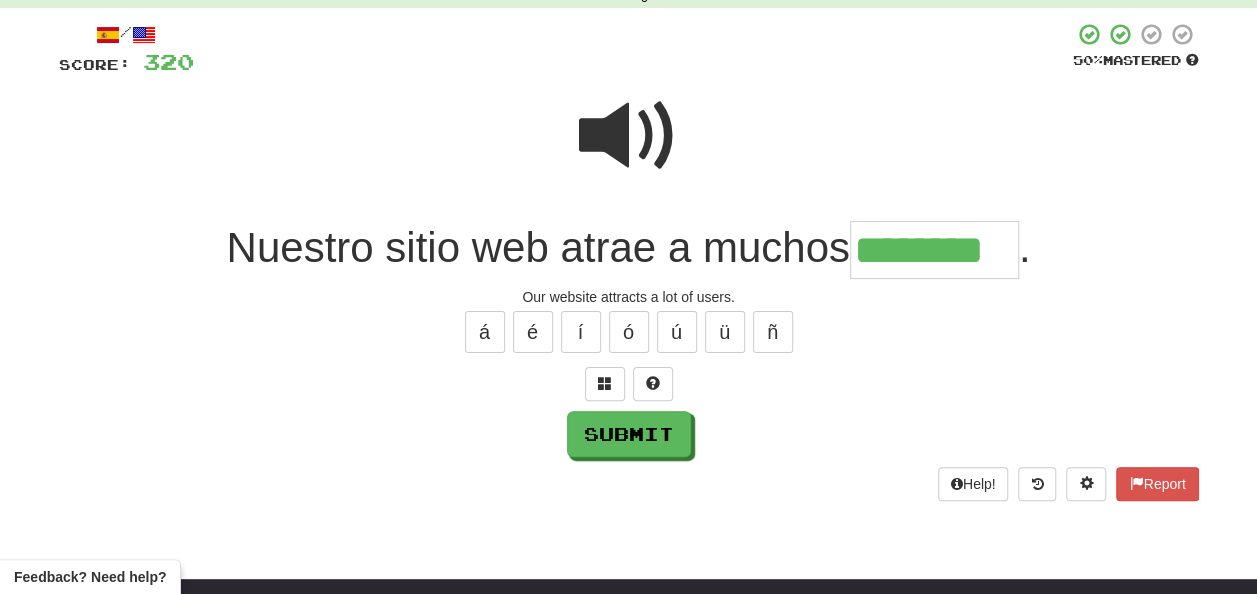 type on "********" 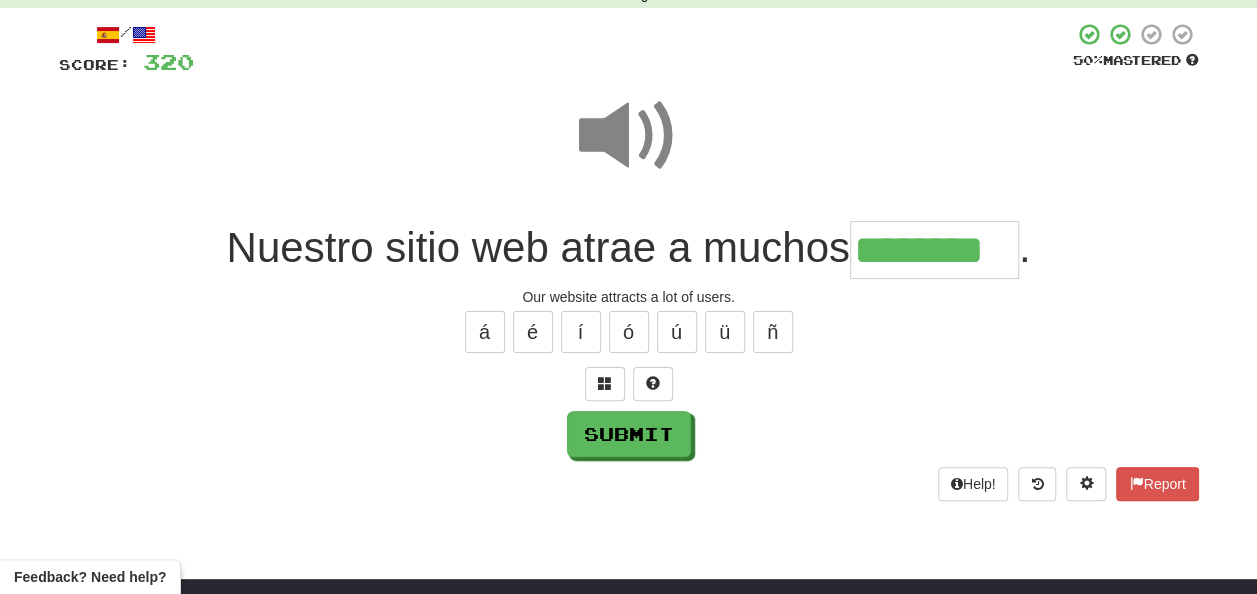 click at bounding box center [629, 136] 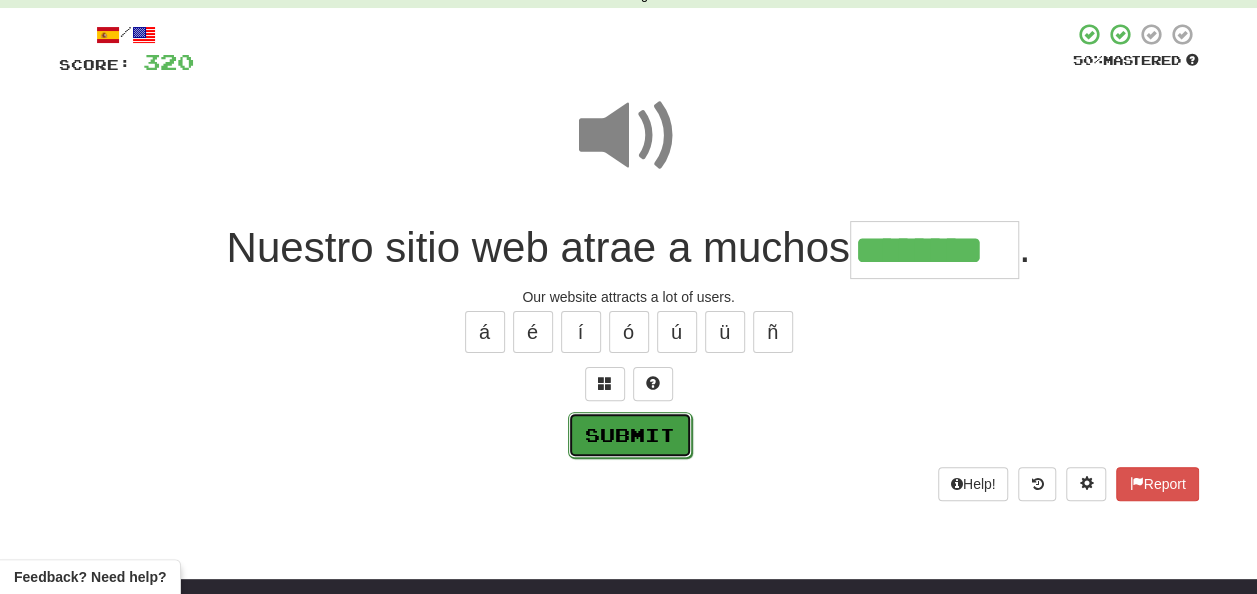 click on "Submit" at bounding box center (630, 435) 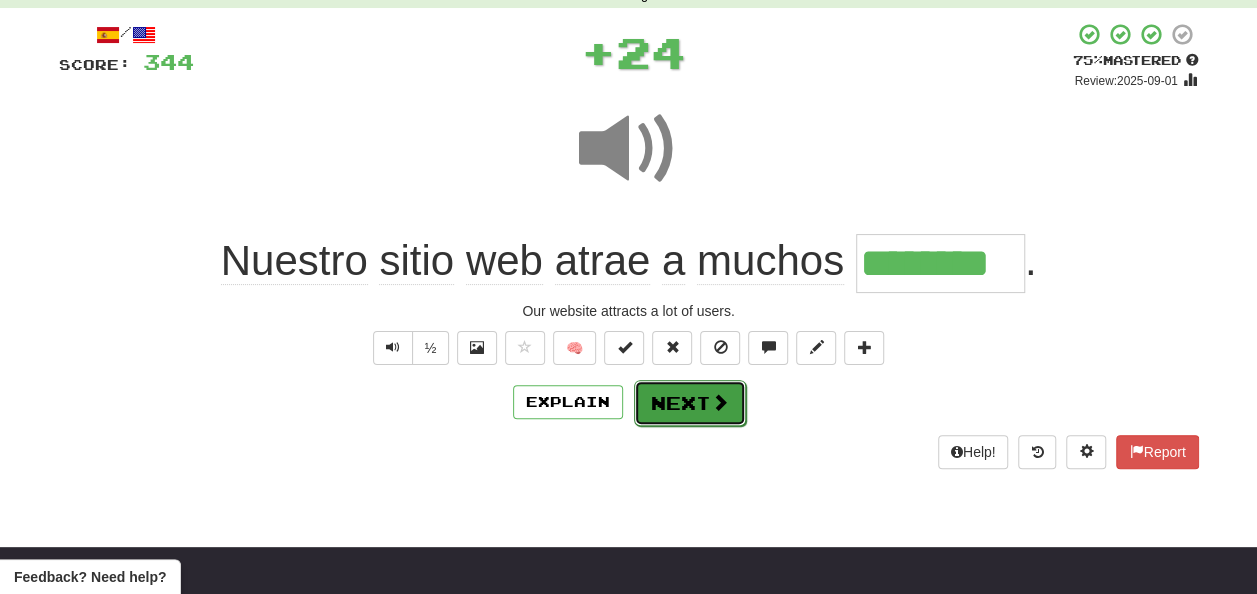 click on "Next" at bounding box center (690, 403) 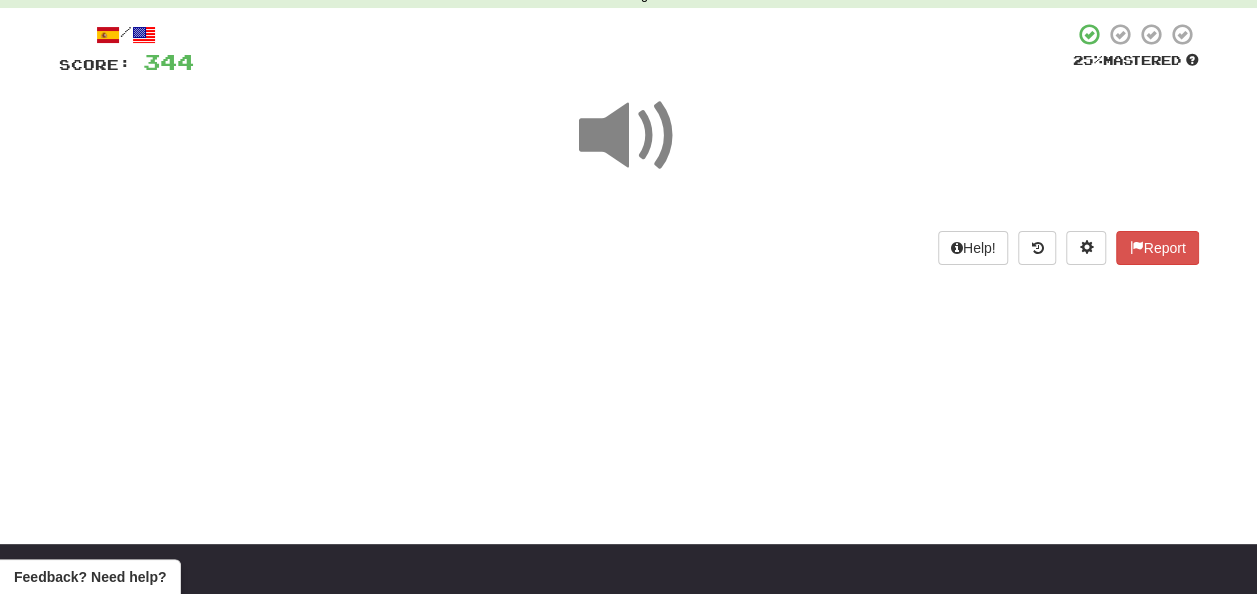 click at bounding box center (629, 136) 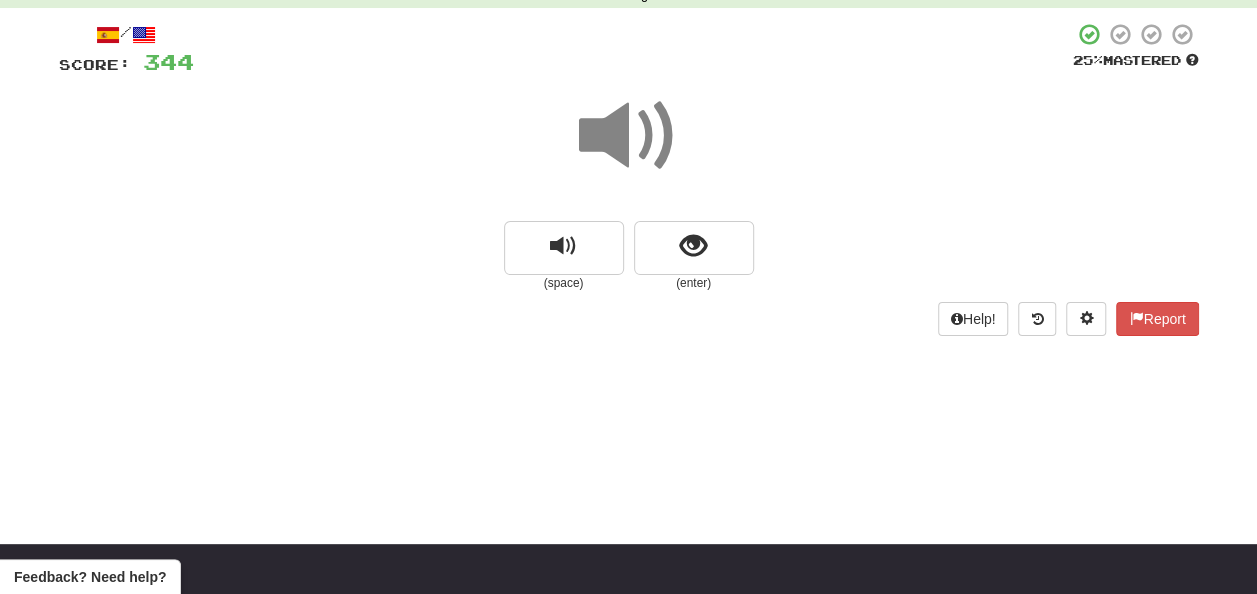 click at bounding box center [629, 136] 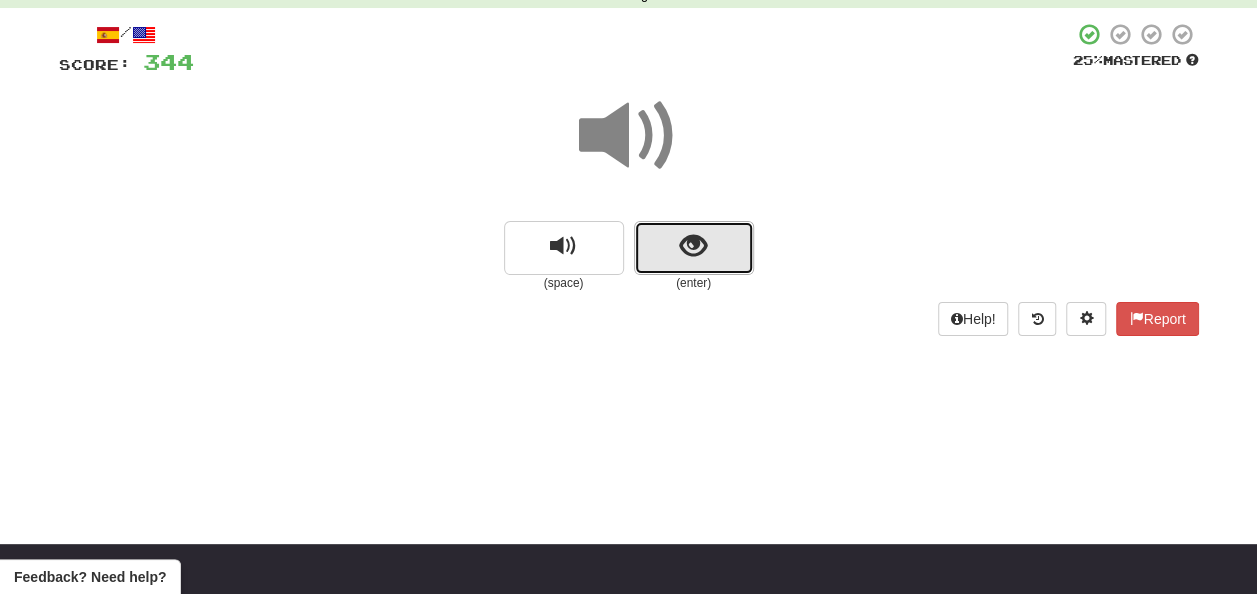 click at bounding box center (693, 246) 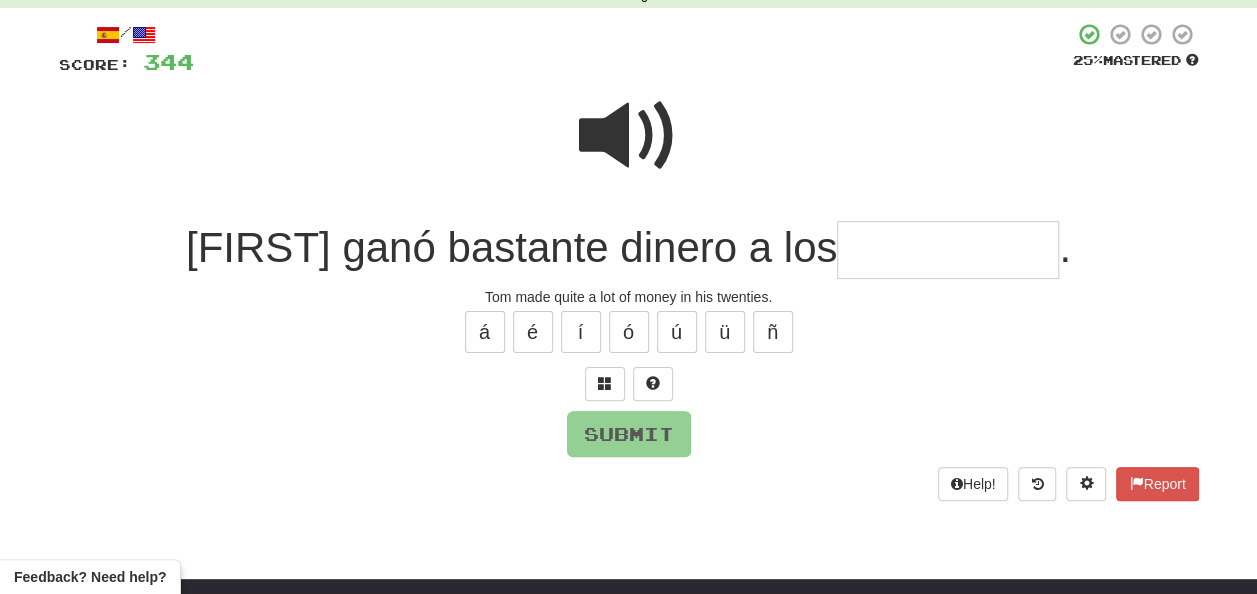 click at bounding box center (629, 136) 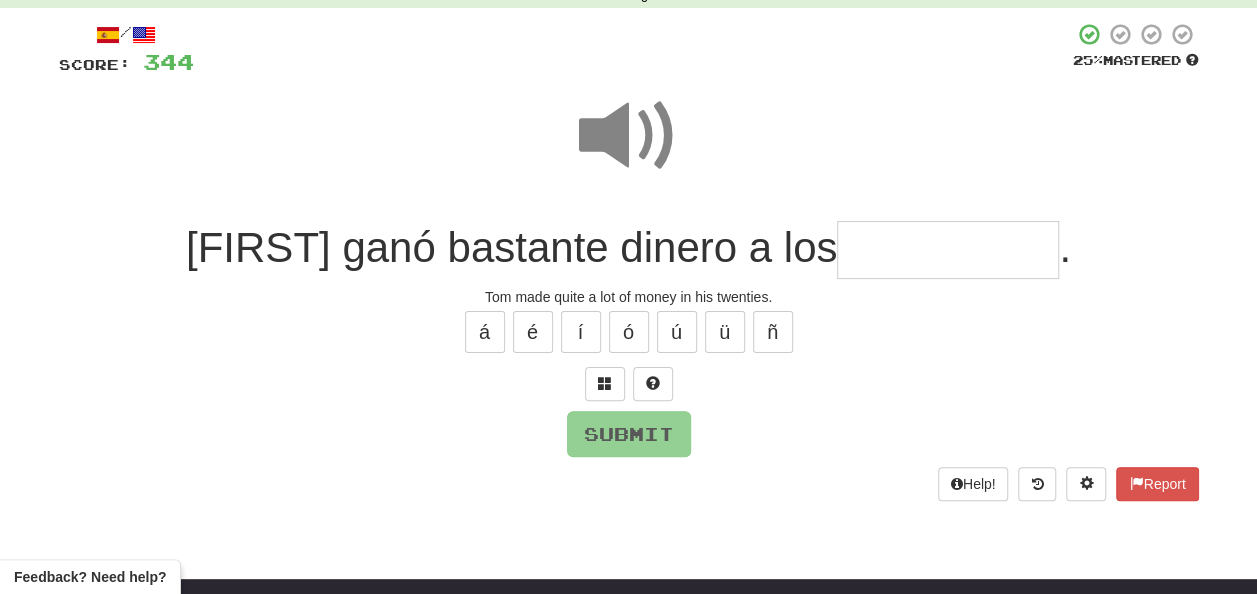 click at bounding box center [948, 250] 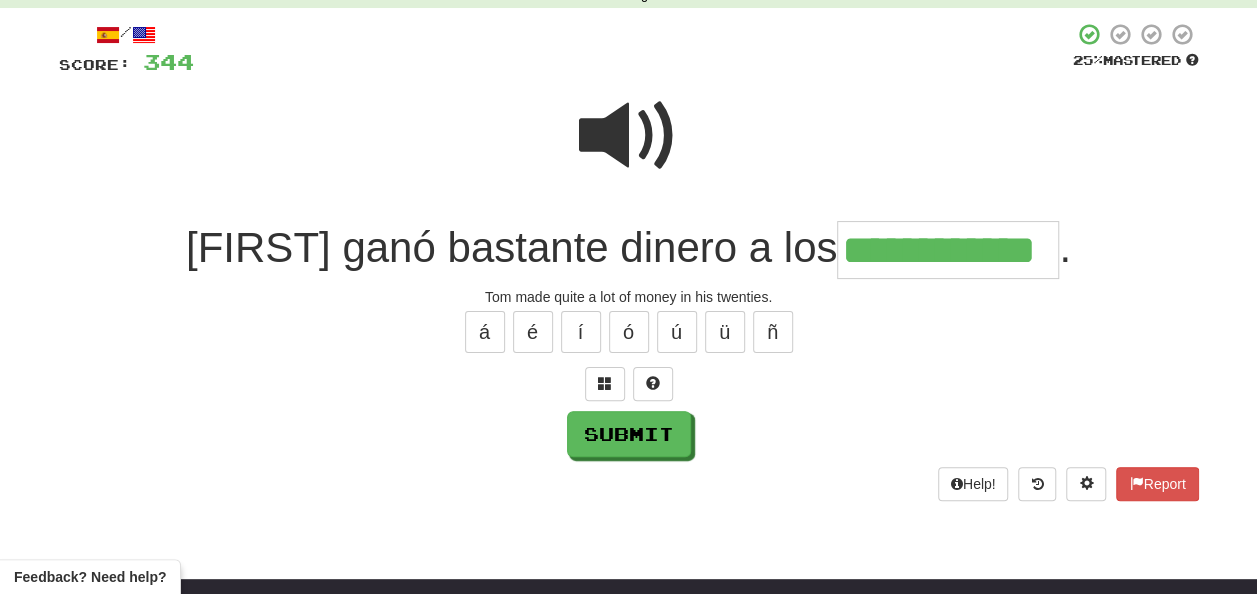 type on "**********" 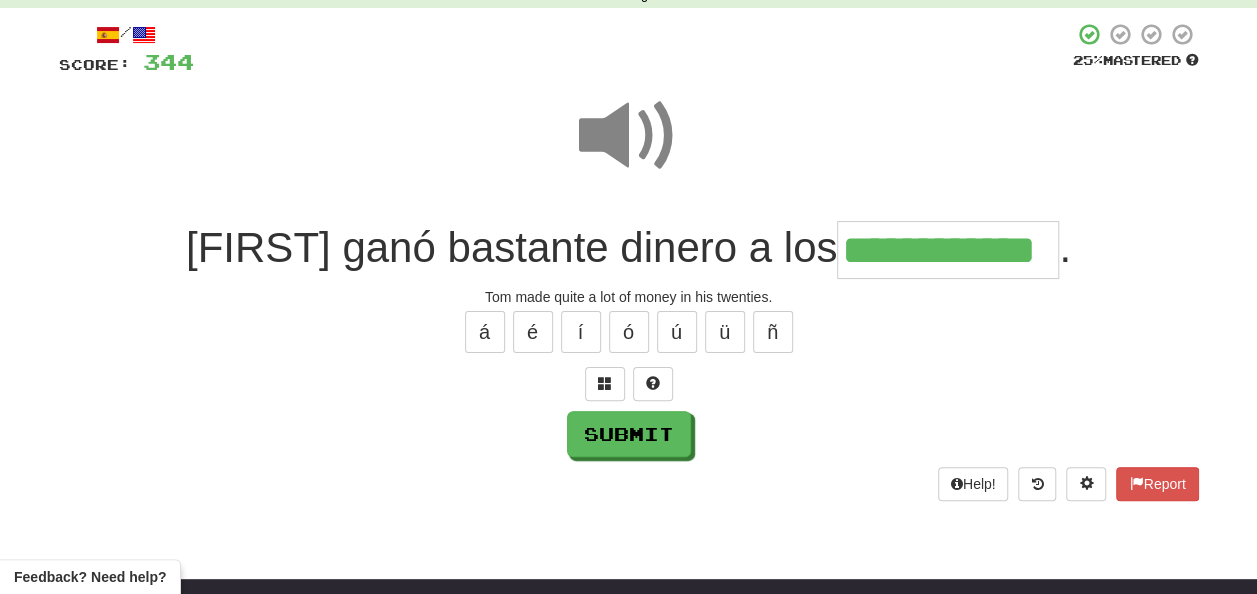 click at bounding box center [629, 136] 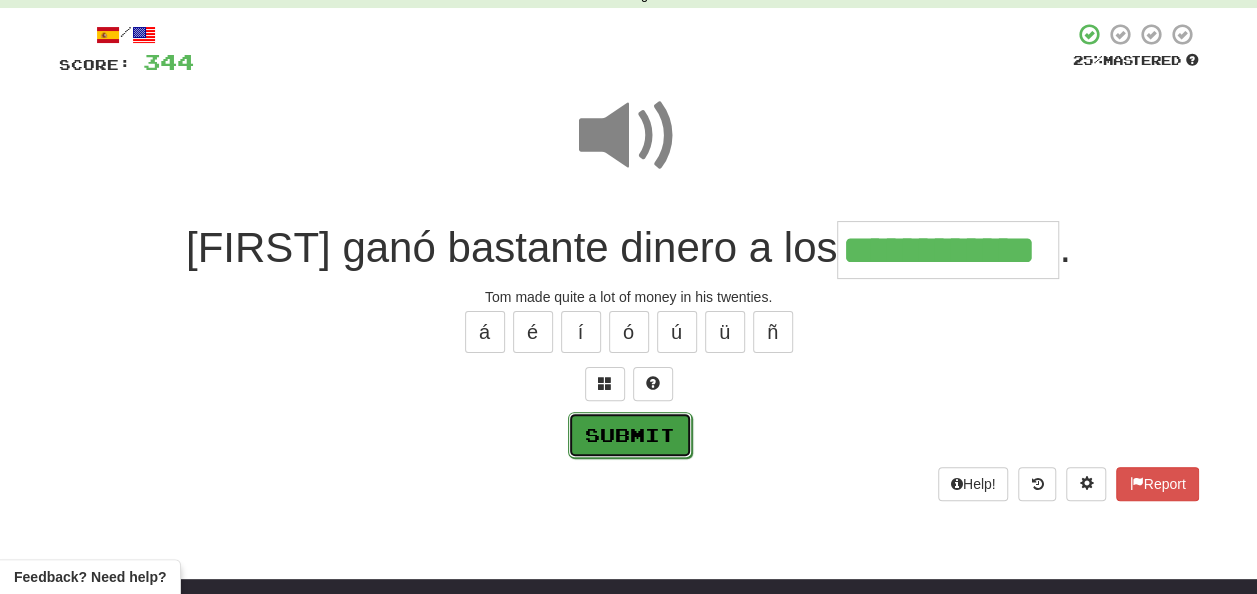 click on "Submit" at bounding box center [630, 435] 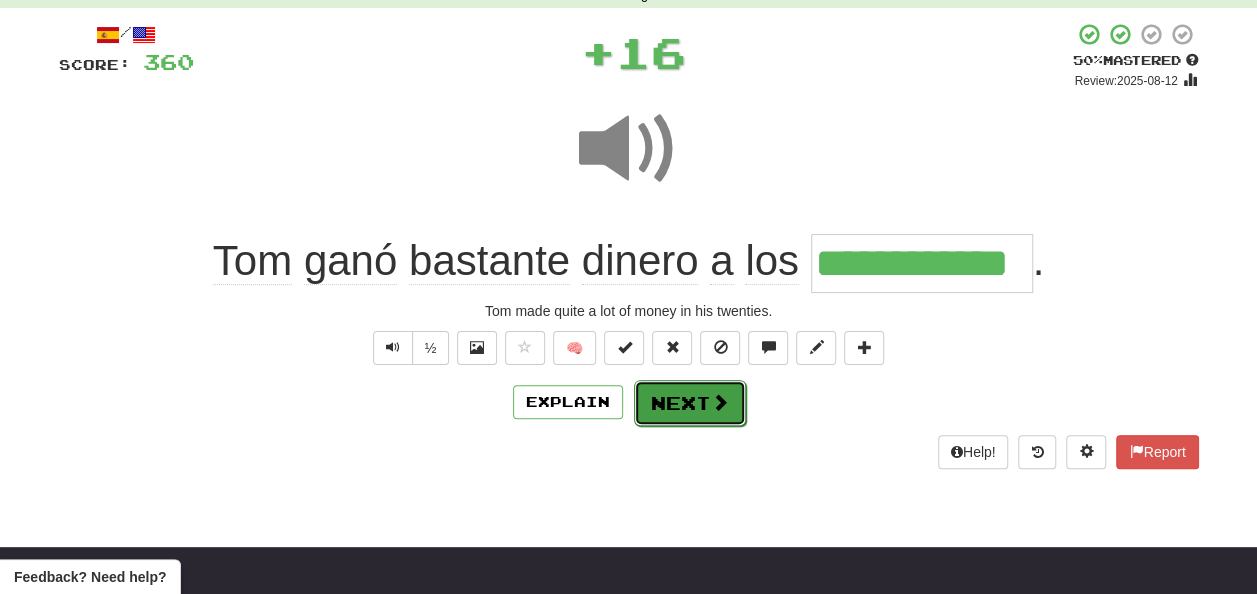 click on "Next" at bounding box center (690, 403) 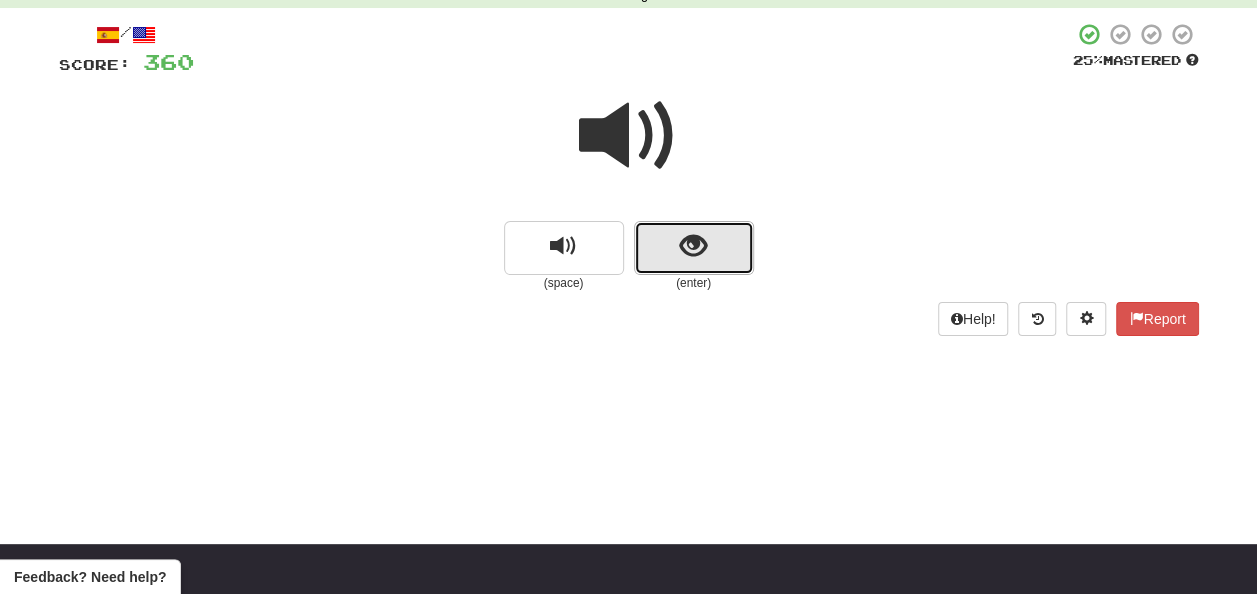 click at bounding box center [693, 246] 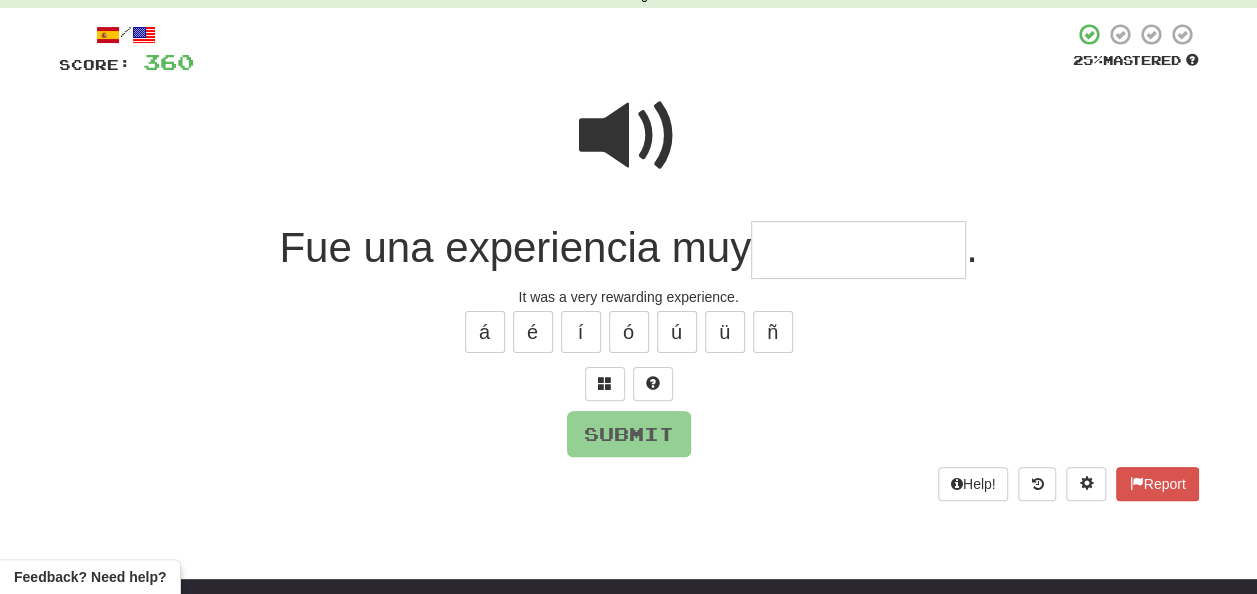 click at bounding box center (858, 250) 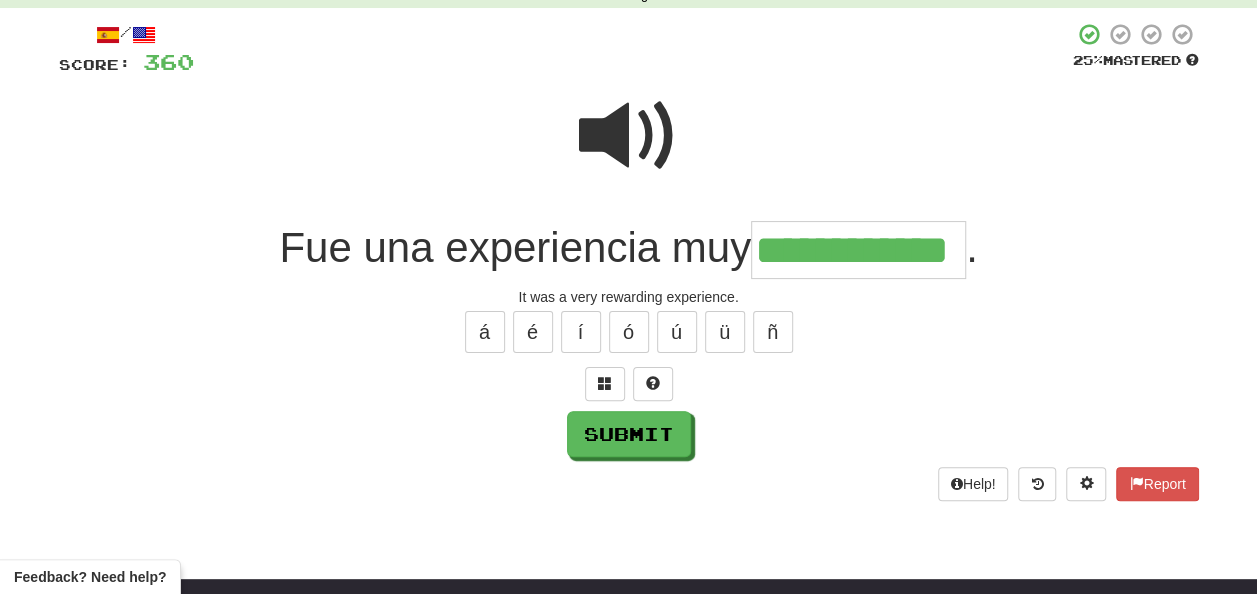 type on "**********" 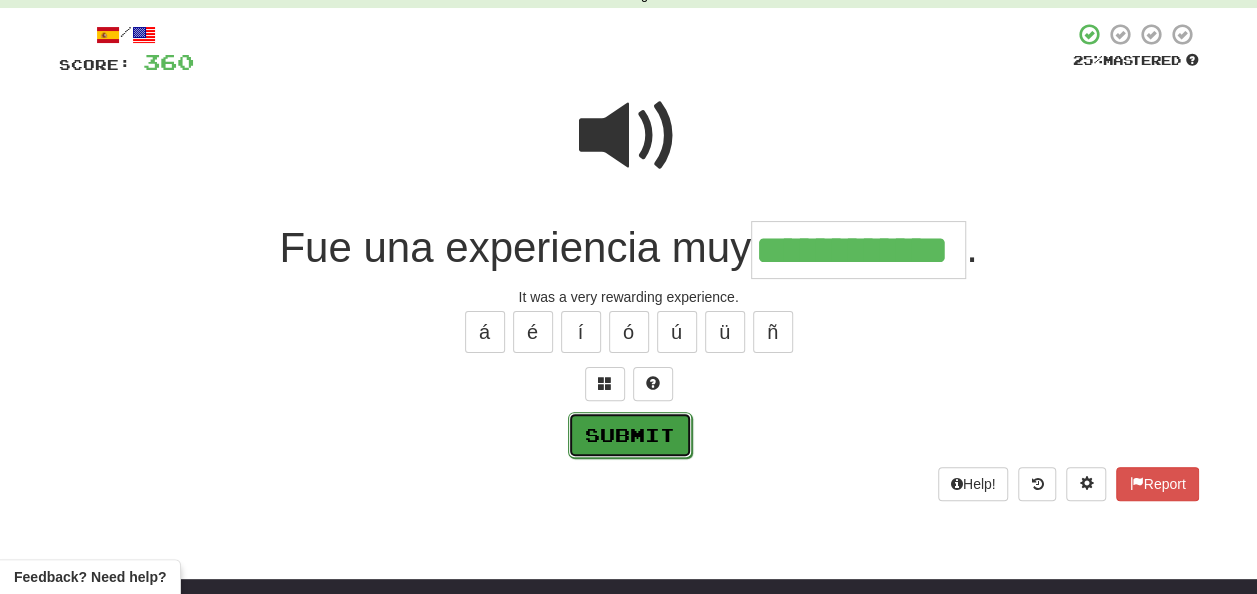 click on "Submit" at bounding box center (630, 435) 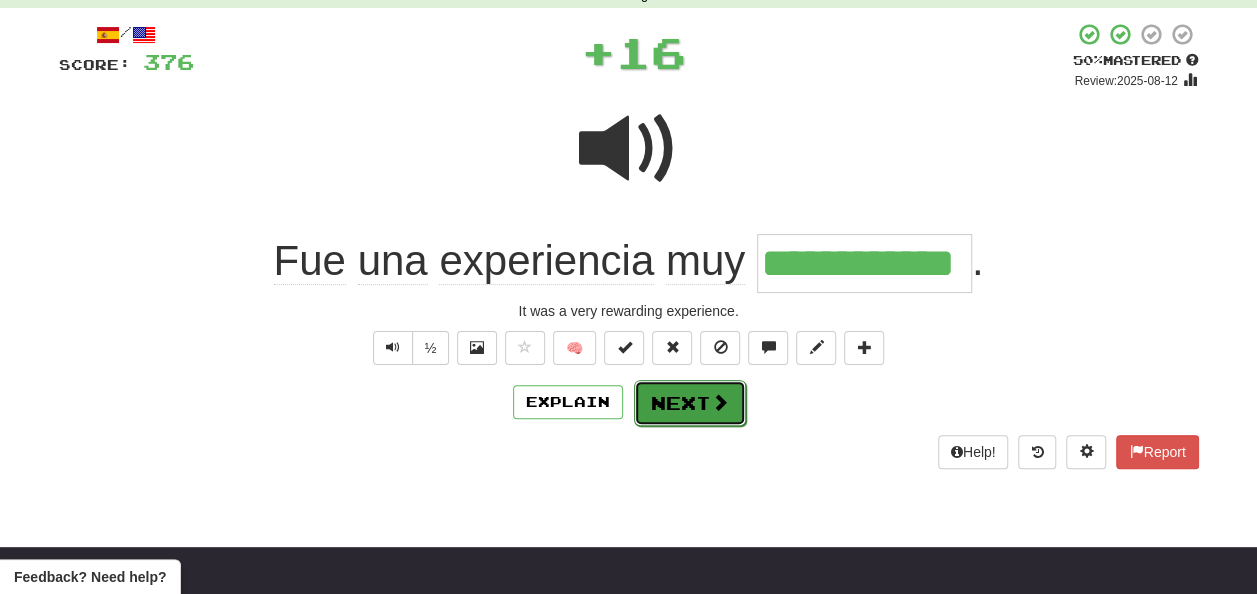 click on "Next" at bounding box center [690, 403] 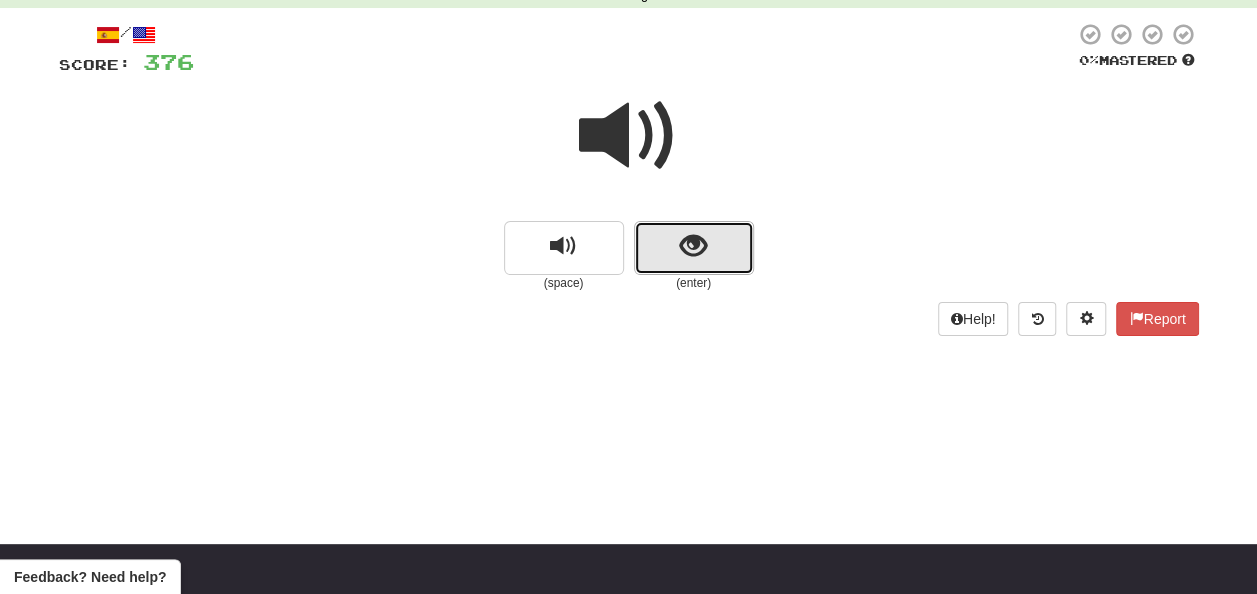 click at bounding box center (693, 246) 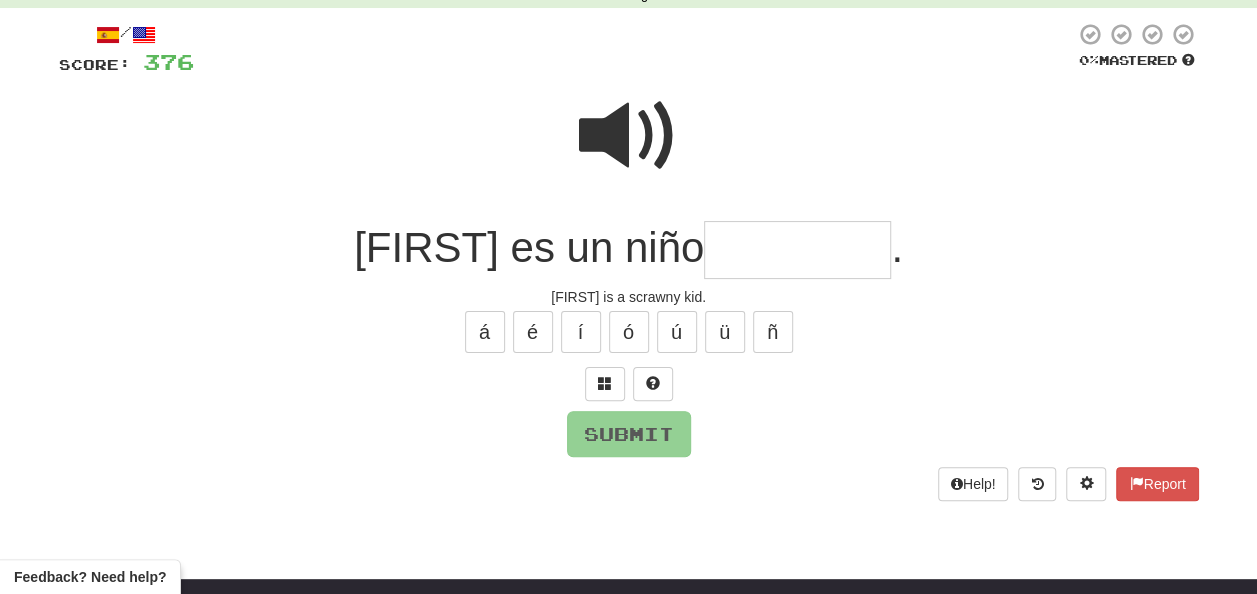 click at bounding box center (797, 250) 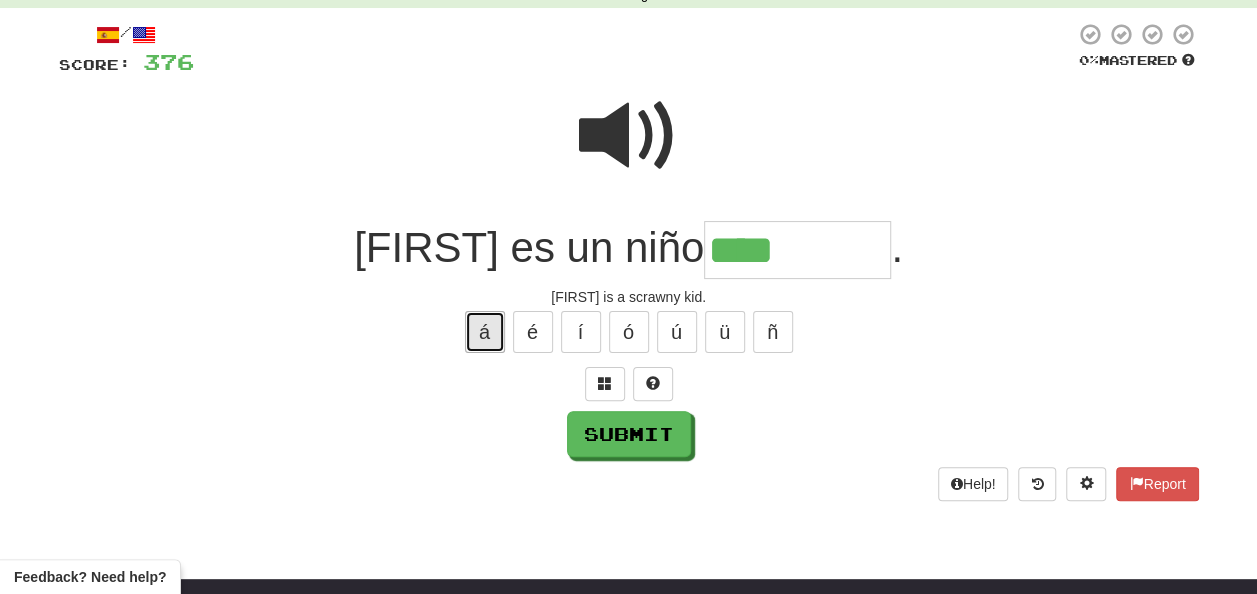 click on "á" at bounding box center [485, 332] 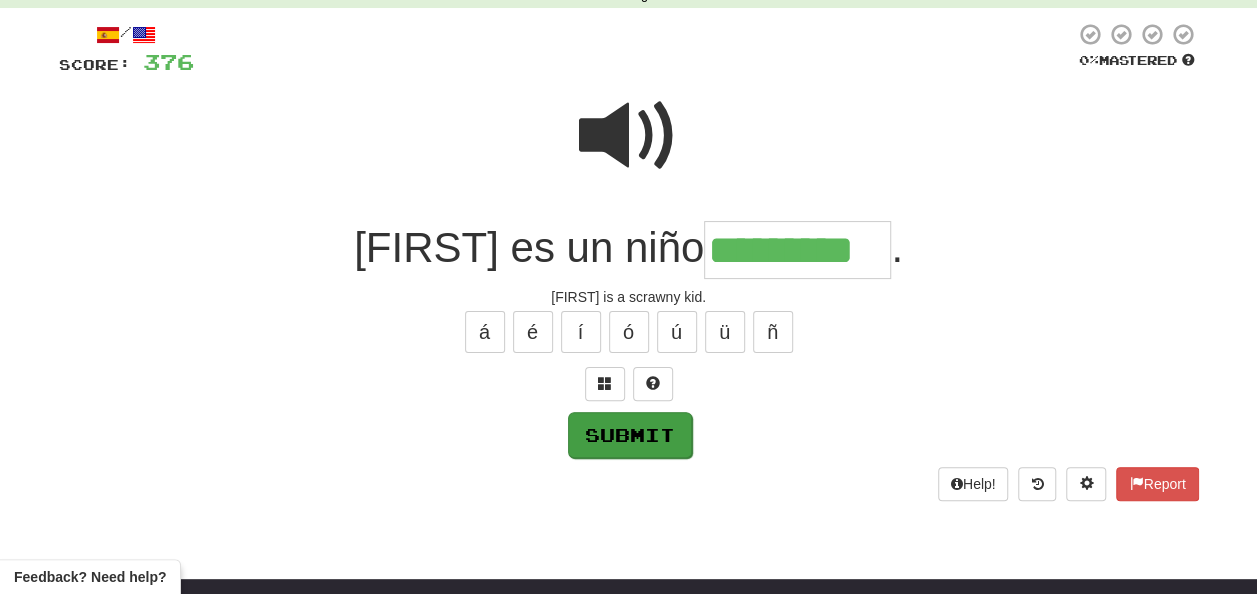 type on "*********" 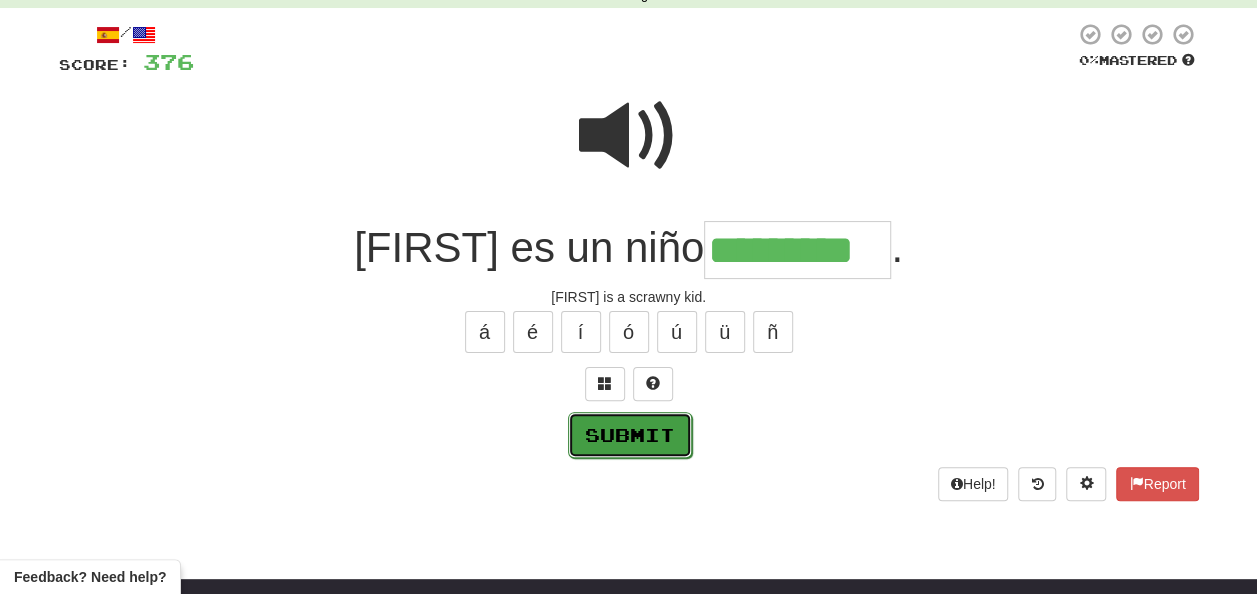 click on "Submit" at bounding box center (630, 435) 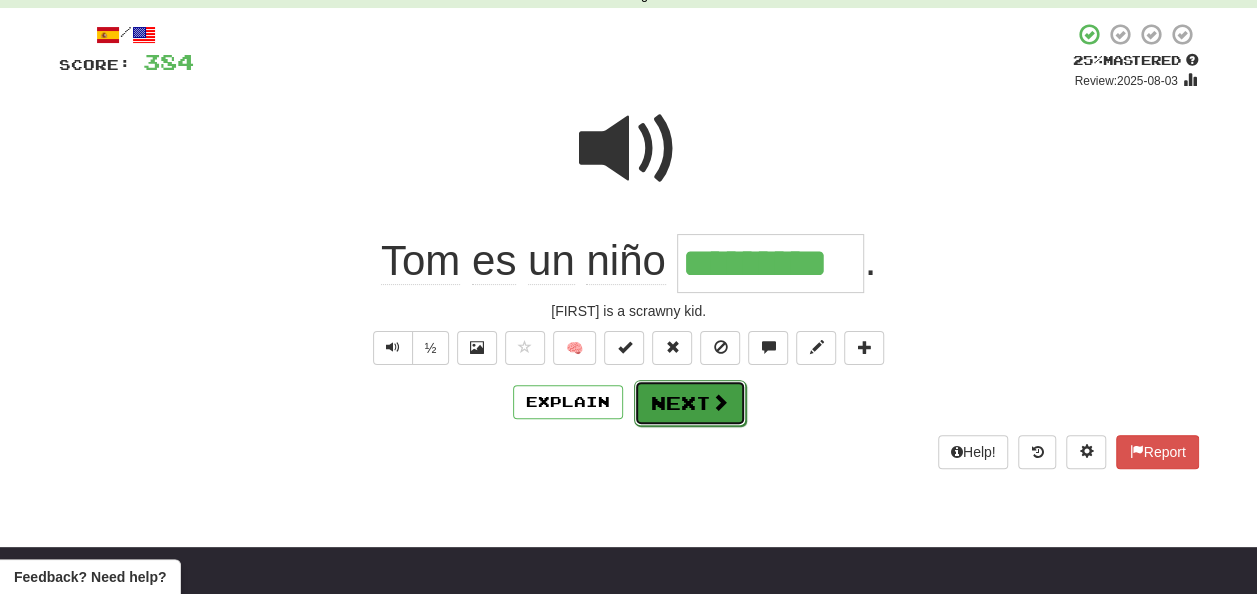 click at bounding box center [720, 402] 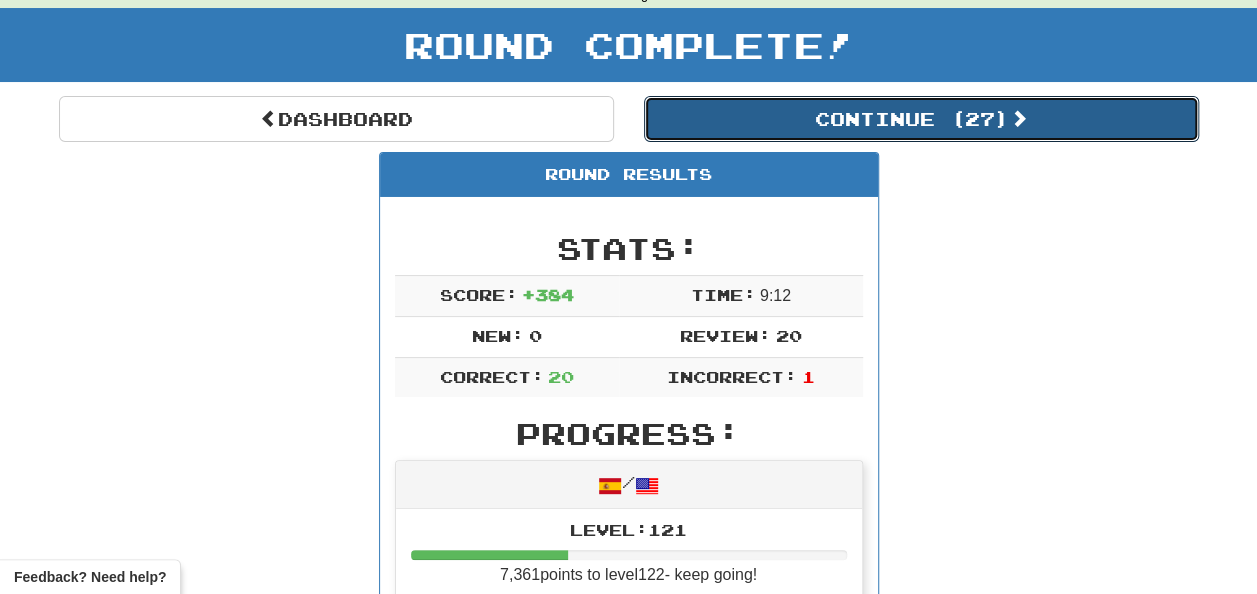 click on "Continue ( 27 )" at bounding box center [921, 119] 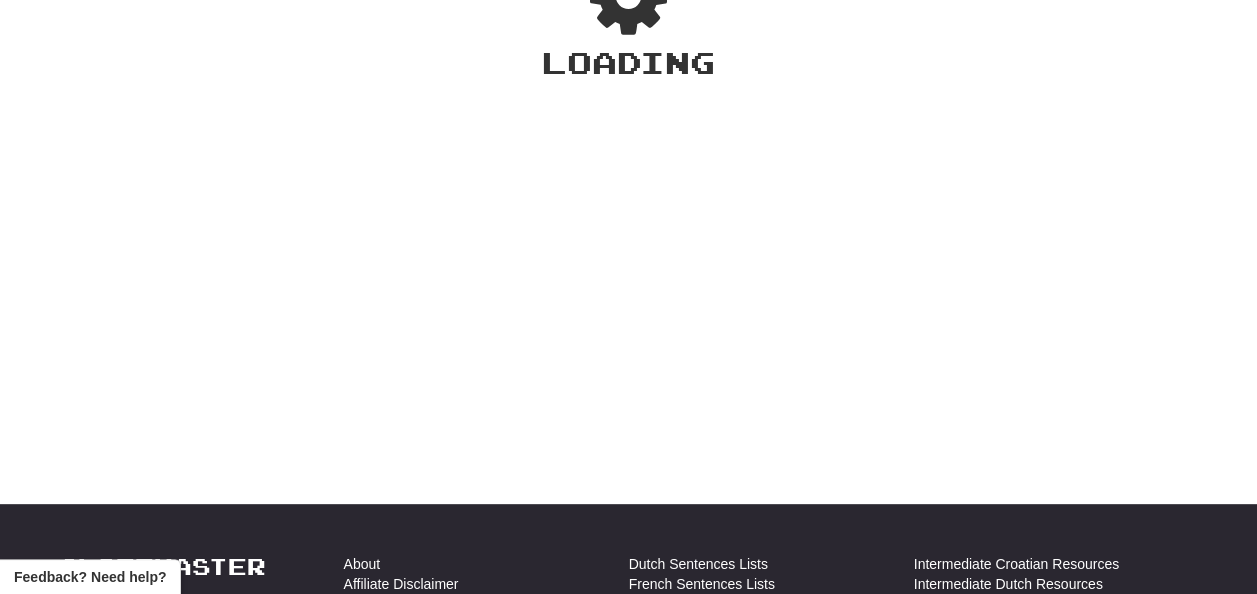 scroll, scrollTop: 100, scrollLeft: 0, axis: vertical 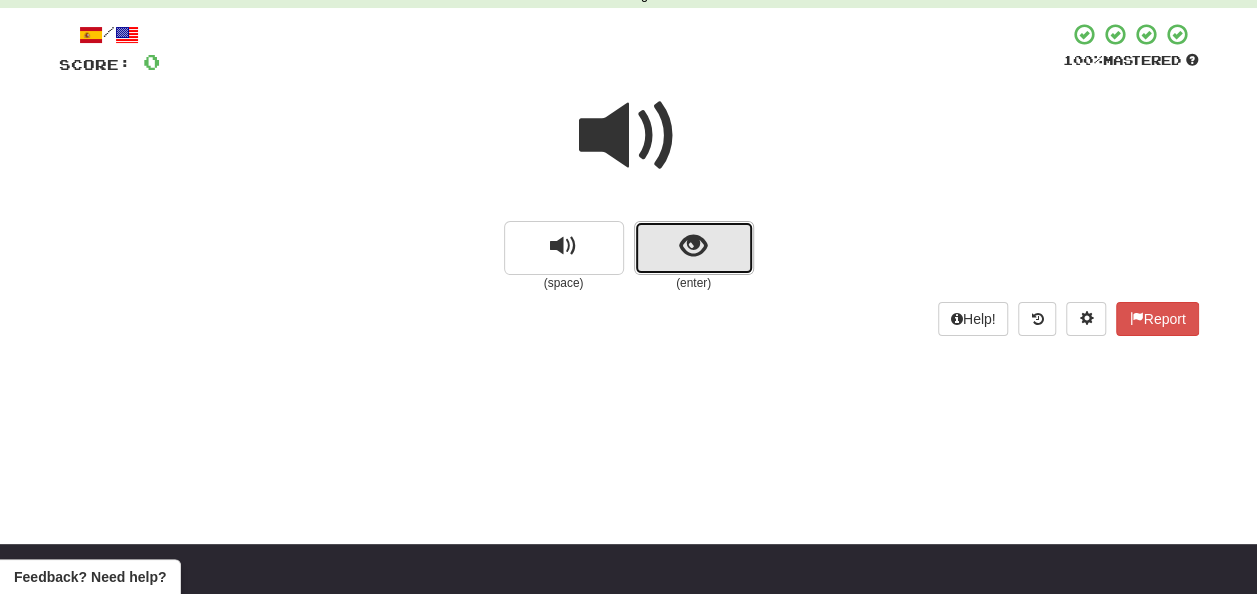 click at bounding box center (693, 246) 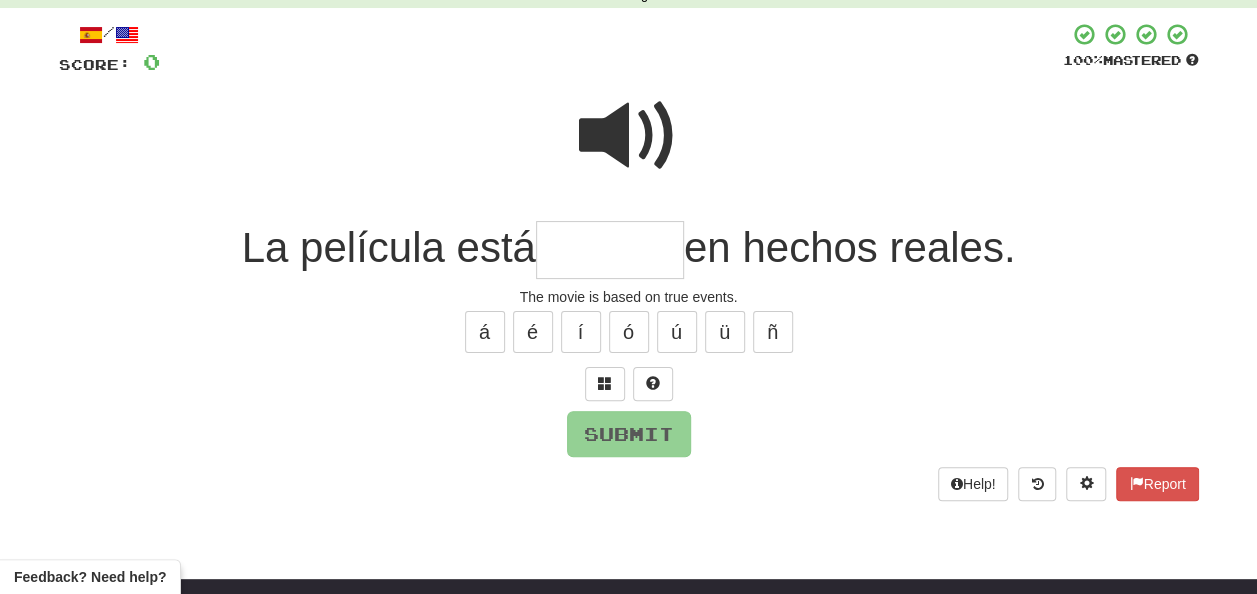 click at bounding box center [610, 250] 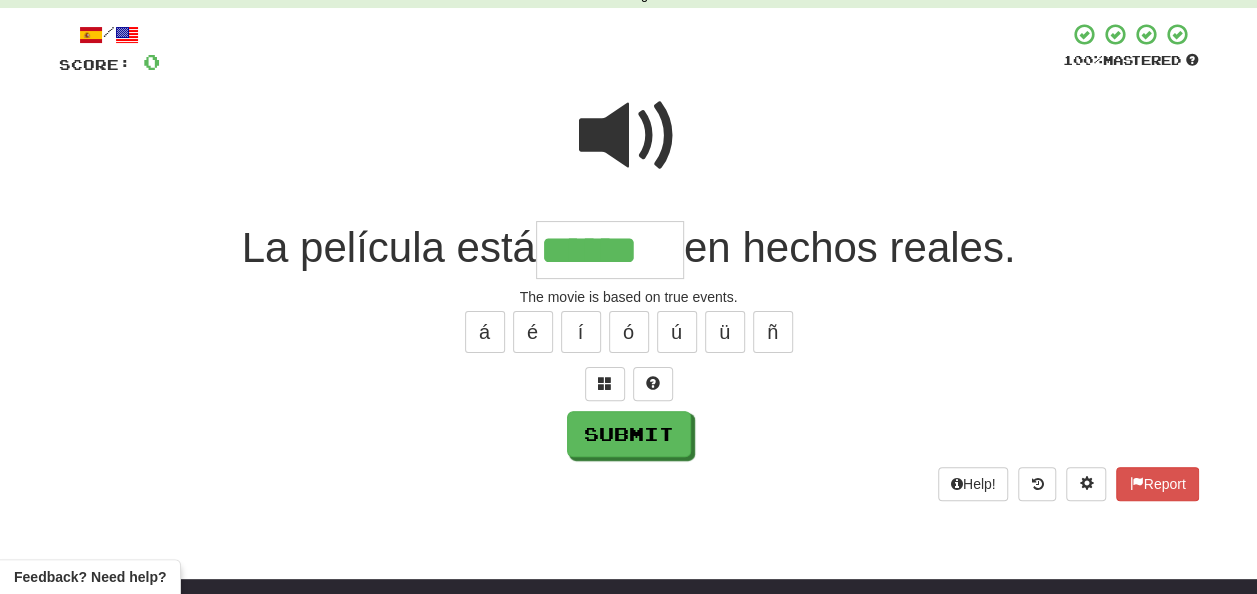 type on "******" 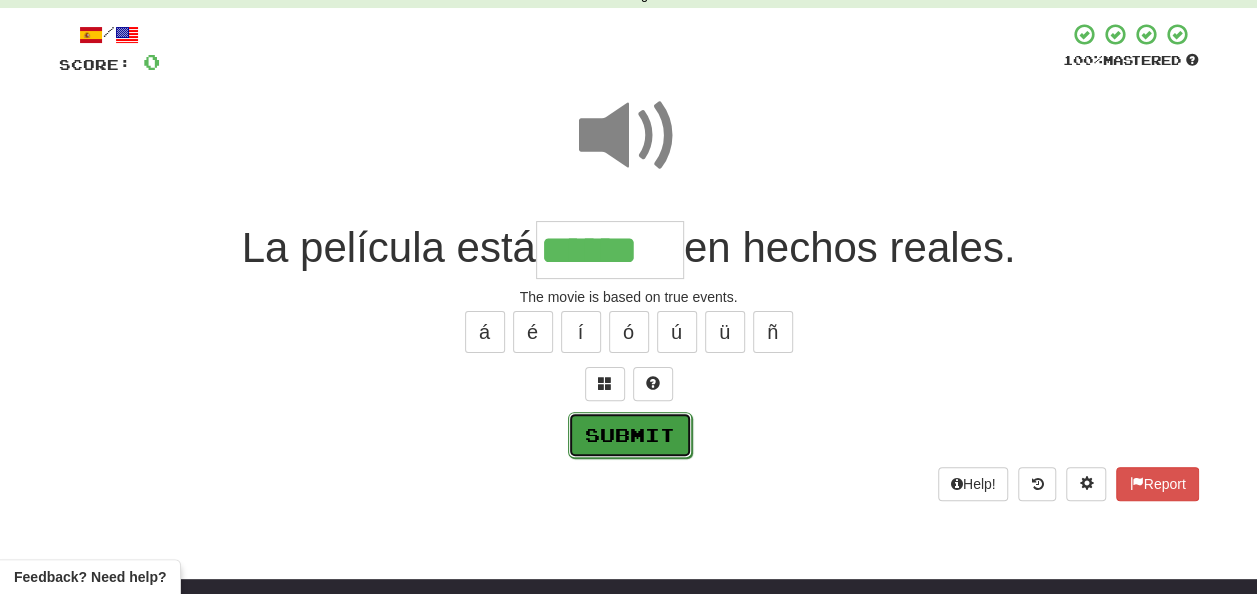 click on "Submit" at bounding box center [630, 435] 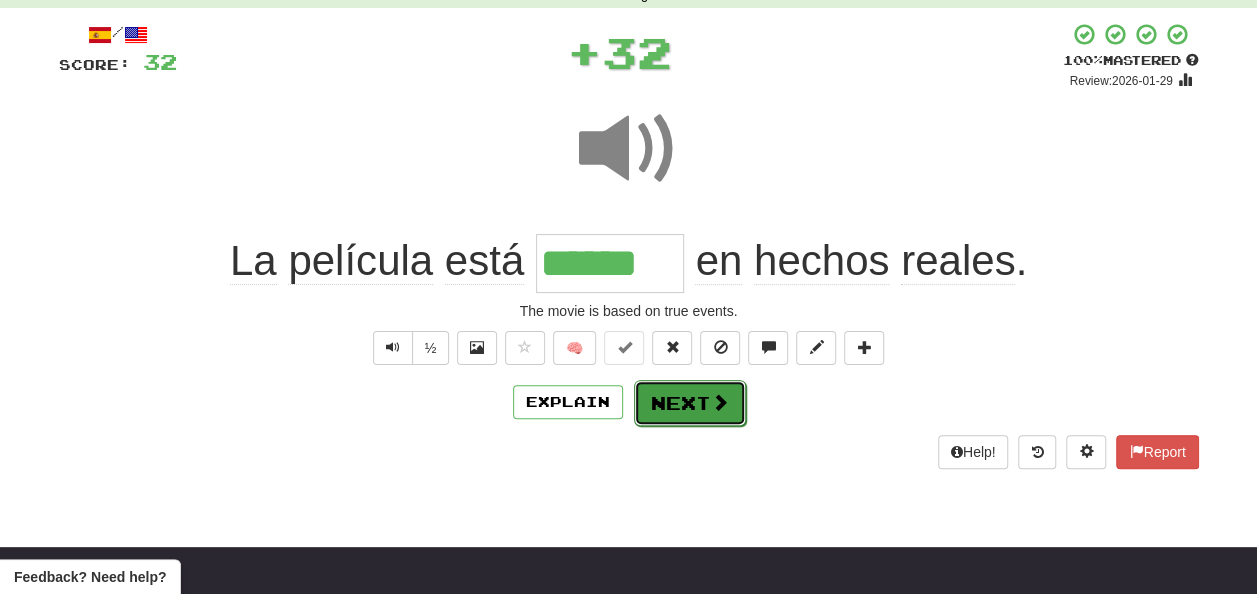 click on "Next" at bounding box center [690, 403] 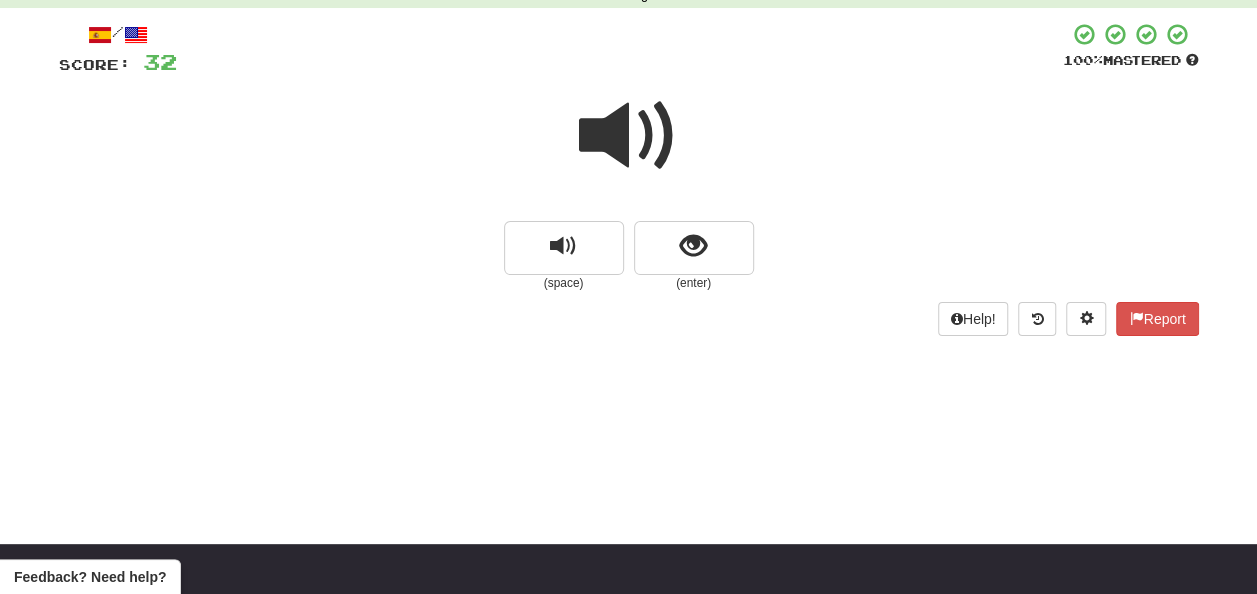 click at bounding box center (629, 136) 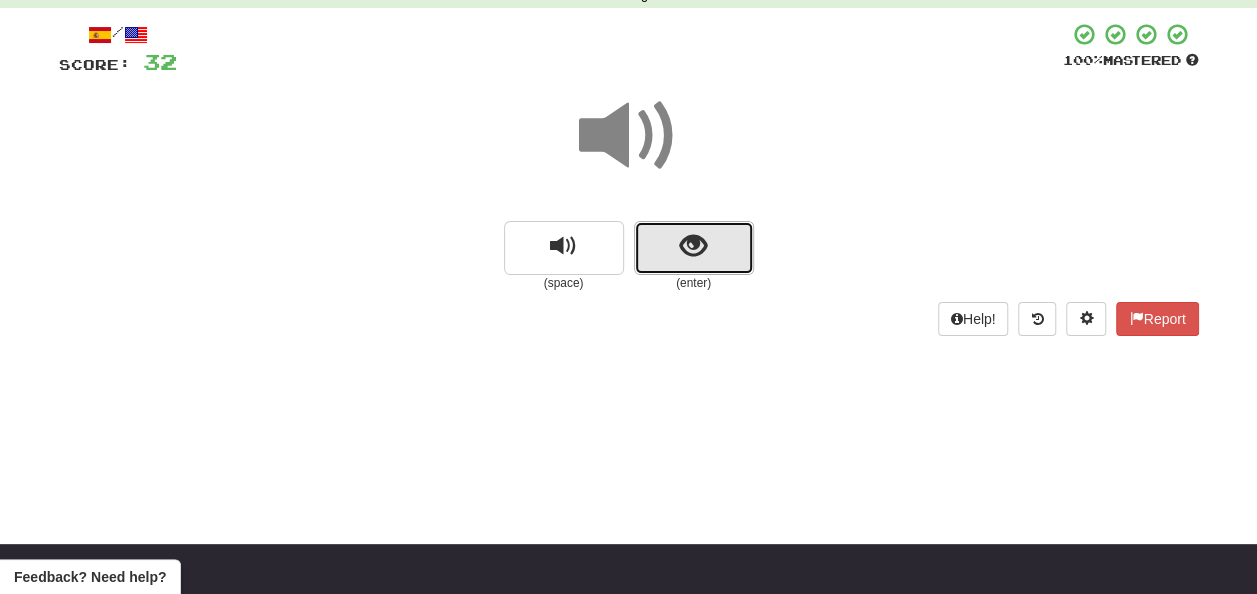 click at bounding box center [694, 248] 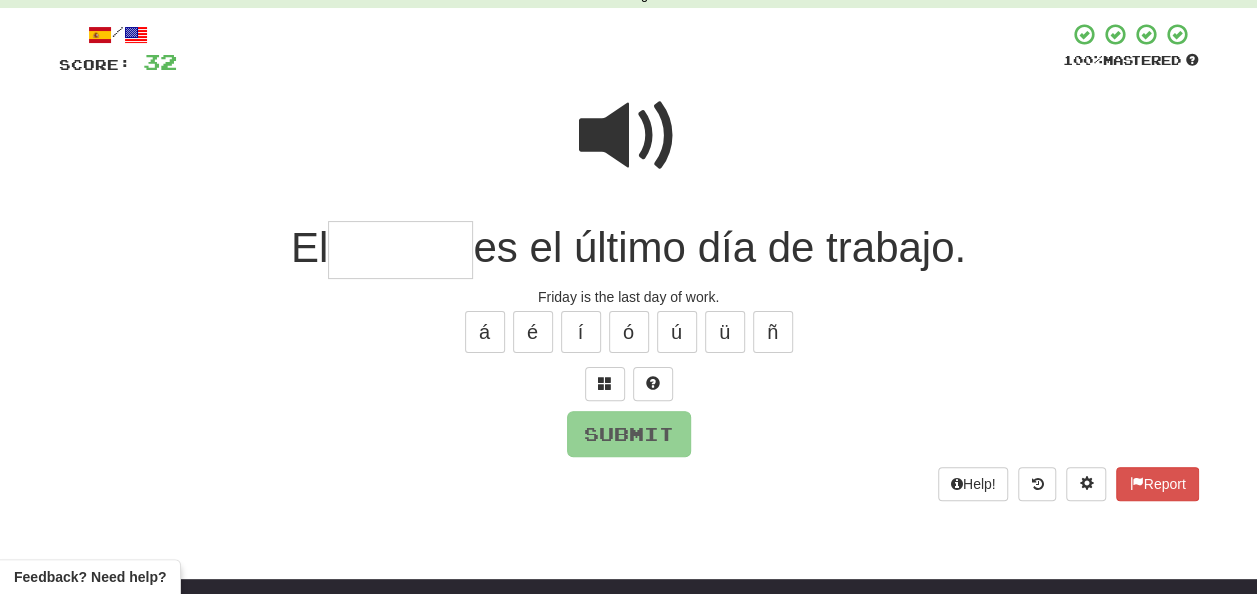 drag, startPoint x: 363, startPoint y: 239, endPoint x: 354, endPoint y: 223, distance: 18.35756 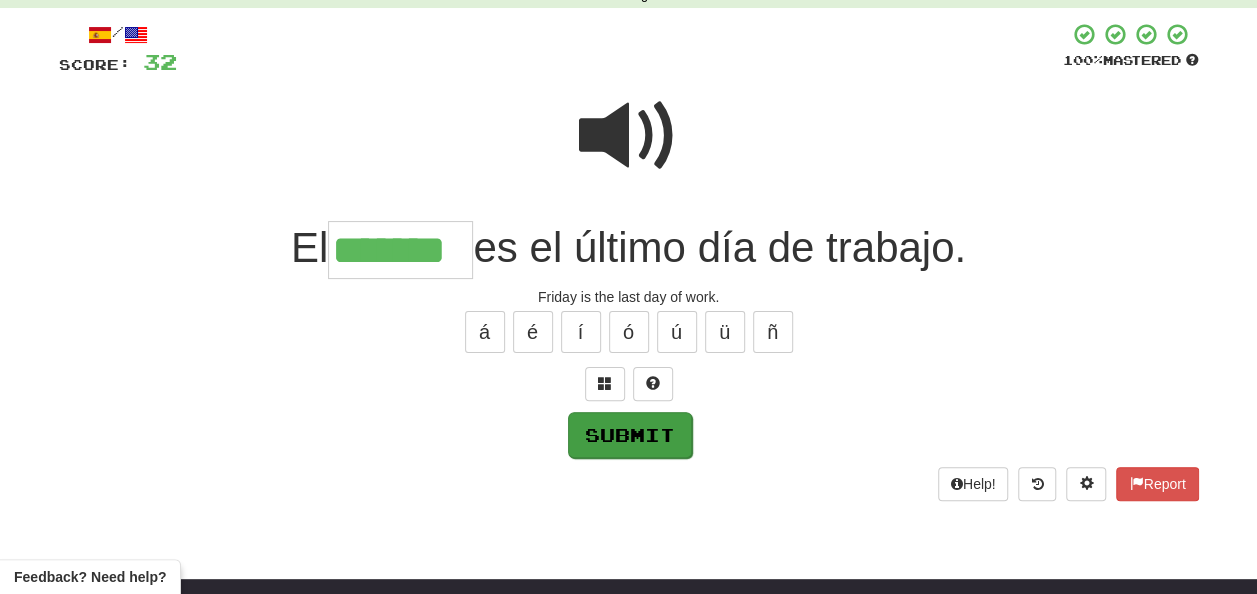 type on "*******" 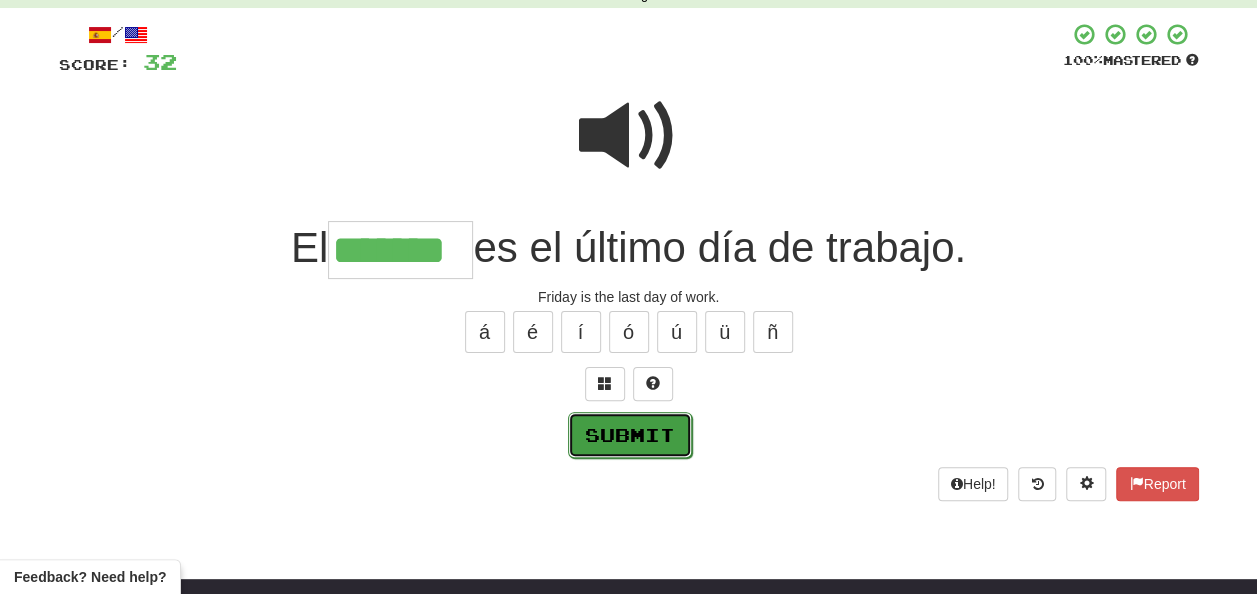 click on "Submit" at bounding box center (630, 435) 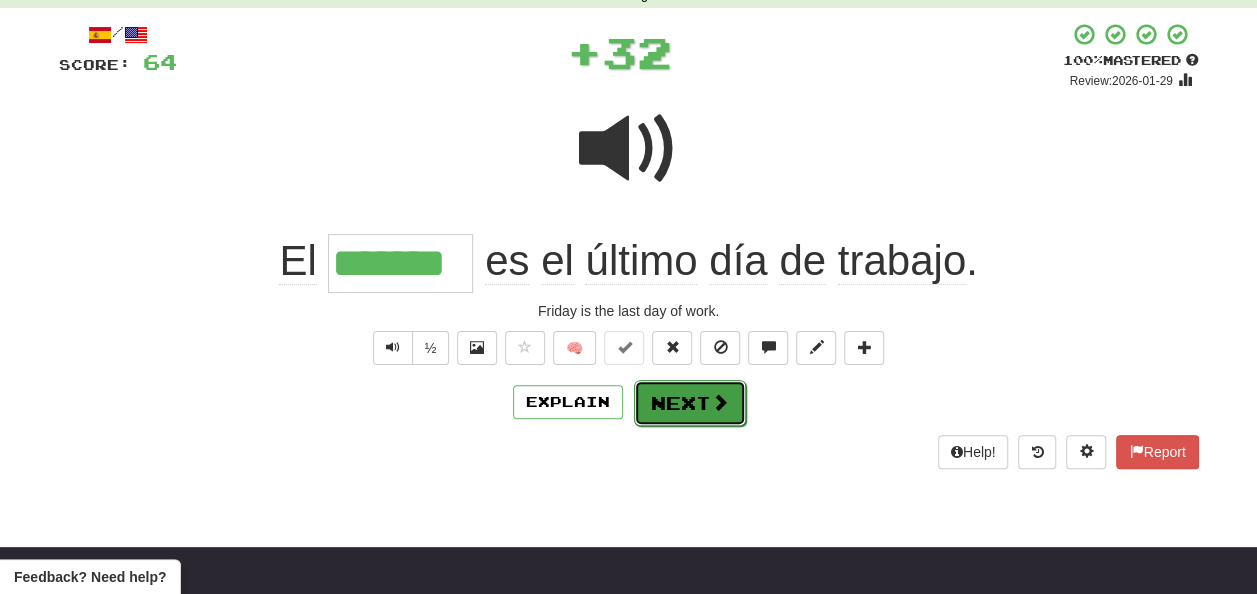 click on "Next" at bounding box center (690, 403) 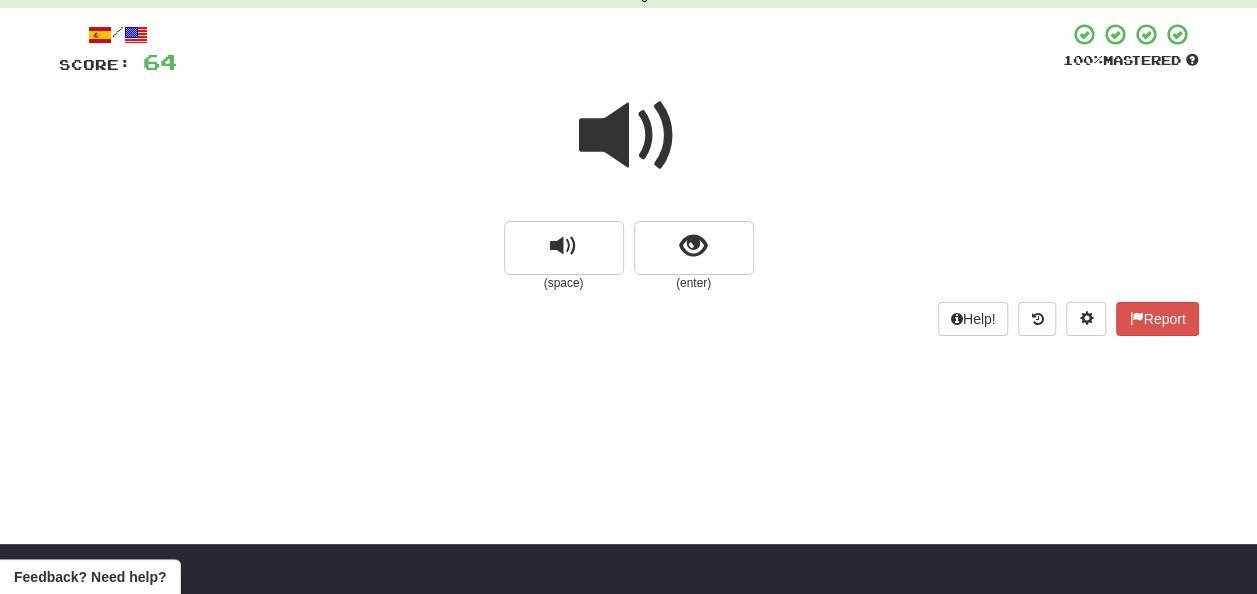 click at bounding box center [629, 136] 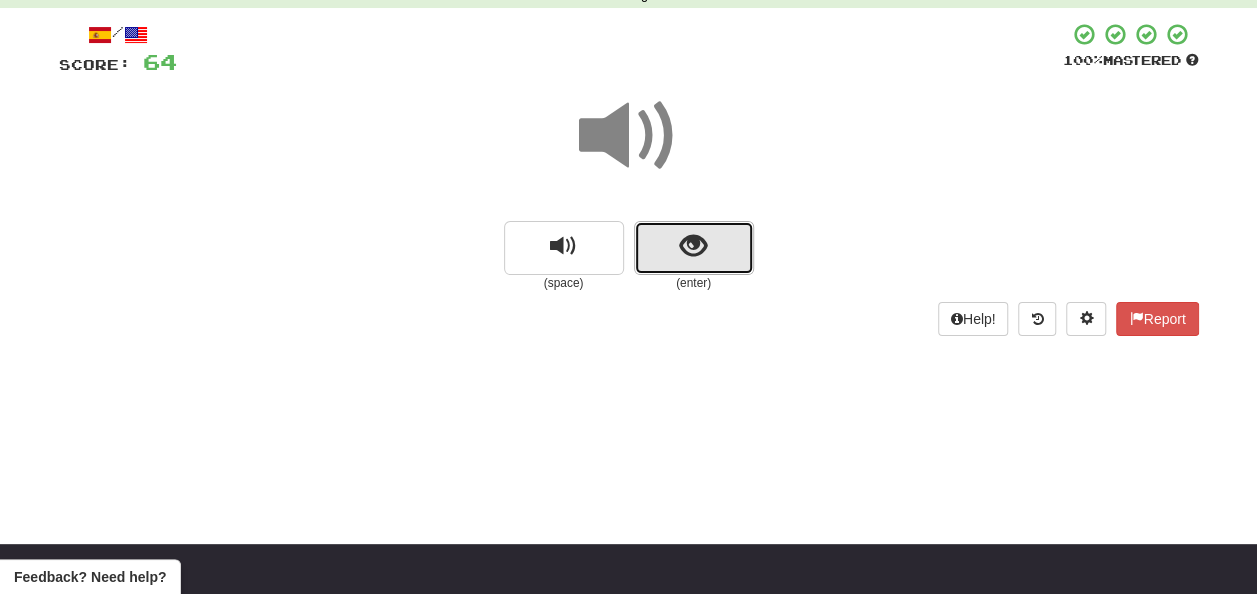 click at bounding box center (693, 246) 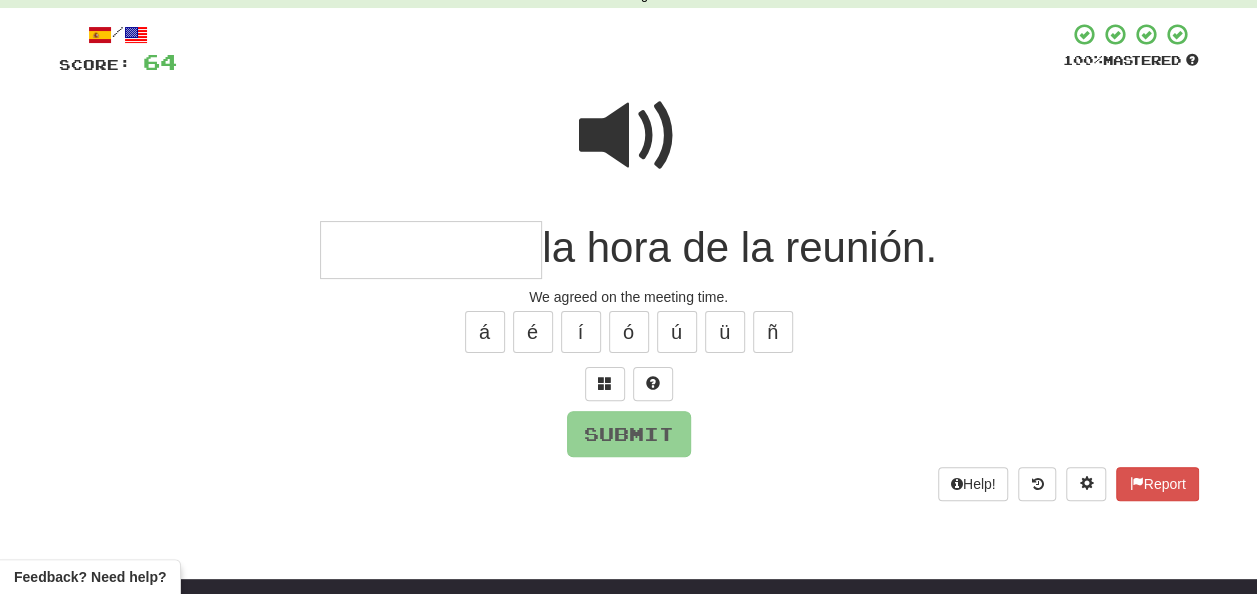 click at bounding box center (431, 250) 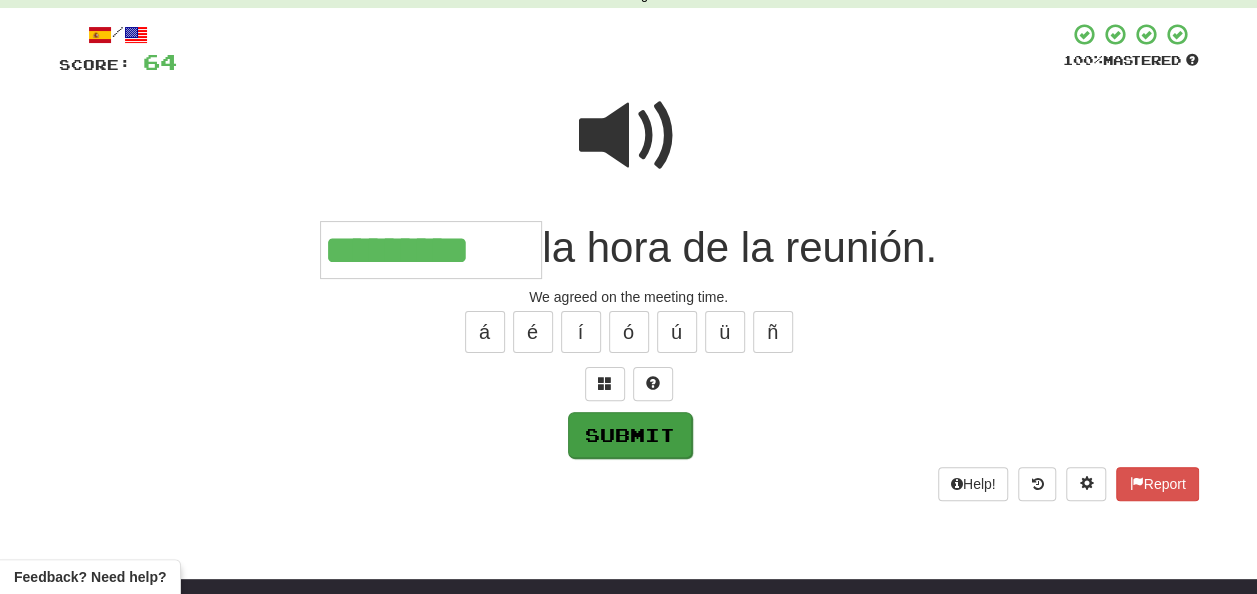 type on "*********" 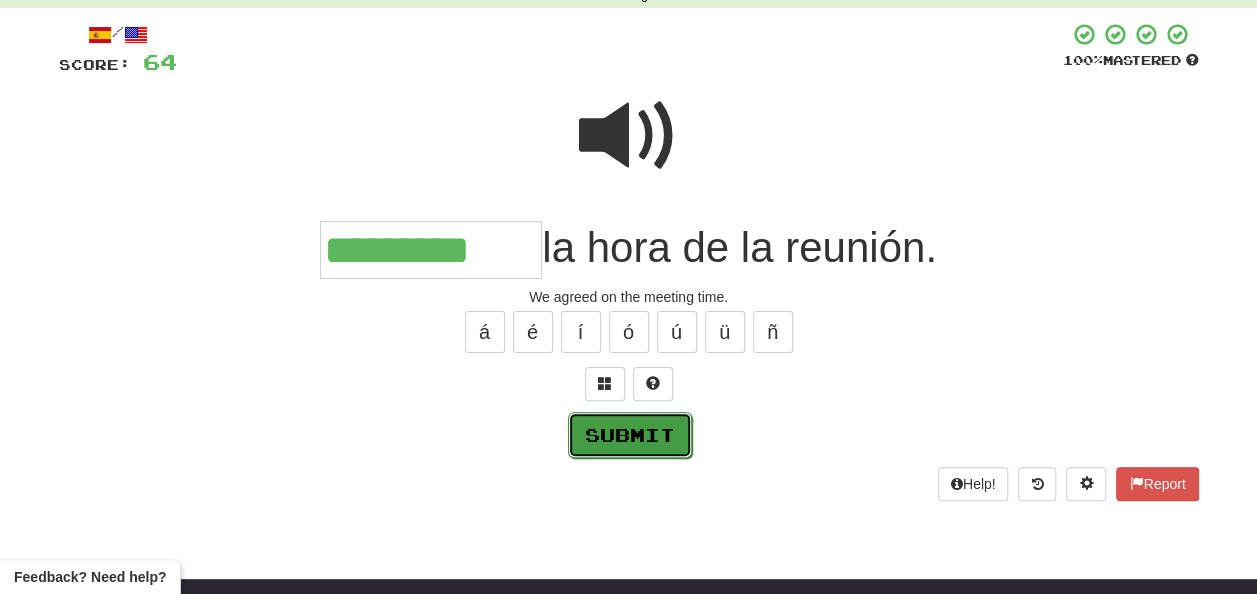 click on "Submit" at bounding box center (630, 435) 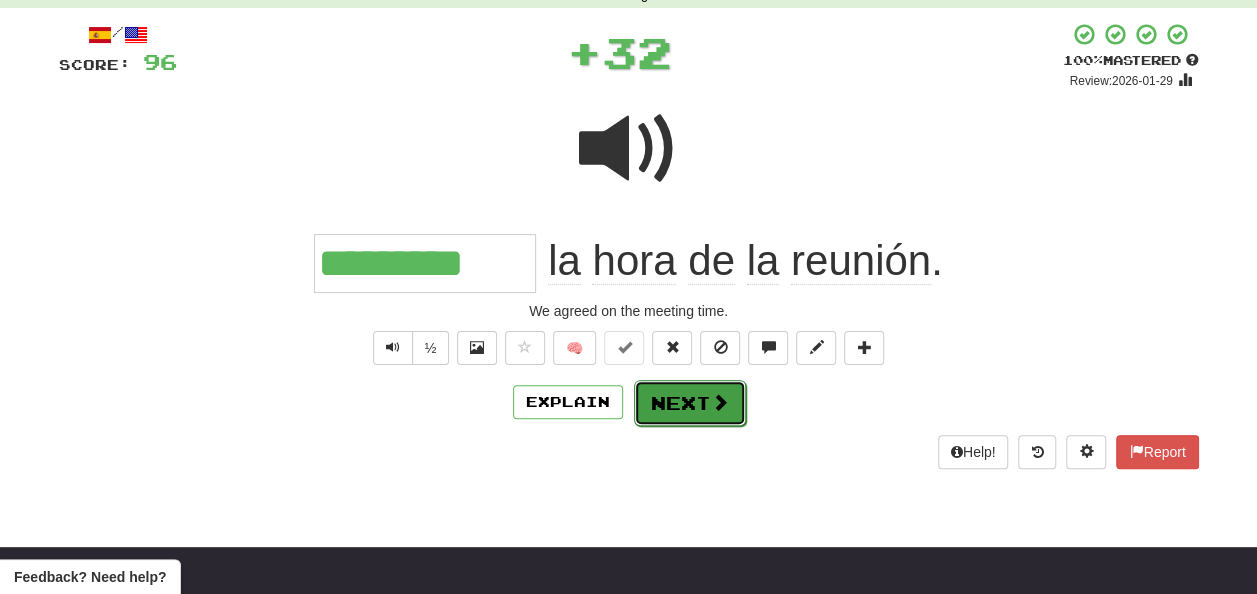 click on "Next" at bounding box center [690, 403] 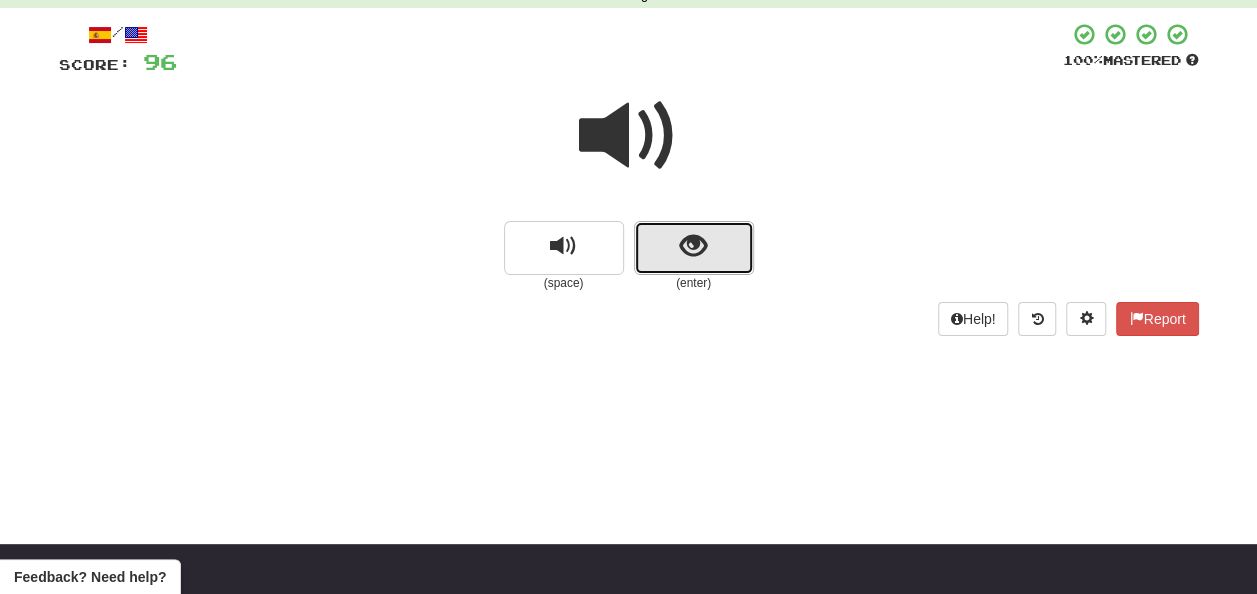 click at bounding box center [694, 248] 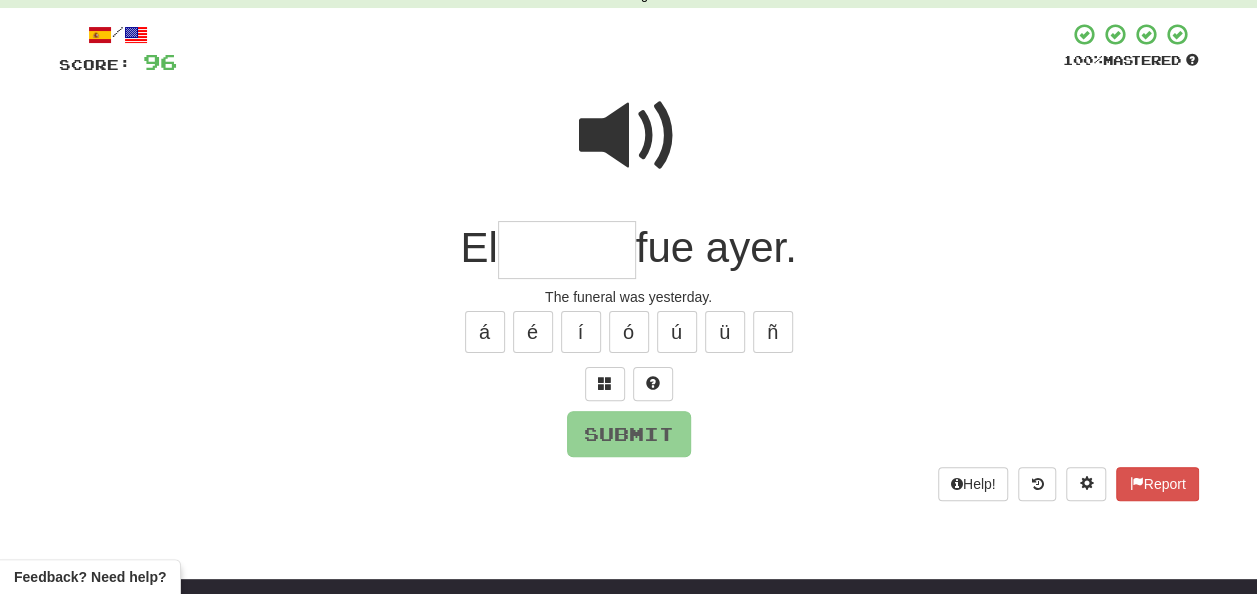 click at bounding box center (567, 250) 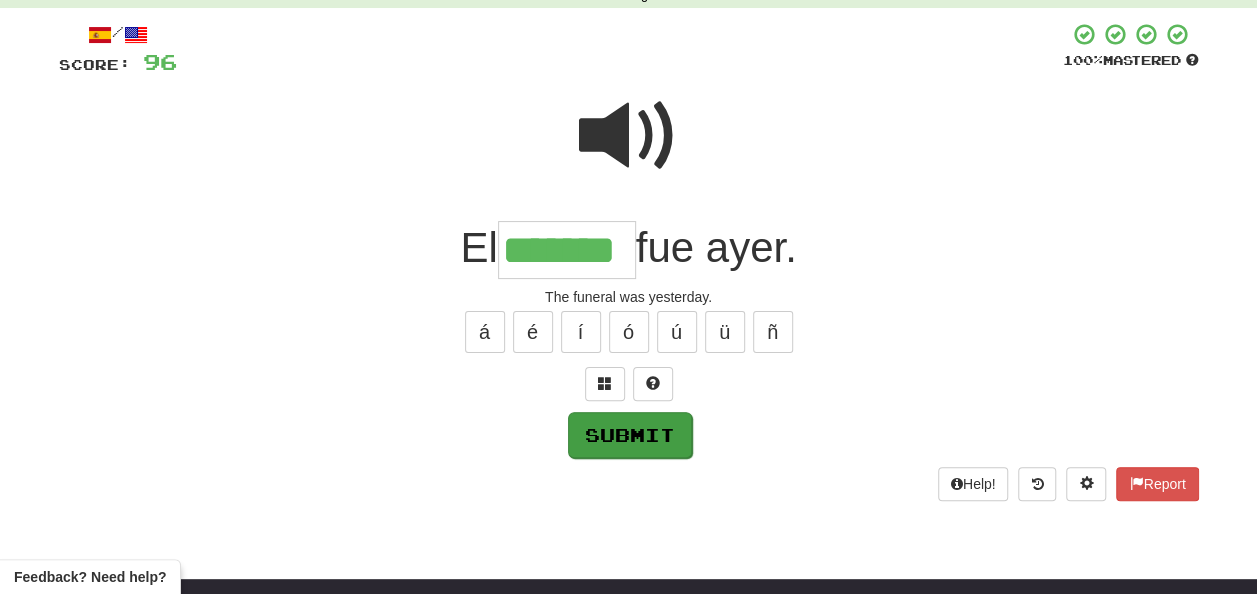type on "*******" 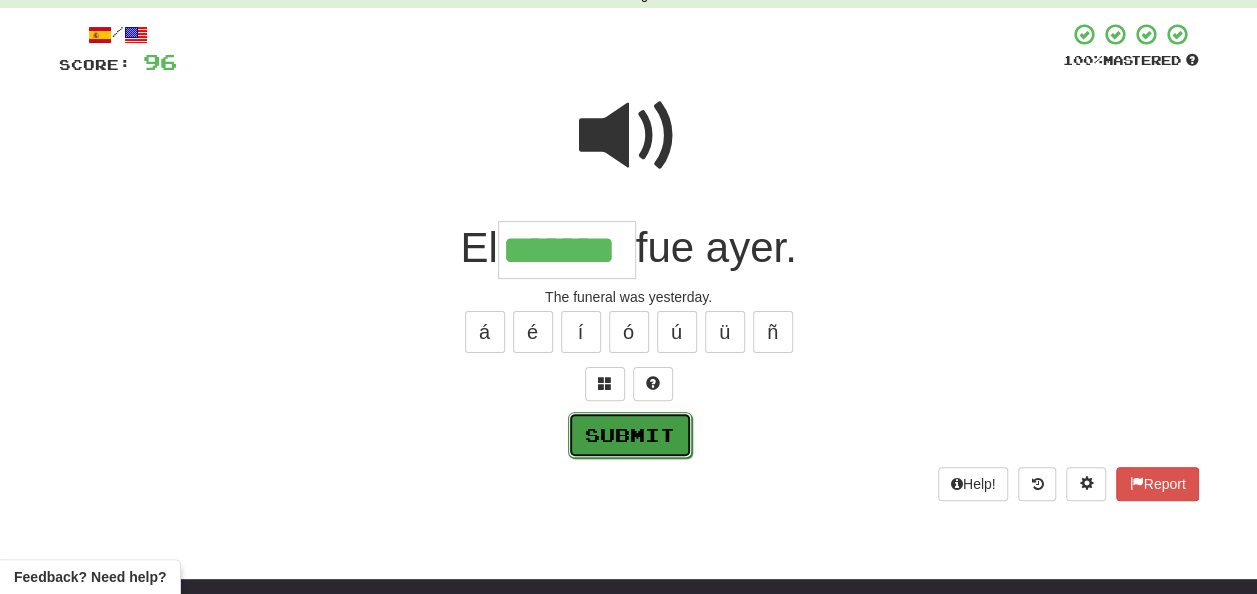 click on "Submit" at bounding box center [630, 435] 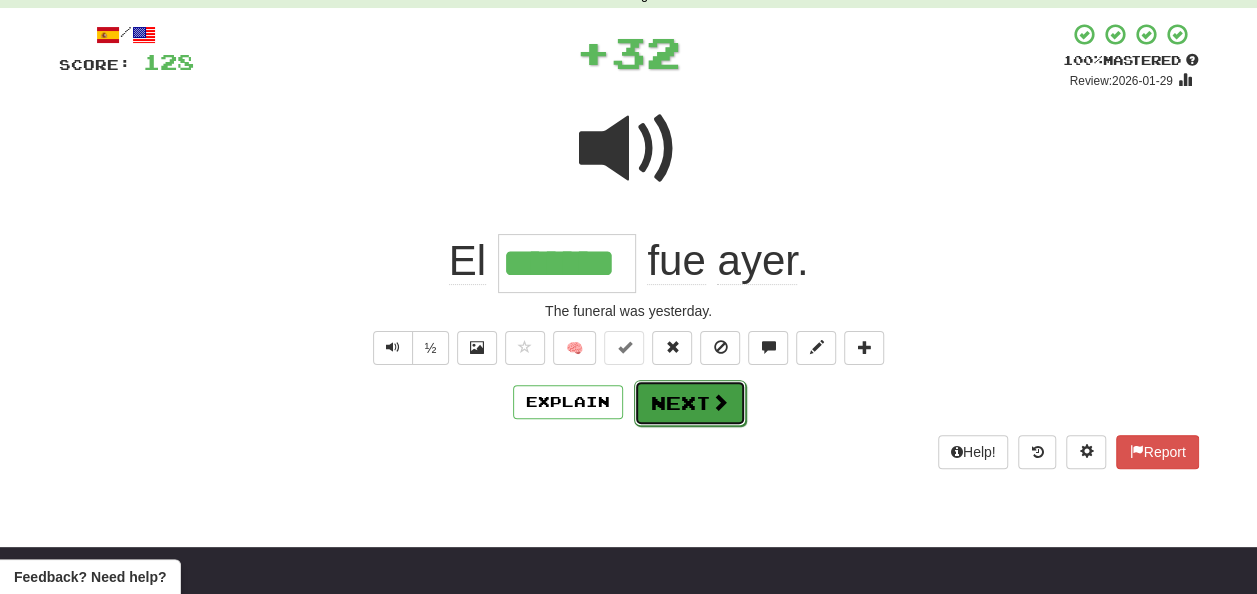 click on "Next" at bounding box center [690, 403] 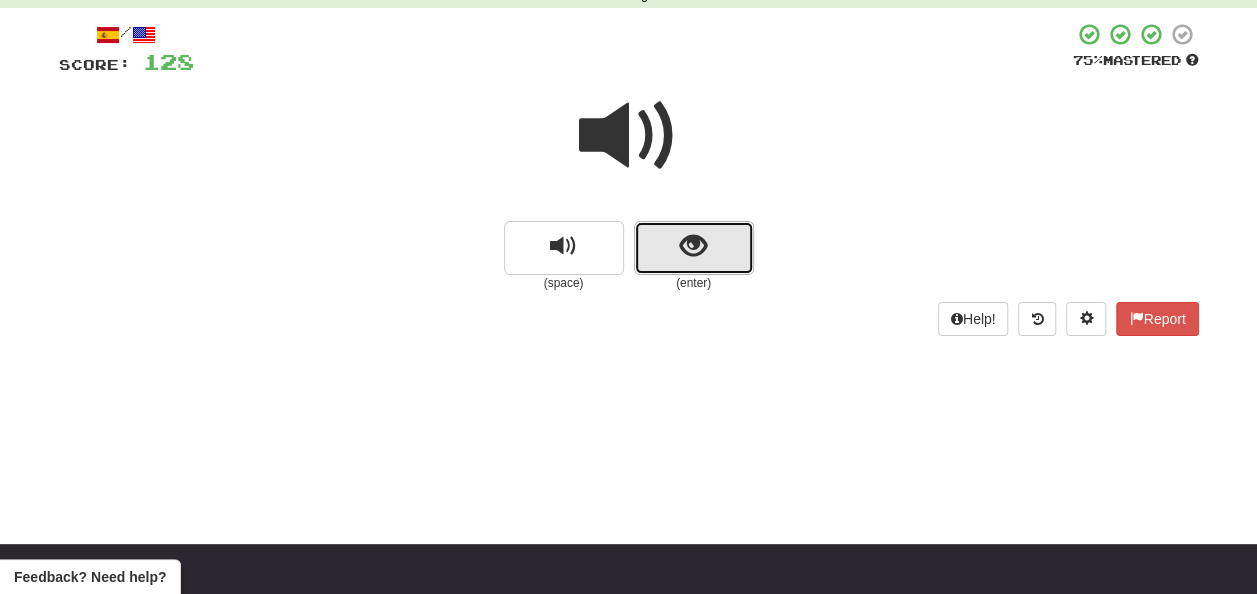 click at bounding box center (694, 248) 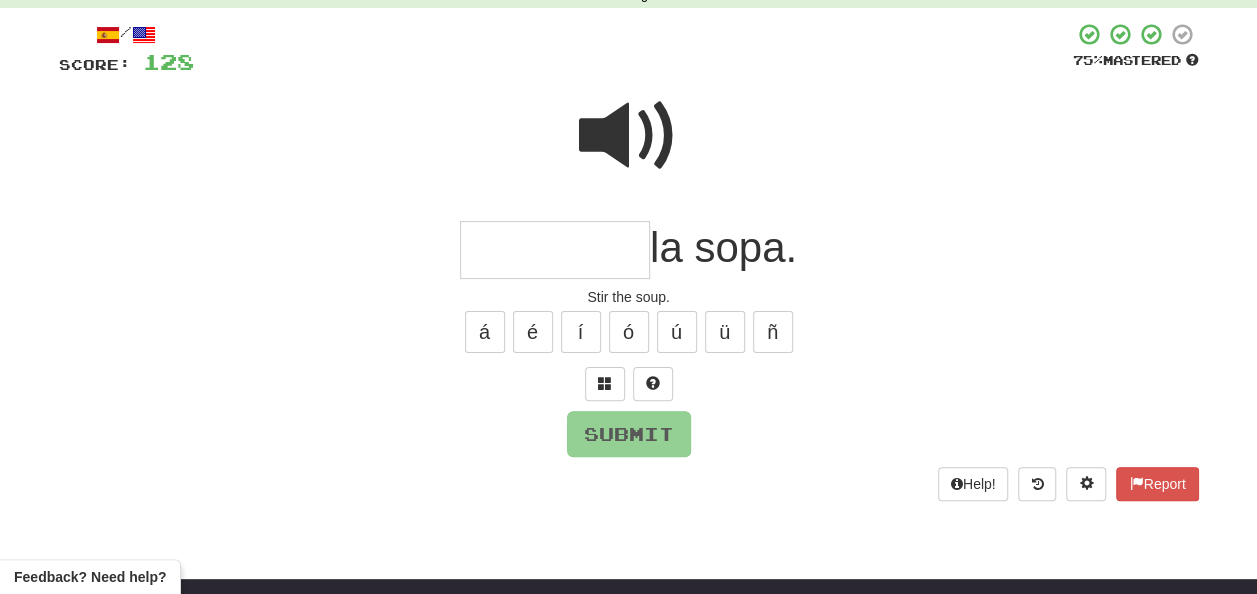 click at bounding box center [555, 250] 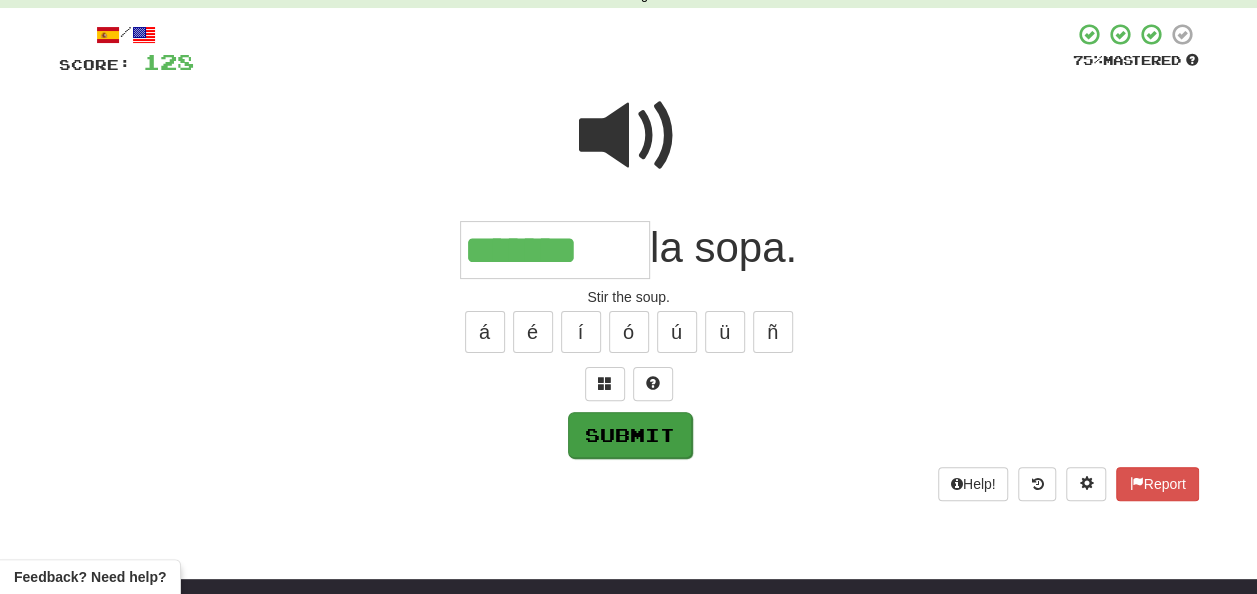 type on "*******" 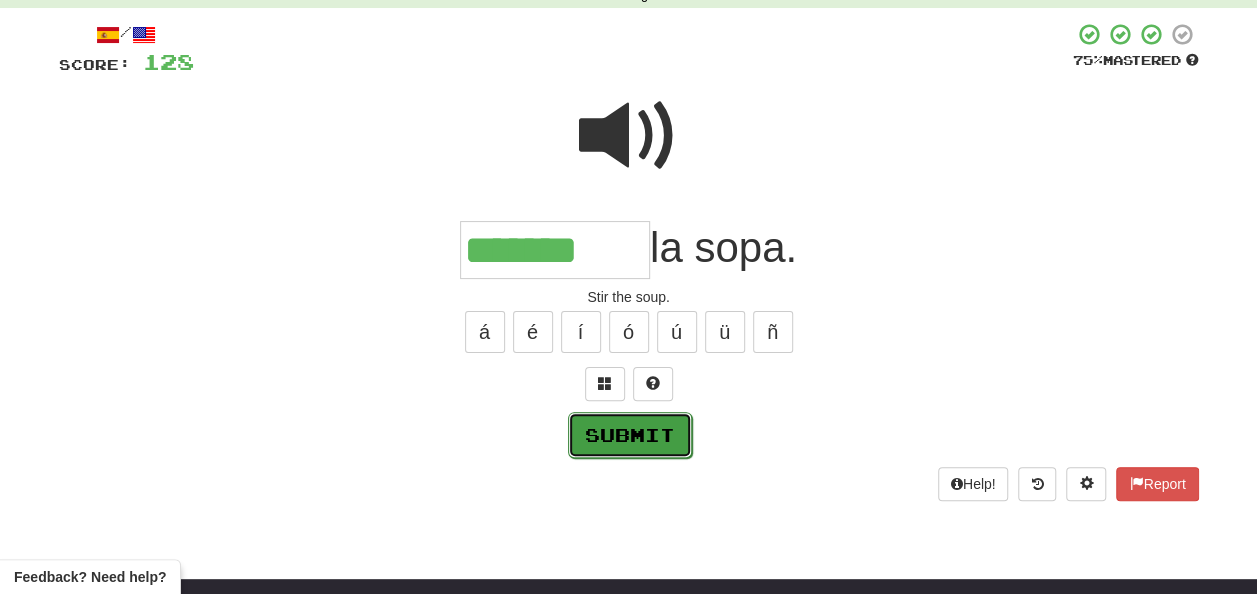 click on "Submit" at bounding box center [630, 435] 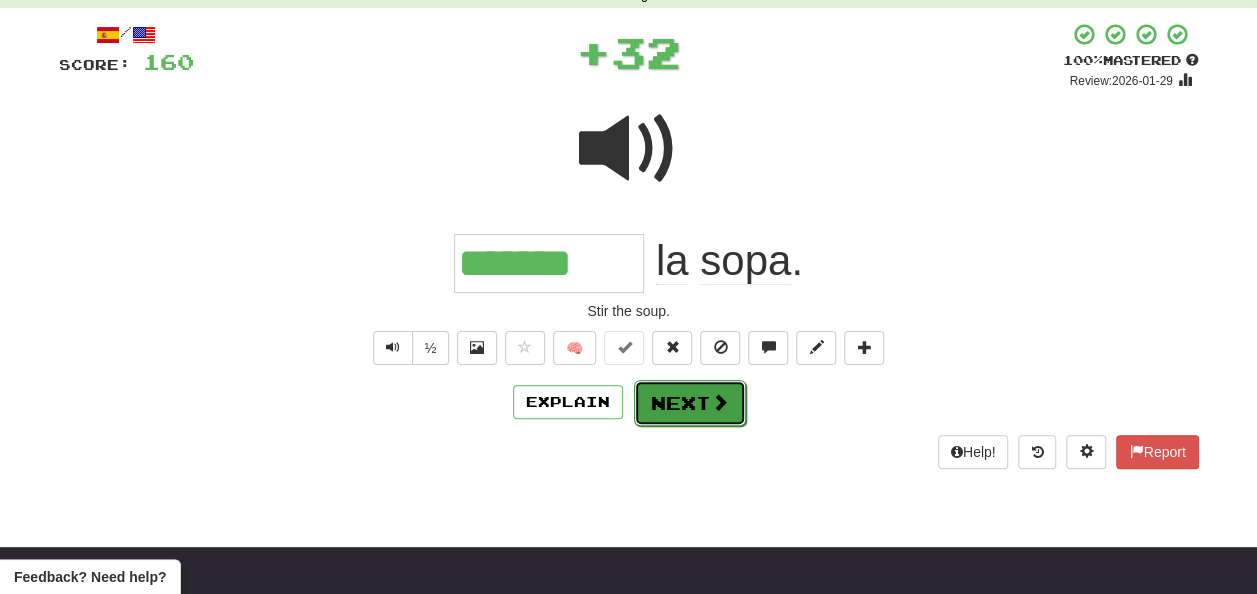 click on "Next" at bounding box center [690, 403] 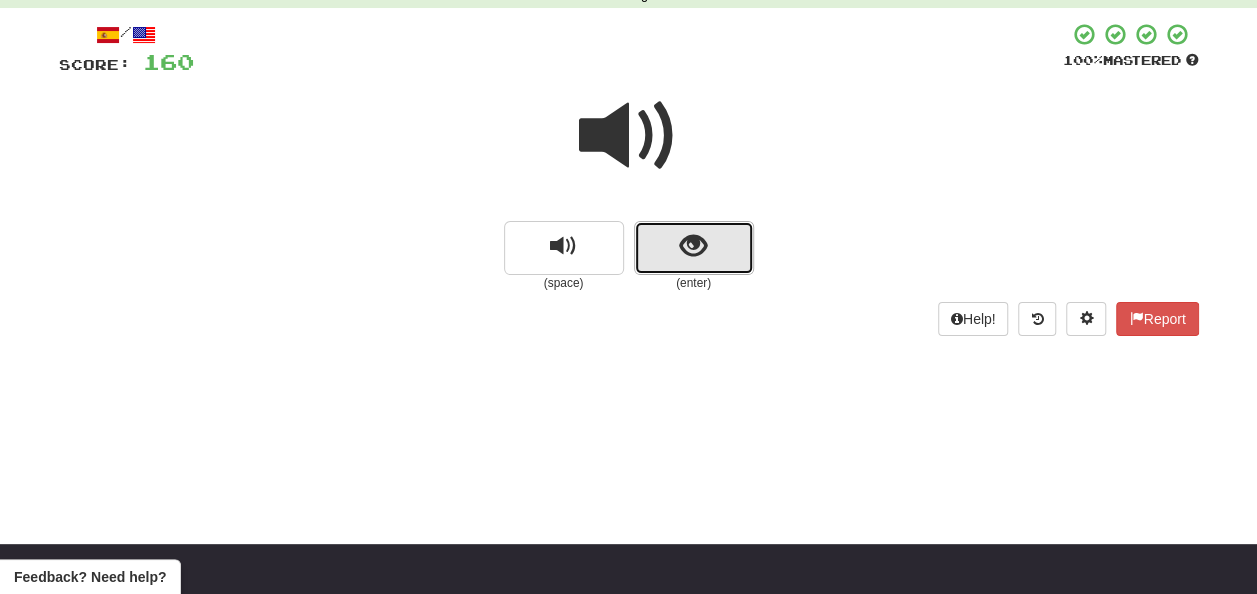 click at bounding box center (693, 246) 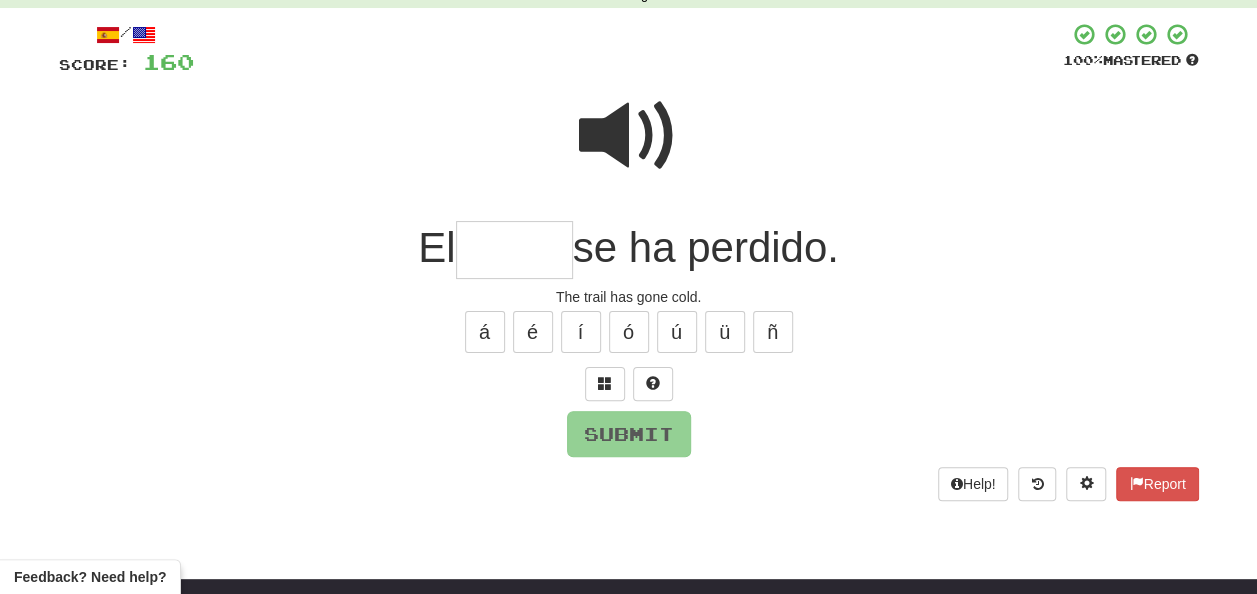 click at bounding box center (514, 250) 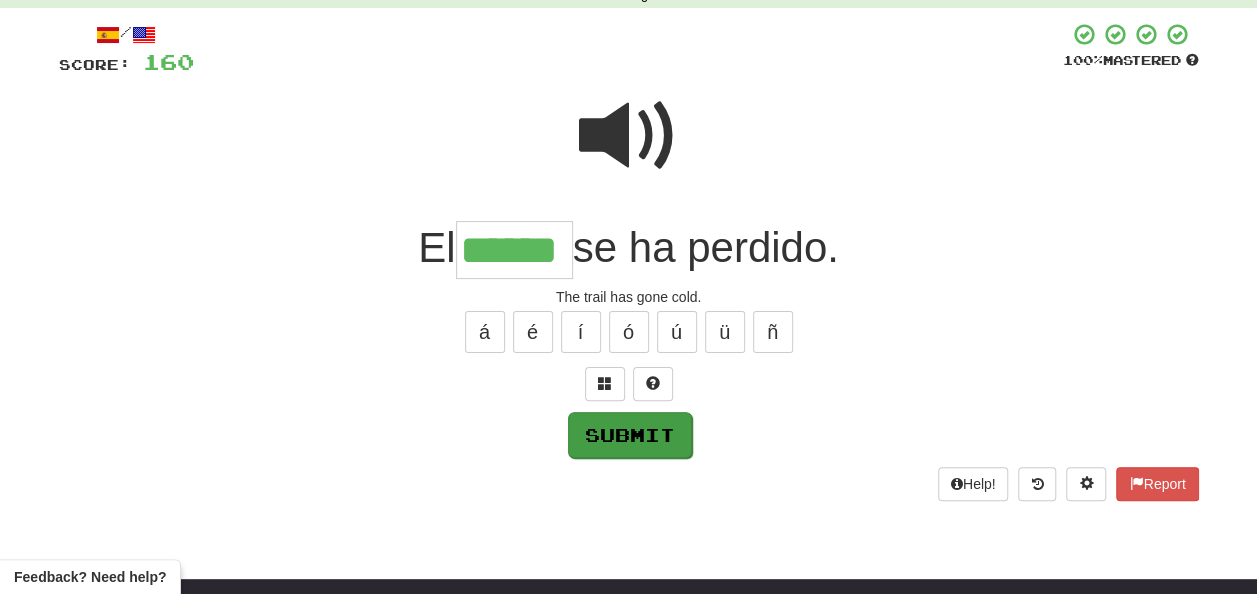 type on "******" 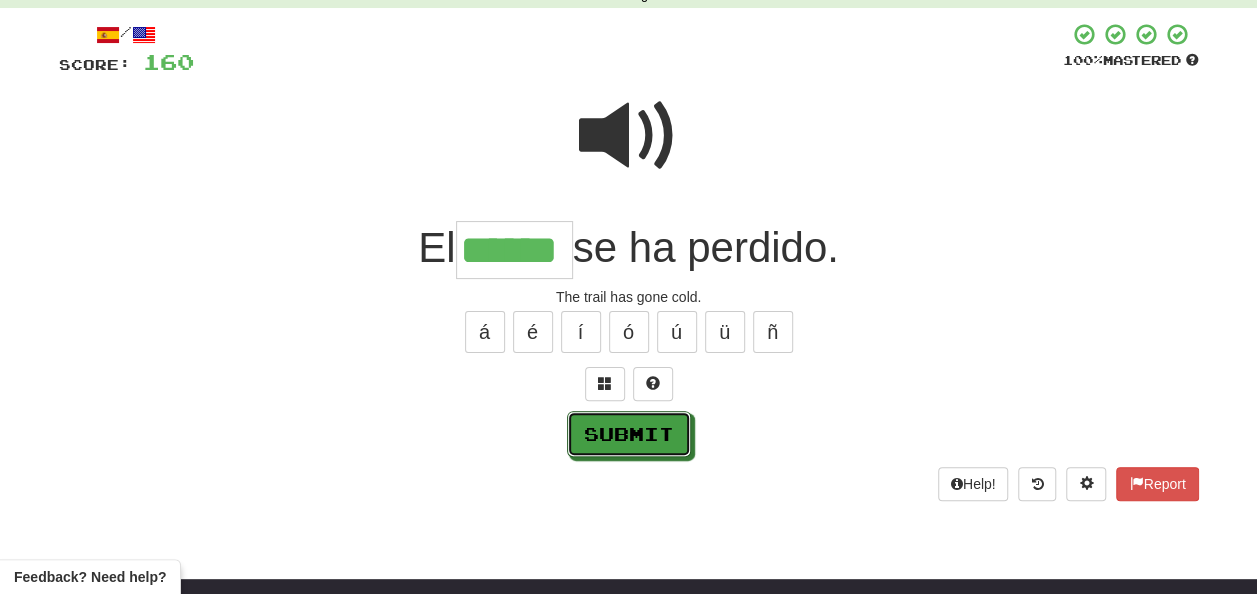 click on "Submit" at bounding box center (629, 434) 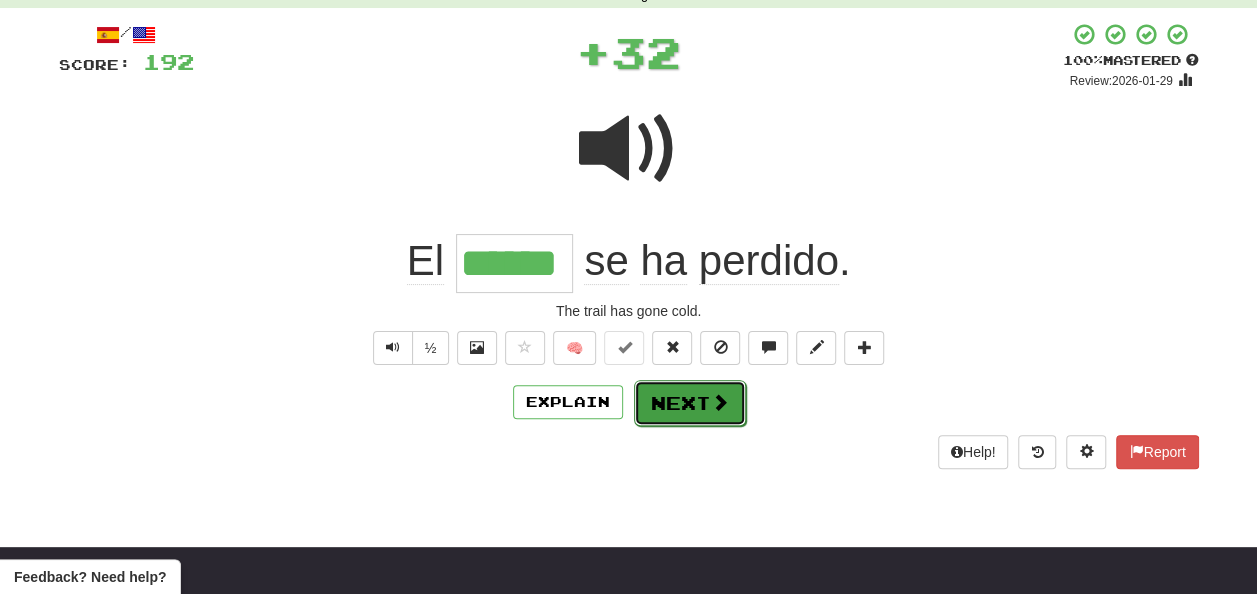 click on "Next" at bounding box center (690, 403) 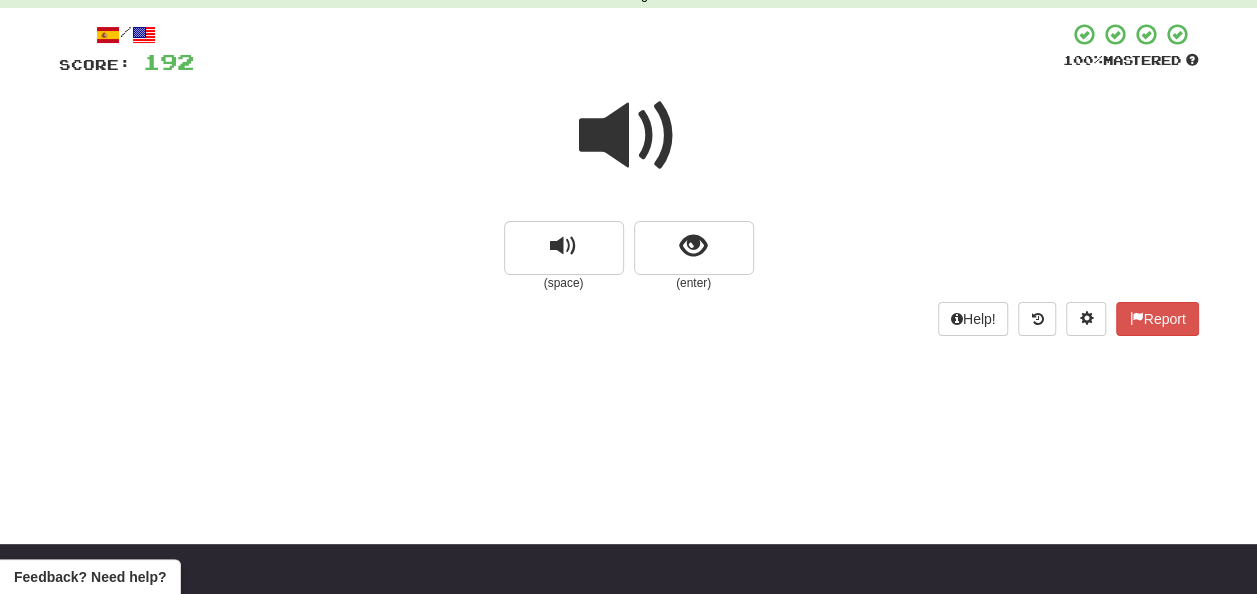 click at bounding box center (629, 136) 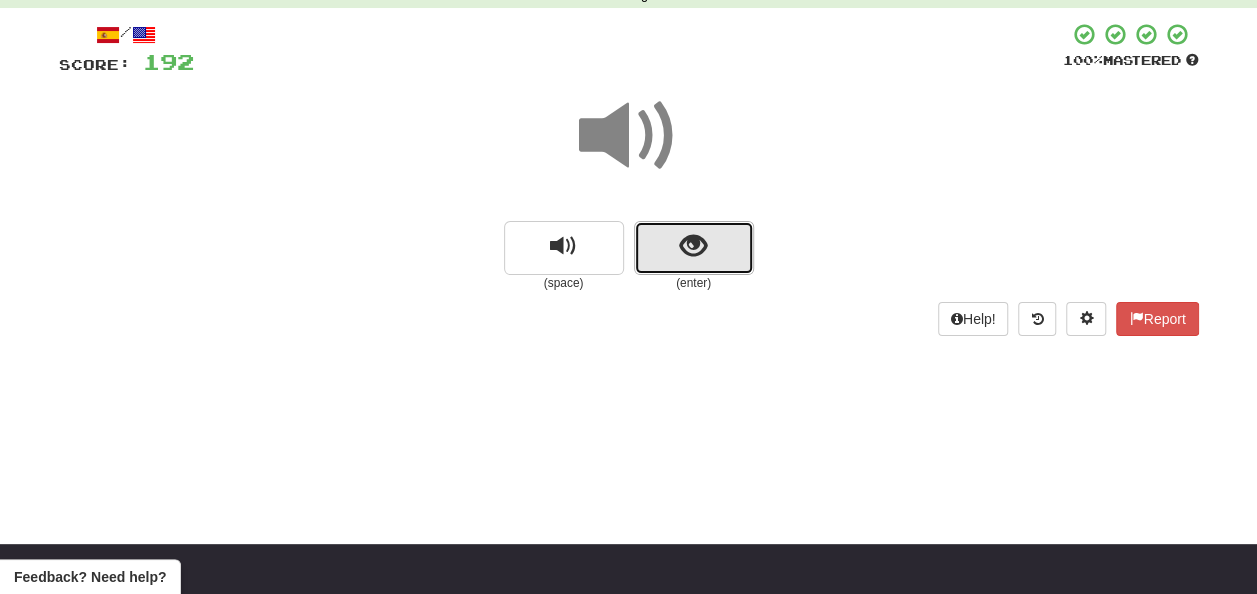 click at bounding box center (693, 246) 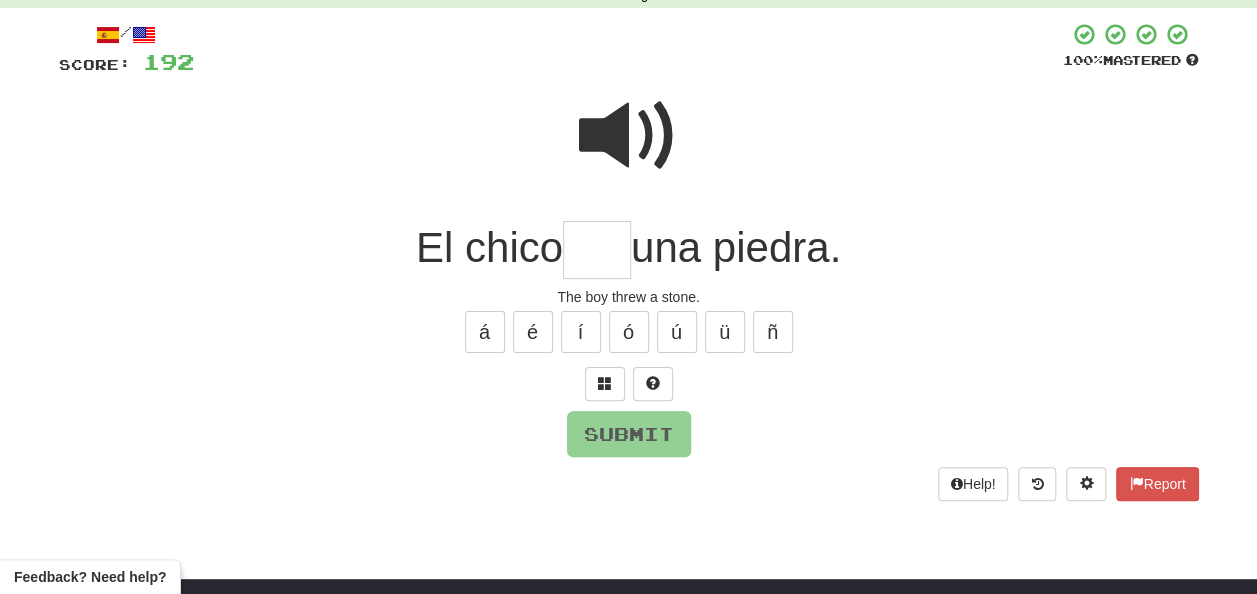 click at bounding box center [597, 250] 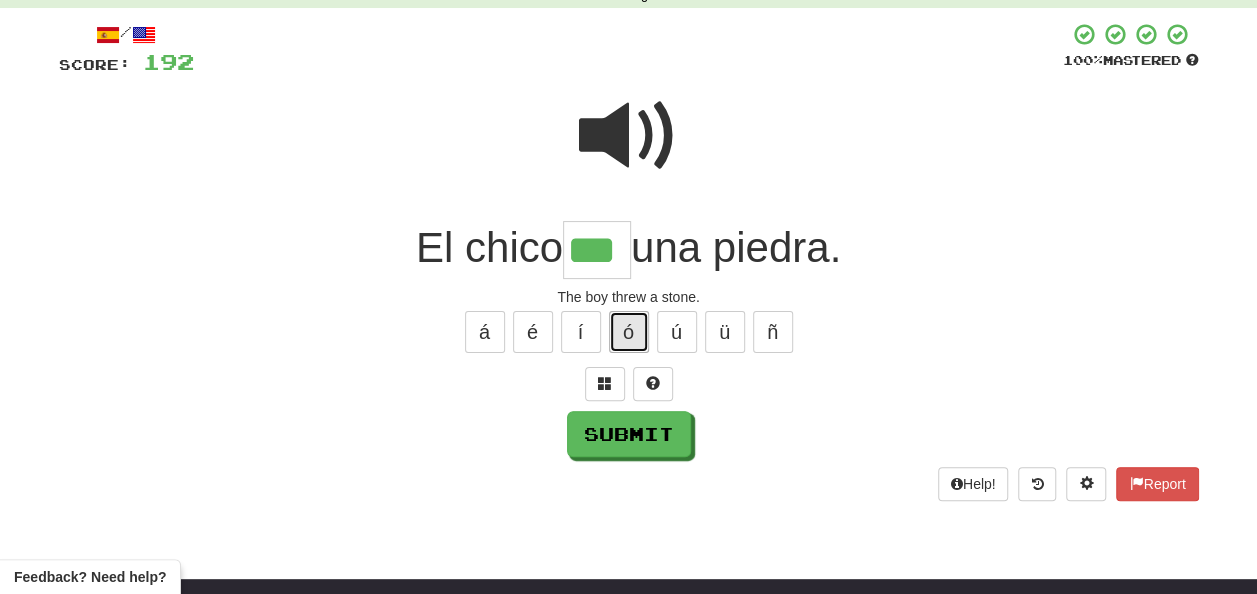 click on "ó" at bounding box center (629, 332) 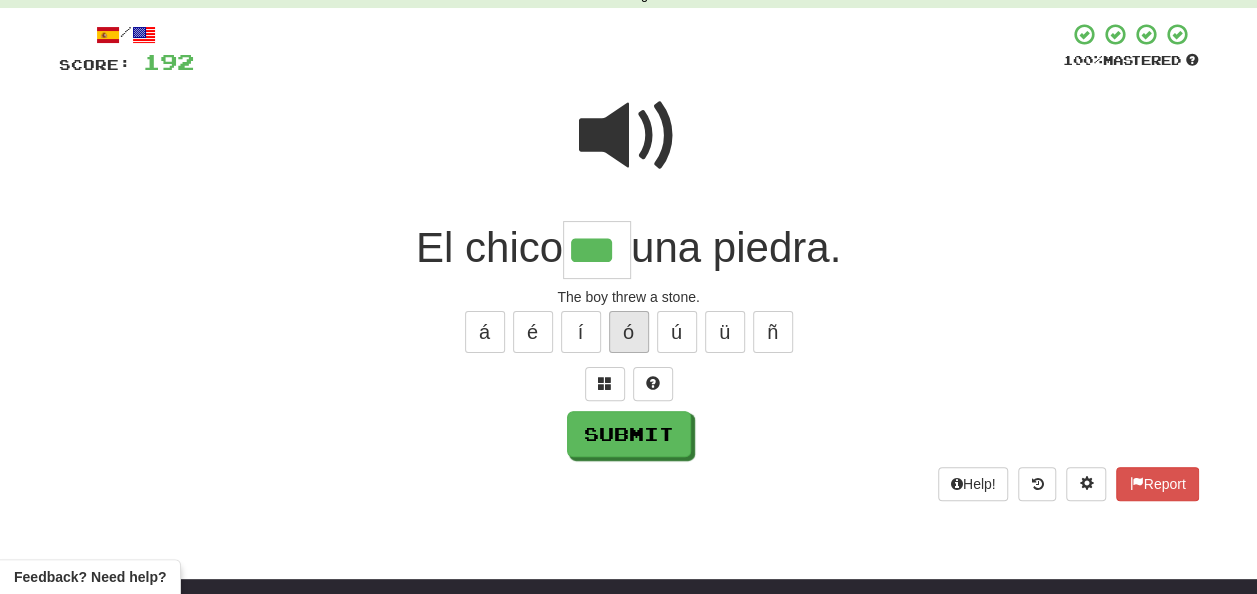 type on "****" 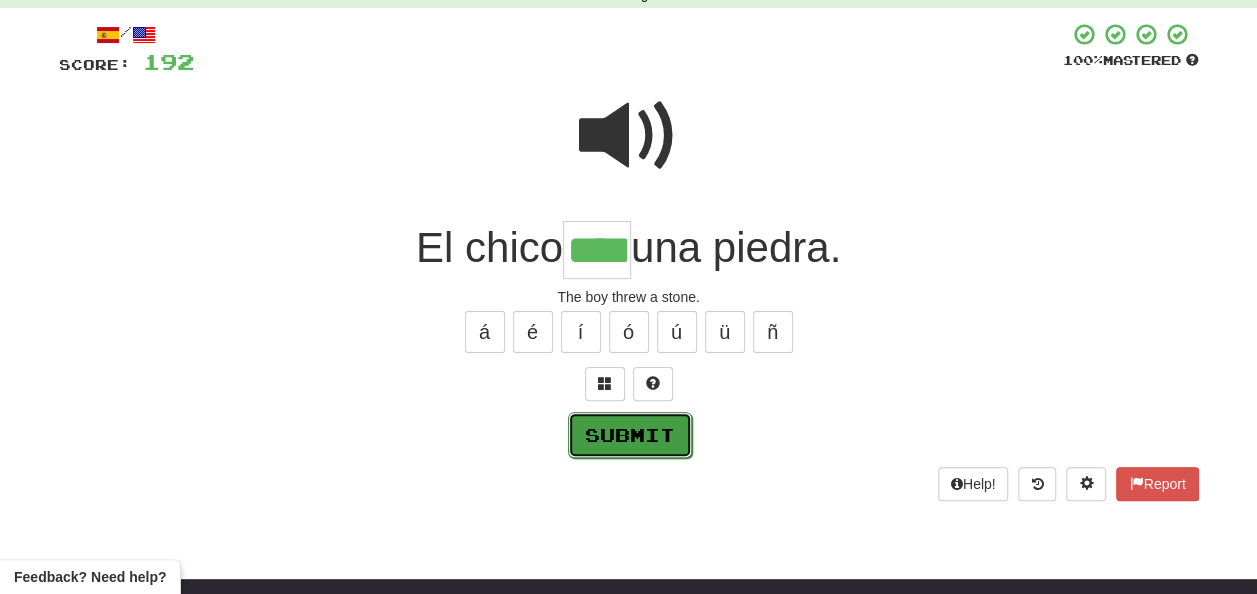 click on "Submit" at bounding box center [630, 435] 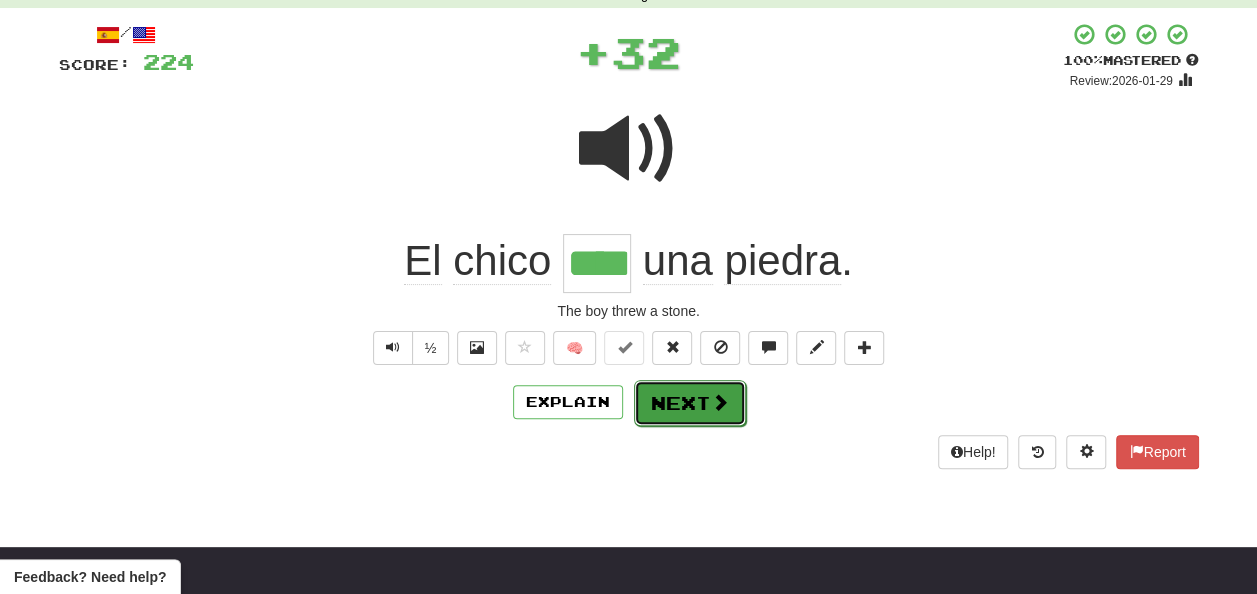 click on "Next" at bounding box center [690, 403] 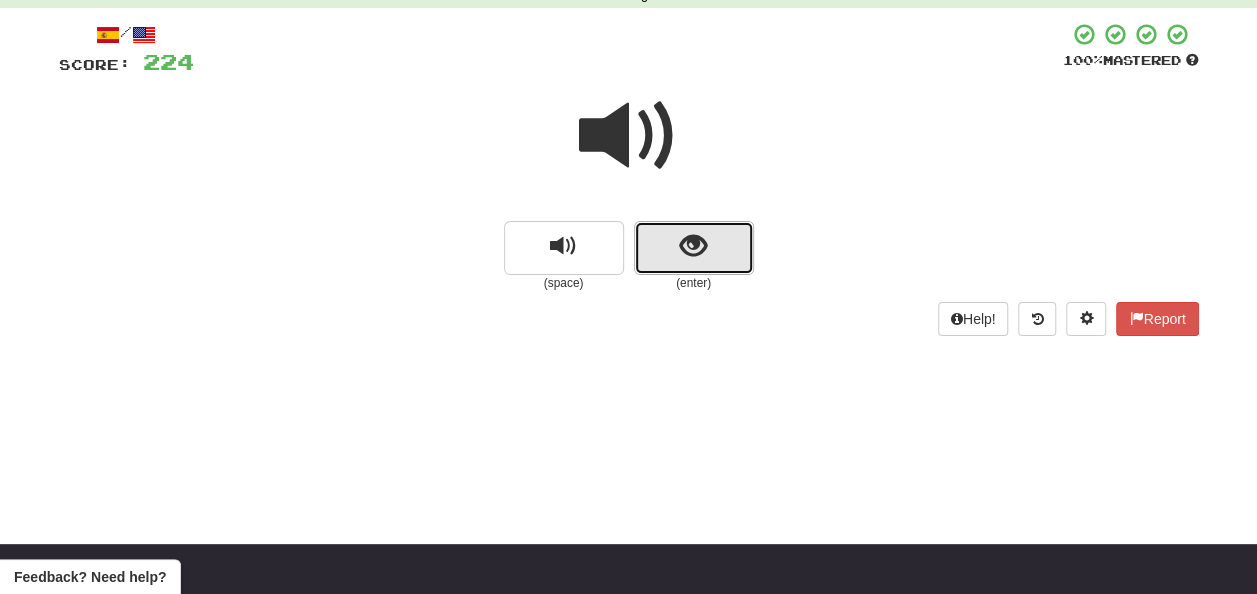click at bounding box center [693, 246] 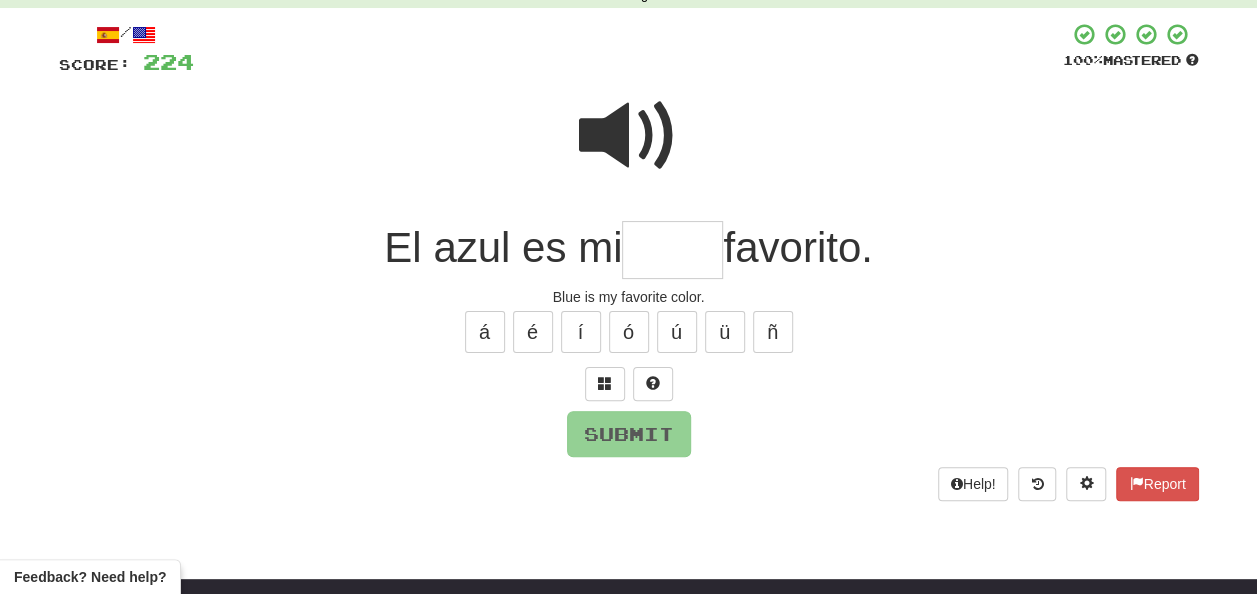 click at bounding box center (672, 250) 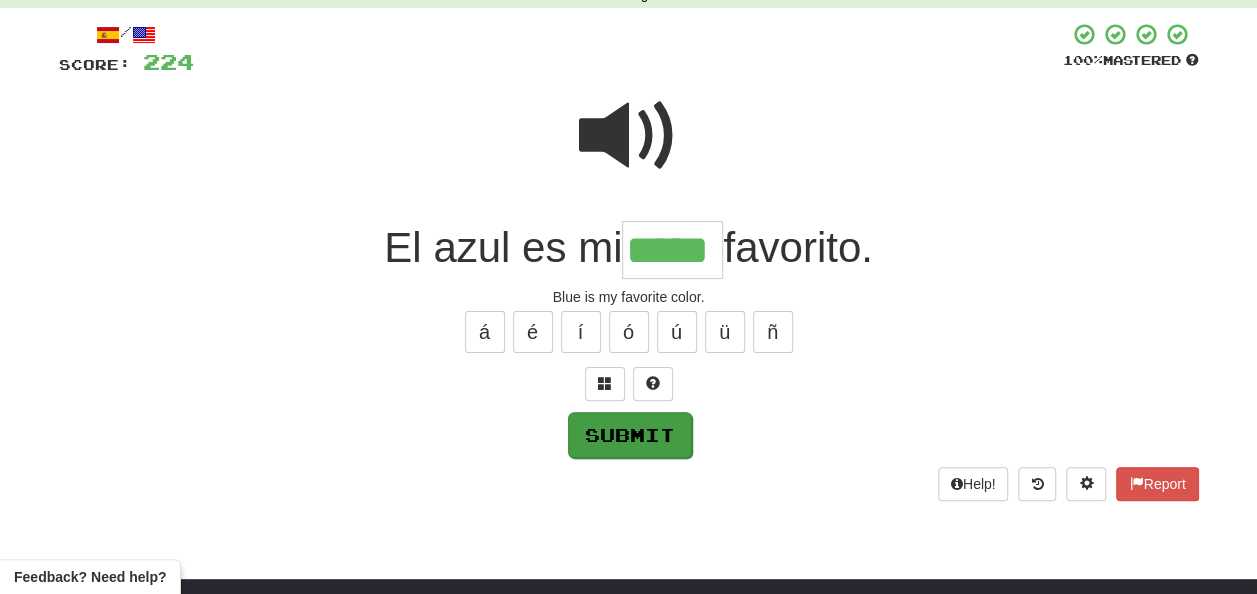 type on "*****" 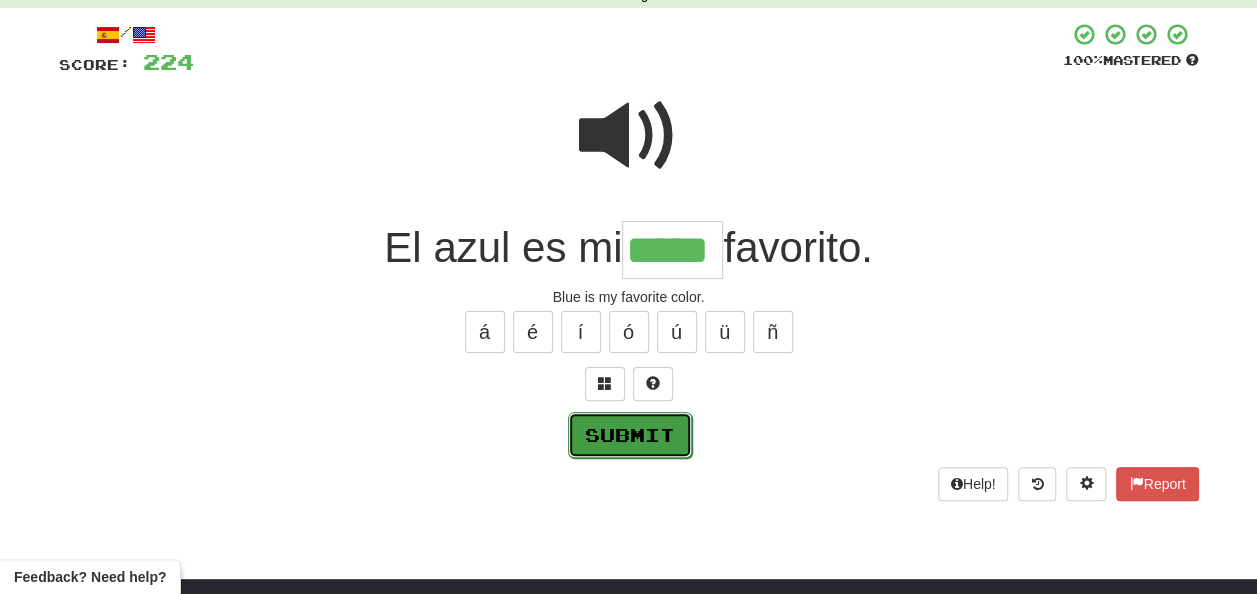 click on "Submit" at bounding box center (630, 435) 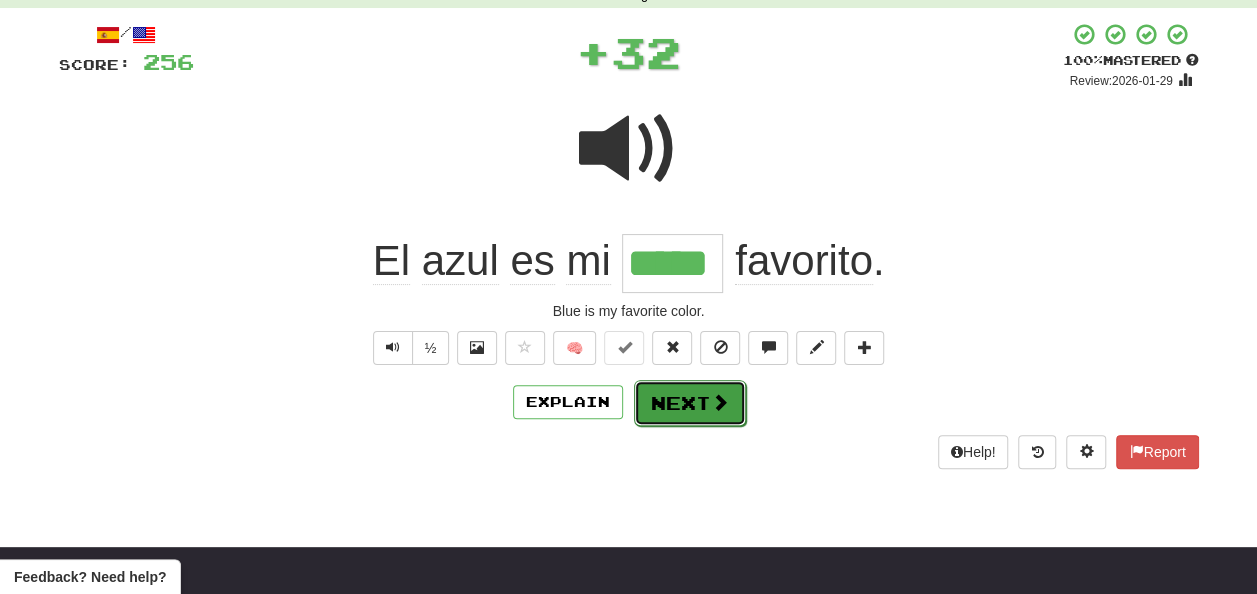 click on "Next" at bounding box center [690, 403] 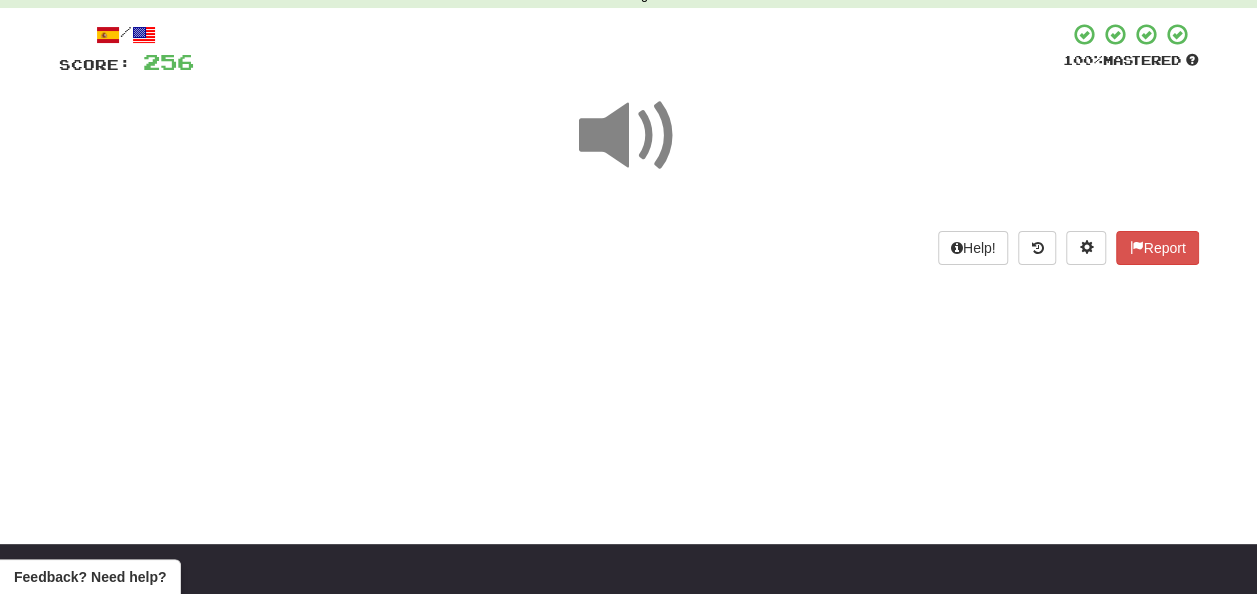 click at bounding box center (629, 136) 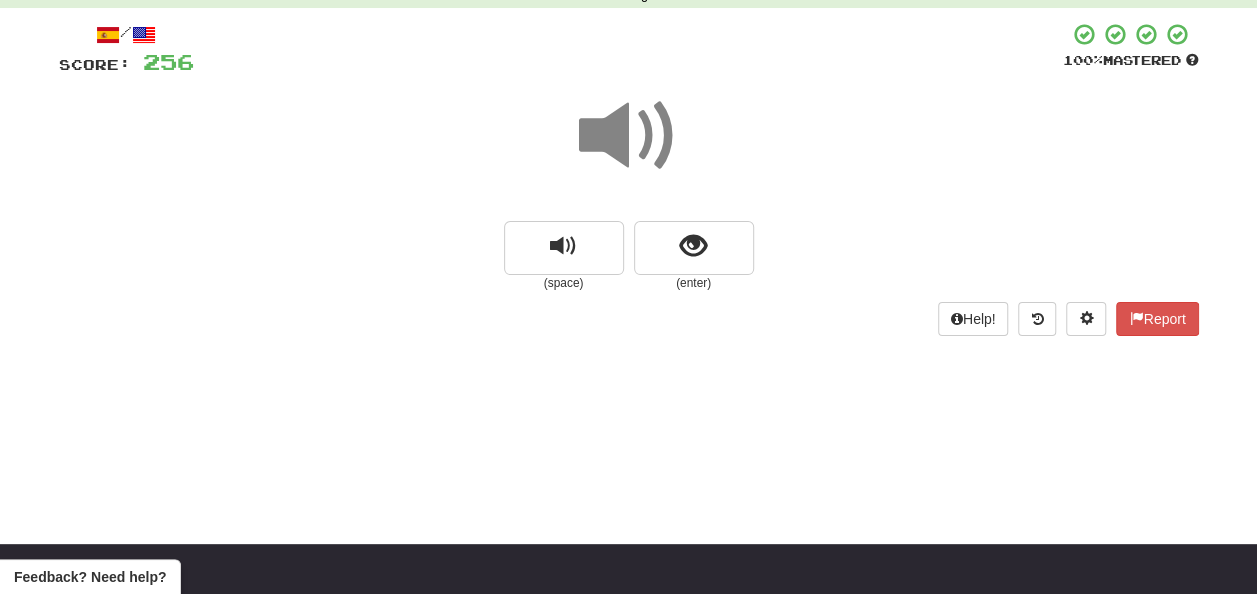 click at bounding box center (629, 136) 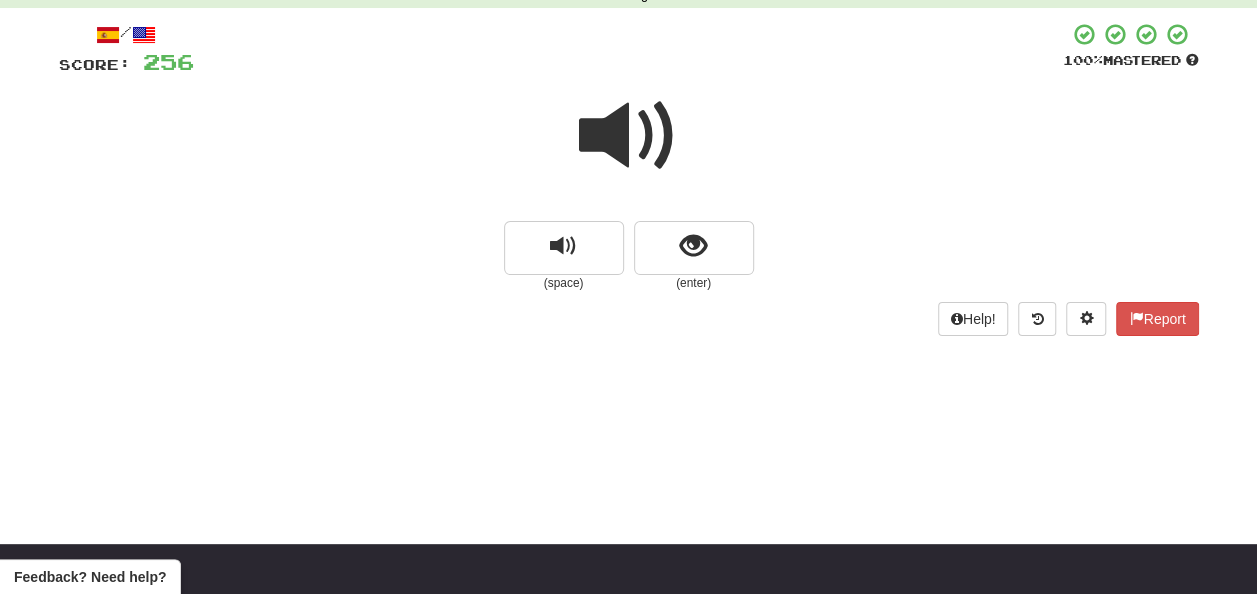click at bounding box center (629, 136) 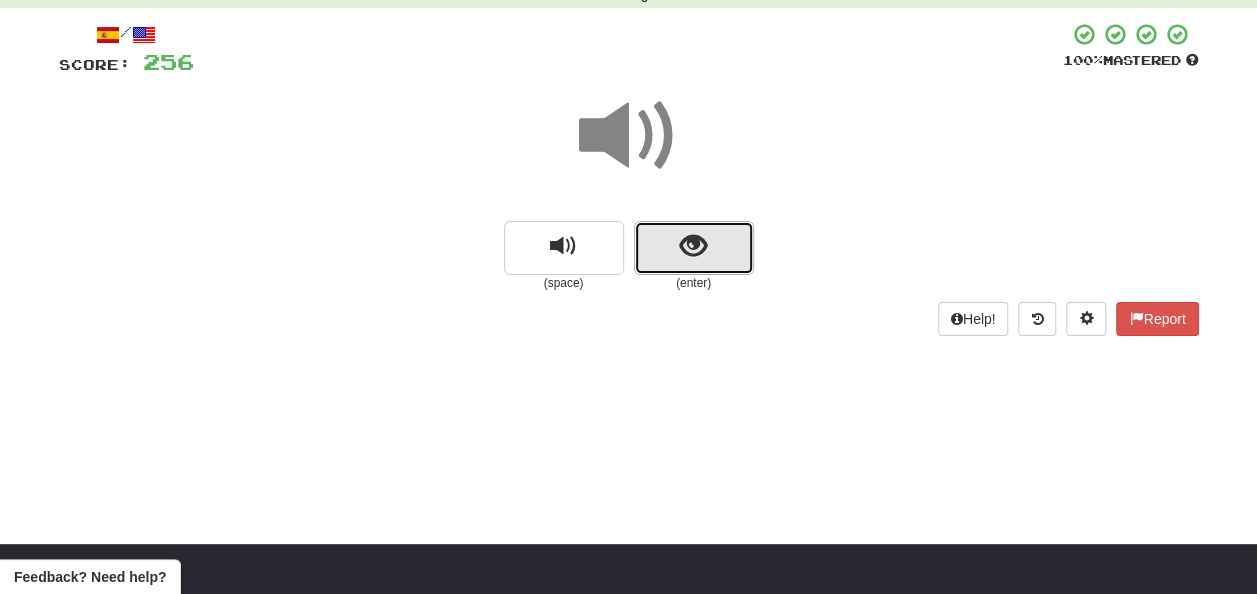 click at bounding box center (693, 246) 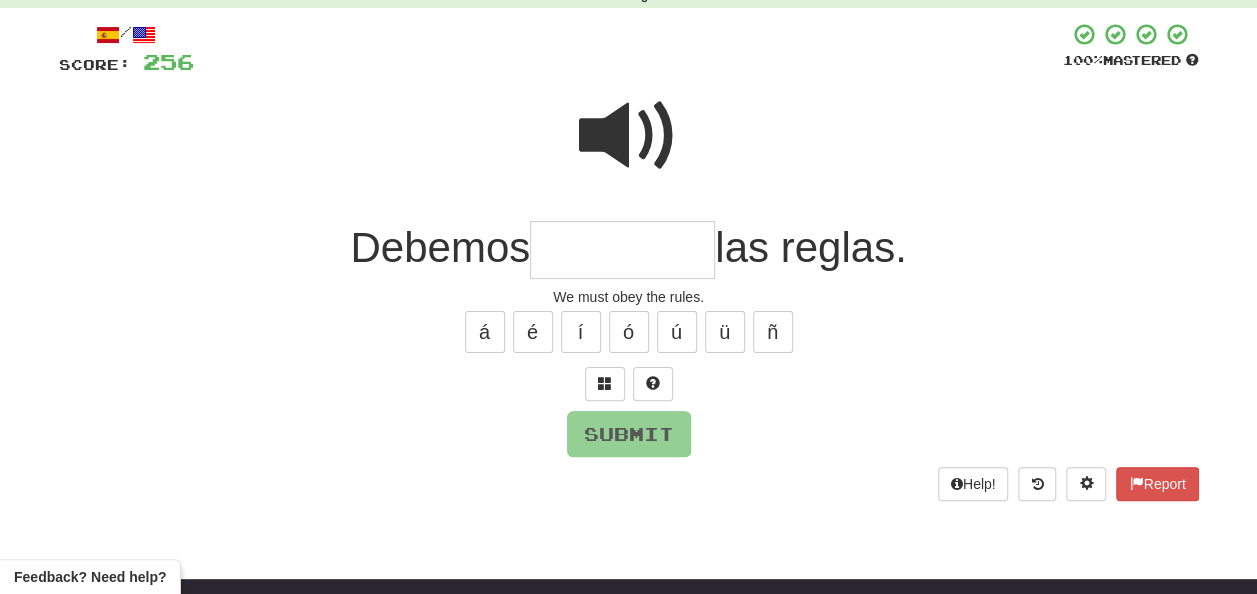 click at bounding box center [622, 250] 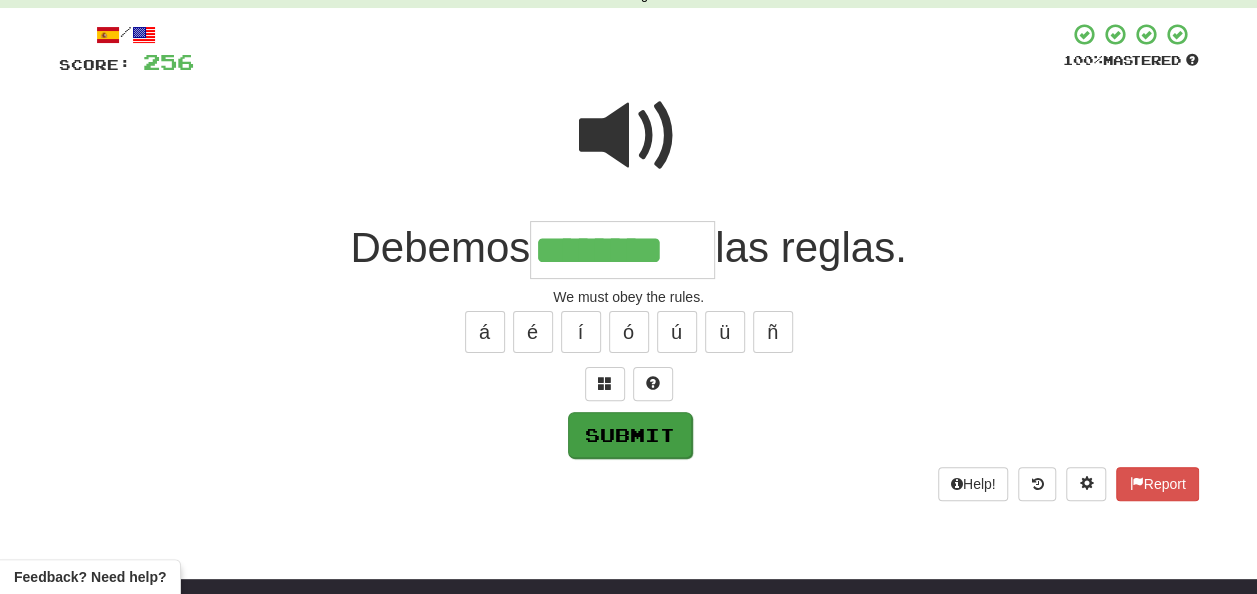 type on "********" 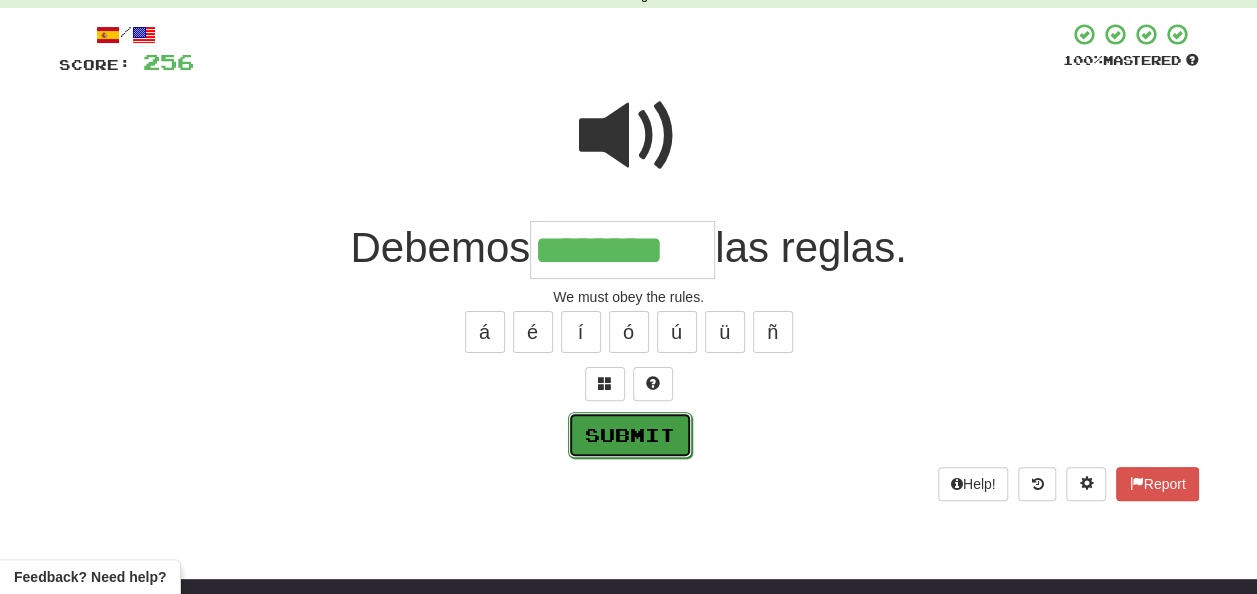 click on "Submit" at bounding box center [630, 435] 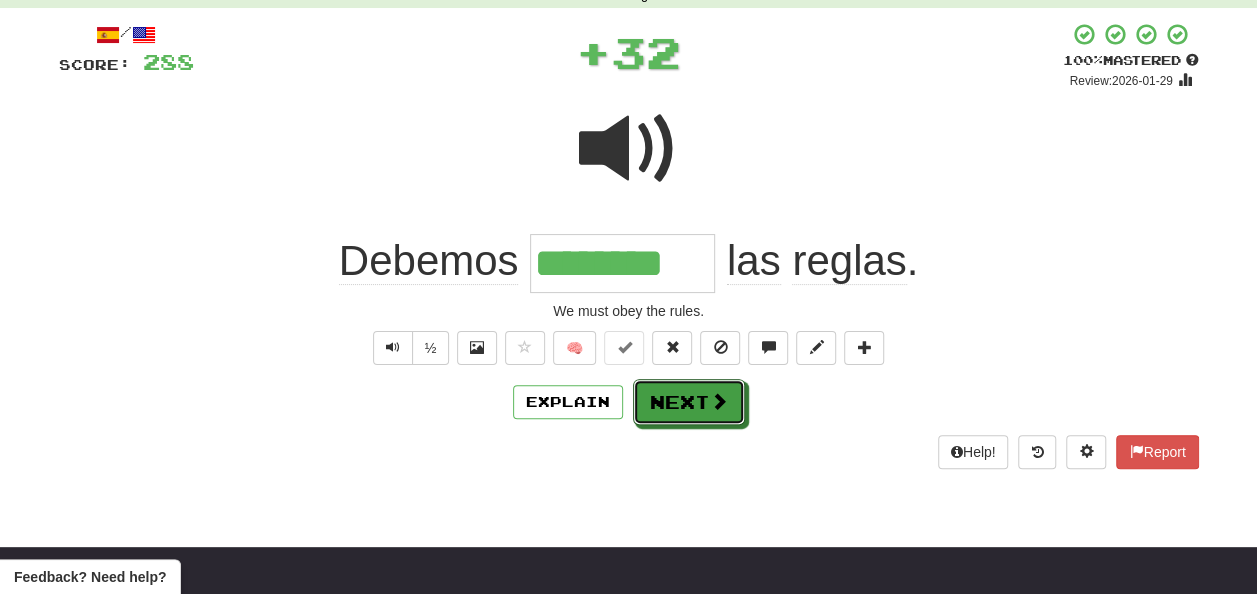 click on "Next" at bounding box center (689, 402) 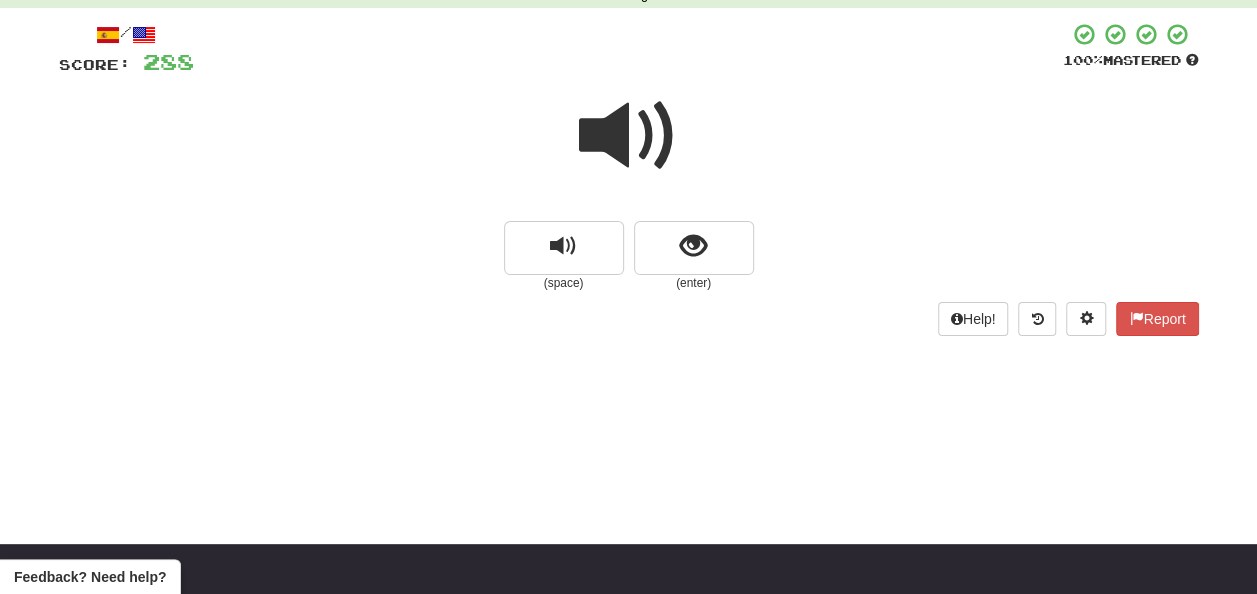 click at bounding box center (629, 136) 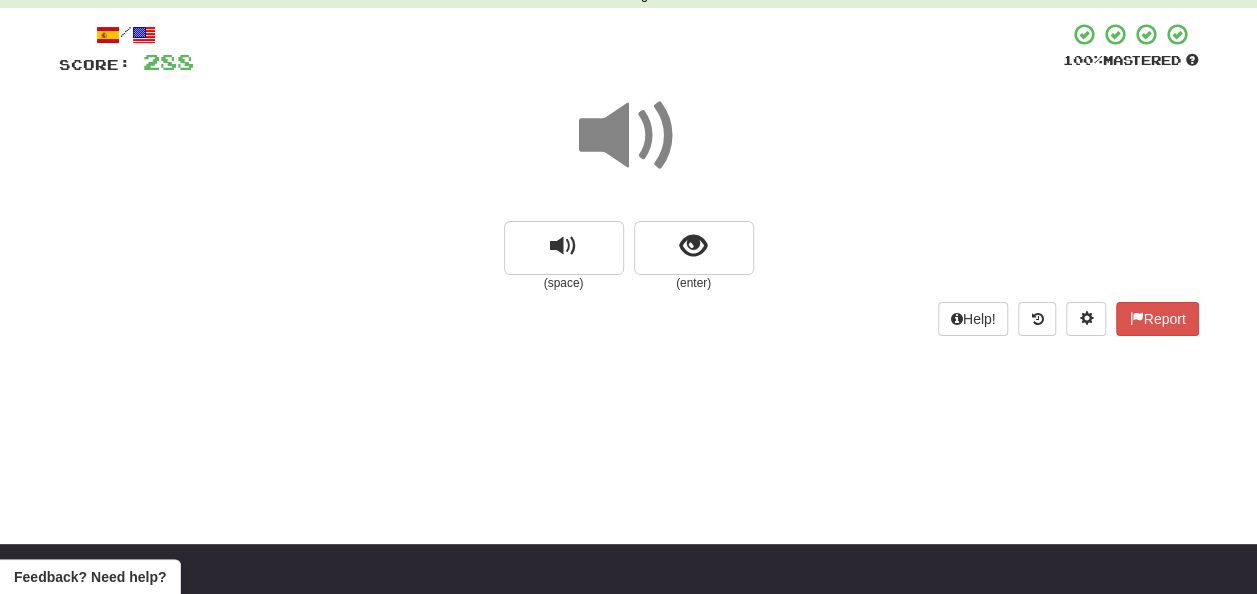 click at bounding box center (629, 136) 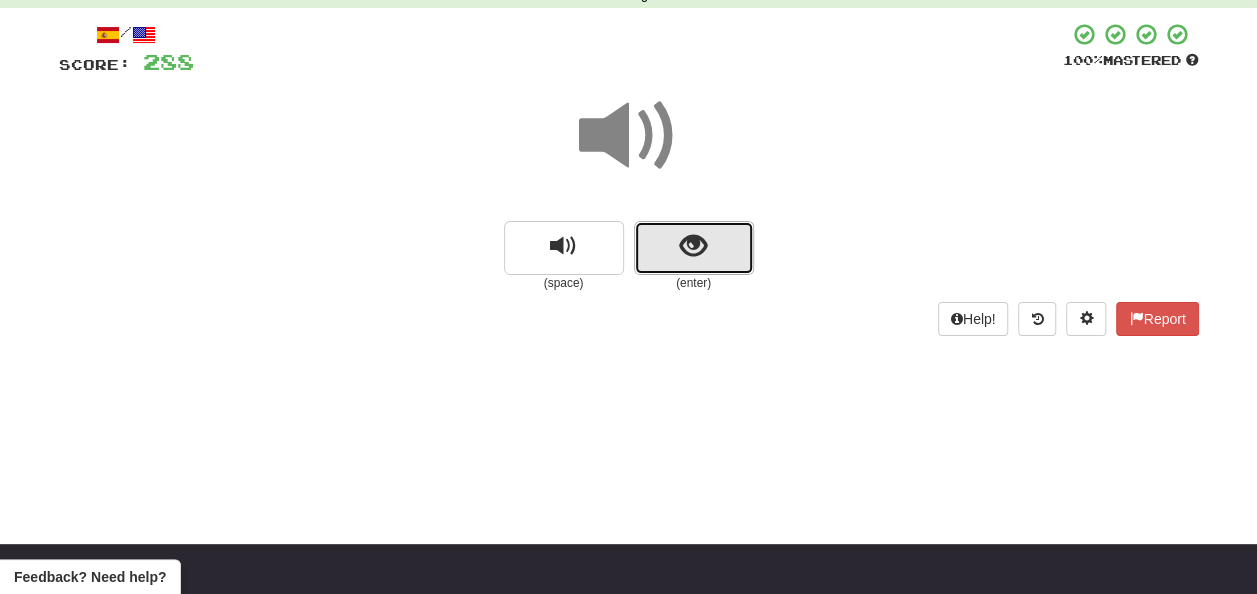 click at bounding box center [694, 248] 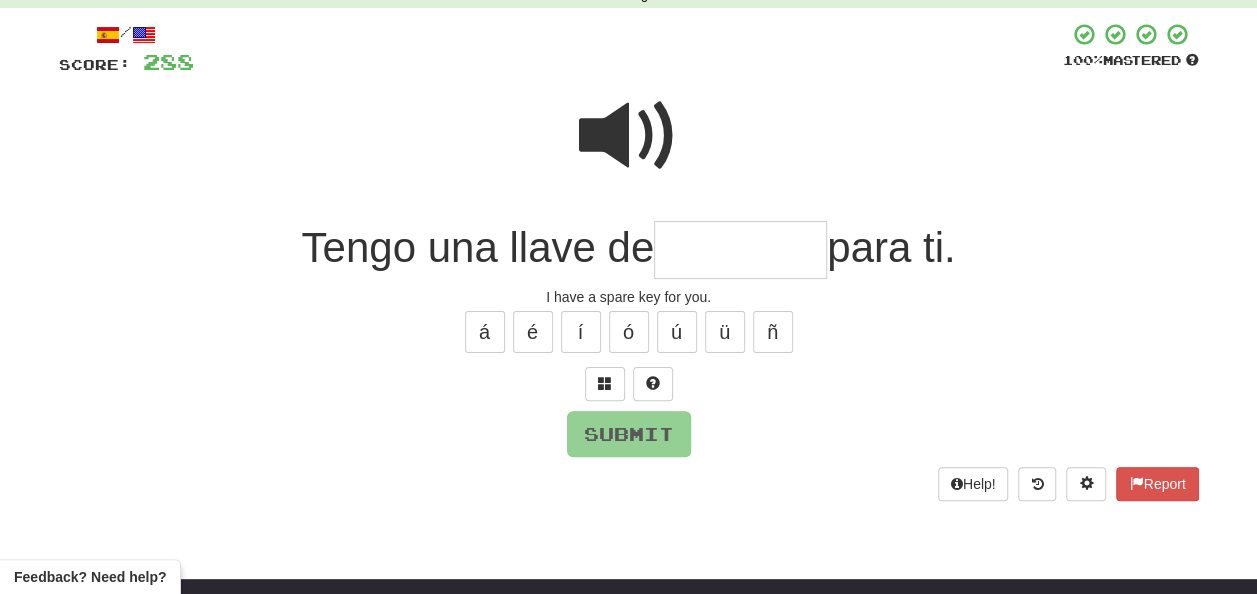 click at bounding box center [629, 136] 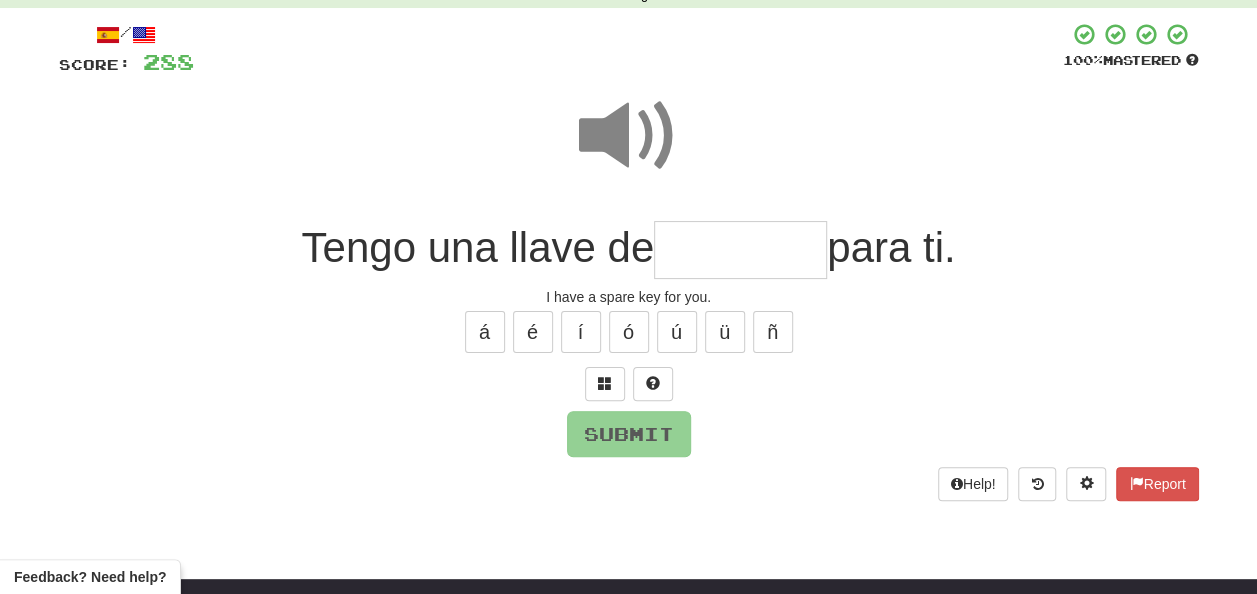 click at bounding box center (740, 250) 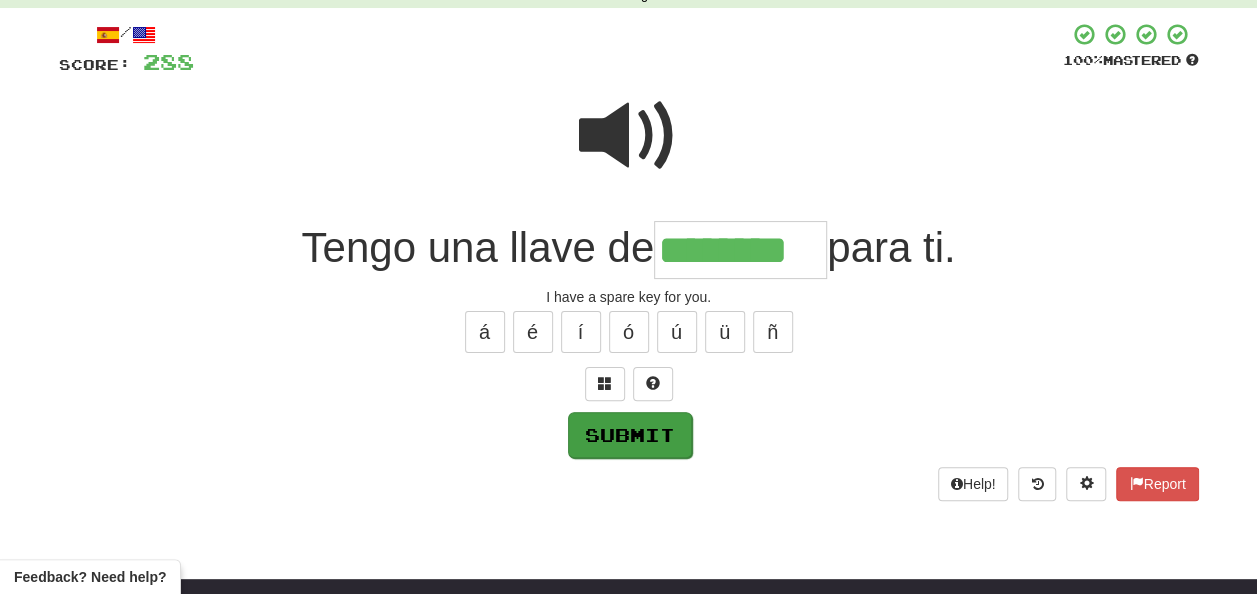 type on "********" 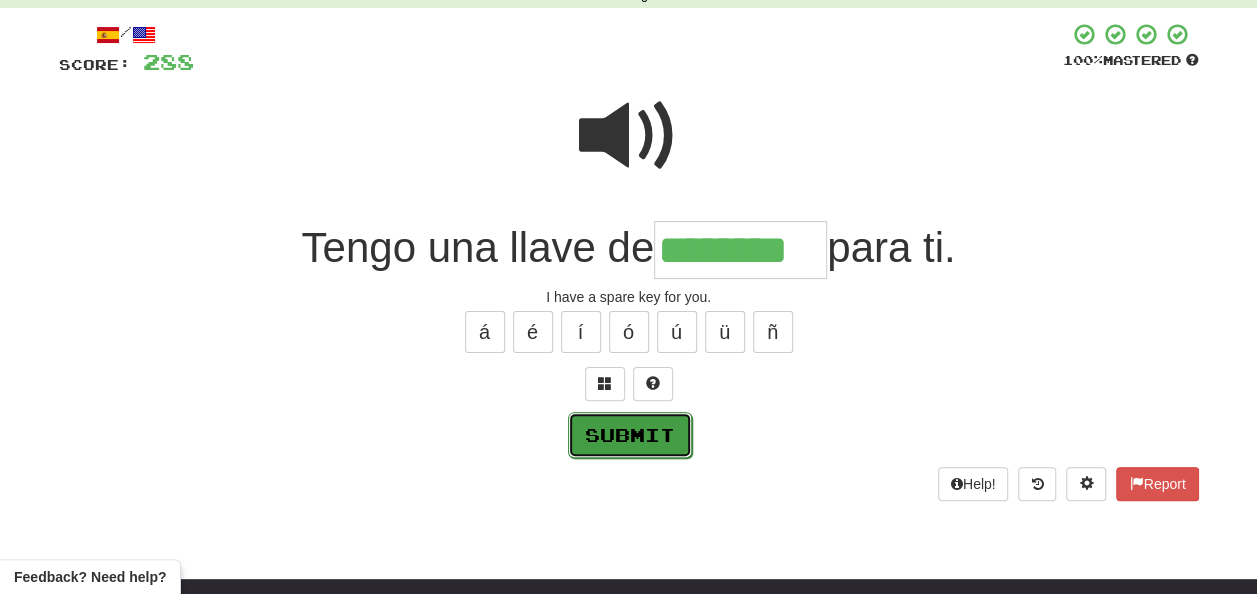 click on "Submit" at bounding box center [630, 435] 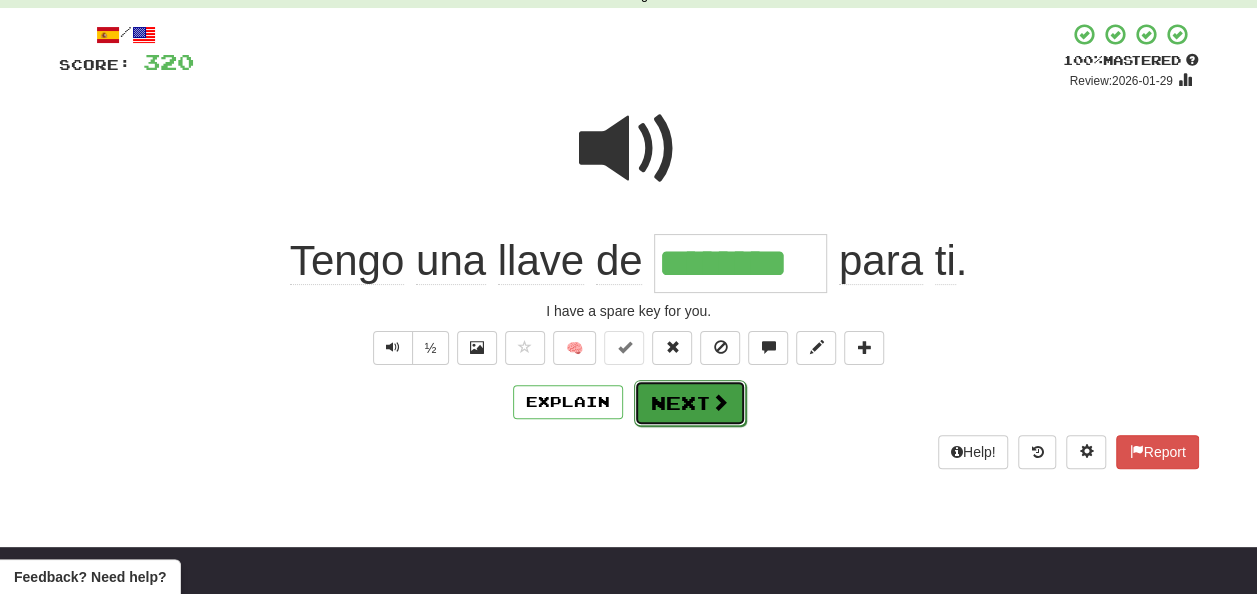 click on "Next" at bounding box center [690, 403] 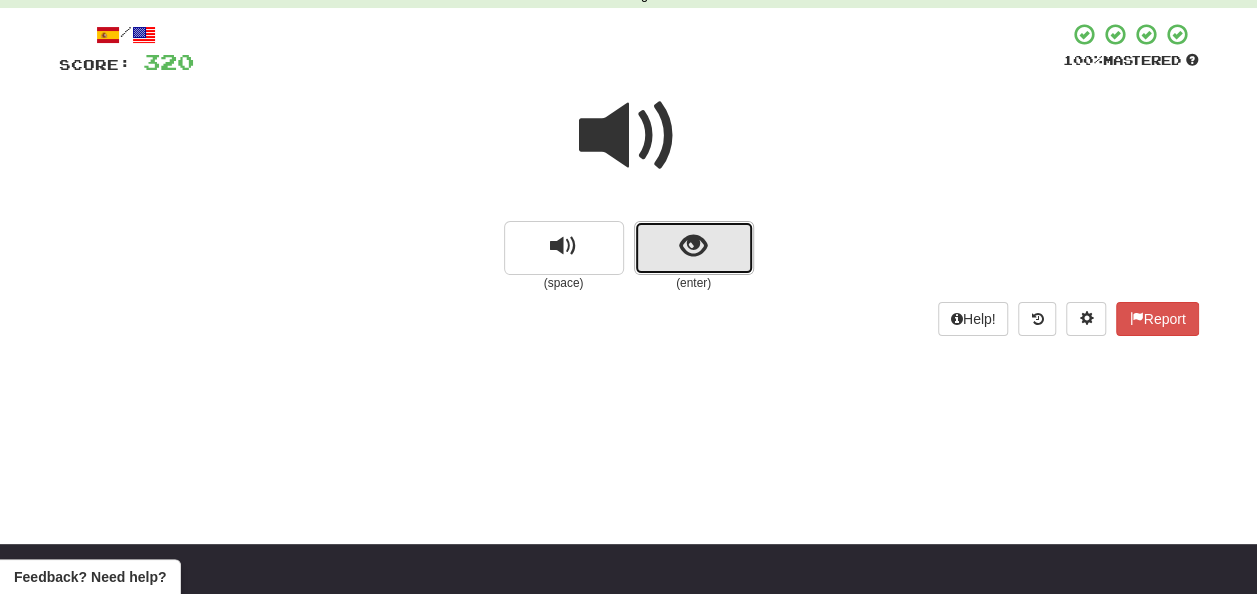 click at bounding box center (693, 246) 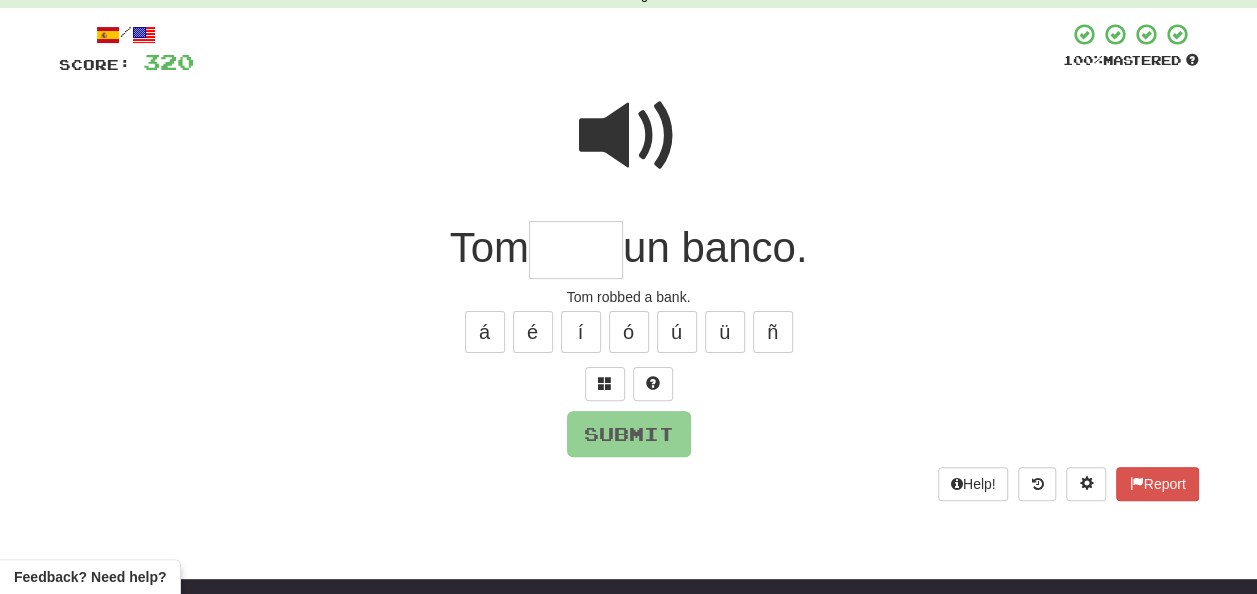 click at bounding box center [576, 250] 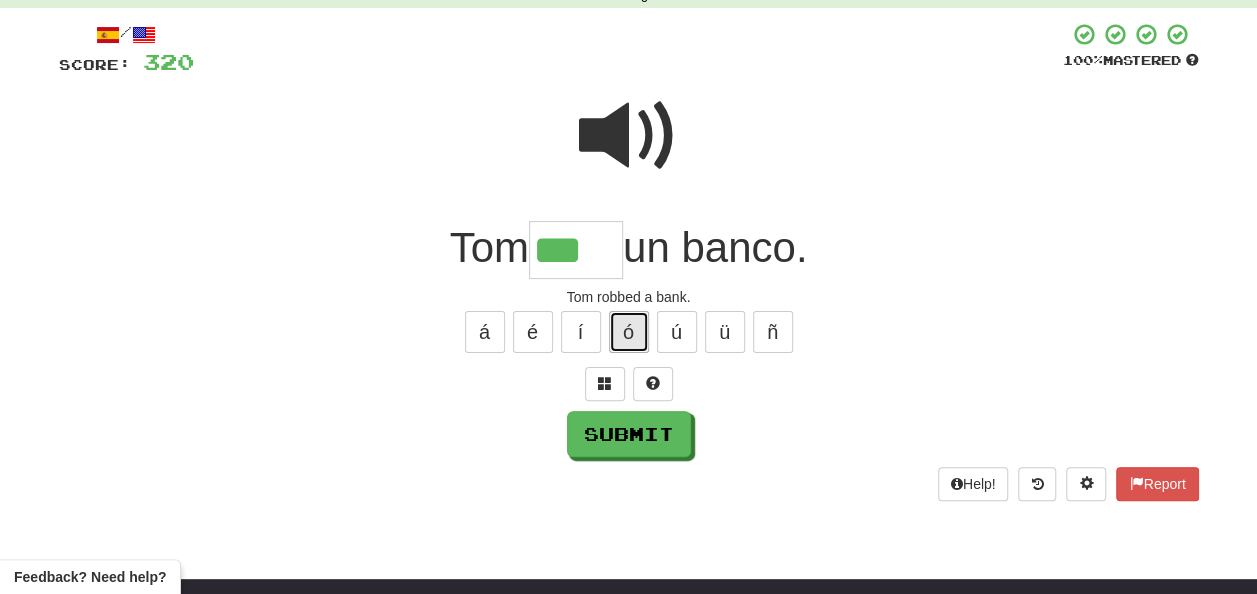 click on "ó" at bounding box center (629, 332) 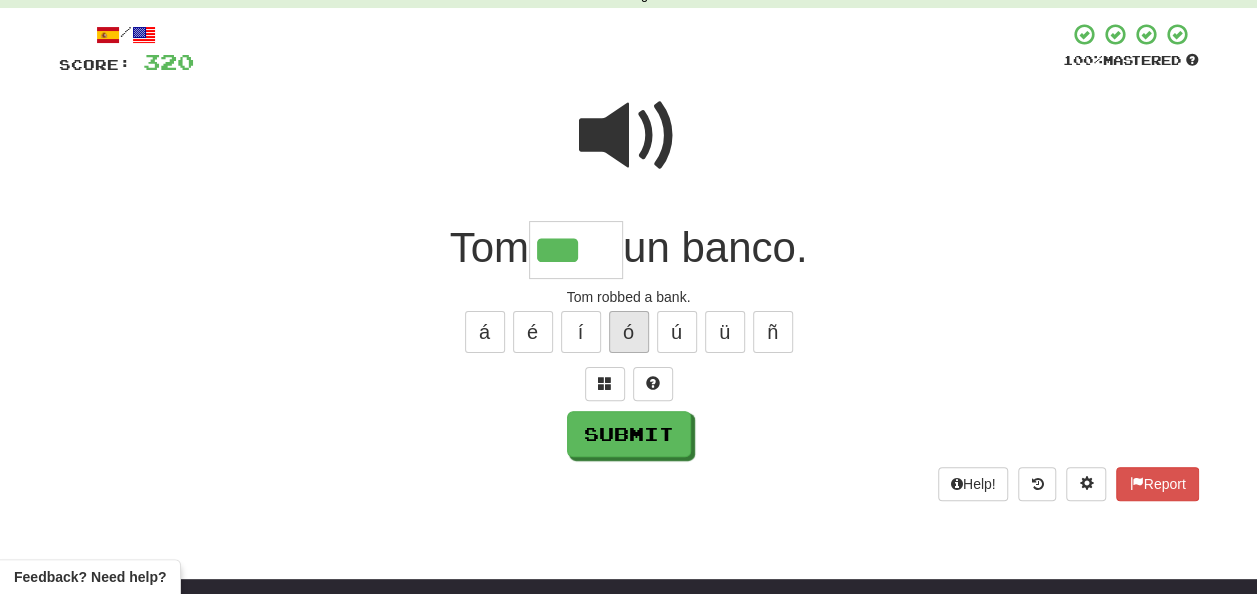 type on "****" 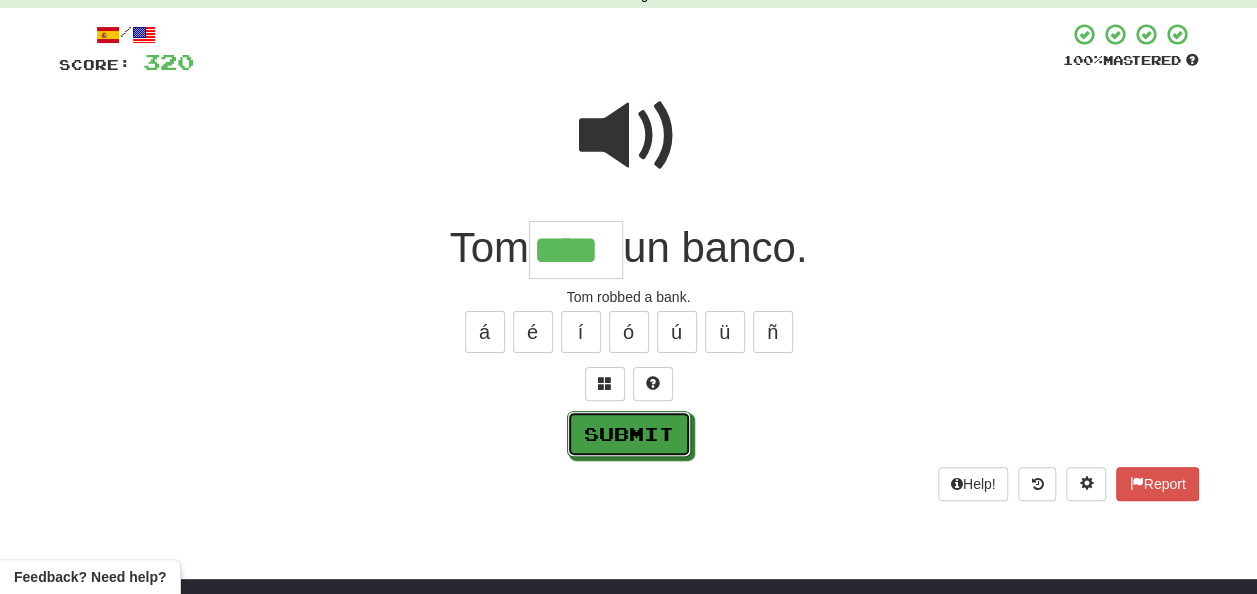 click on "Submit" at bounding box center [629, 434] 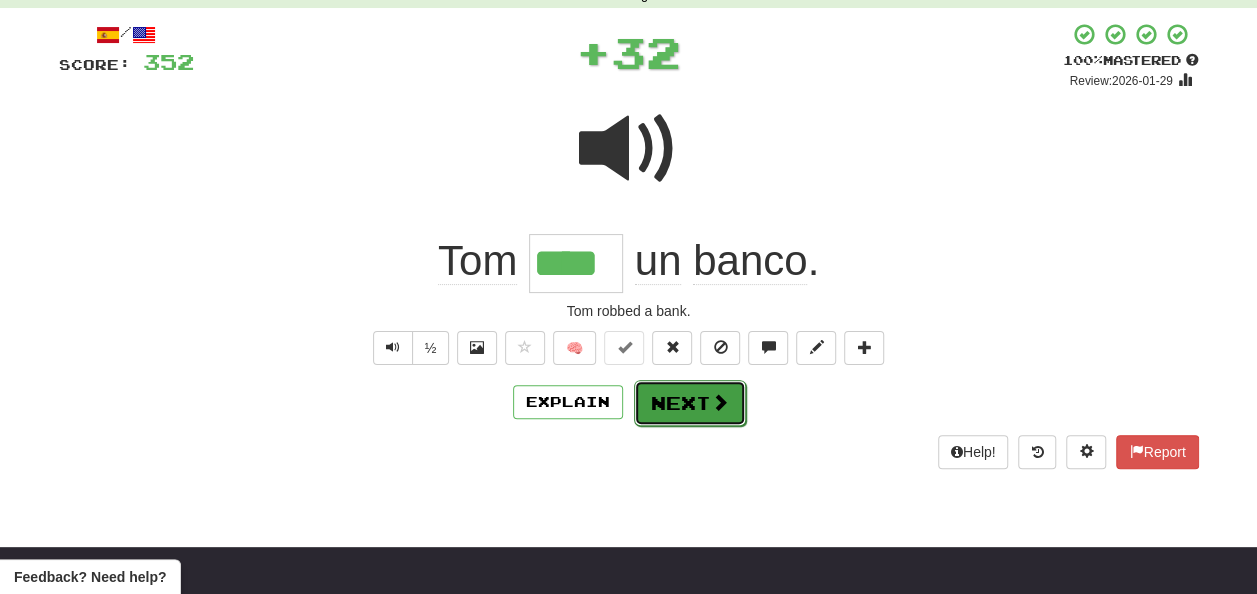 click on "Next" at bounding box center (690, 403) 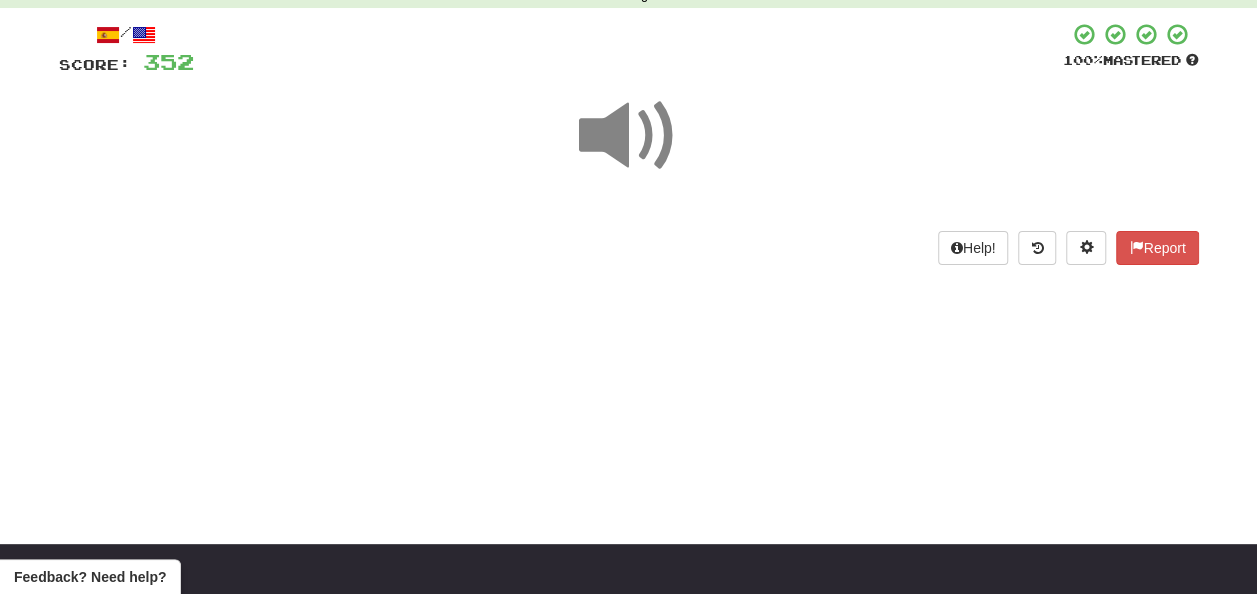click at bounding box center [629, 136] 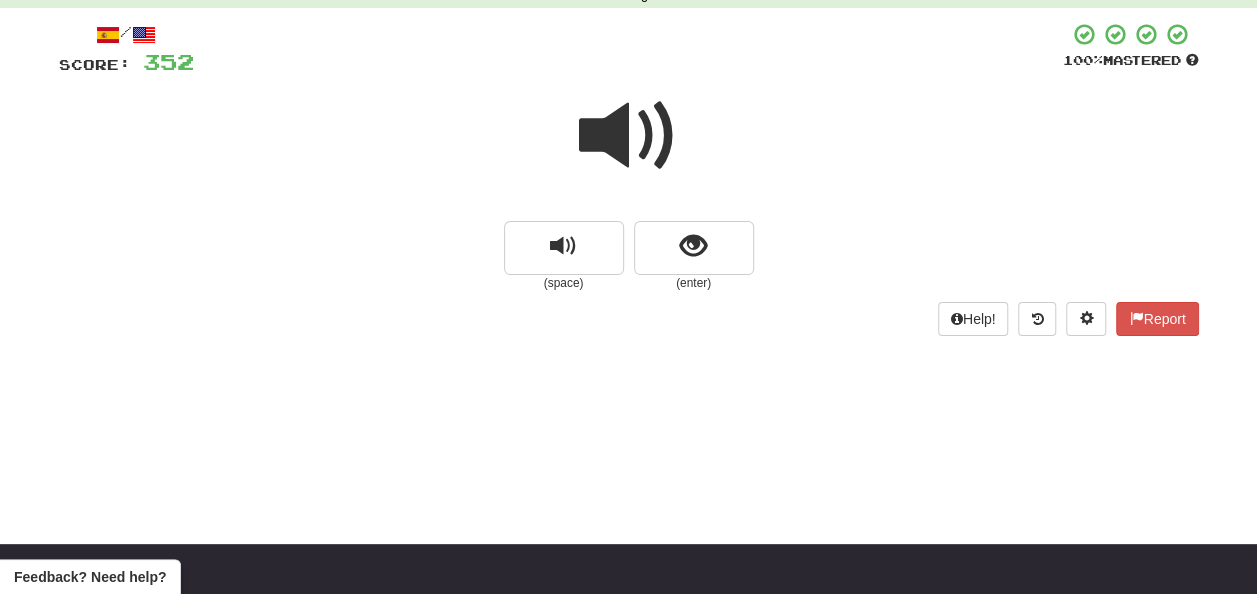 click at bounding box center [629, 136] 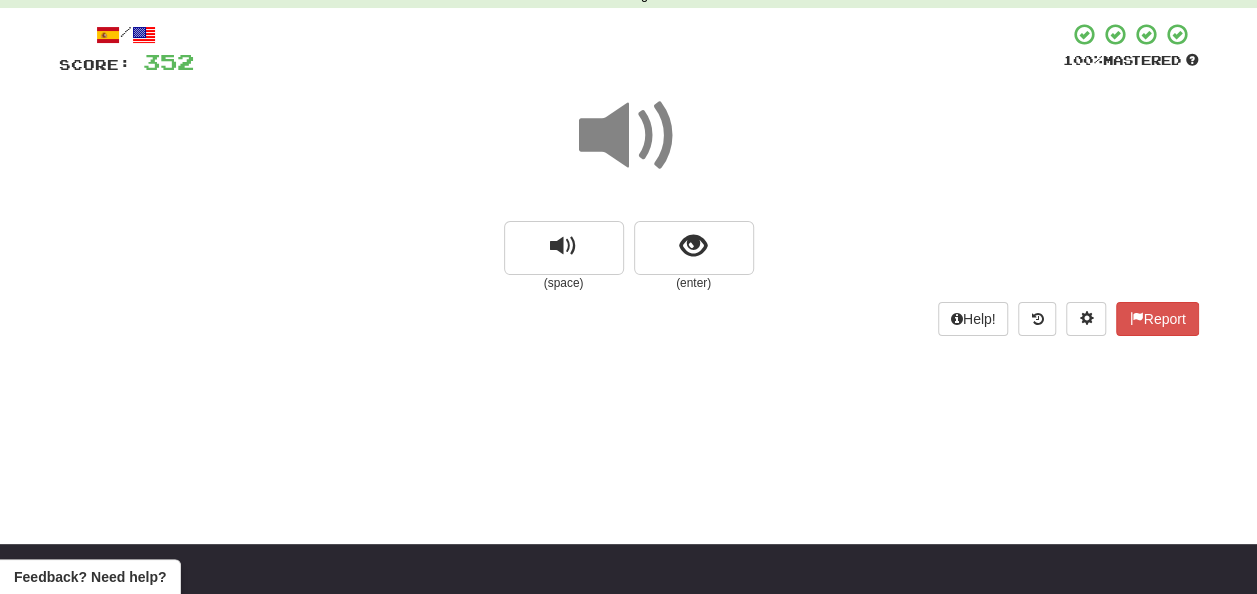 click at bounding box center (629, 136) 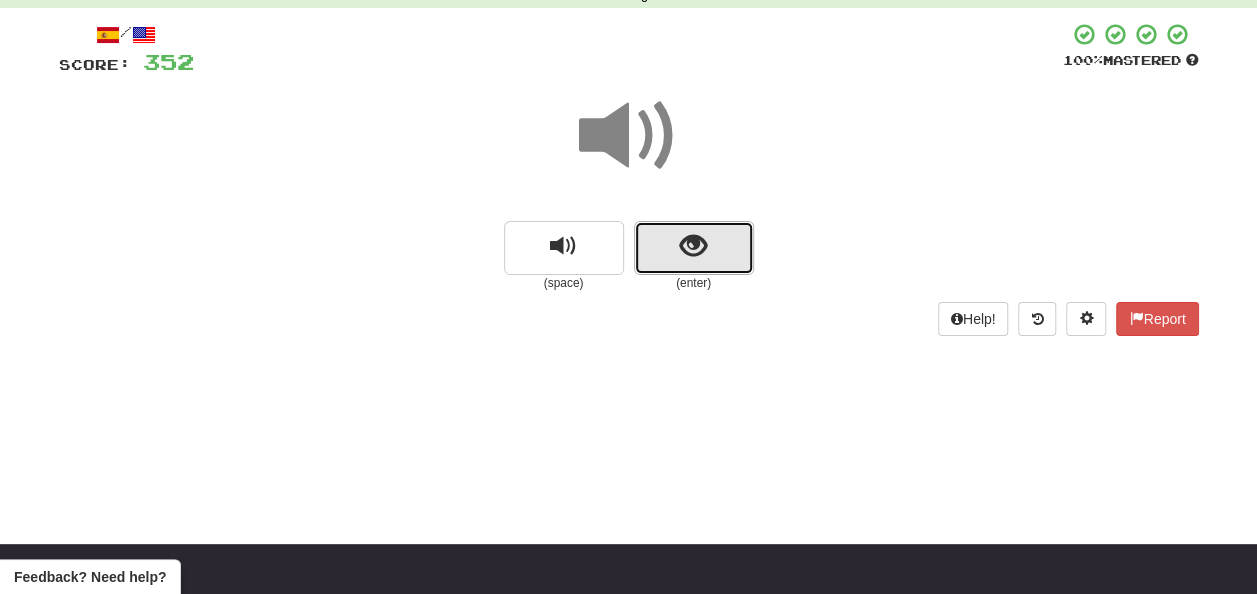 click at bounding box center [694, 248] 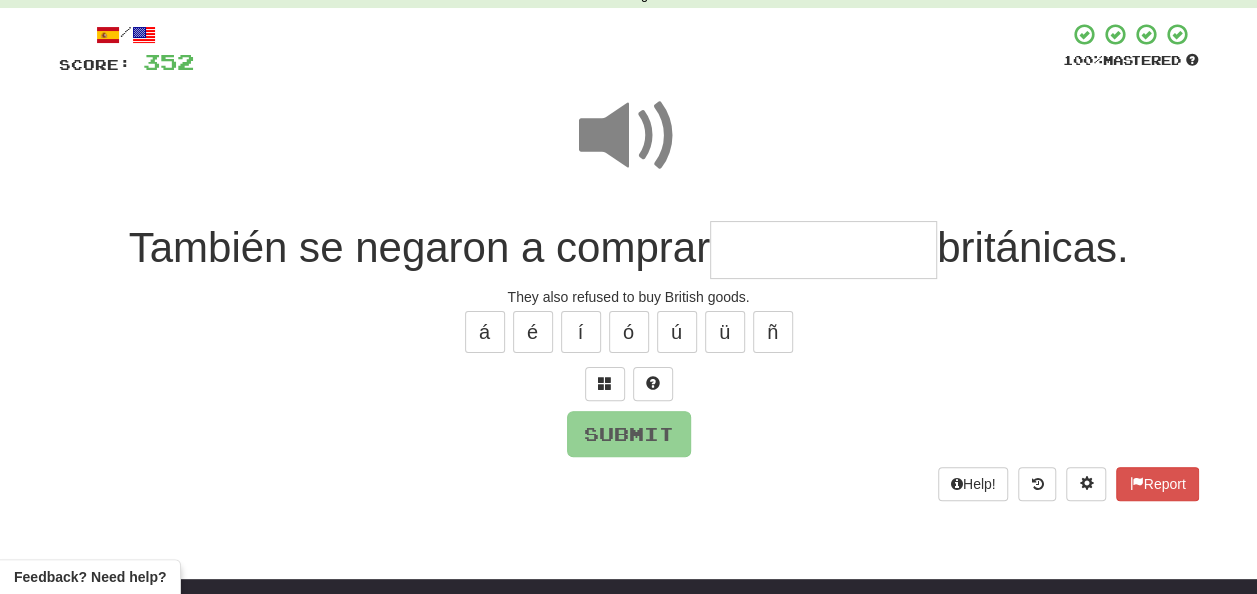 click at bounding box center [629, 136] 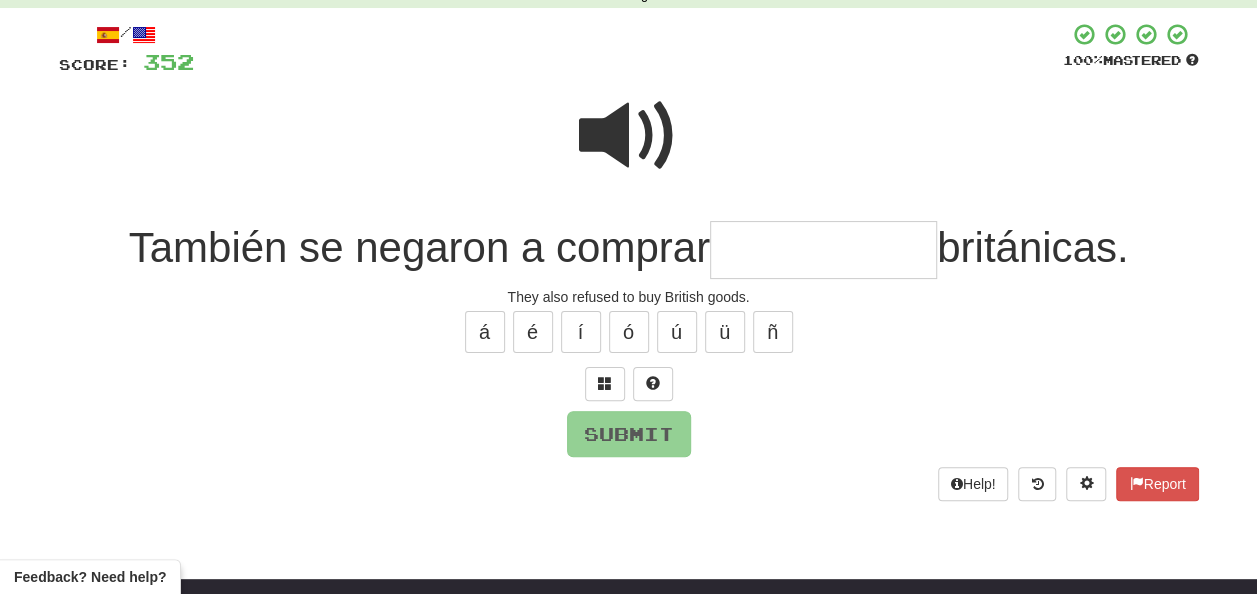 click at bounding box center (629, 136) 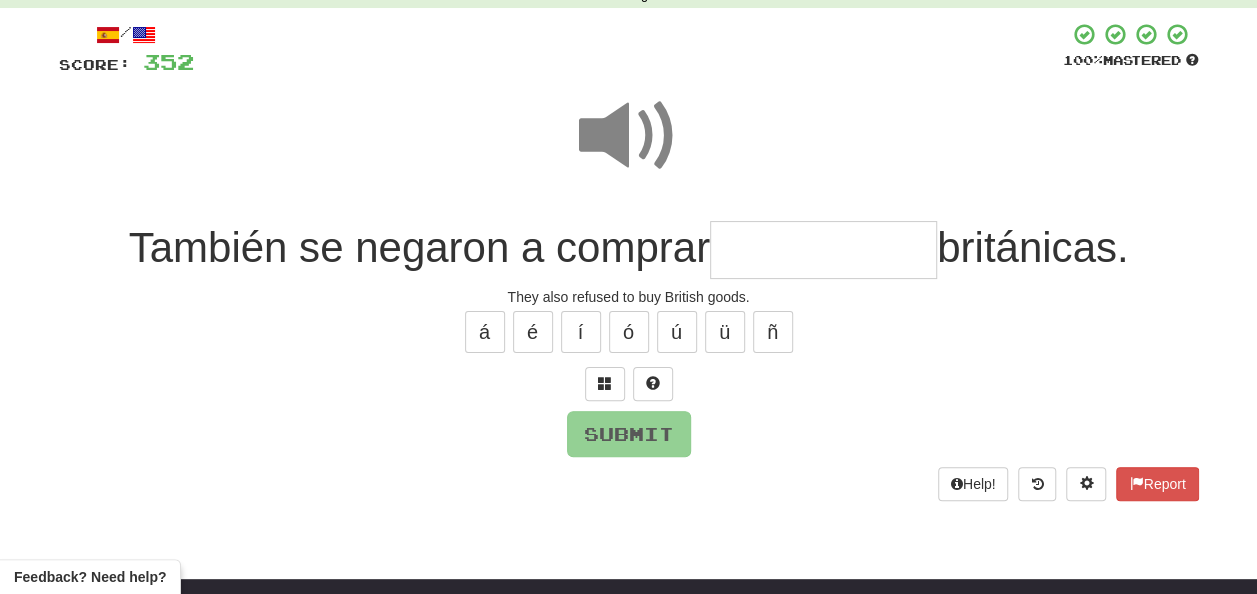 click at bounding box center [823, 250] 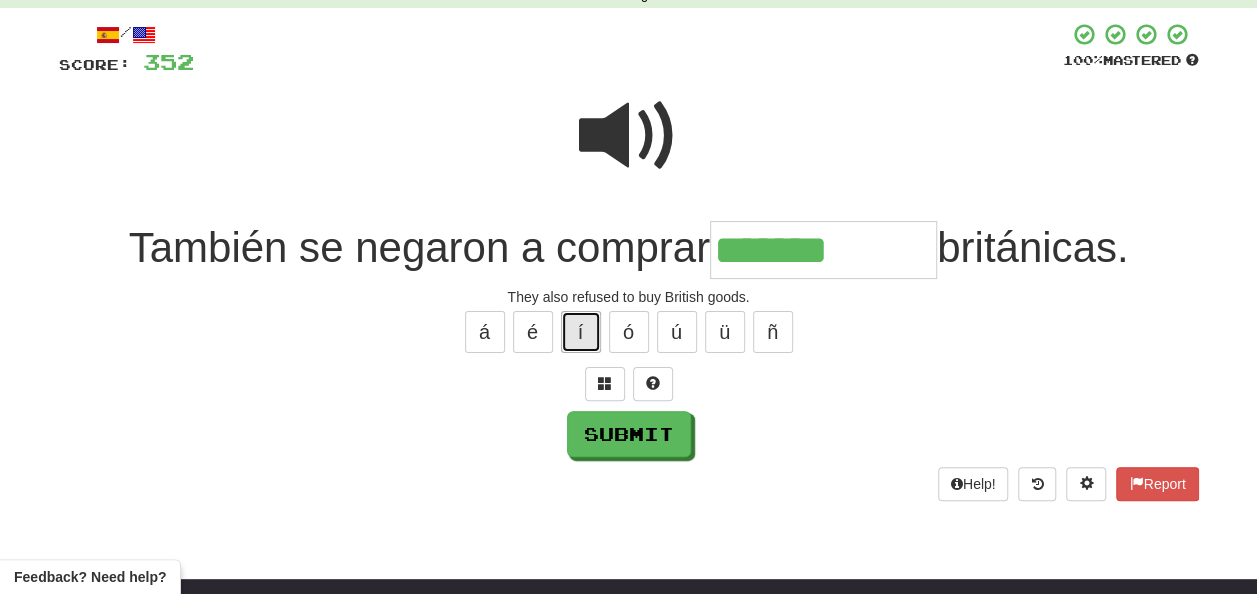 click on "í" at bounding box center [581, 332] 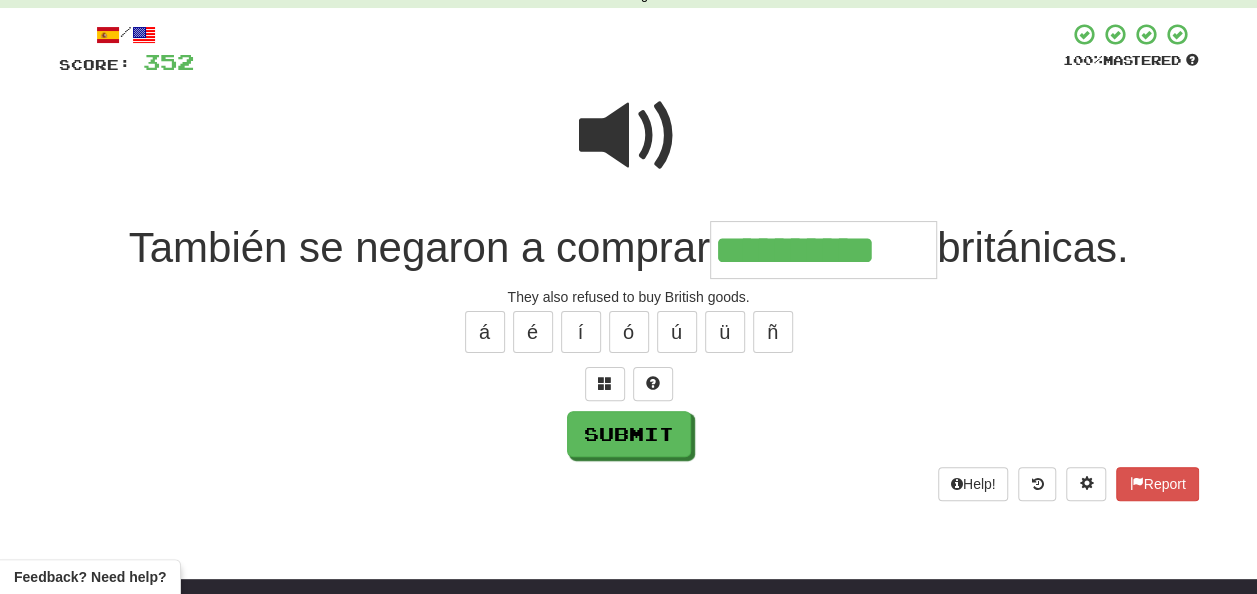 type on "**********" 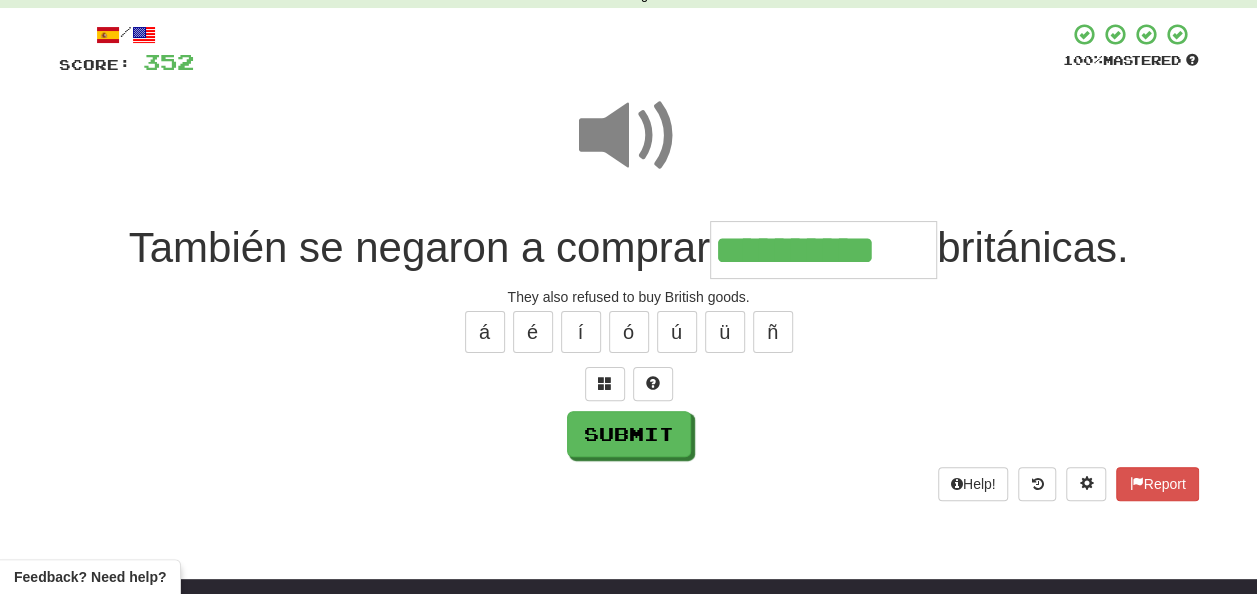 click at bounding box center (629, 136) 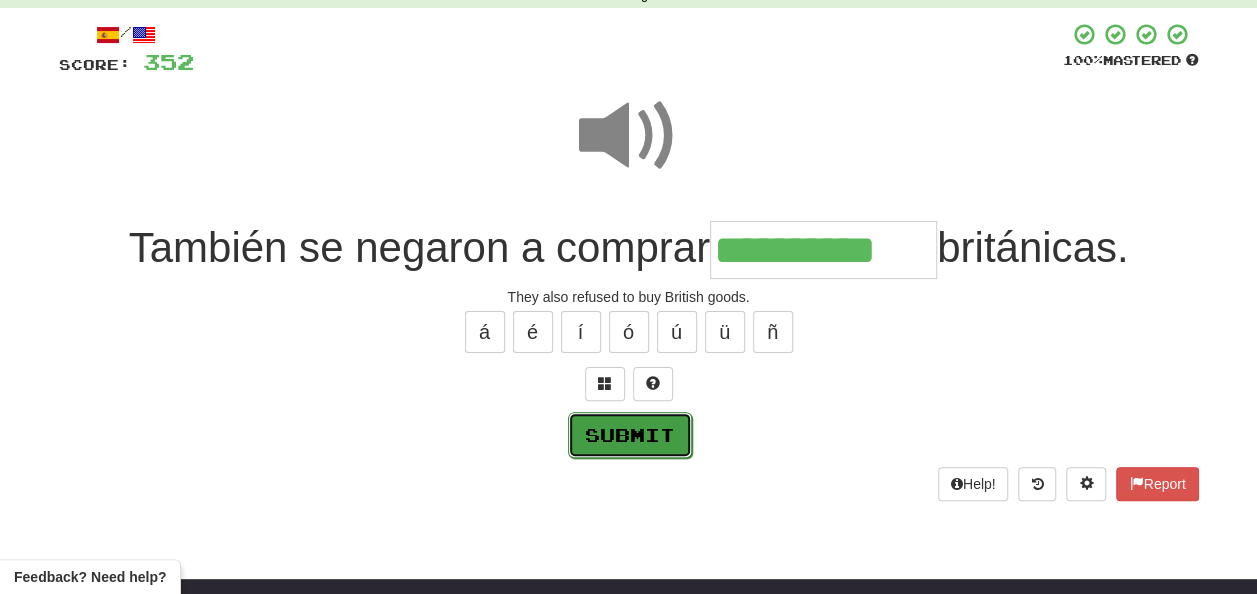 click on "Submit" at bounding box center (630, 435) 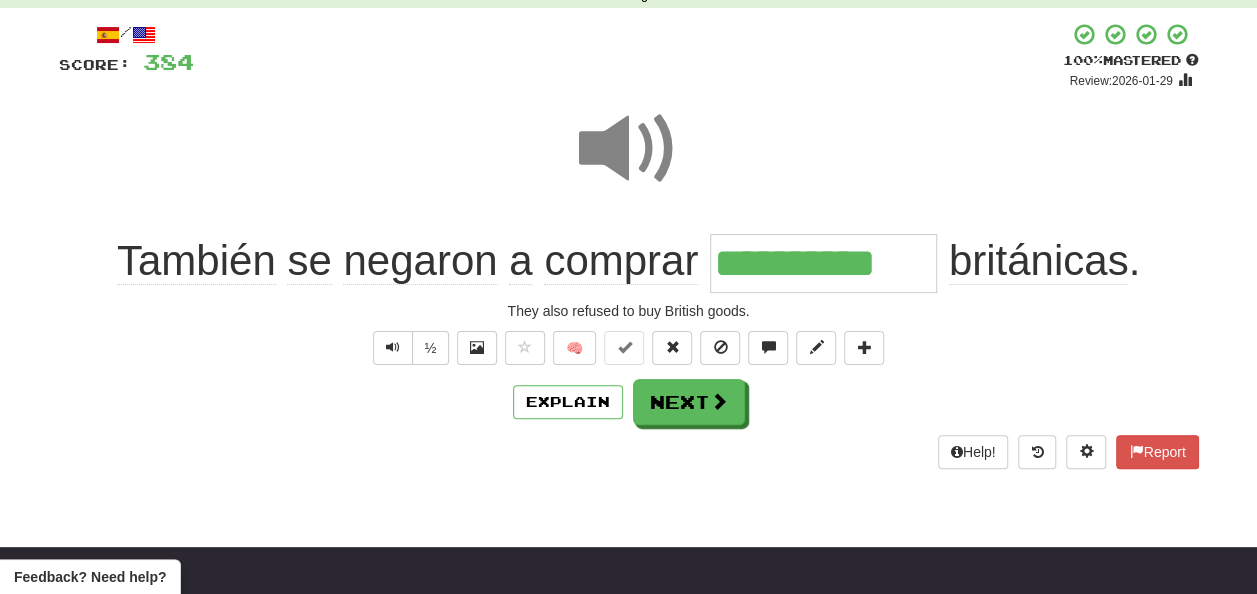 click at bounding box center (629, 149) 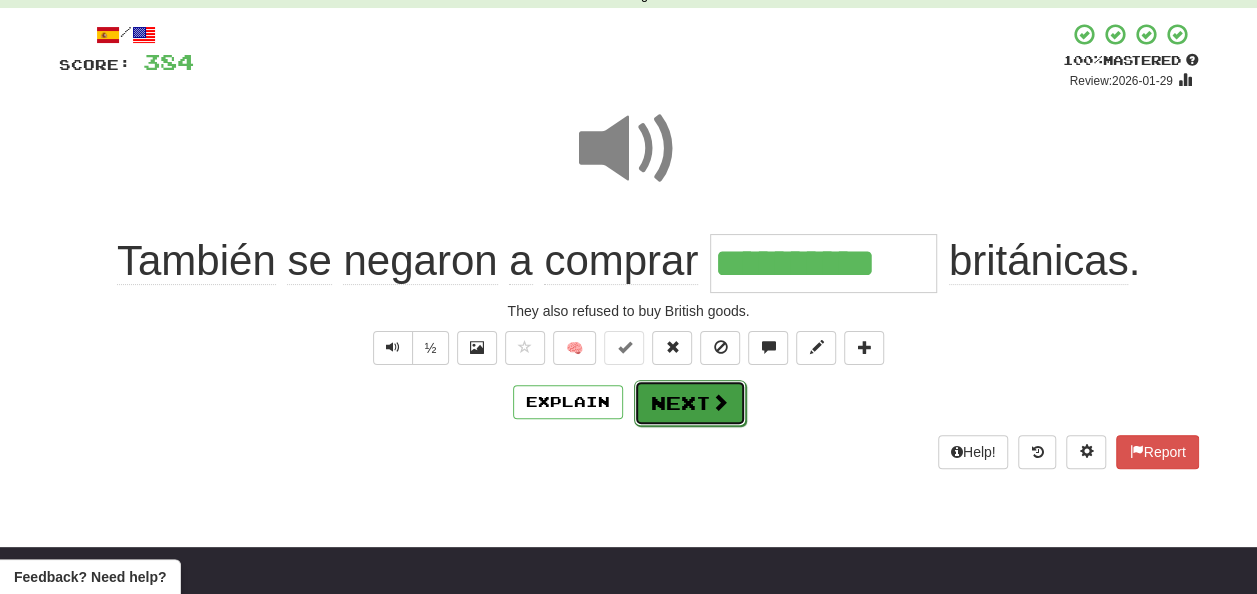 click on "Next" at bounding box center (690, 403) 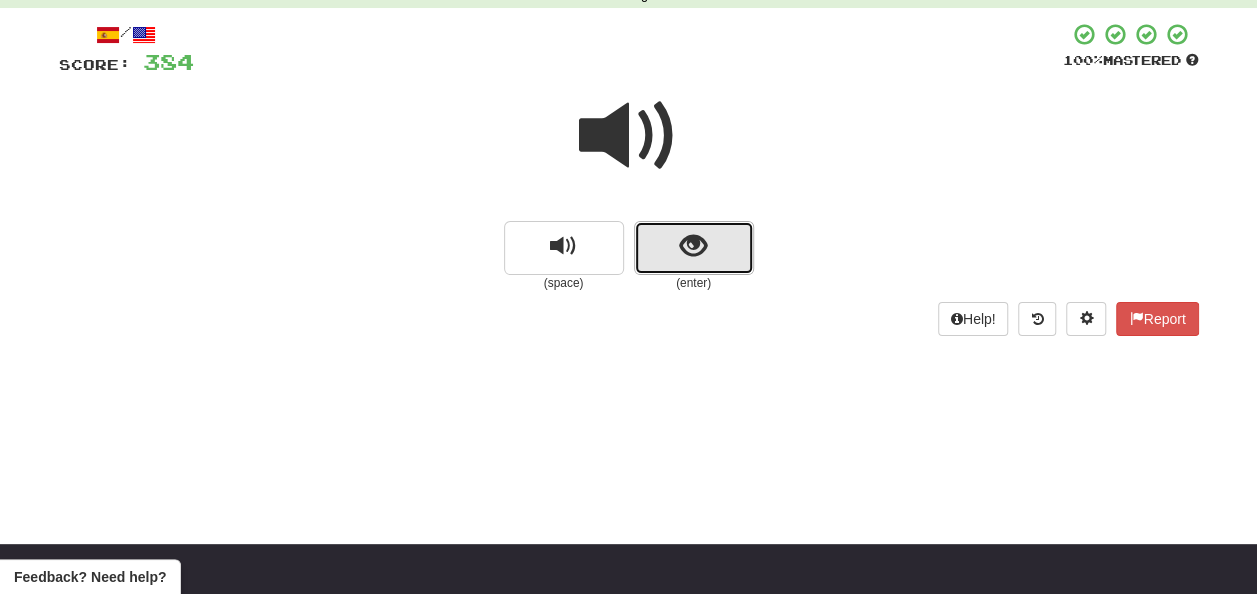 click at bounding box center (693, 246) 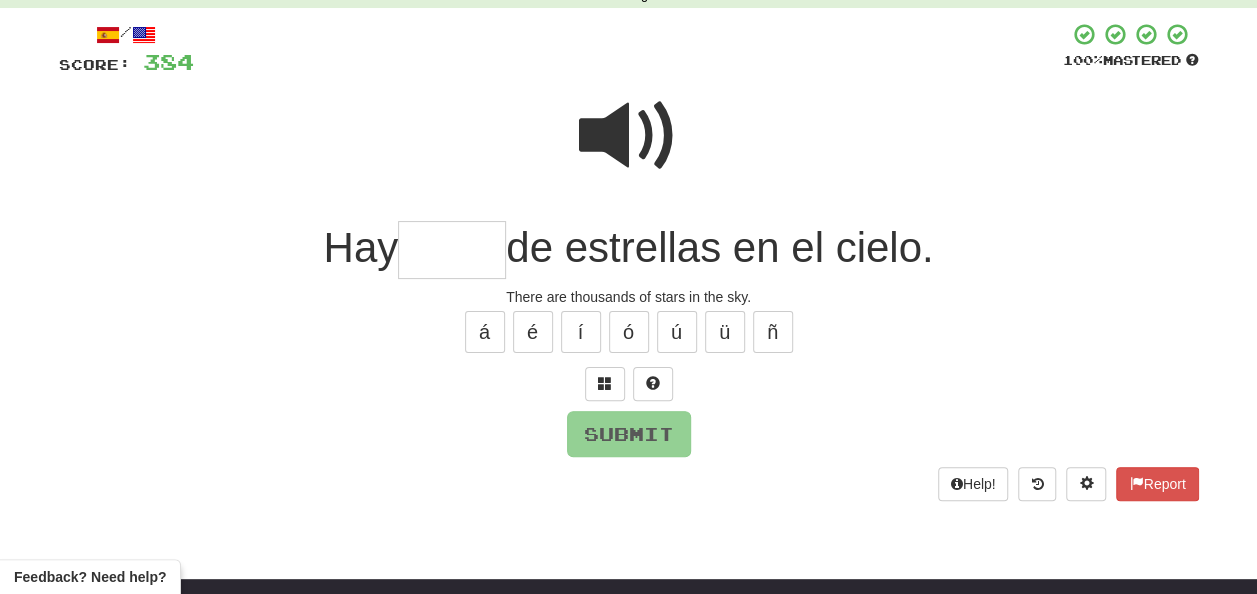 click at bounding box center [452, 250] 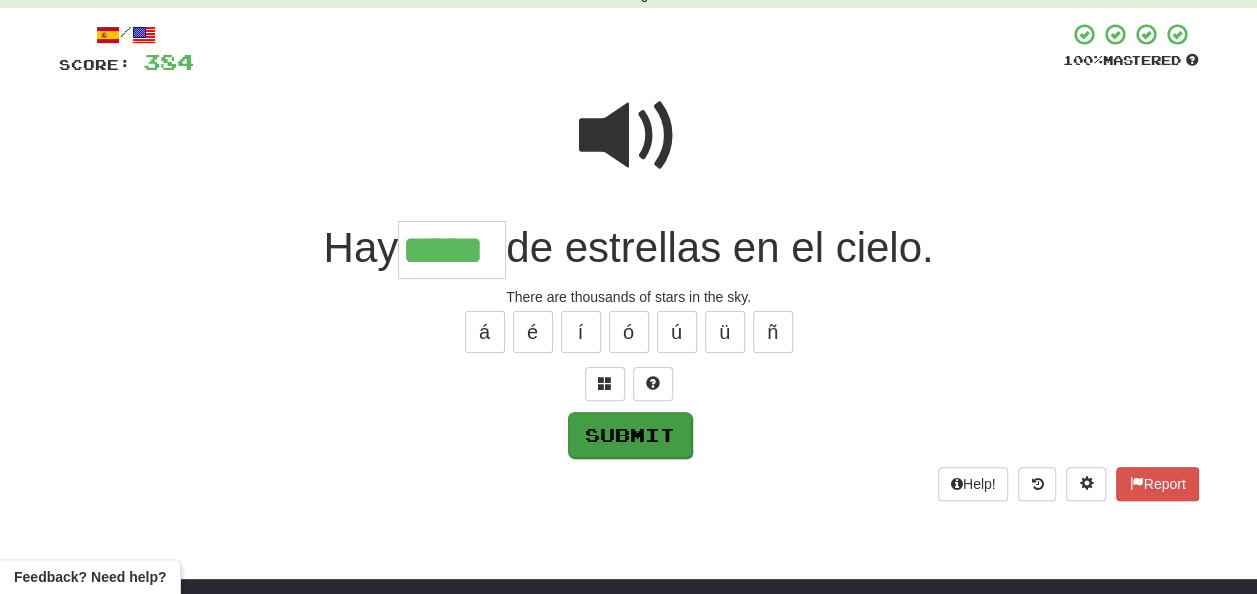 type on "*****" 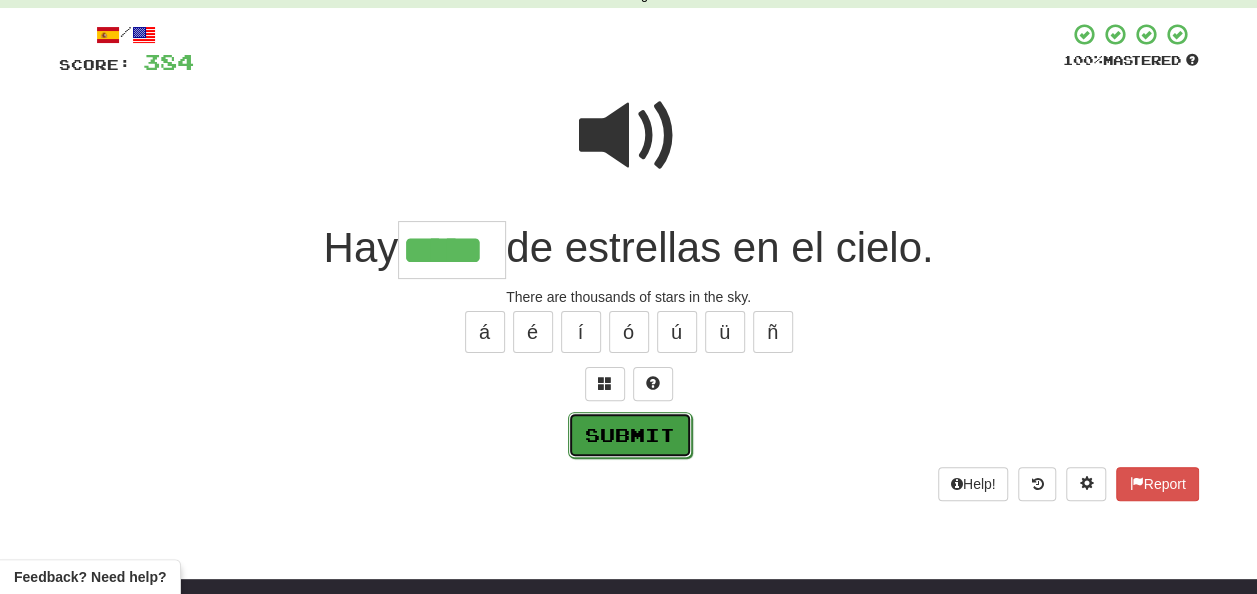 click on "Submit" at bounding box center [630, 435] 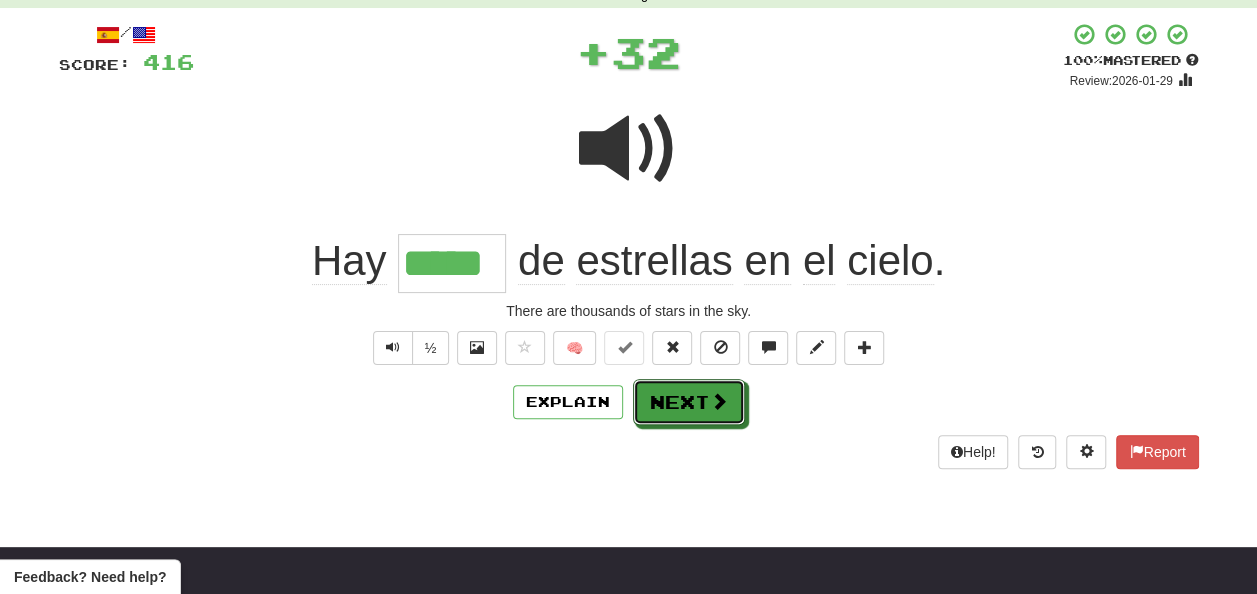 click on "Next" at bounding box center [689, 402] 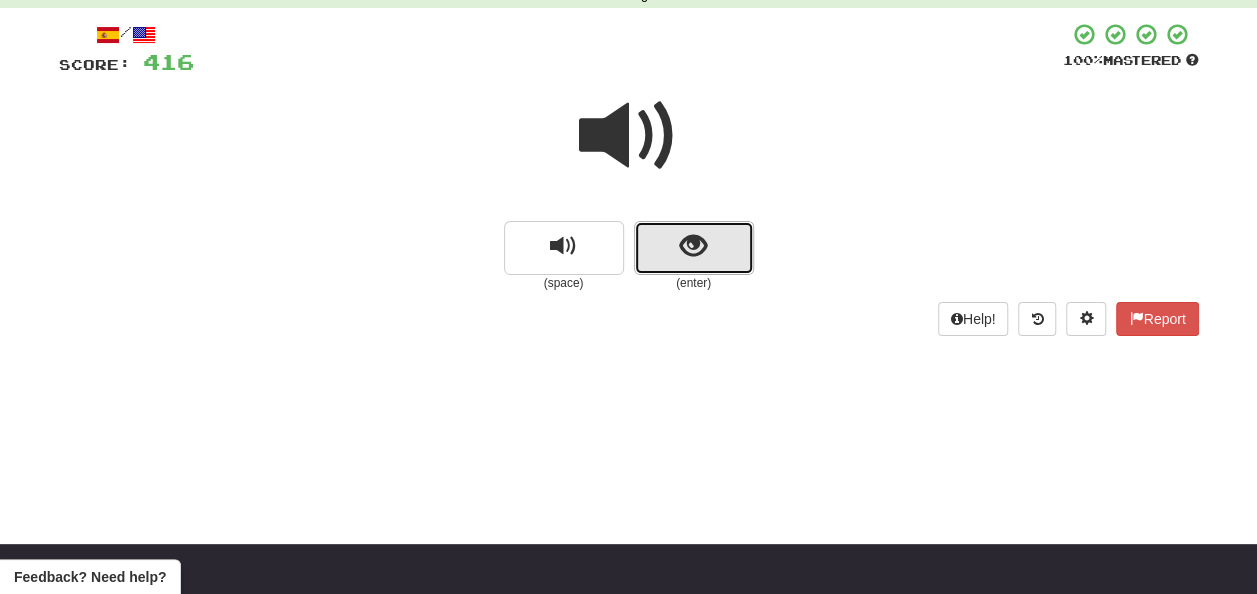 click at bounding box center [693, 246] 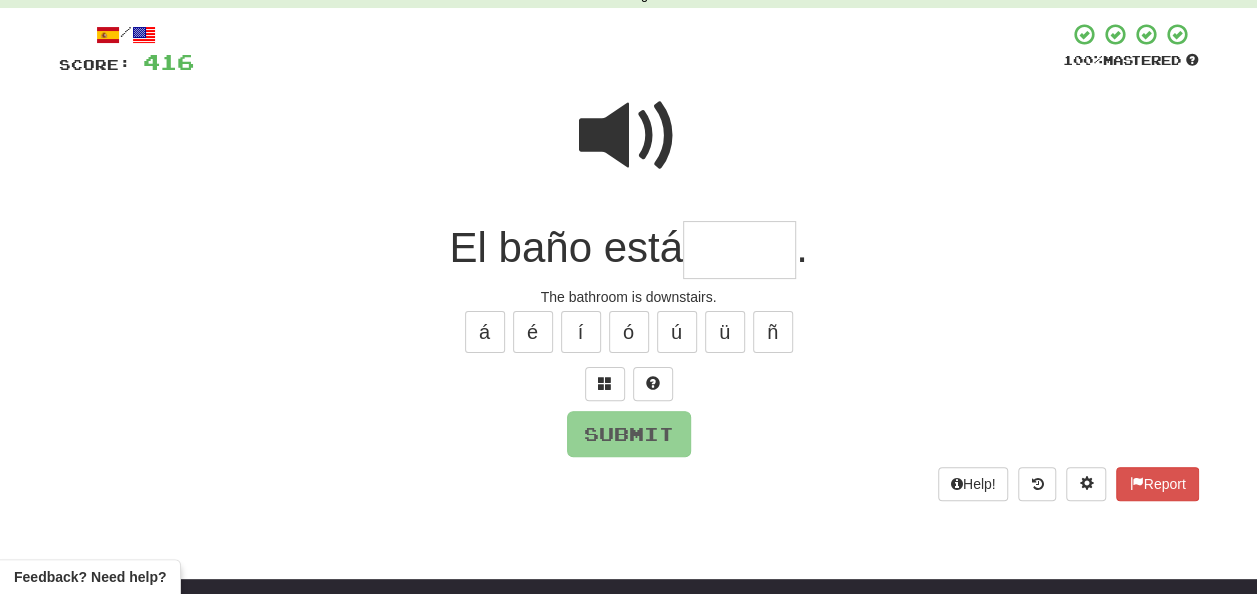click at bounding box center [739, 250] 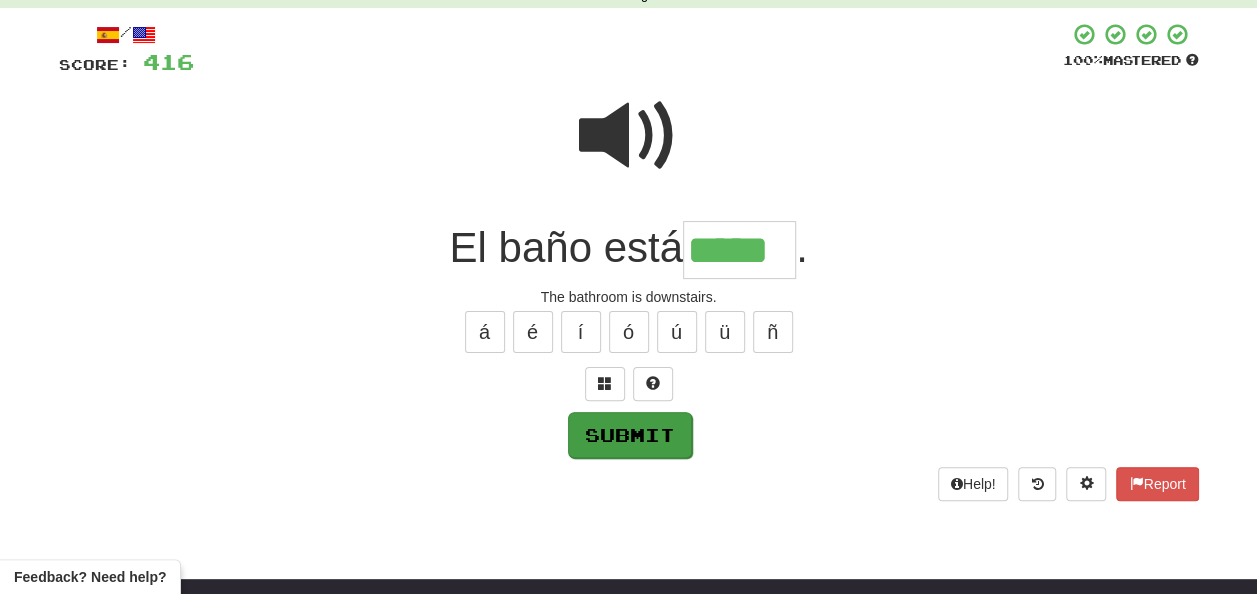 type on "*****" 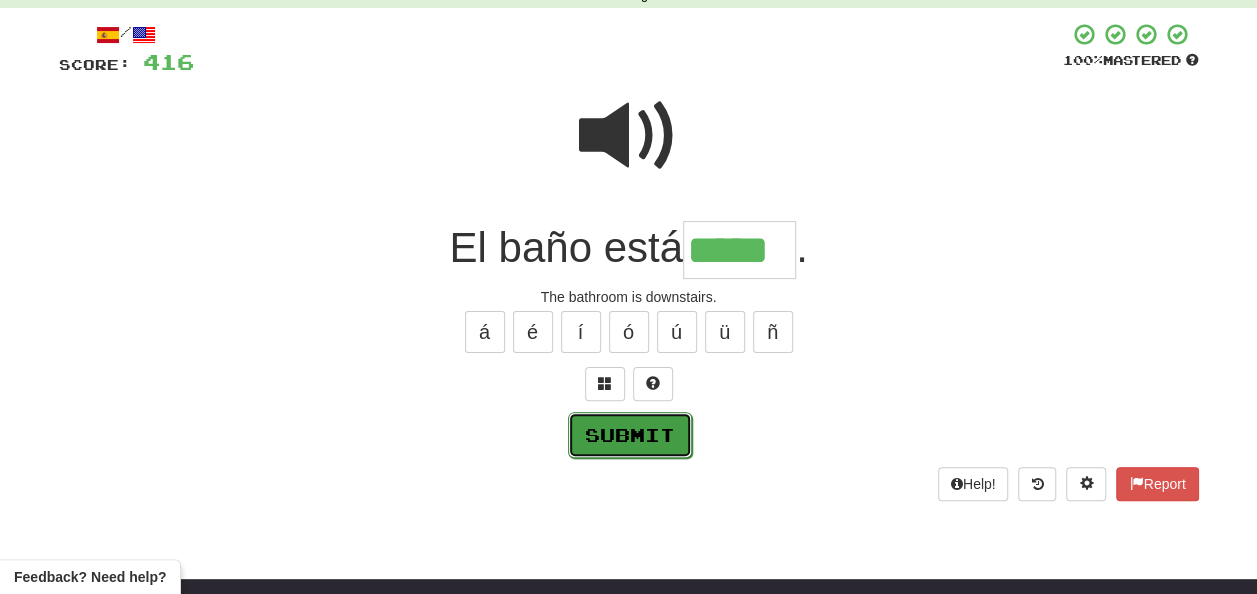 click on "Submit" at bounding box center (630, 435) 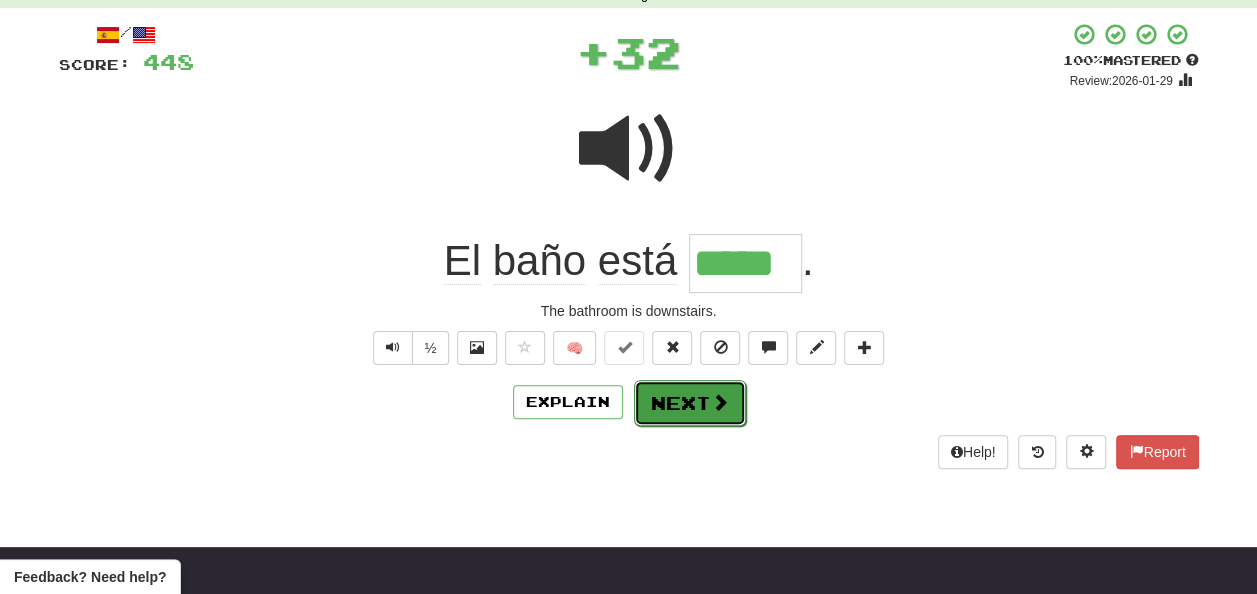 click on "Next" at bounding box center (690, 403) 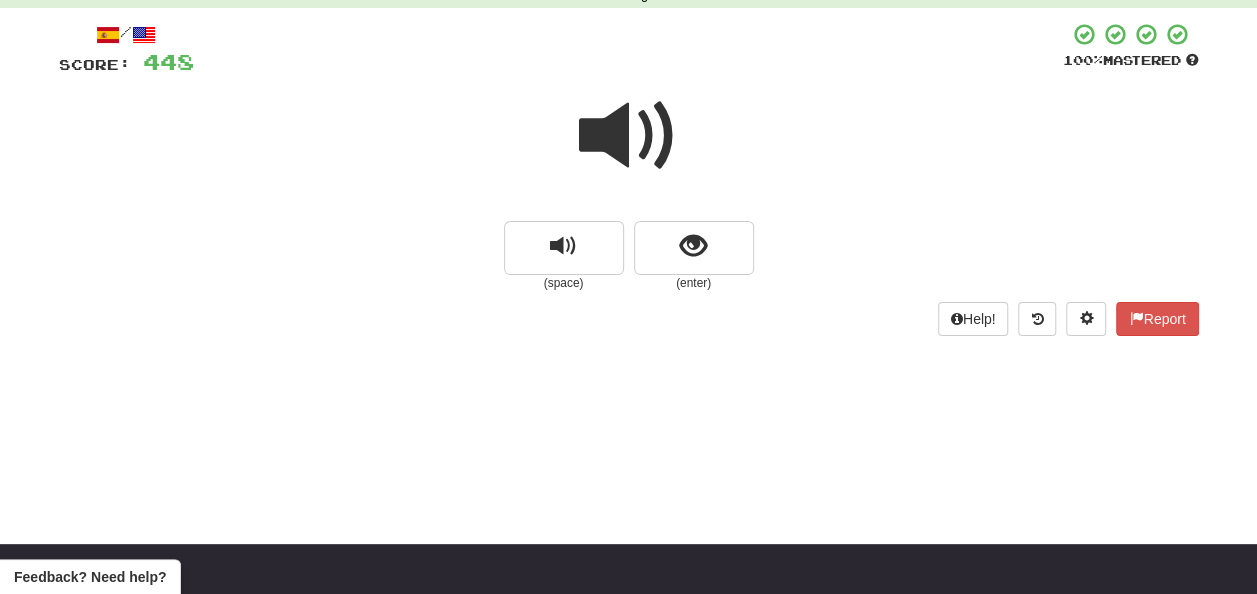 click at bounding box center (629, 136) 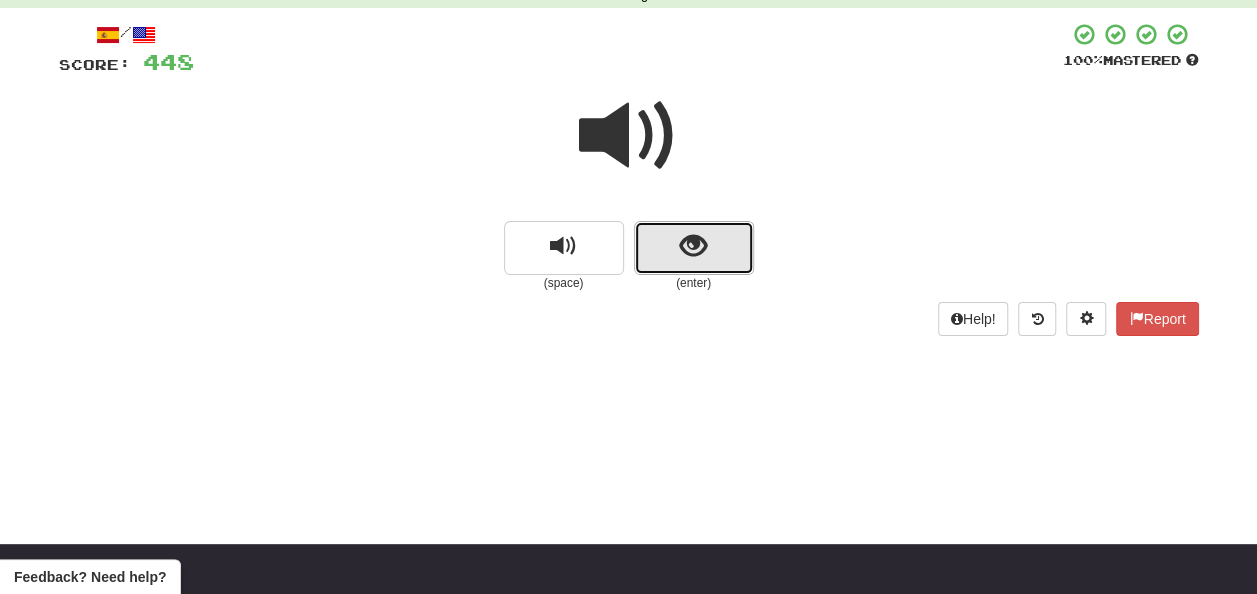 click at bounding box center (694, 248) 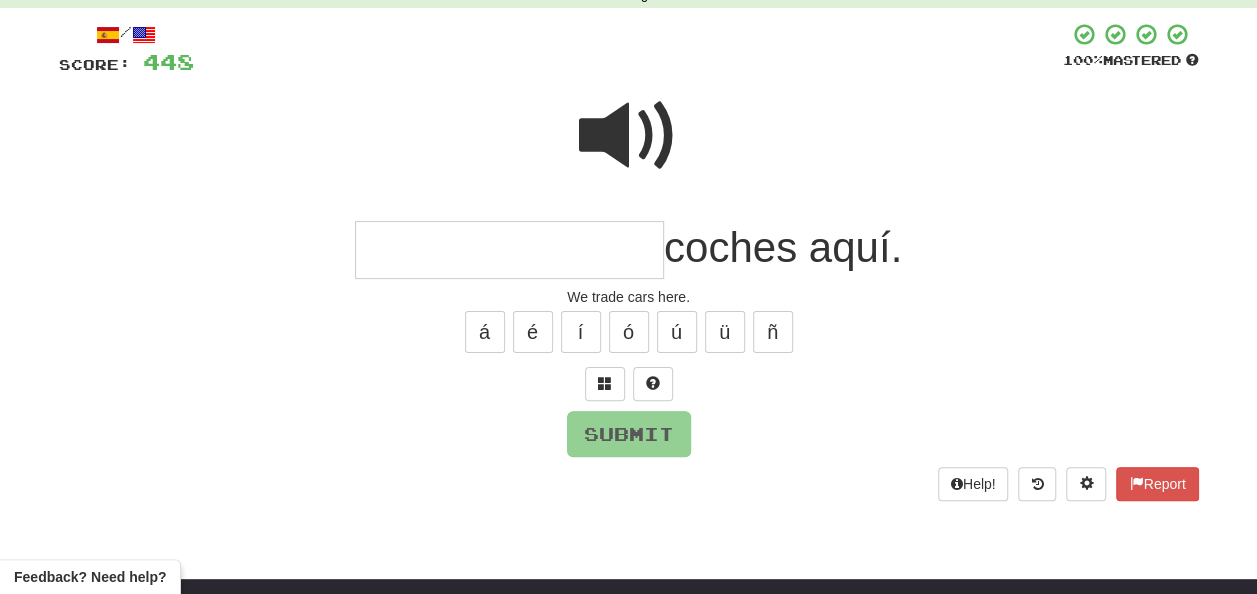 click at bounding box center [629, 136] 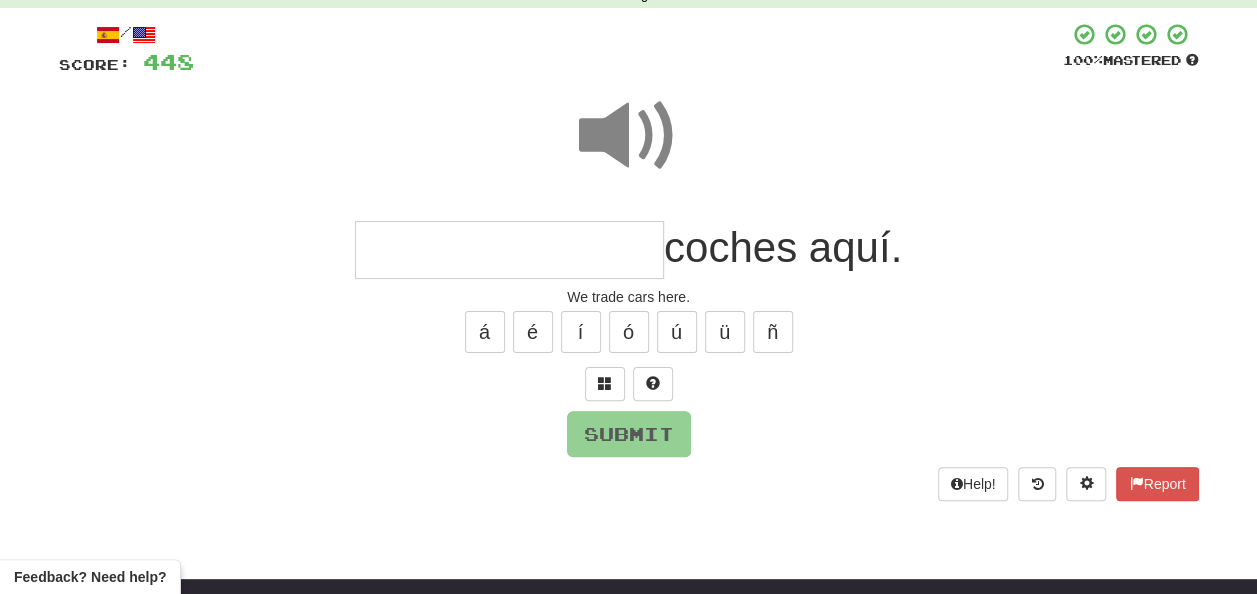 click at bounding box center (509, 250) 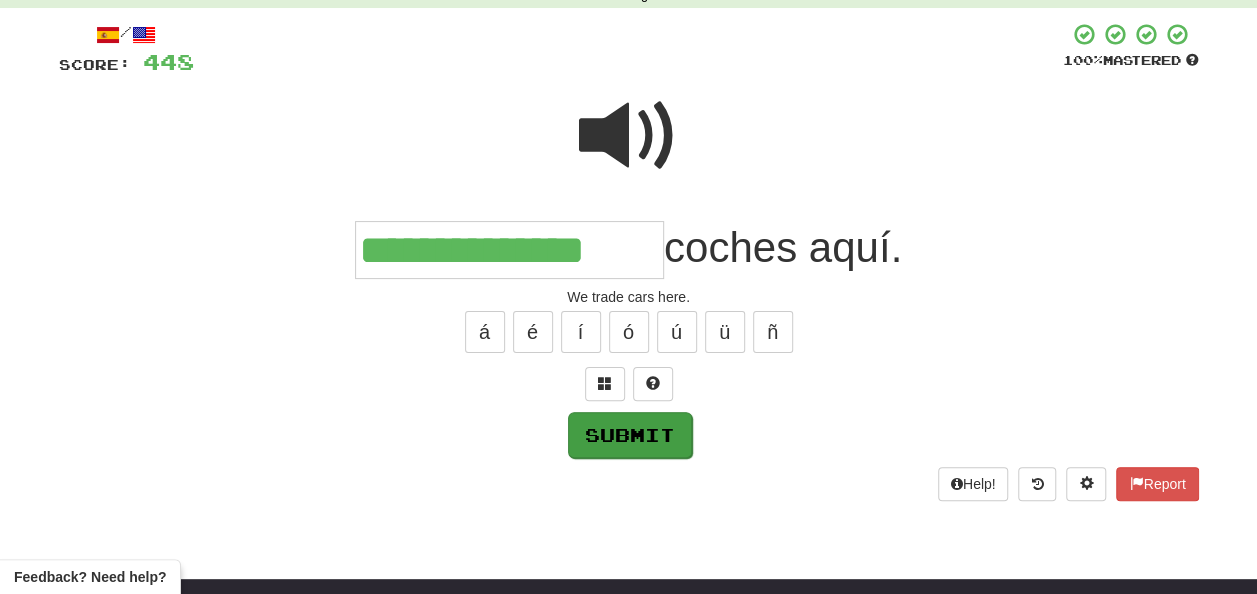type on "**********" 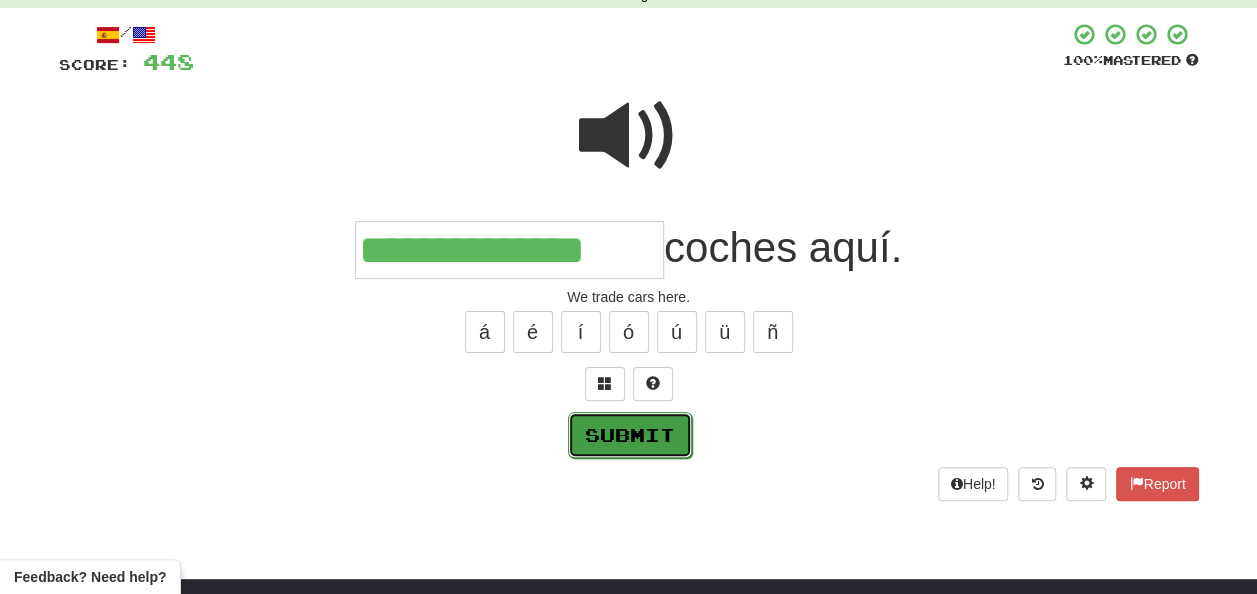 click on "Submit" at bounding box center (630, 435) 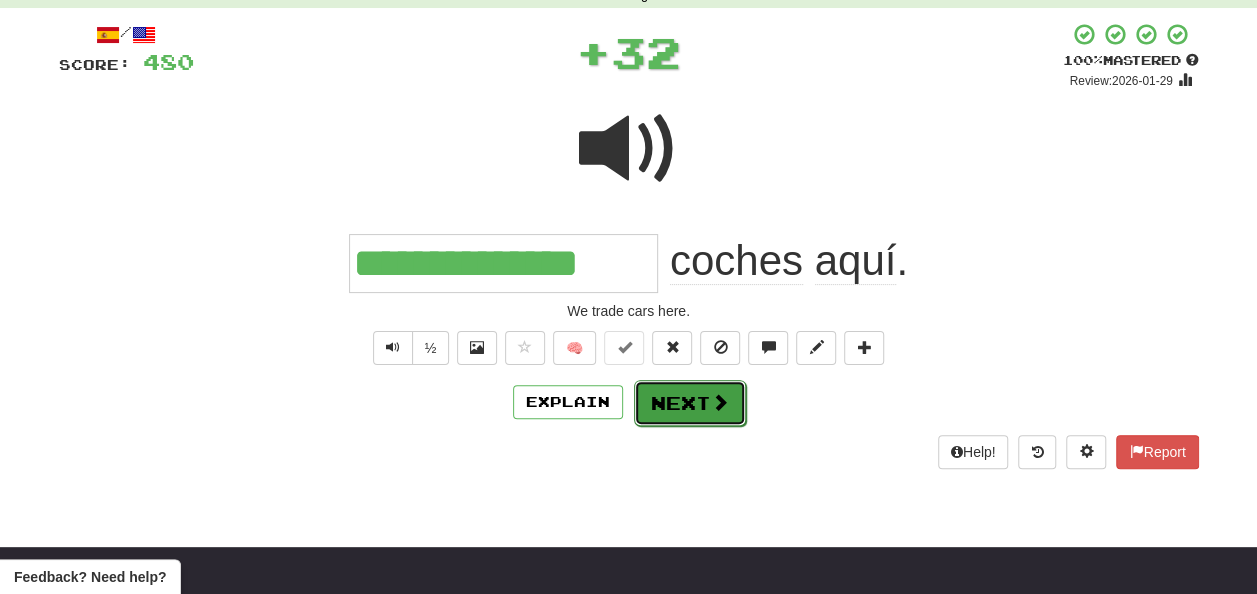 click on "Next" at bounding box center (690, 403) 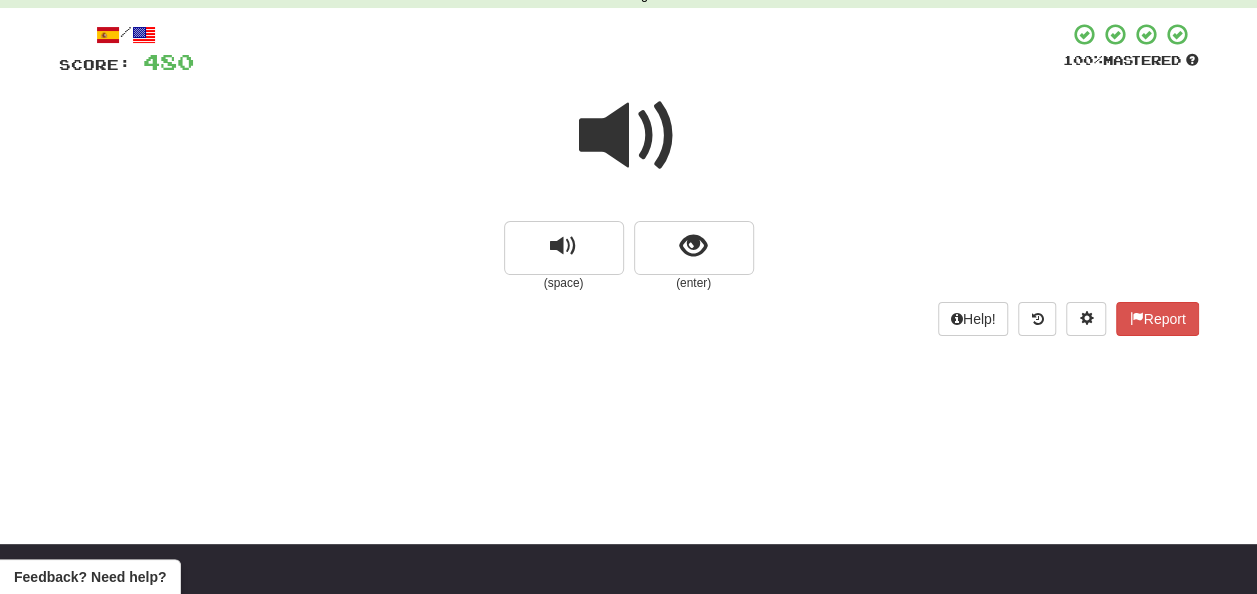 click at bounding box center (629, 136) 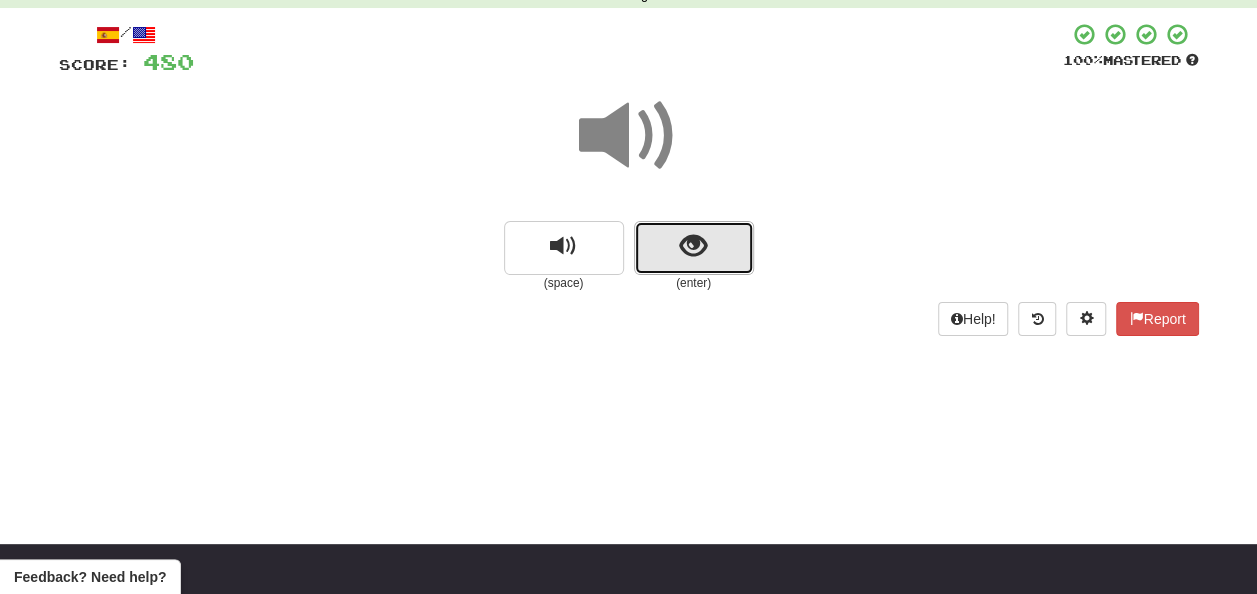 click at bounding box center (693, 246) 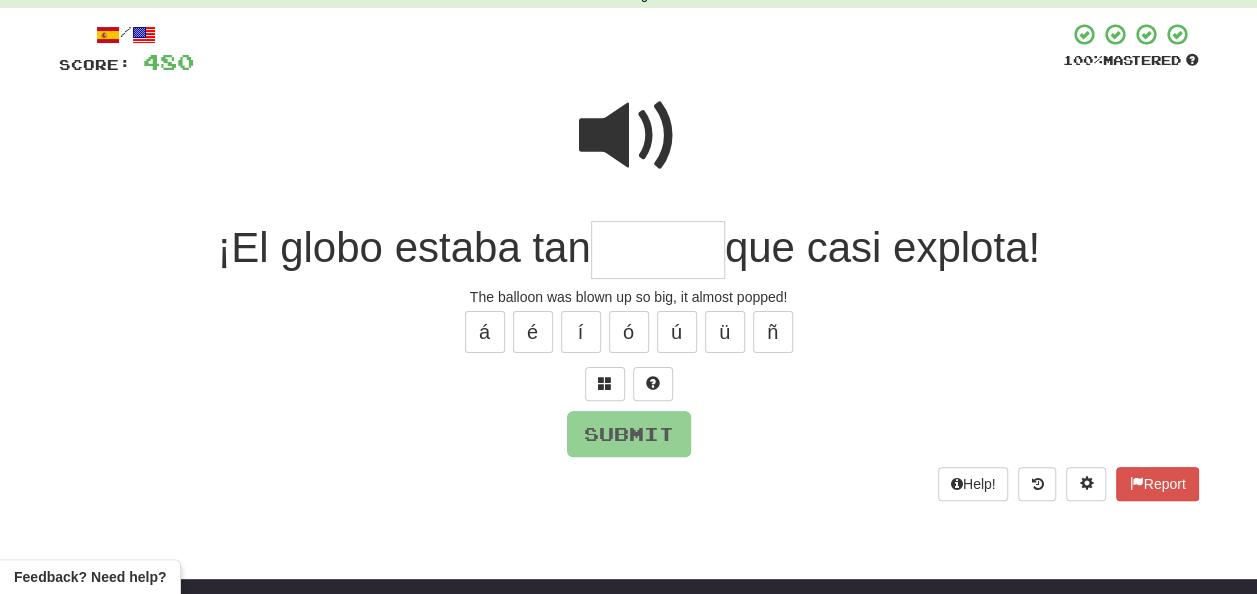 click at bounding box center (629, 136) 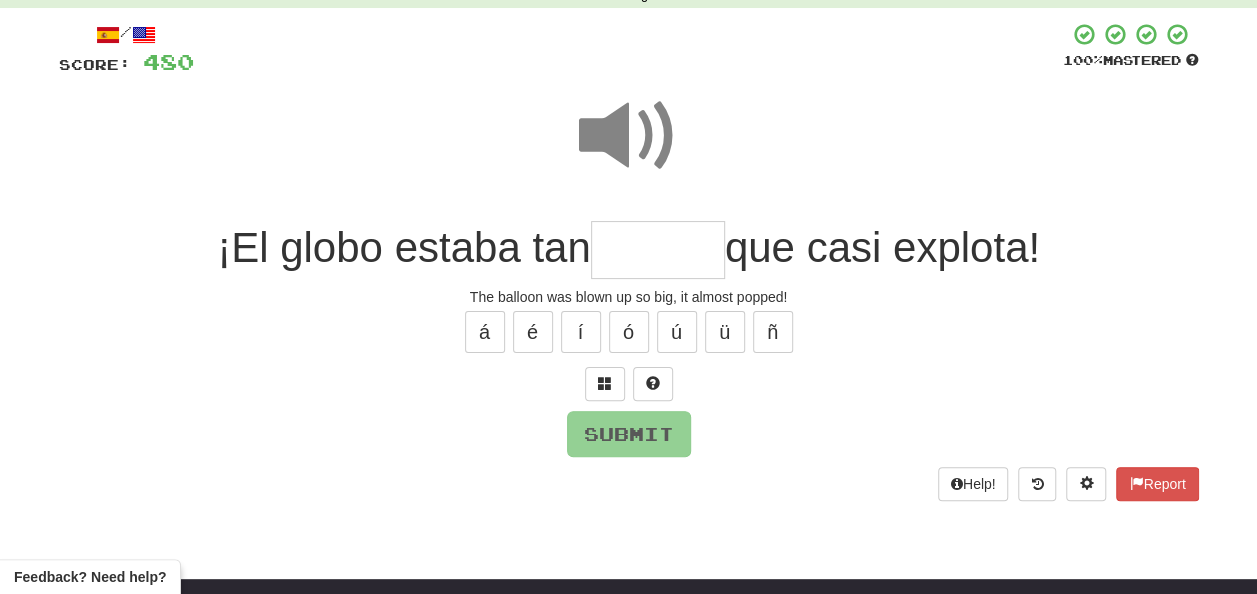 click at bounding box center [658, 250] 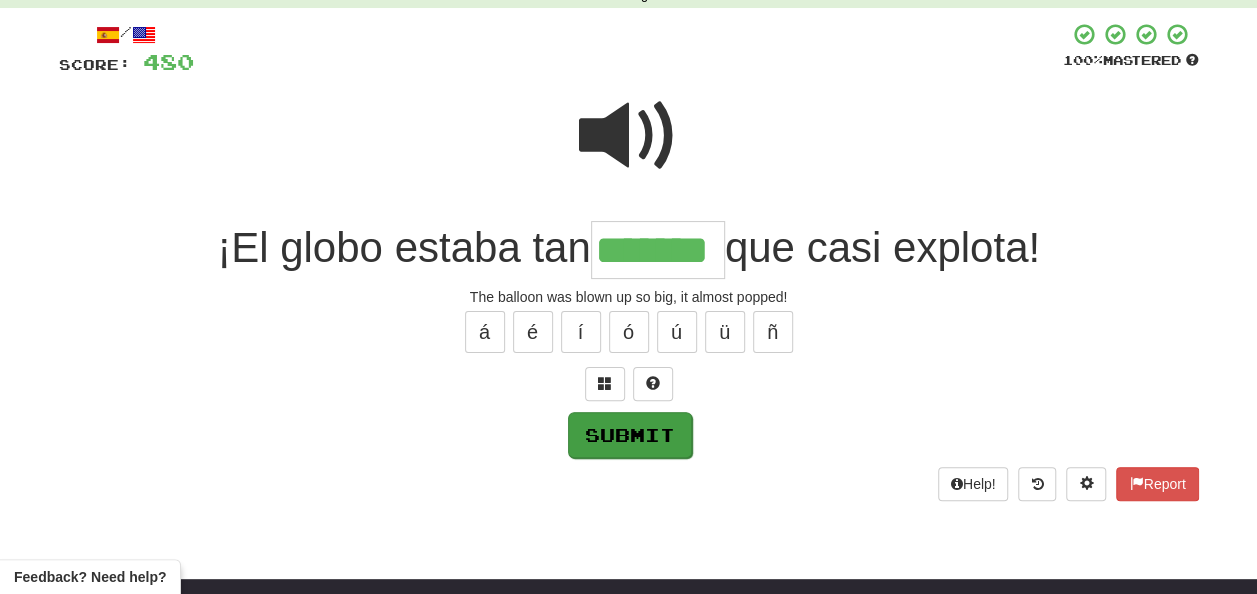 type on "*******" 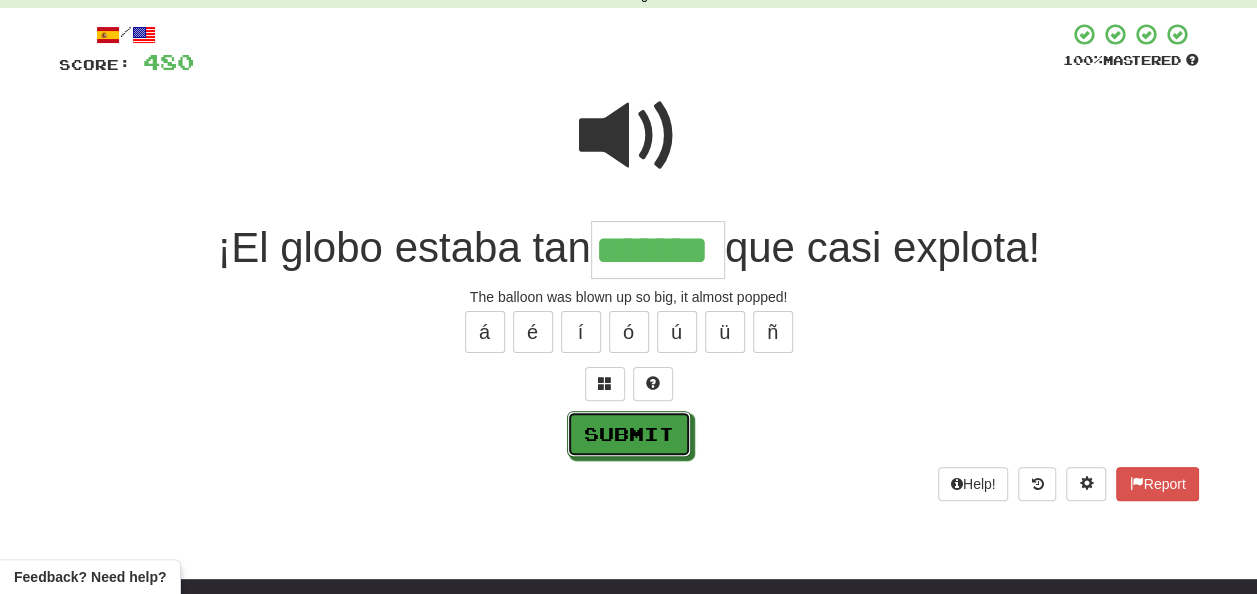 click on "Submit" at bounding box center (629, 434) 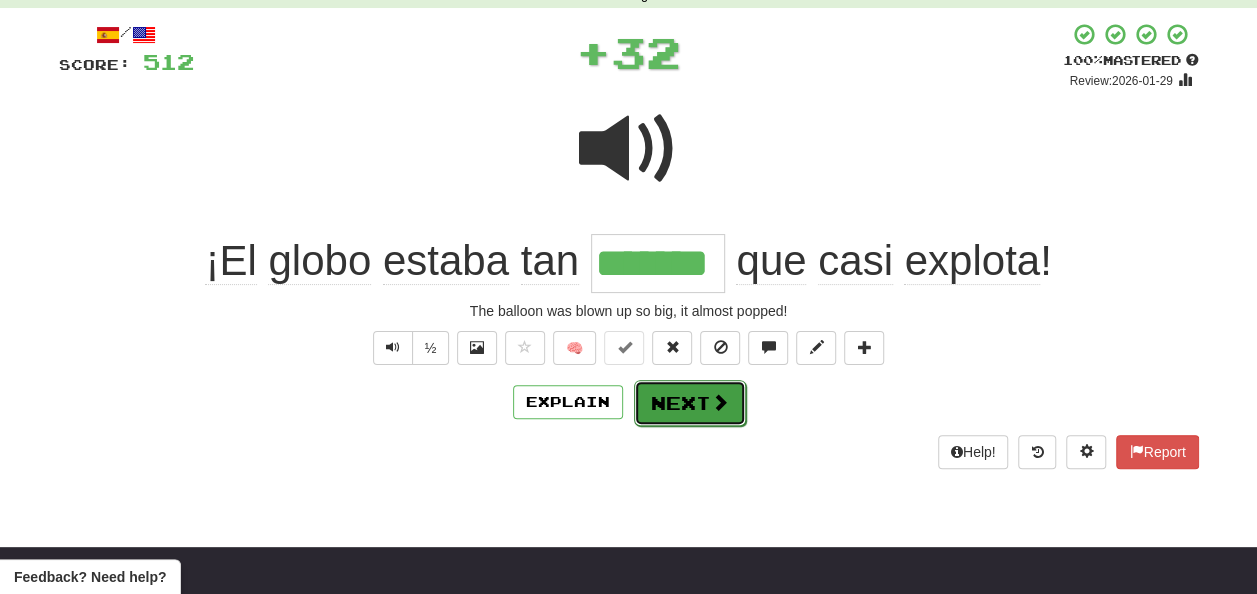 click on "Next" at bounding box center (690, 403) 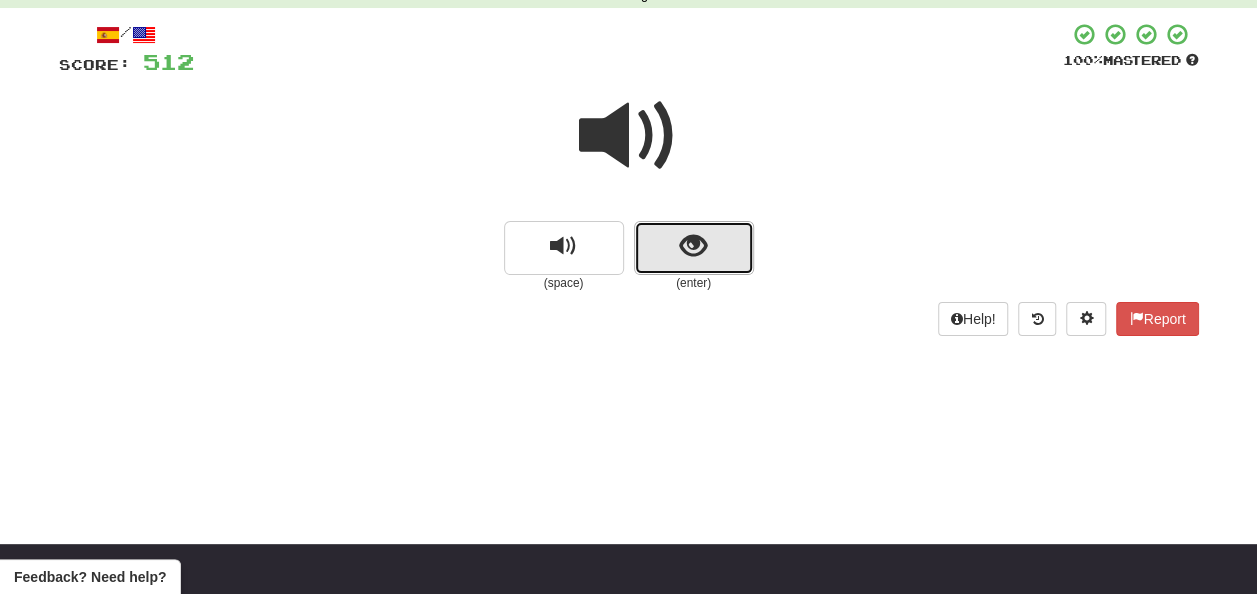 click at bounding box center [693, 246] 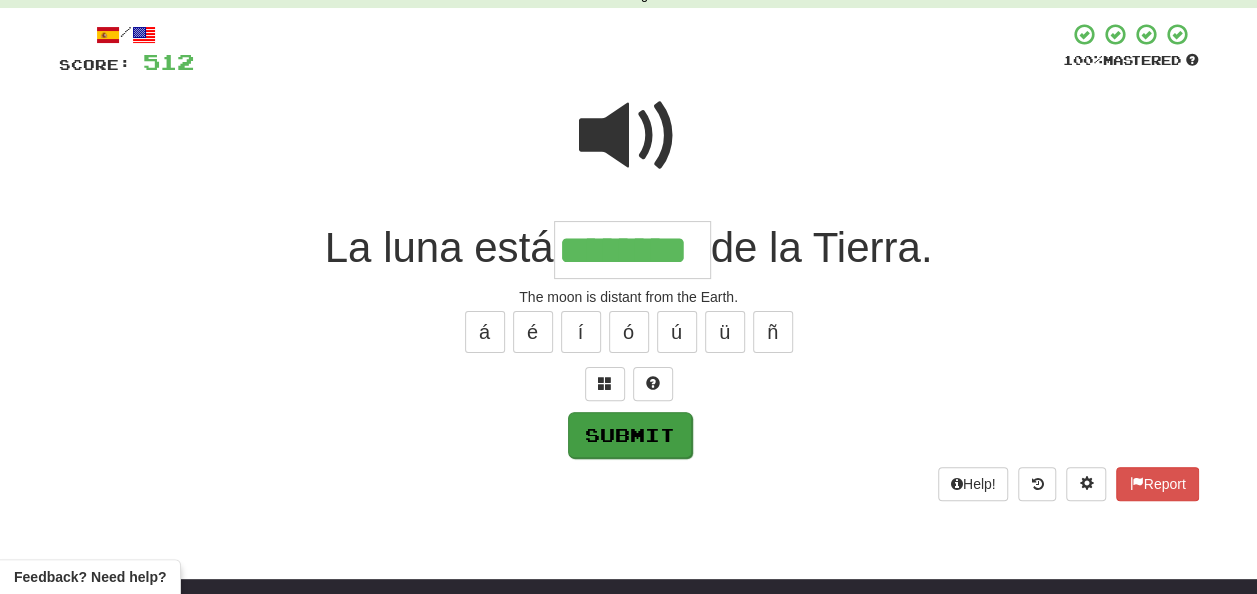 type on "********" 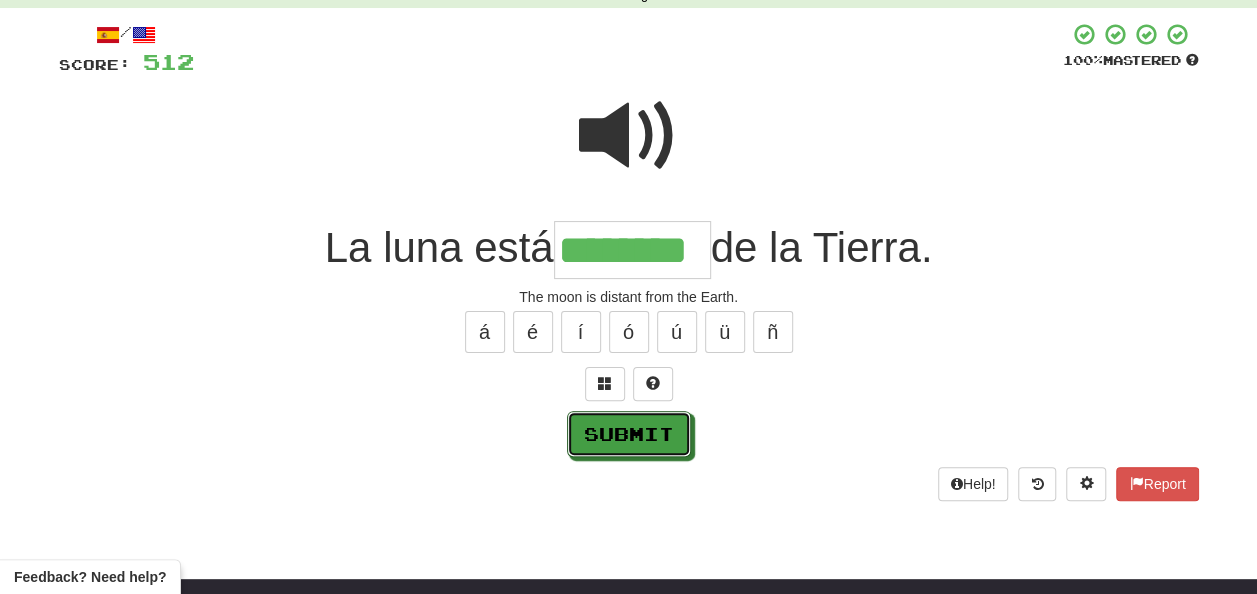 click on "Submit" at bounding box center (629, 434) 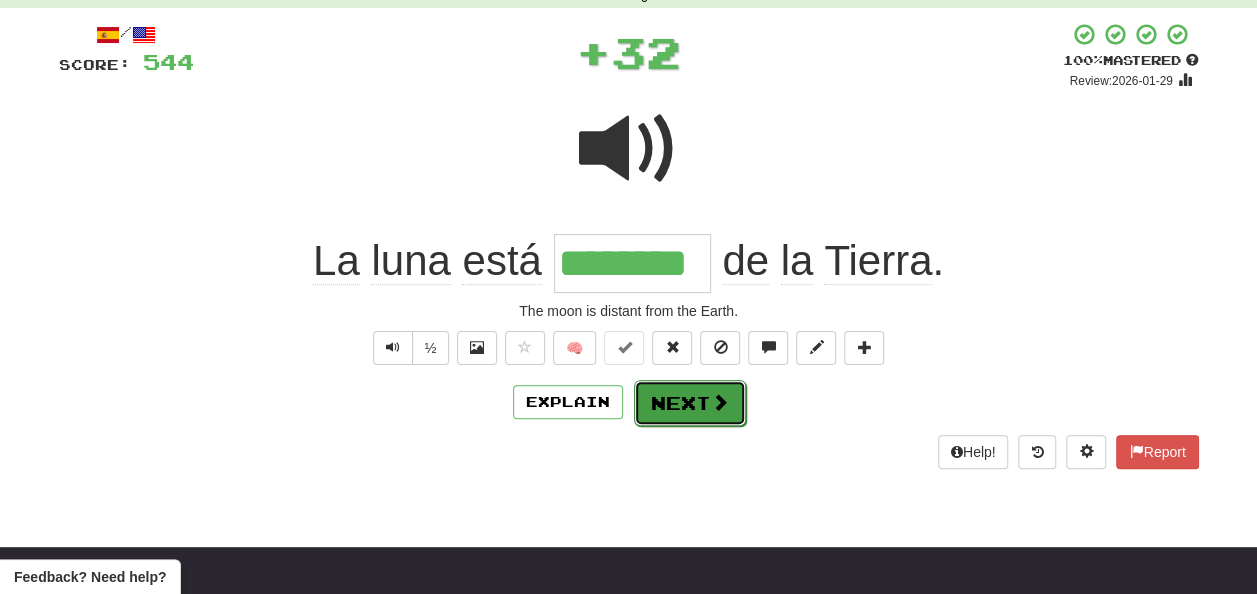 click on "Next" at bounding box center (690, 403) 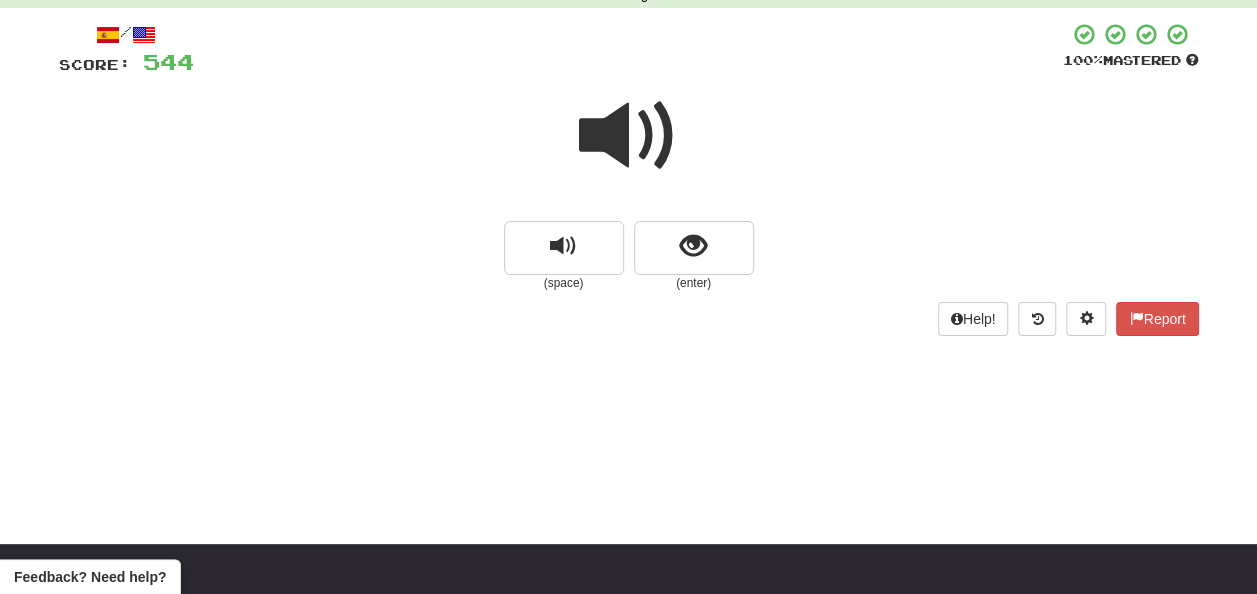 click at bounding box center [629, 136] 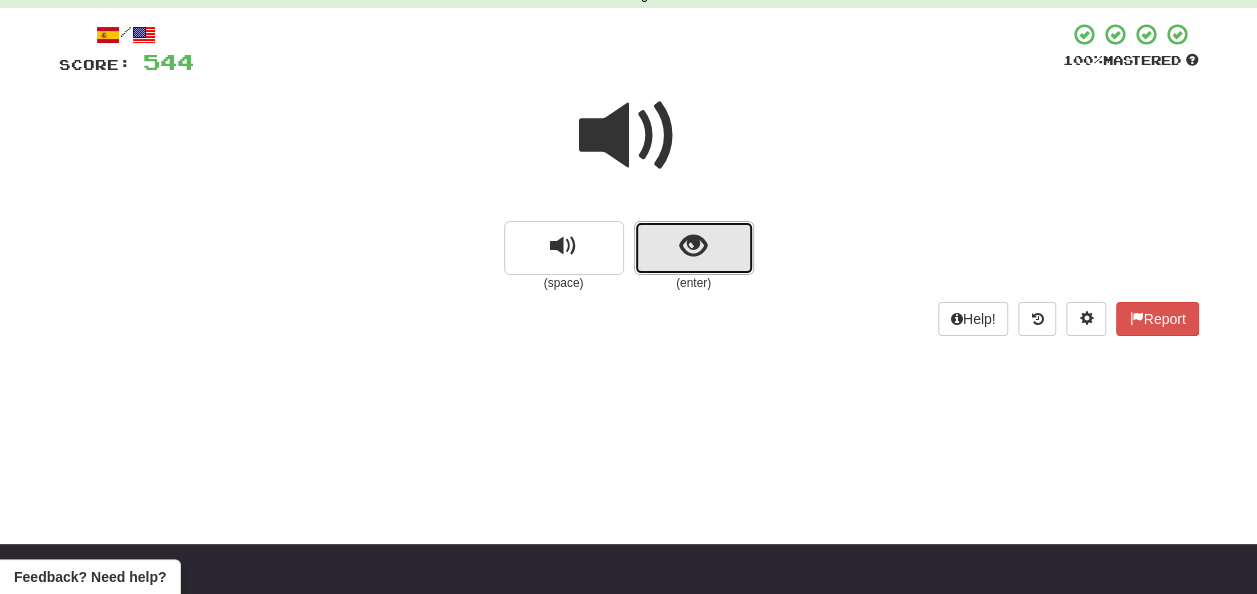 click at bounding box center [693, 246] 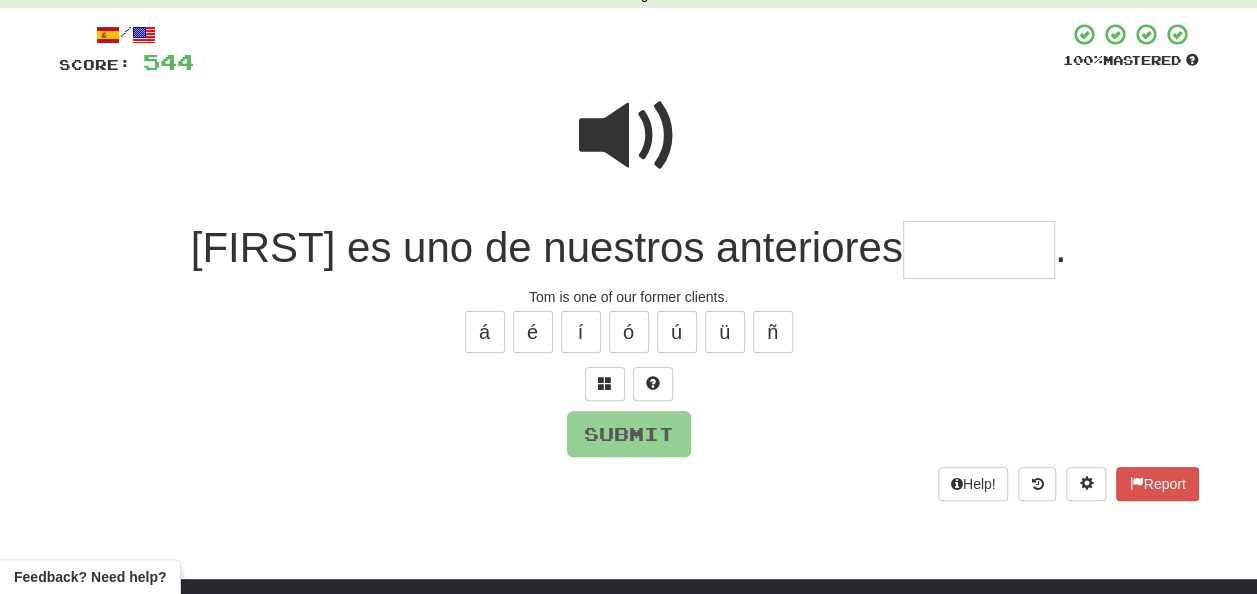 click at bounding box center [629, 136] 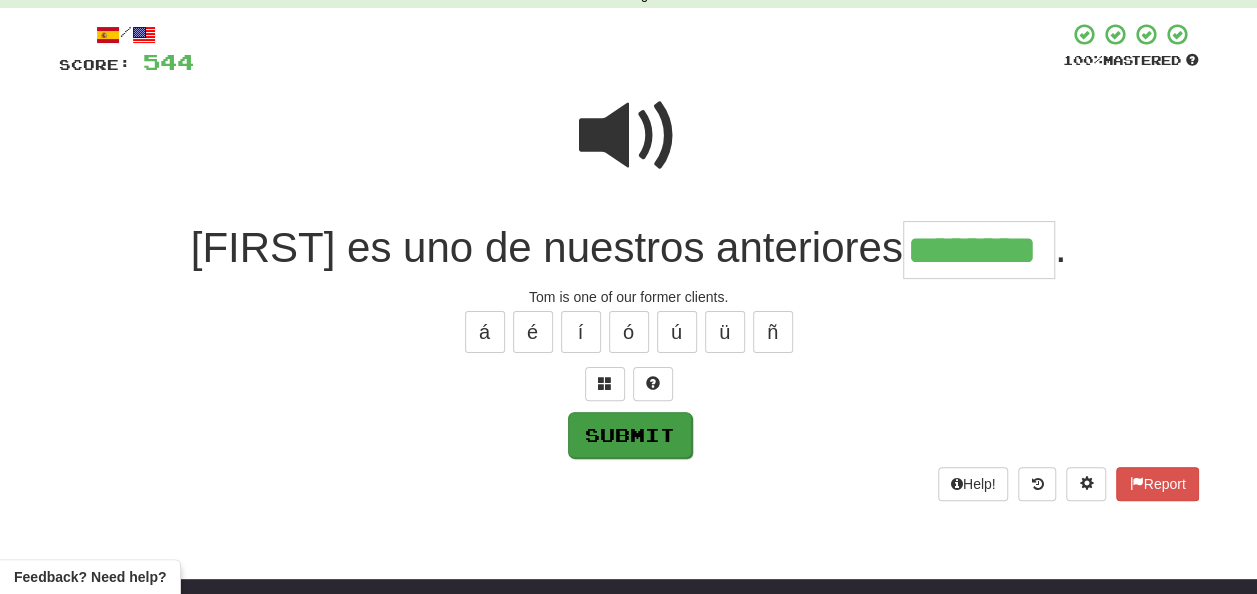 type on "********" 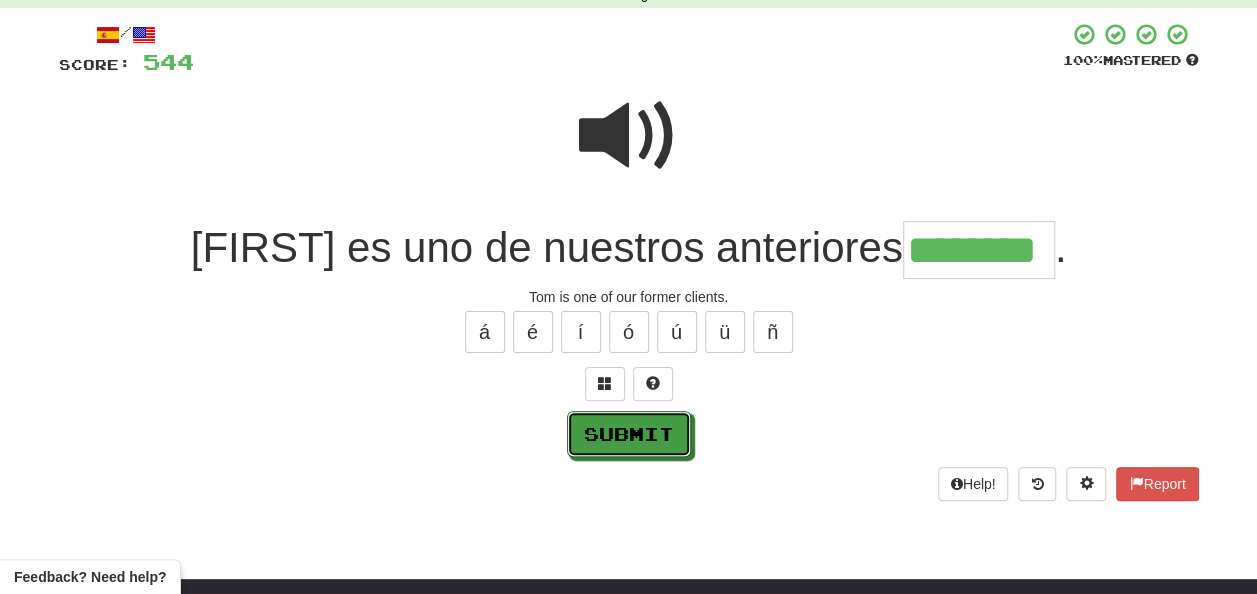 click on "Submit" at bounding box center [629, 434] 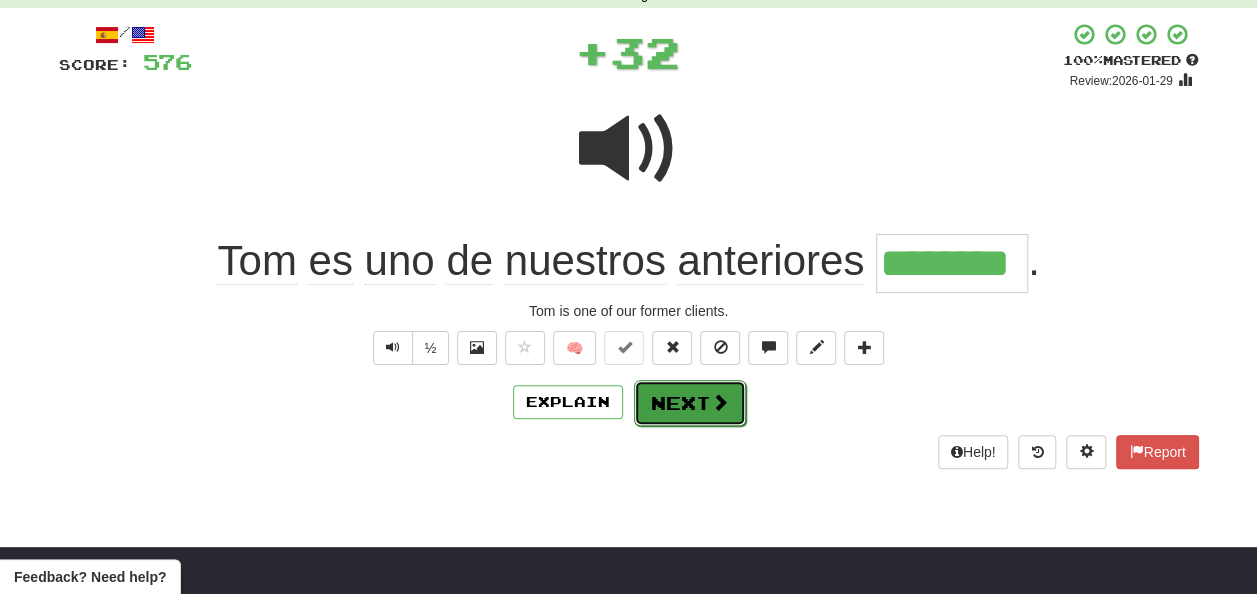 click on "Next" at bounding box center (690, 403) 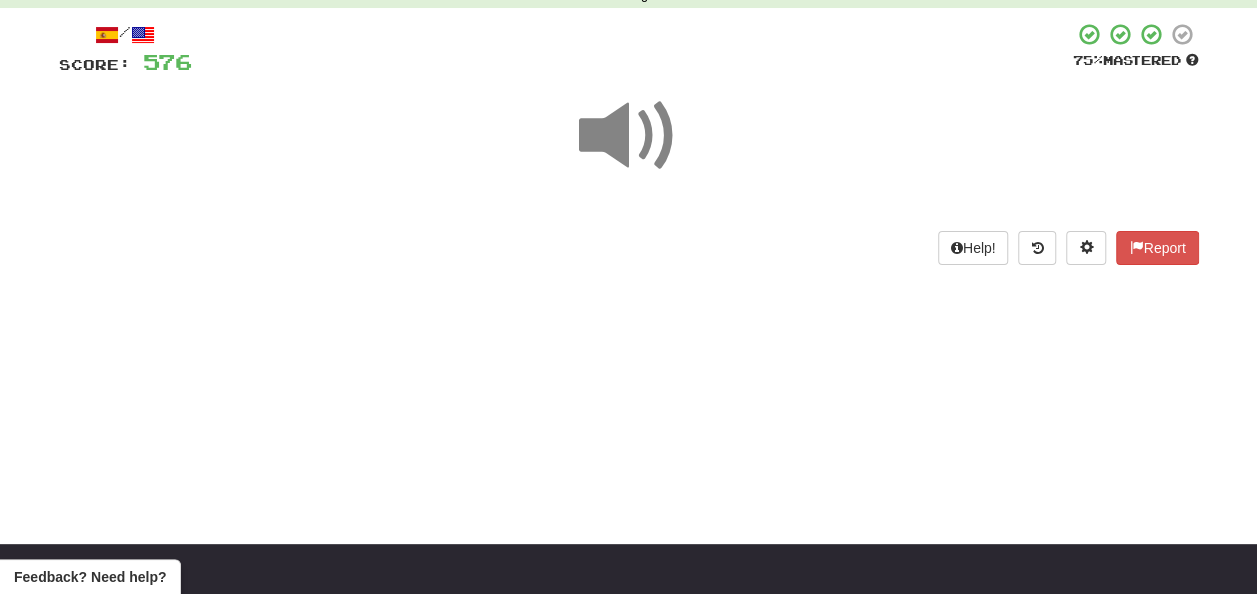 click at bounding box center [629, 136] 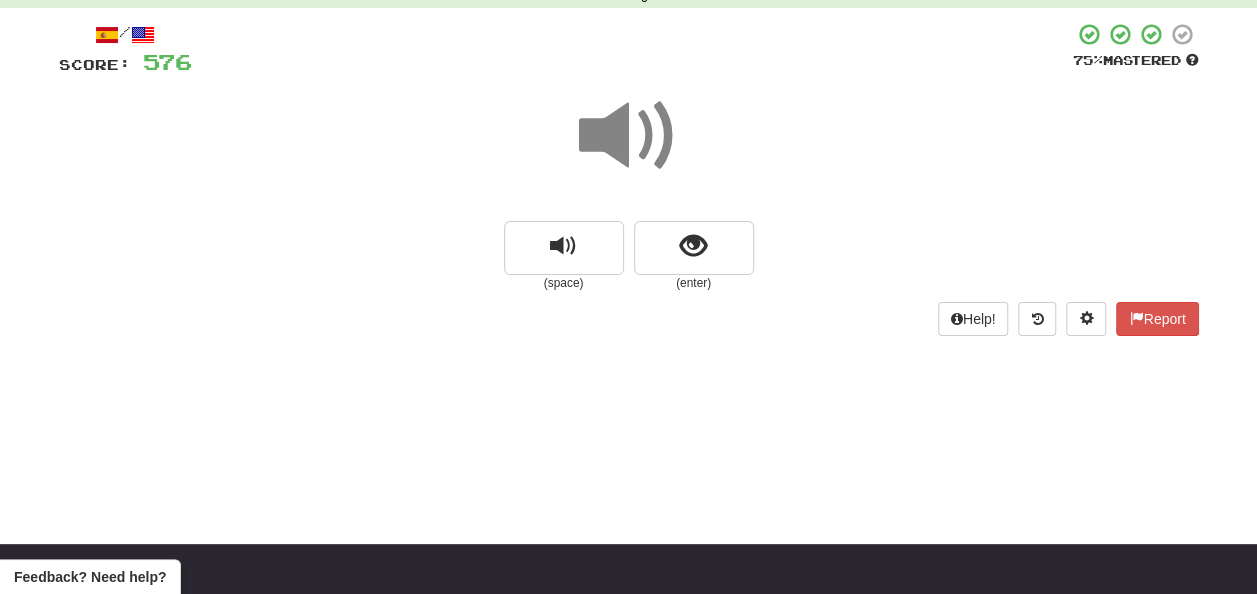 click at bounding box center [629, 136] 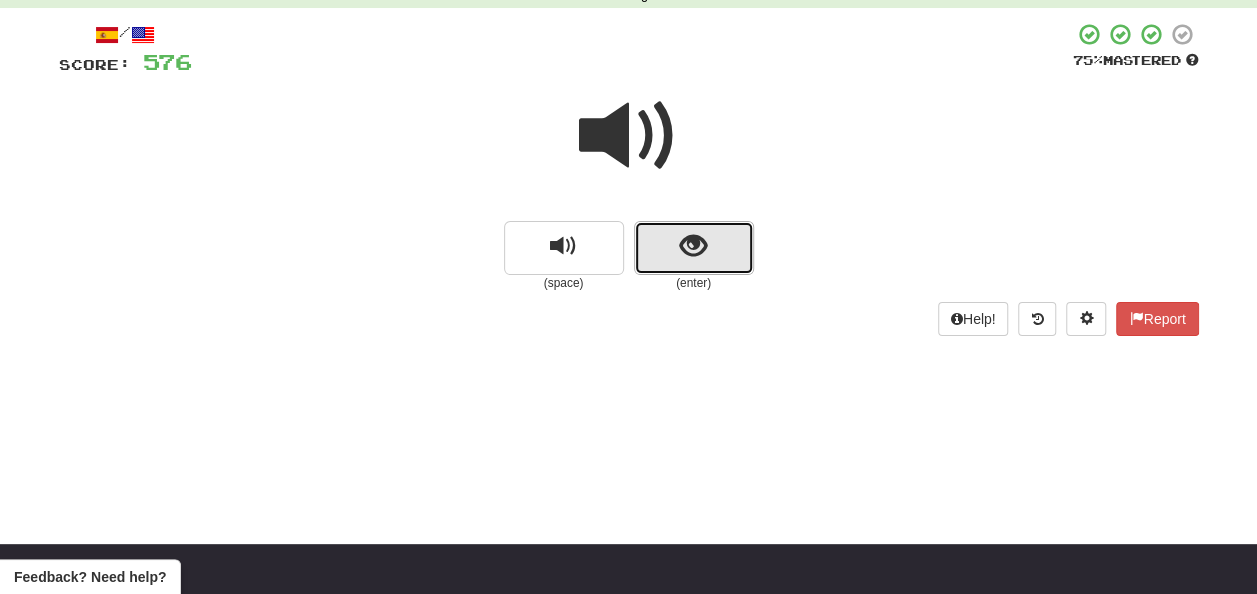 click at bounding box center (693, 246) 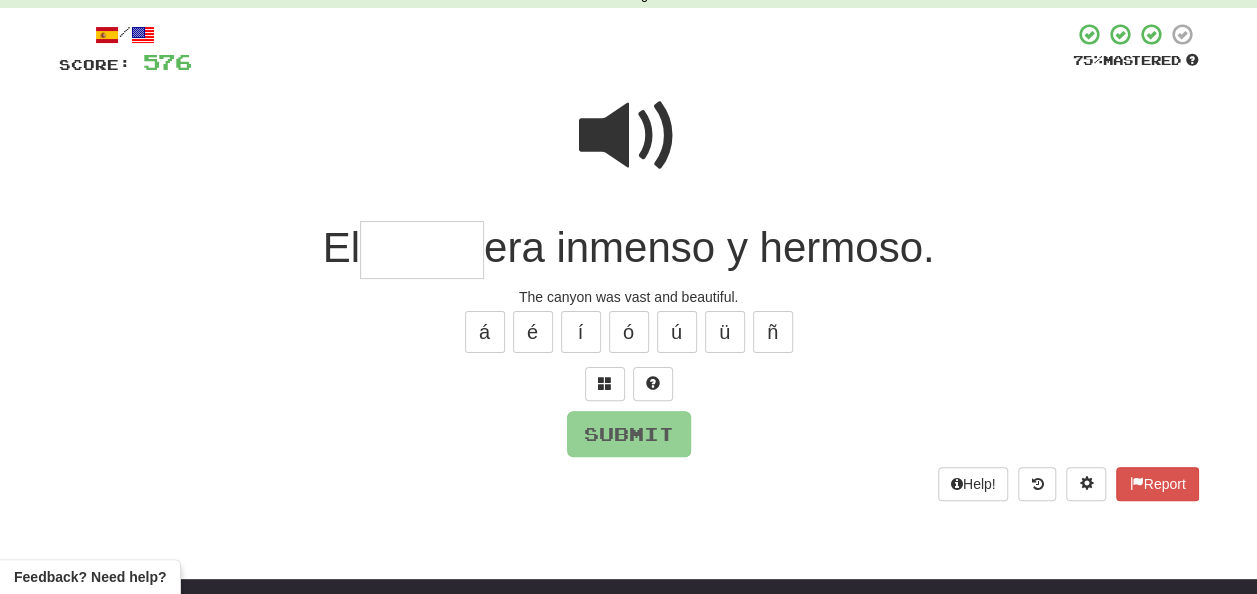 click at bounding box center [422, 250] 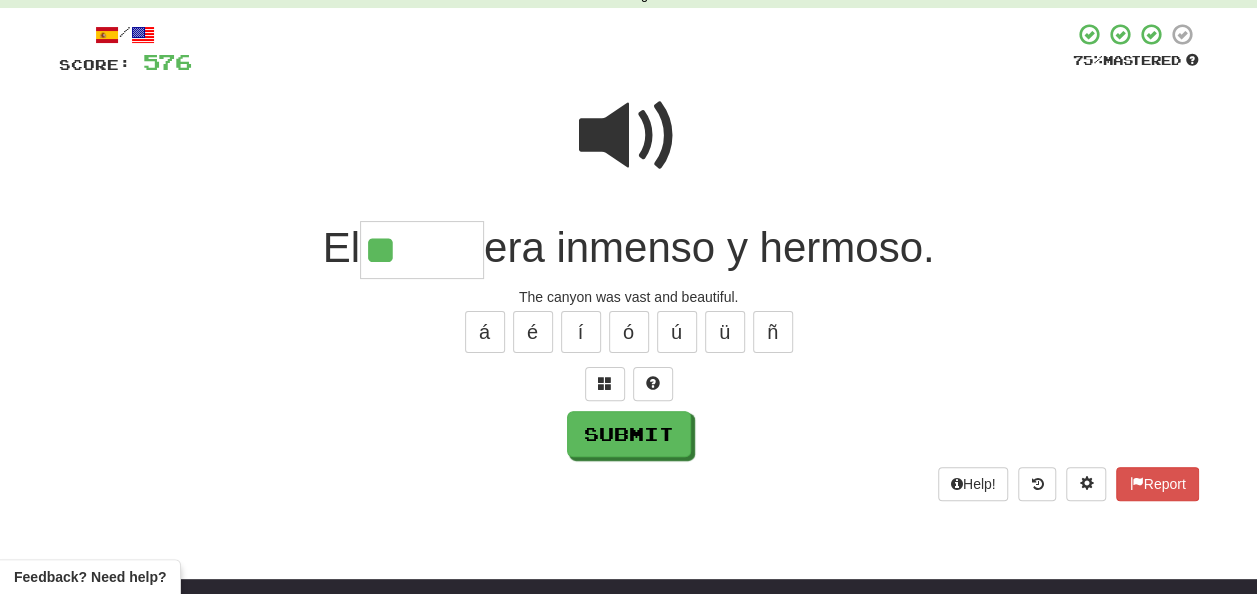 click at bounding box center (629, 136) 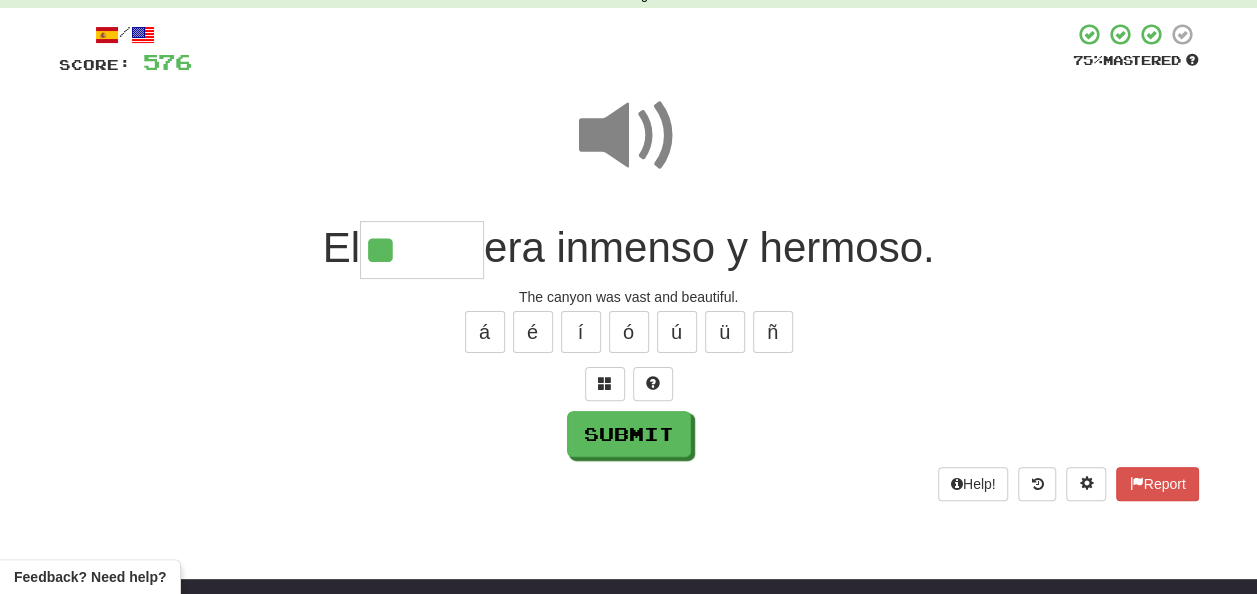 click on "**" at bounding box center (422, 250) 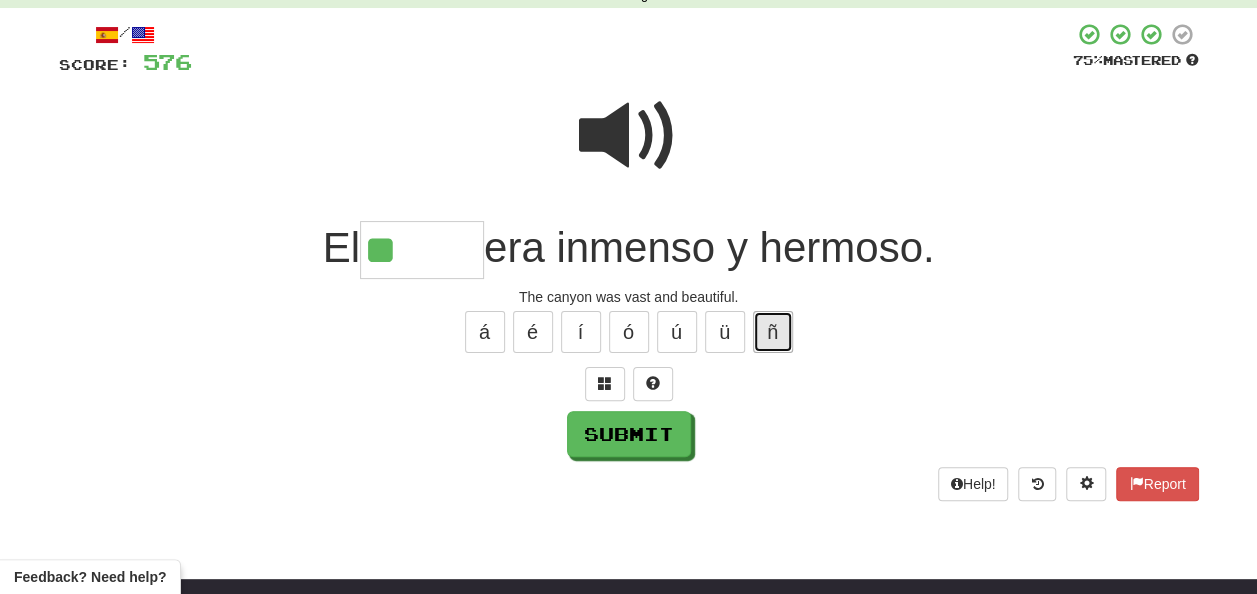 click on "ñ" at bounding box center [773, 332] 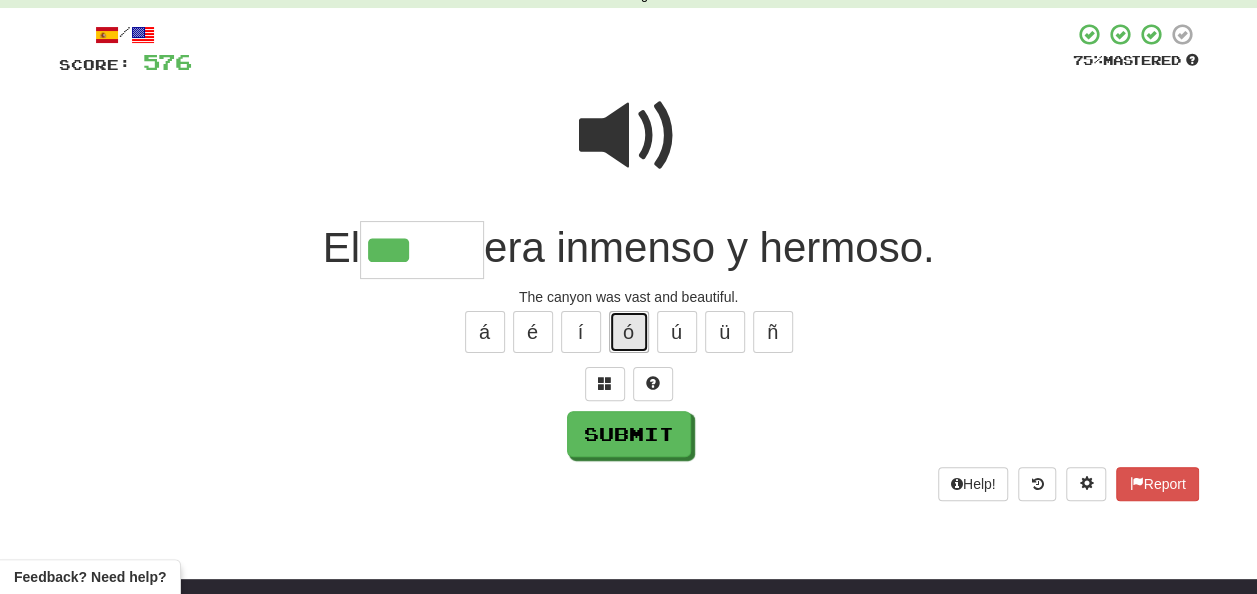 click on "ó" at bounding box center [629, 332] 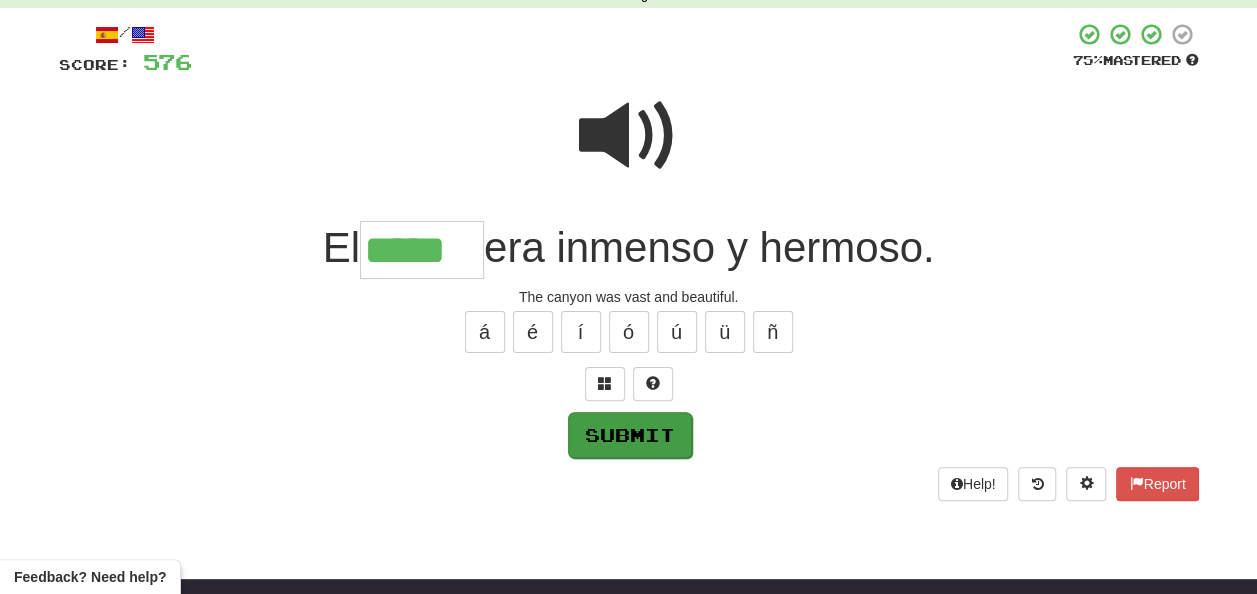 type on "*****" 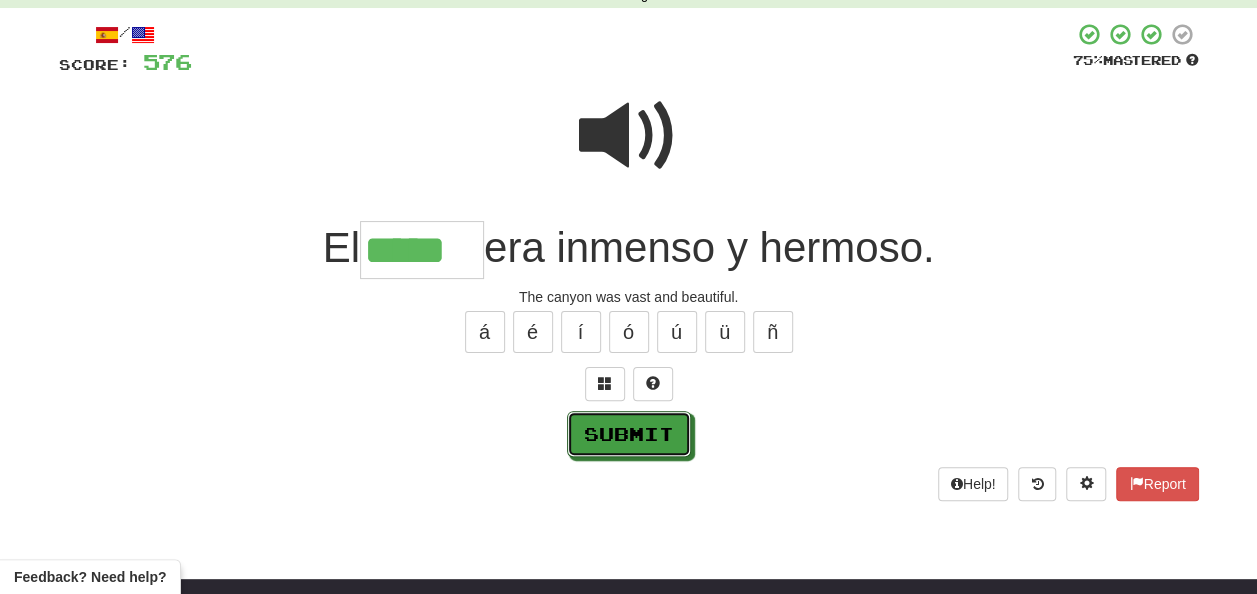 click on "Submit" at bounding box center [629, 434] 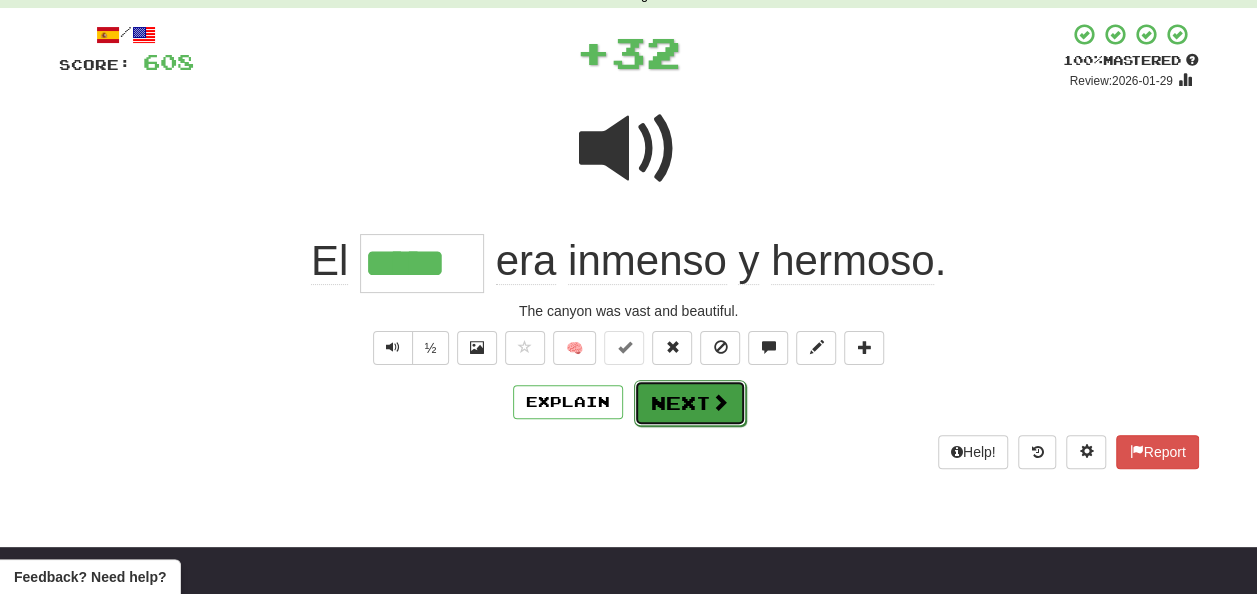 click on "Next" at bounding box center [690, 403] 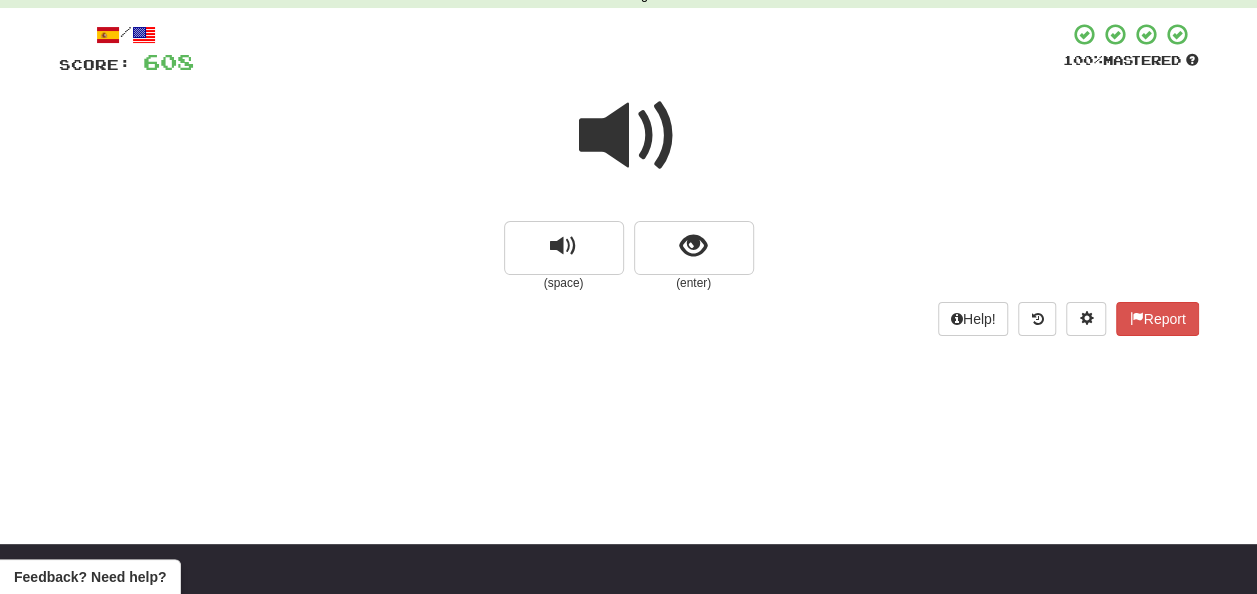 click at bounding box center [629, 136] 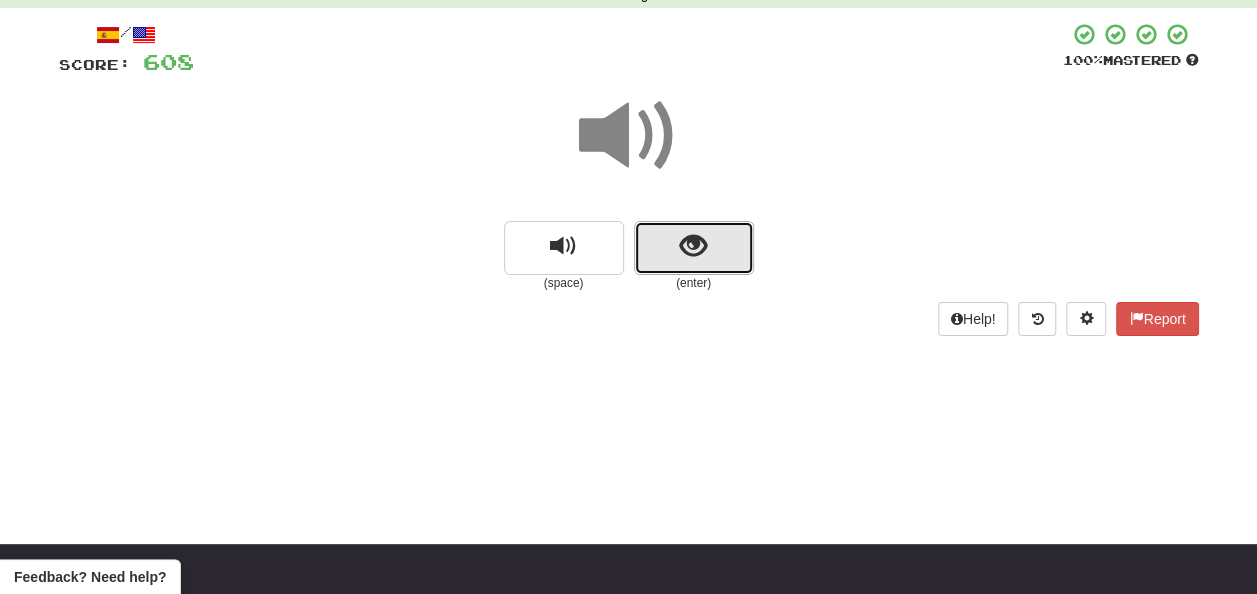 click at bounding box center [693, 246] 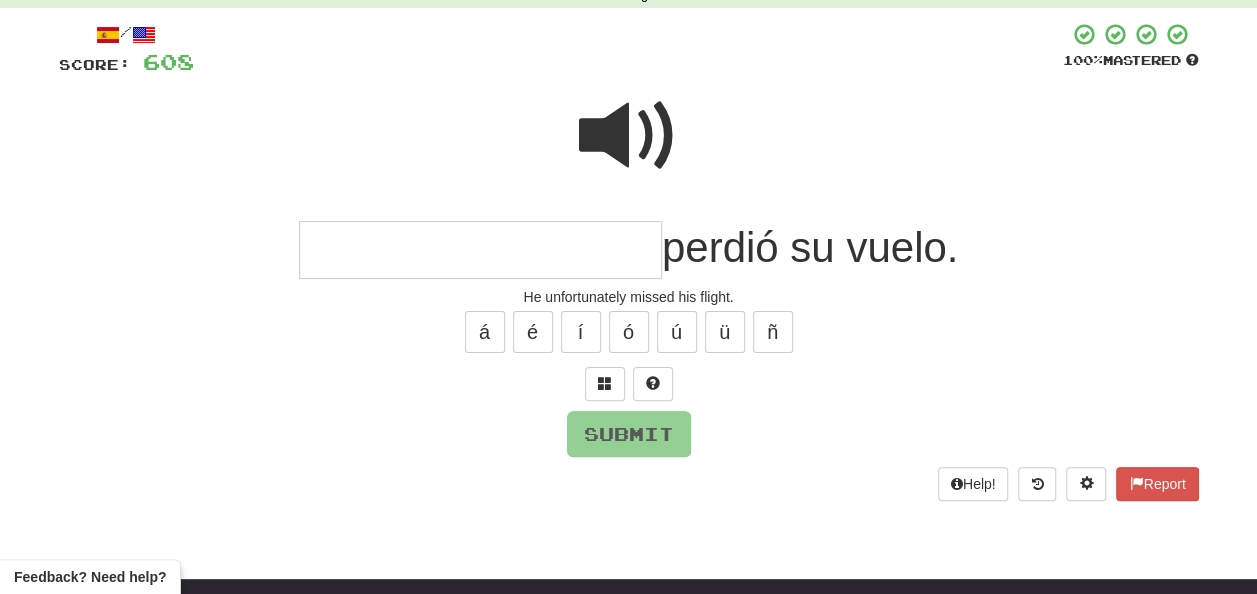 click at bounding box center (629, 136) 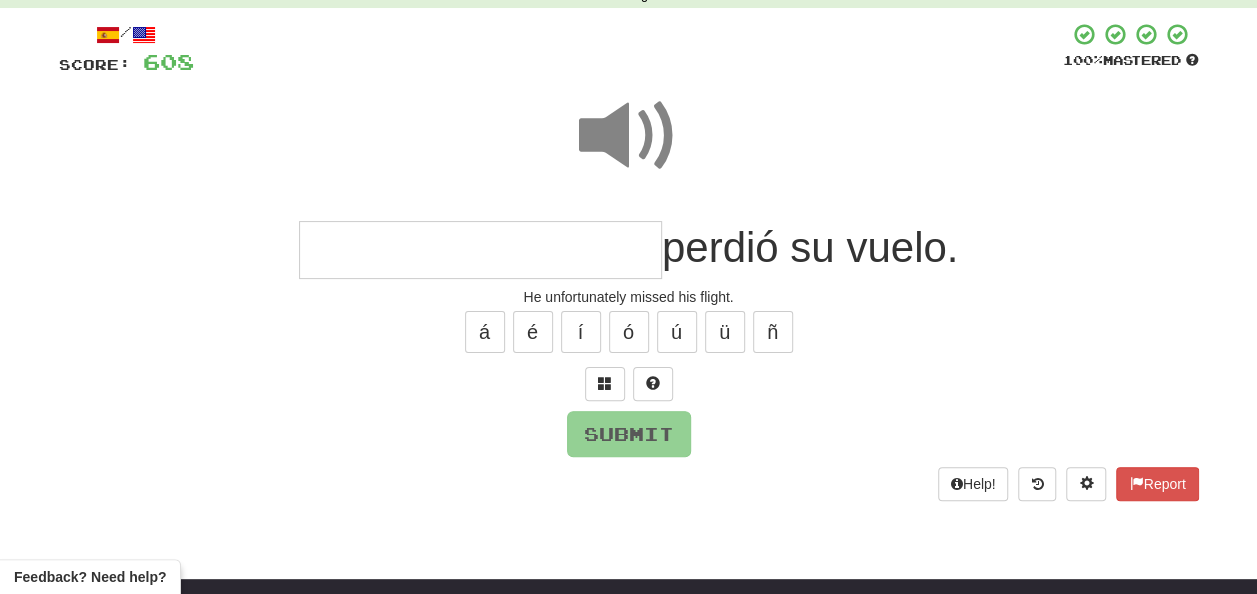 click at bounding box center [480, 250] 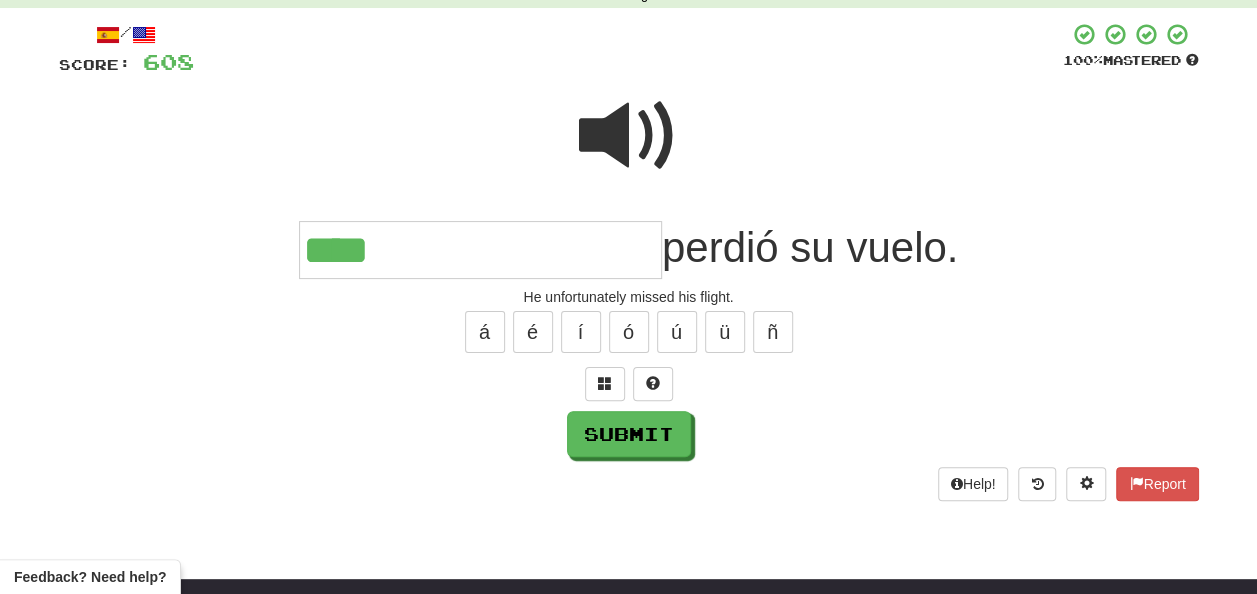 click at bounding box center [629, 136] 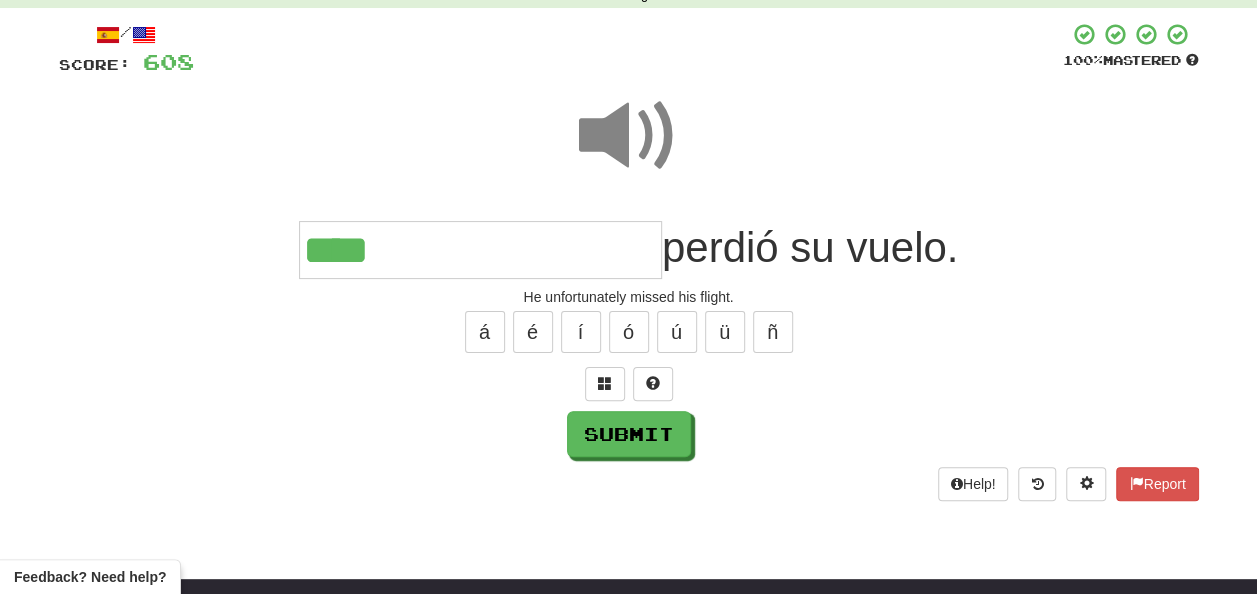 click on "****" at bounding box center [480, 250] 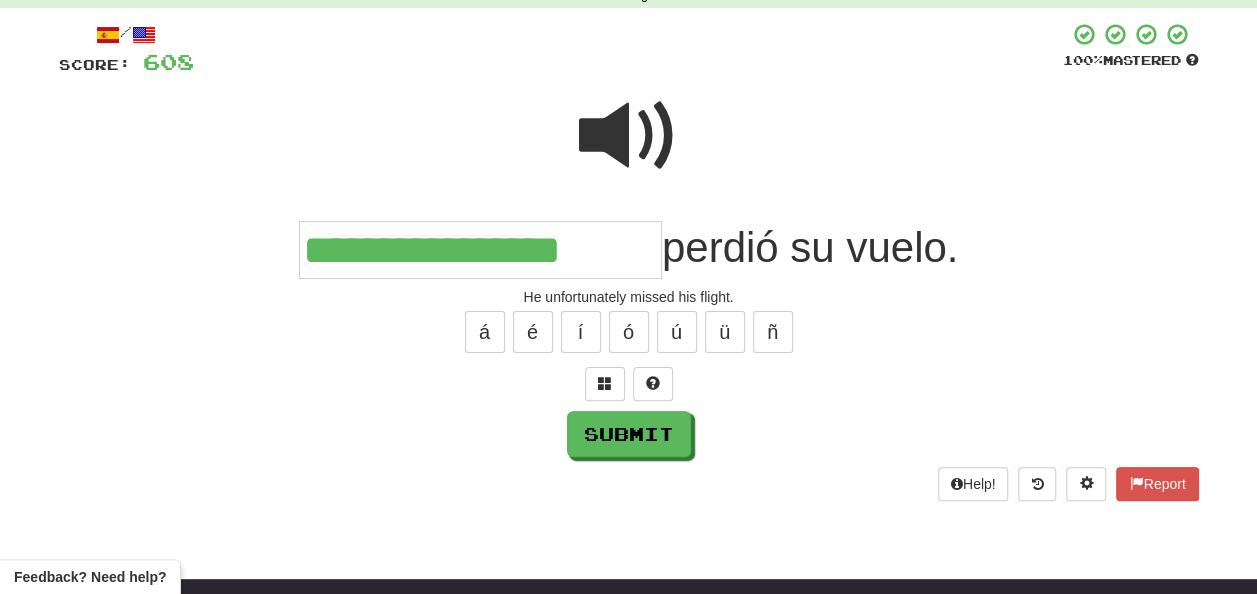 scroll, scrollTop: 0, scrollLeft: 1, axis: horizontal 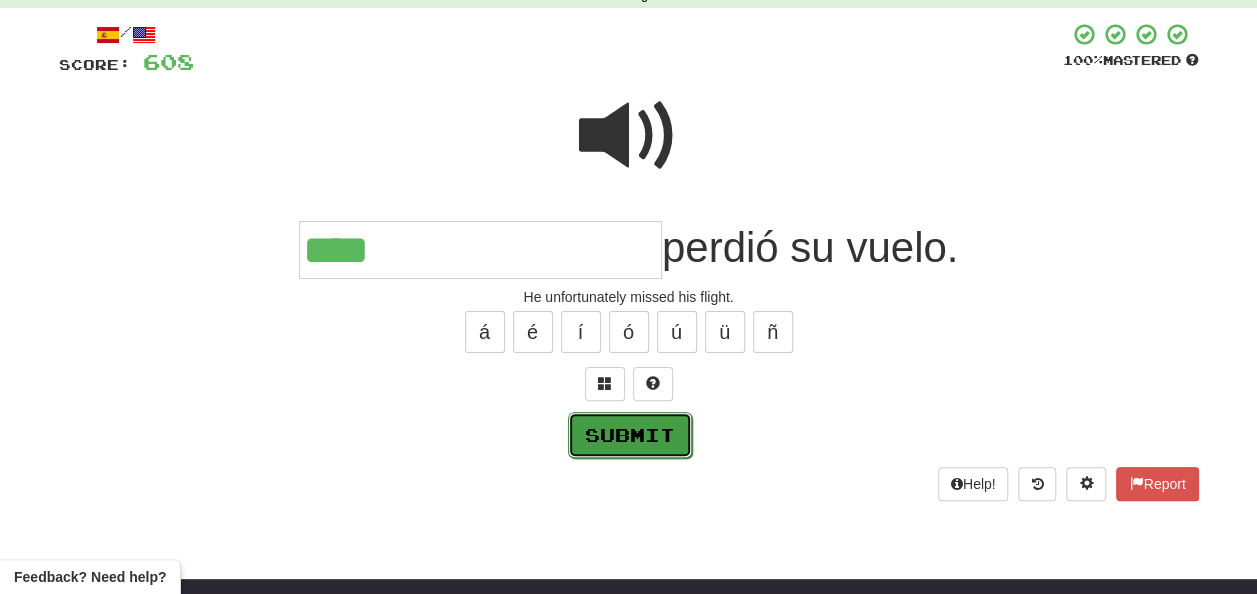 click on "Submit" at bounding box center (630, 435) 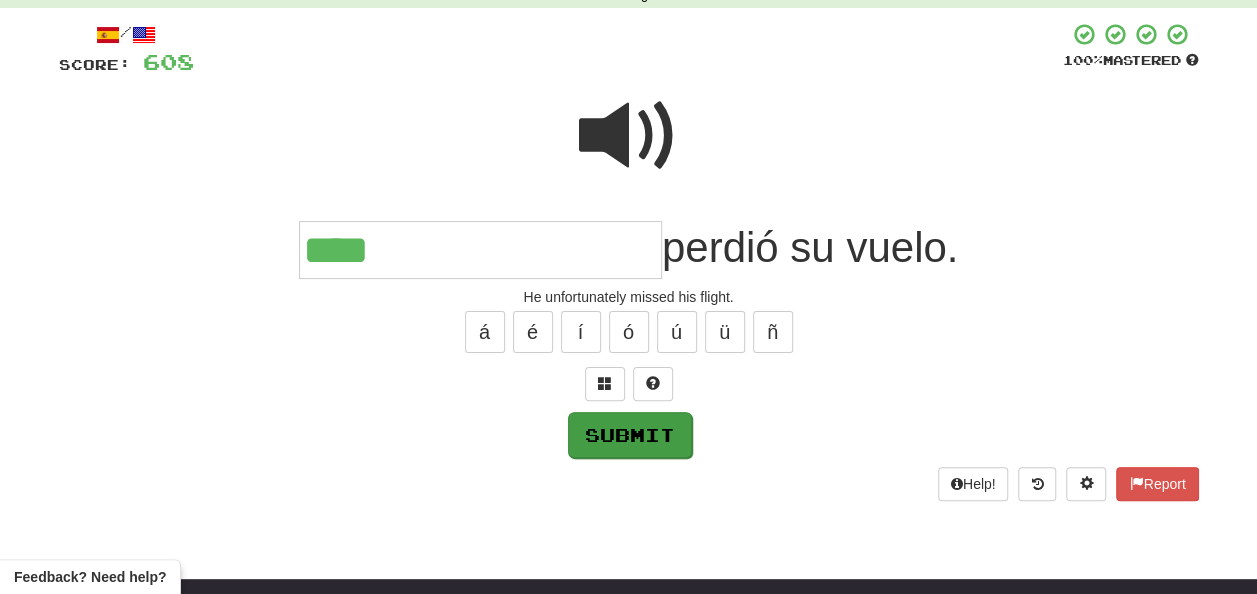 type on "**********" 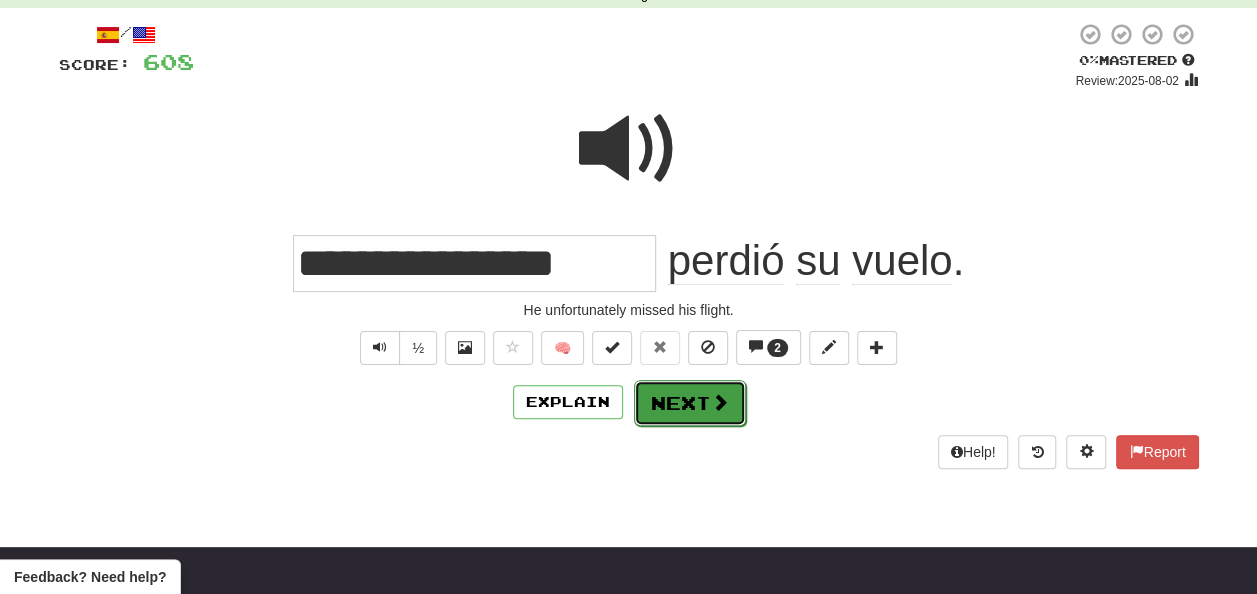 click on "Next" at bounding box center [690, 403] 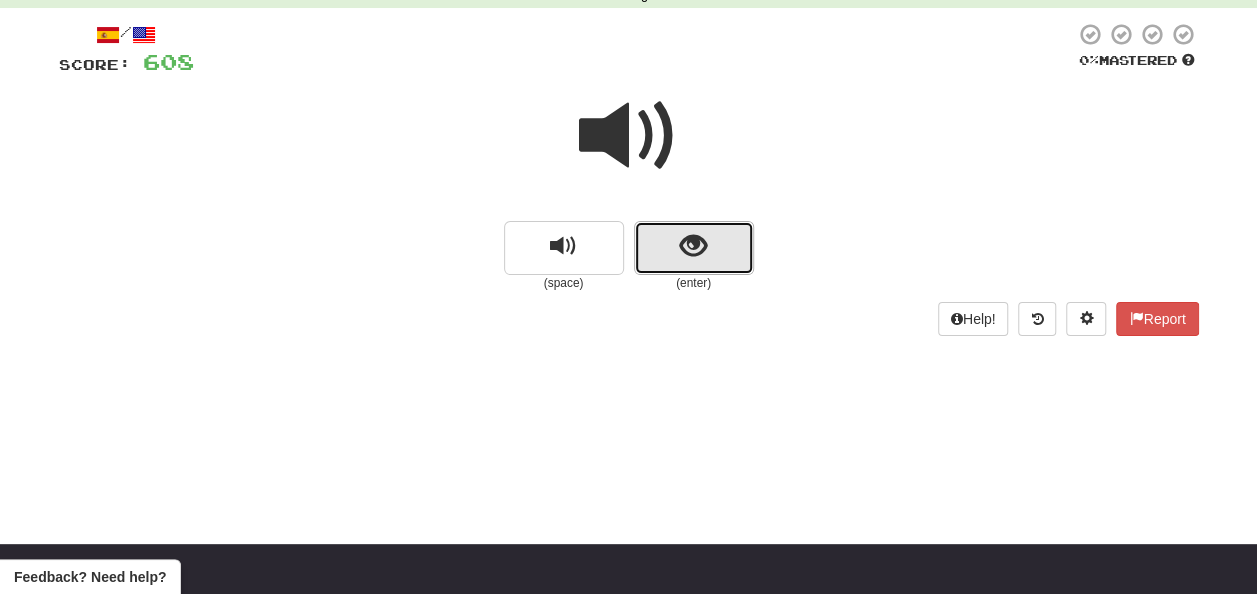 click at bounding box center (694, 248) 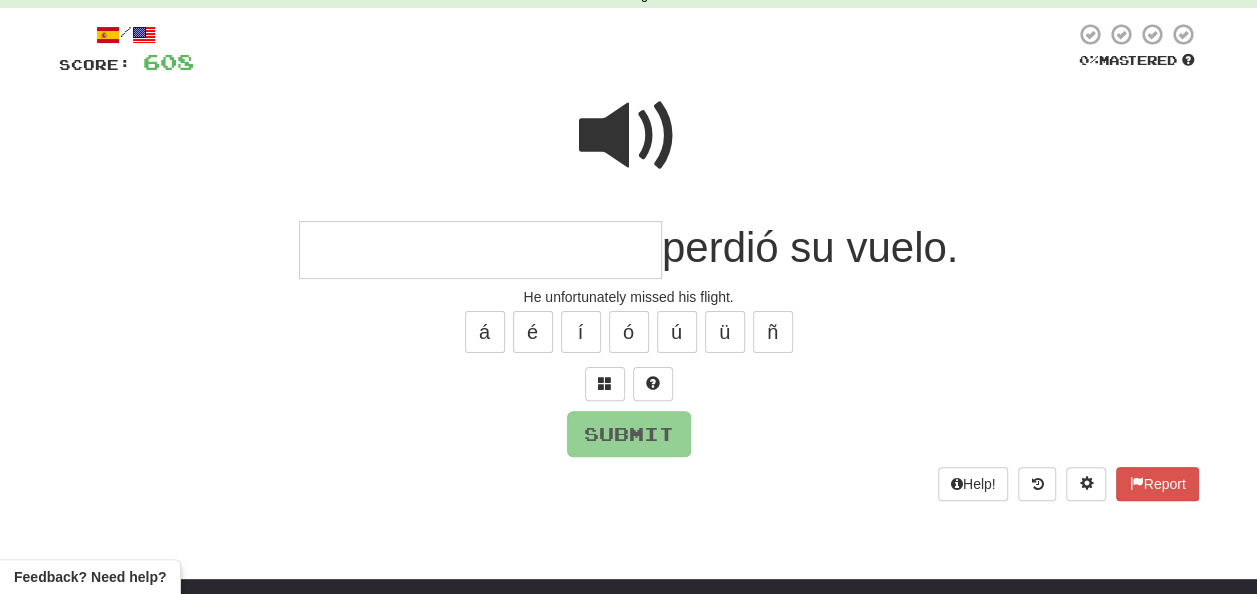 click at bounding box center [480, 250] 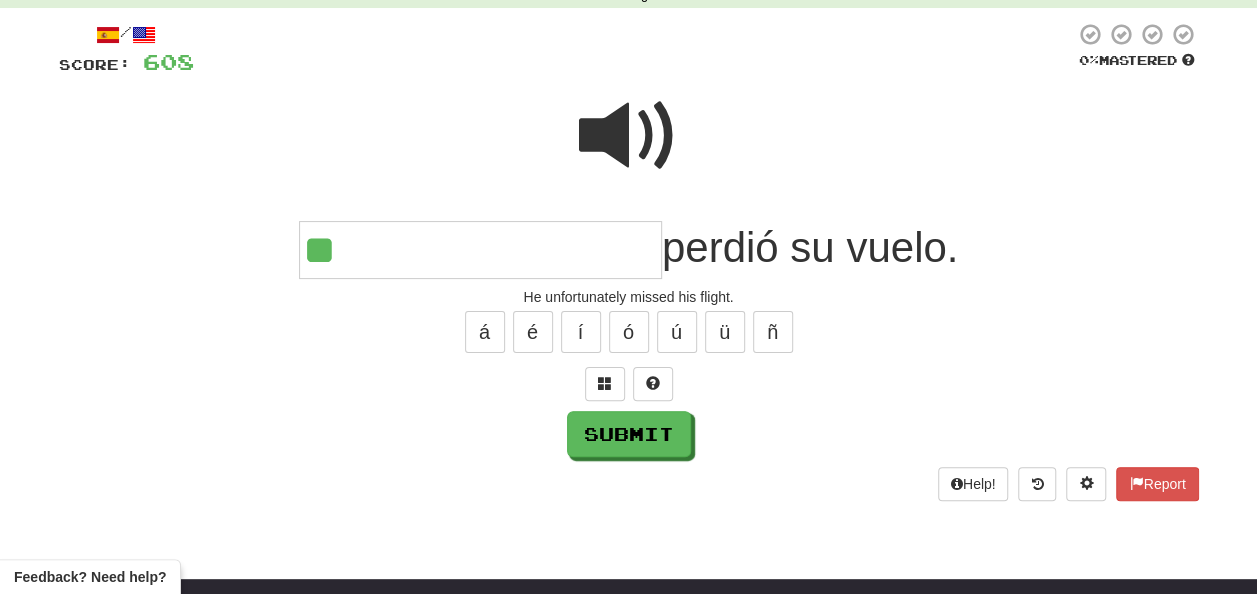 type on "*" 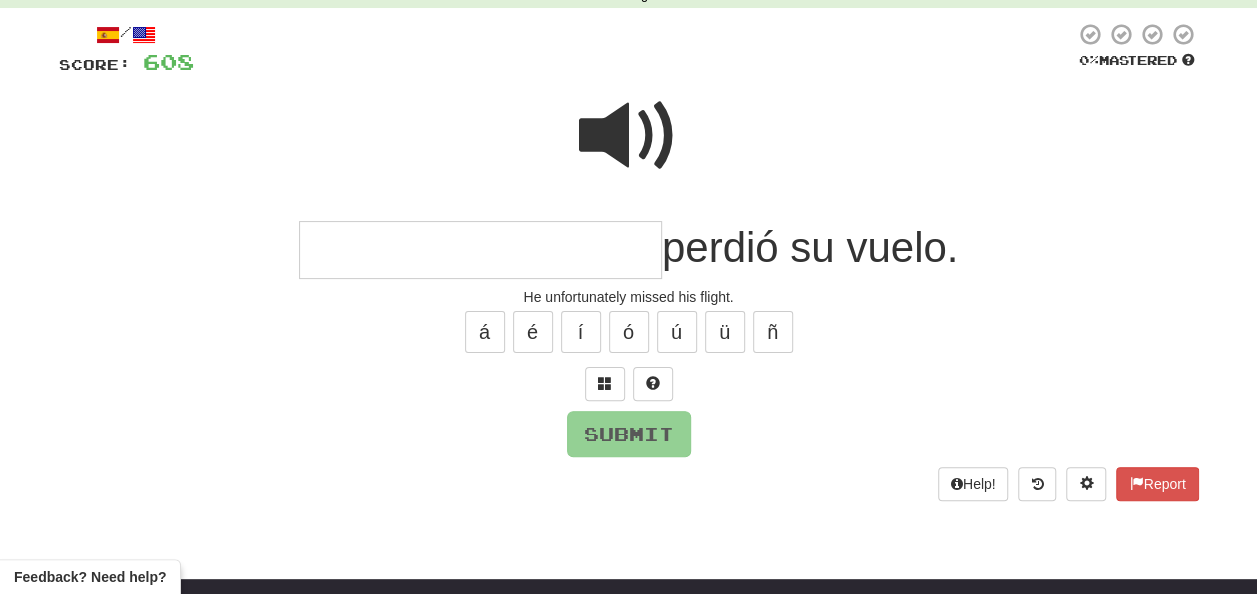 type on "**********" 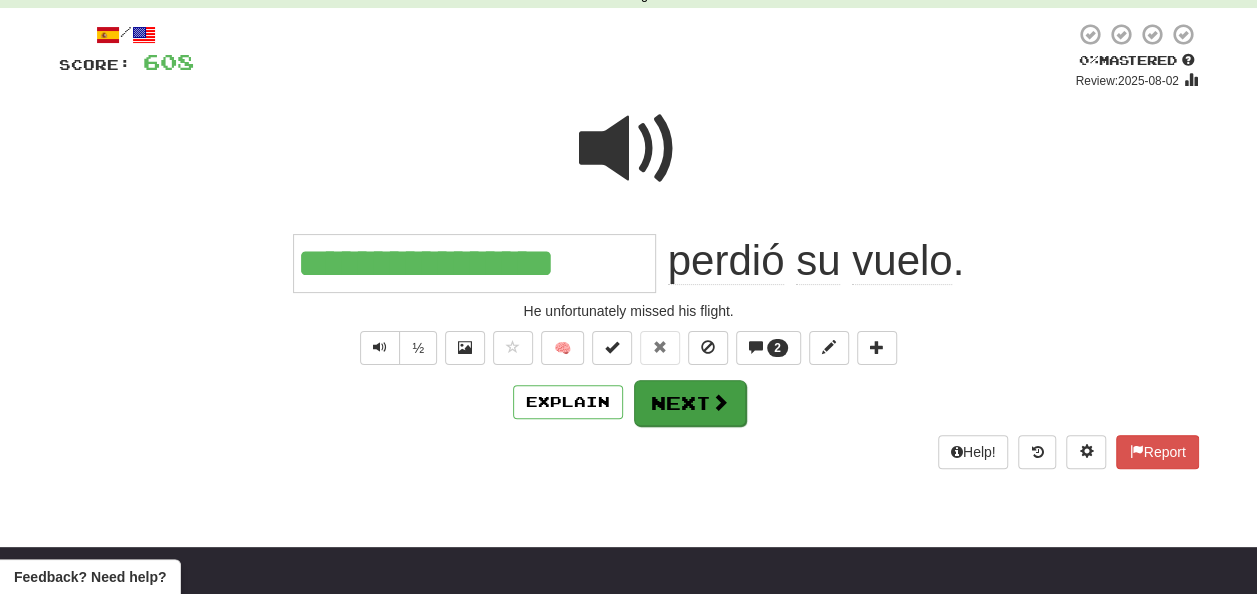 type on "**********" 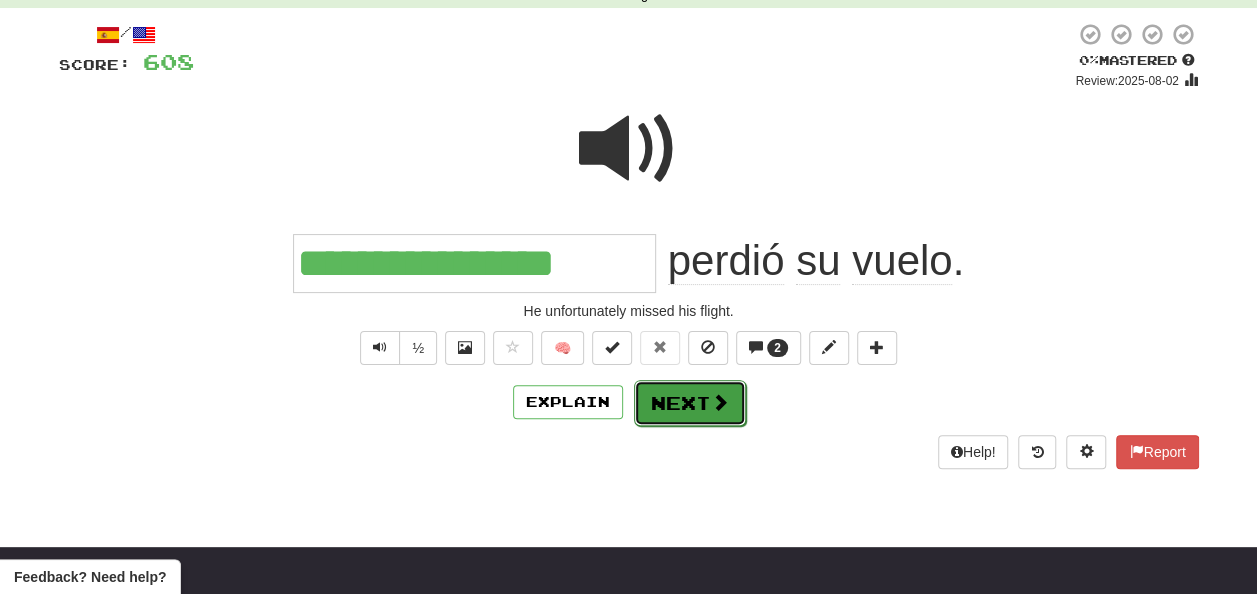click on "Next" at bounding box center (690, 403) 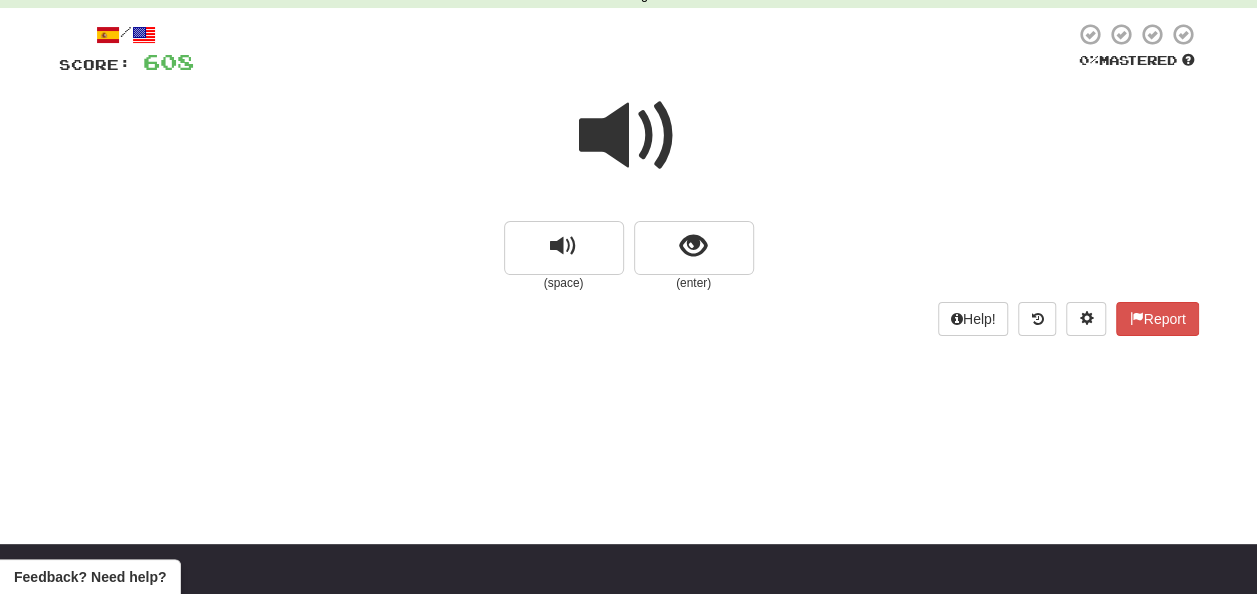 click at bounding box center (629, 136) 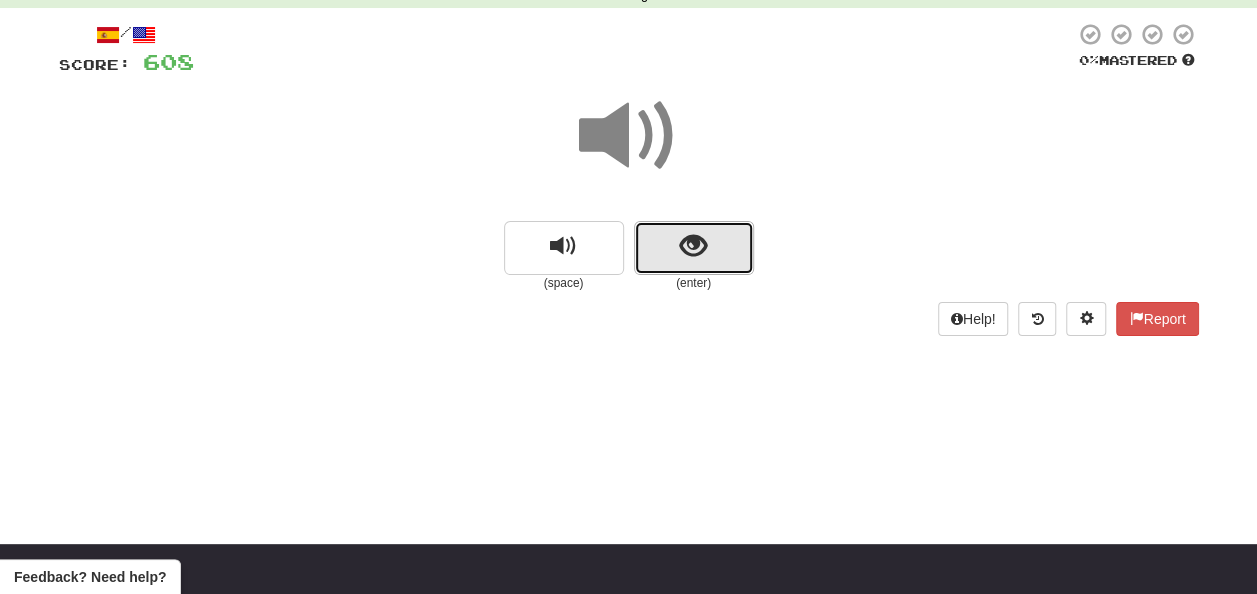 click at bounding box center (693, 246) 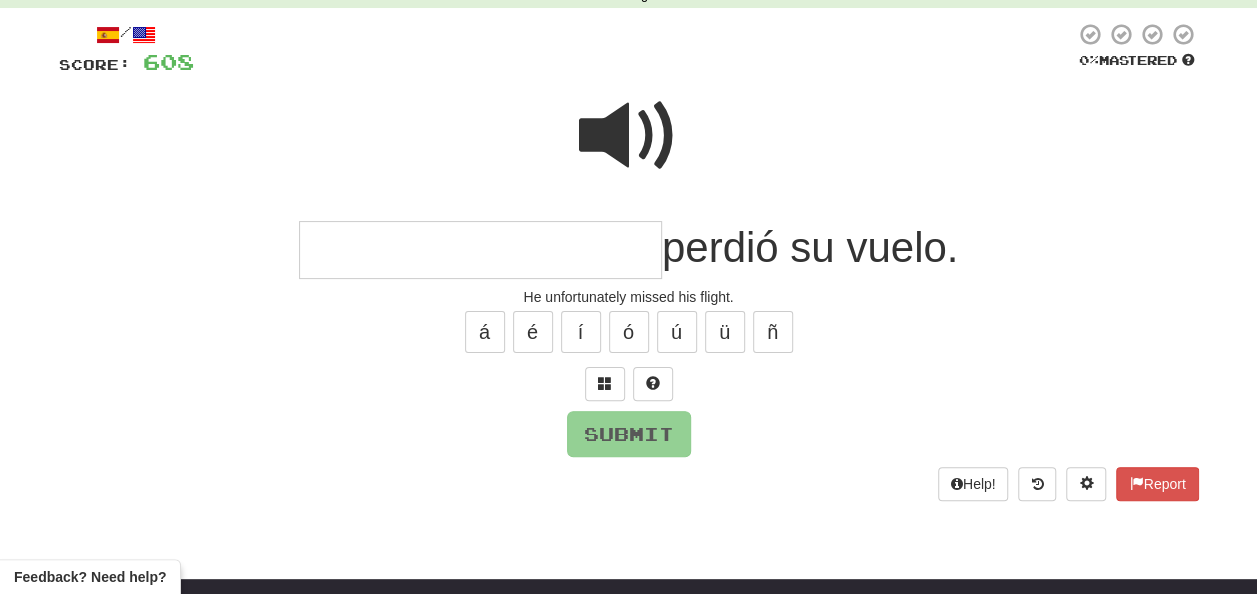 click at bounding box center [480, 250] 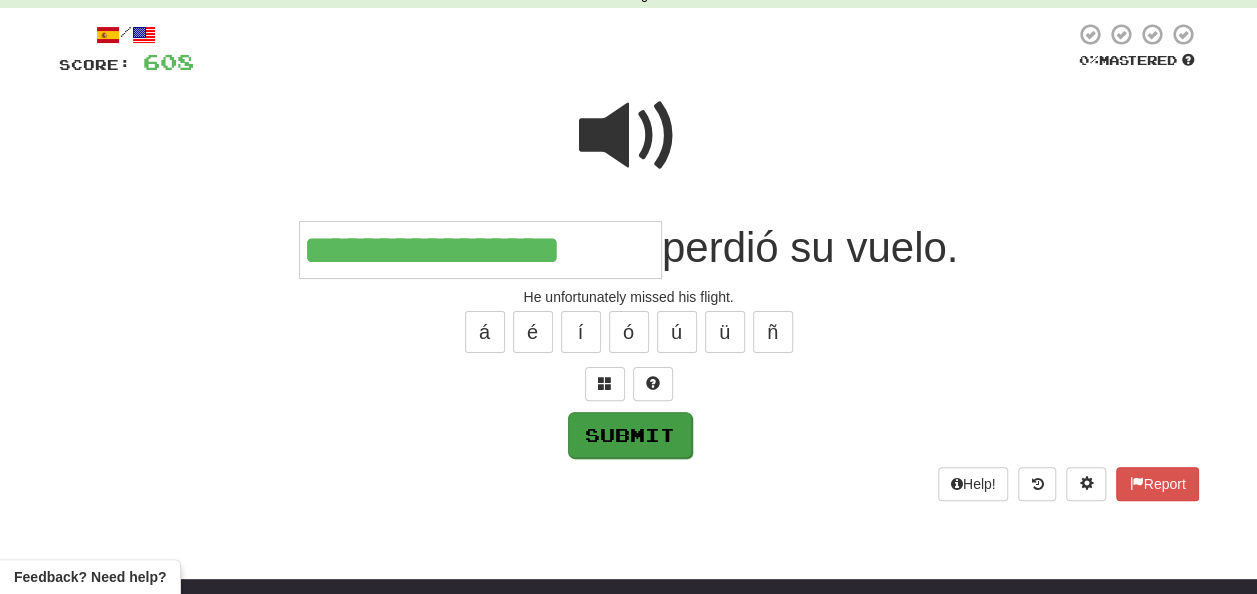 type on "**********" 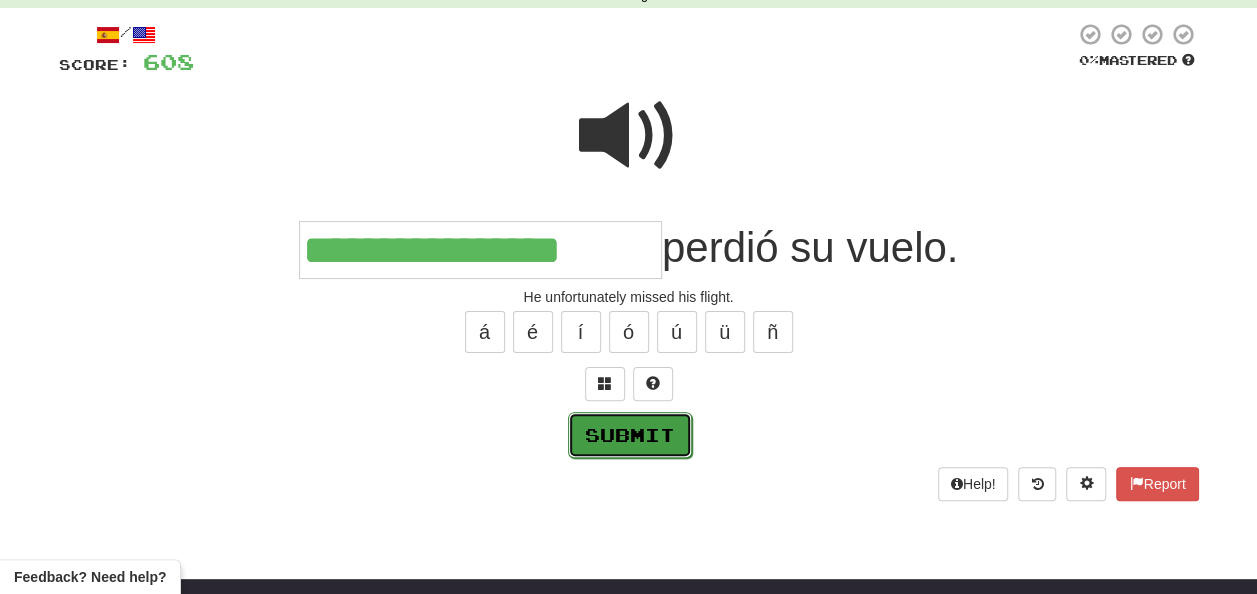 click on "Submit" at bounding box center (630, 435) 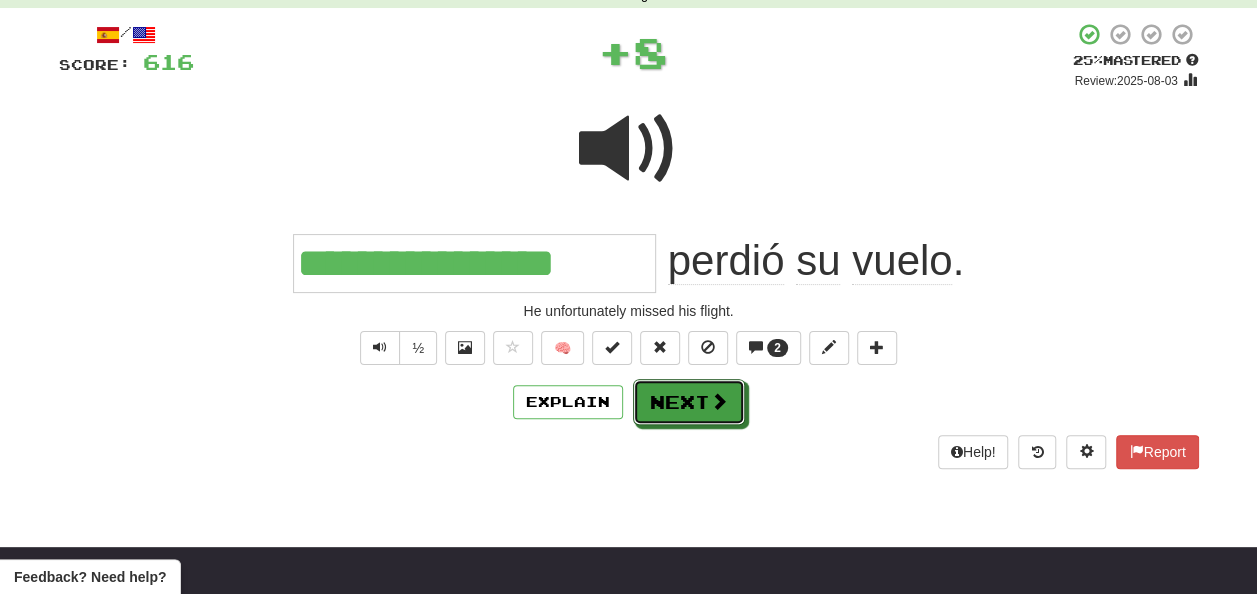 click on "Next" at bounding box center (689, 402) 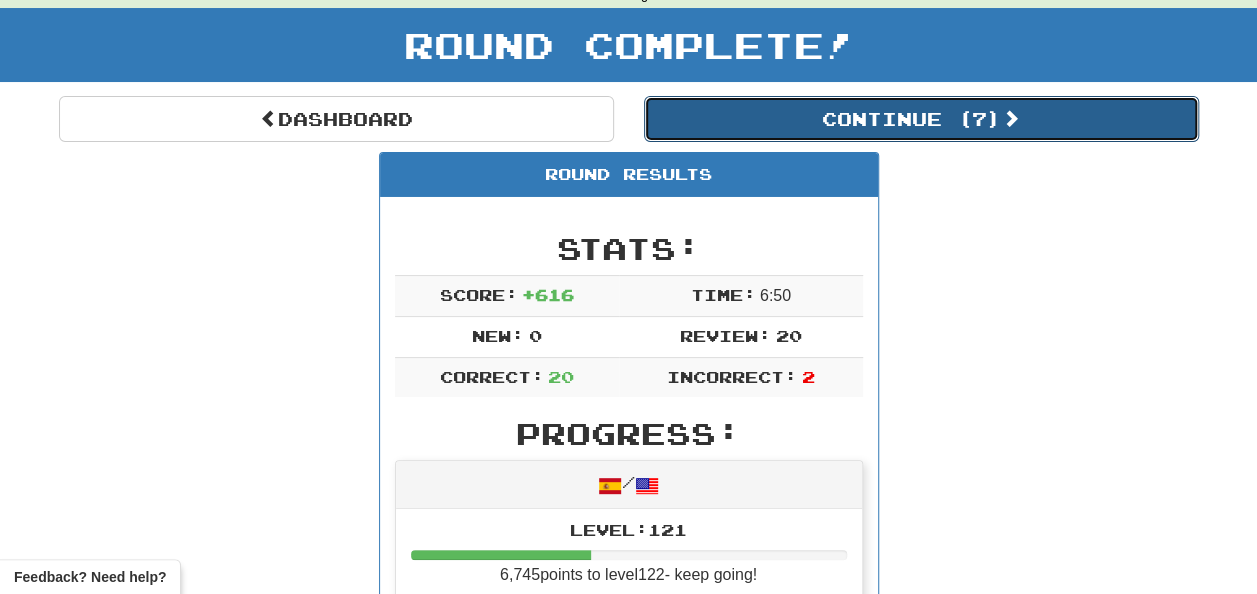click on "Continue ( 7 )" at bounding box center (921, 119) 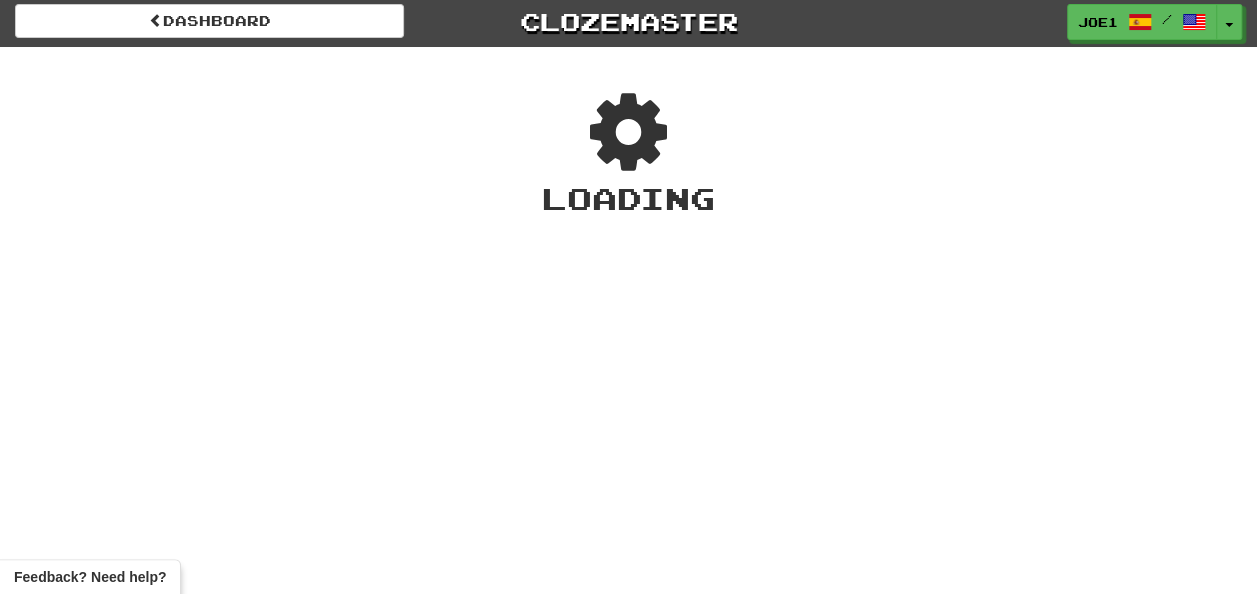 scroll, scrollTop: 0, scrollLeft: 0, axis: both 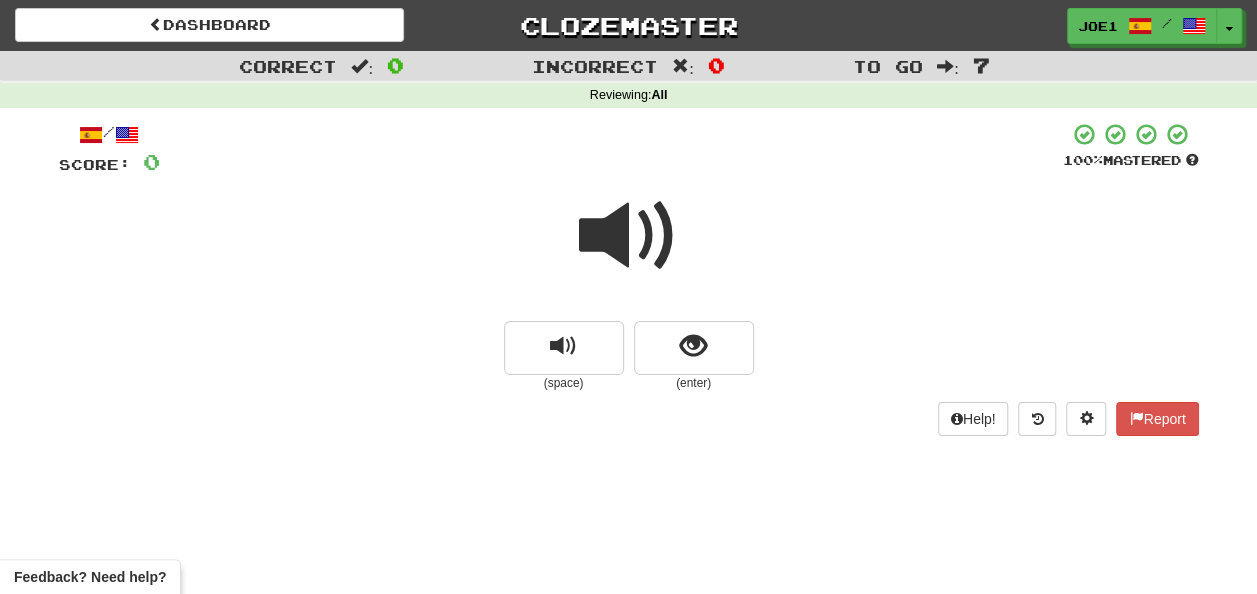 click at bounding box center [629, 236] 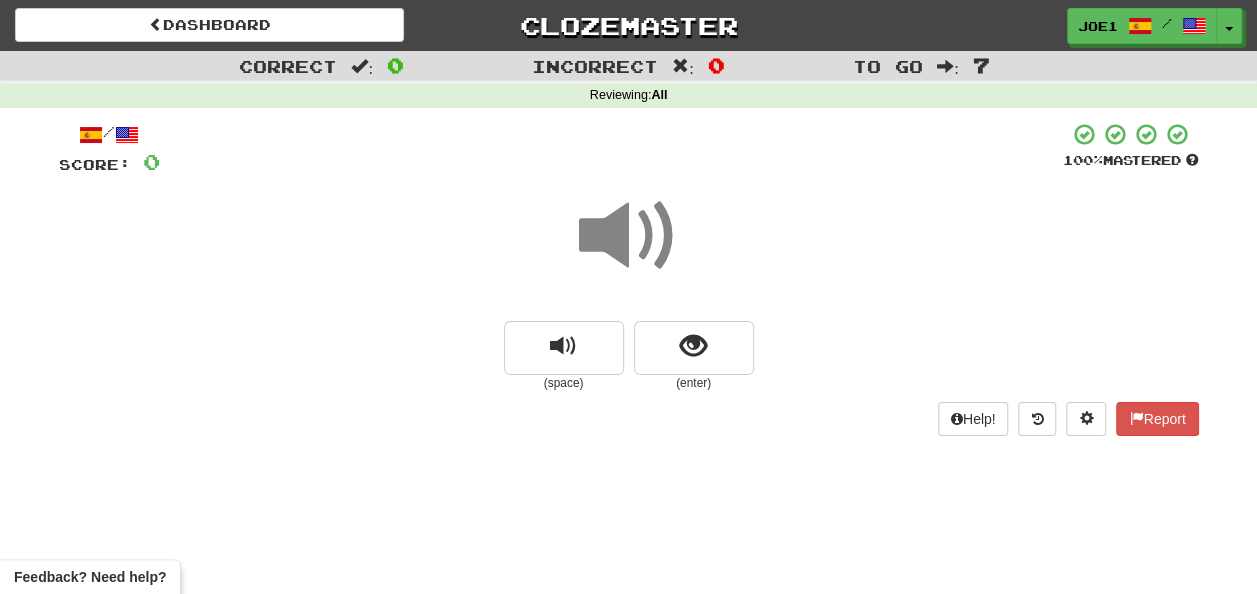 click at bounding box center (629, 236) 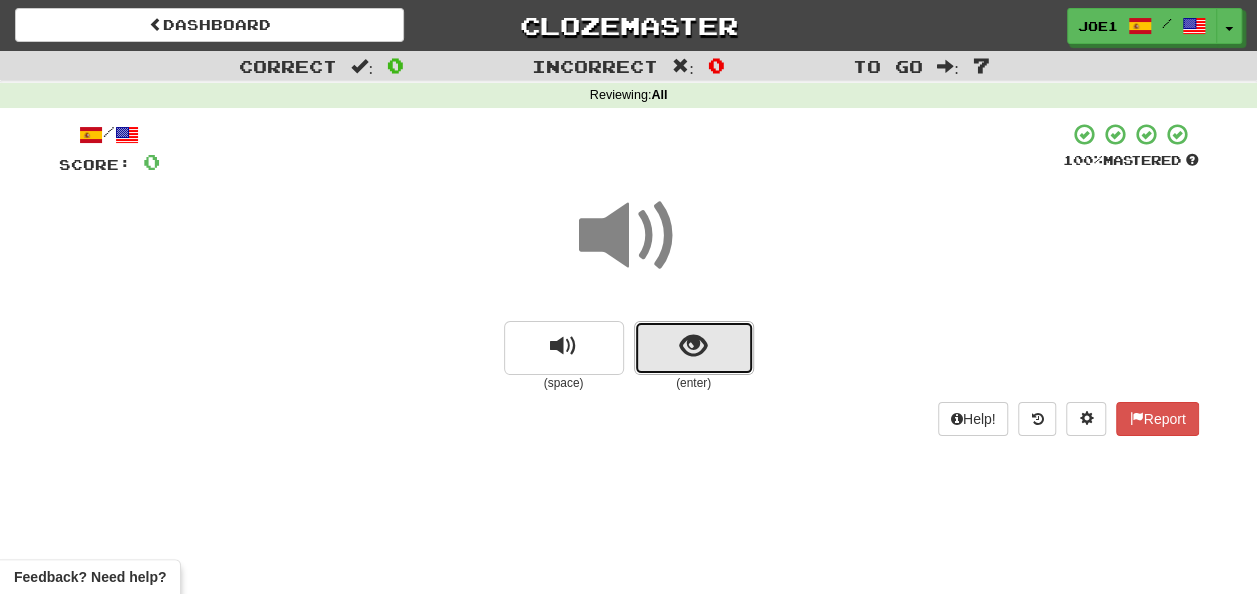 click at bounding box center [693, 346] 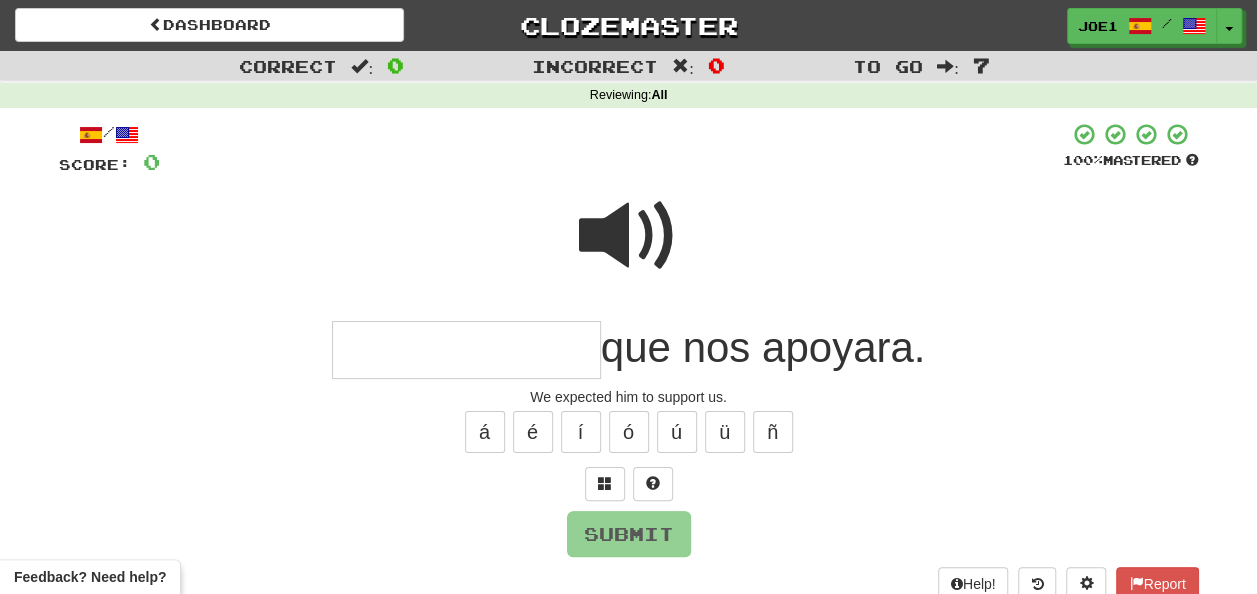 click at bounding box center [629, 236] 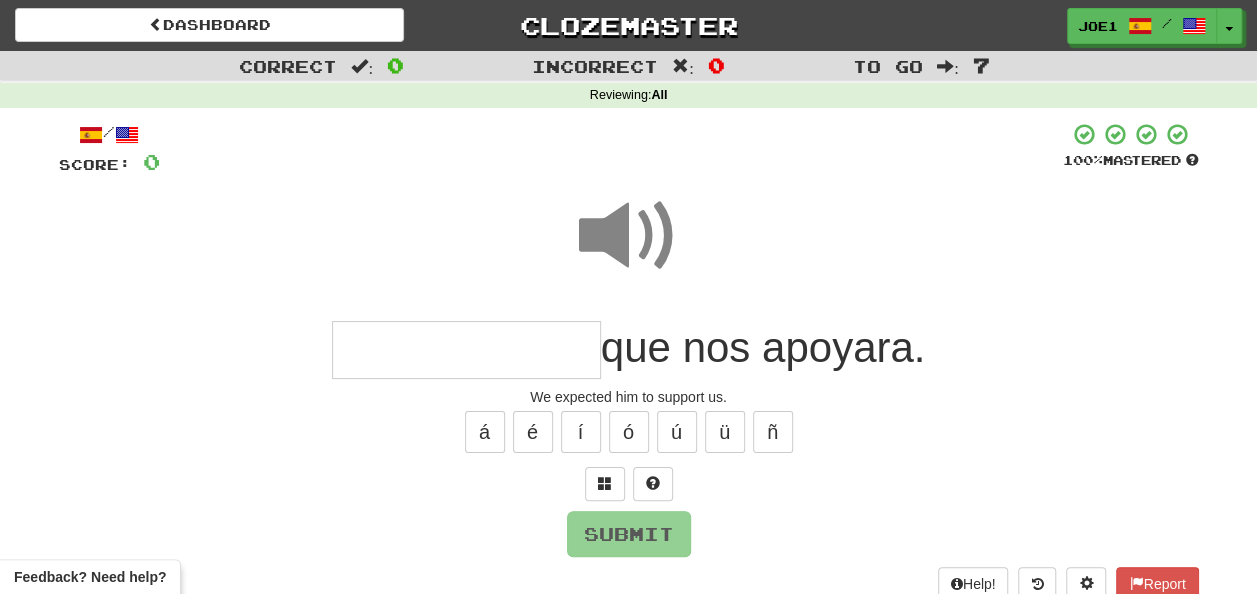 click at bounding box center [466, 350] 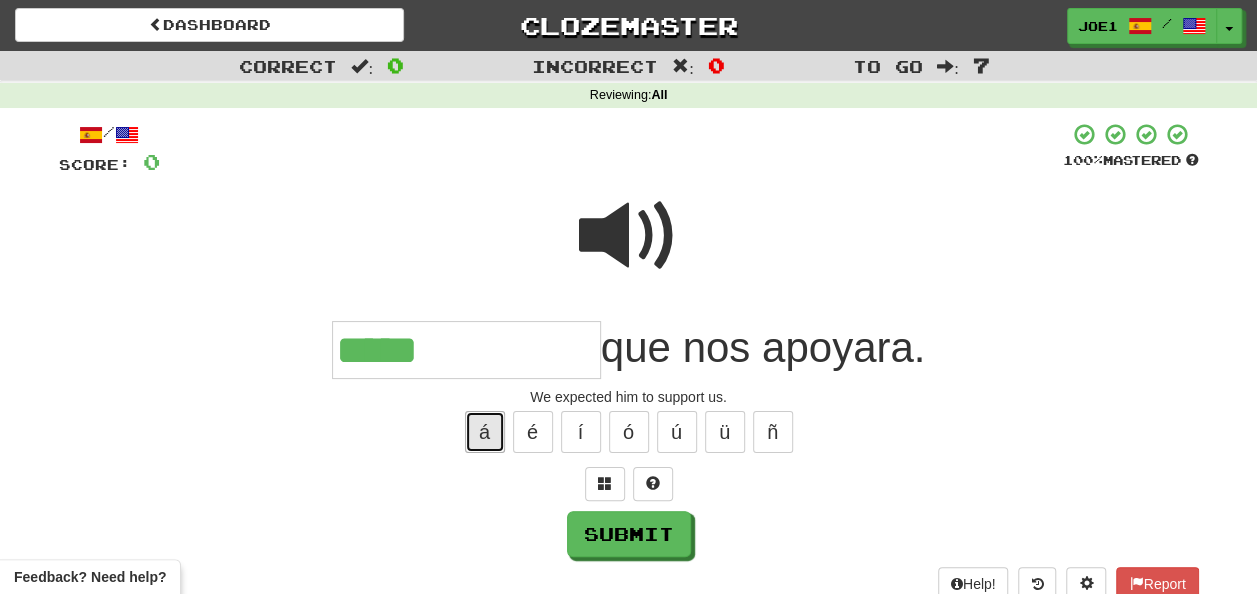 click on "á" at bounding box center [485, 432] 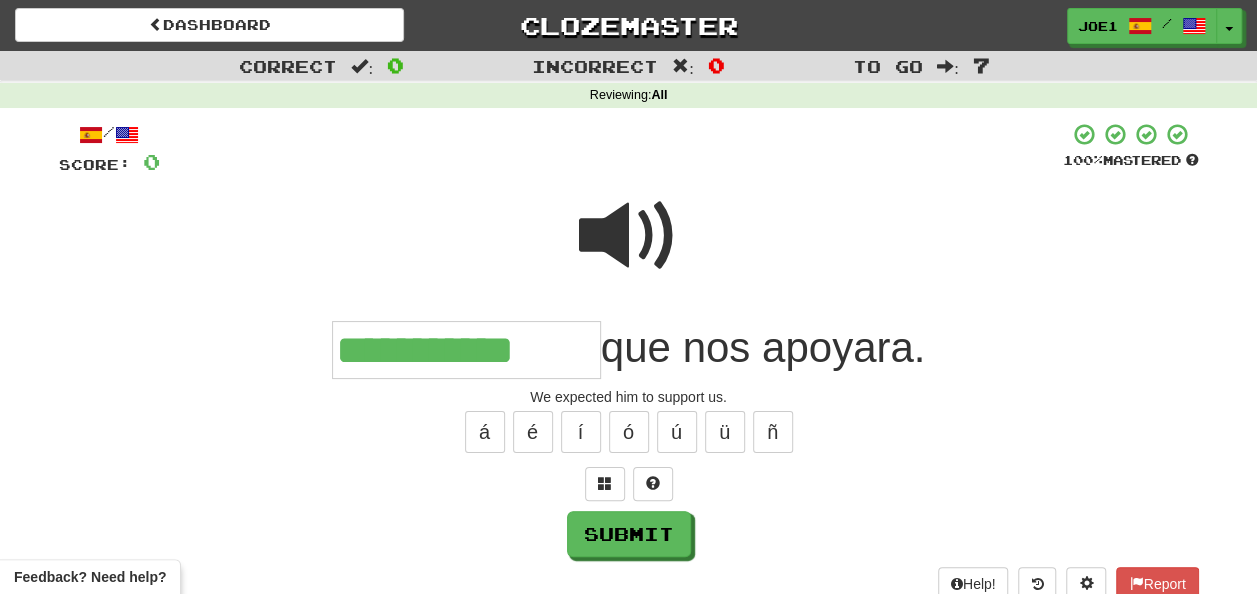 type on "**********" 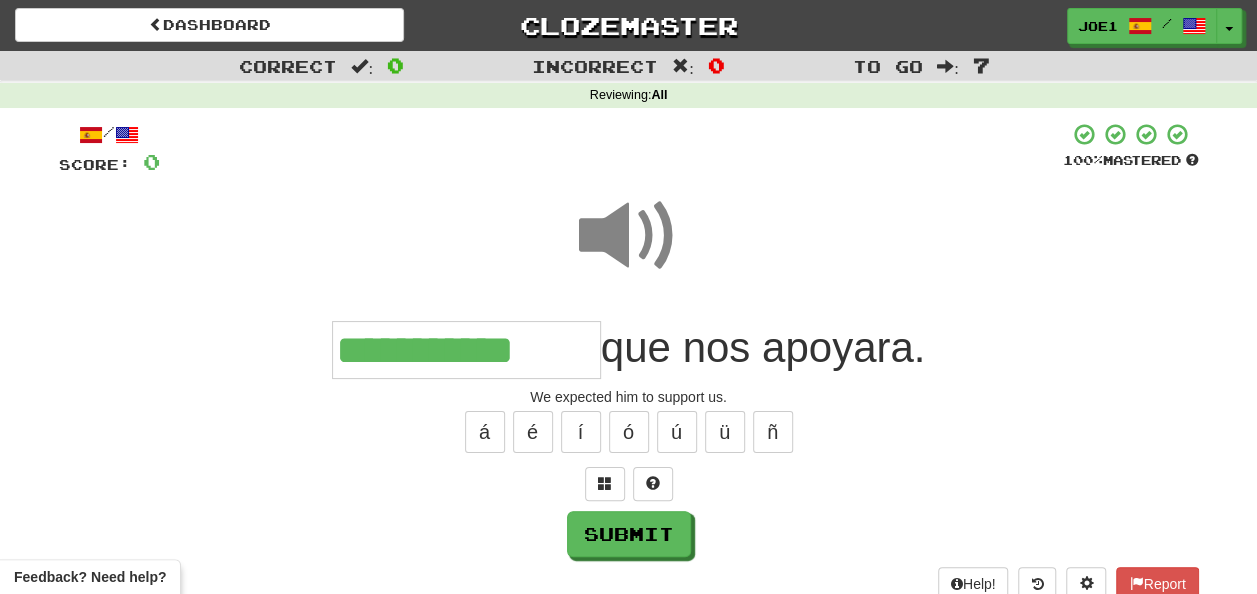 click at bounding box center [629, 236] 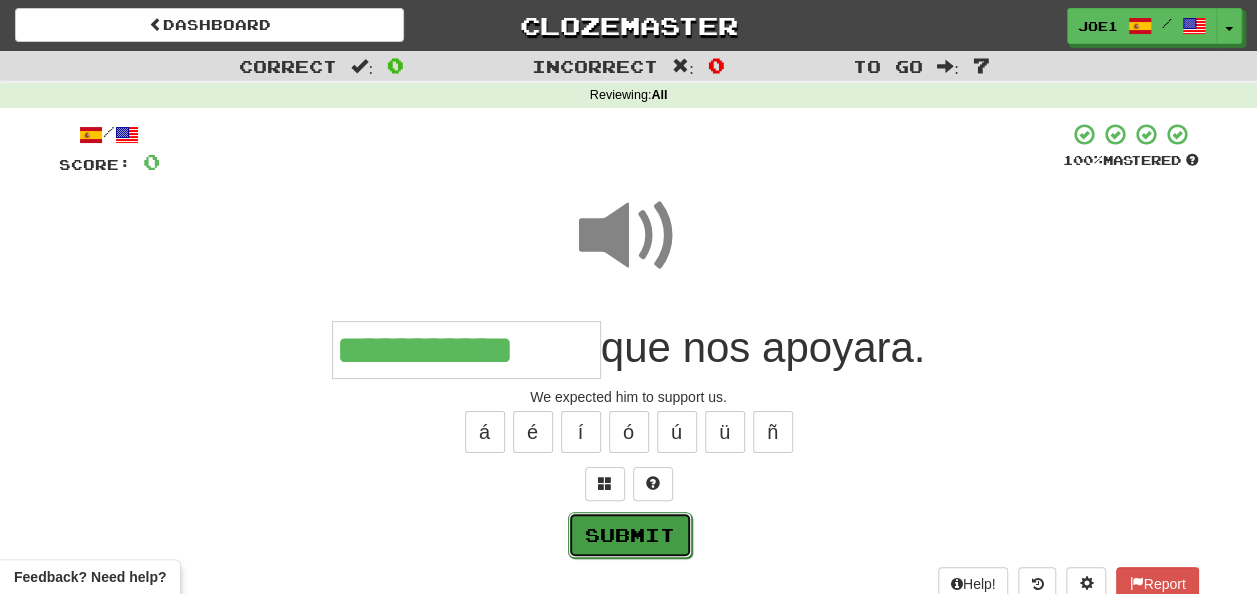 click on "Submit" at bounding box center (630, 535) 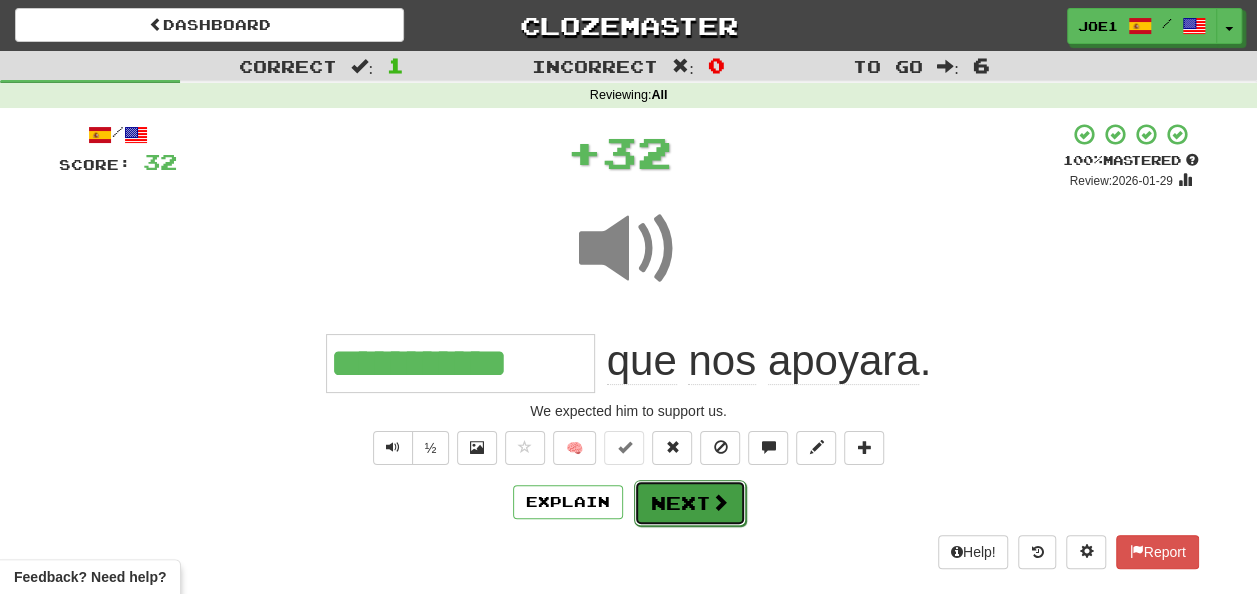 click on "Next" at bounding box center (690, 503) 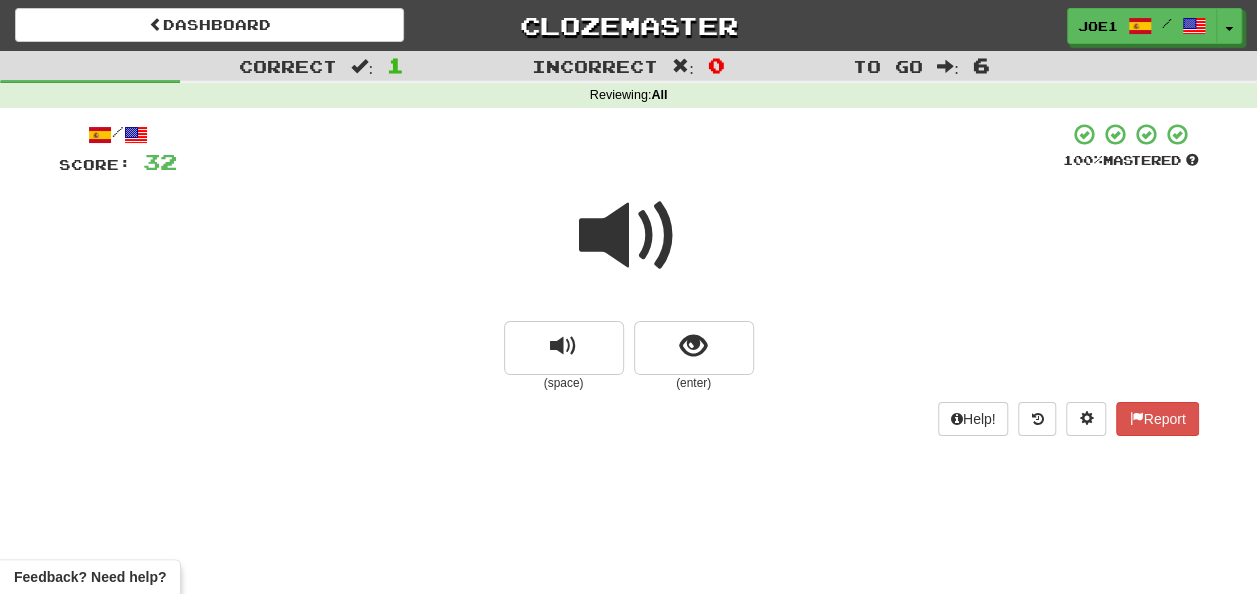 click at bounding box center (629, 236) 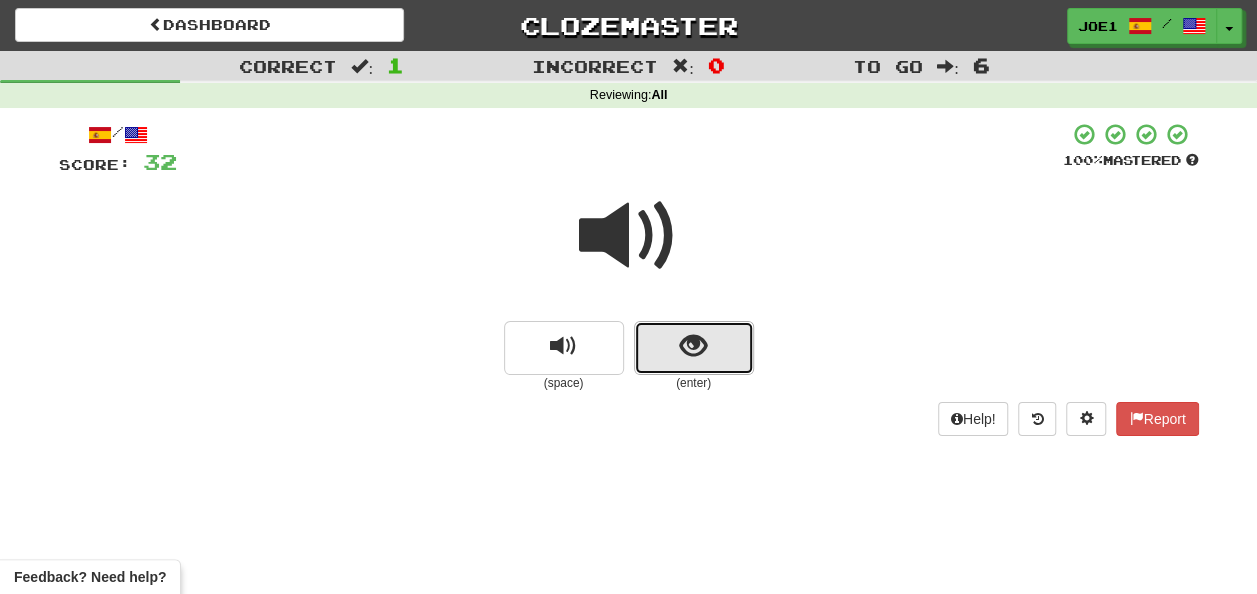 click at bounding box center [694, 348] 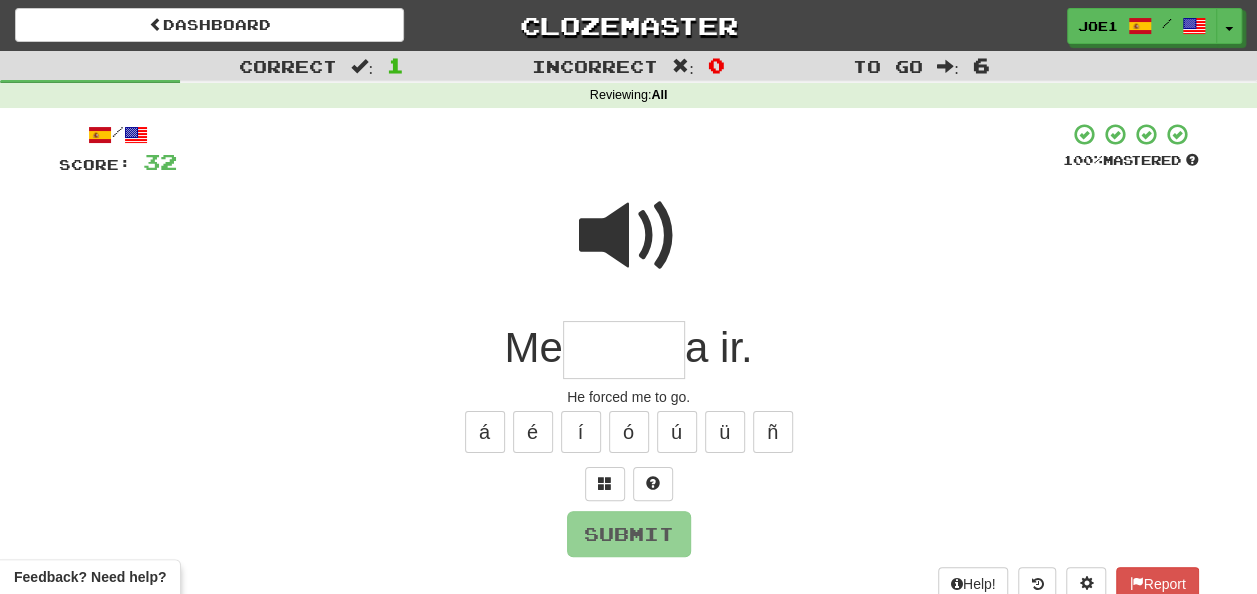 click at bounding box center (629, 236) 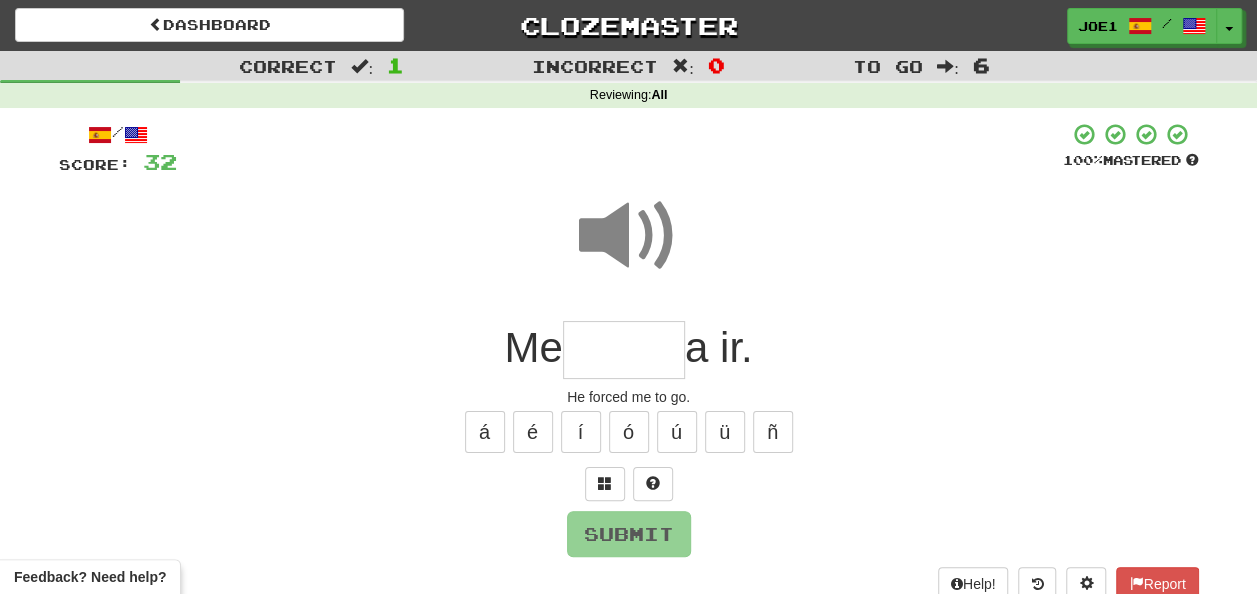 click at bounding box center [624, 350] 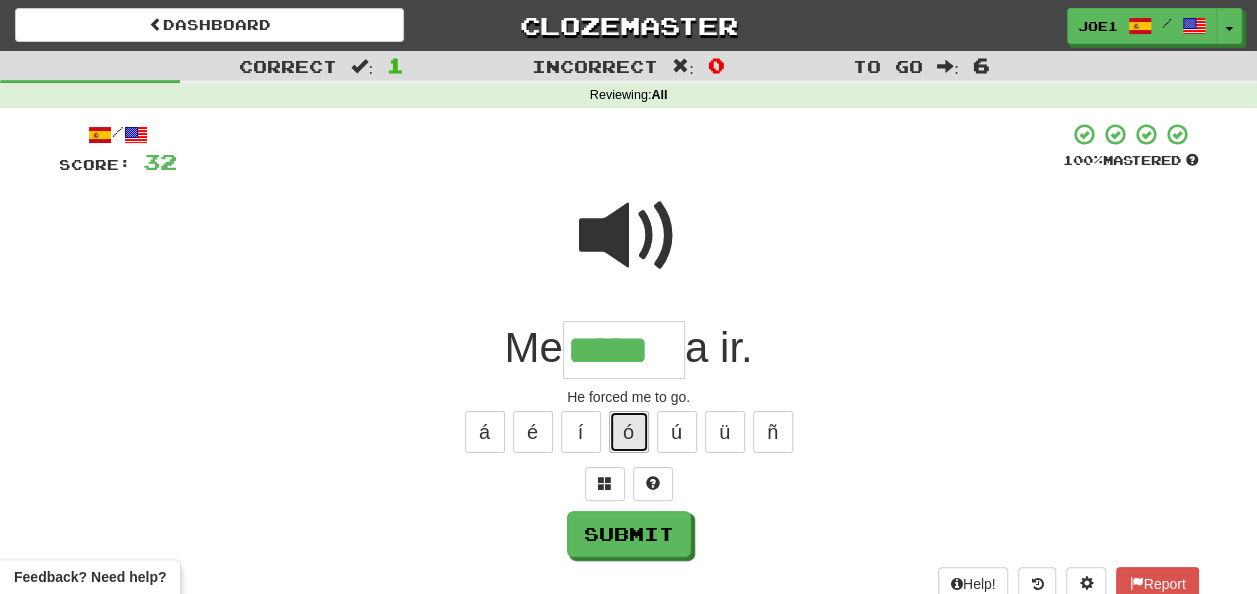 click on "ó" at bounding box center (629, 432) 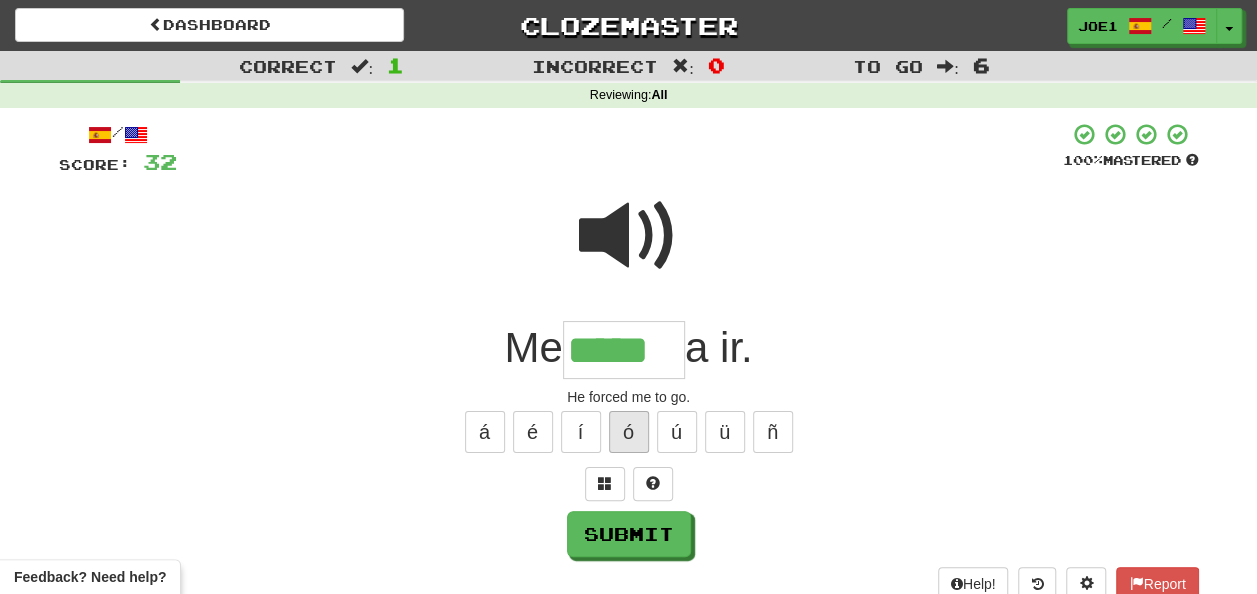 type on "******" 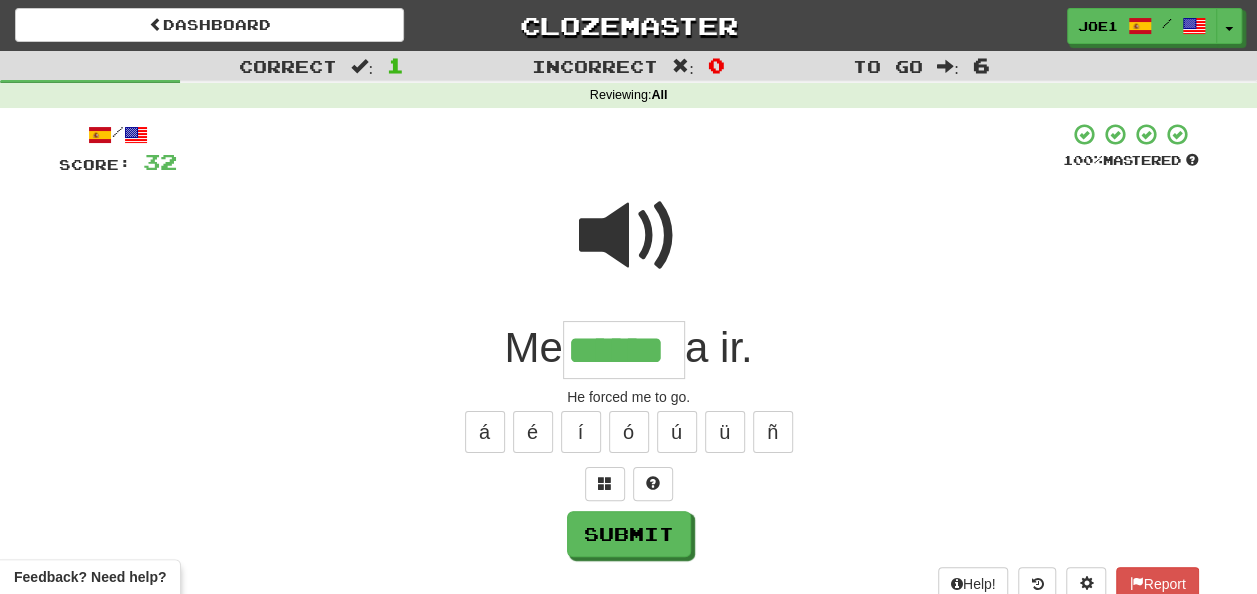 click at bounding box center [629, 236] 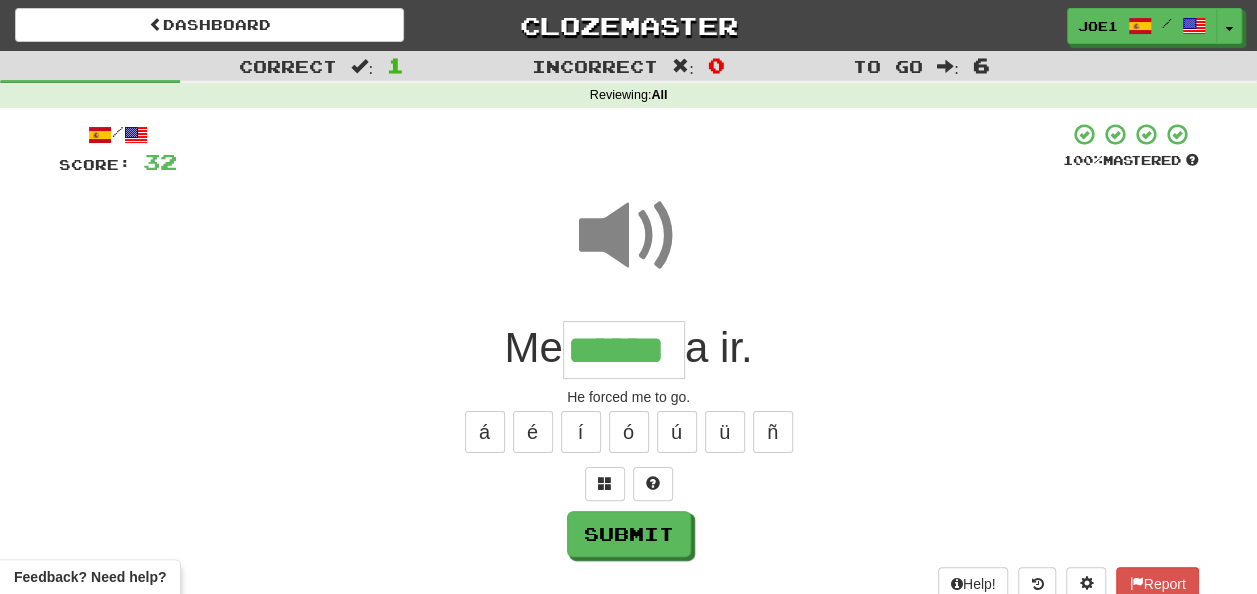 click at bounding box center [629, 236] 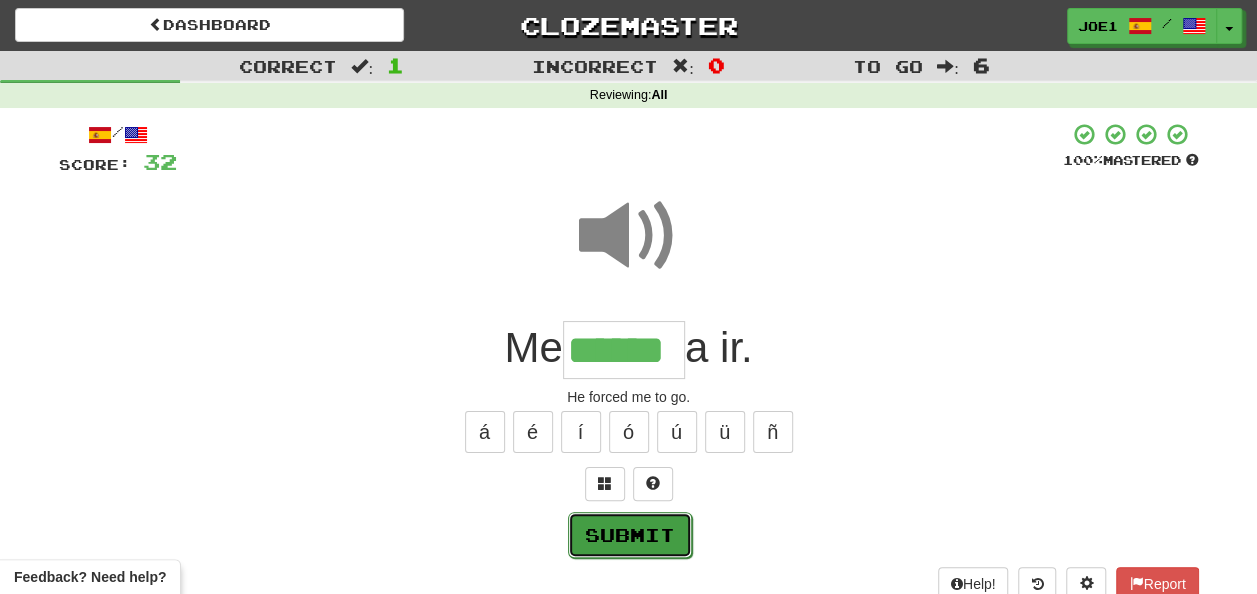 click on "Submit" at bounding box center [630, 535] 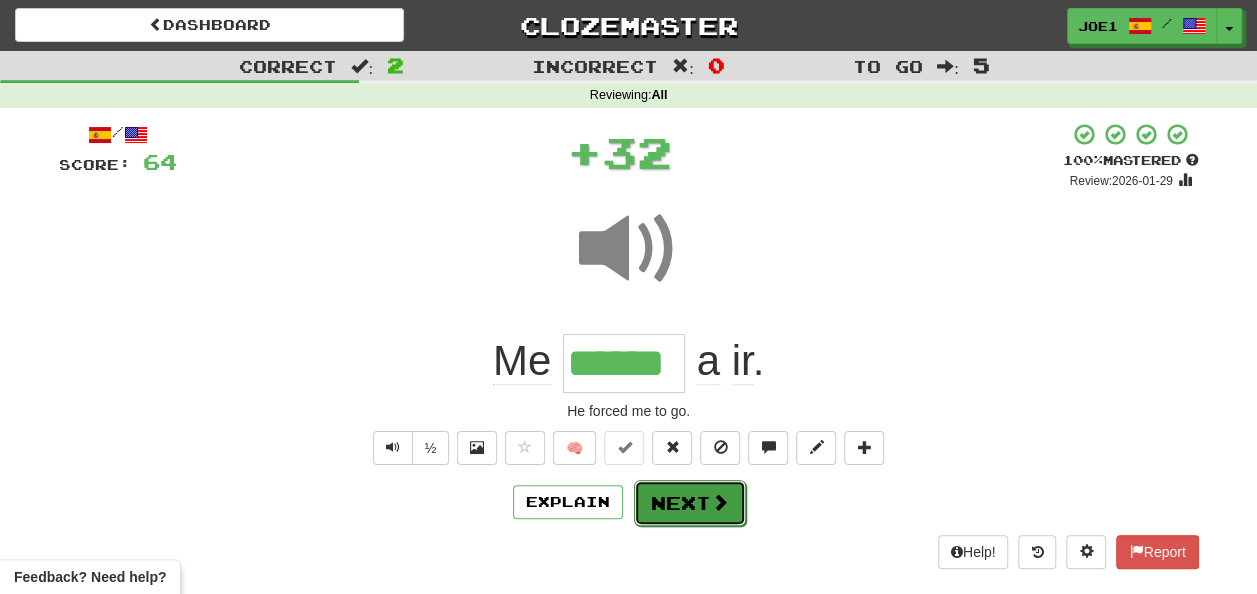 click on "Next" at bounding box center [690, 503] 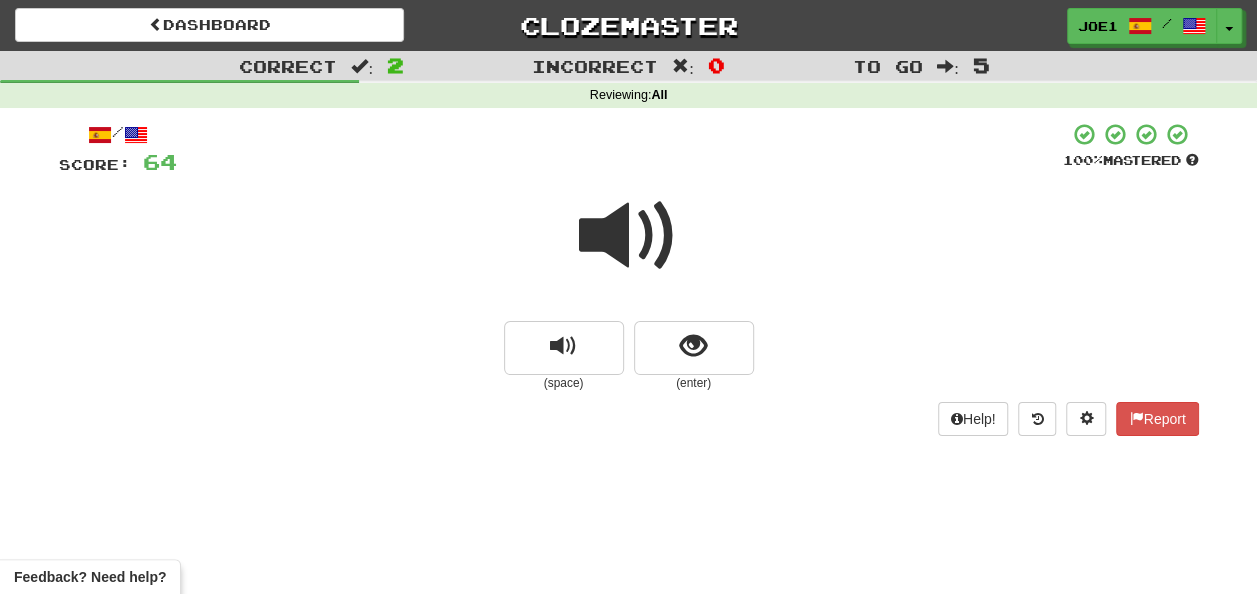 click at bounding box center (629, 236) 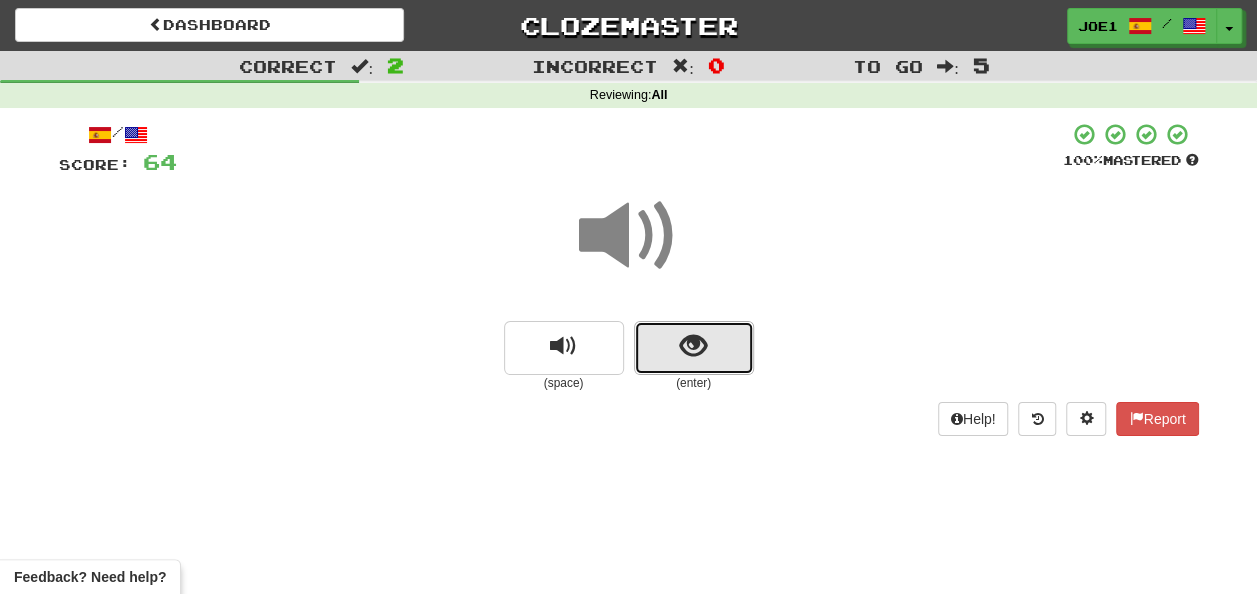 click at bounding box center [694, 348] 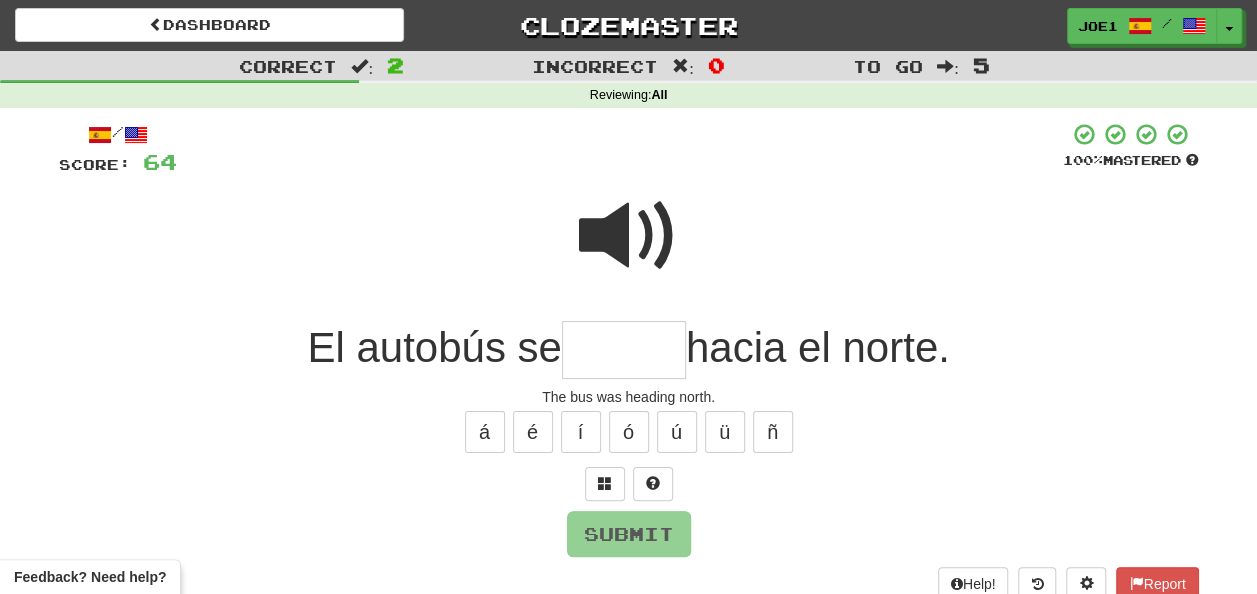 click at bounding box center [624, 350] 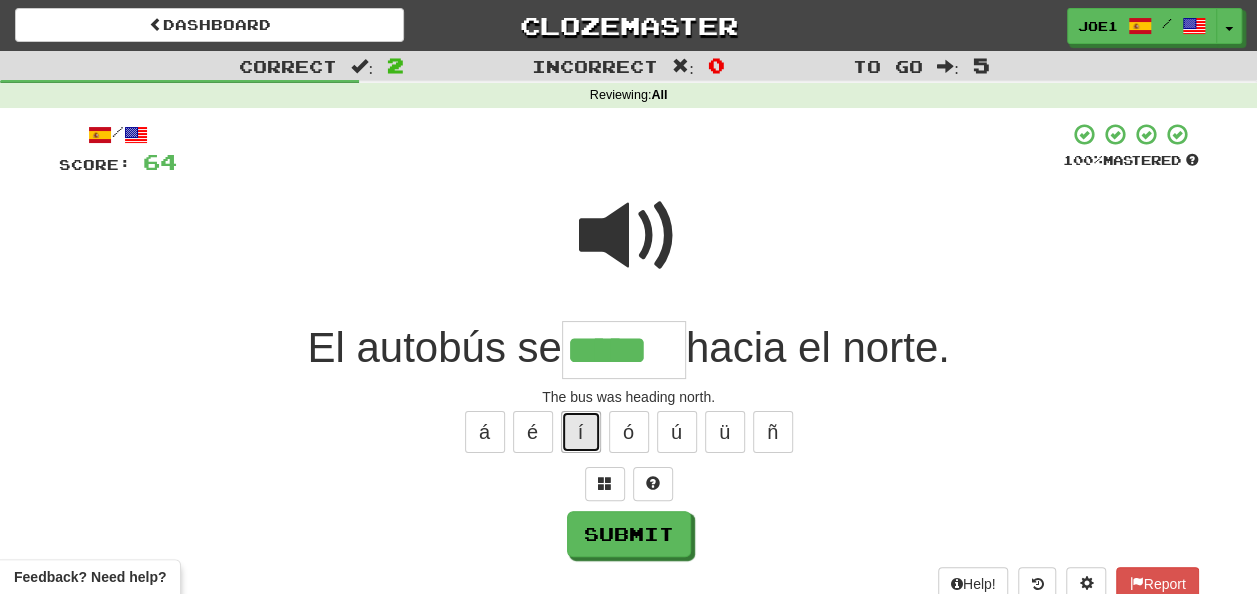 click on "í" at bounding box center (581, 432) 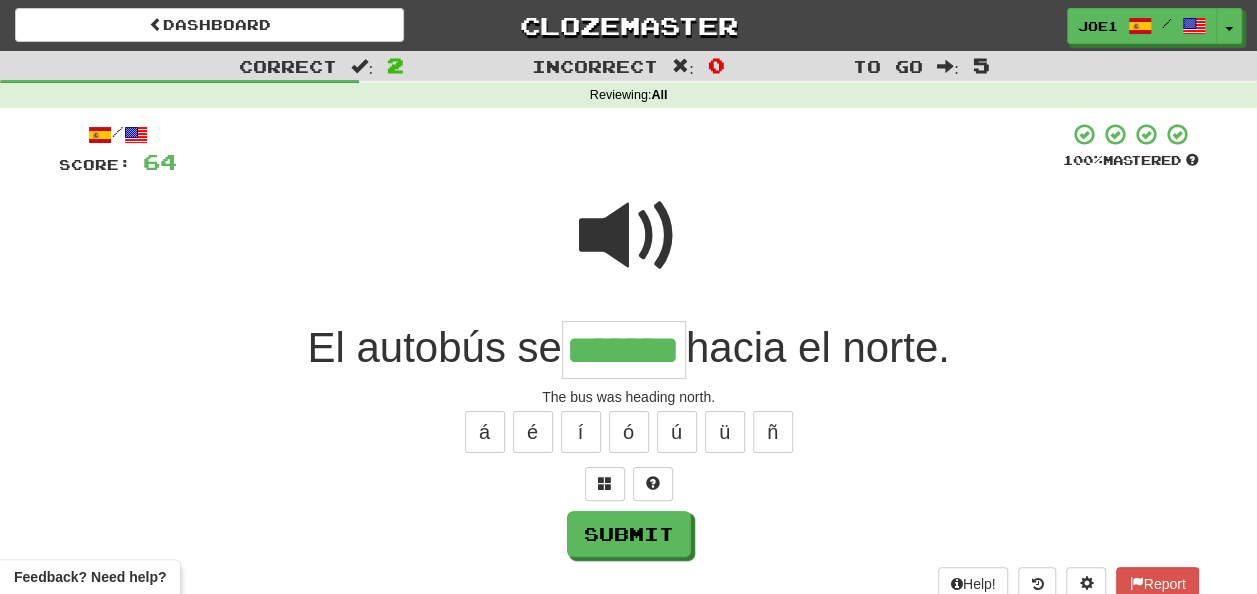 type on "*******" 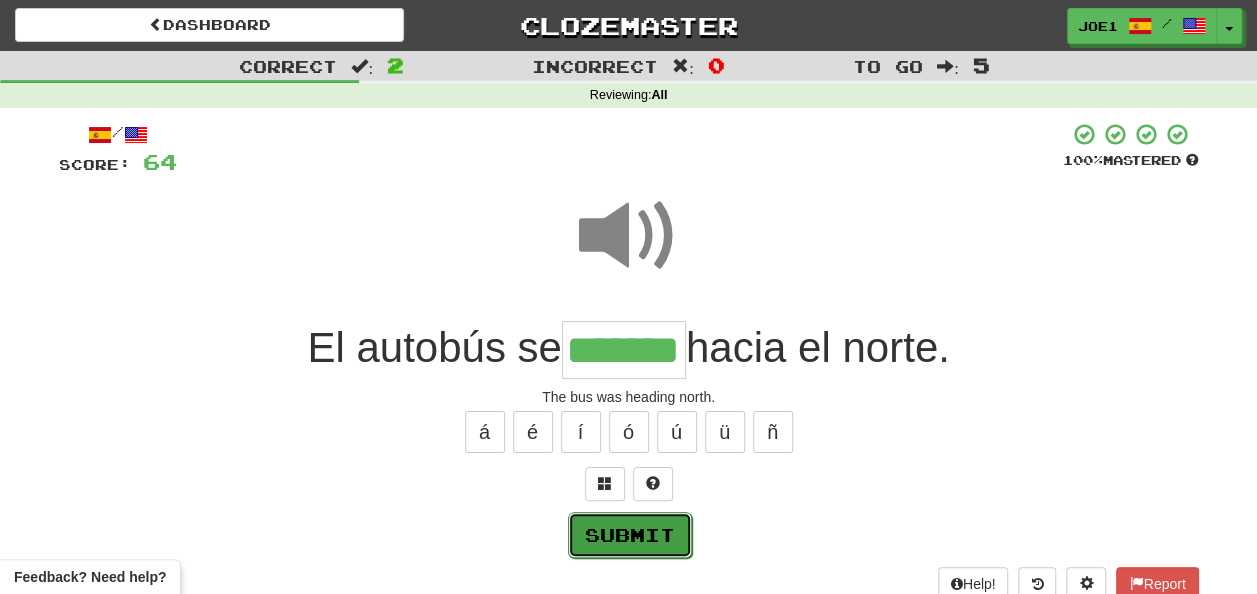 click on "Submit" at bounding box center (630, 535) 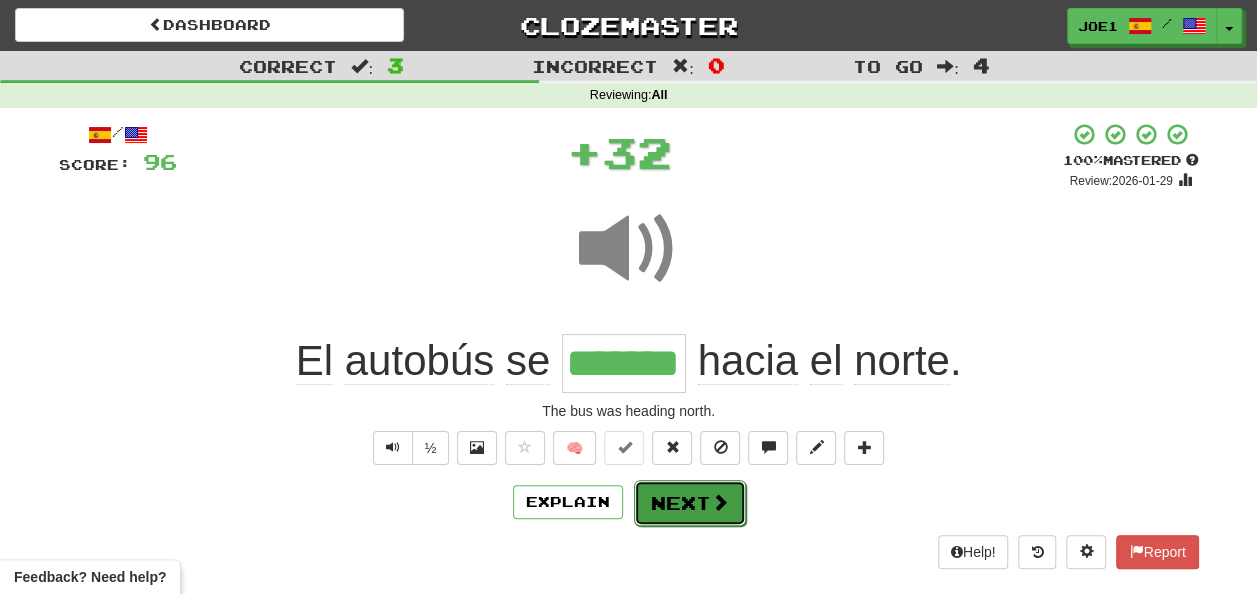 click on "Next" at bounding box center [690, 503] 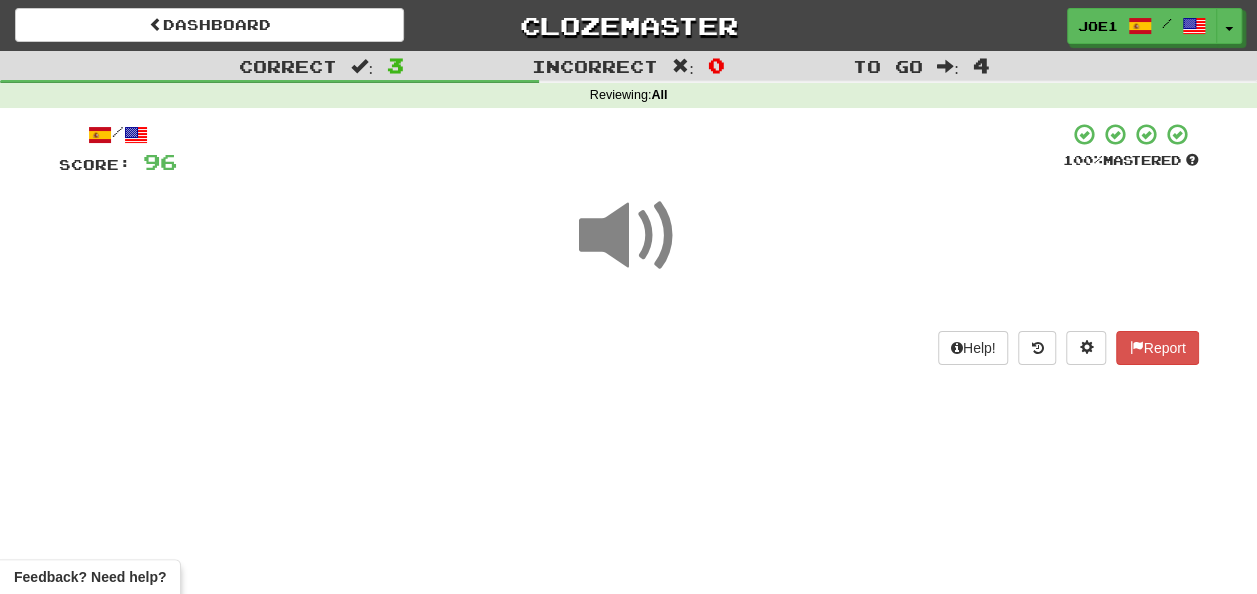 click at bounding box center [629, 236] 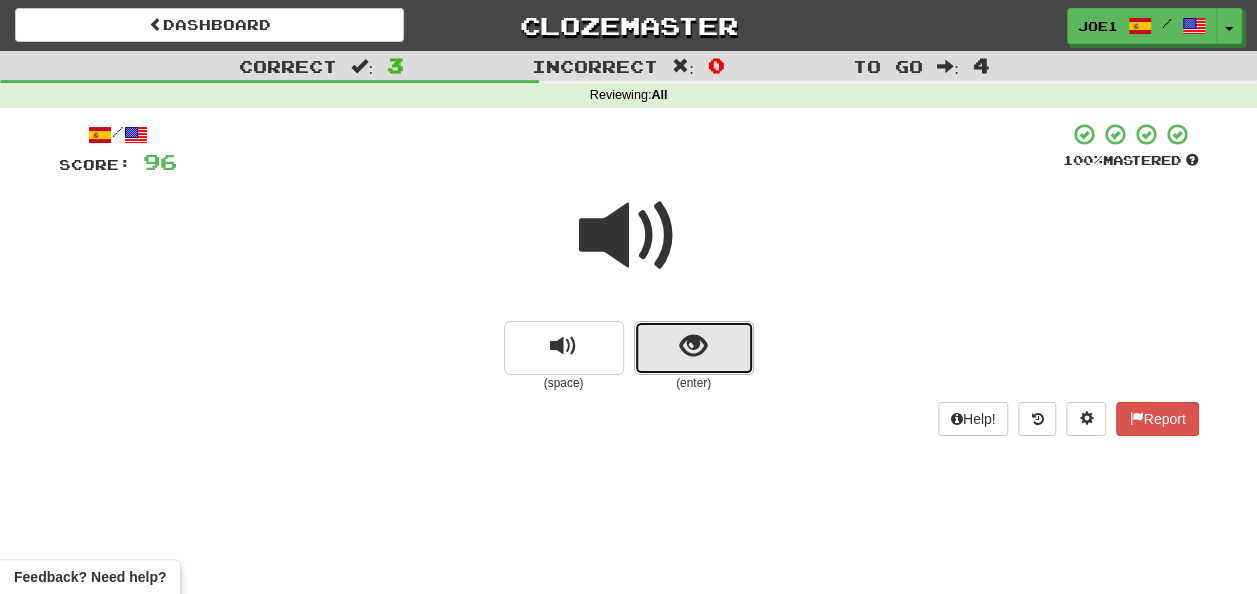 click at bounding box center (694, 348) 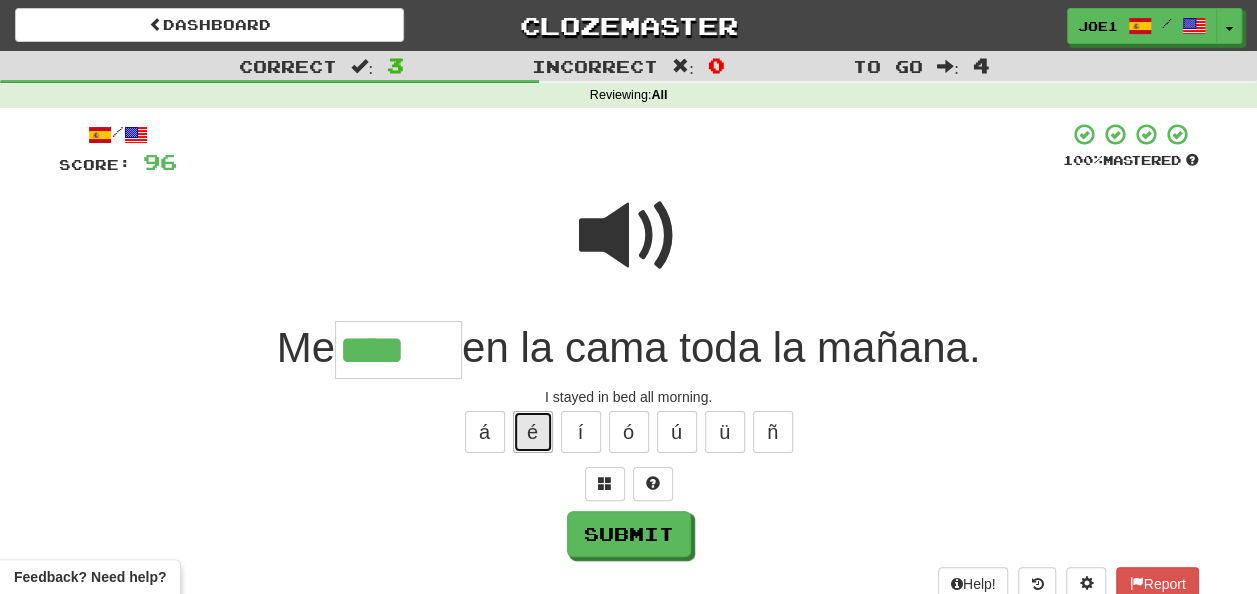 click on "é" at bounding box center [533, 432] 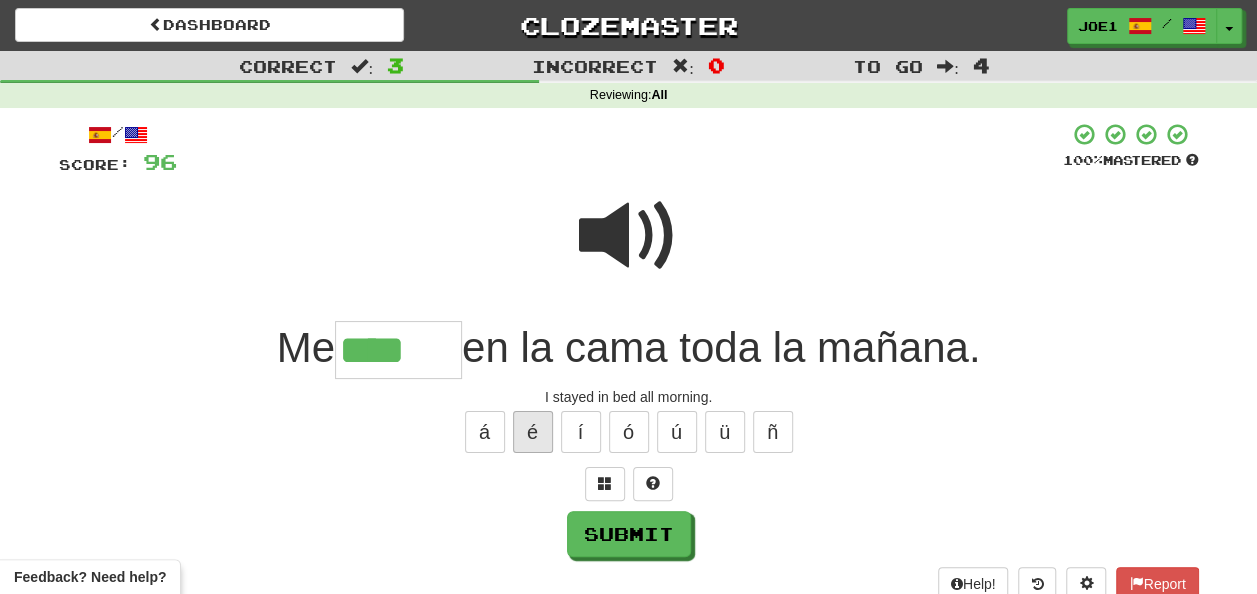 type on "*****" 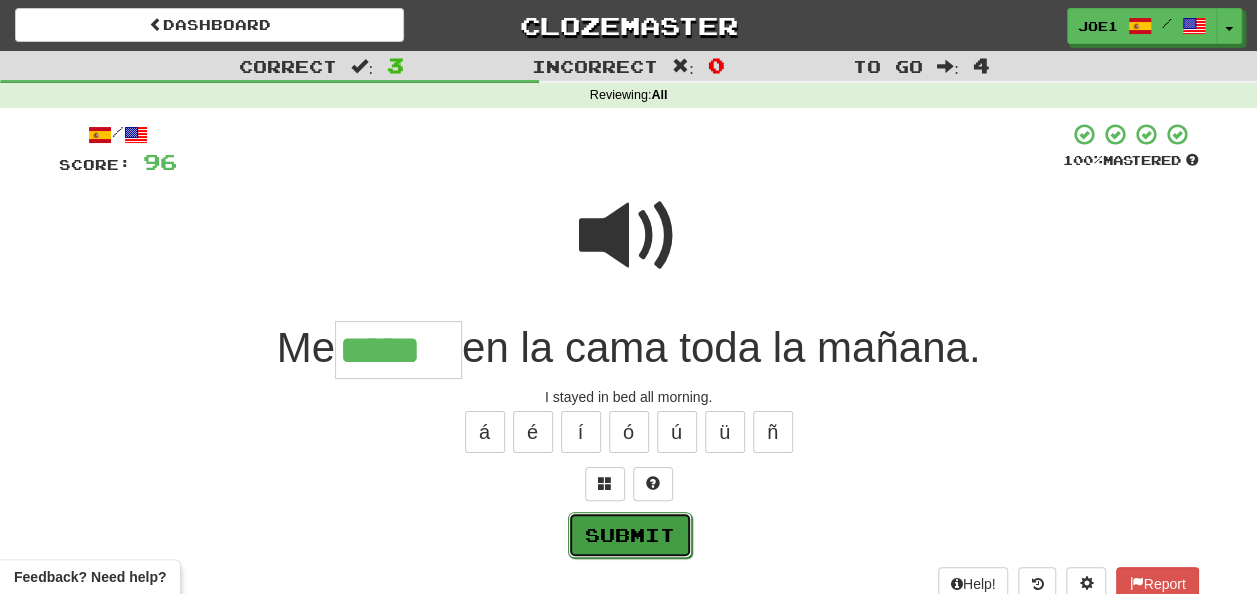 click on "Submit" at bounding box center [630, 535] 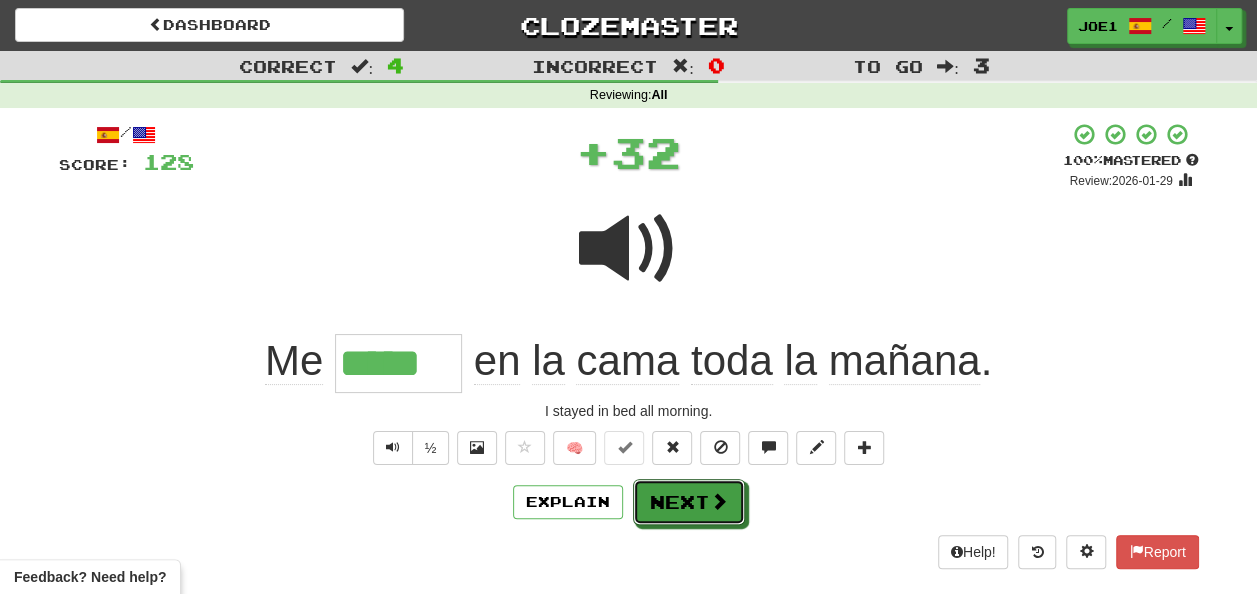 drag, startPoint x: 672, startPoint y: 491, endPoint x: 682, endPoint y: 492, distance: 10.049875 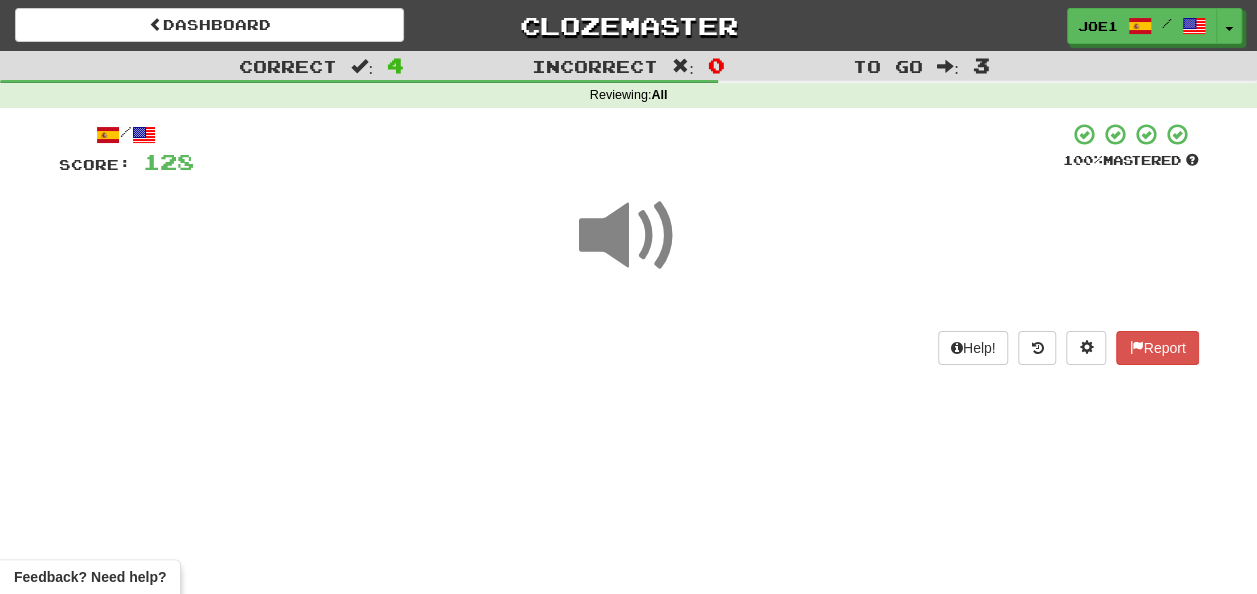 drag, startPoint x: 613, startPoint y: 222, endPoint x: 616, endPoint y: 236, distance: 14.3178215 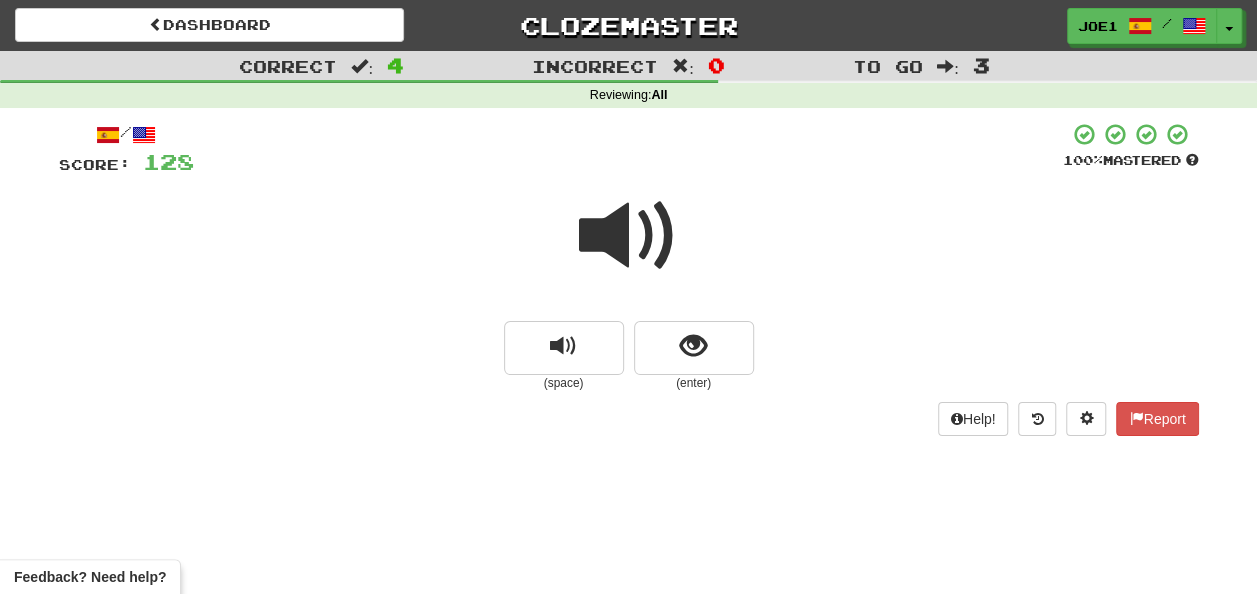 click at bounding box center (629, 236) 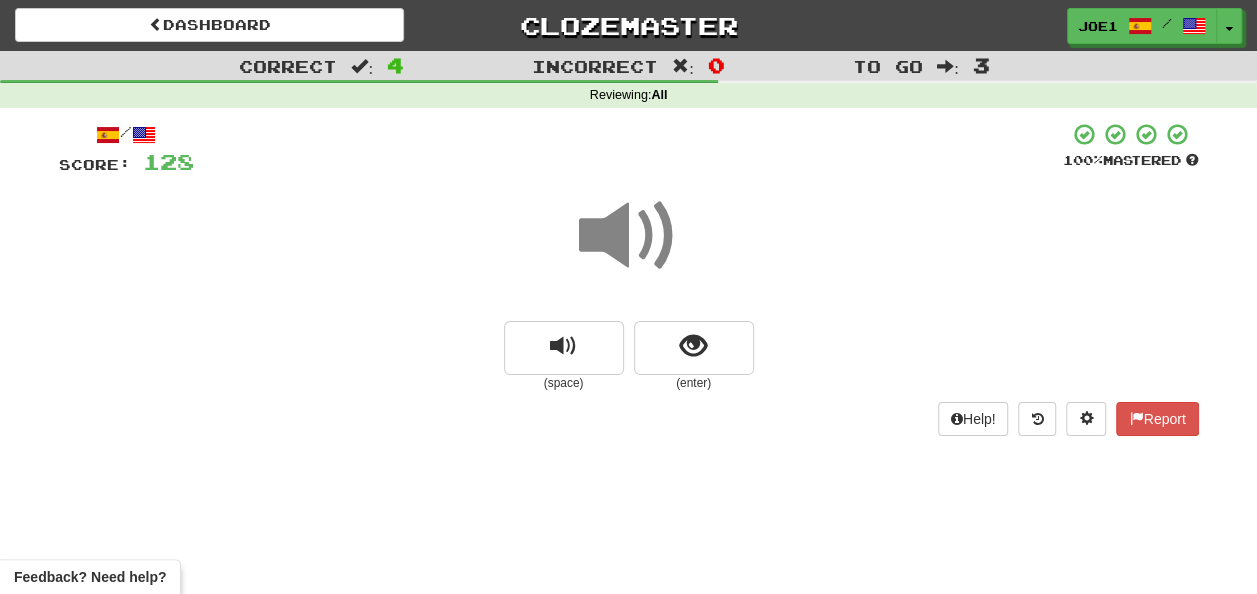 click at bounding box center (629, 236) 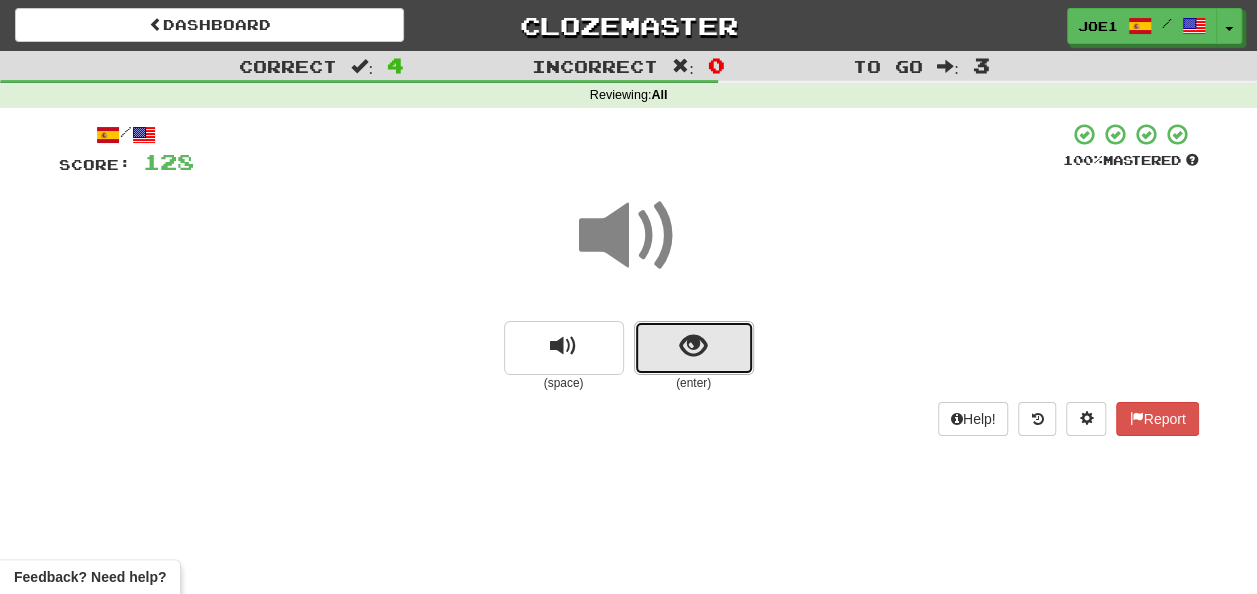 click at bounding box center (693, 346) 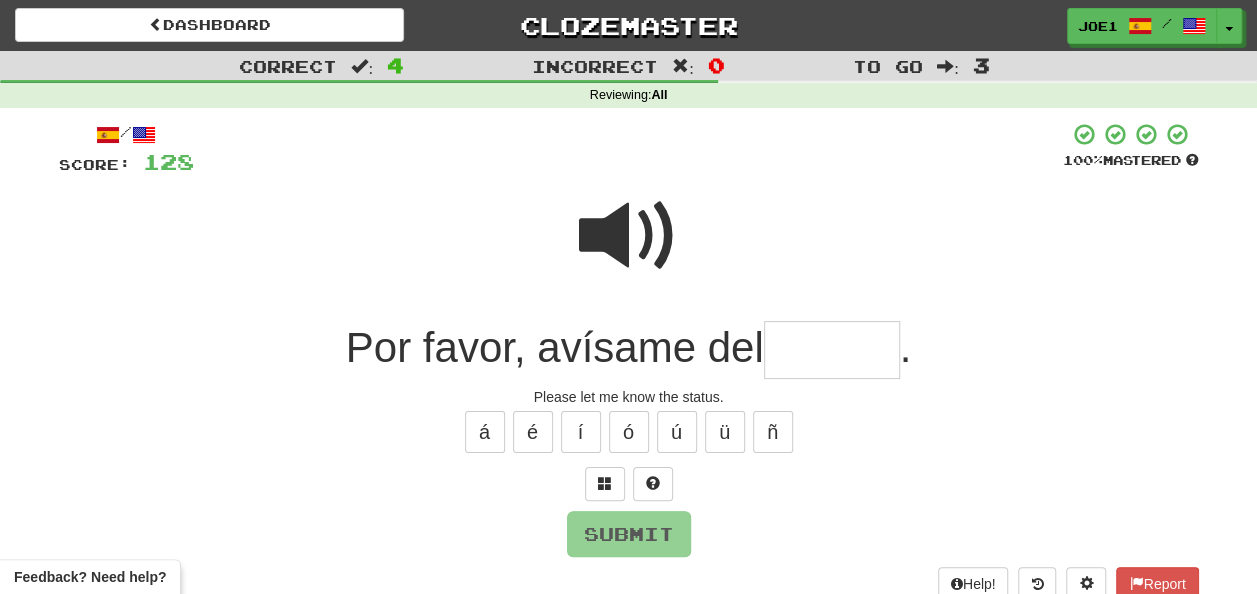 click at bounding box center (629, 236) 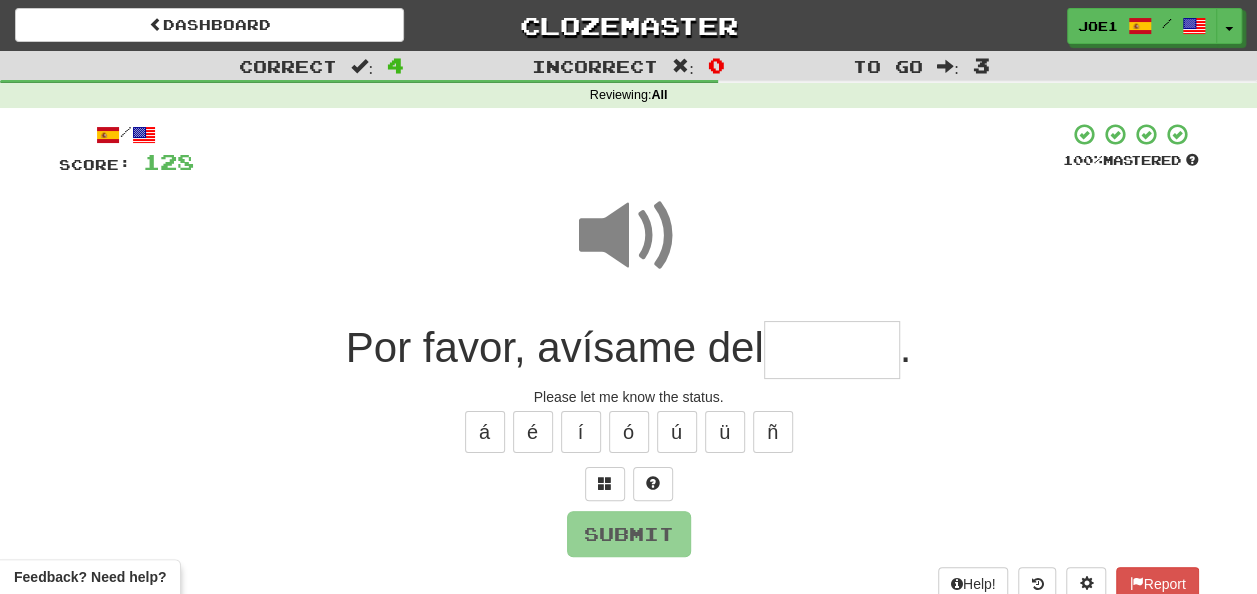 click at bounding box center (832, 350) 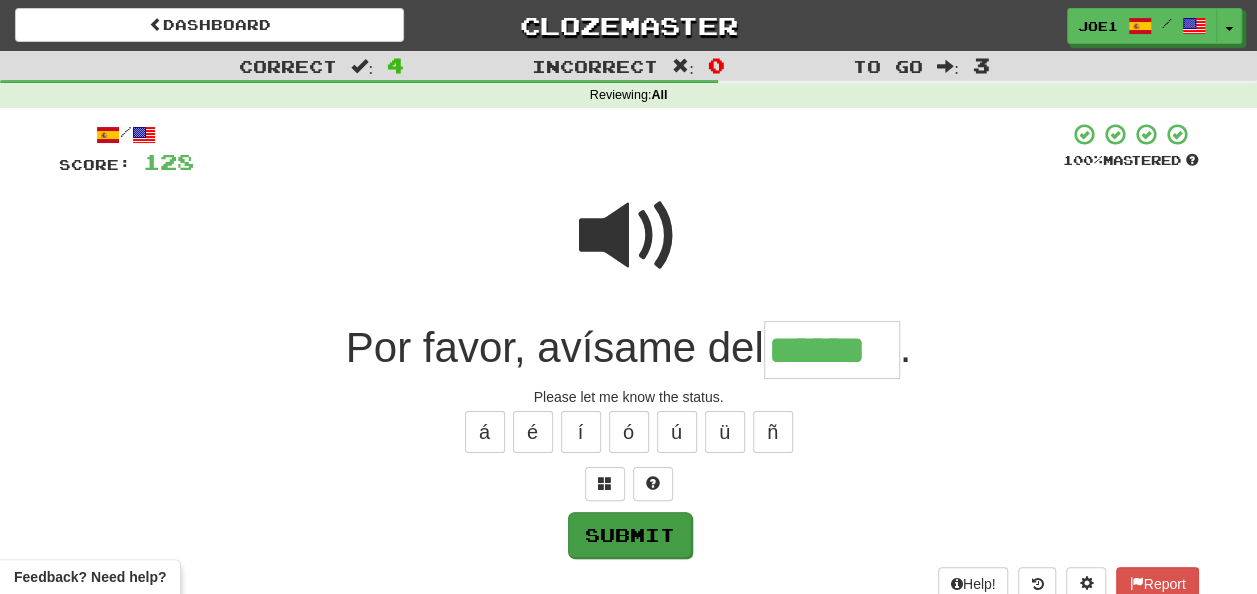 type on "******" 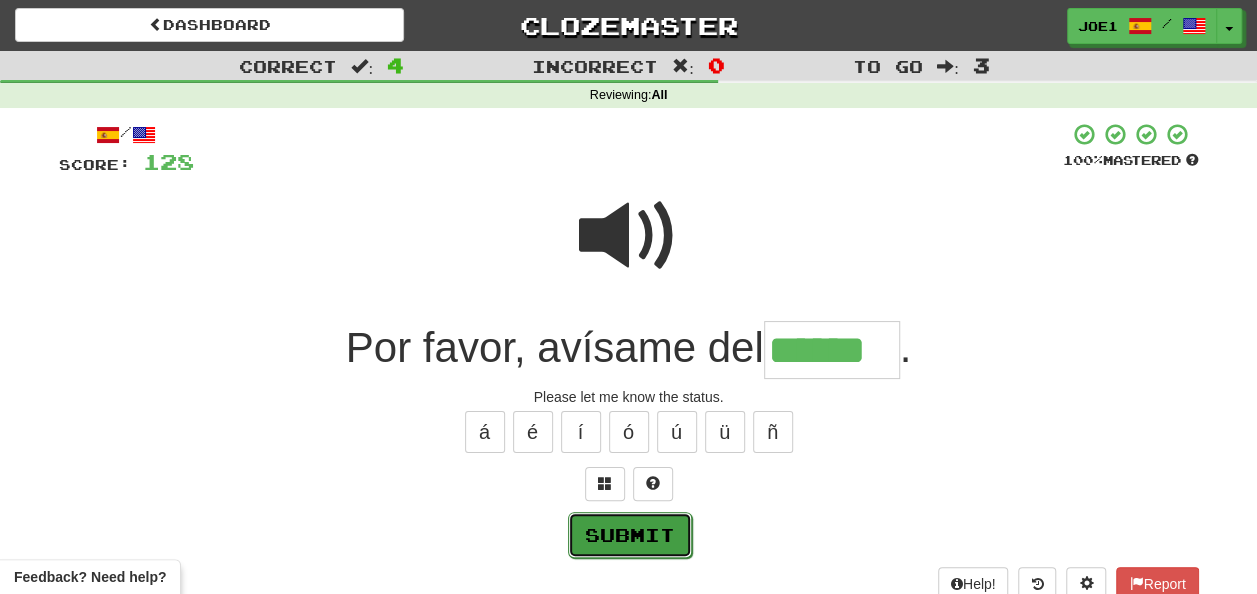 click on "Submit" at bounding box center (630, 535) 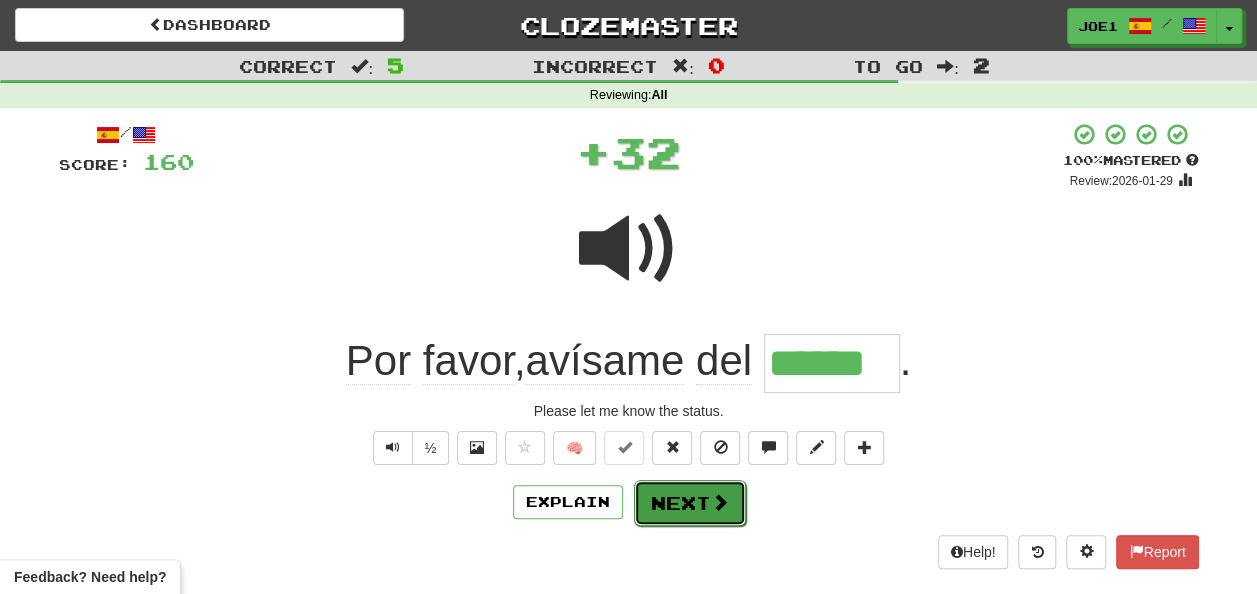 click on "Next" at bounding box center (690, 503) 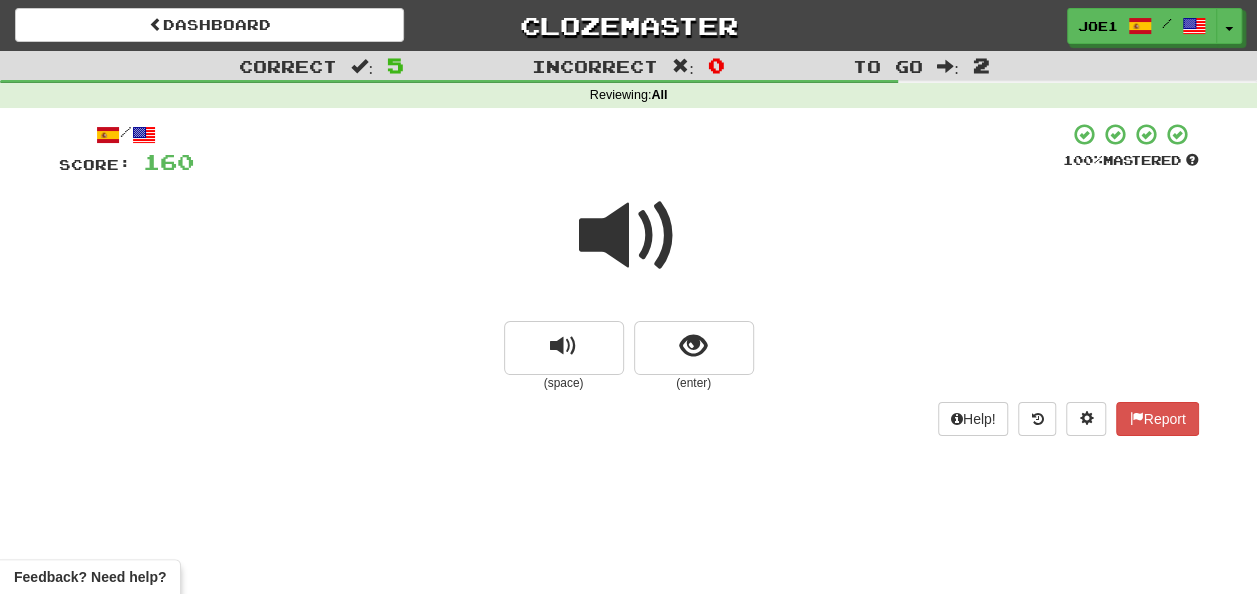 click at bounding box center (629, 236) 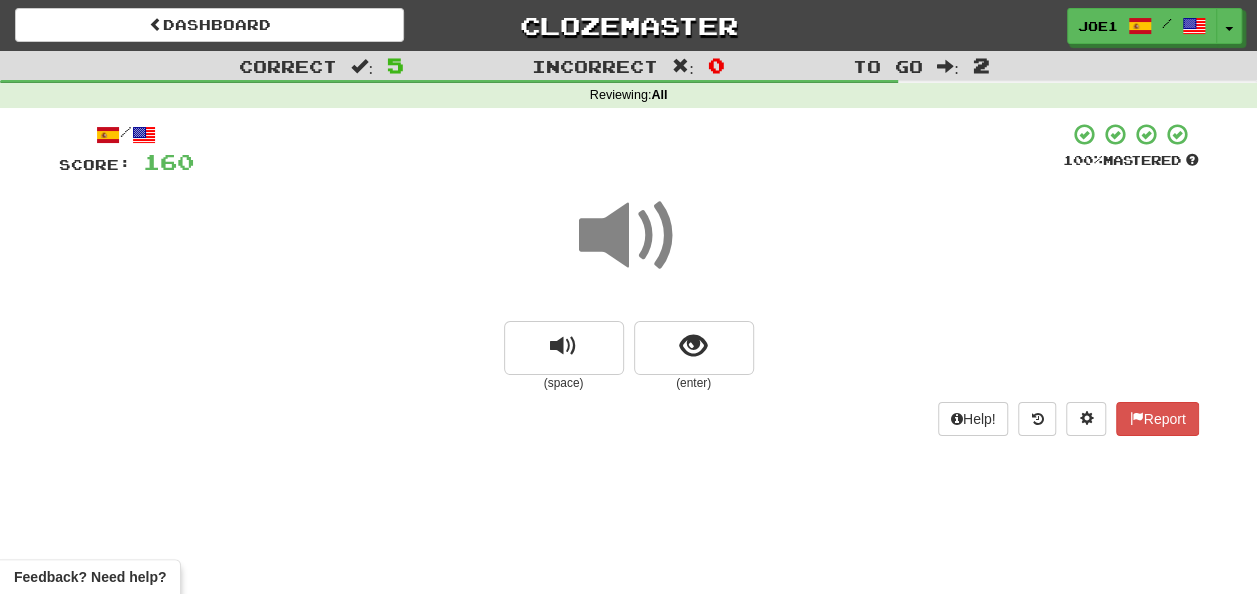 click at bounding box center (629, 236) 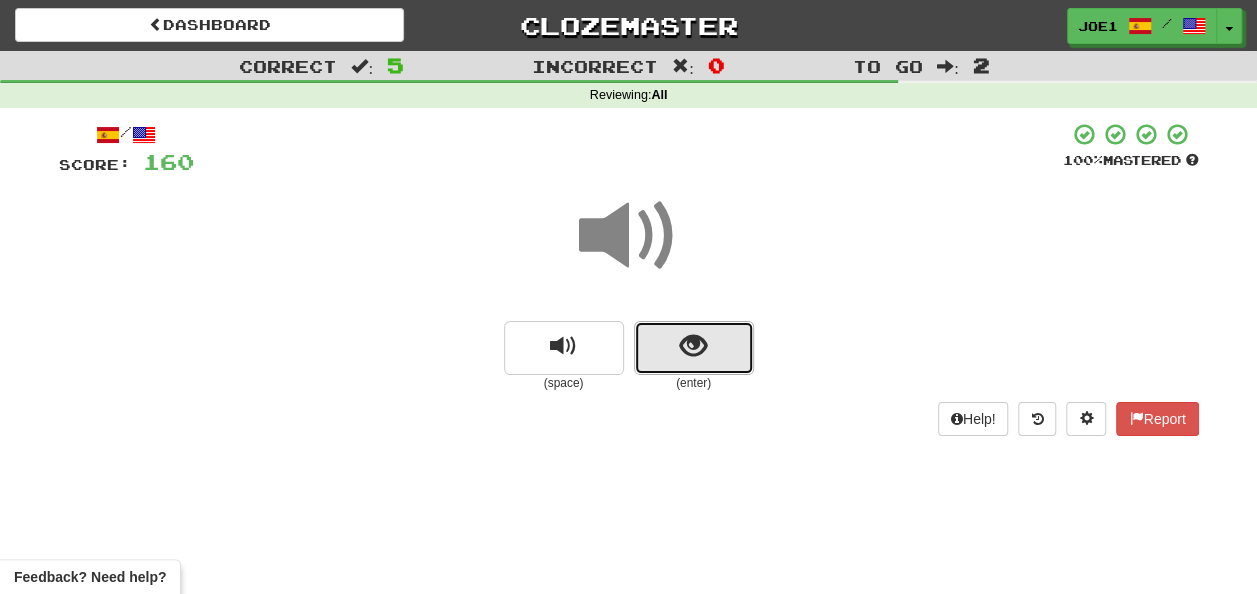 click at bounding box center [693, 346] 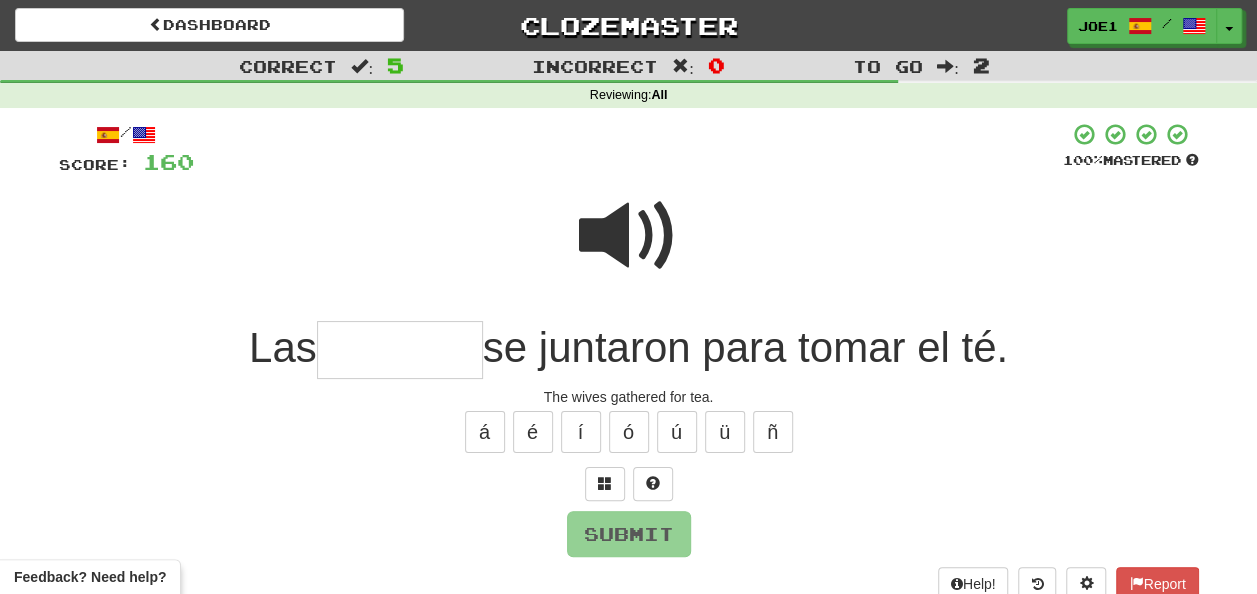 click at bounding box center [629, 236] 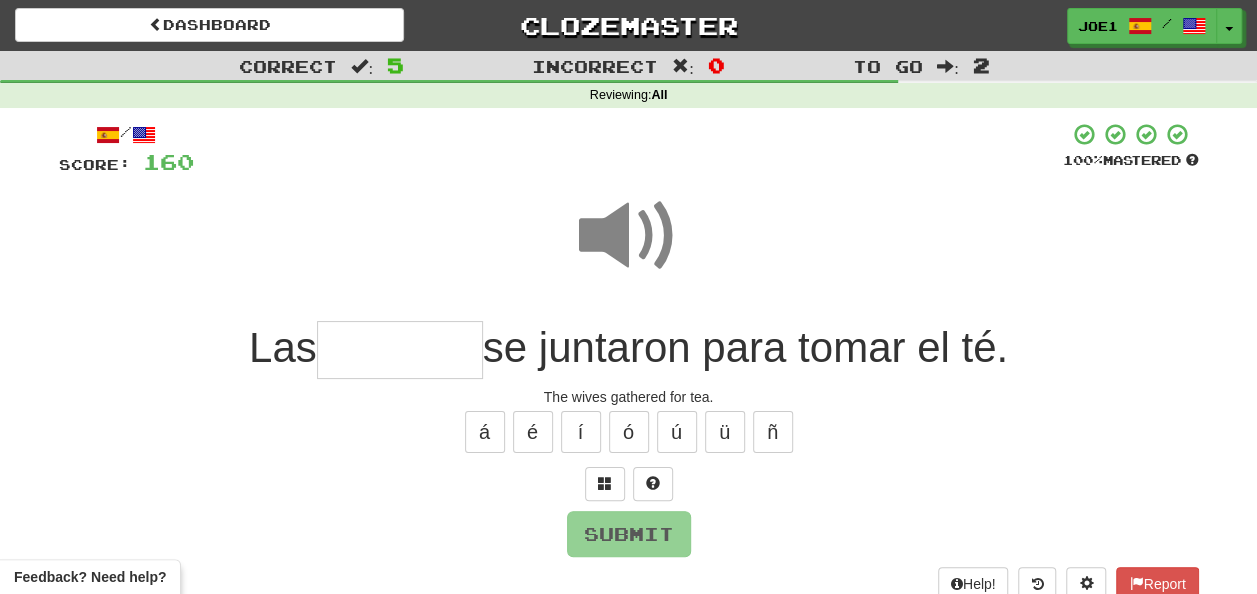 click at bounding box center [629, 236] 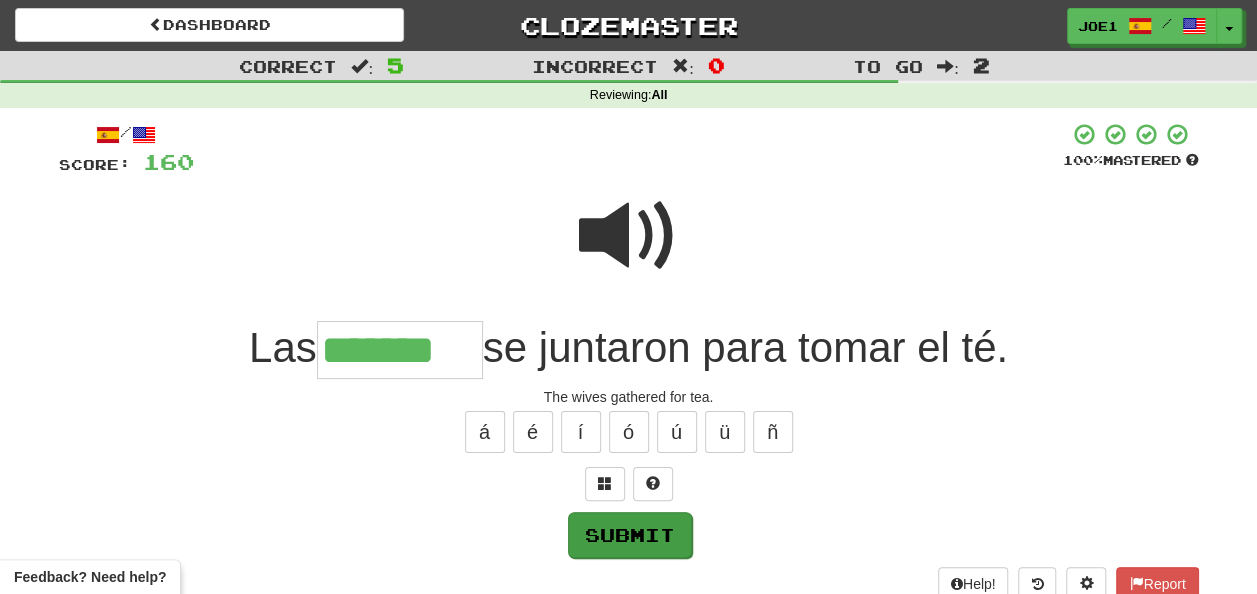 type on "*******" 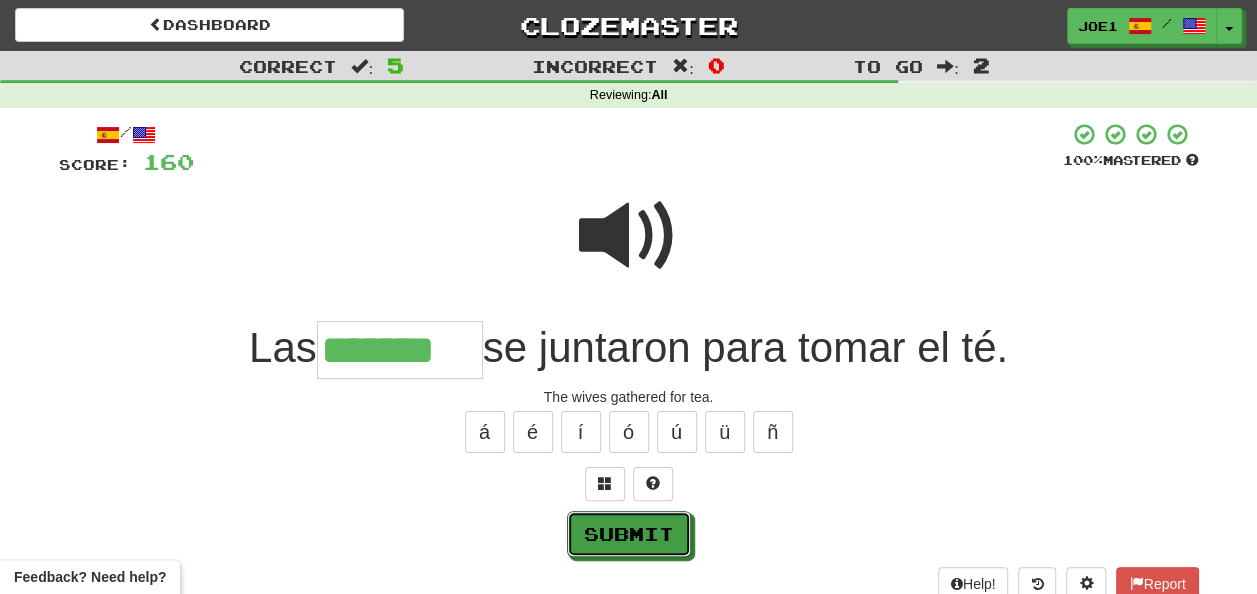 click on "Submit" at bounding box center (629, 534) 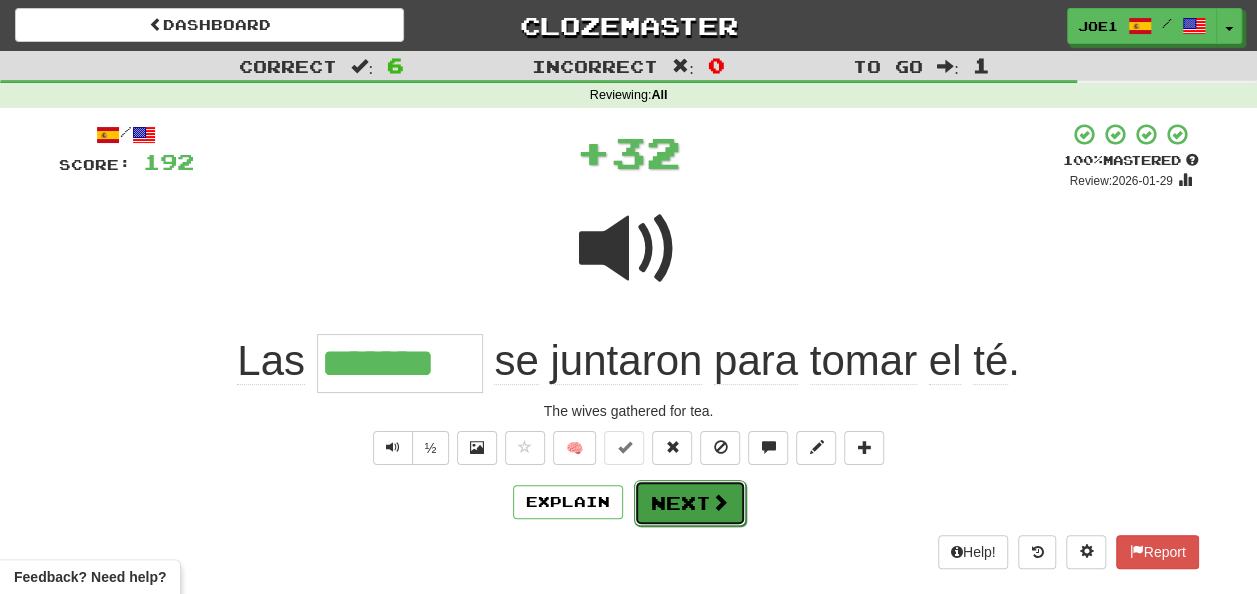 click on "Next" at bounding box center [690, 503] 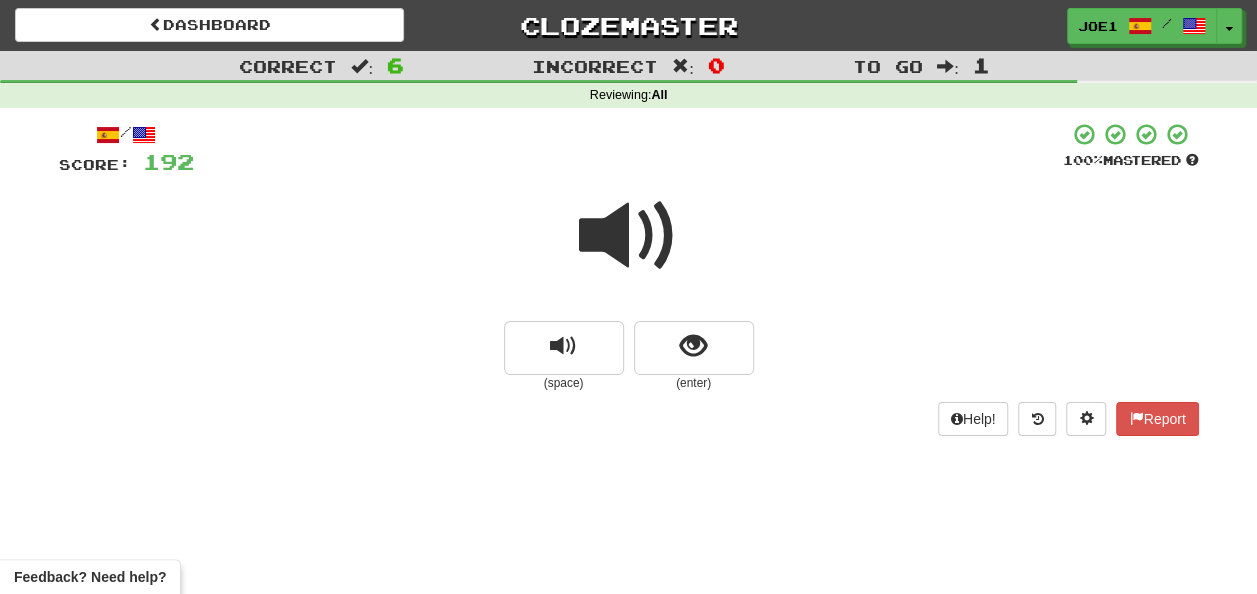 click at bounding box center [629, 236] 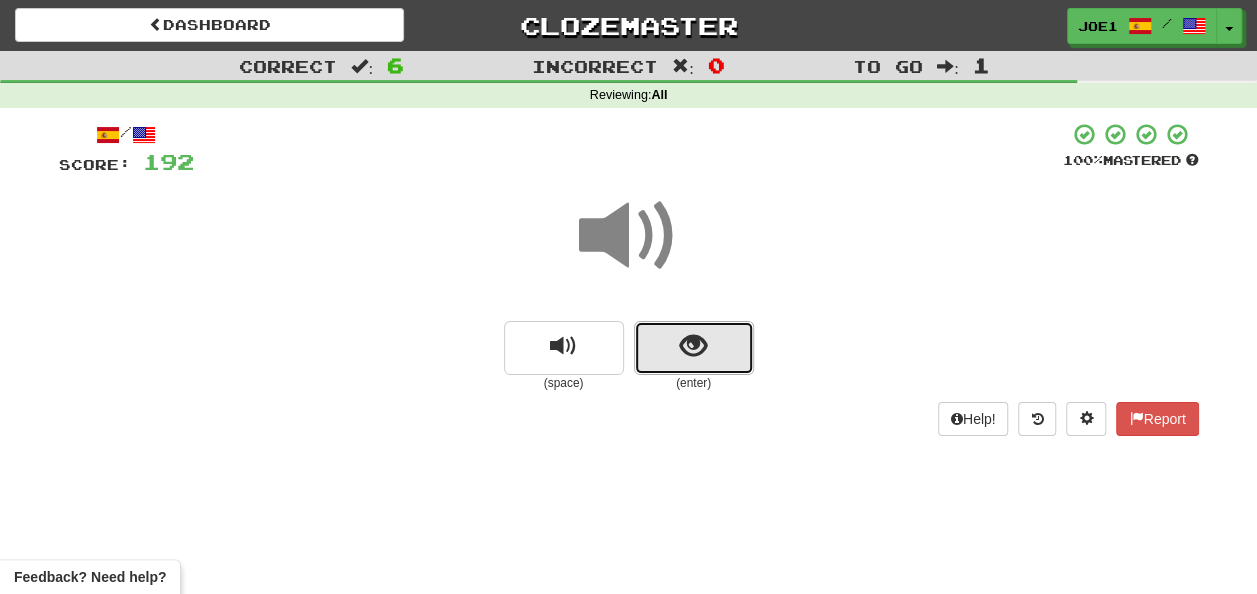 click at bounding box center [693, 346] 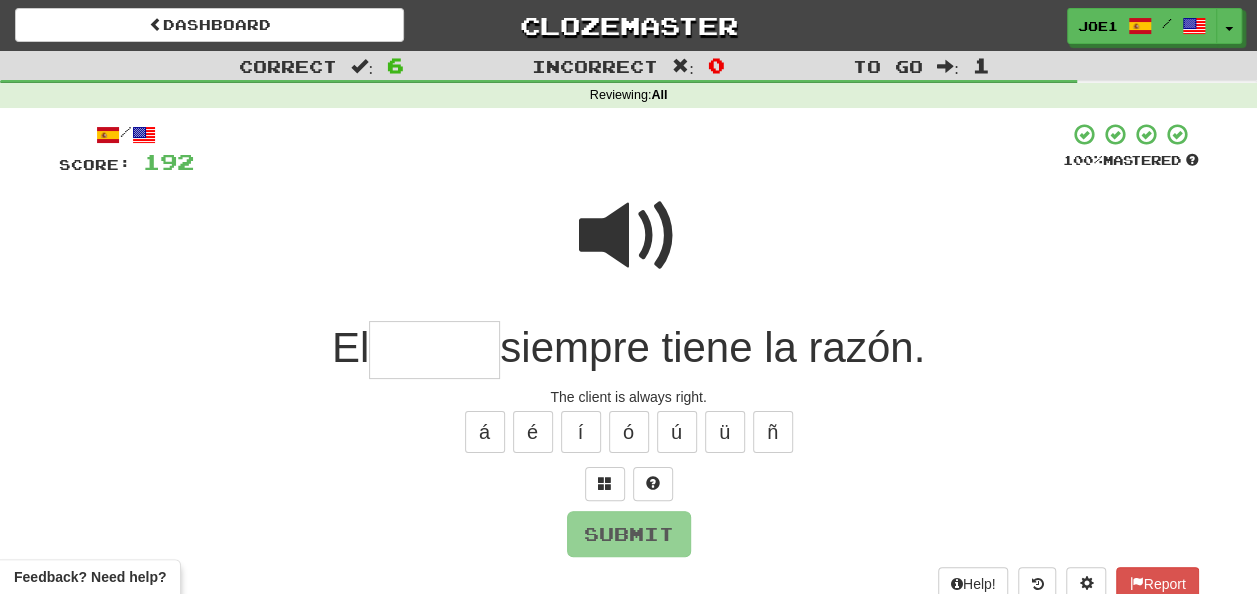 click at bounding box center [434, 350] 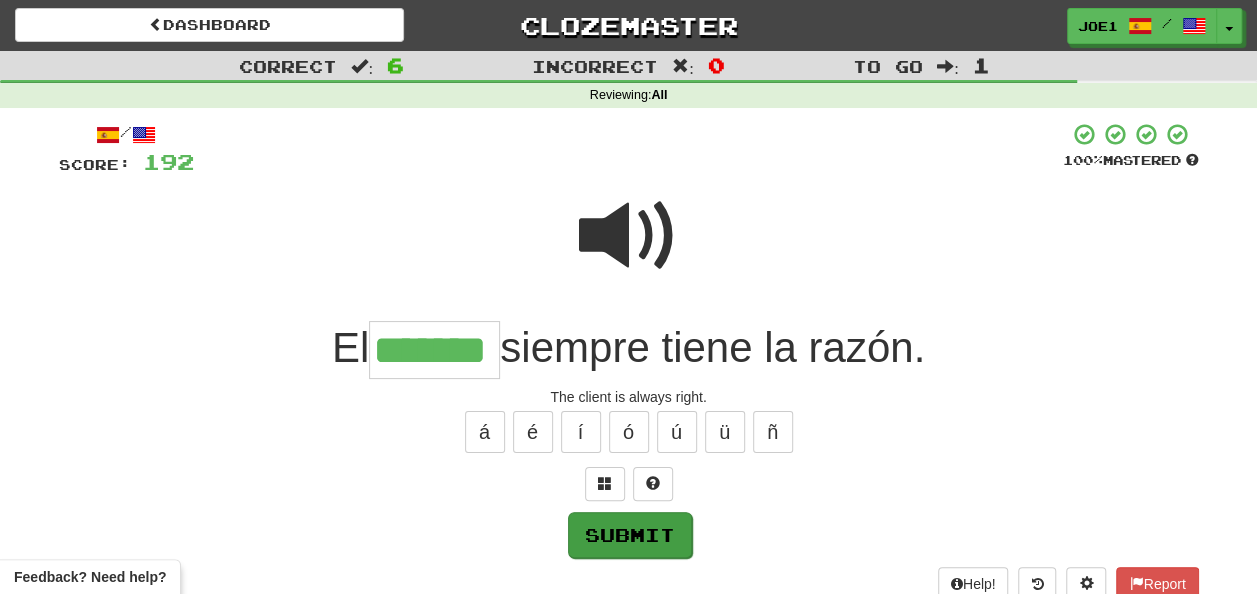 type on "*******" 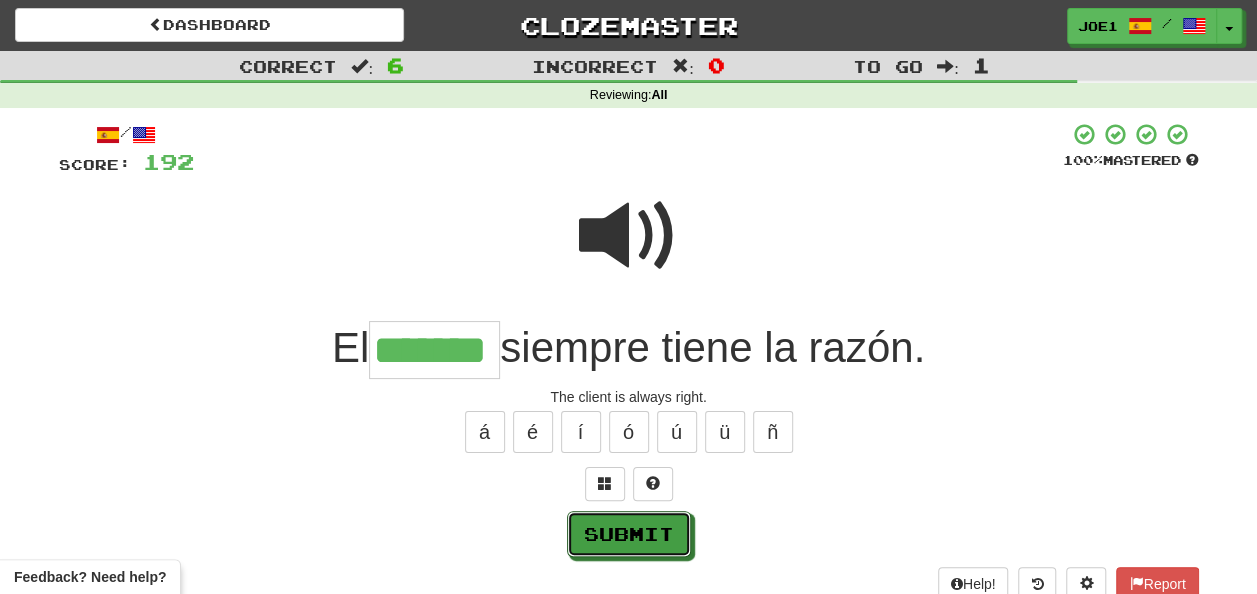 click on "Submit" at bounding box center [629, 534] 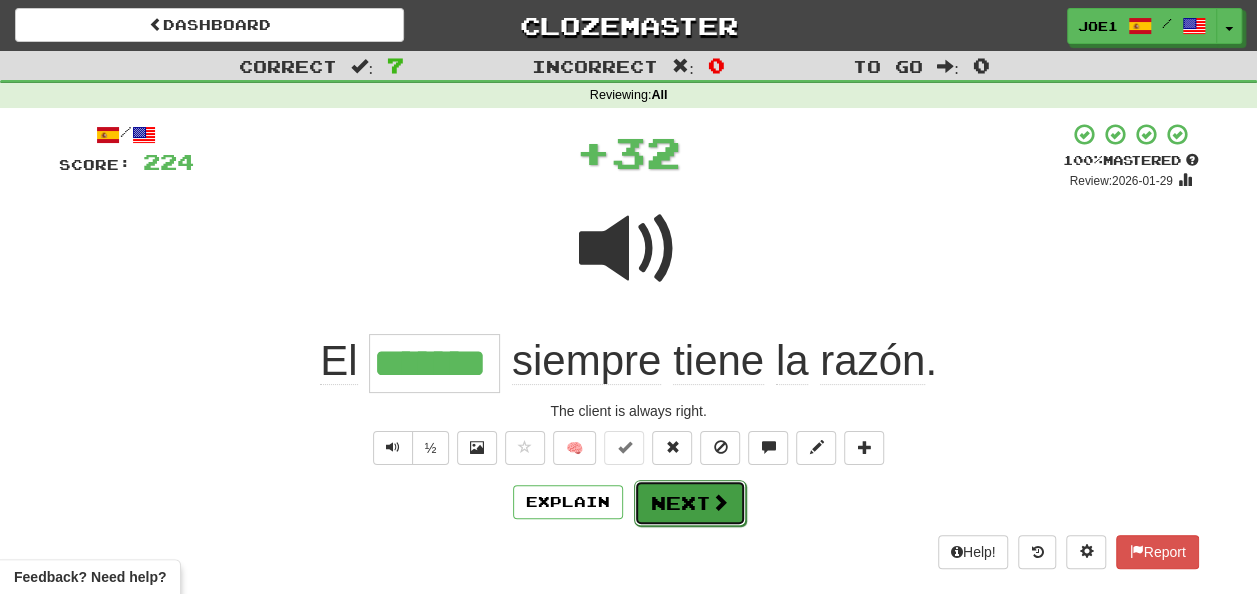 click on "Next" at bounding box center [690, 503] 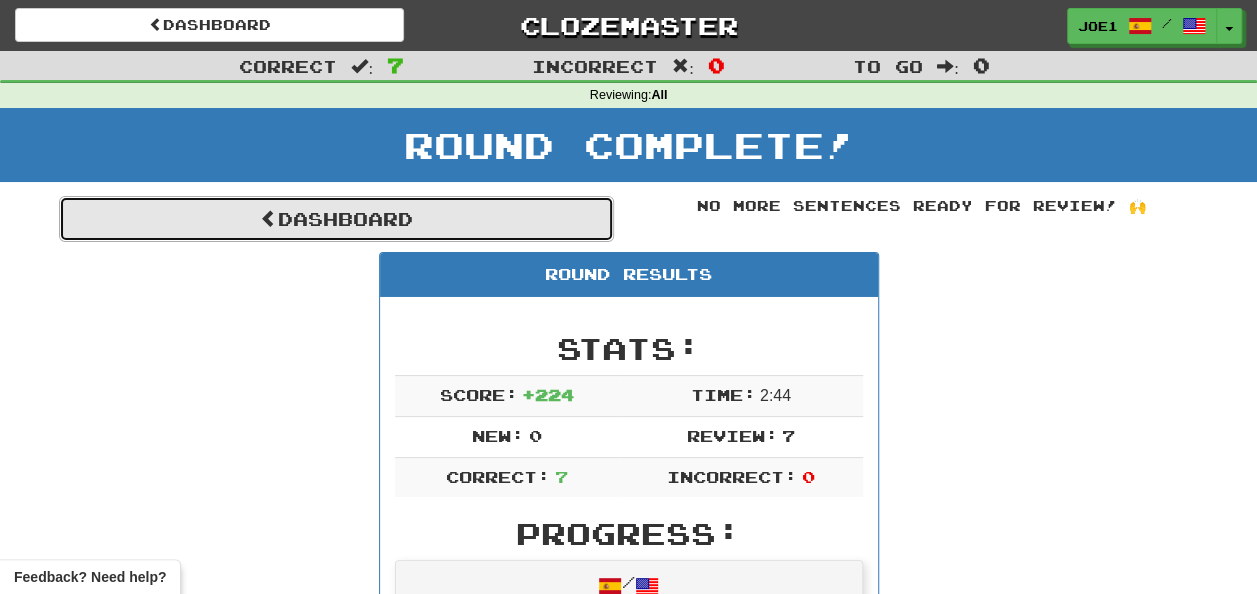 click on "Dashboard" at bounding box center [336, 219] 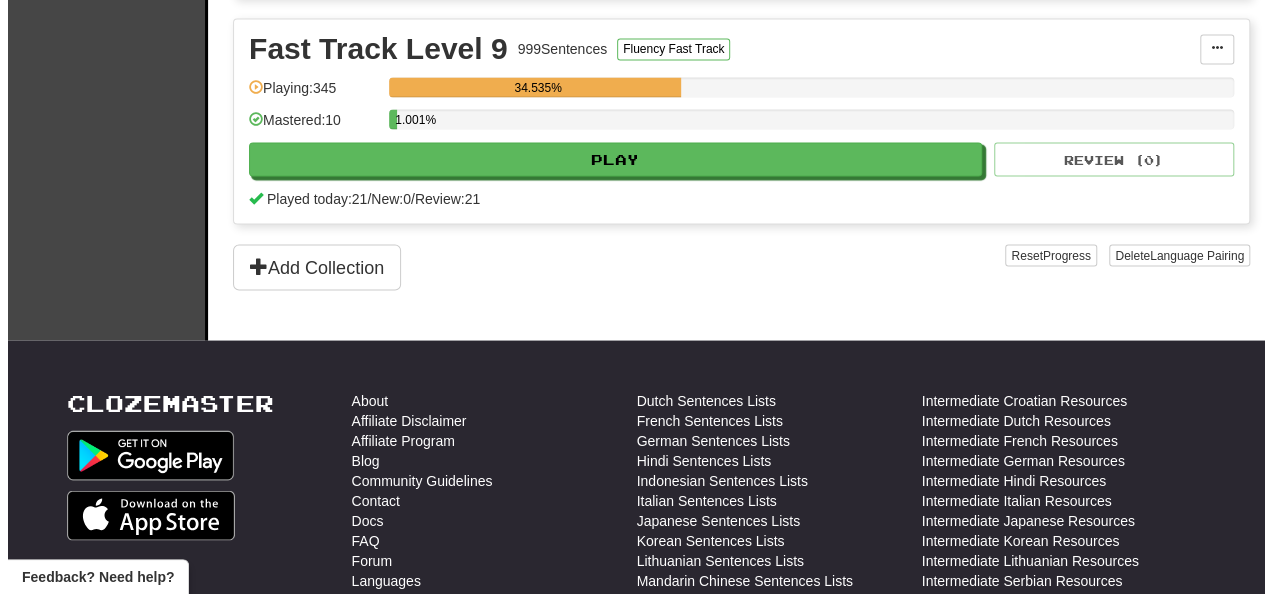 scroll, scrollTop: 1800, scrollLeft: 0, axis: vertical 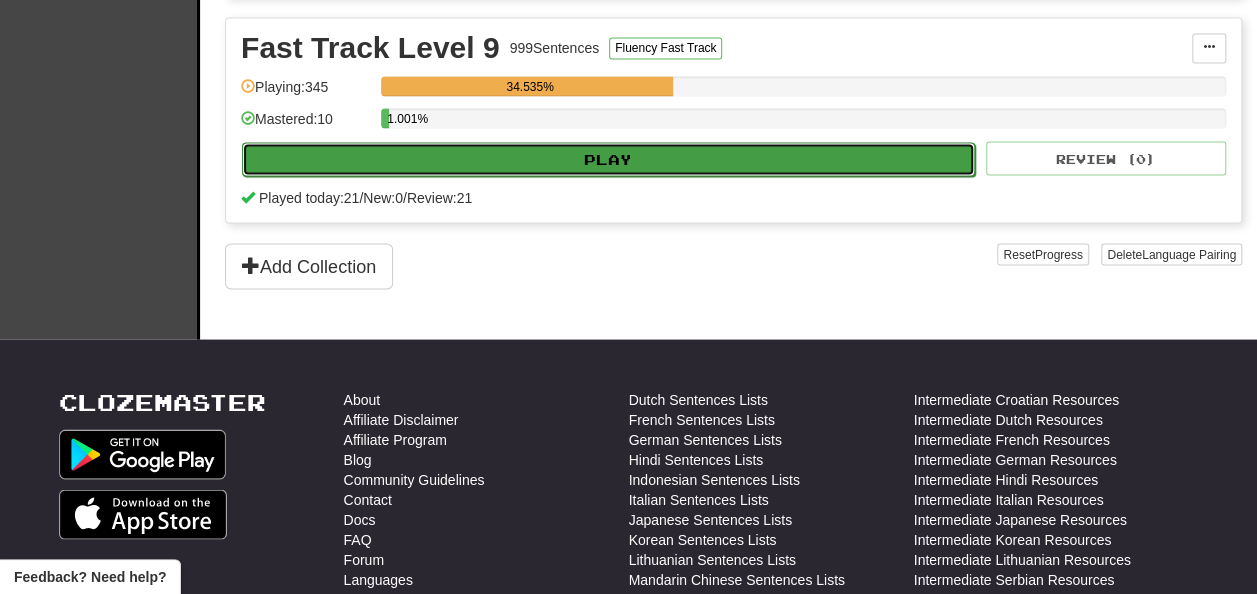 click on "Play" at bounding box center (608, 159) 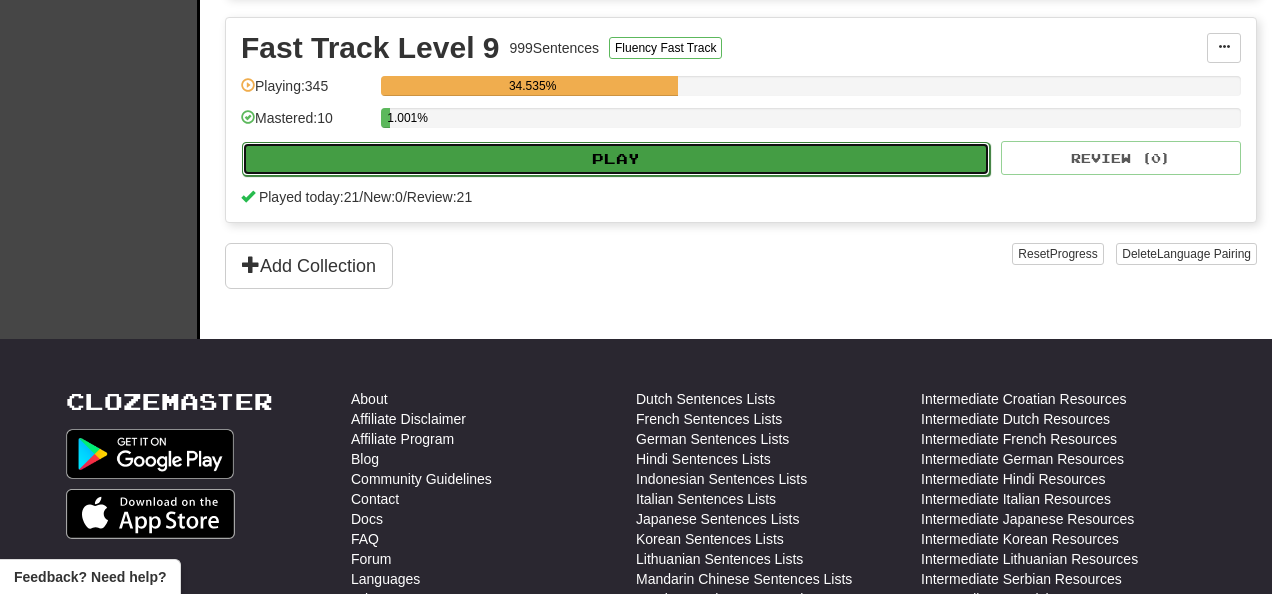 select on "**" 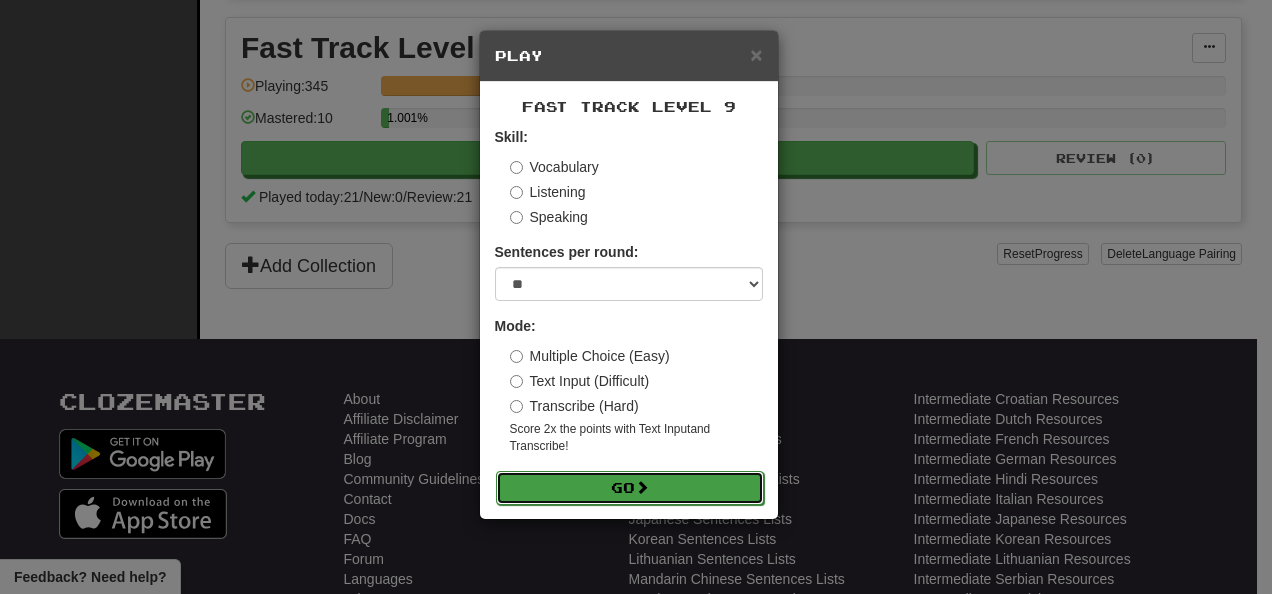 click on "Go" at bounding box center (630, 488) 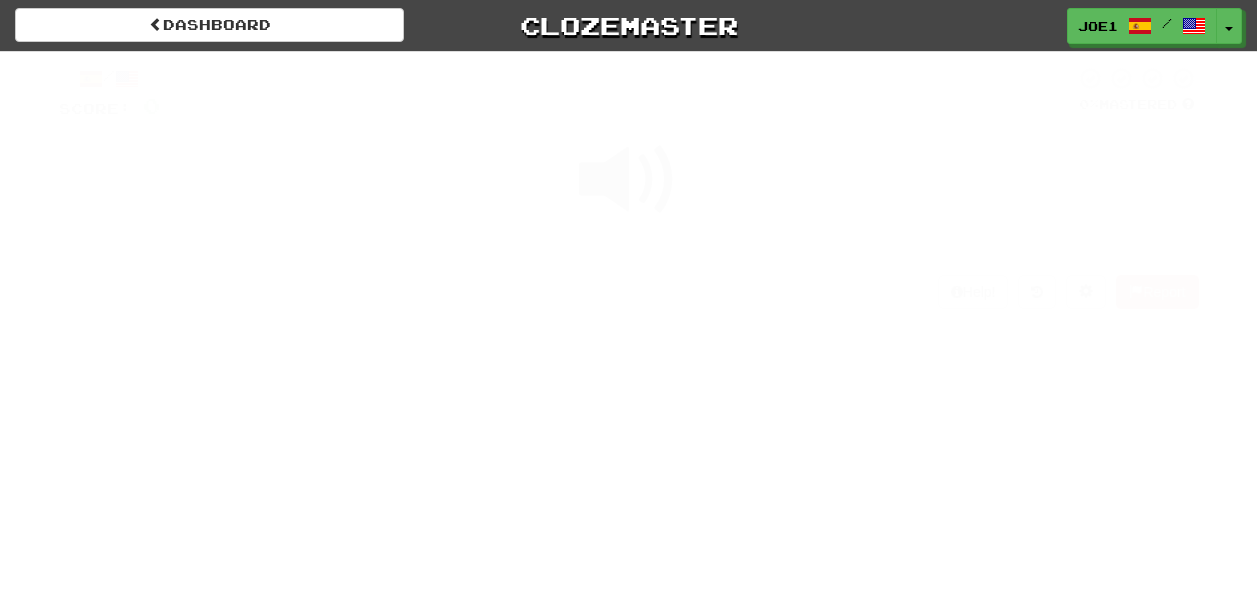 scroll, scrollTop: 0, scrollLeft: 0, axis: both 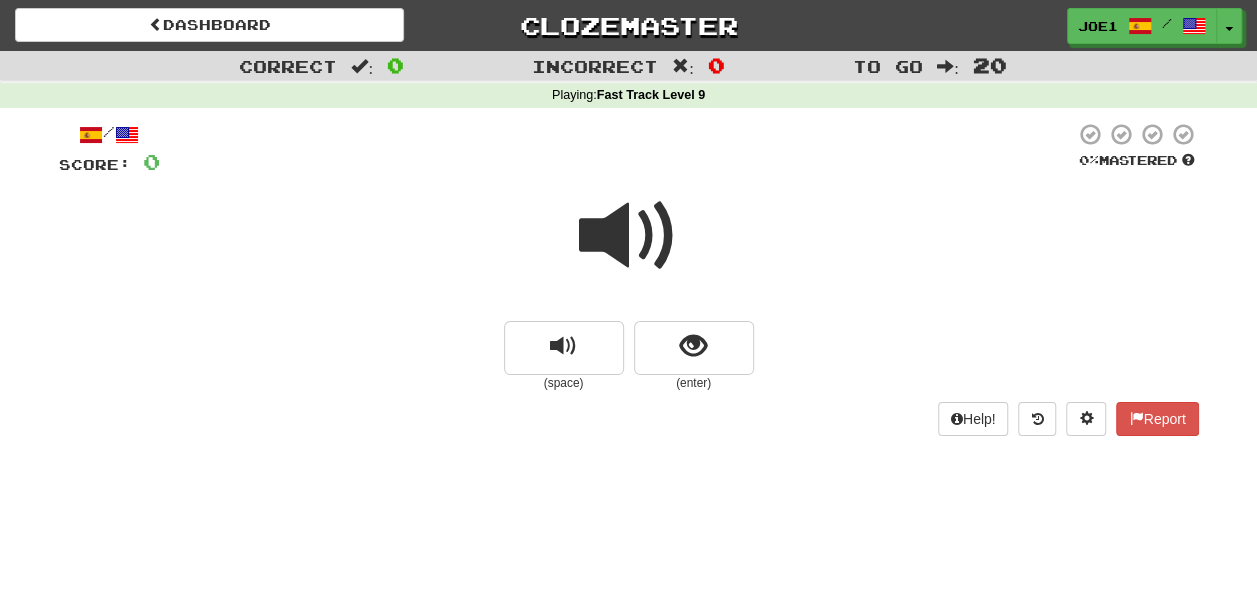 click at bounding box center (629, 236) 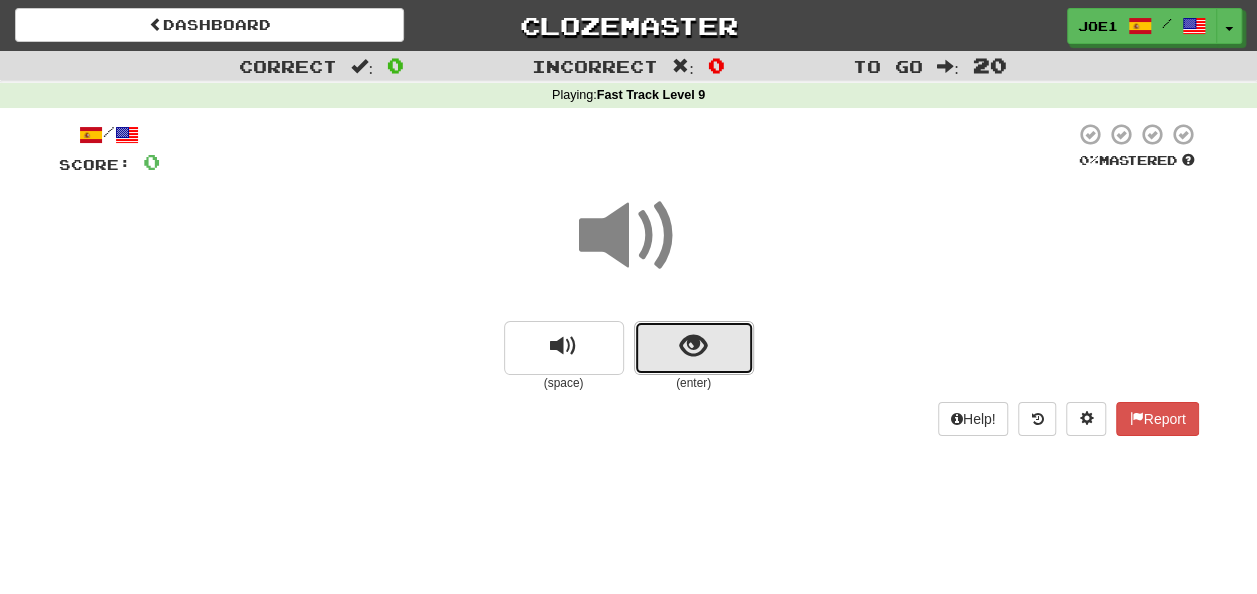 click at bounding box center (693, 346) 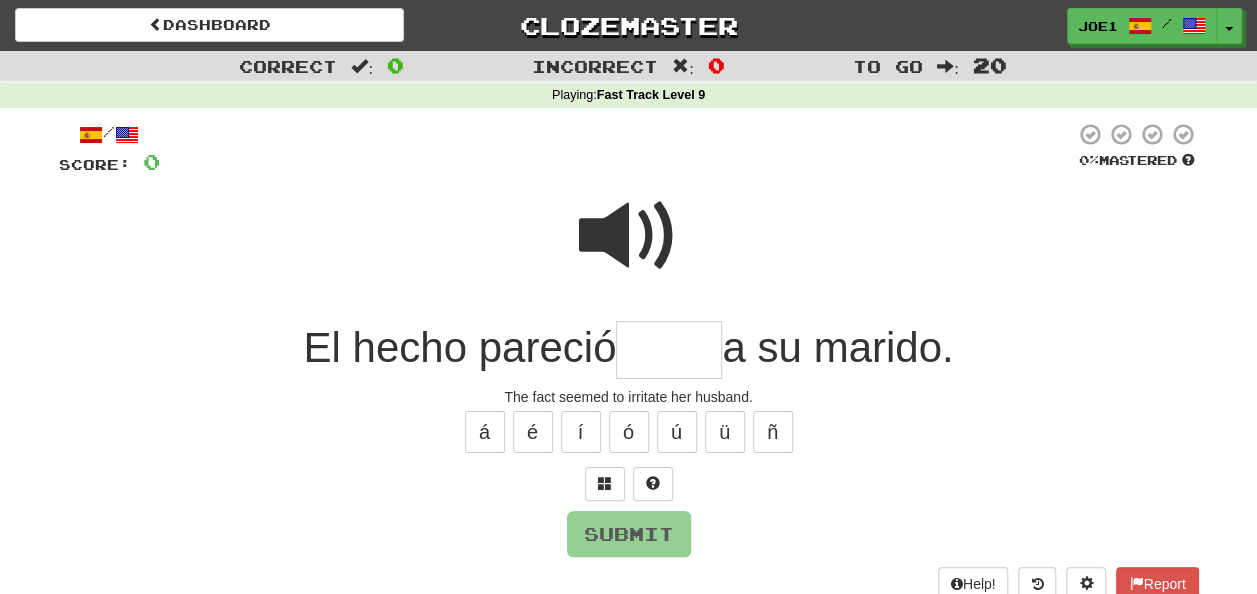 click at bounding box center [629, 236] 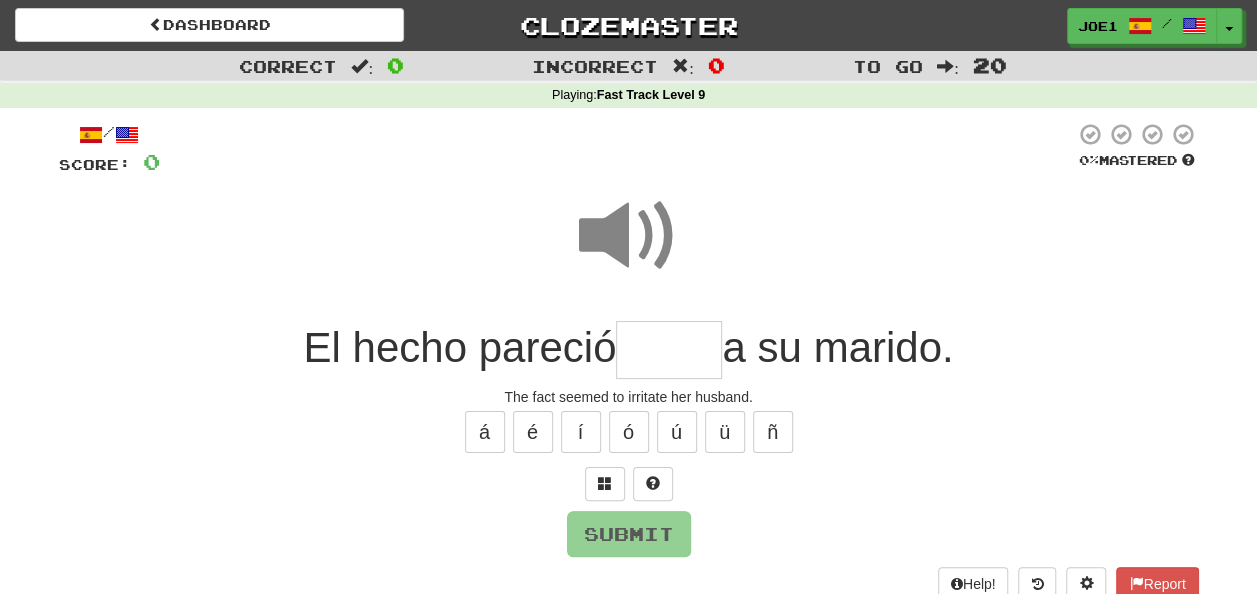 click at bounding box center [669, 350] 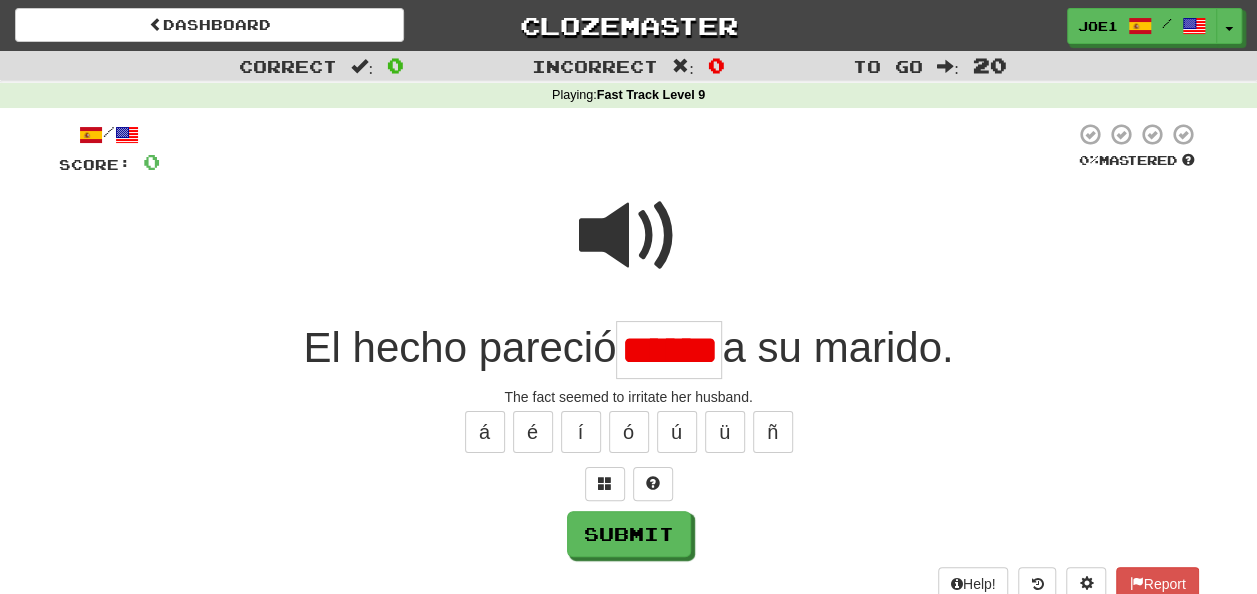 scroll, scrollTop: 0, scrollLeft: 0, axis: both 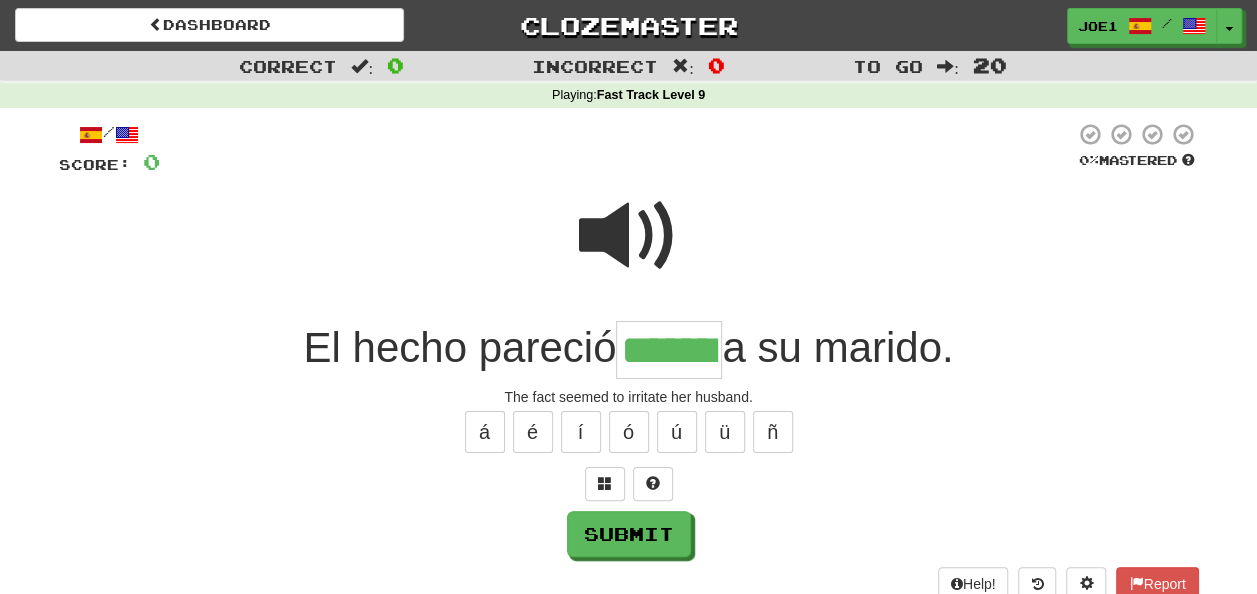 type on "*******" 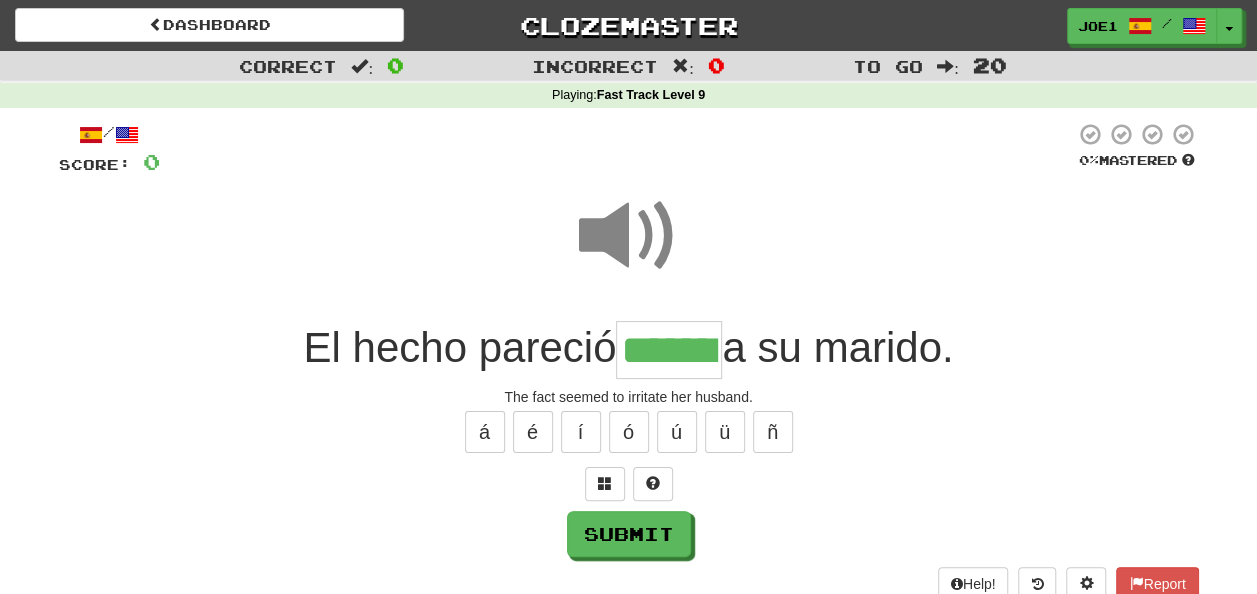 drag, startPoint x: 614, startPoint y: 214, endPoint x: 612, endPoint y: 224, distance: 10.198039 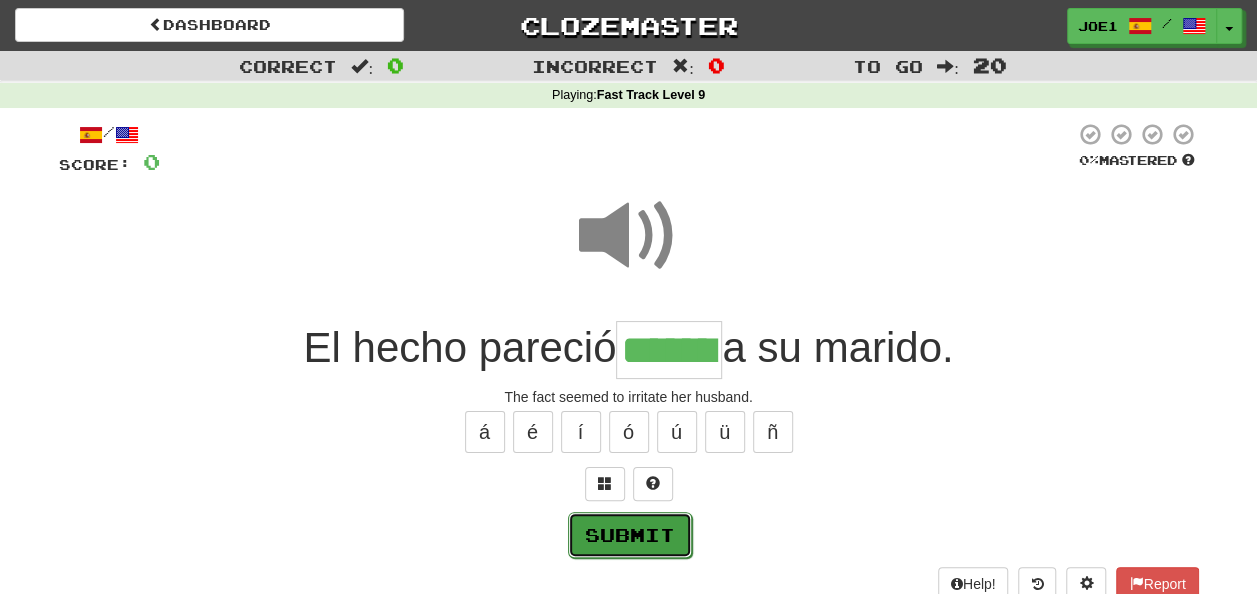 click on "Submit" at bounding box center [630, 535] 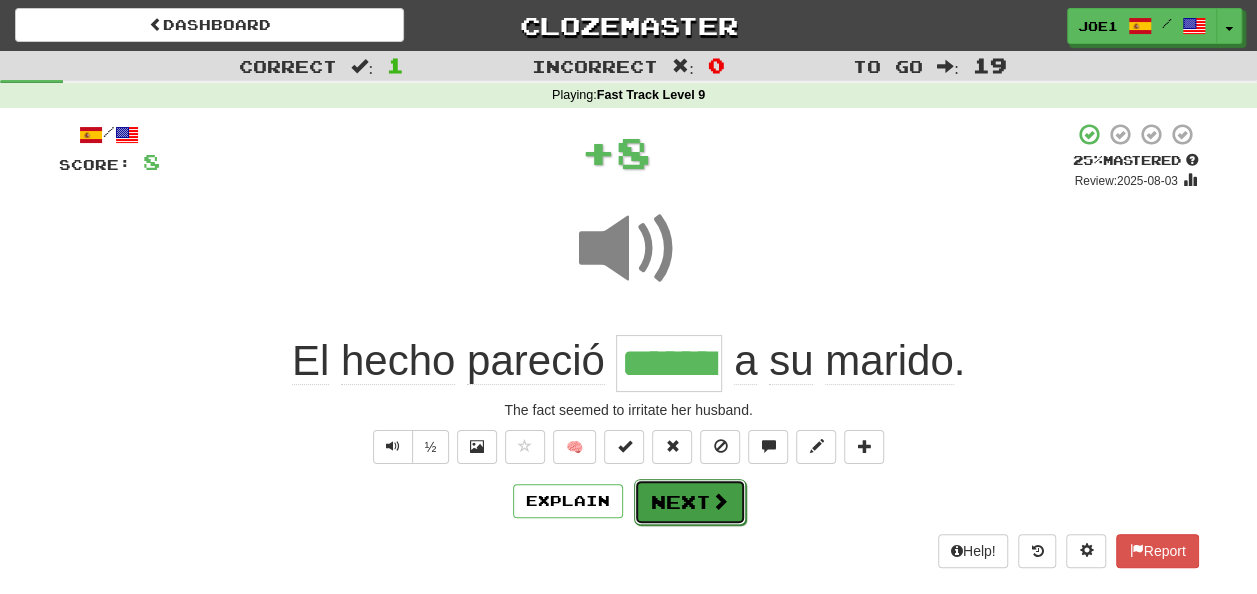 click on "Next" at bounding box center [690, 502] 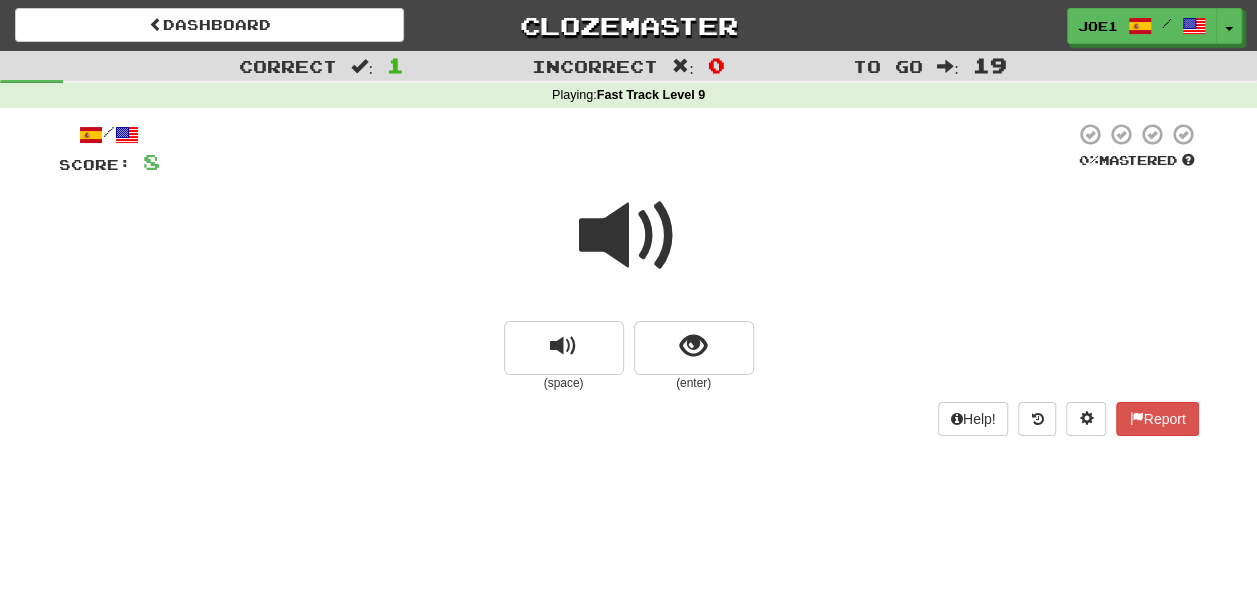 click at bounding box center (629, 236) 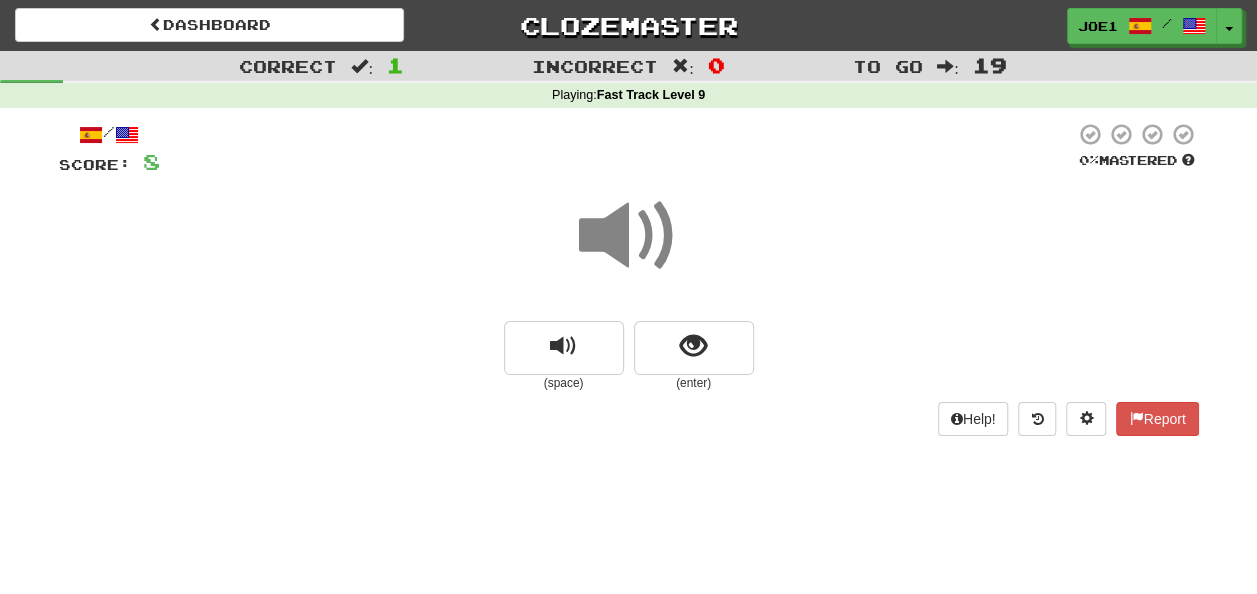 click at bounding box center (629, 236) 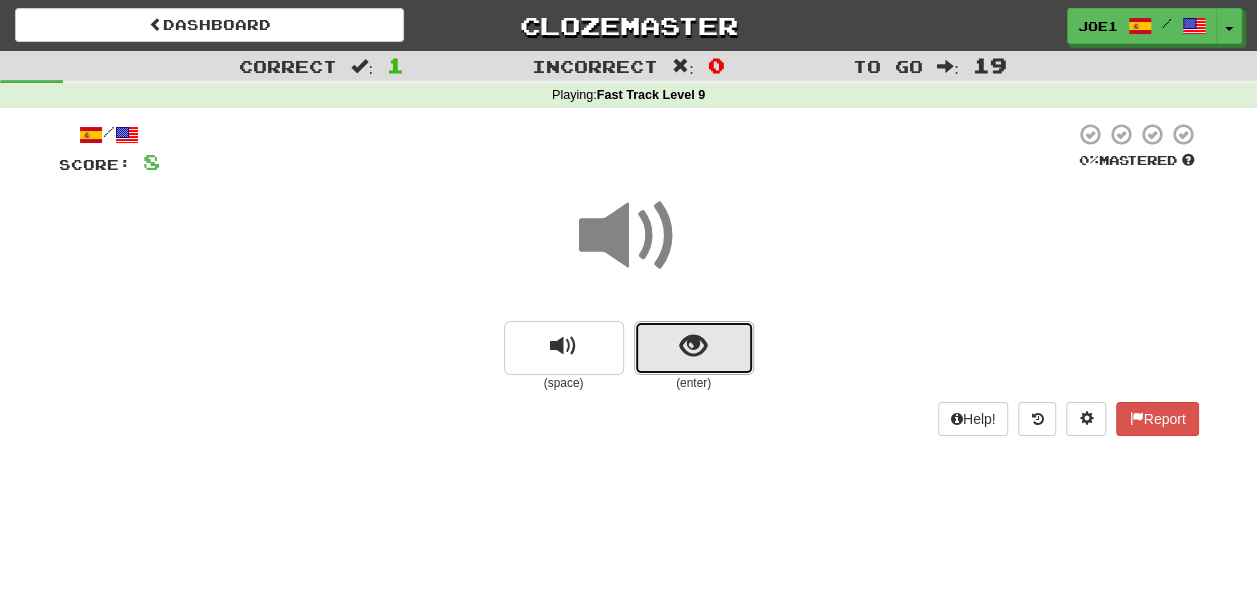 click at bounding box center (694, 348) 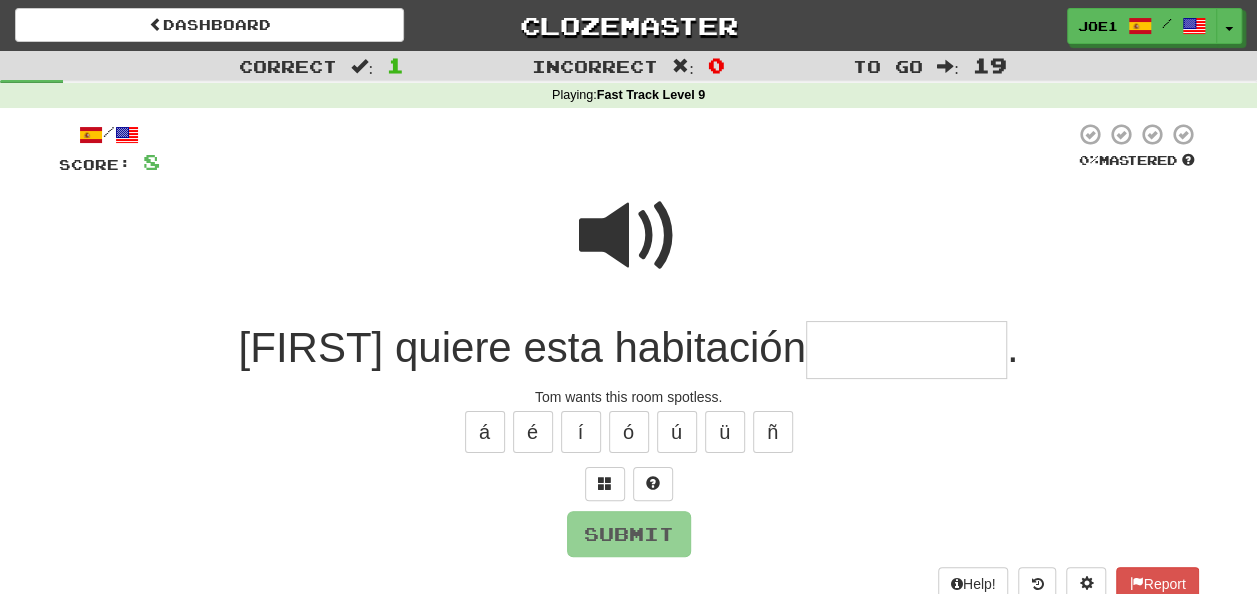 click at bounding box center (629, 236) 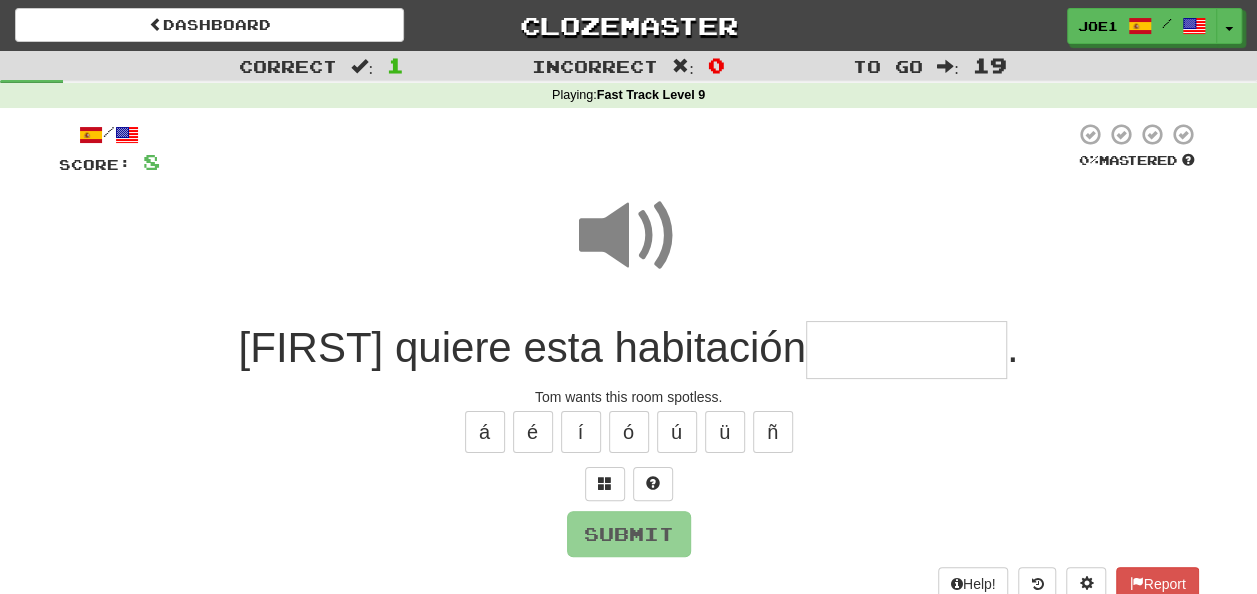 click at bounding box center (906, 350) 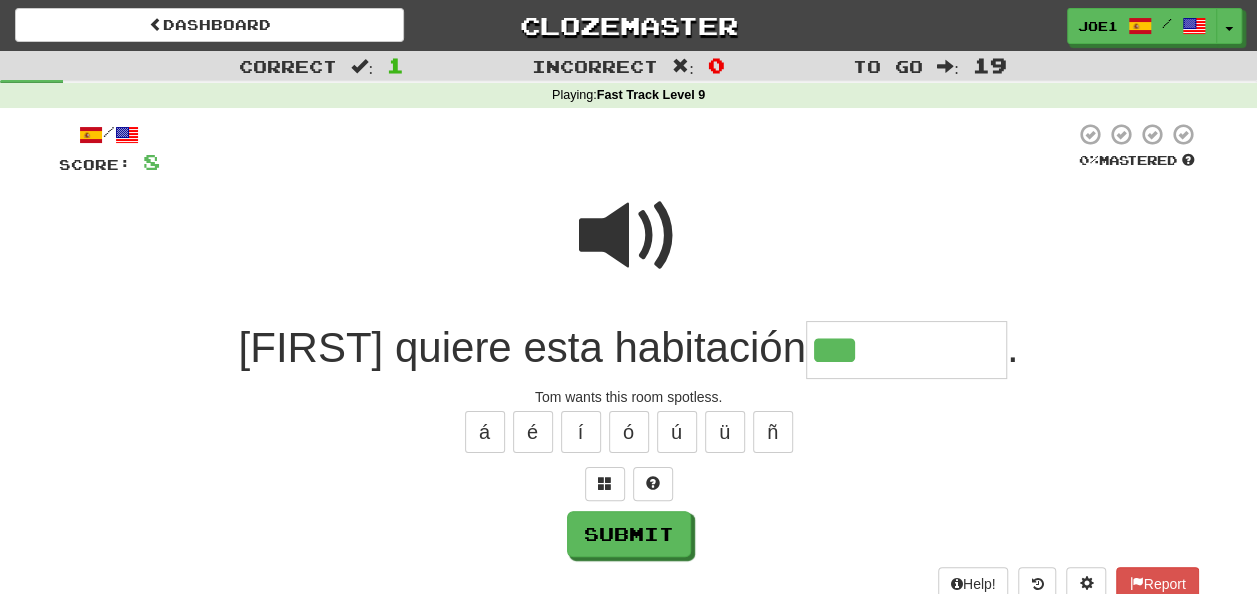 click at bounding box center [629, 236] 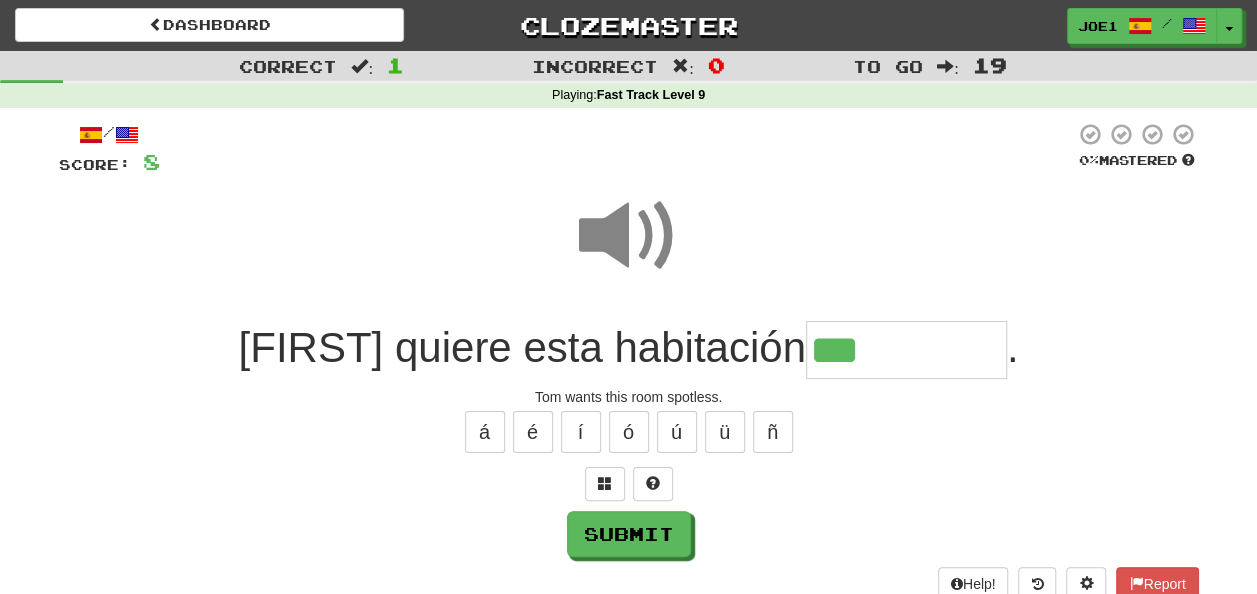 click on "***" at bounding box center [906, 350] 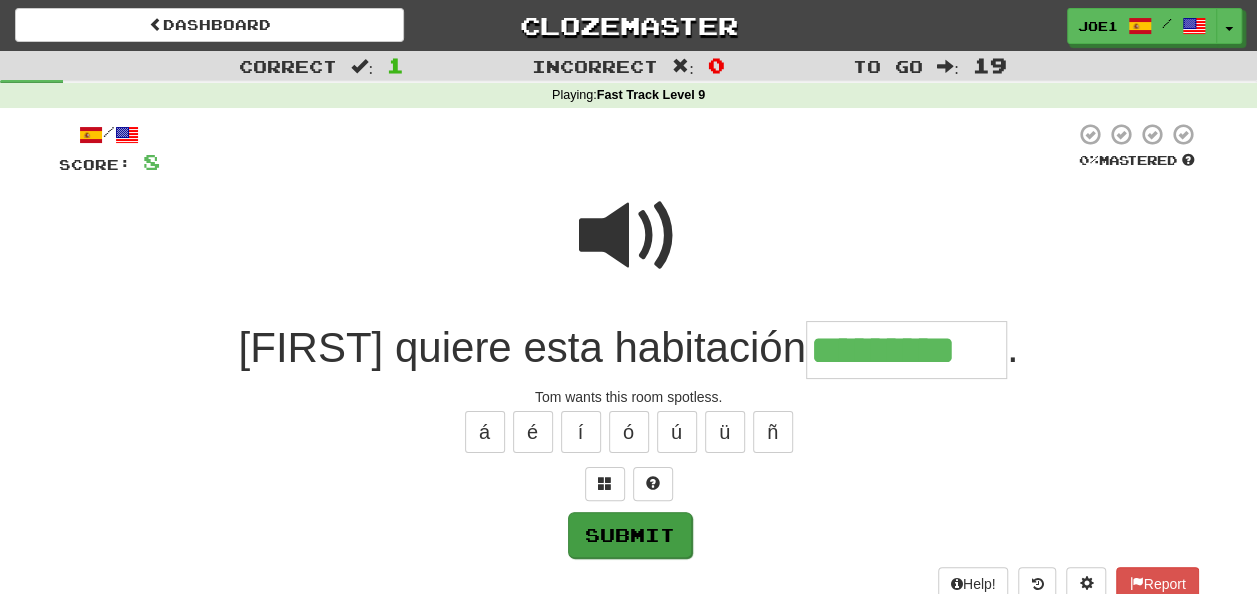 type on "*********" 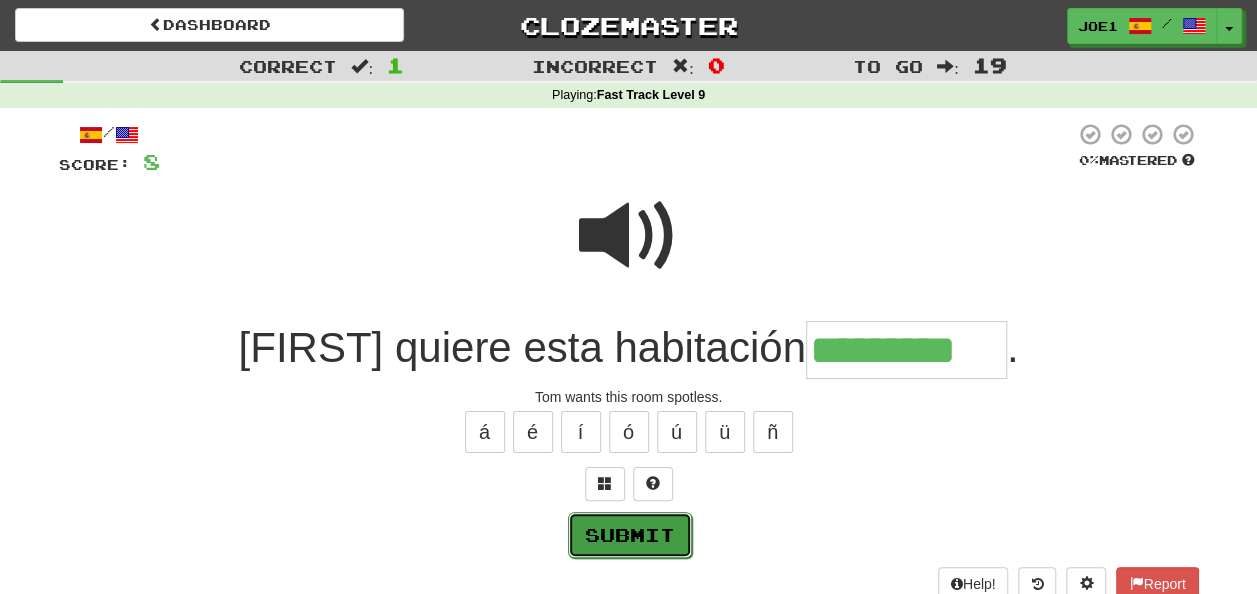 click on "Submit" at bounding box center [630, 535] 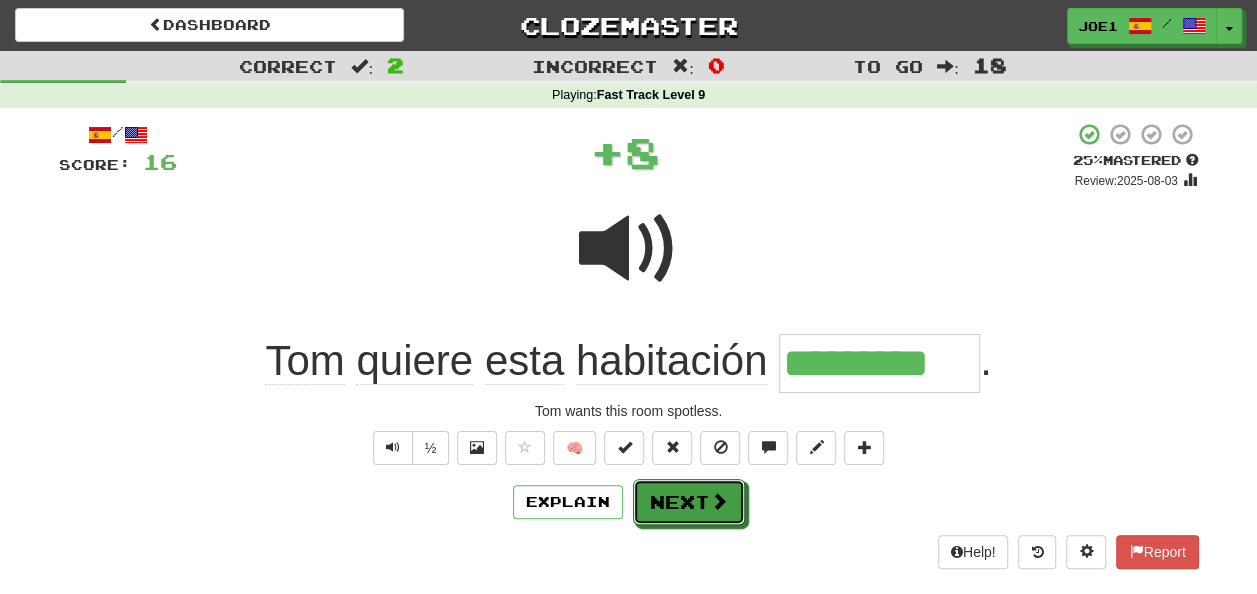 click on "Next" at bounding box center (689, 502) 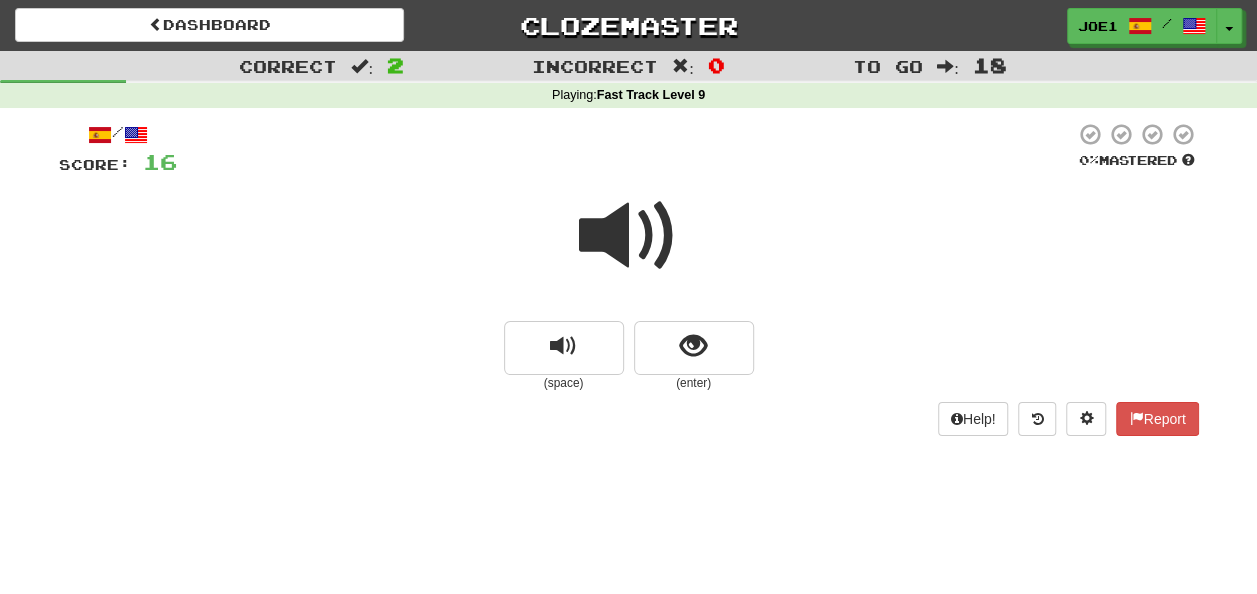 click at bounding box center [629, 236] 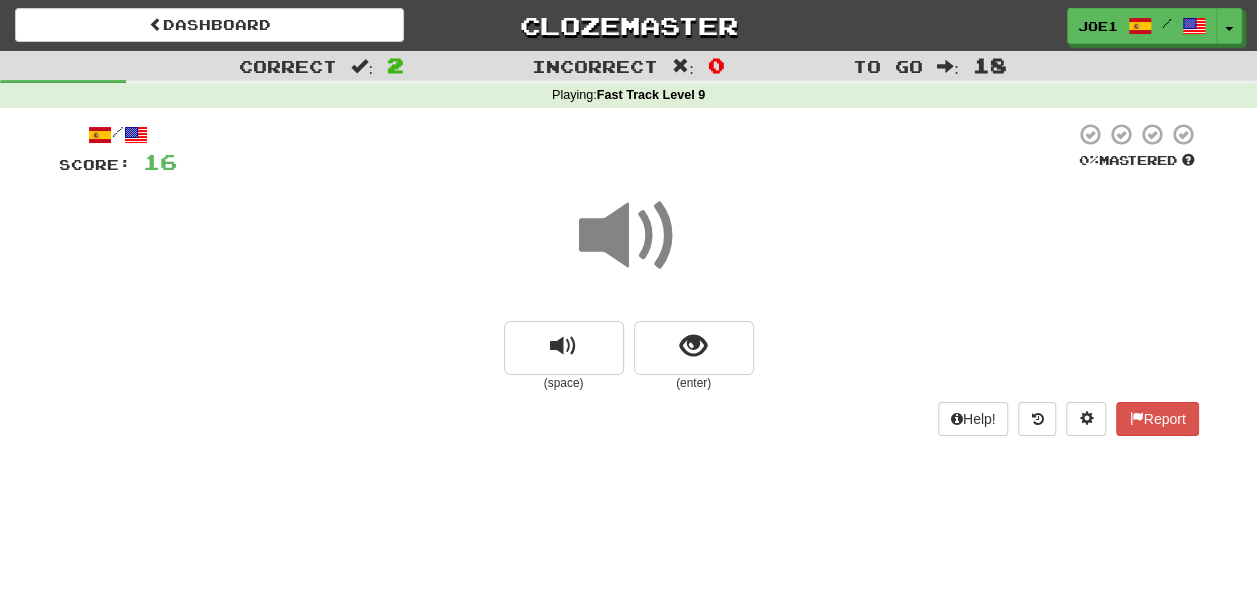 click at bounding box center [629, 236] 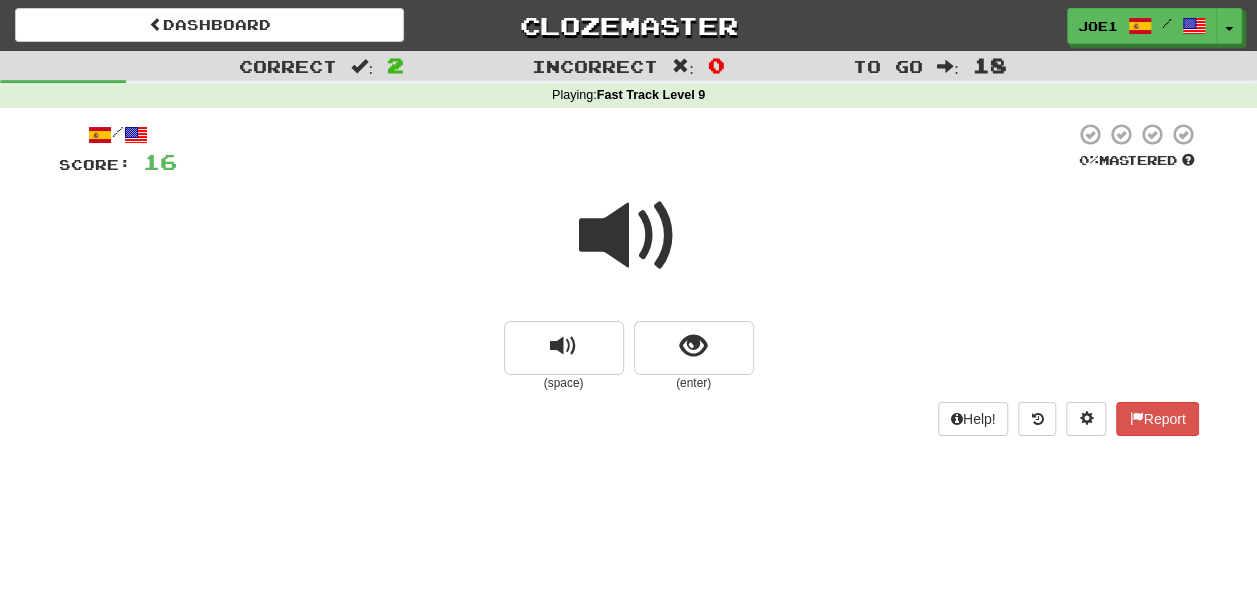 click at bounding box center [629, 236] 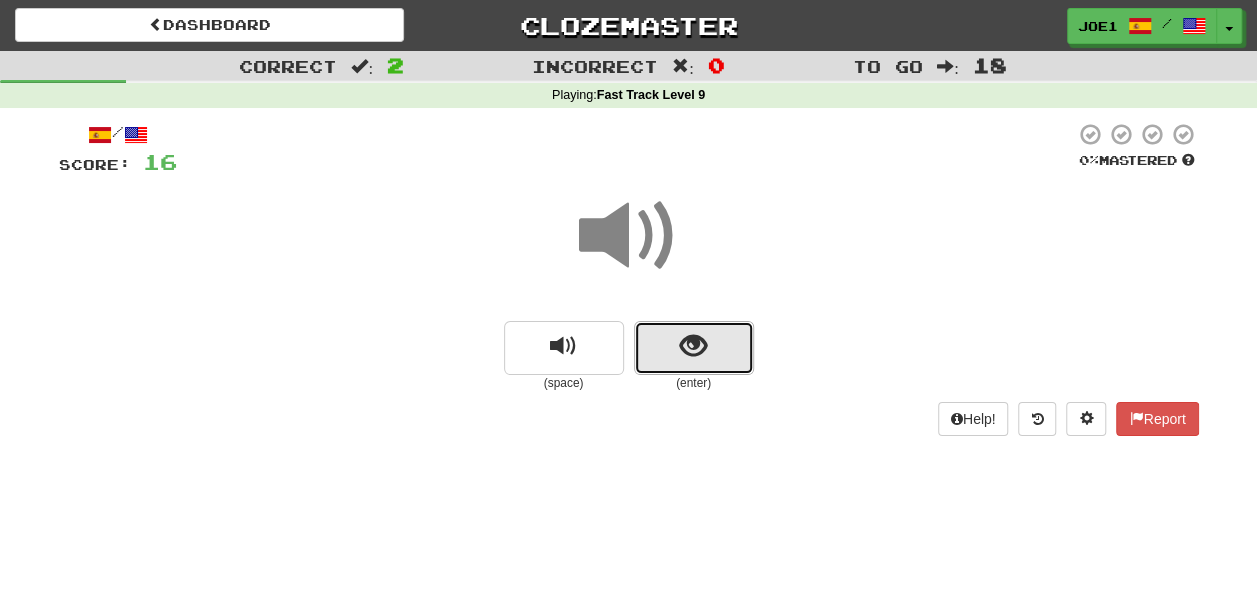click at bounding box center (694, 348) 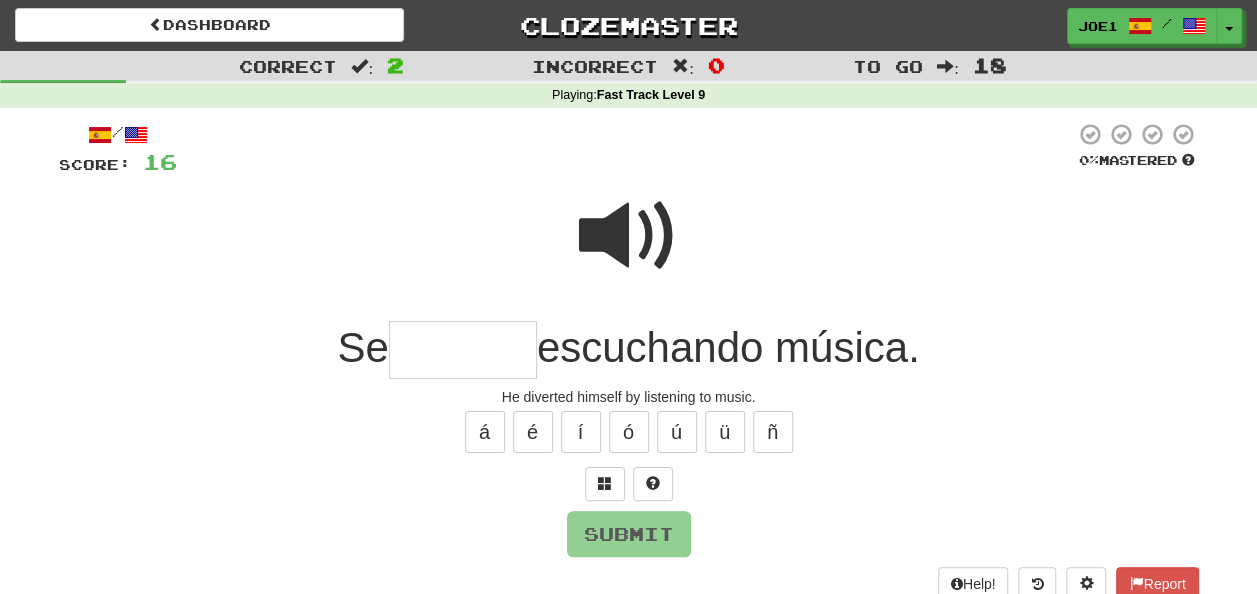 click at bounding box center [463, 350] 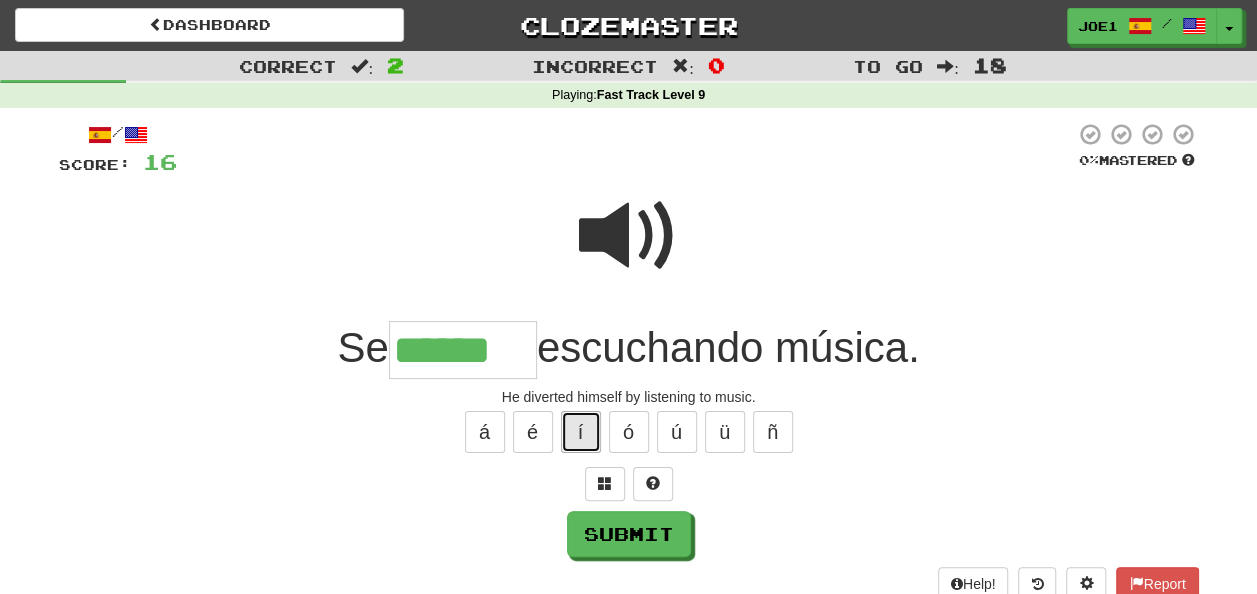 click on "í" at bounding box center (581, 432) 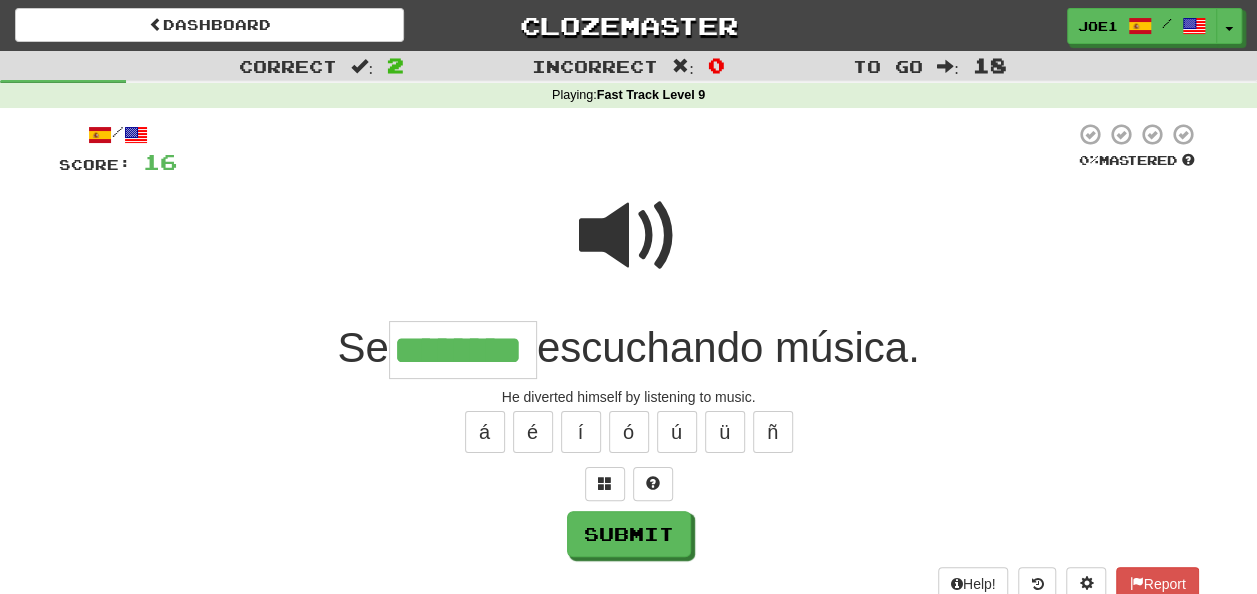type on "********" 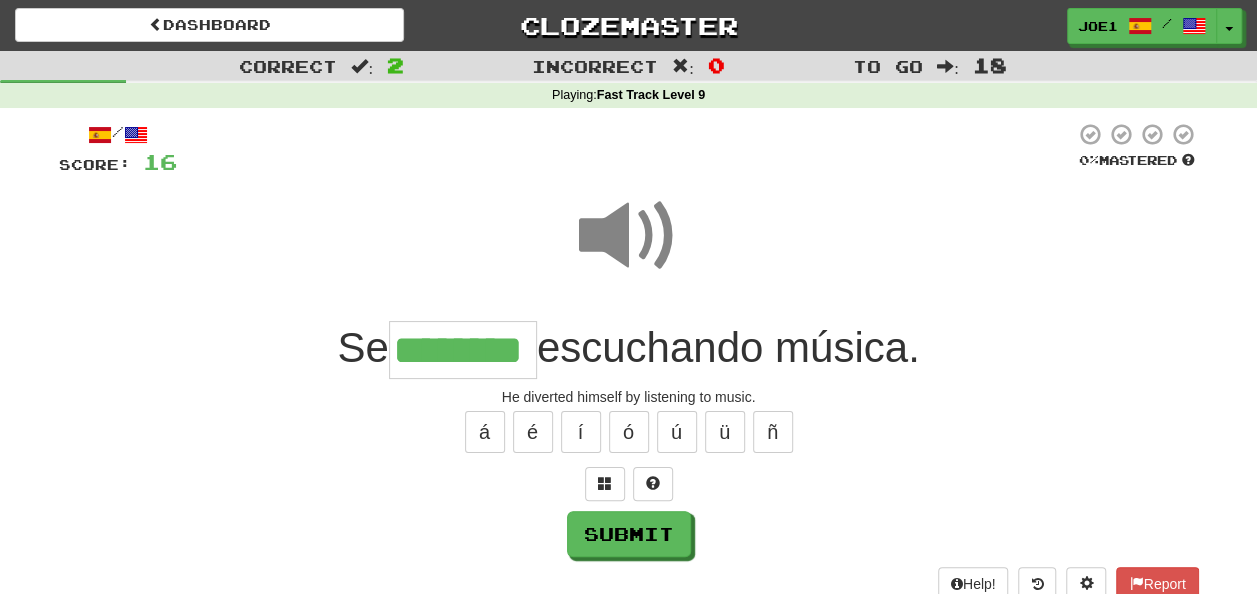 click at bounding box center [629, 236] 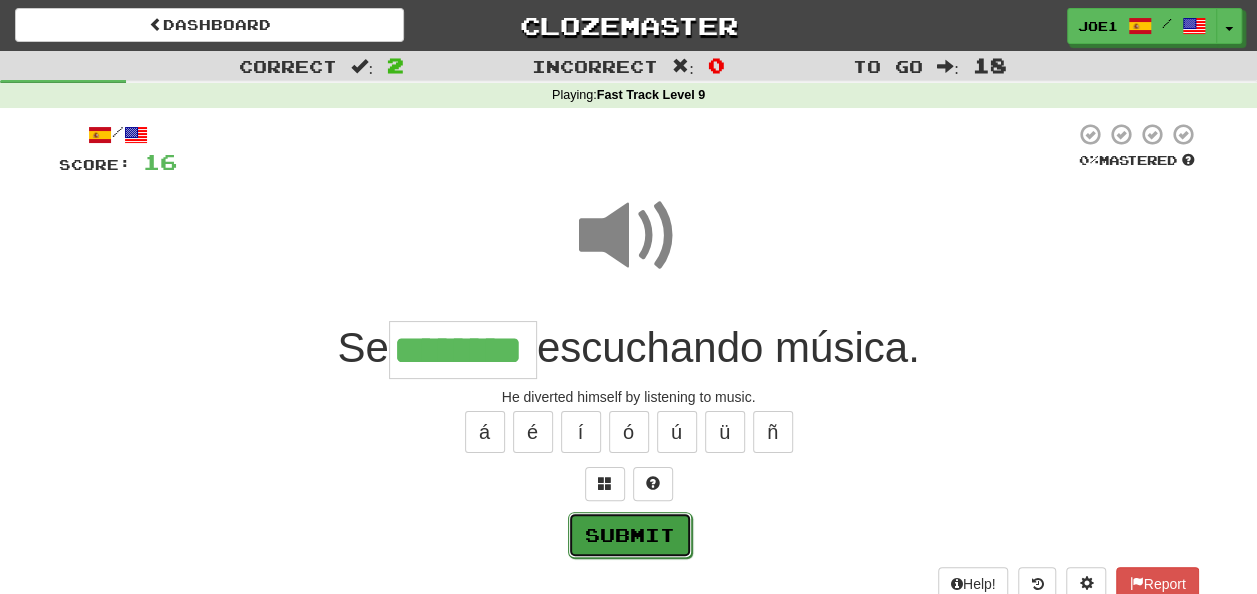 click on "Submit" at bounding box center (630, 535) 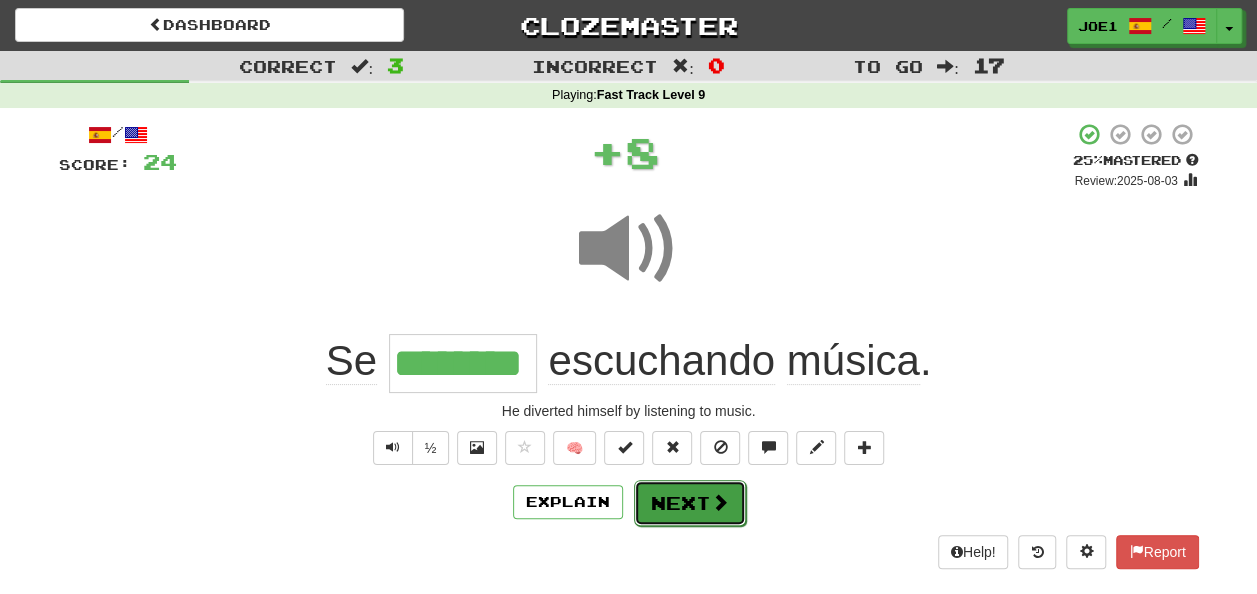 click on "Next" at bounding box center (690, 503) 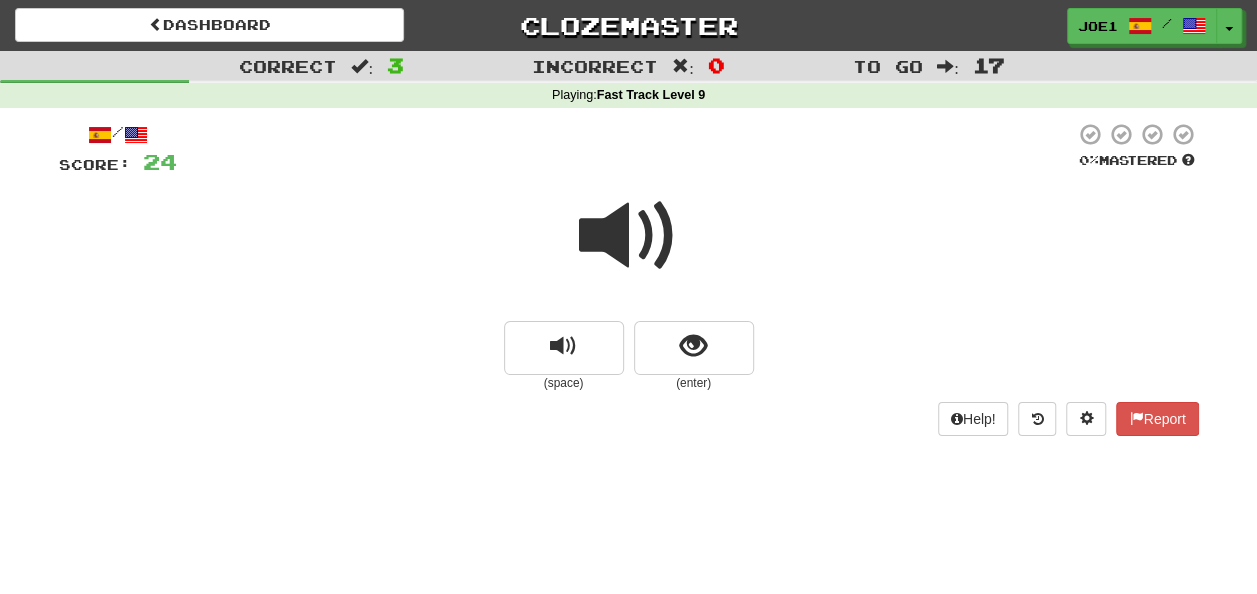 click at bounding box center [629, 236] 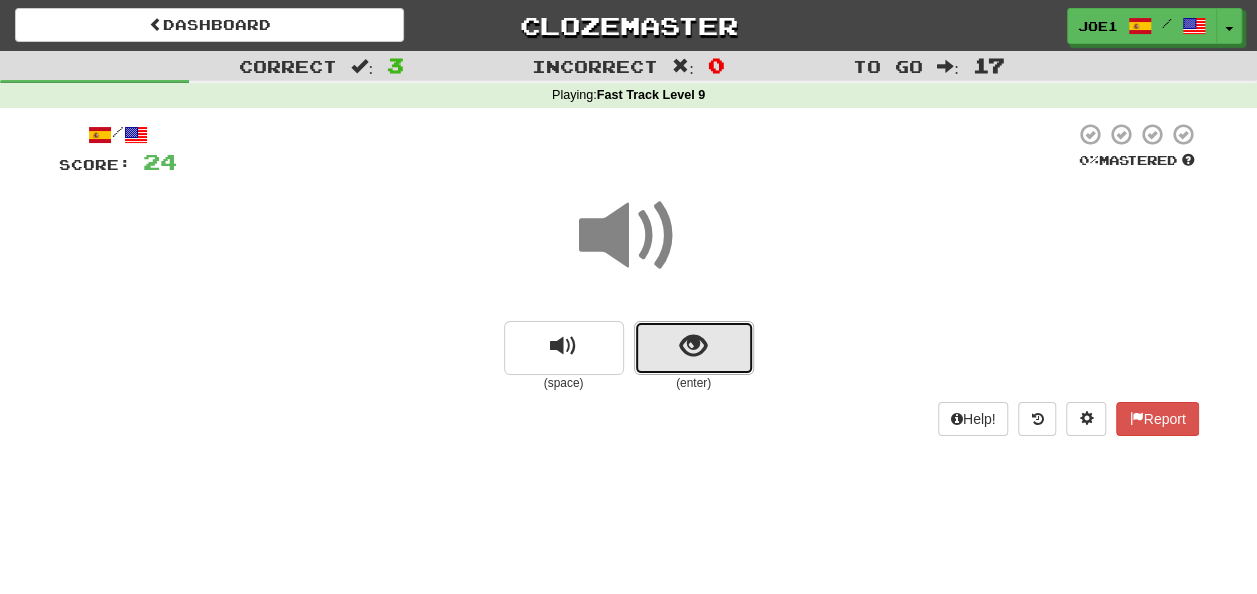 click at bounding box center [693, 346] 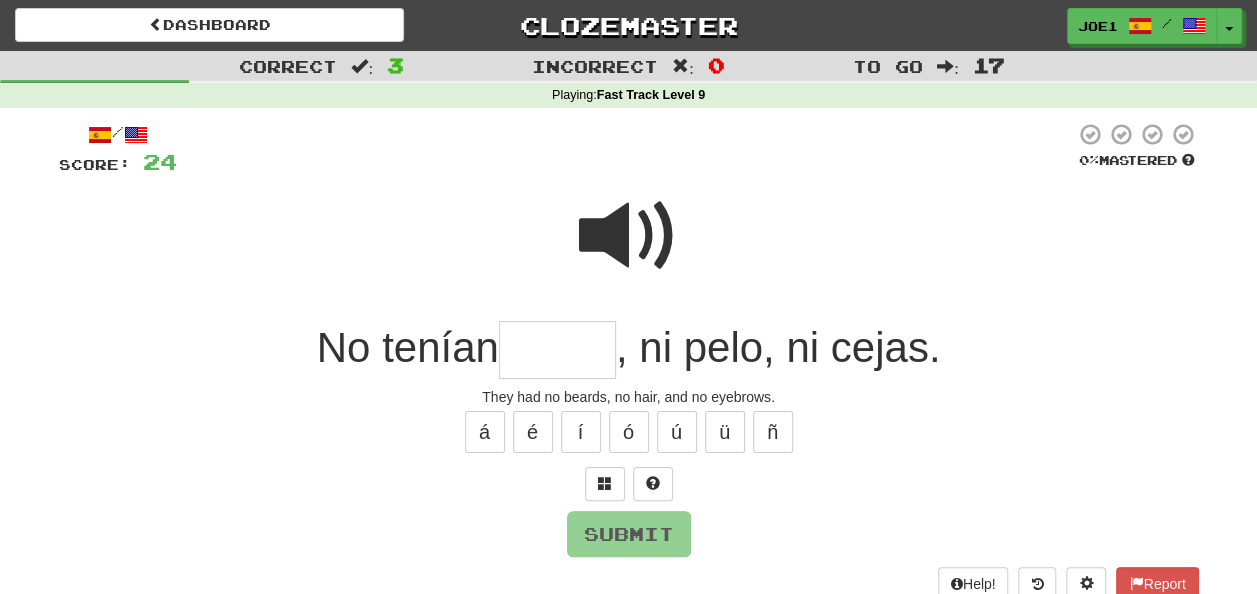 click at bounding box center (629, 236) 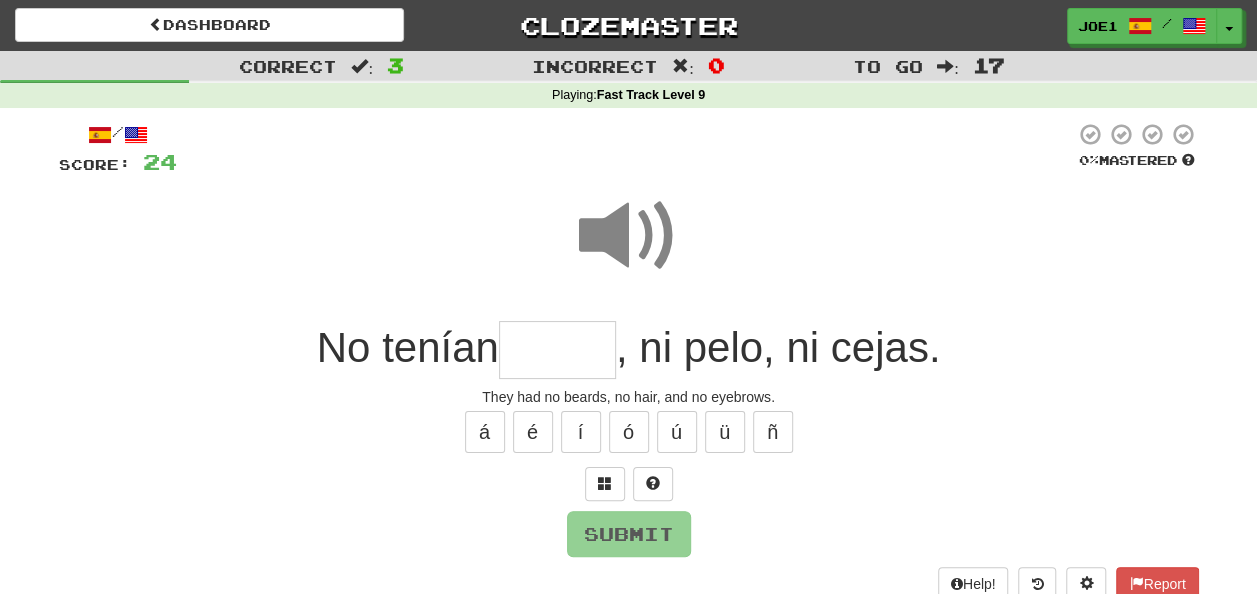 click at bounding box center (557, 350) 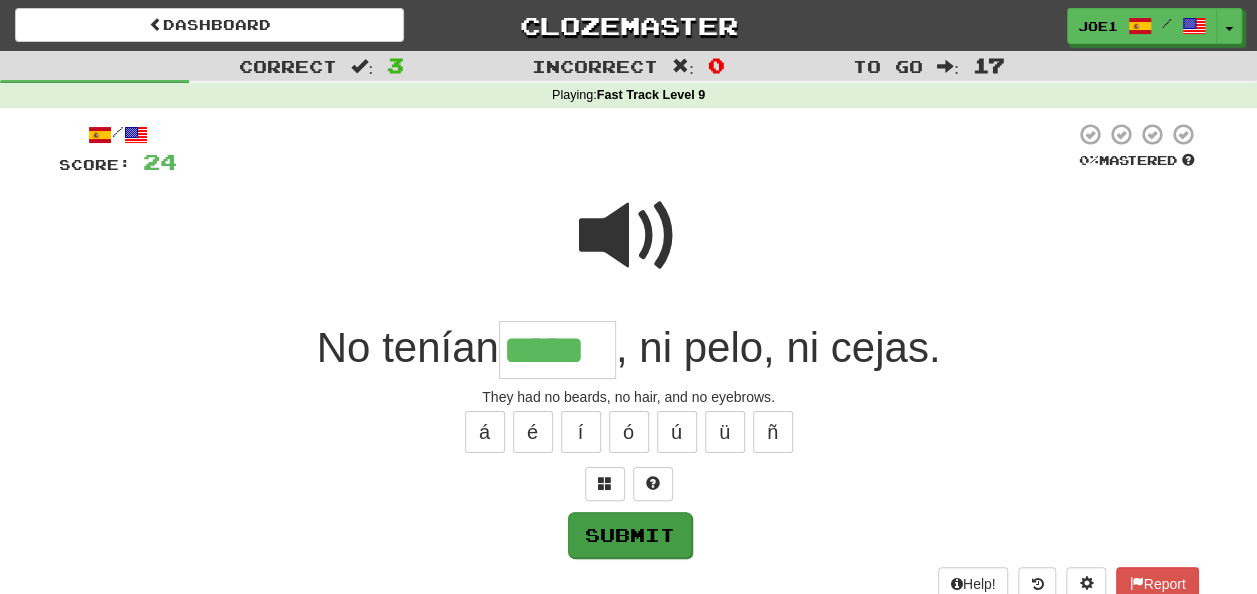 type on "*****" 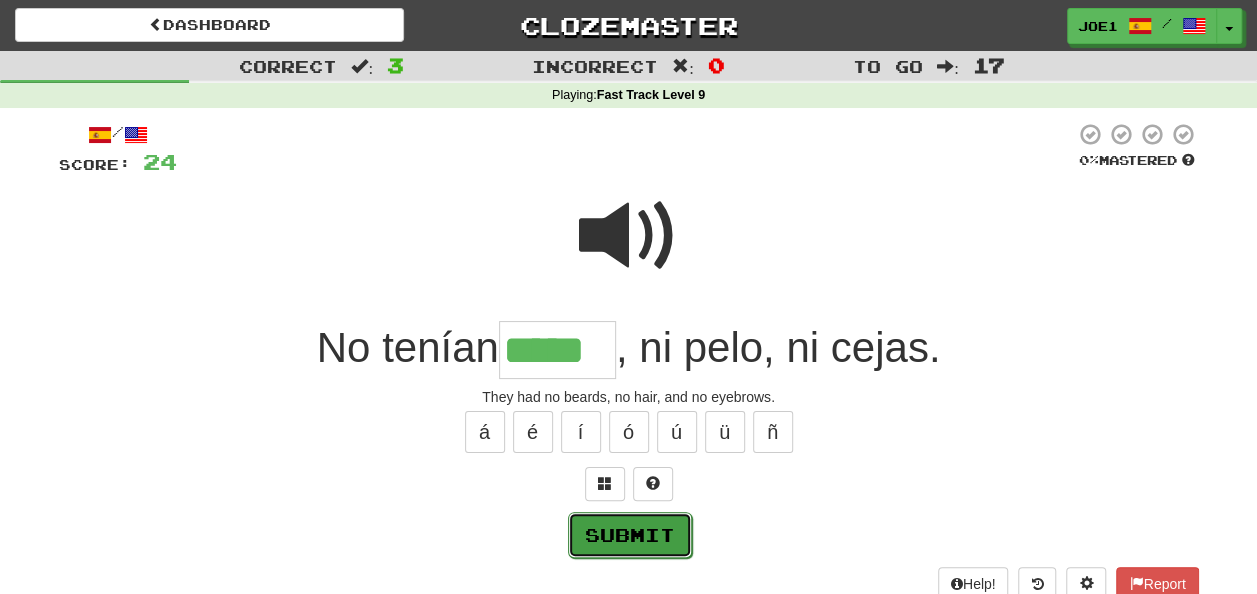 click on "Submit" at bounding box center [630, 535] 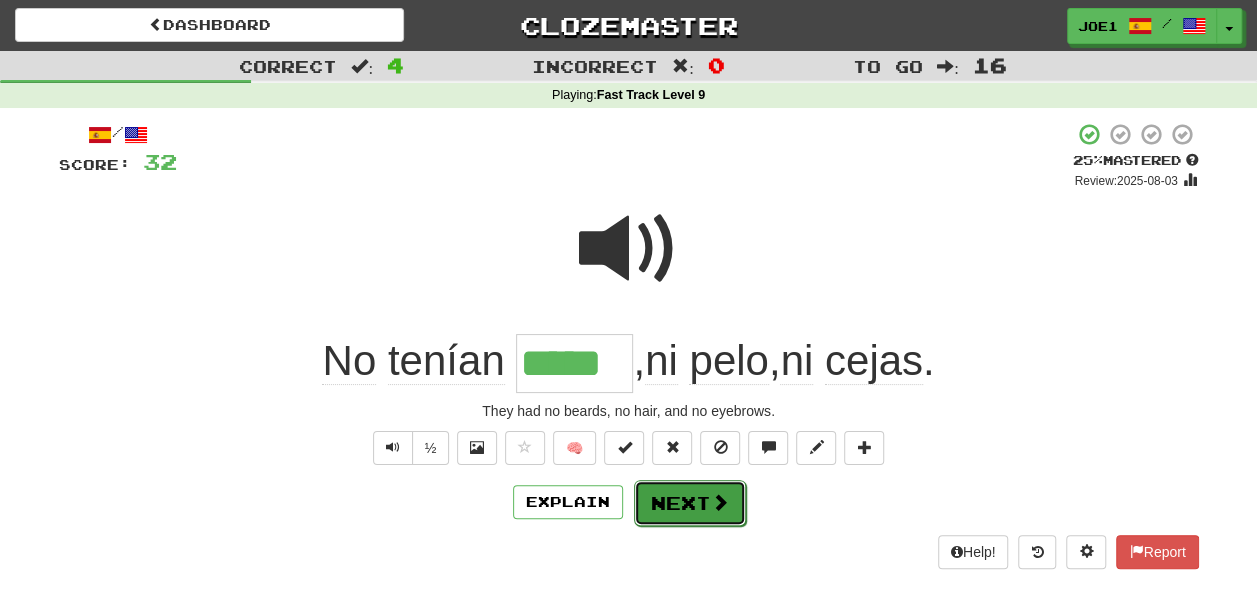 click on "Next" at bounding box center [690, 503] 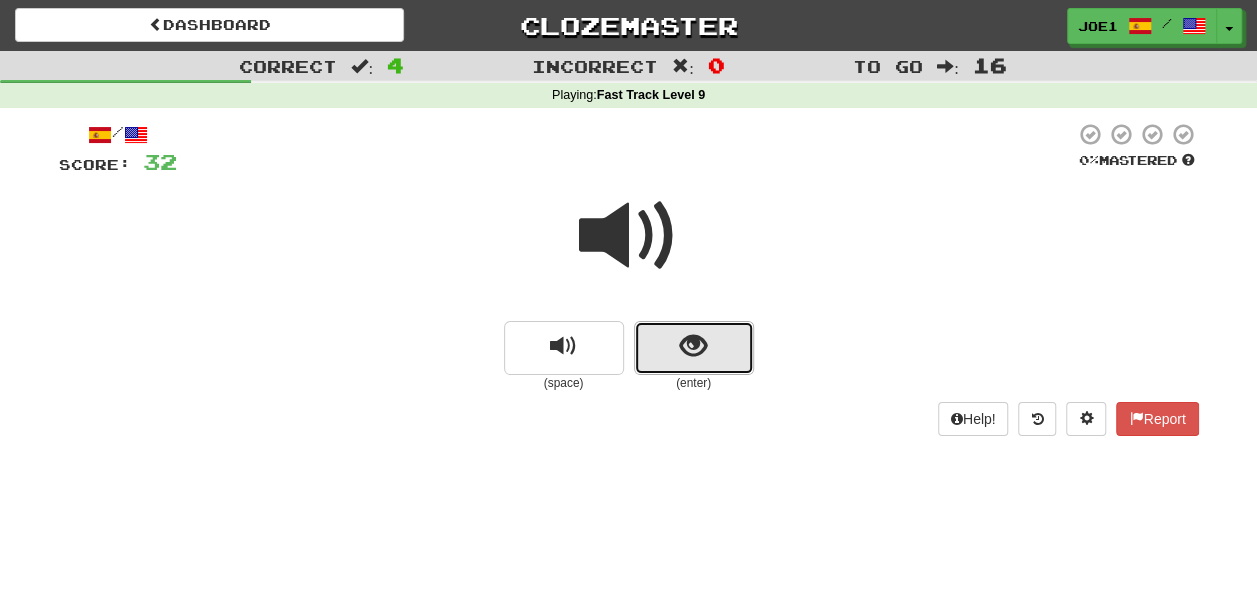 click at bounding box center [694, 348] 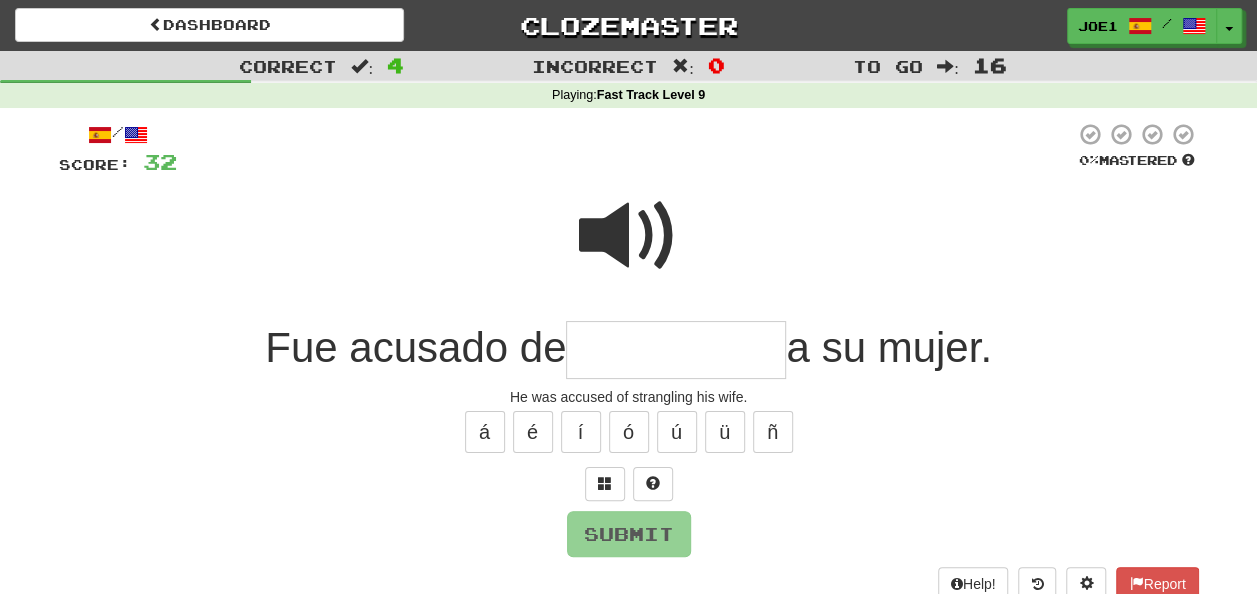 click at bounding box center (676, 350) 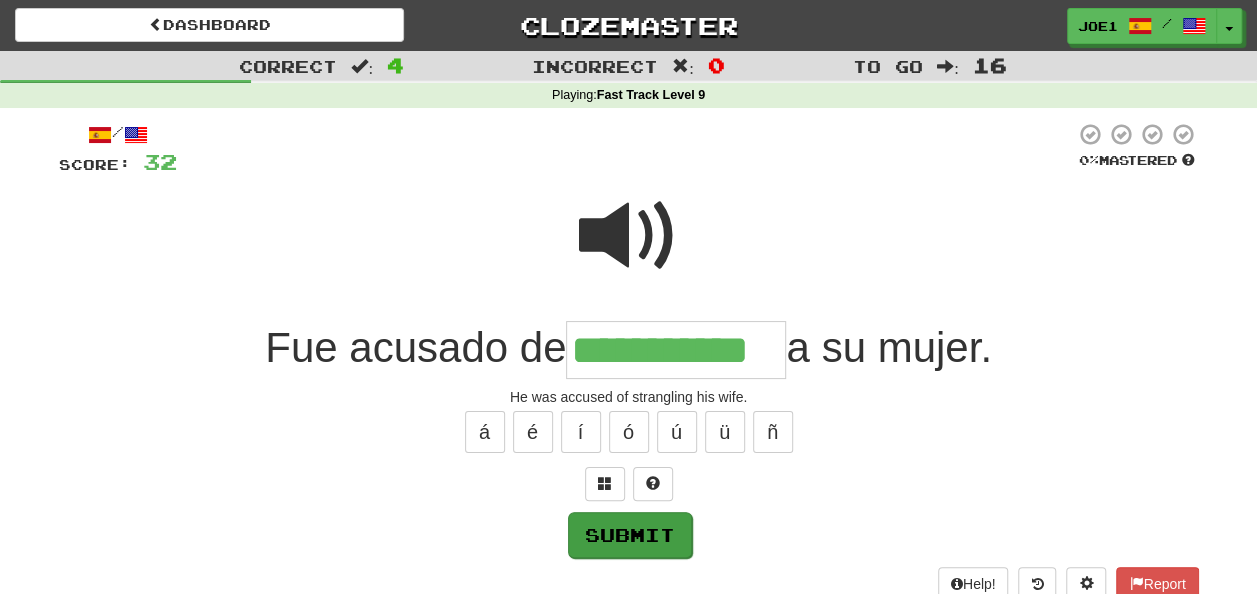 type on "**********" 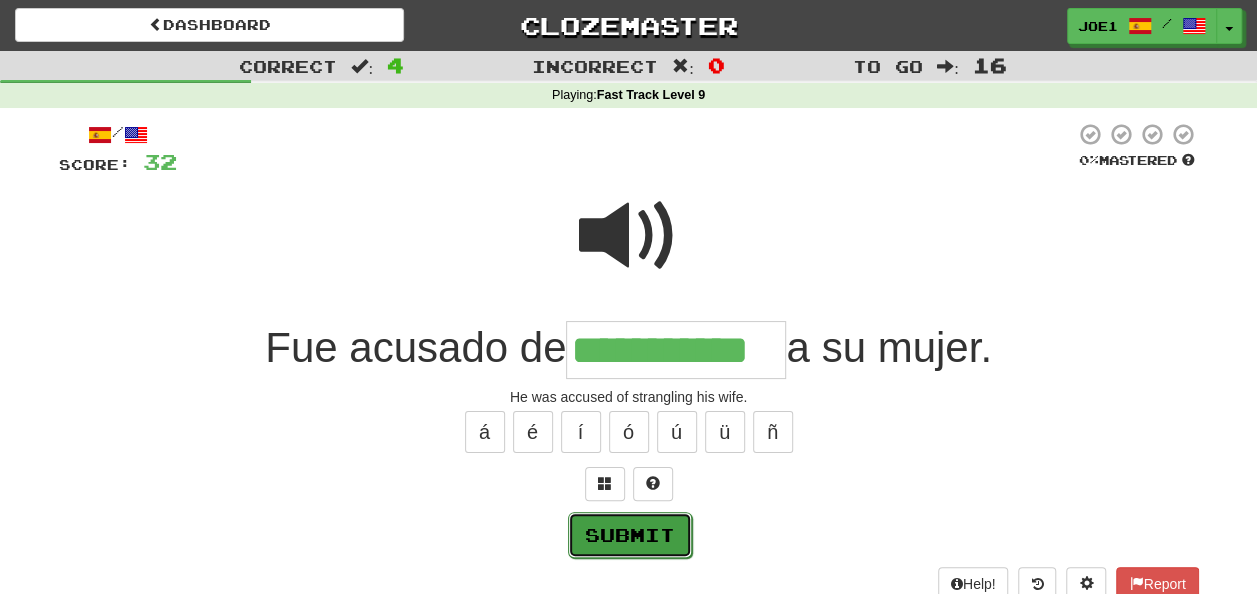 click on "Submit" at bounding box center (630, 535) 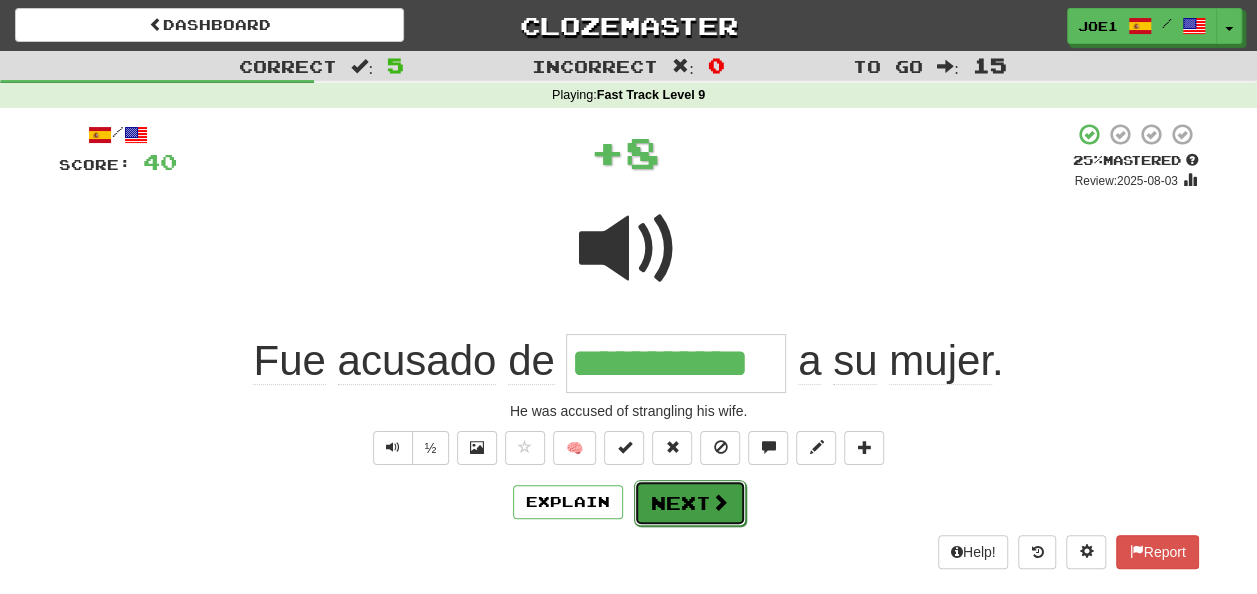 click on "Next" at bounding box center [690, 503] 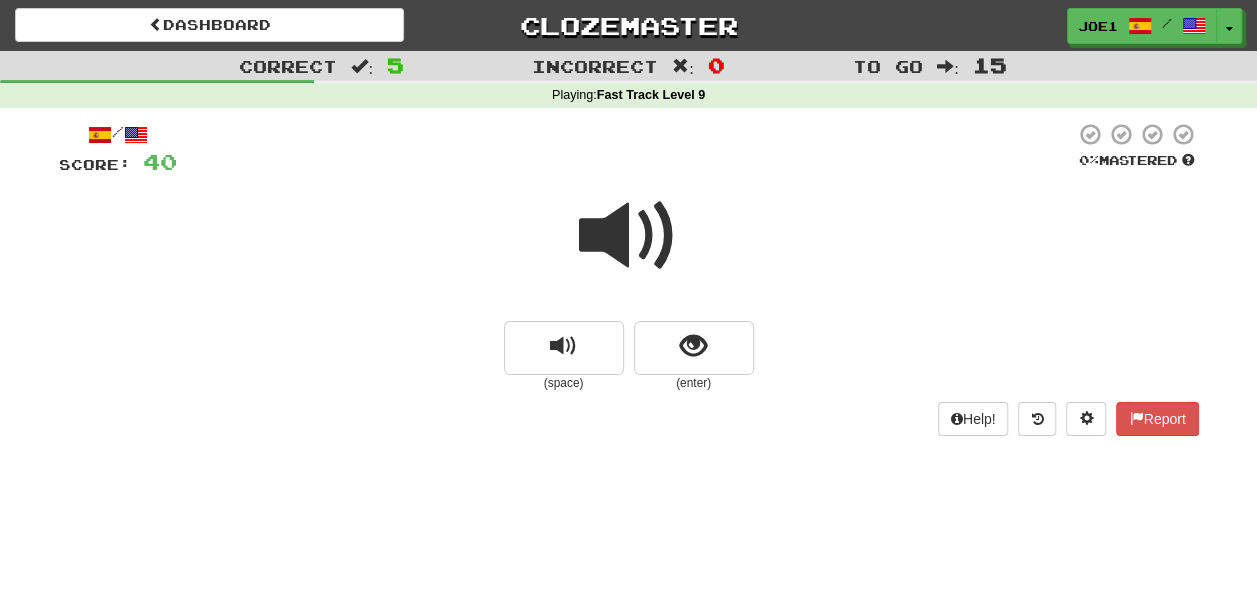 click at bounding box center (629, 236) 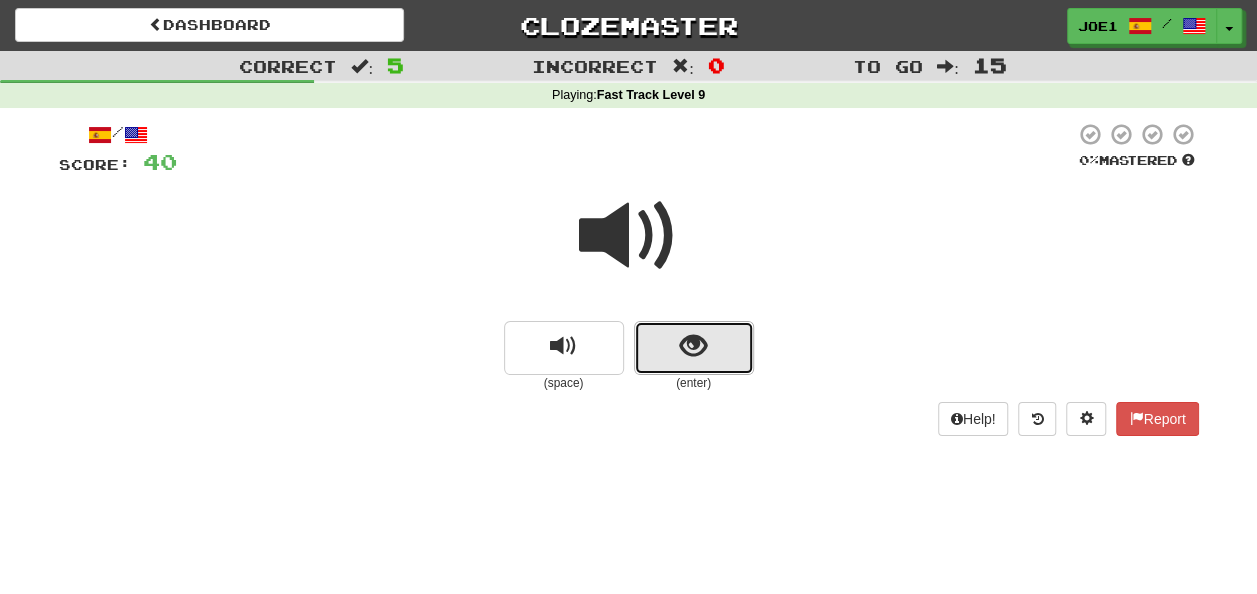 click at bounding box center (694, 348) 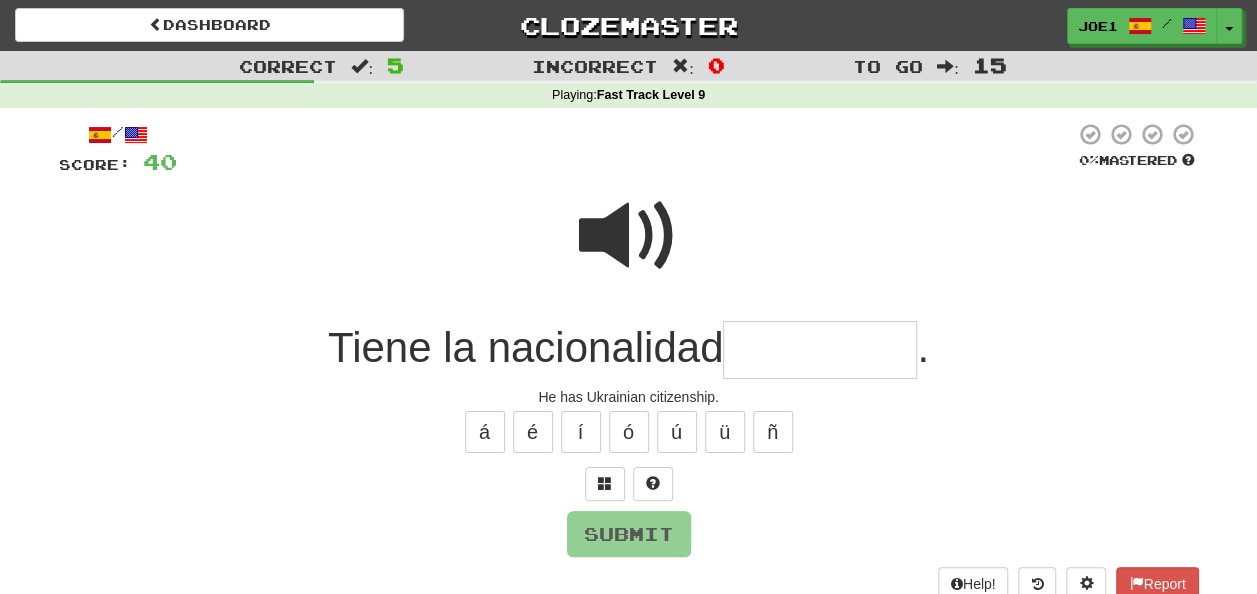 click at bounding box center (820, 350) 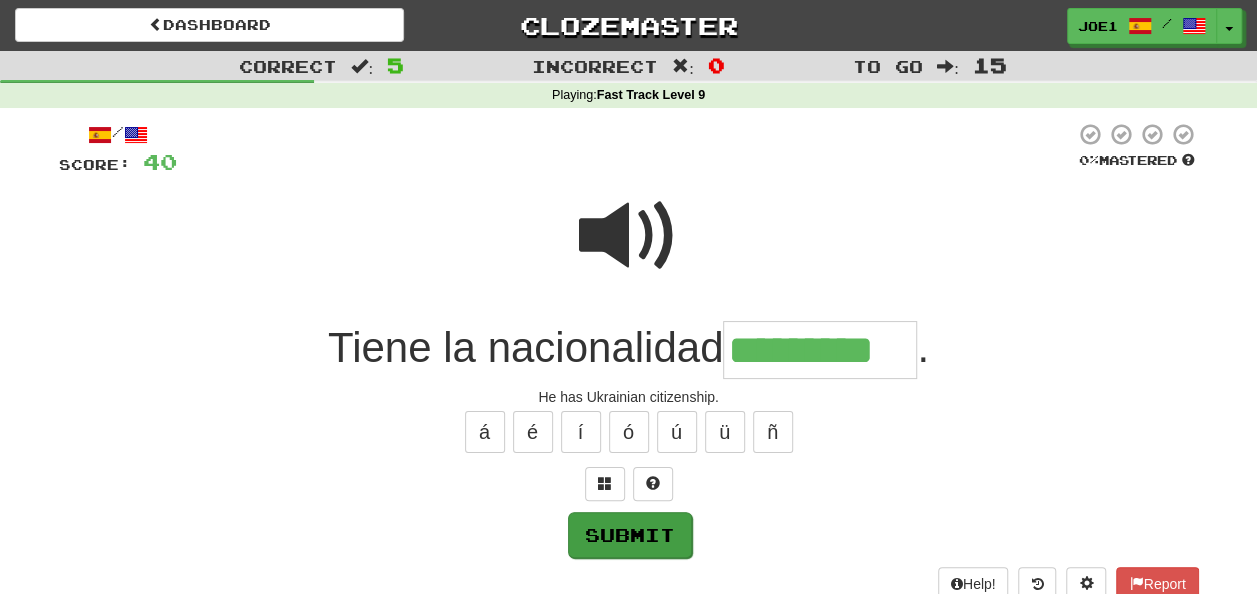 type on "*********" 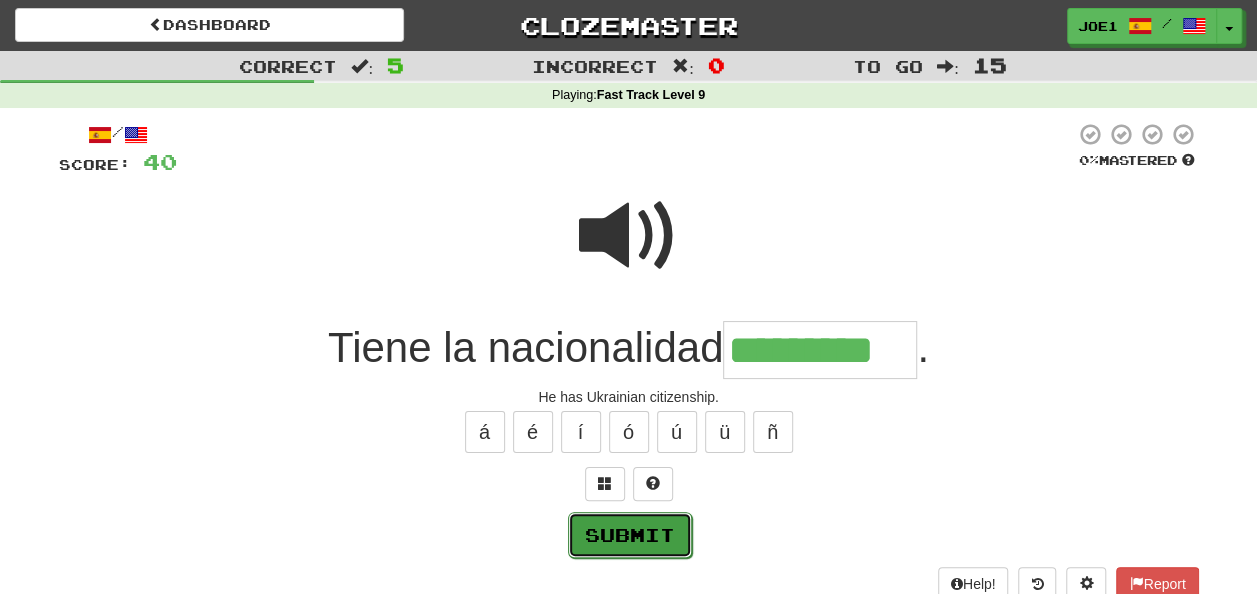click on "Submit" at bounding box center [630, 535] 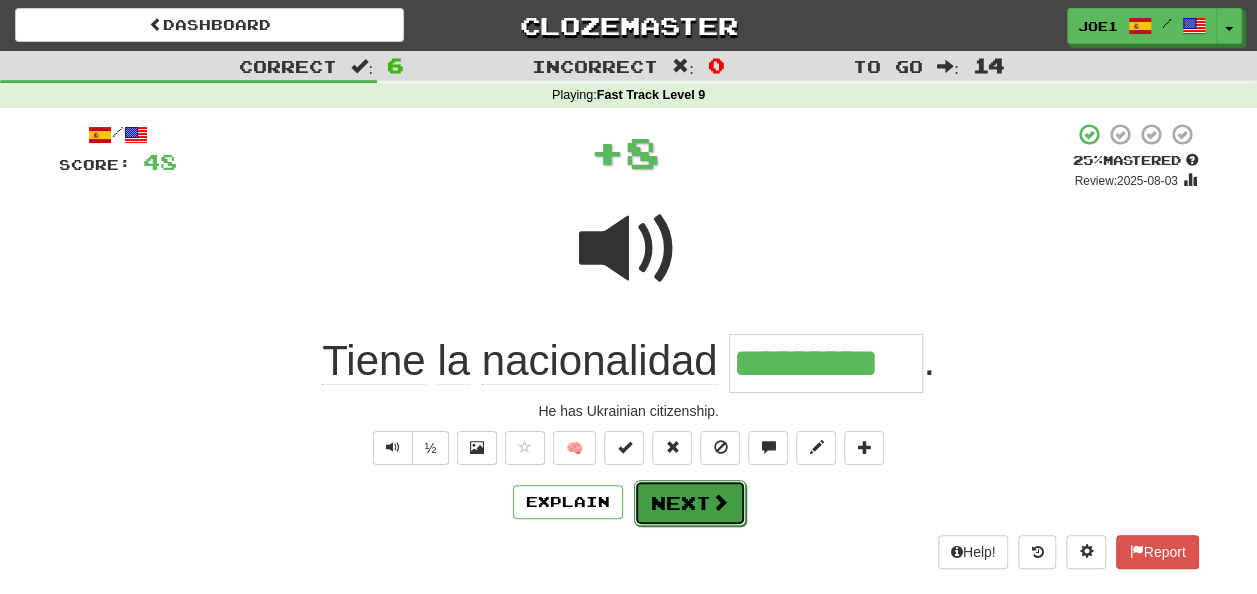 click on "Next" at bounding box center (690, 503) 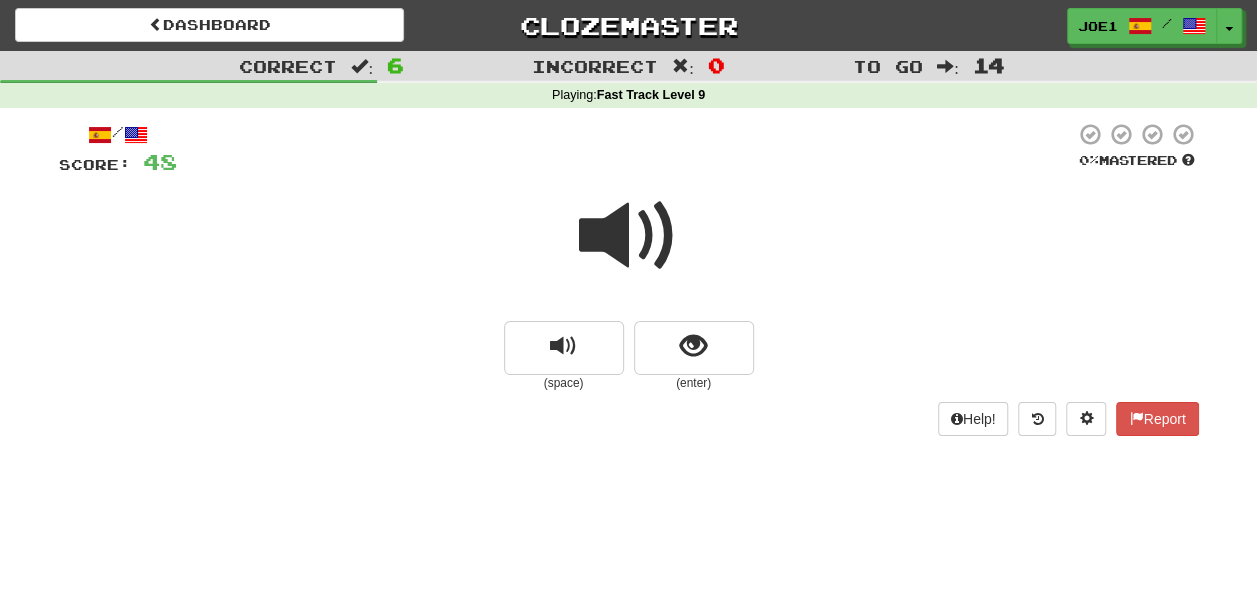 click at bounding box center (629, 236) 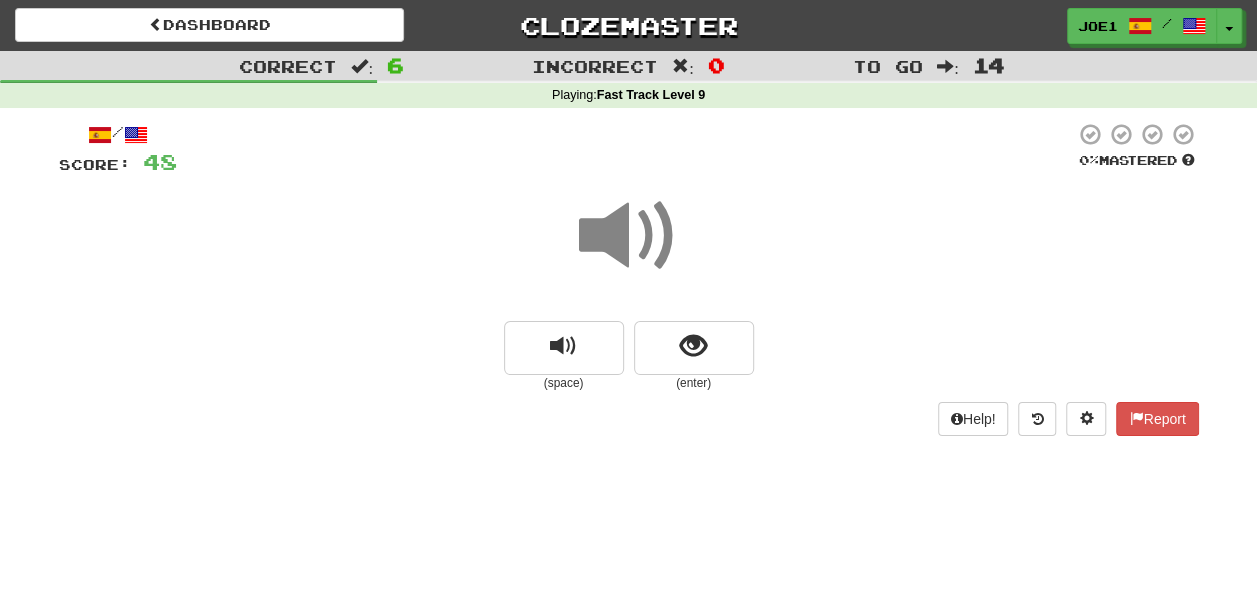 click at bounding box center [629, 236] 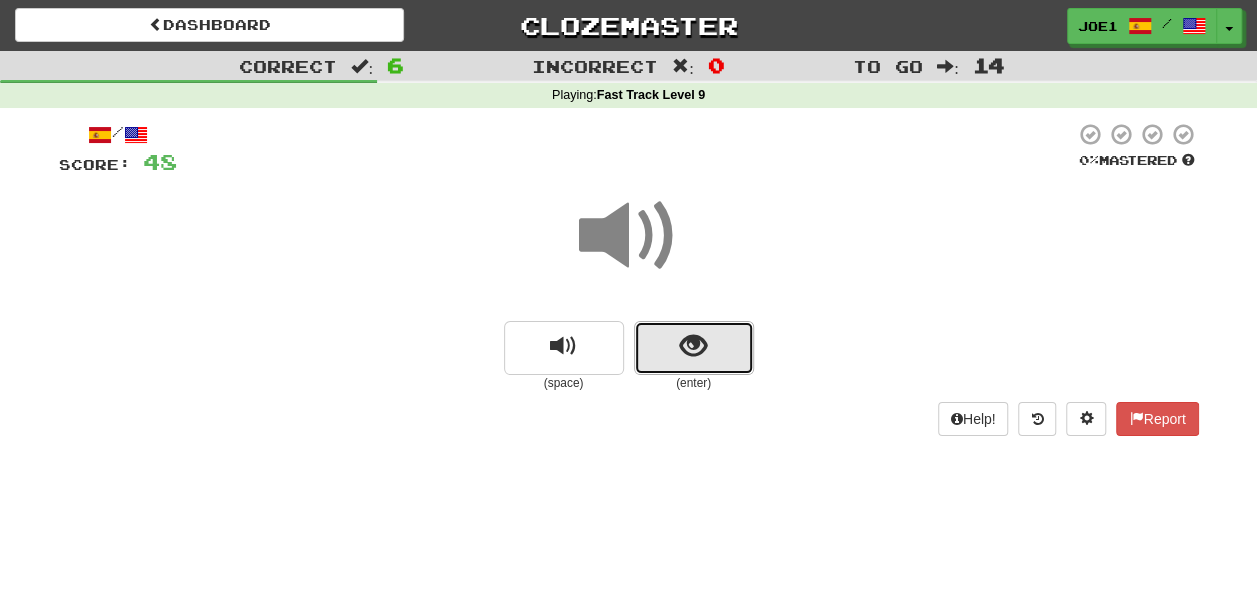 click at bounding box center (693, 346) 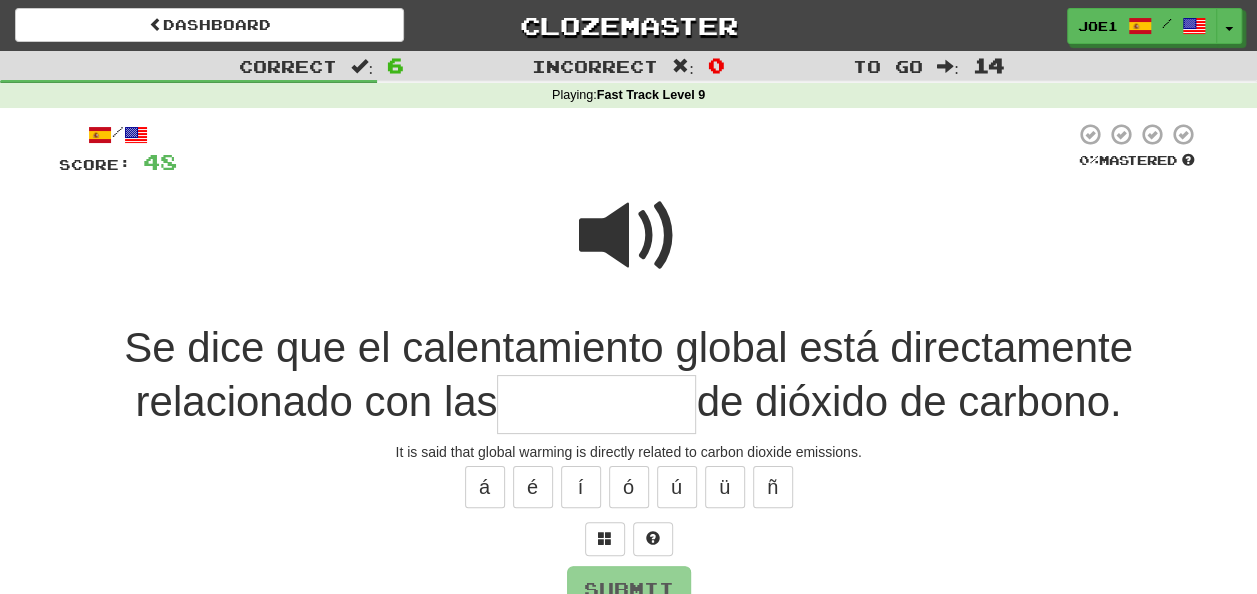 click at bounding box center [596, 404] 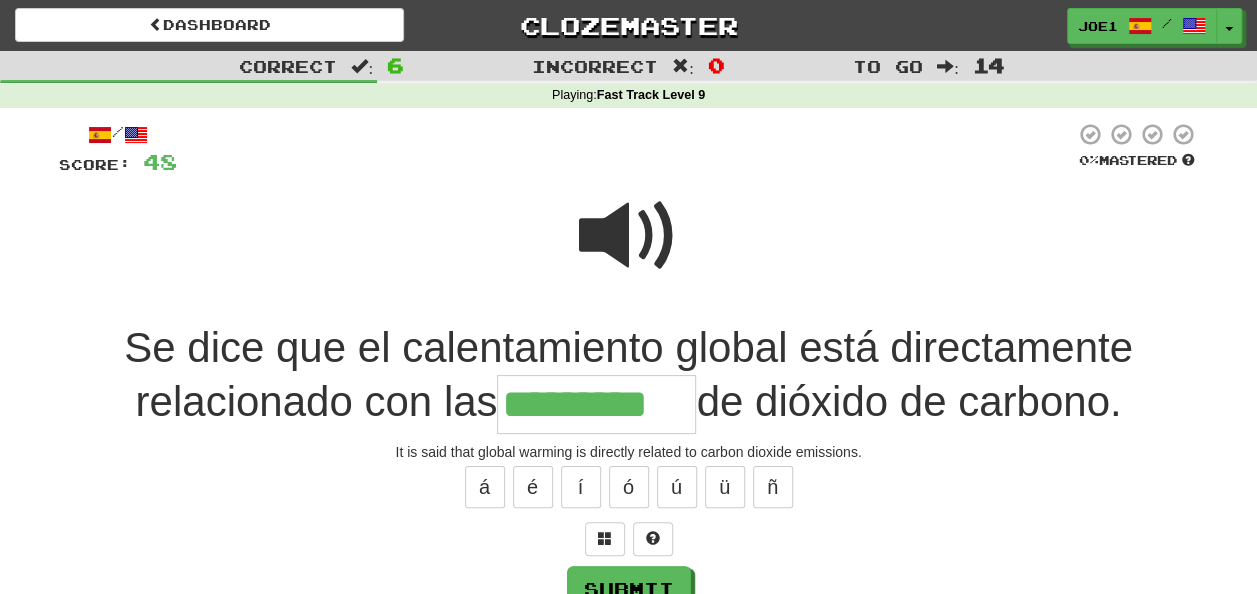 scroll, scrollTop: 100, scrollLeft: 0, axis: vertical 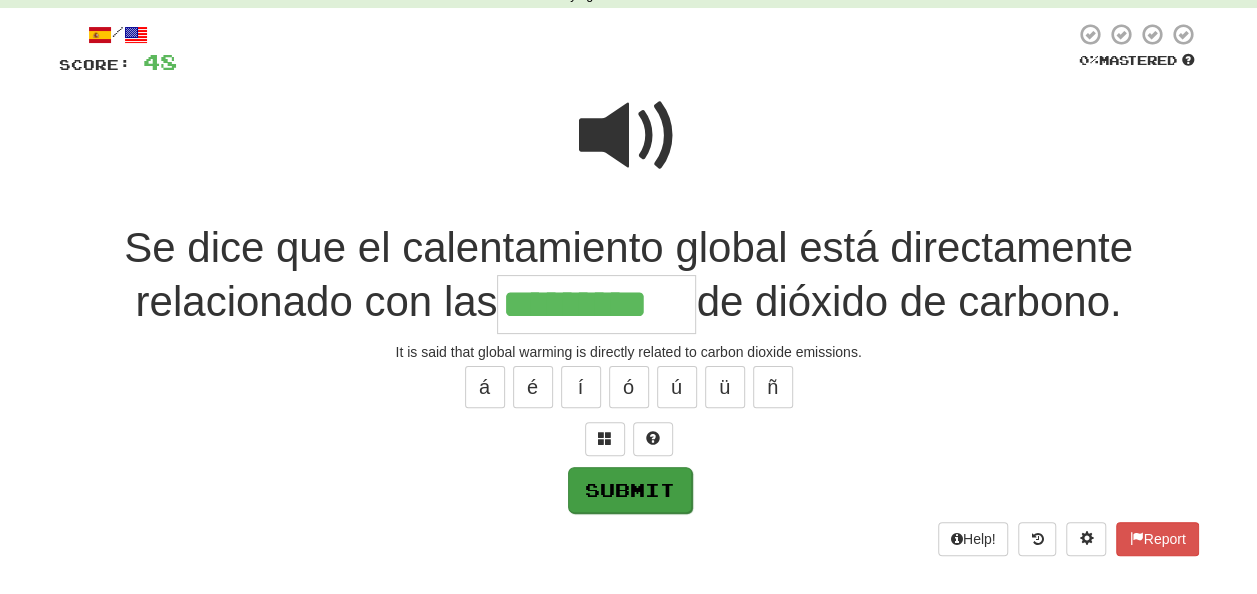 type on "*********" 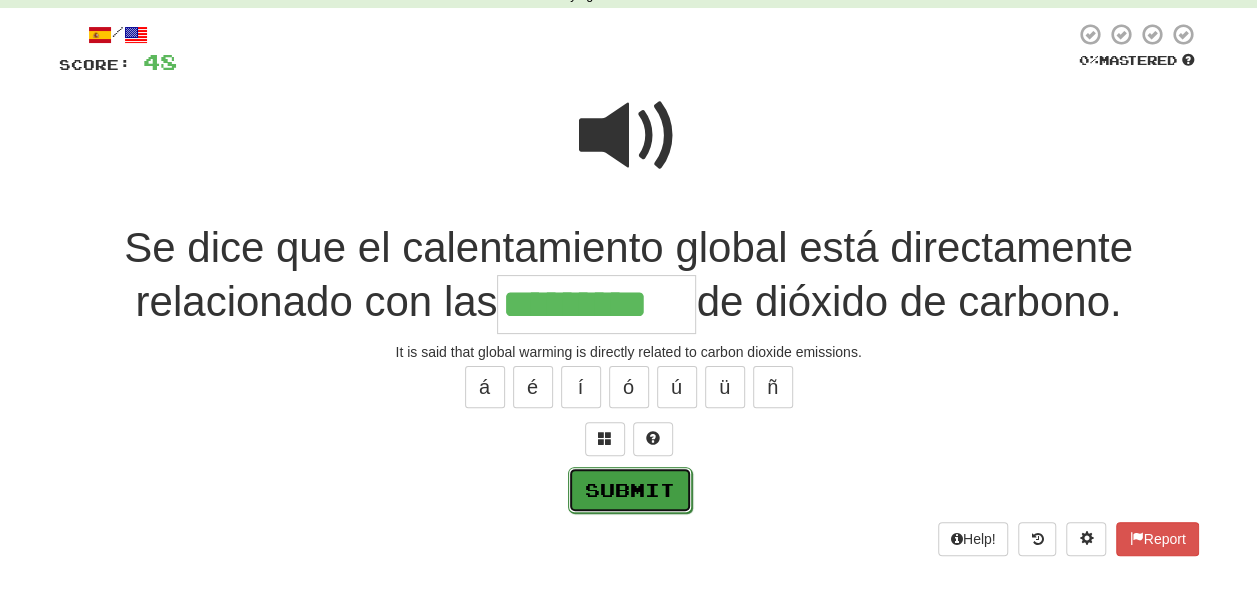 click on "Submit" at bounding box center (630, 490) 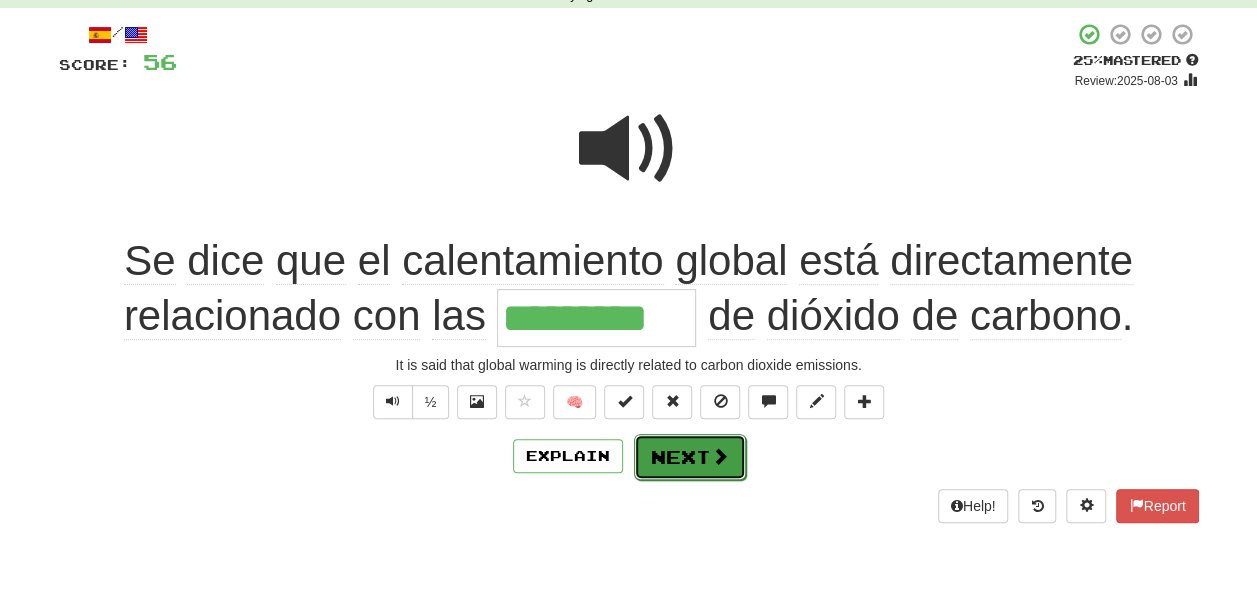 click on "Next" at bounding box center [690, 457] 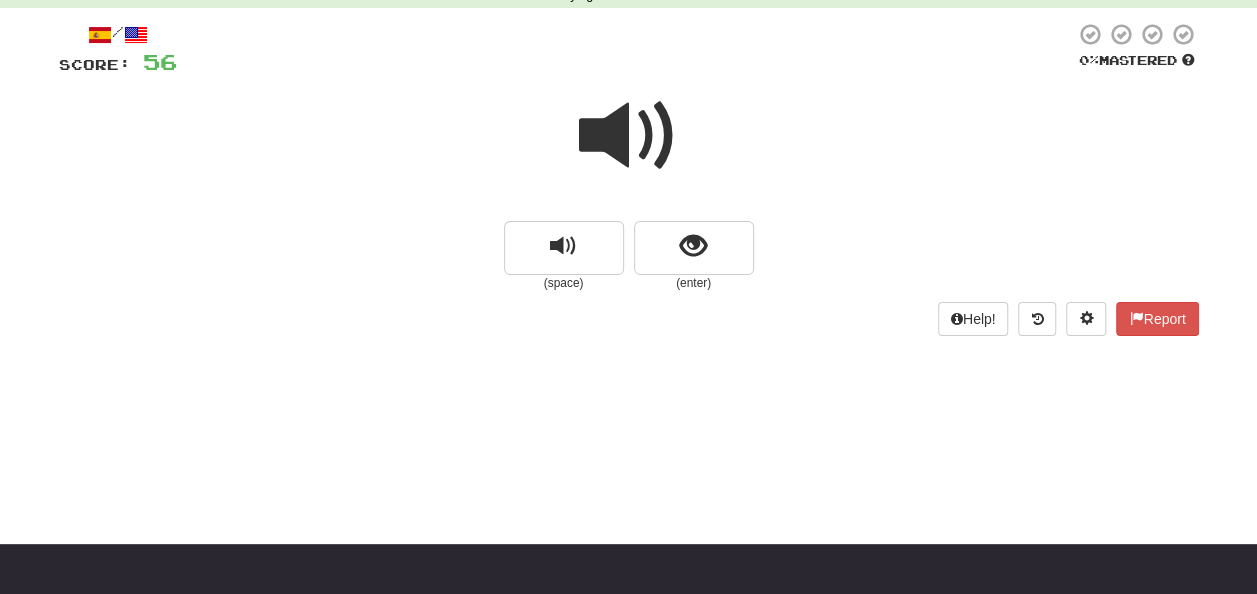 click at bounding box center (629, 136) 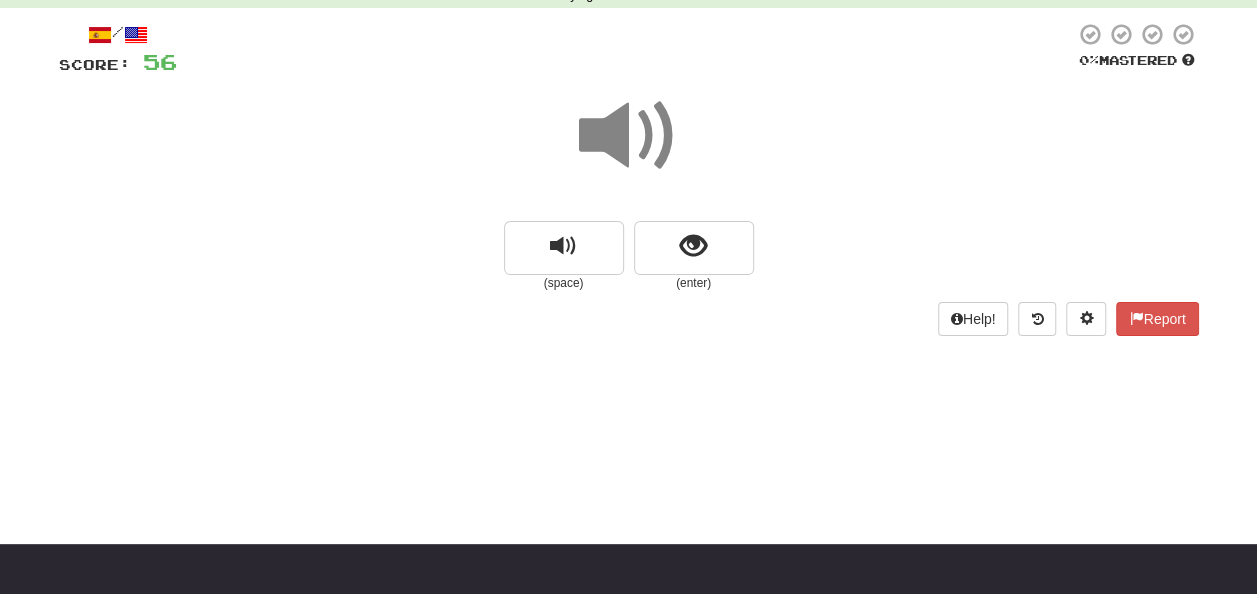 click at bounding box center (629, 136) 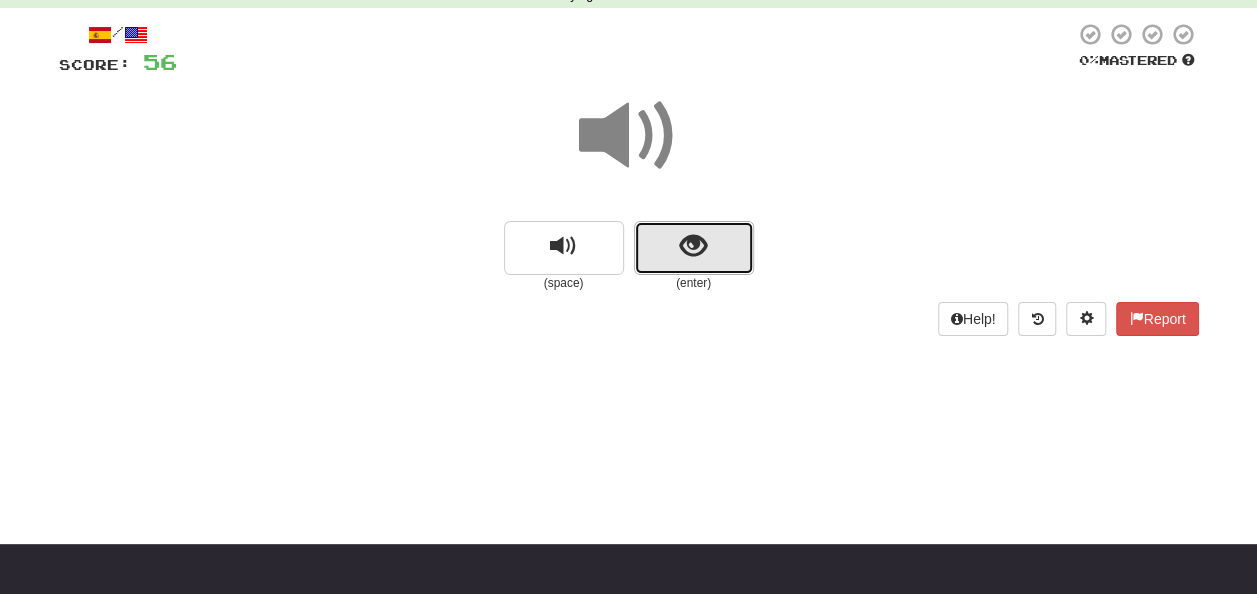click at bounding box center [693, 246] 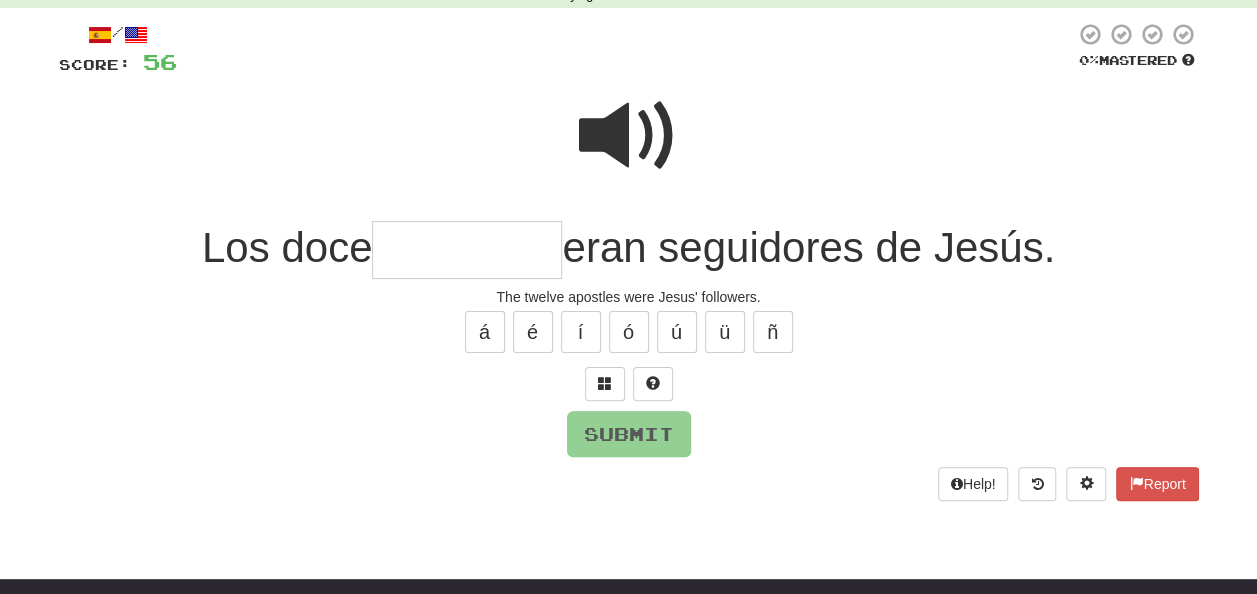 click at bounding box center (629, 136) 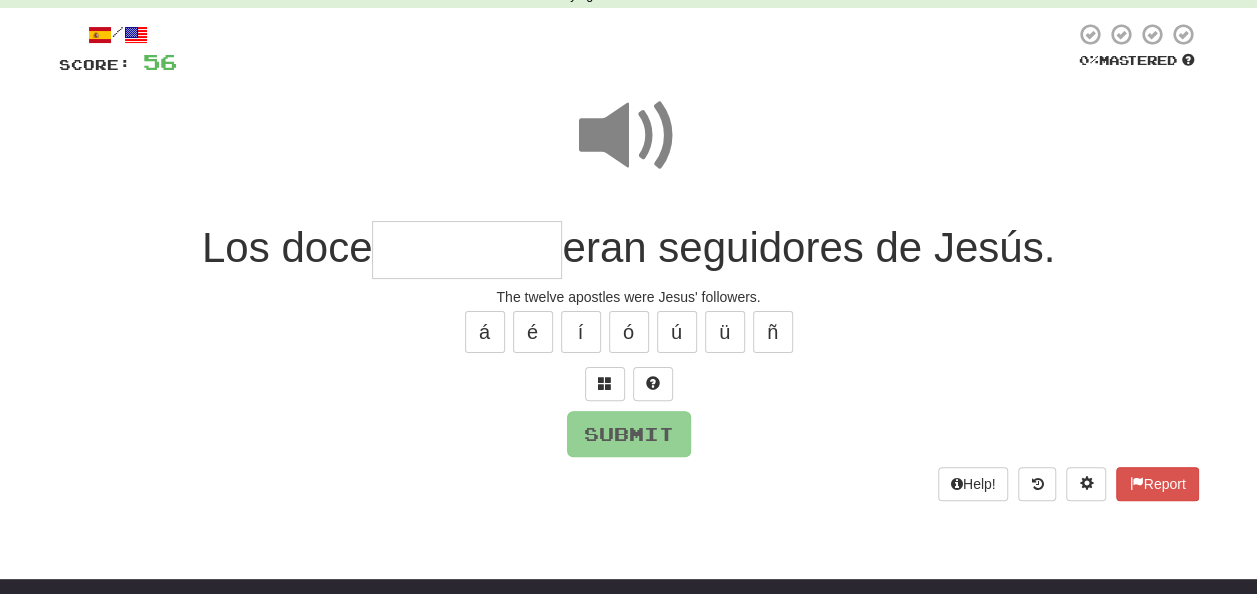 click at bounding box center (467, 250) 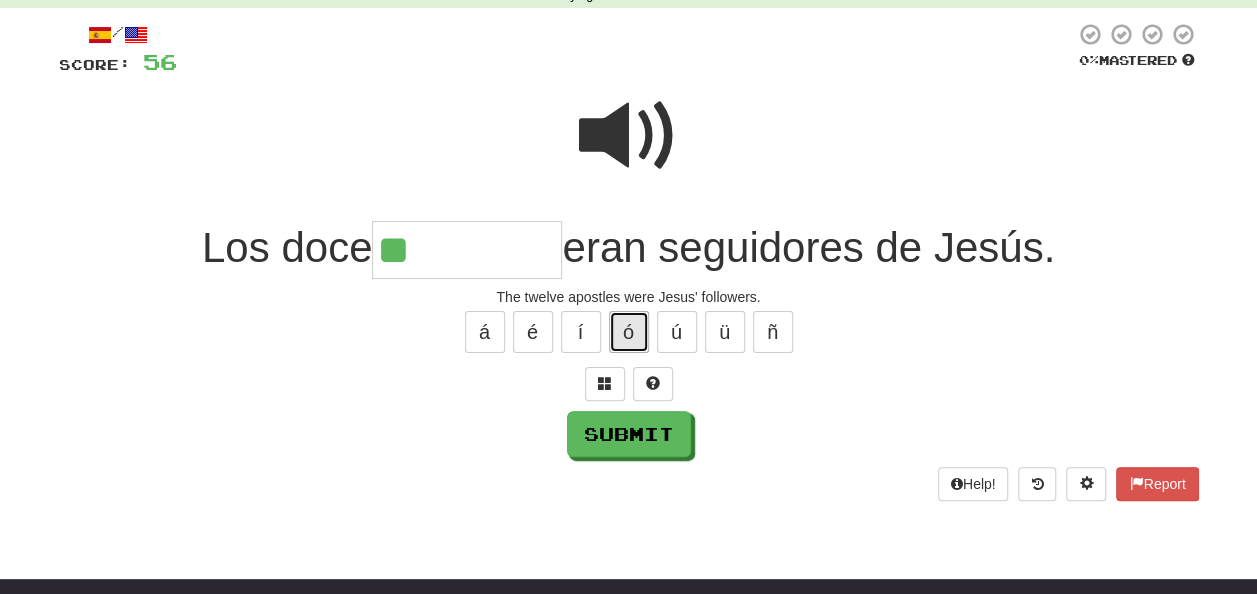 click on "ó" at bounding box center (629, 332) 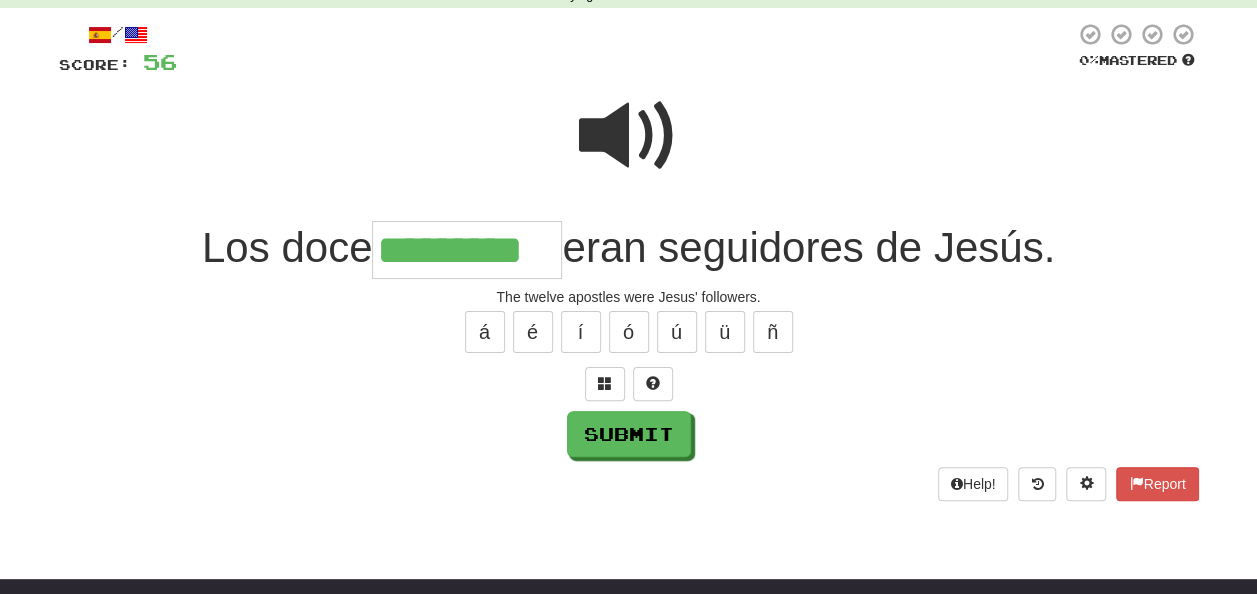 type on "*********" 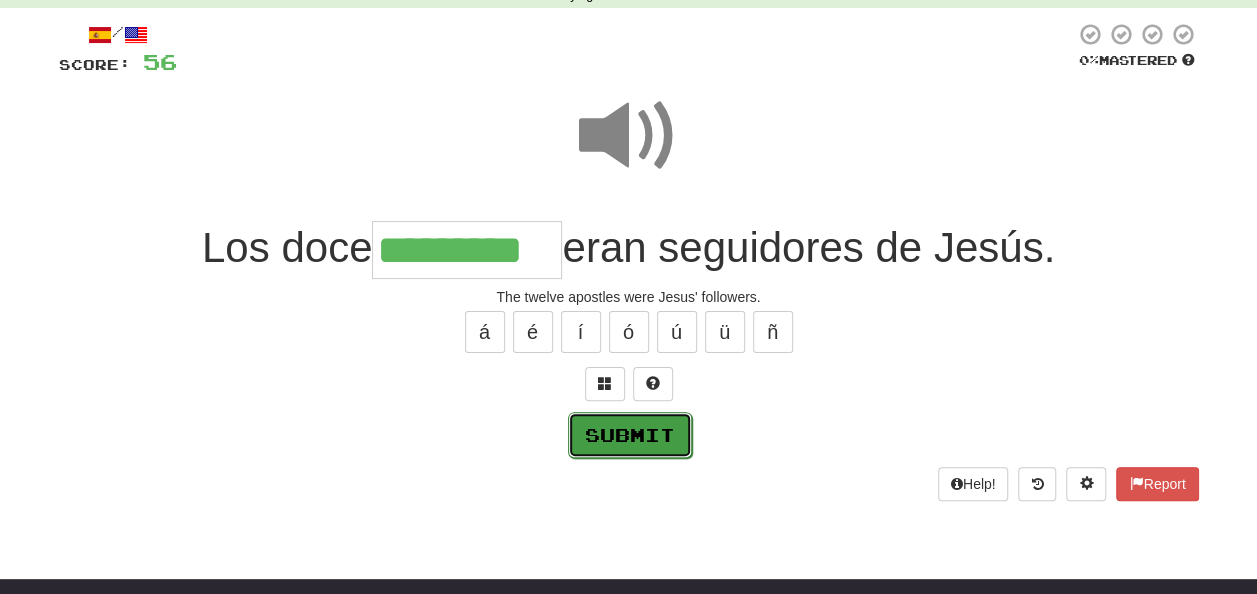 click on "Submit" at bounding box center [630, 435] 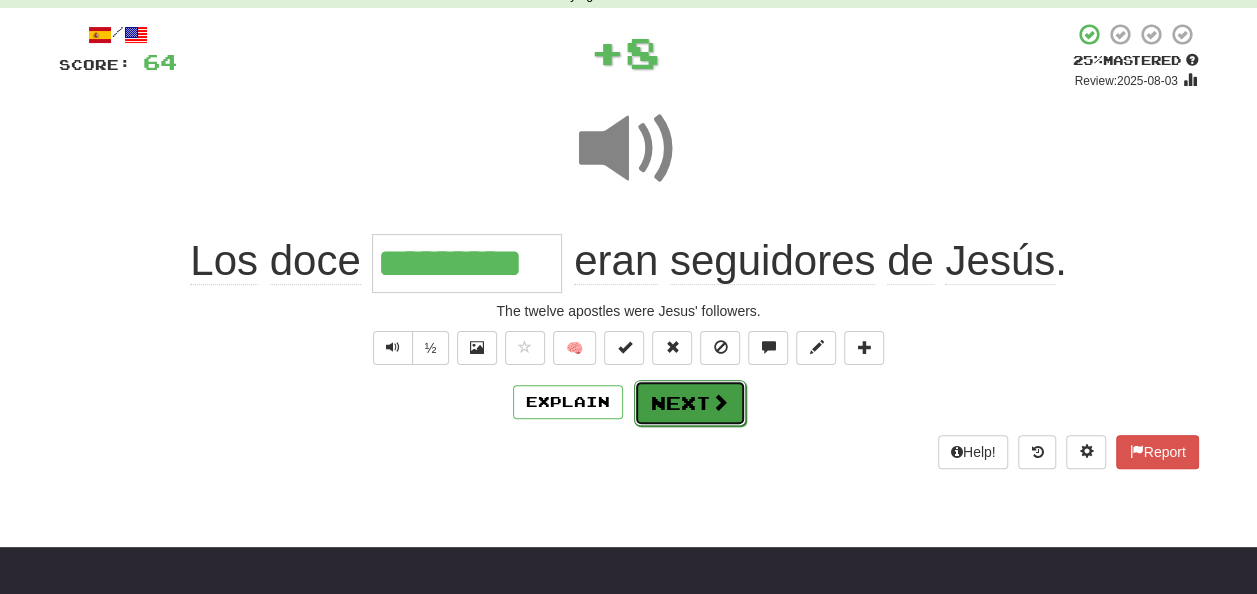 click on "Next" at bounding box center (690, 403) 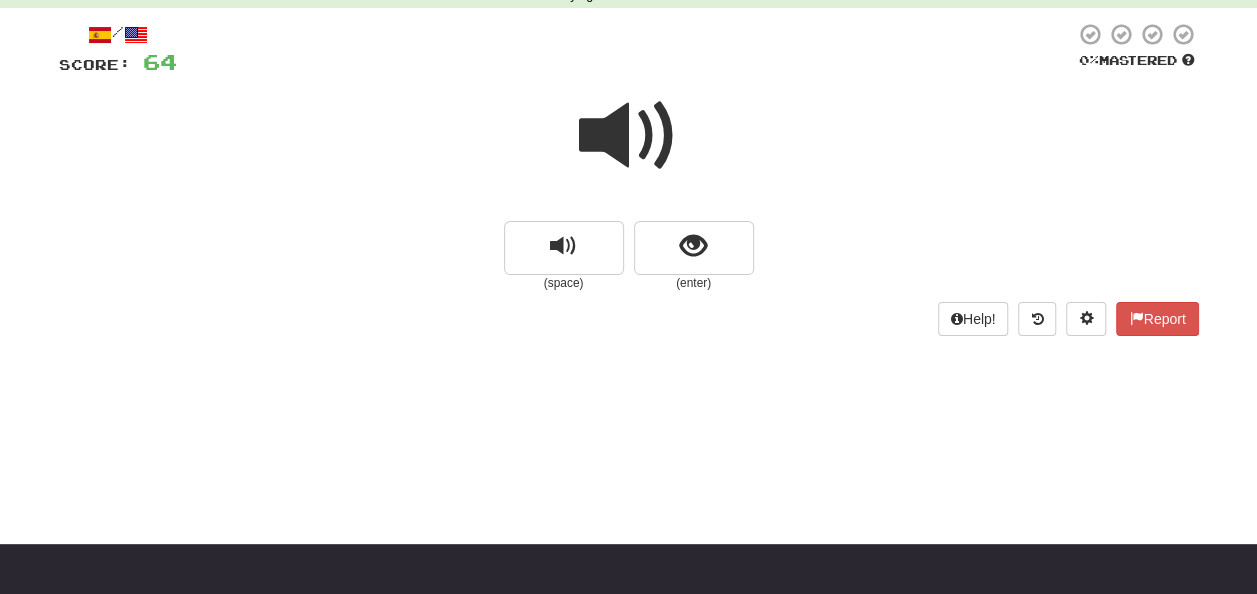 click at bounding box center [629, 136] 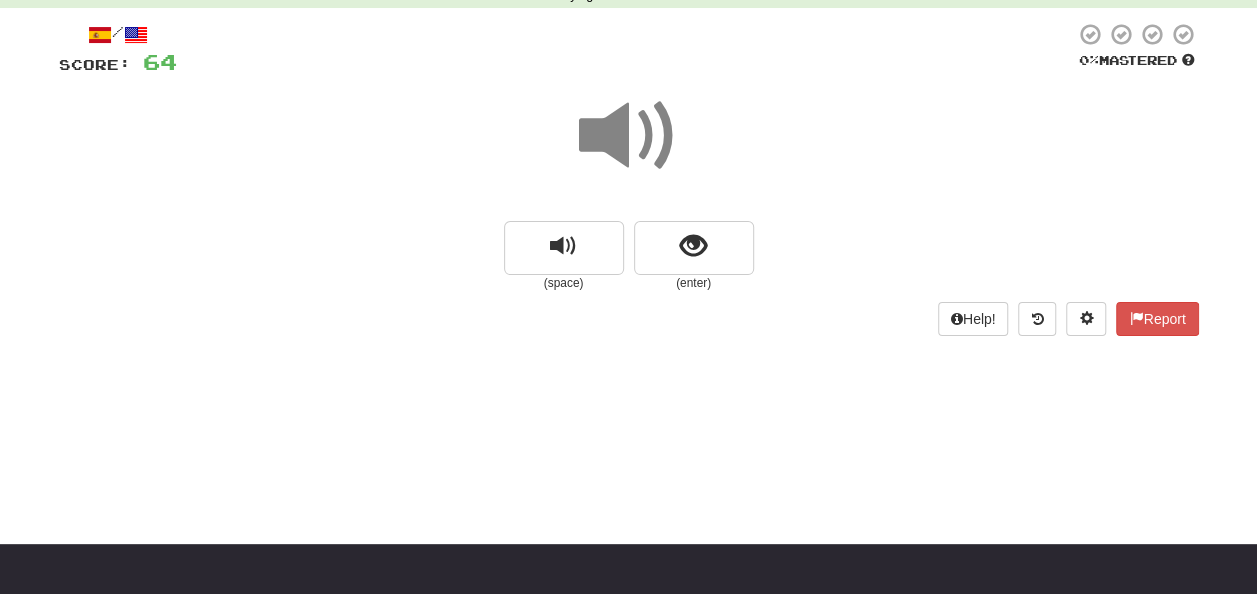 click at bounding box center (629, 136) 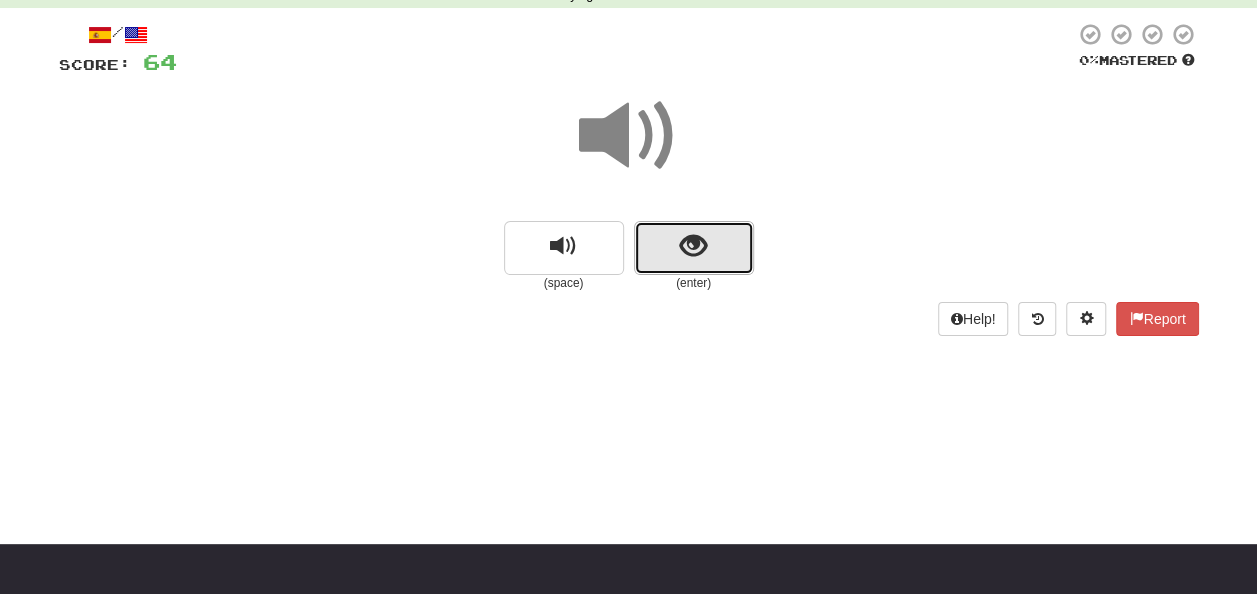 click at bounding box center [693, 246] 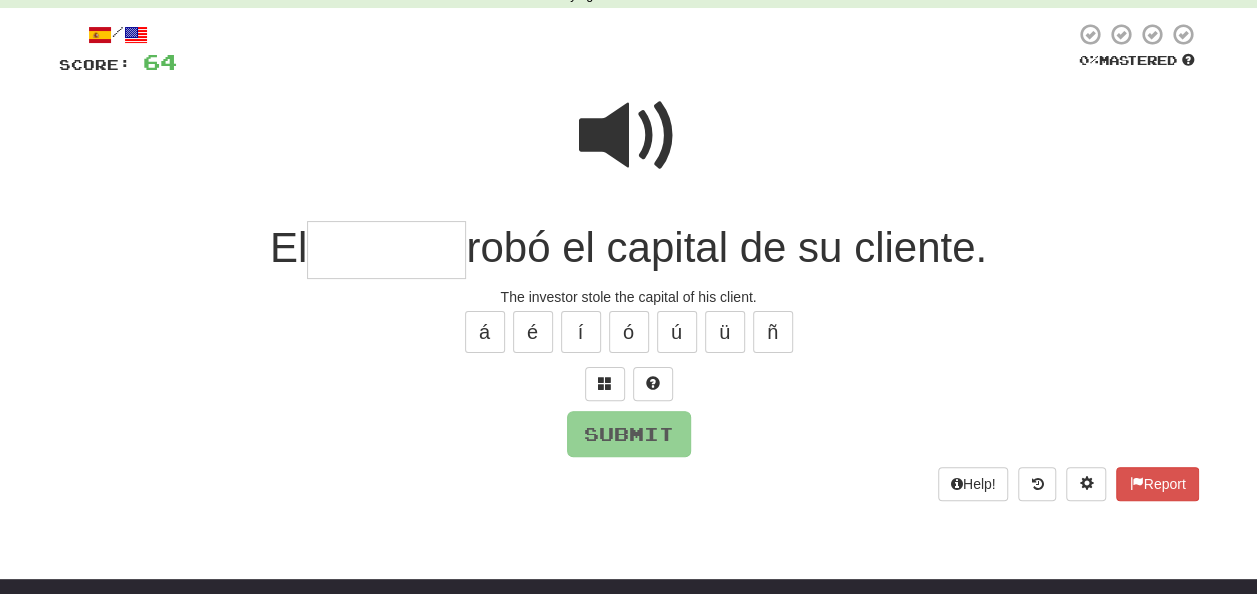 click at bounding box center (629, 136) 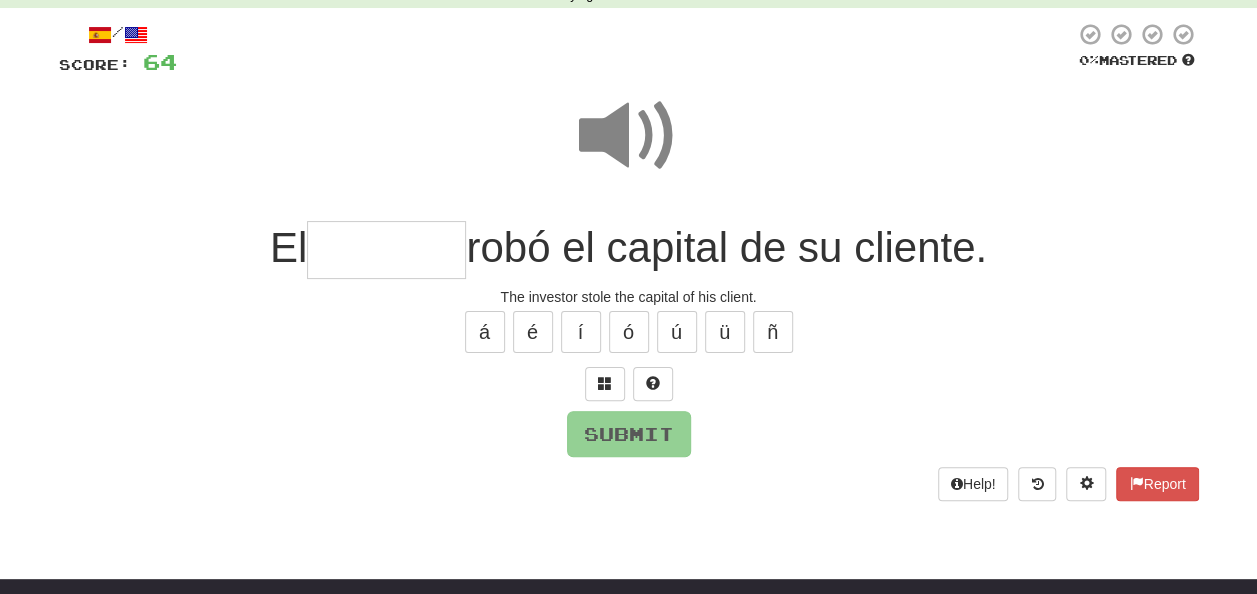 click at bounding box center [386, 250] 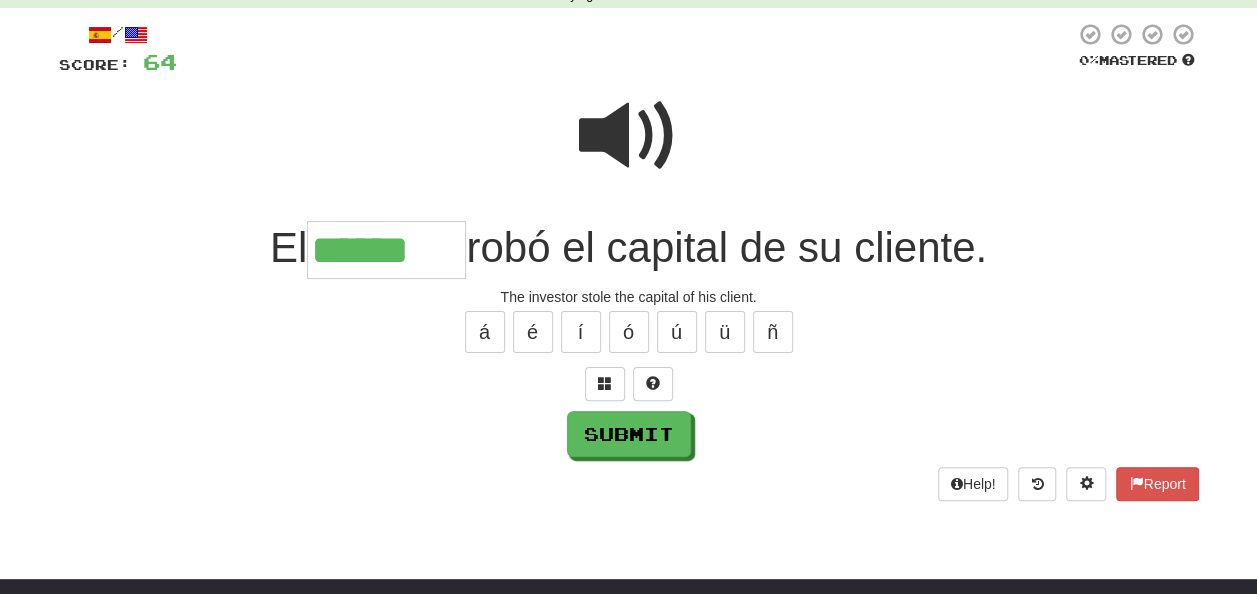 click at bounding box center (629, 136) 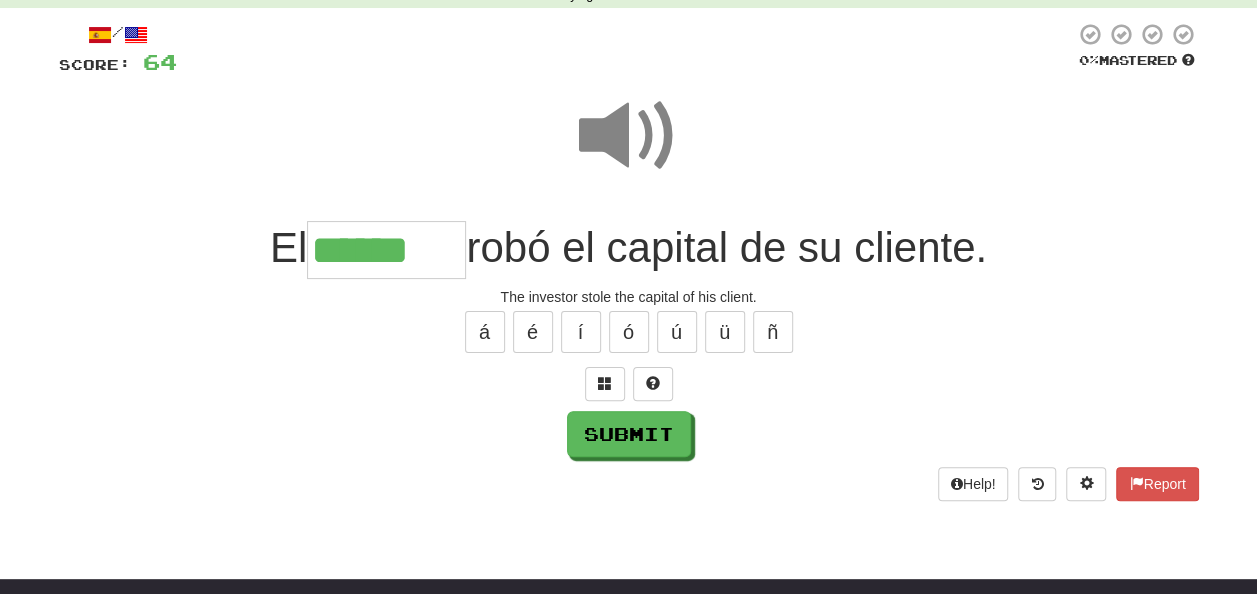 click on "******" at bounding box center (386, 250) 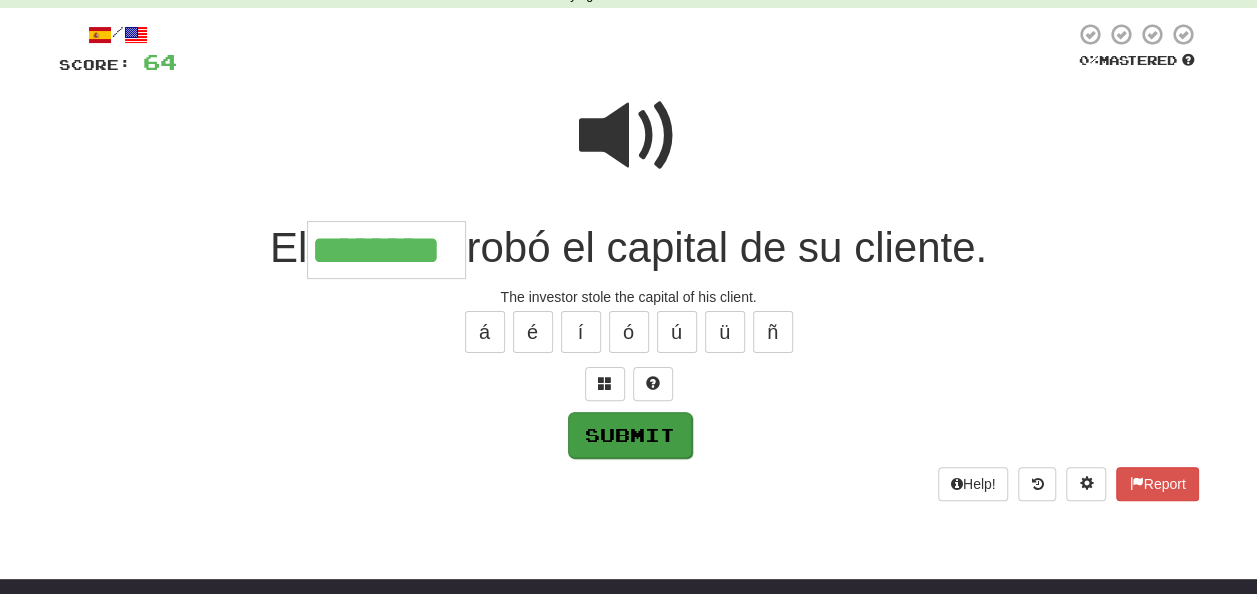 type on "********" 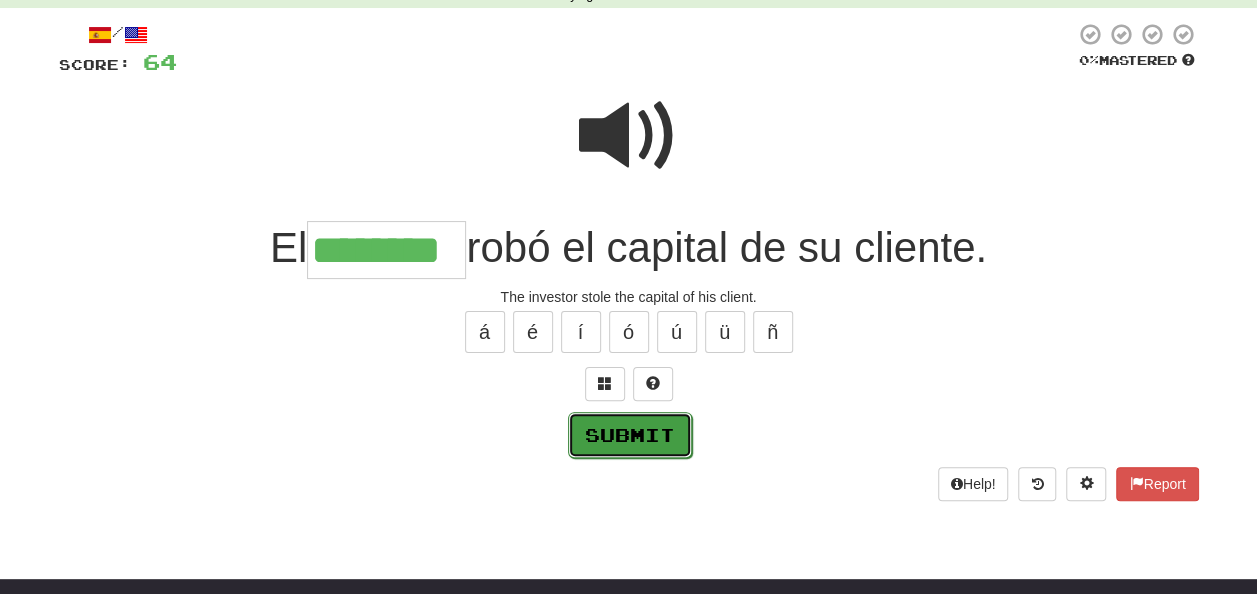 click on "Submit" at bounding box center [630, 435] 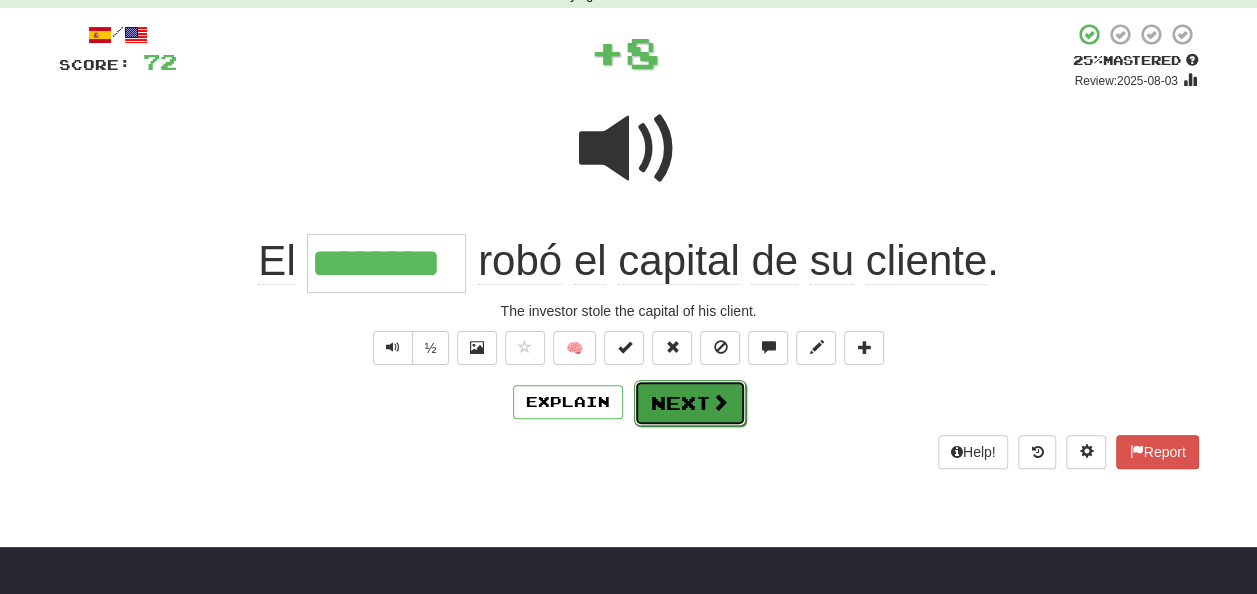 click on "Next" at bounding box center [690, 403] 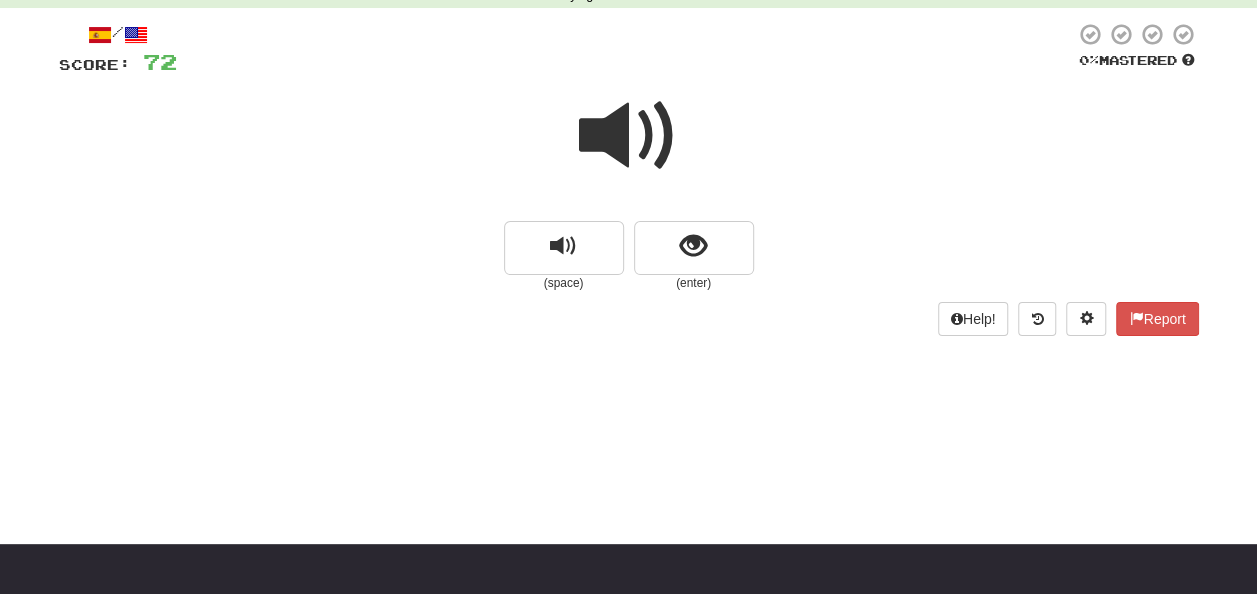click at bounding box center (629, 136) 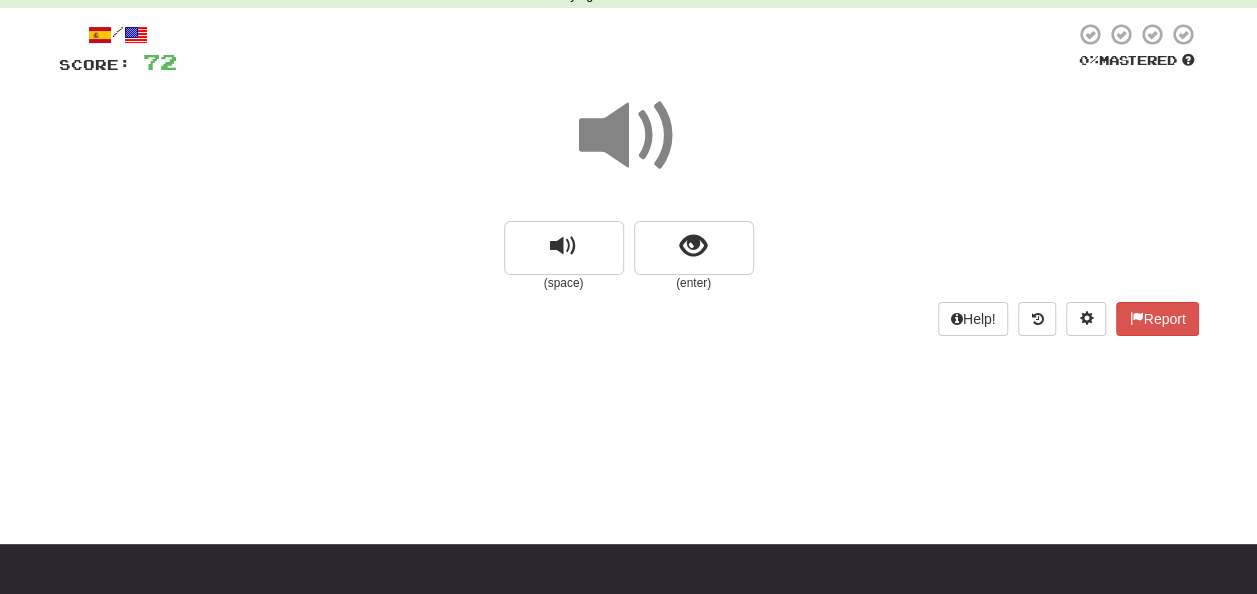click at bounding box center (629, 136) 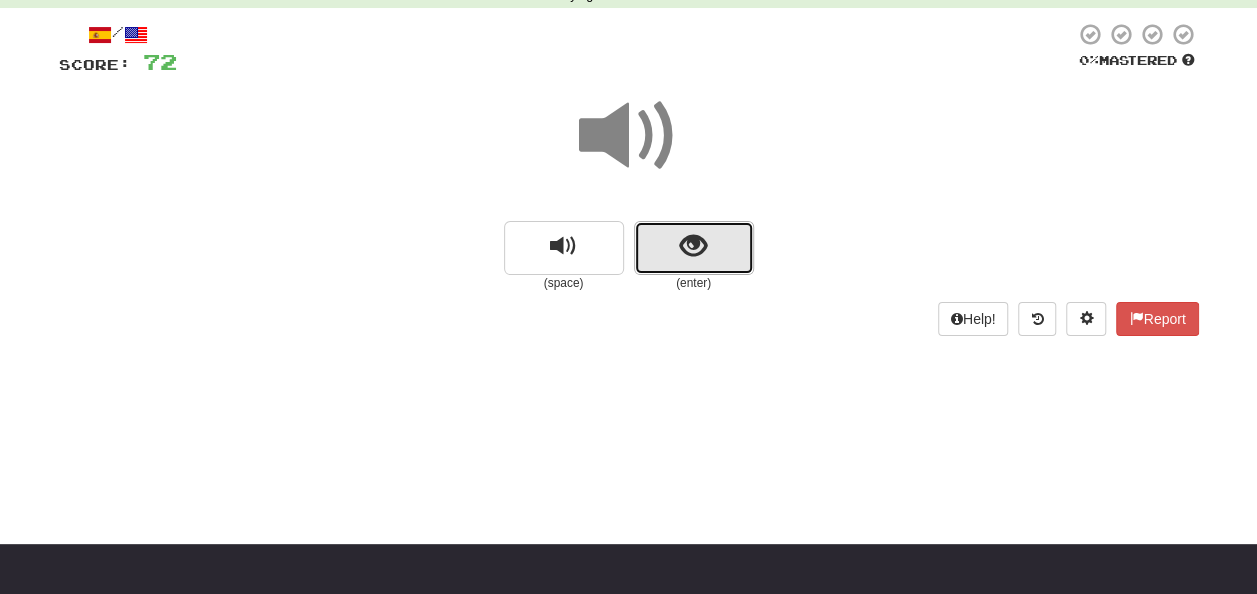 click at bounding box center (694, 248) 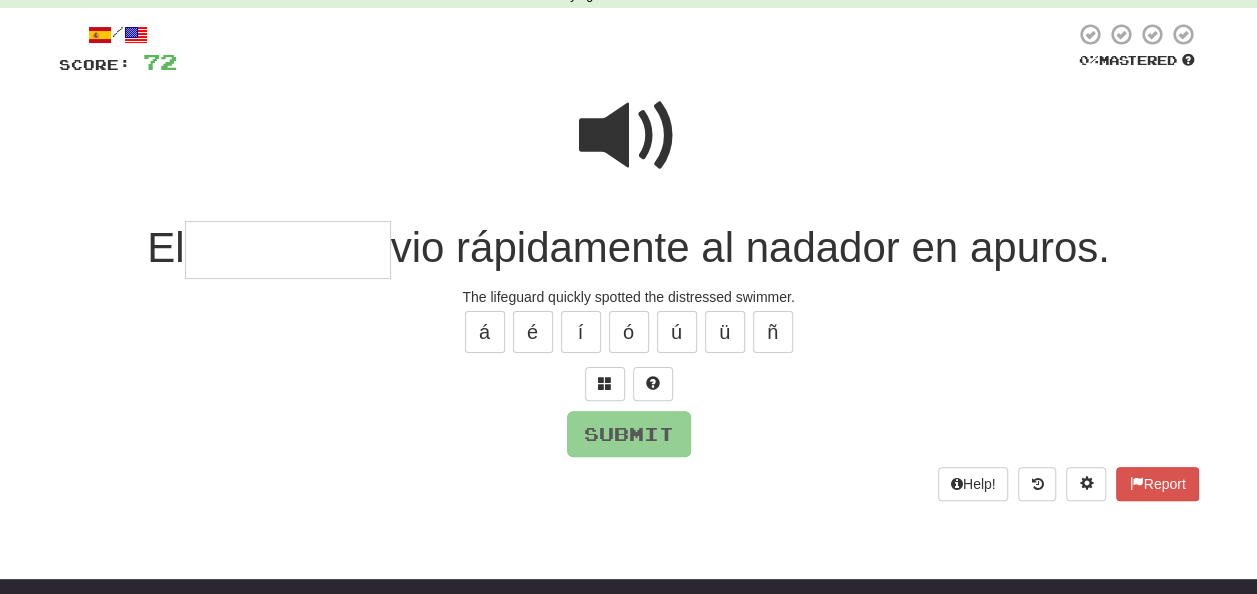 click at bounding box center (629, 136) 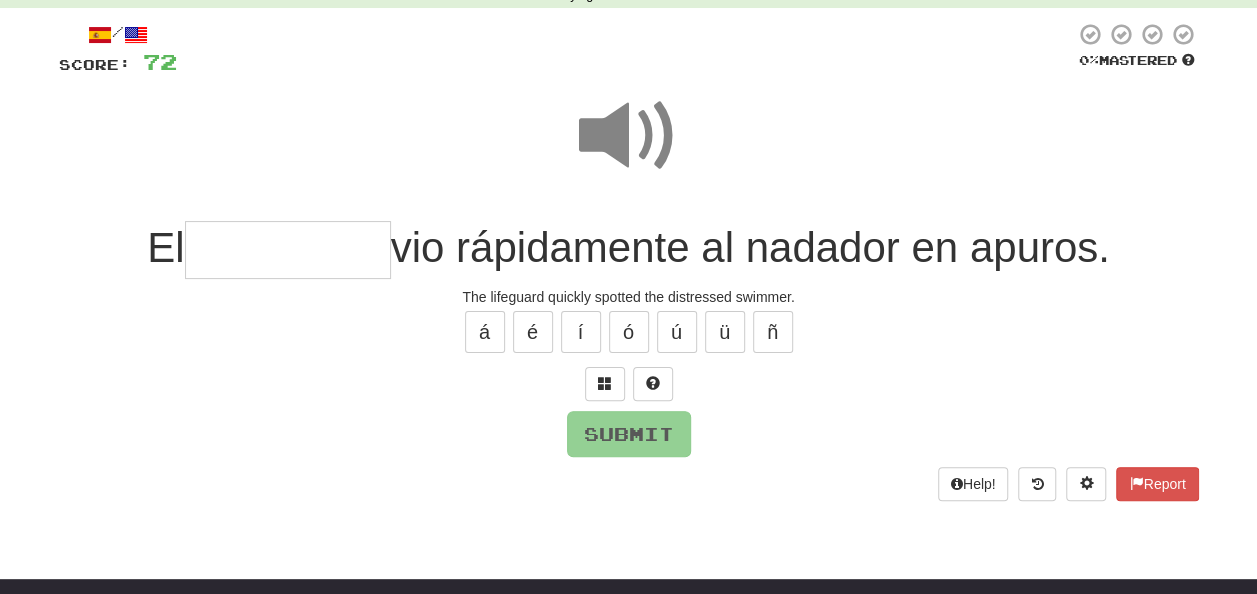 click at bounding box center [629, 136] 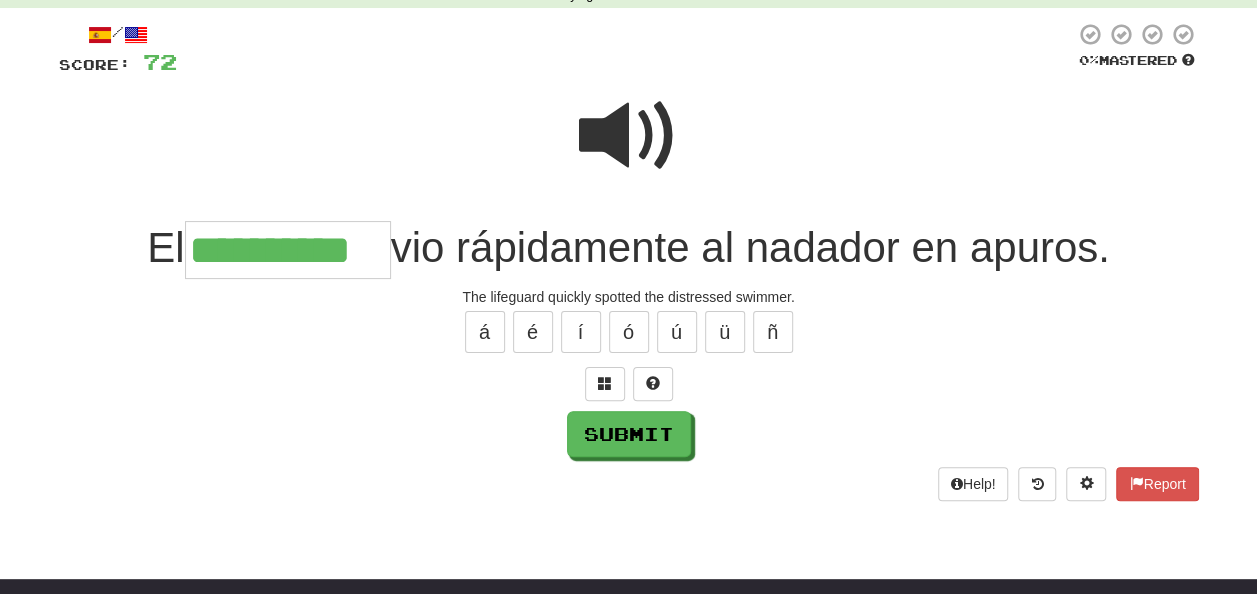 type on "**********" 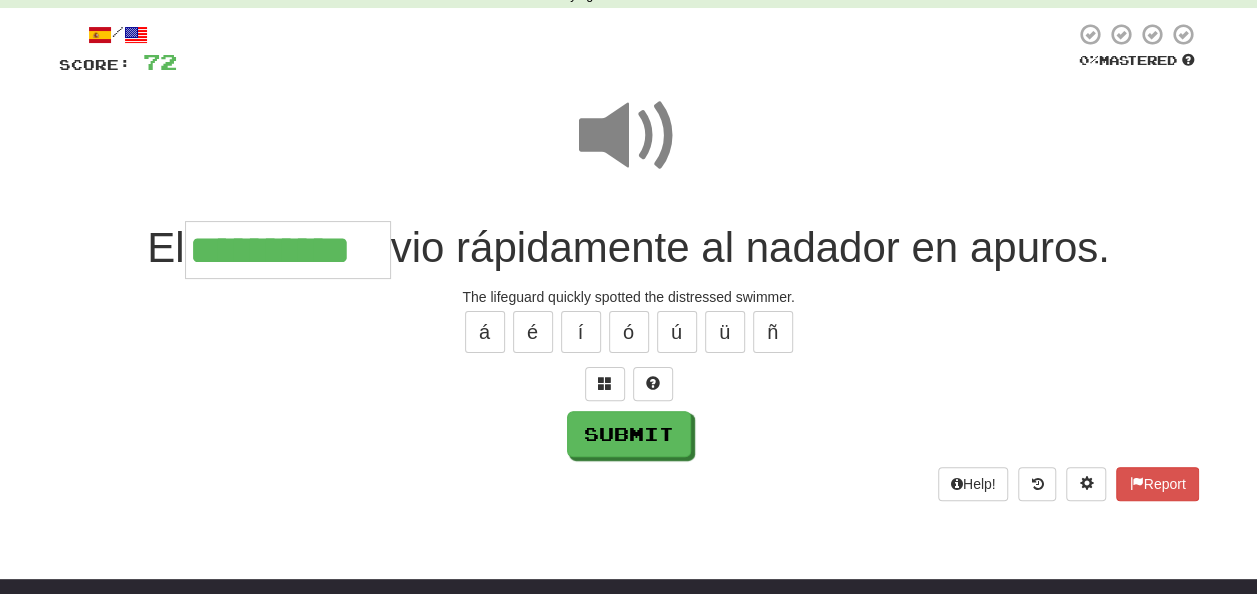 click at bounding box center (629, 136) 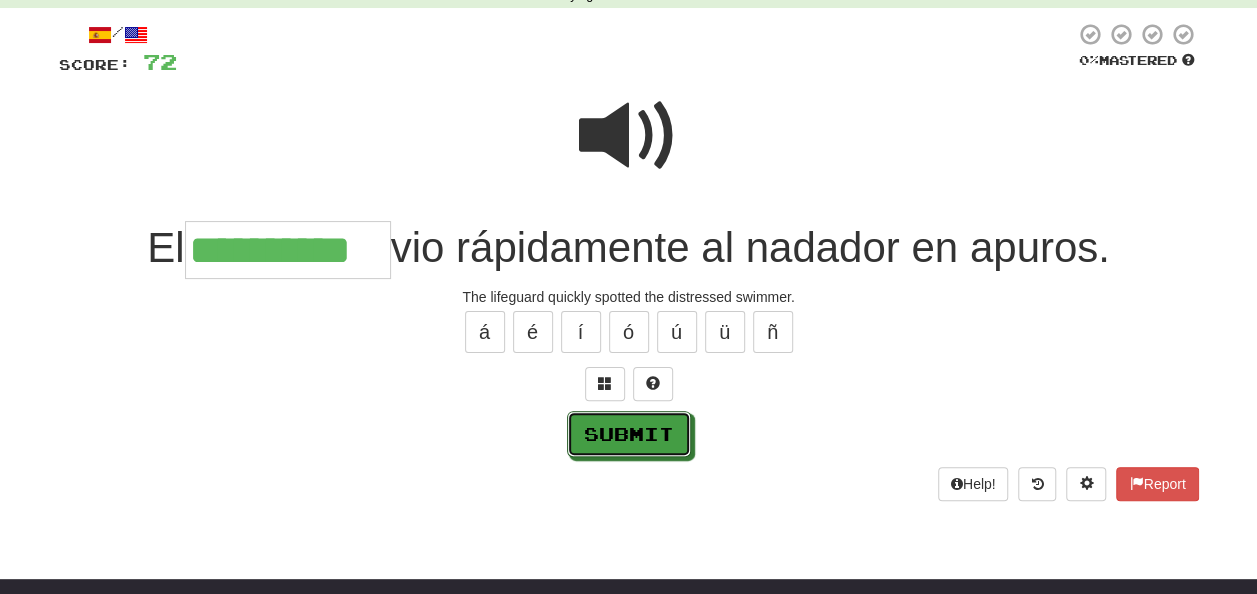 click on "Submit" at bounding box center (629, 434) 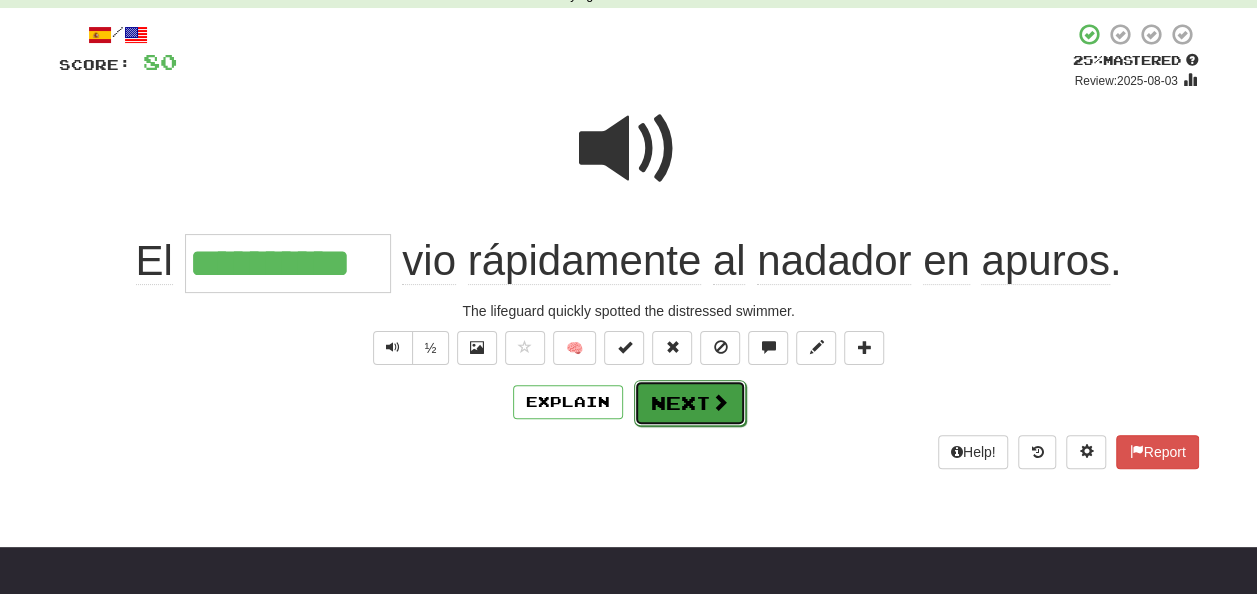 click on "Next" at bounding box center [690, 403] 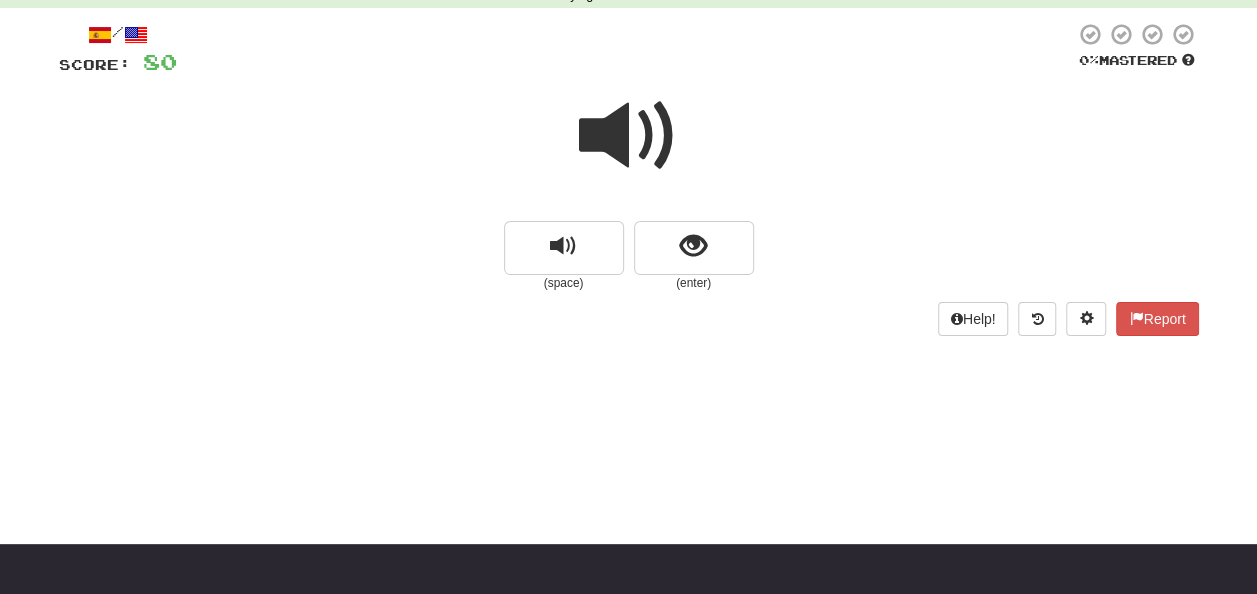 click at bounding box center [629, 136] 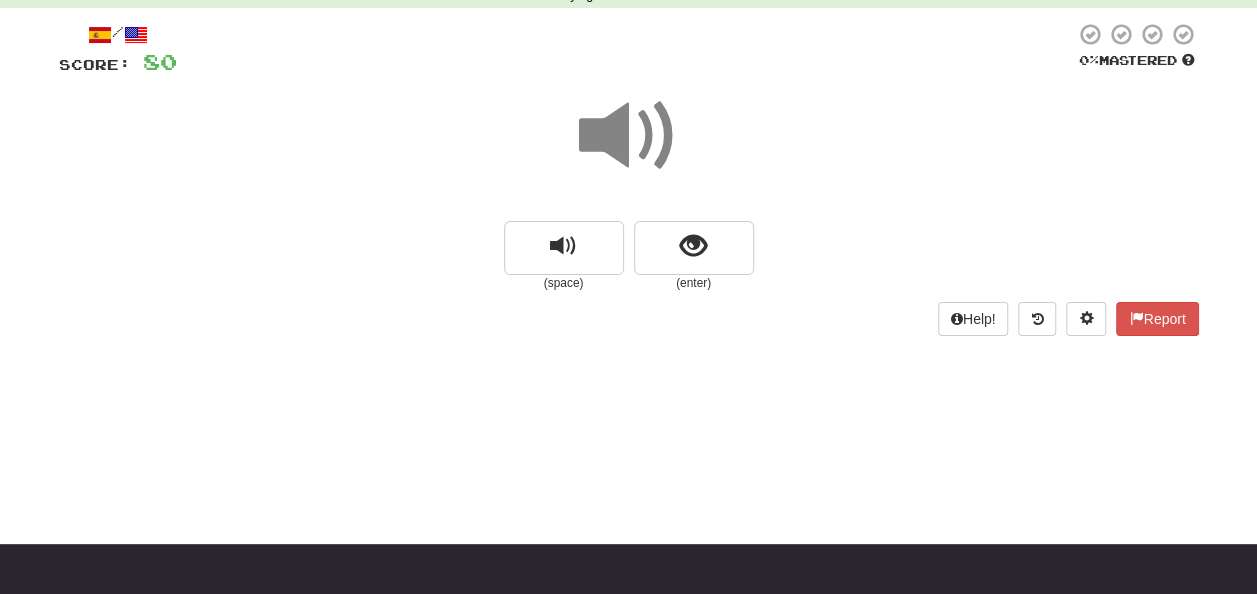 click at bounding box center [629, 136] 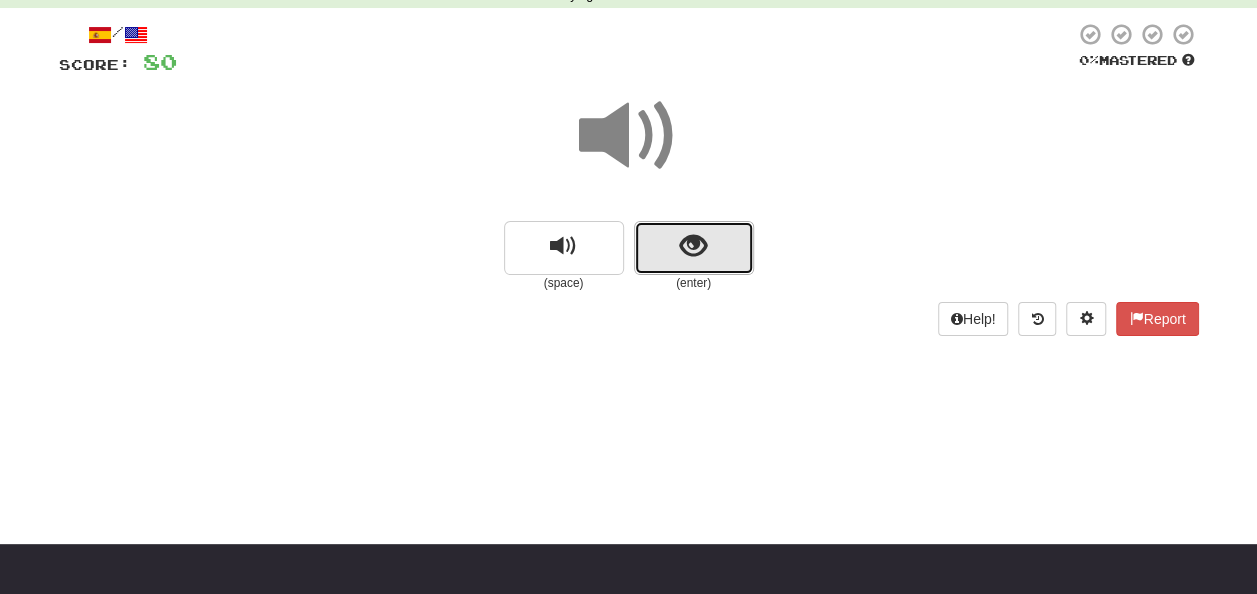 click at bounding box center [693, 246] 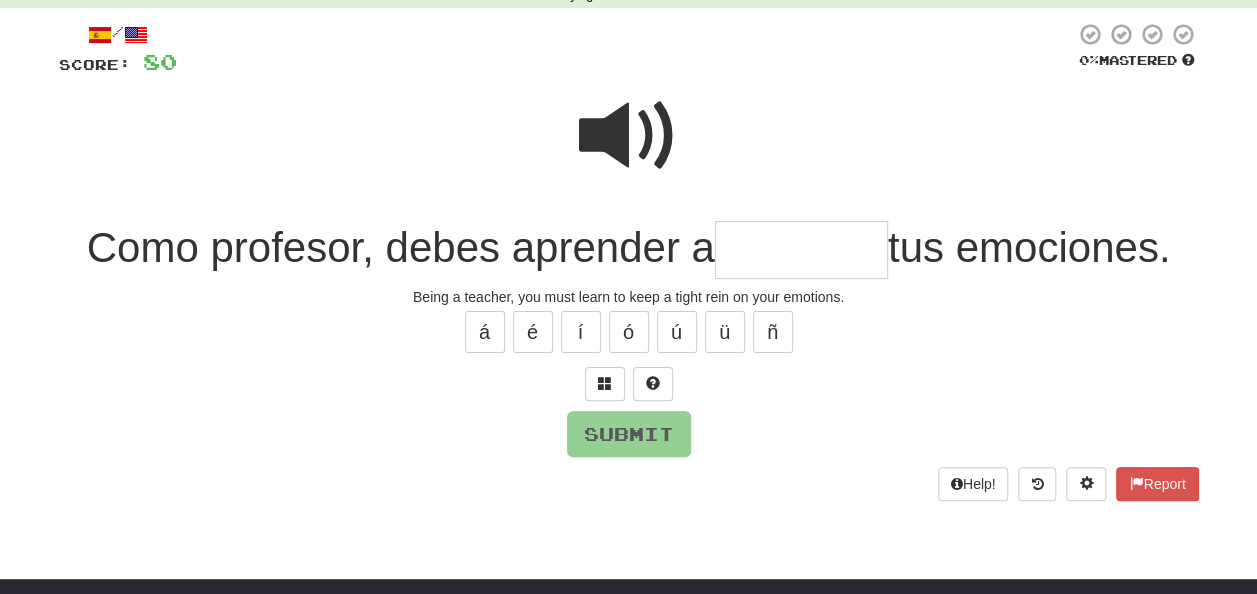 click at bounding box center [801, 250] 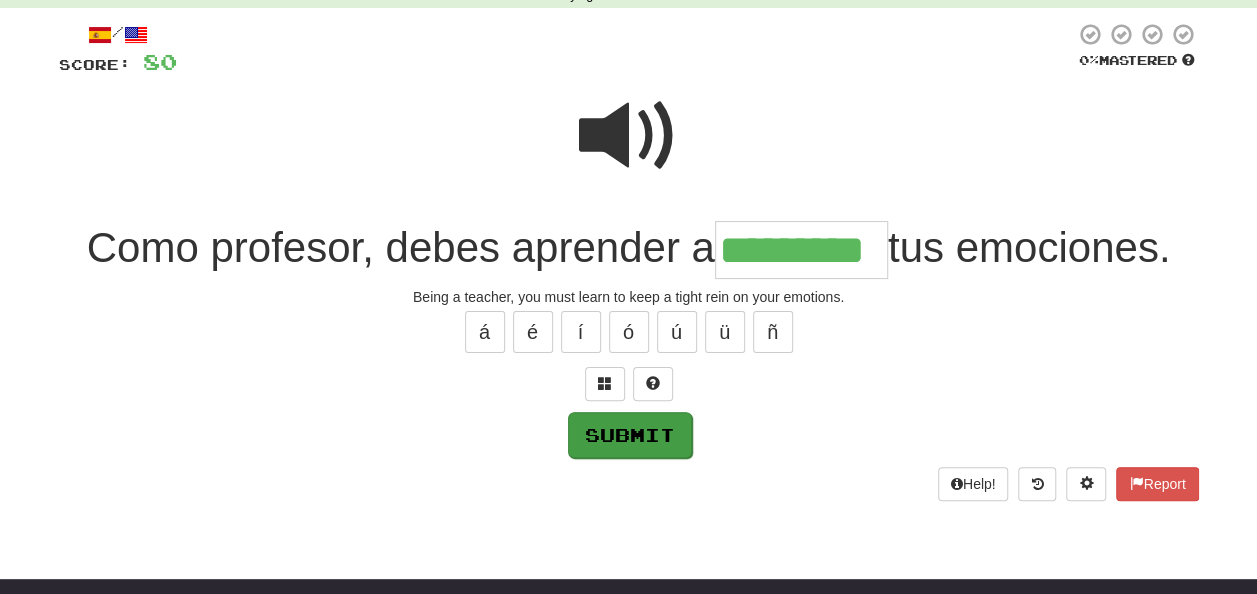 type on "*********" 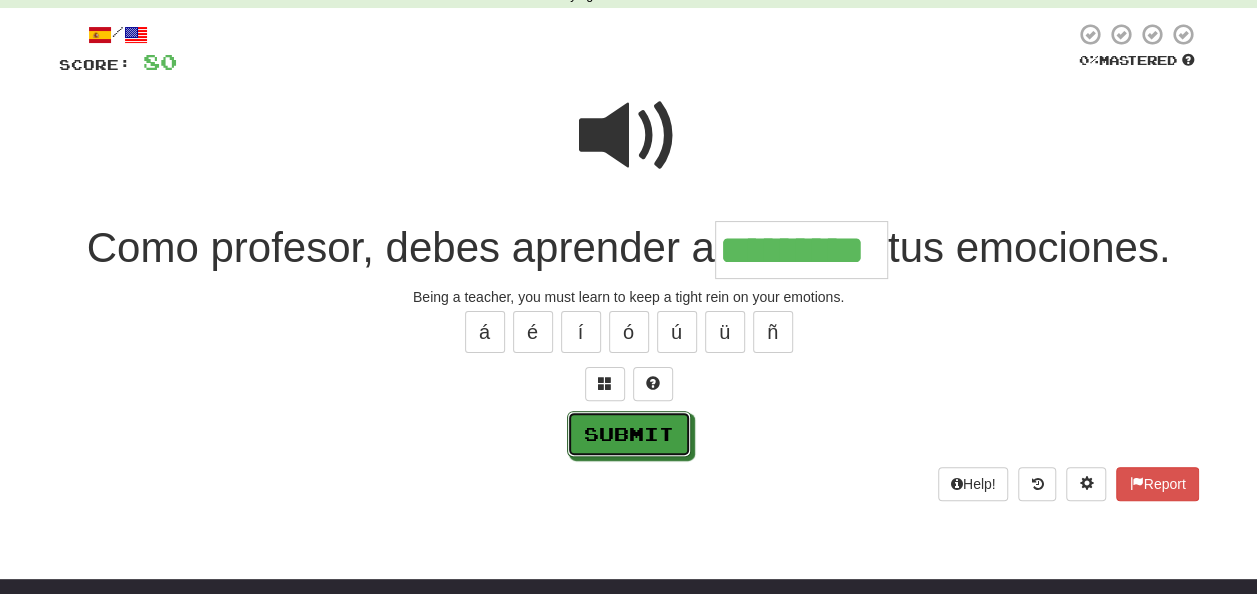 click on "Submit" at bounding box center [629, 434] 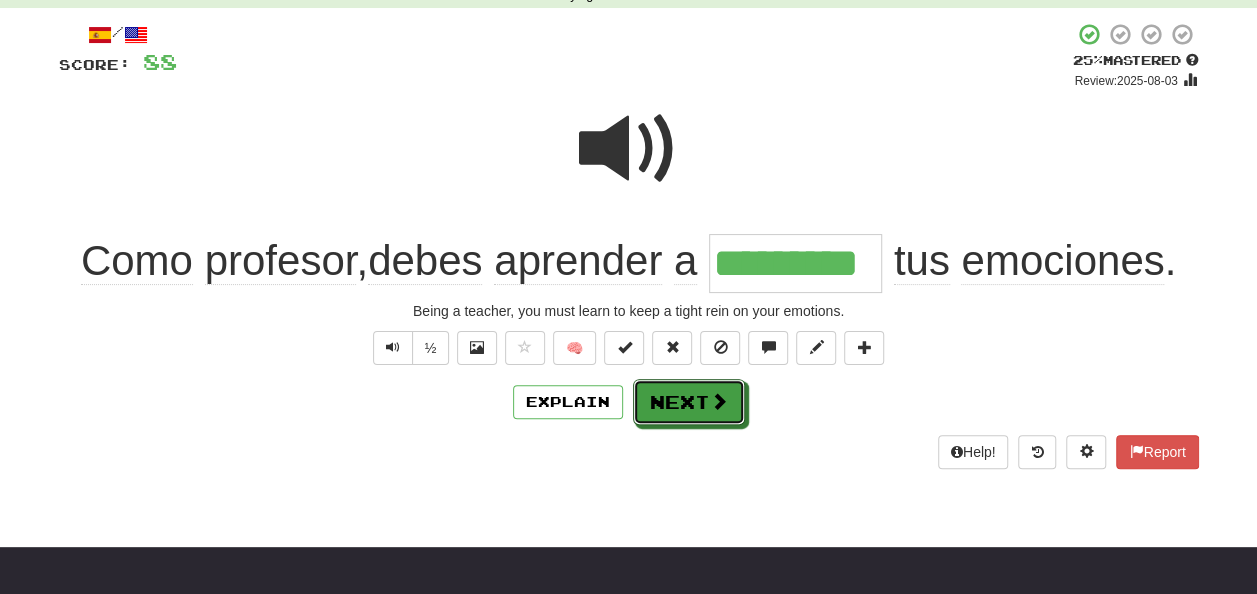 drag, startPoint x: 684, startPoint y: 392, endPoint x: 694, endPoint y: 387, distance: 11.18034 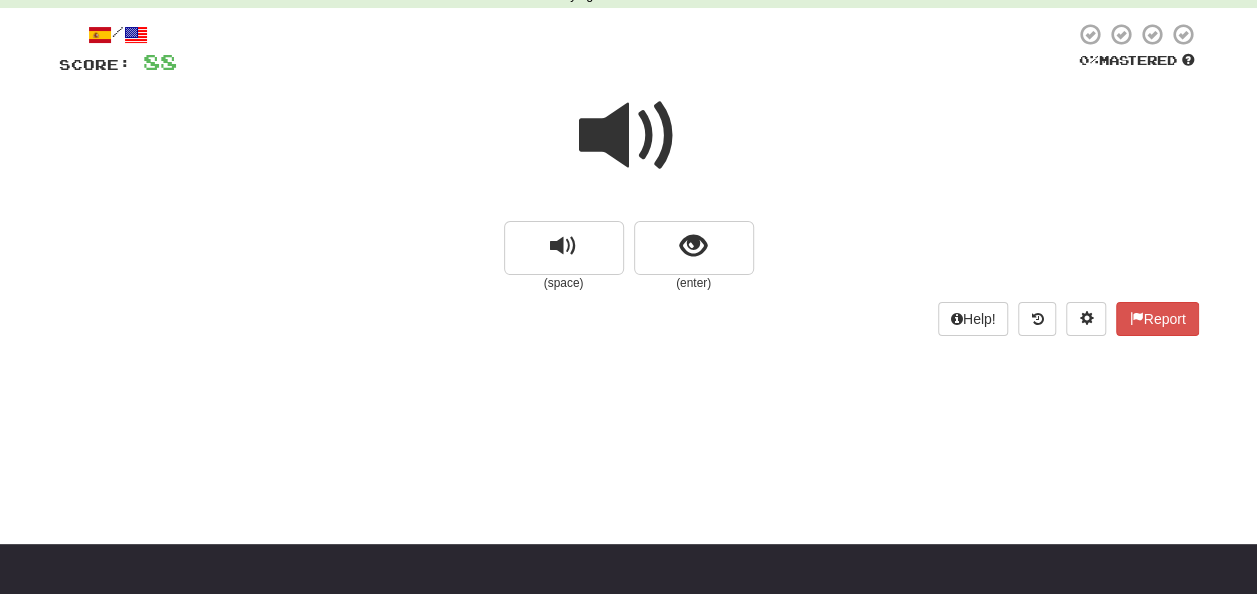 click at bounding box center [629, 136] 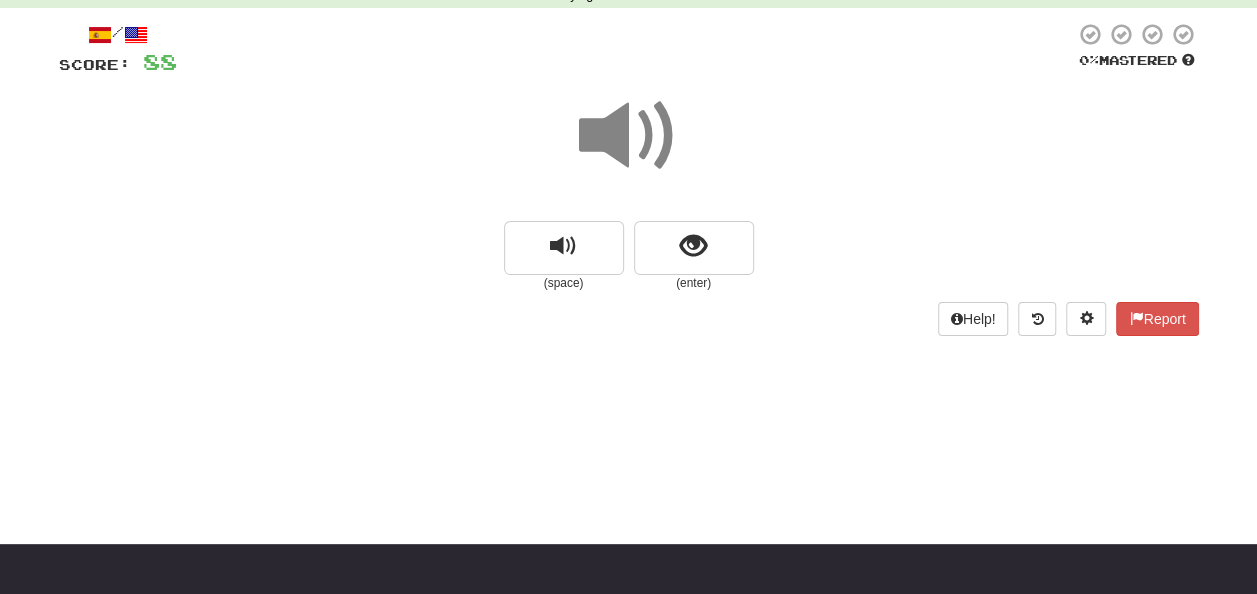 click at bounding box center [629, 136] 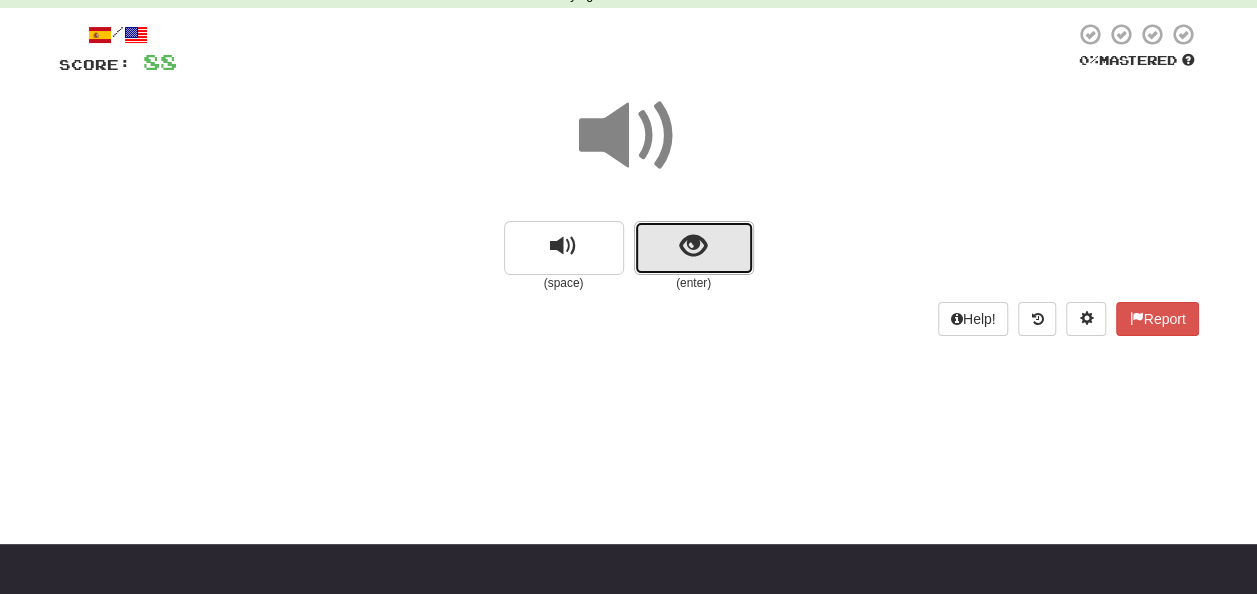 click at bounding box center (693, 246) 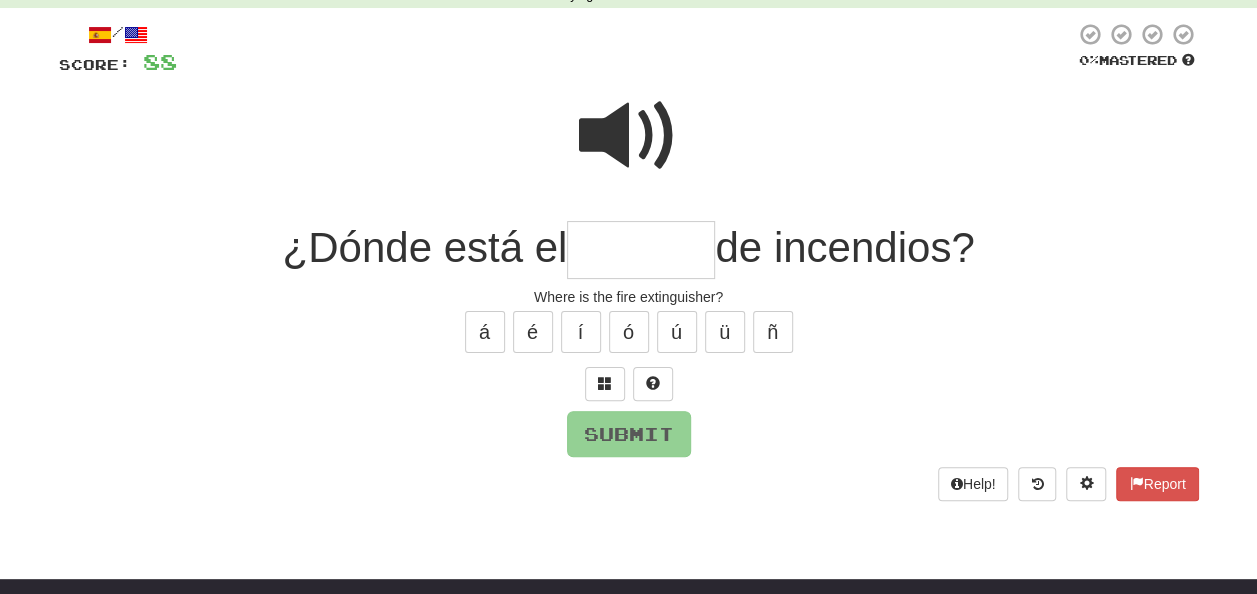click at bounding box center (629, 136) 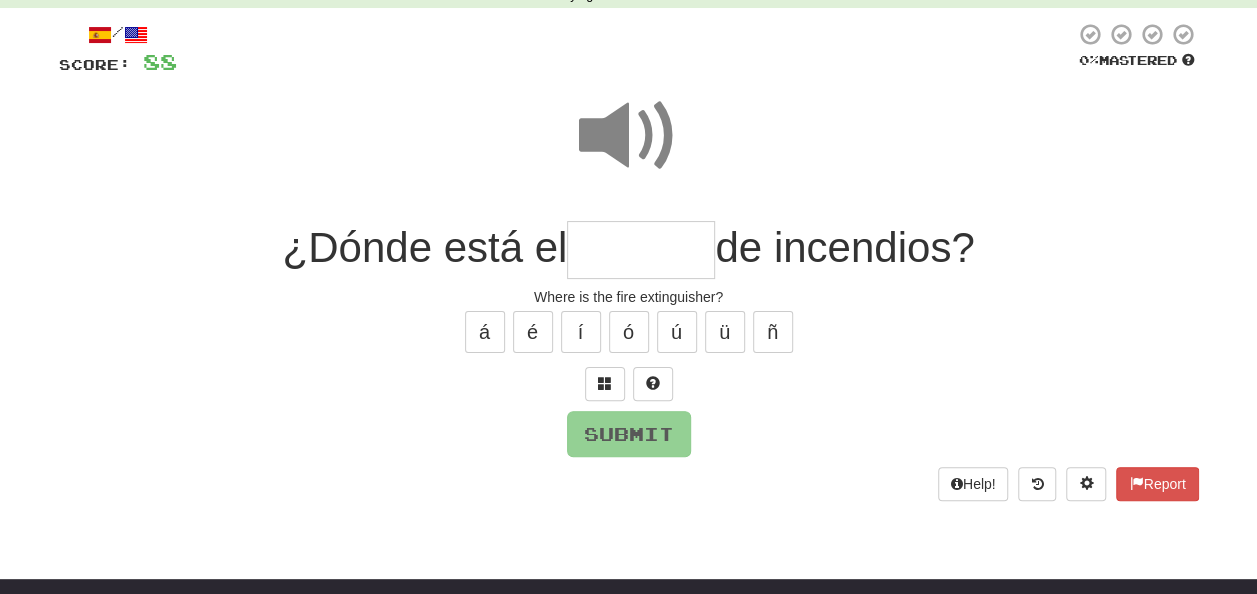 click at bounding box center (641, 250) 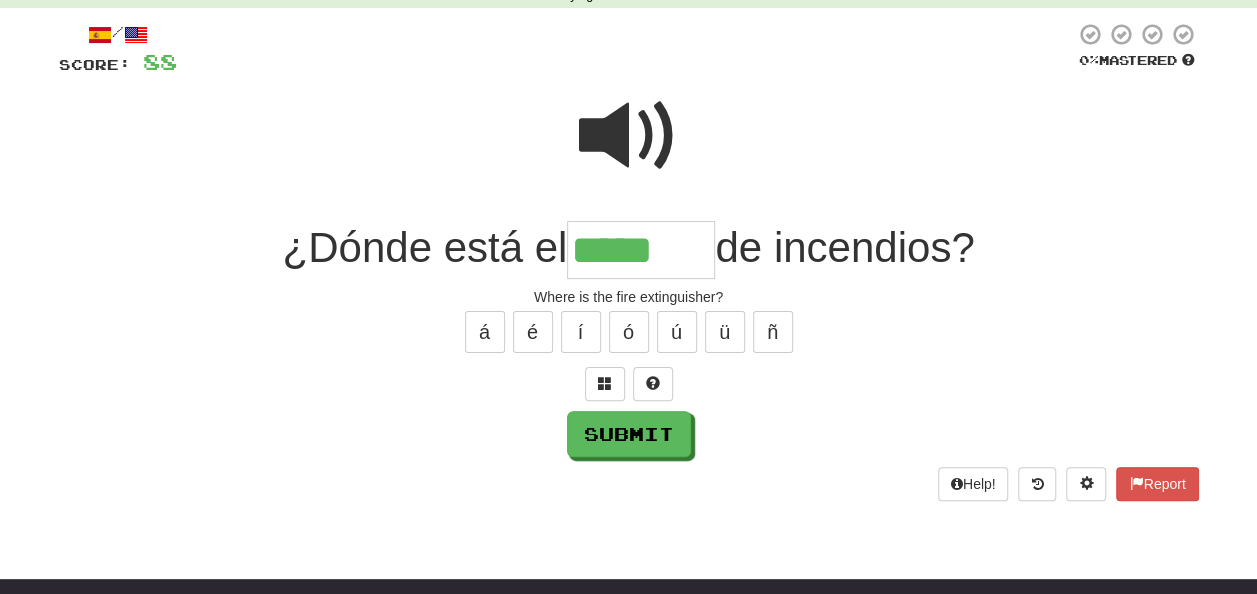 drag, startPoint x: 622, startPoint y: 128, endPoint x: 639, endPoint y: 142, distance: 22.022715 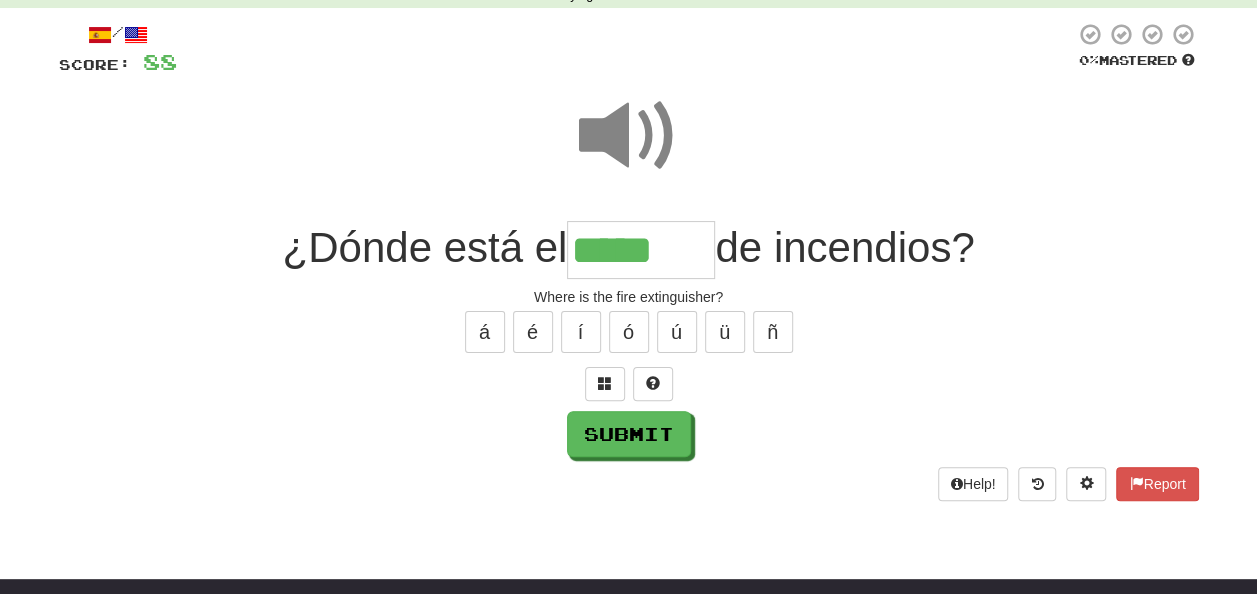 click on "*****" at bounding box center (641, 250) 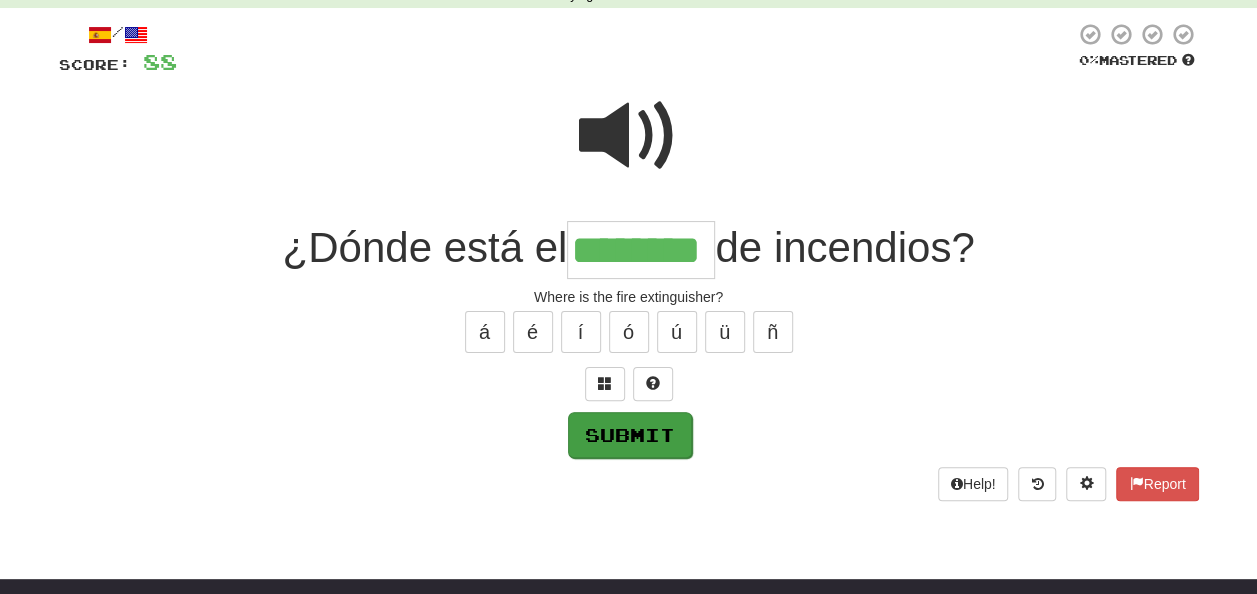 type on "********" 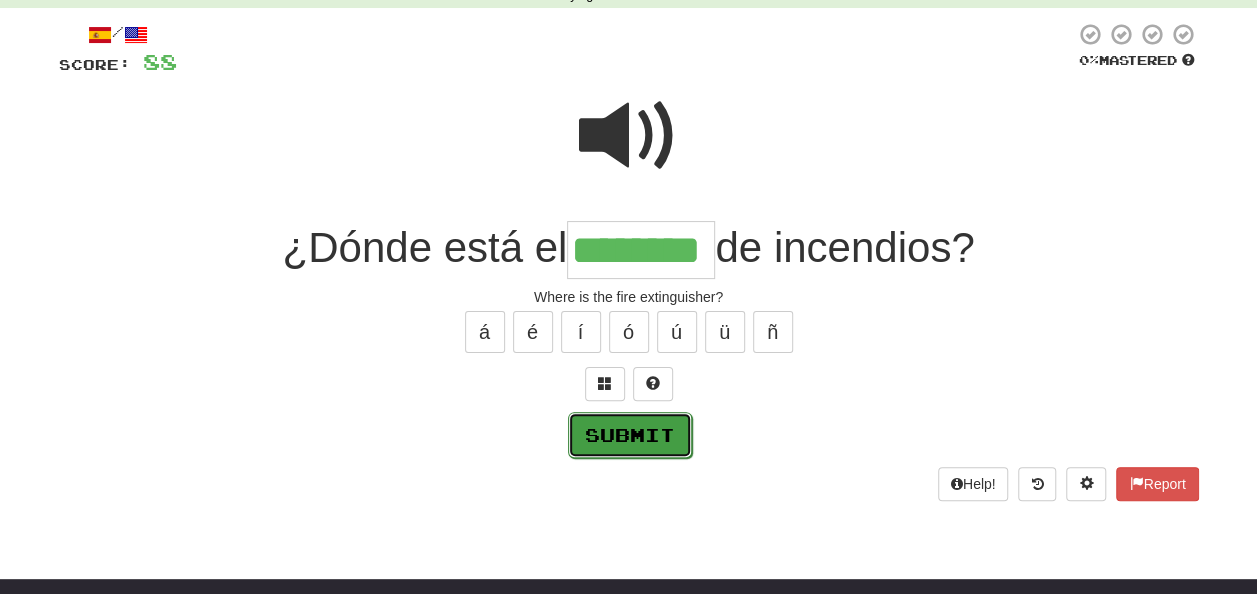 click on "Submit" at bounding box center (630, 435) 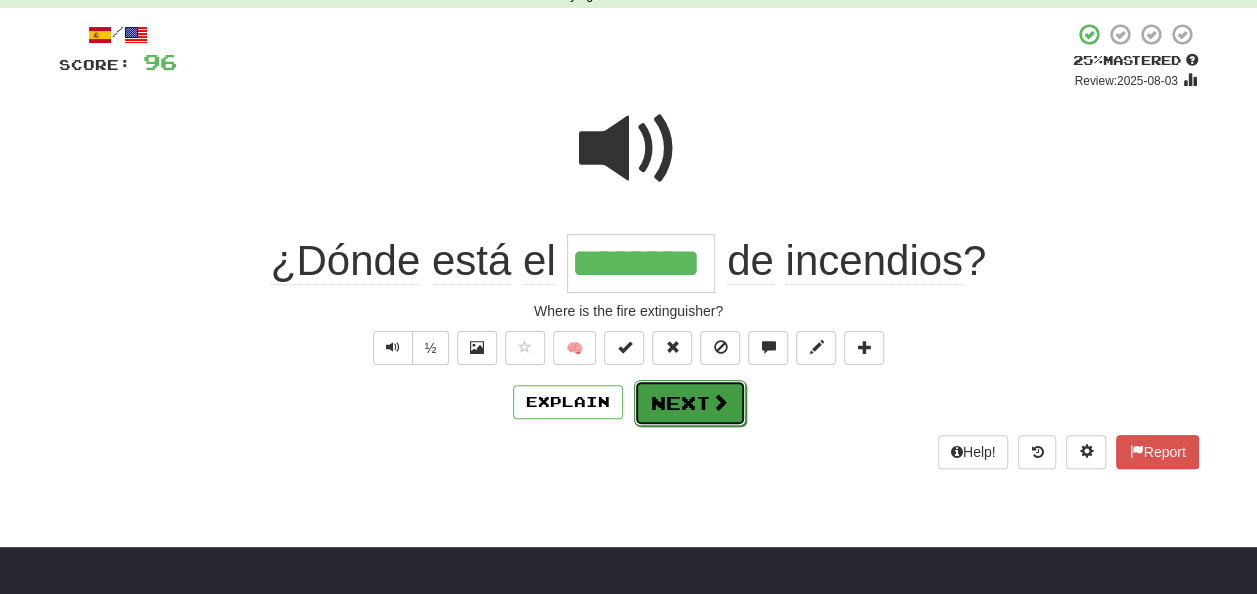 click on "Next" at bounding box center (690, 403) 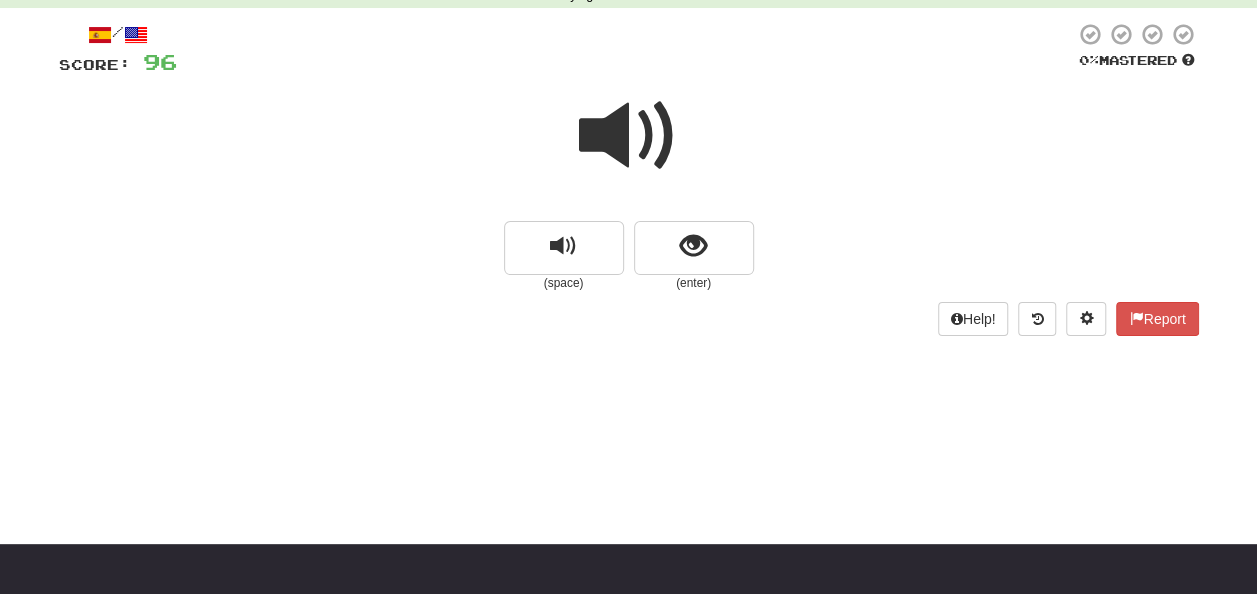 click at bounding box center (629, 136) 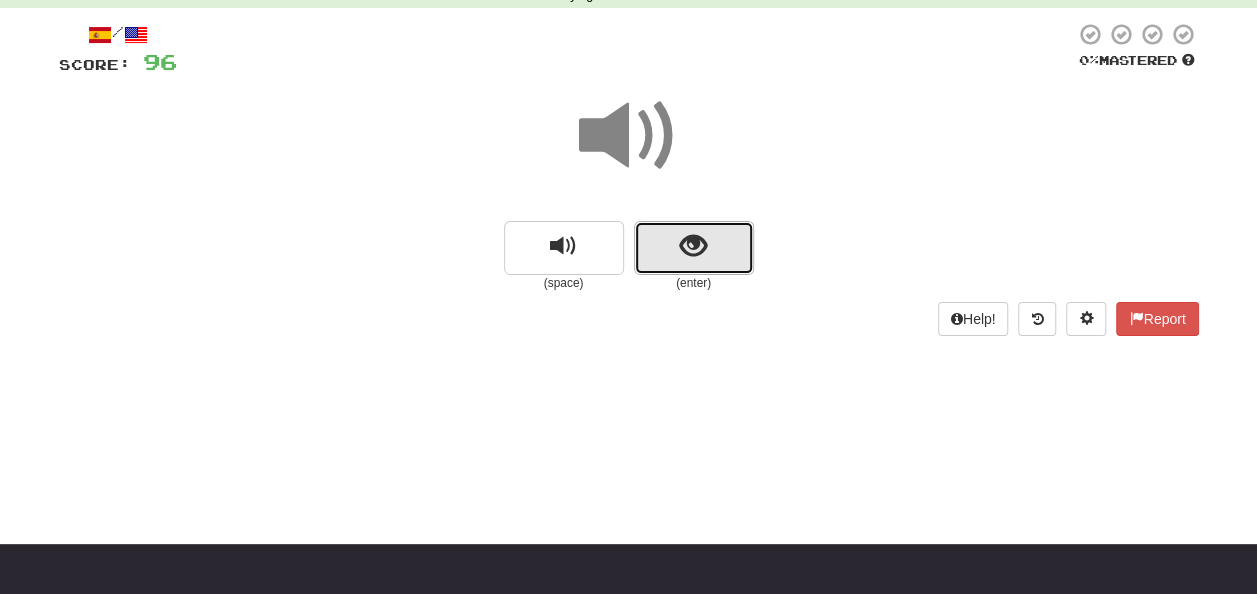 click at bounding box center (693, 246) 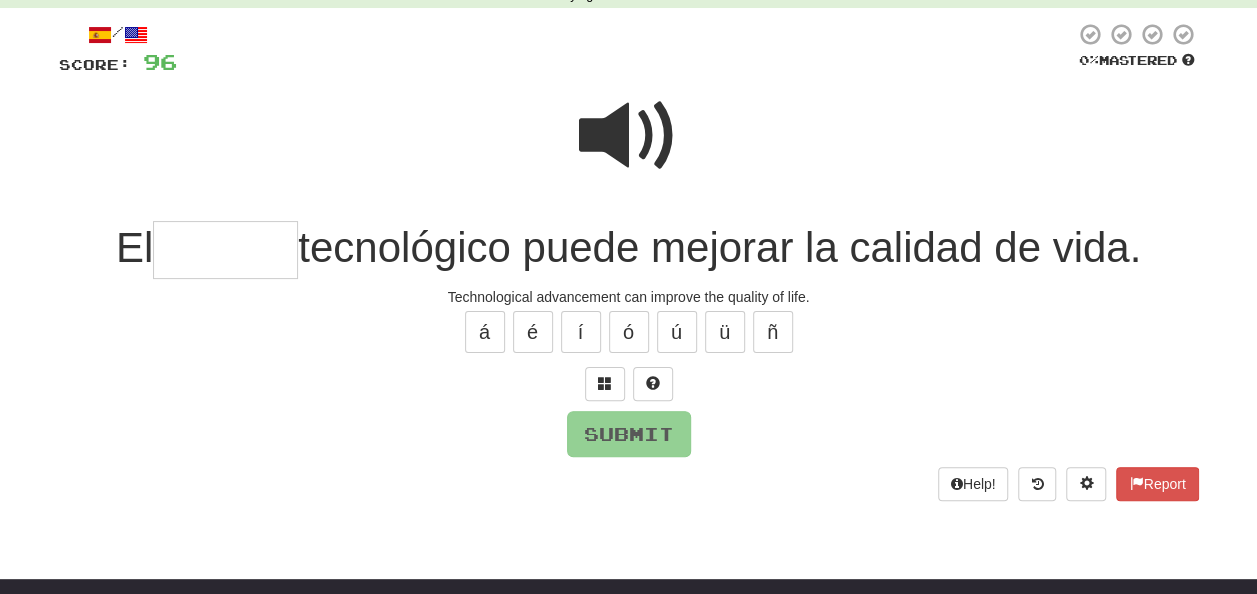 click at bounding box center [225, 250] 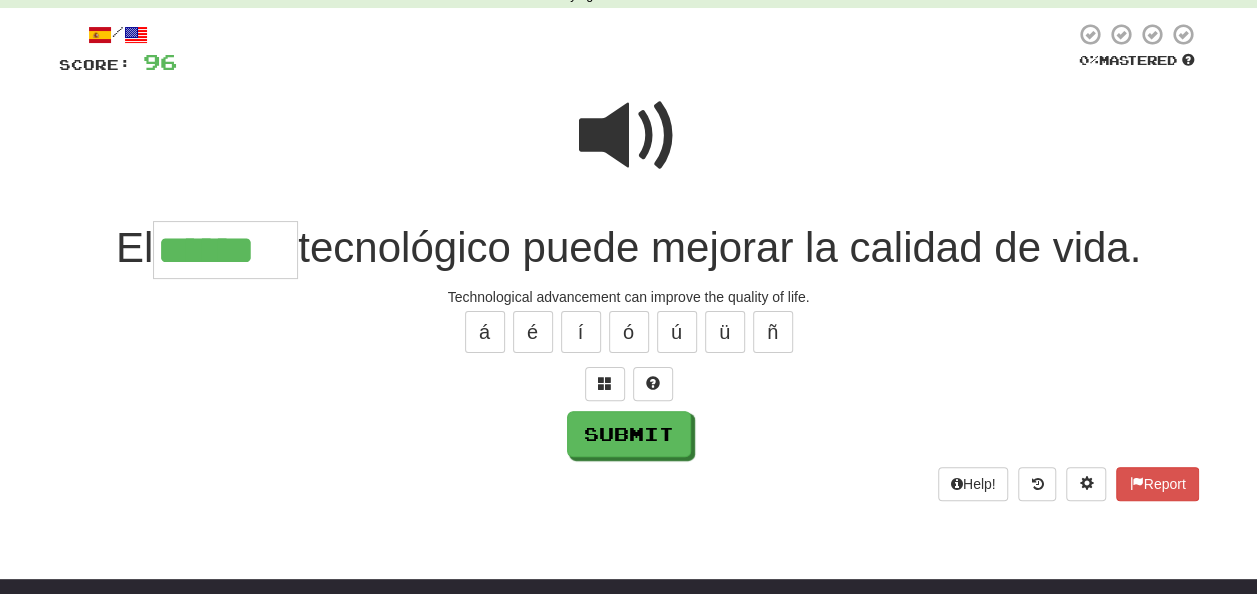 type on "******" 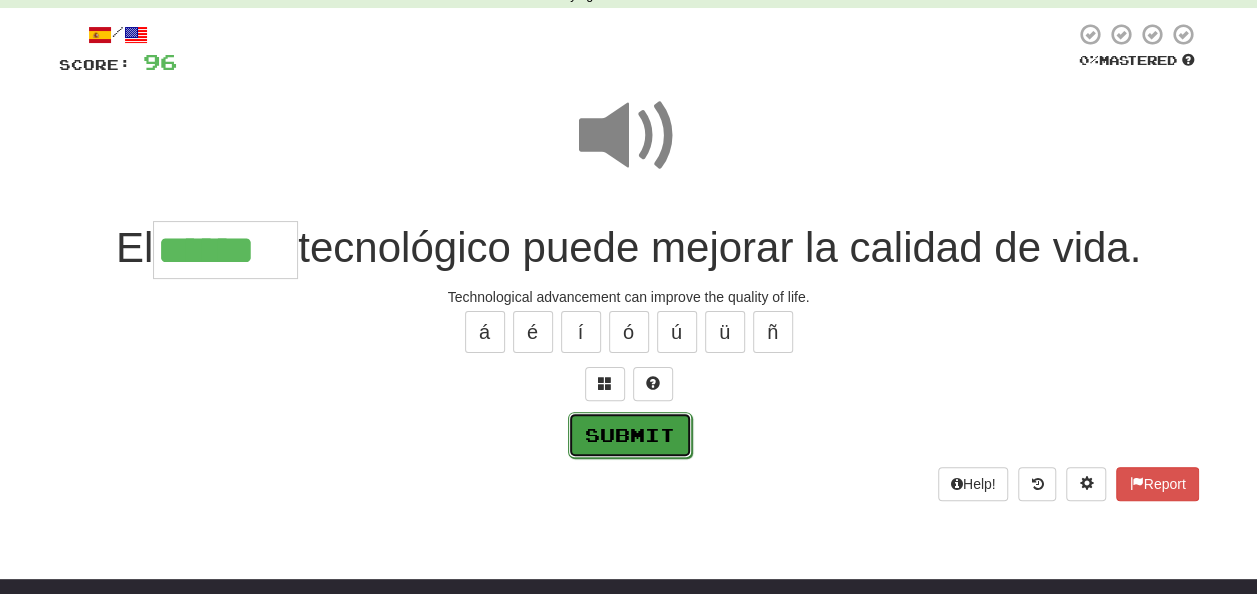 click on "Submit" at bounding box center [630, 435] 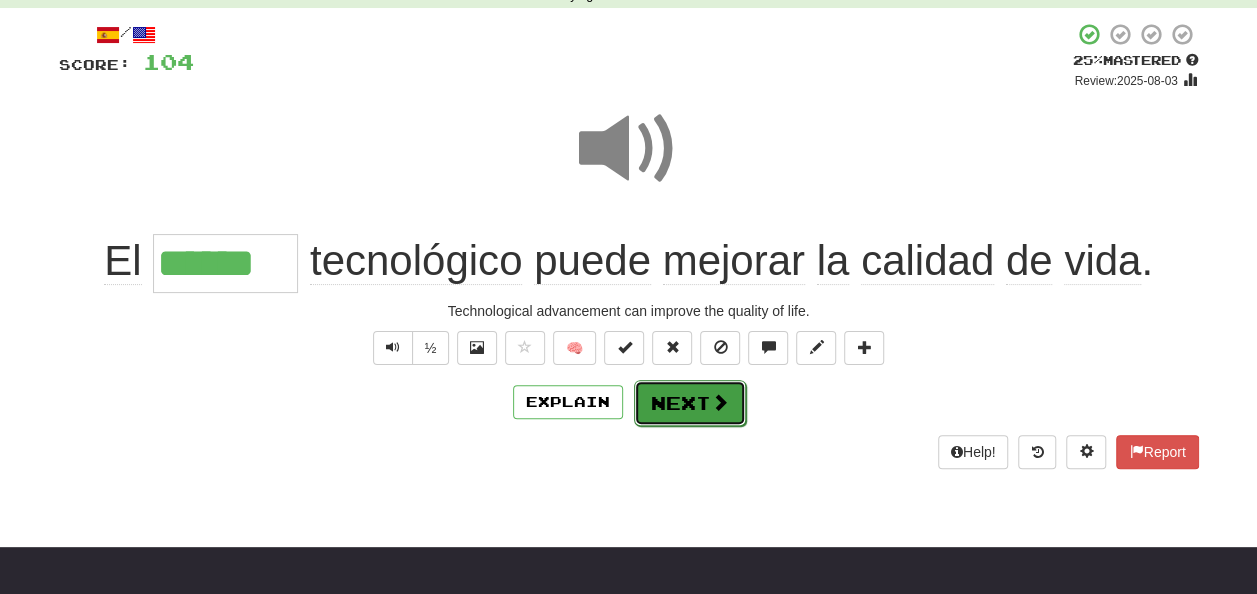 click on "Next" at bounding box center [690, 403] 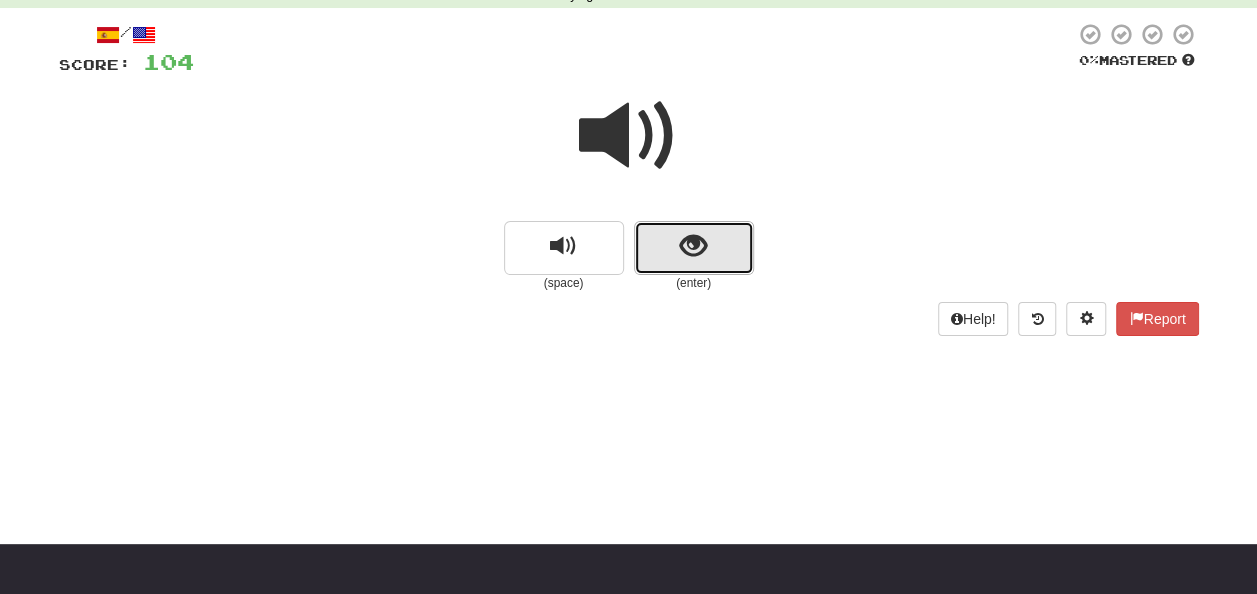 click at bounding box center [694, 248] 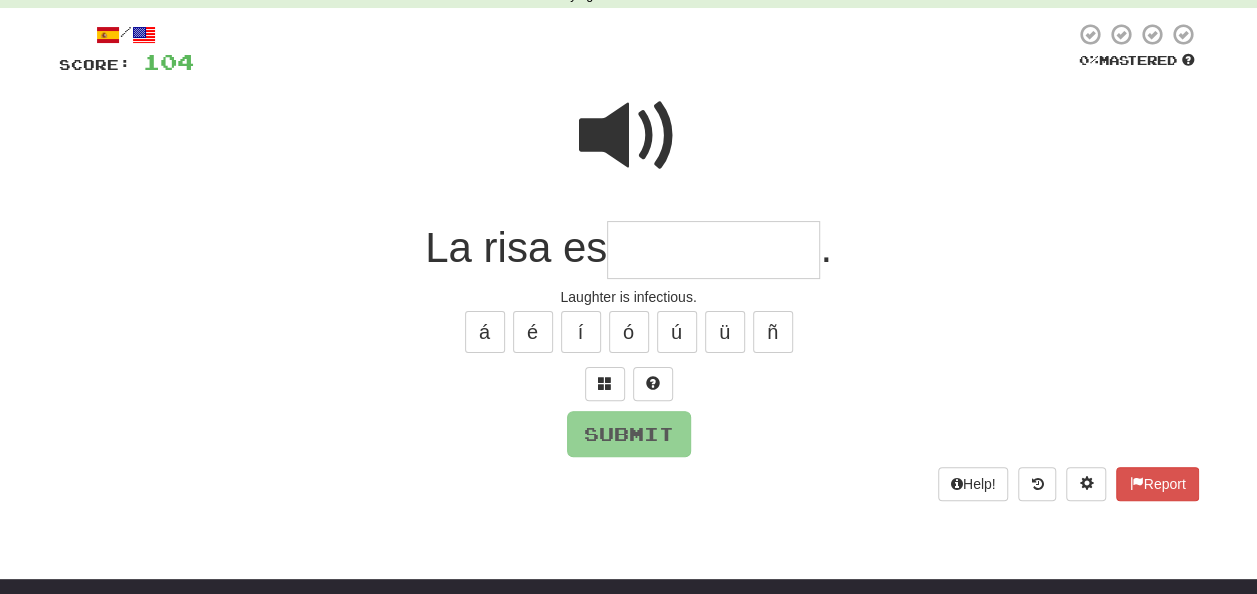 click at bounding box center (713, 250) 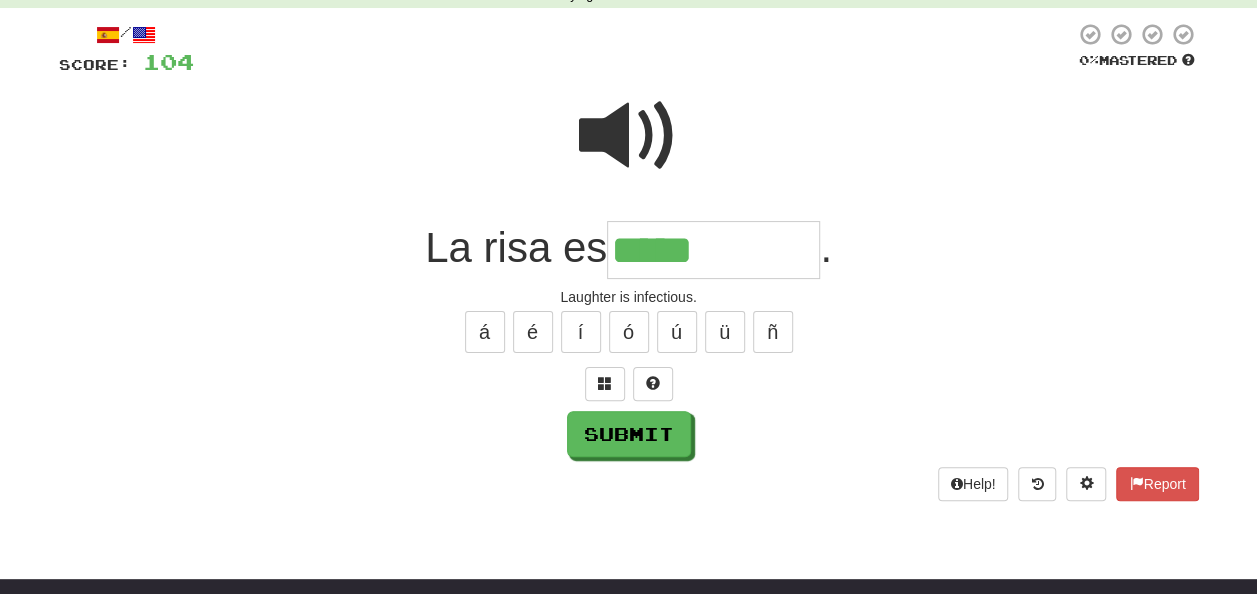 click at bounding box center (629, 136) 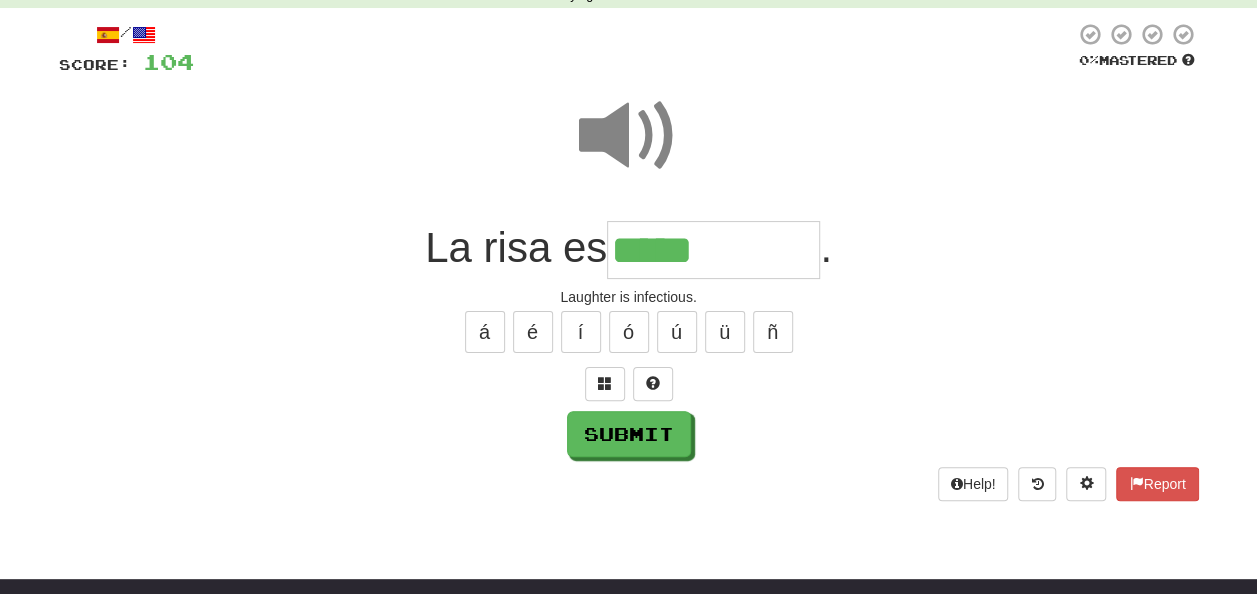 click on "*****" at bounding box center [713, 250] 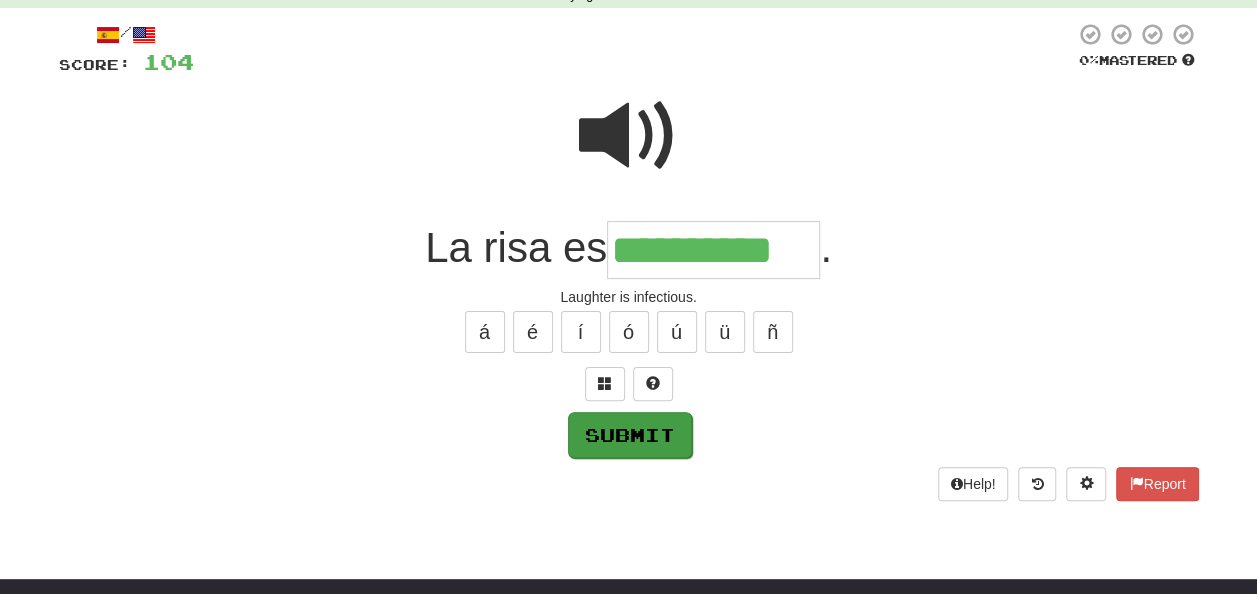 type on "**********" 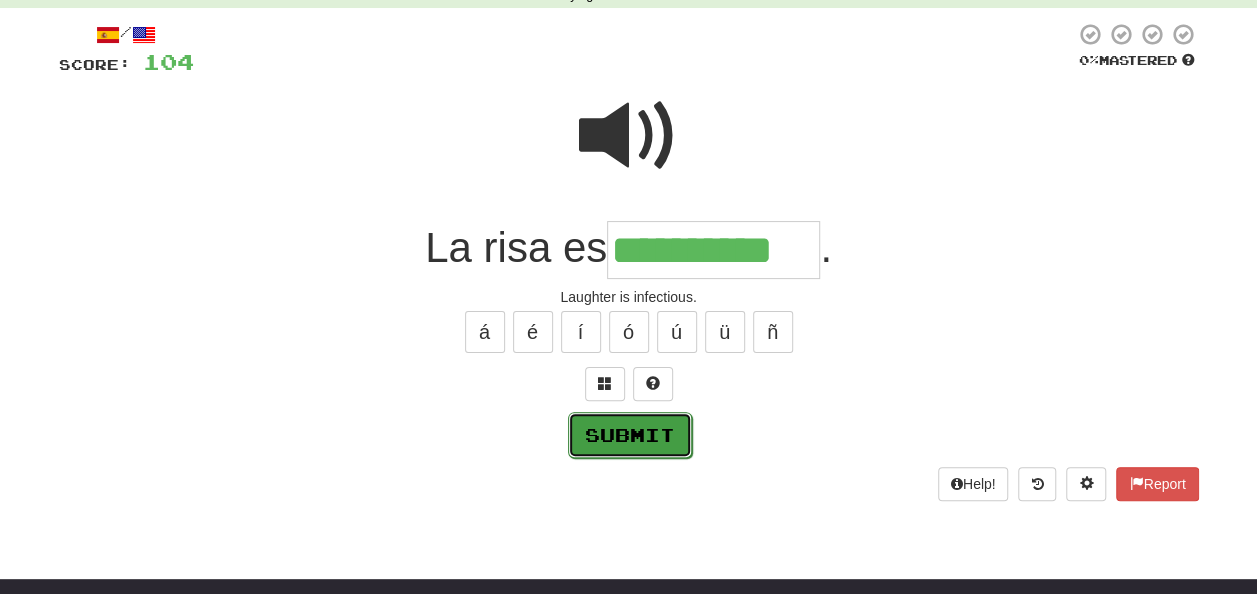 click on "Submit" at bounding box center [630, 435] 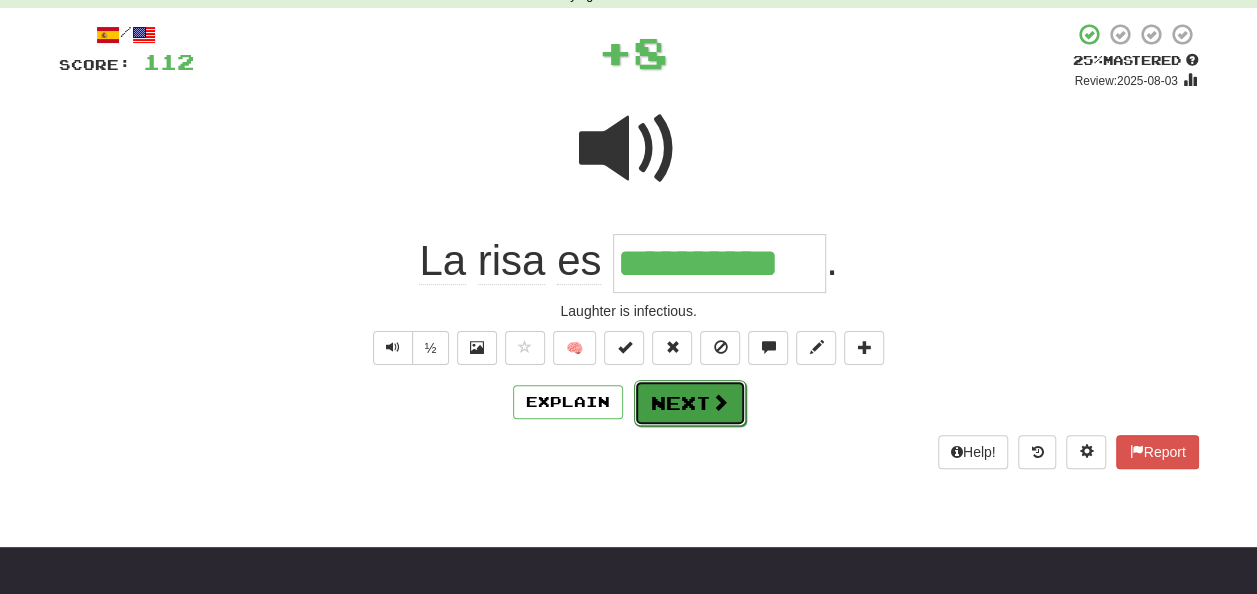 click on "Next" at bounding box center (690, 403) 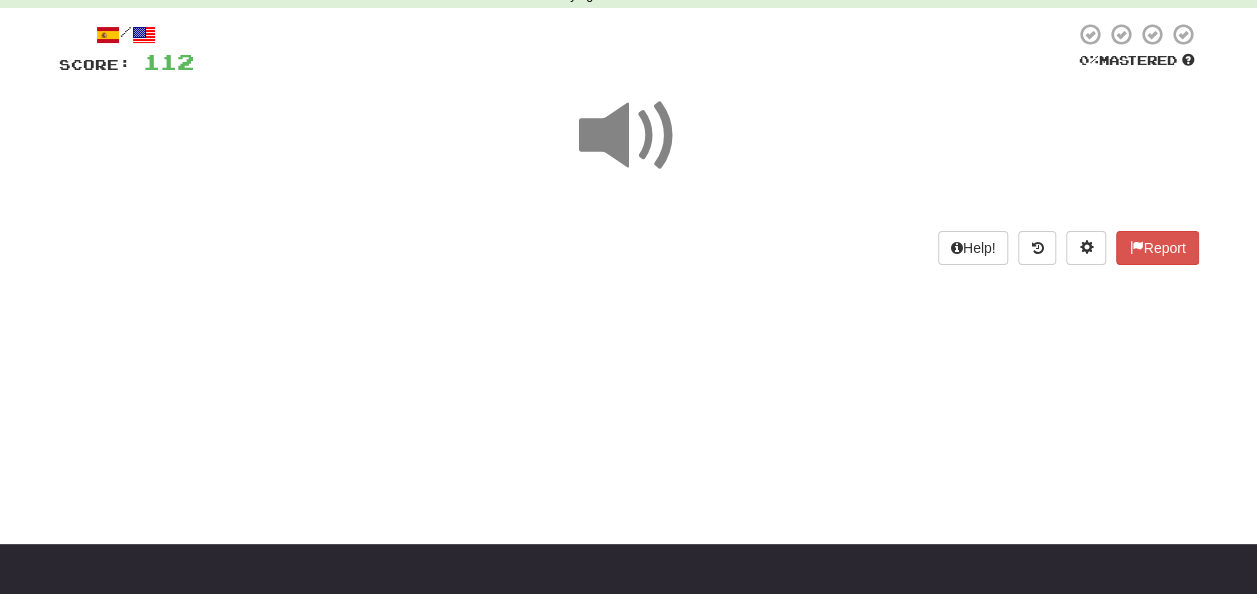 click at bounding box center (629, 136) 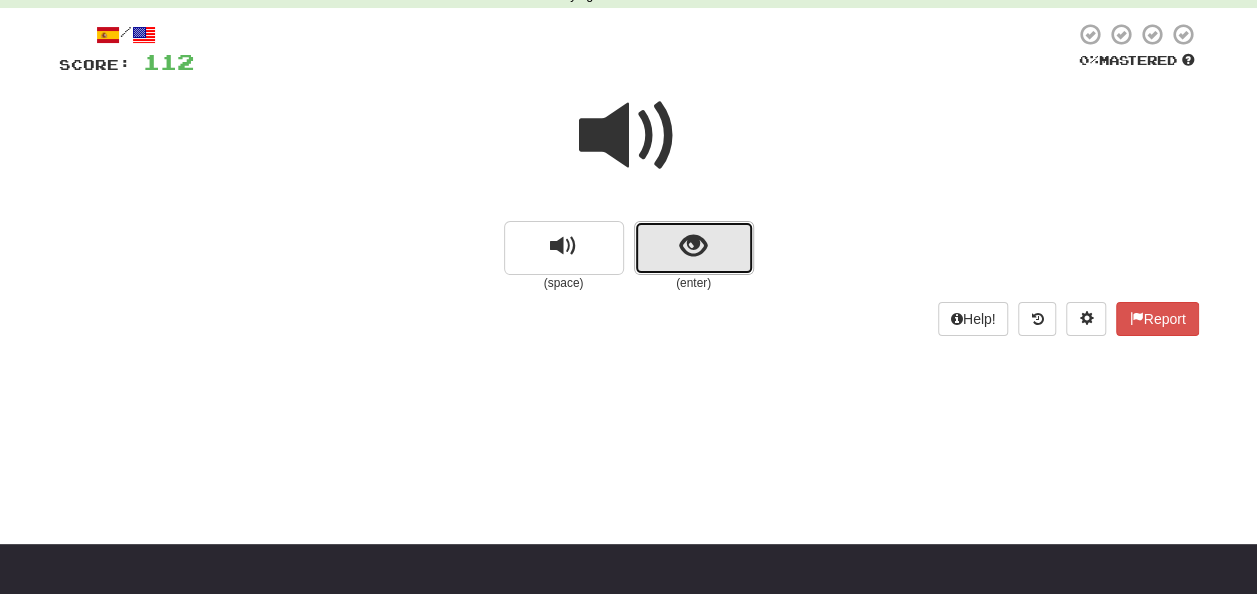 click at bounding box center [693, 246] 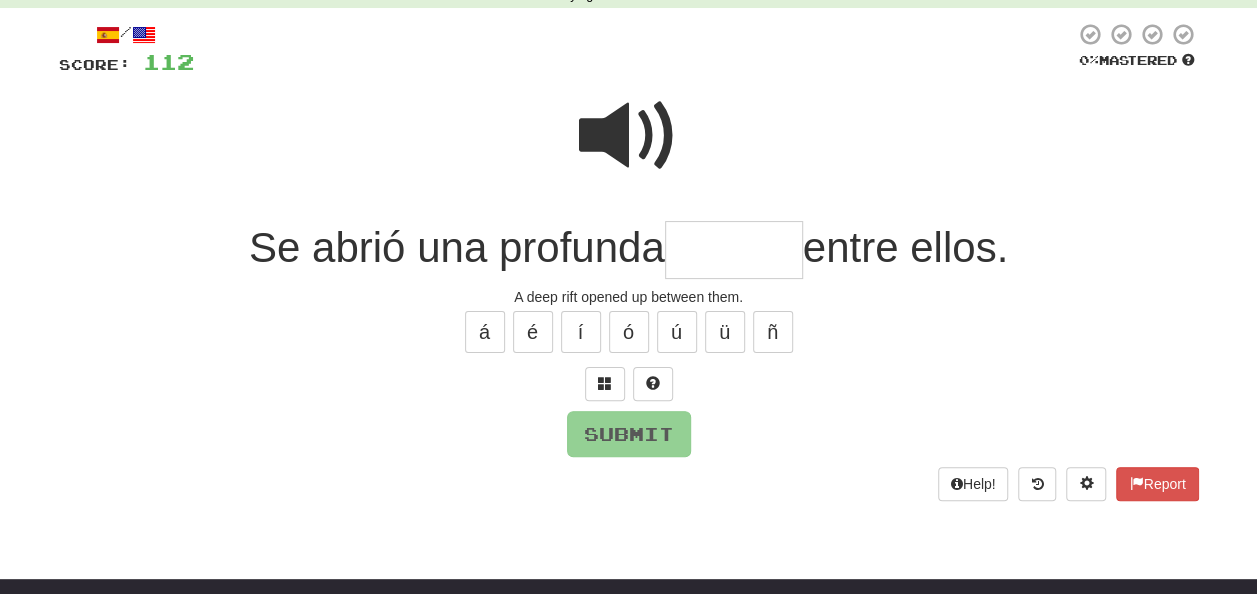 click at bounding box center [629, 136] 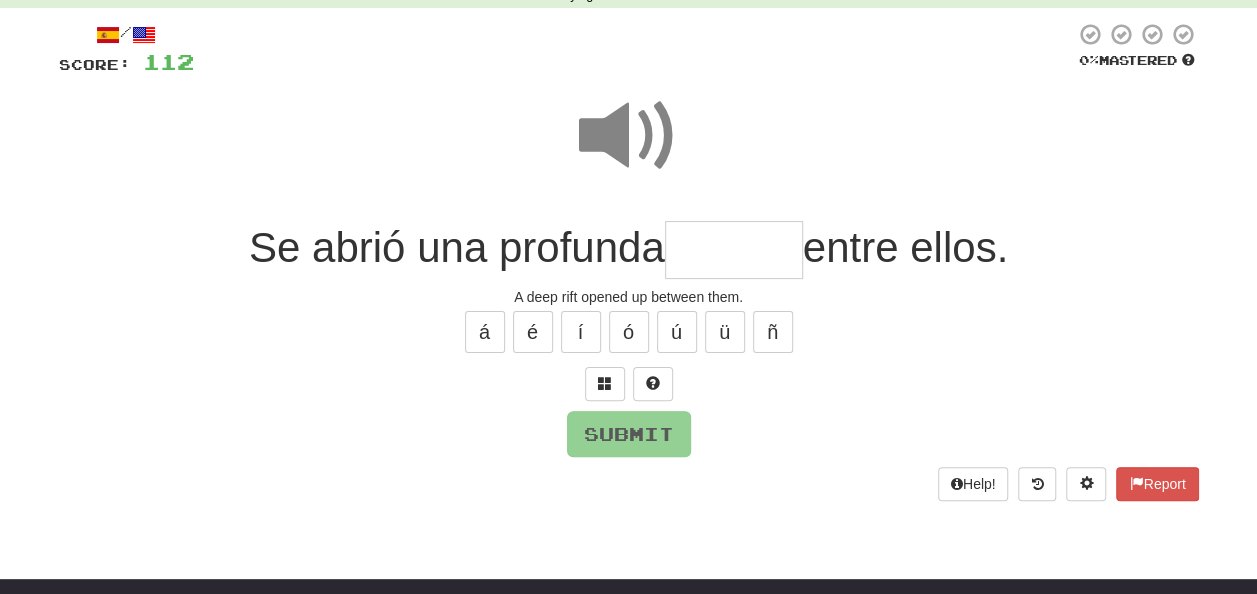 click at bounding box center [734, 250] 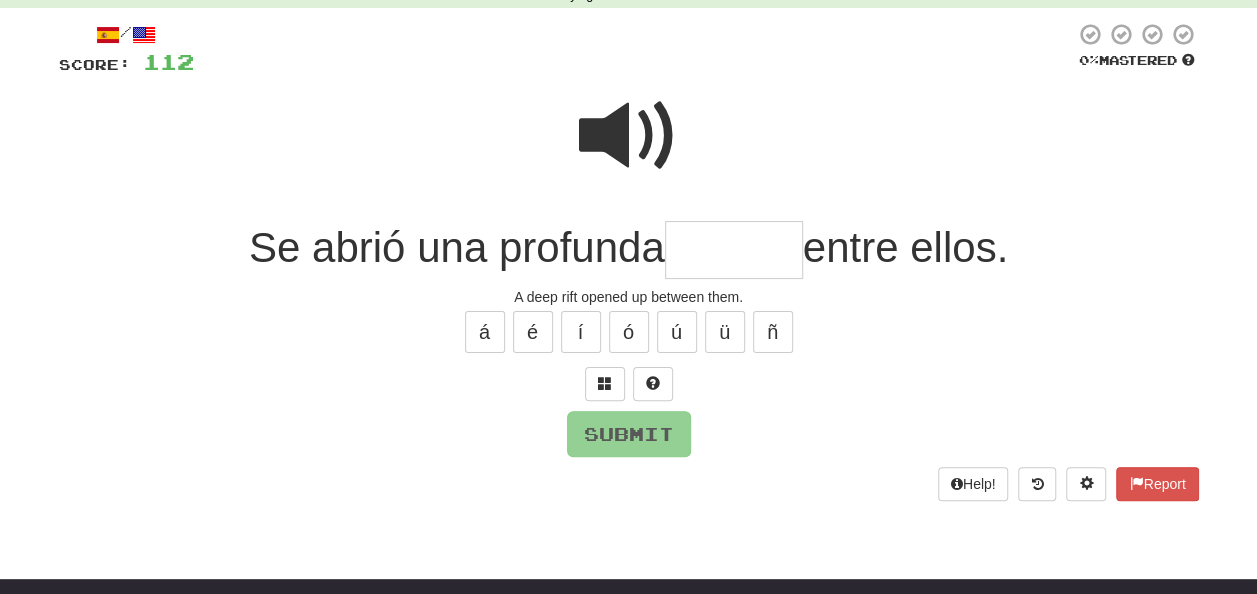 type on "*" 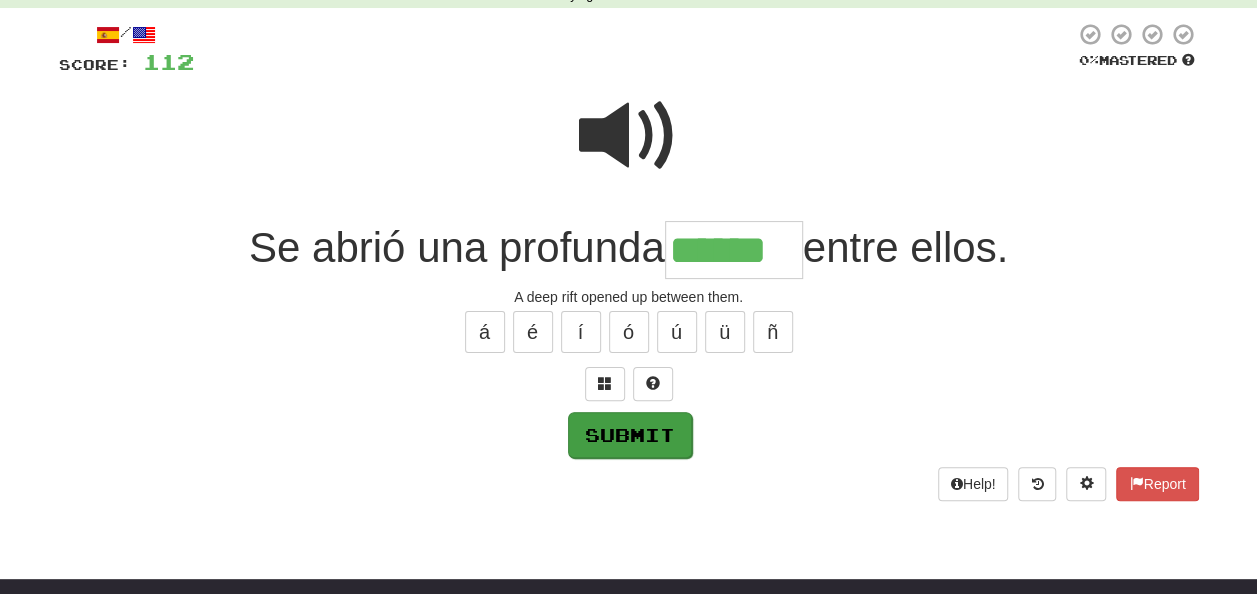 type on "******" 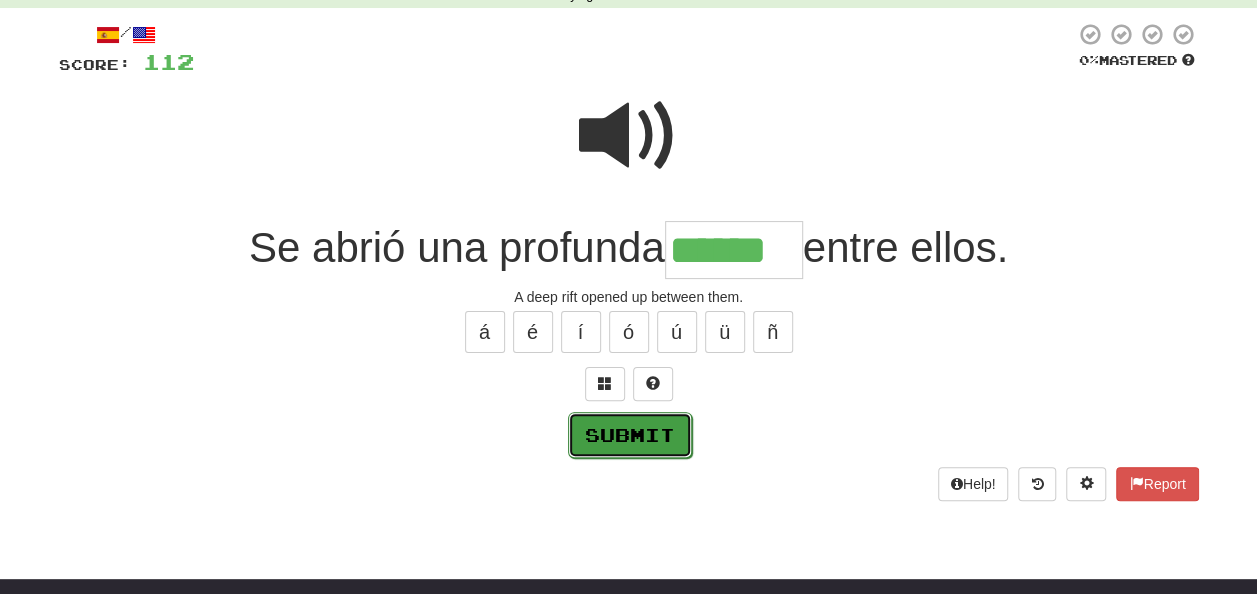 click on "Submit" at bounding box center (630, 435) 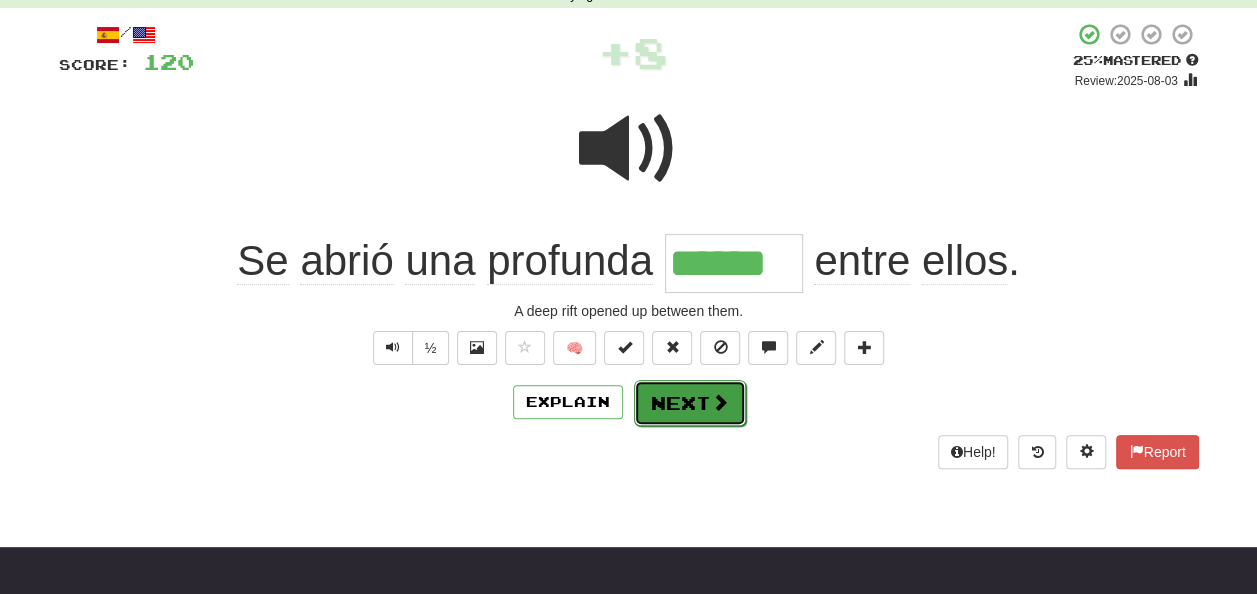click on "Next" at bounding box center (690, 403) 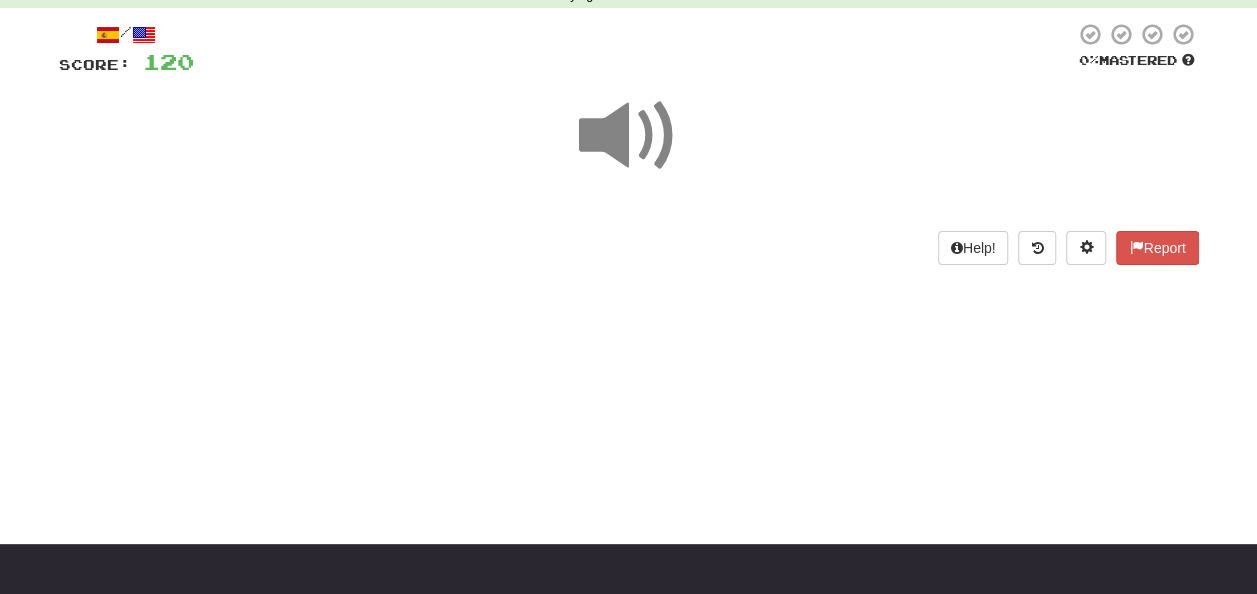 click at bounding box center (629, 136) 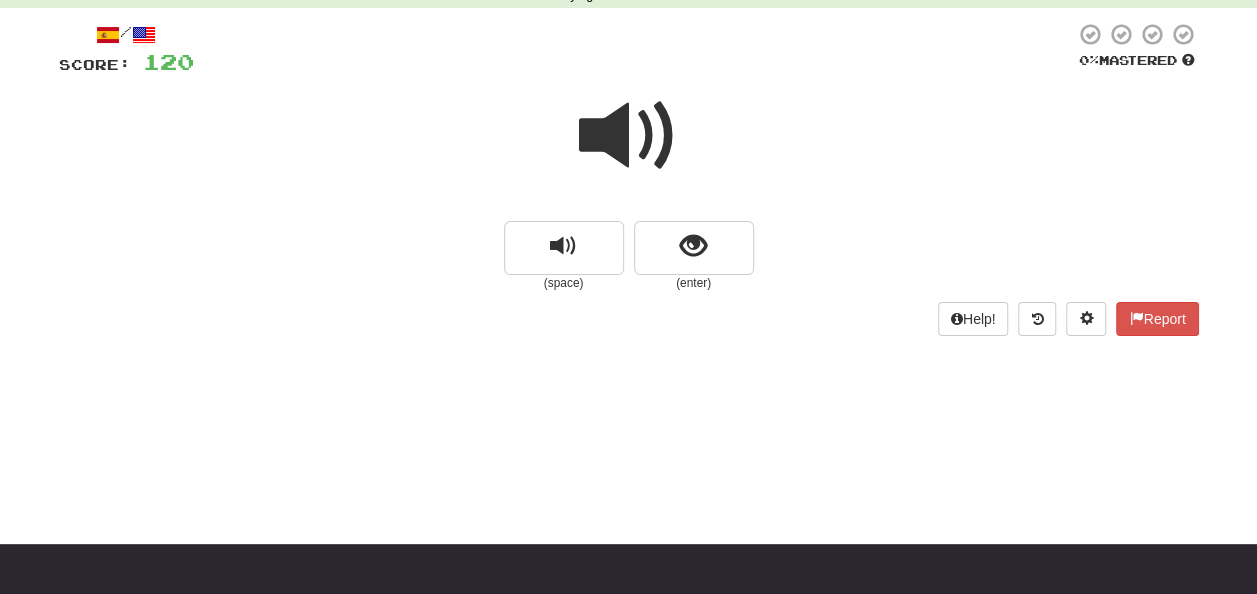 click at bounding box center (629, 136) 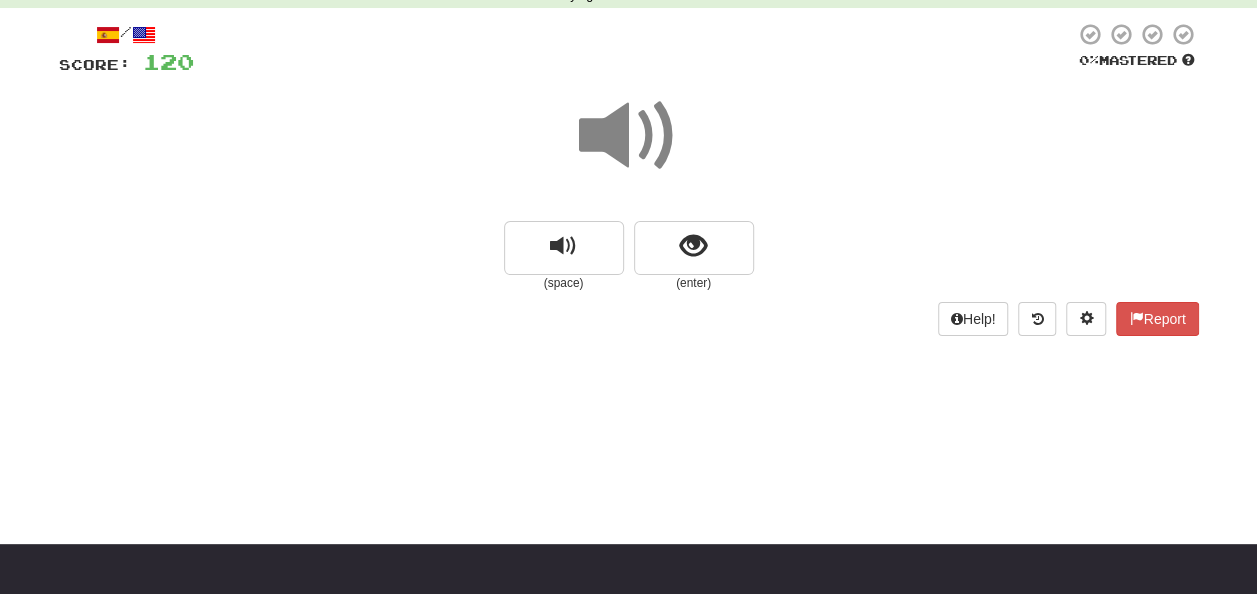 click at bounding box center [629, 136] 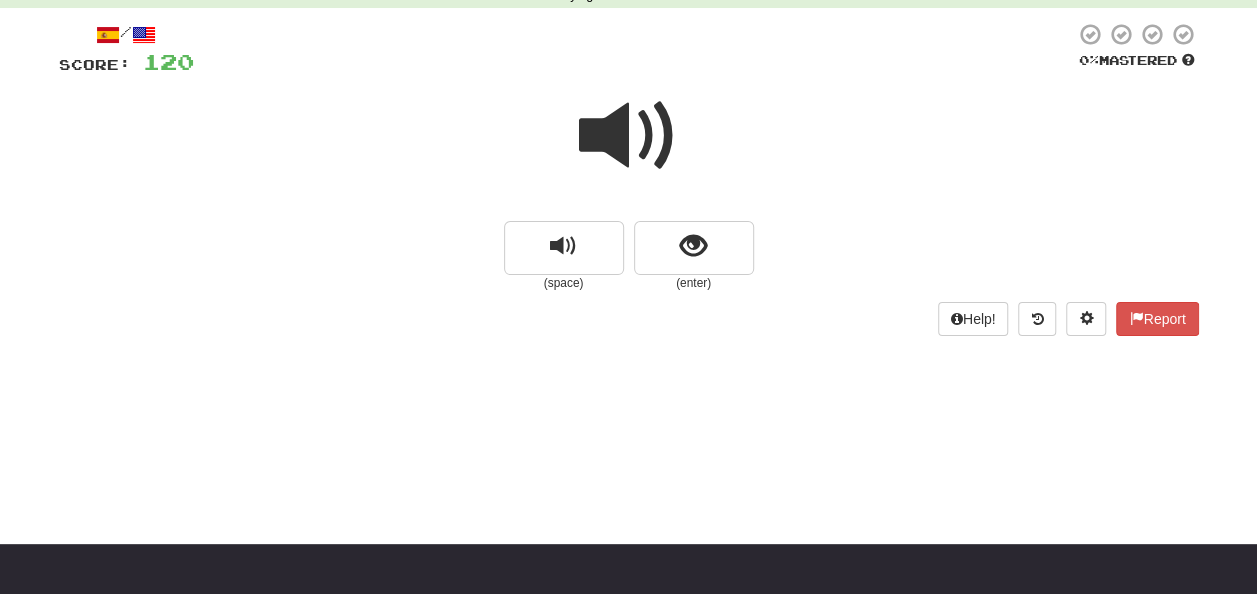click at bounding box center (629, 136) 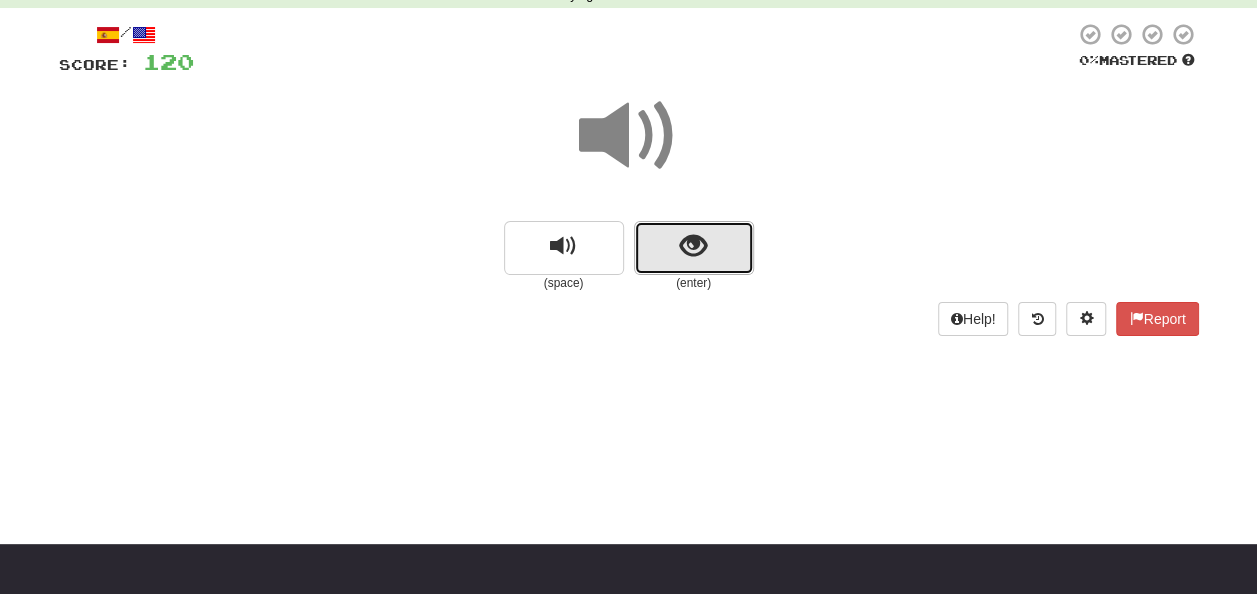 click at bounding box center [693, 246] 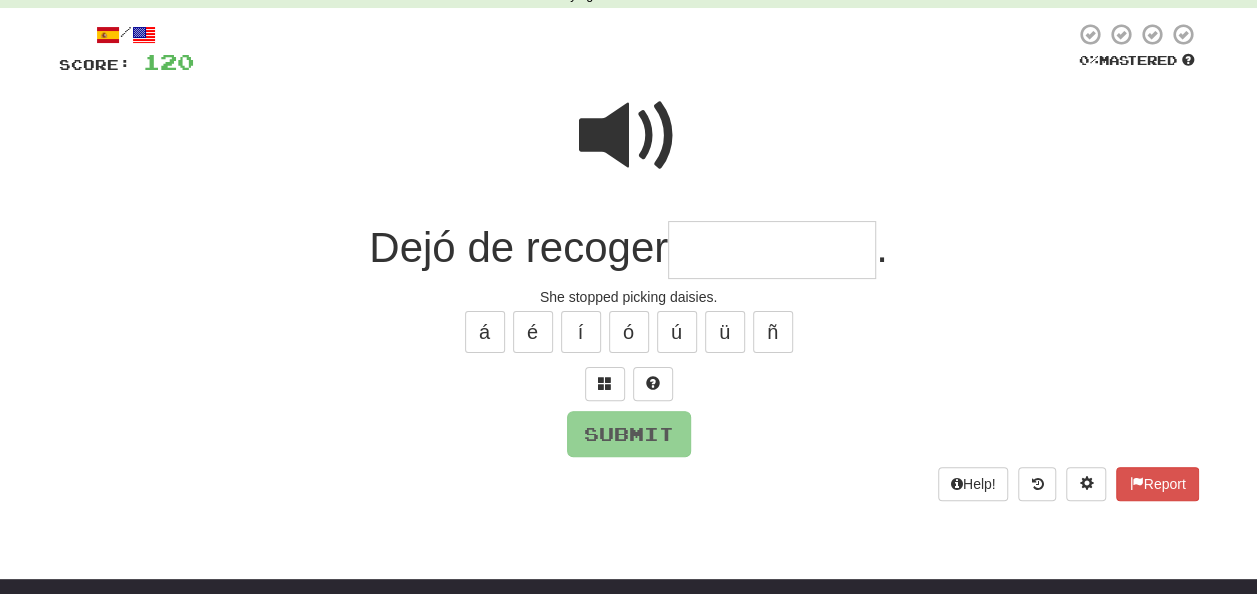 click at bounding box center (772, 250) 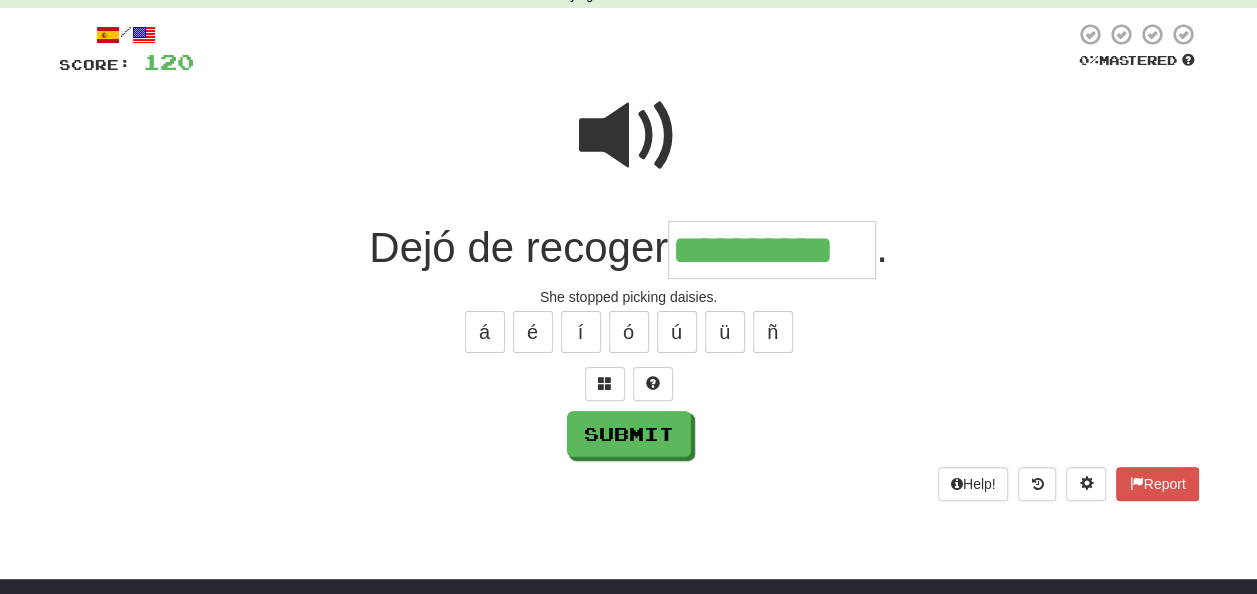type on "**********" 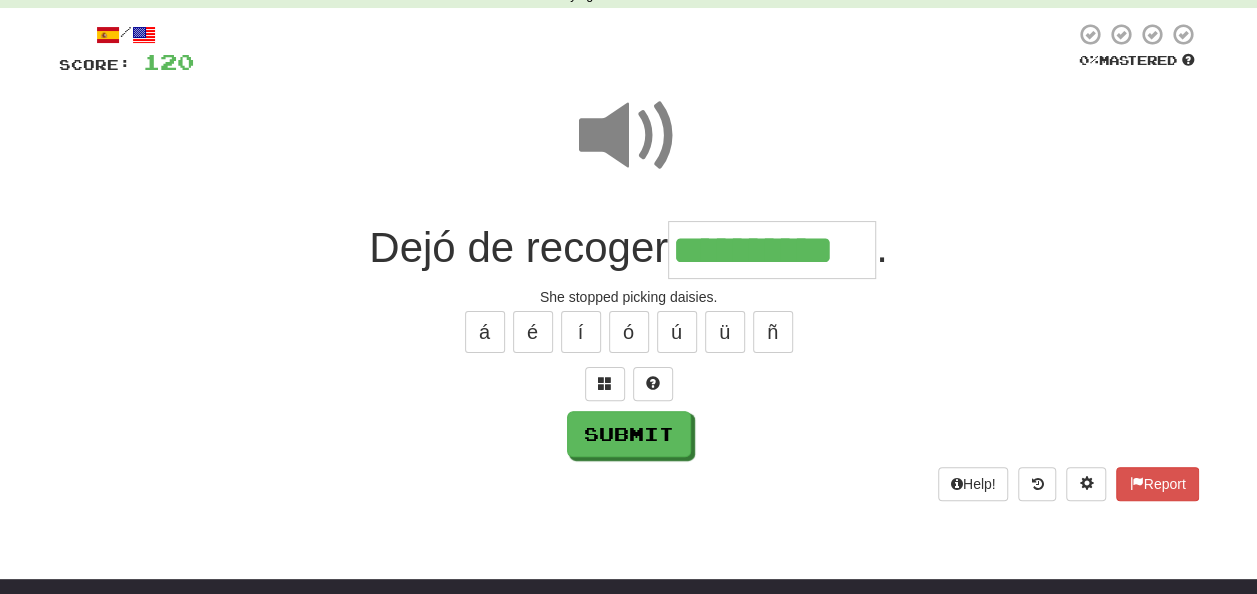 click at bounding box center (629, 136) 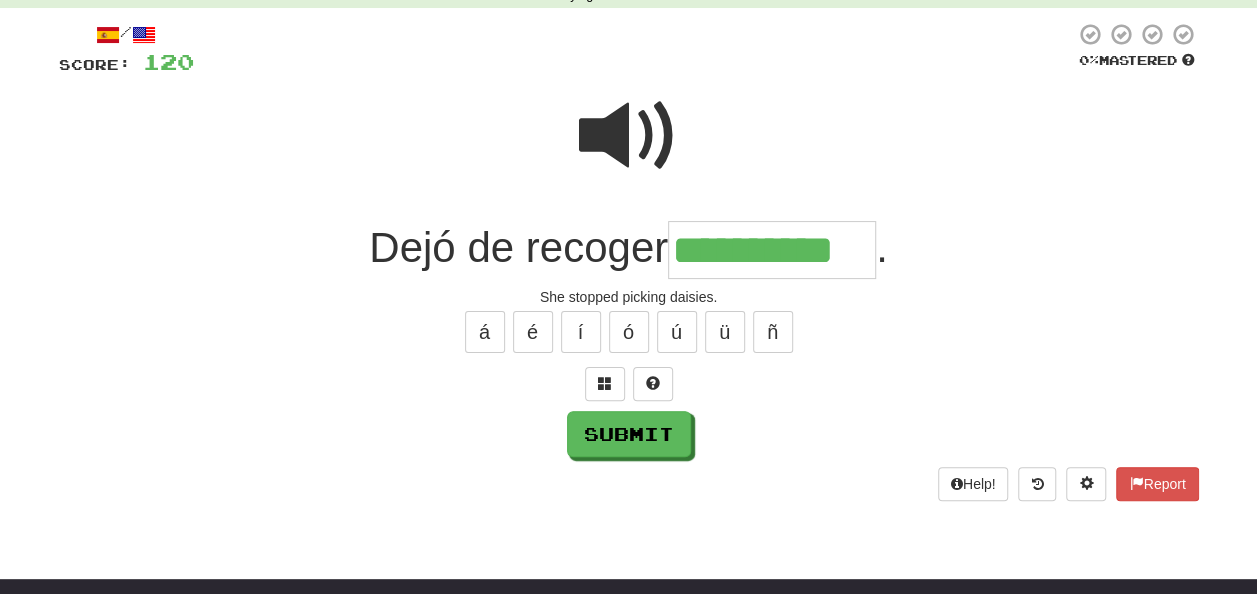 click at bounding box center [629, 136] 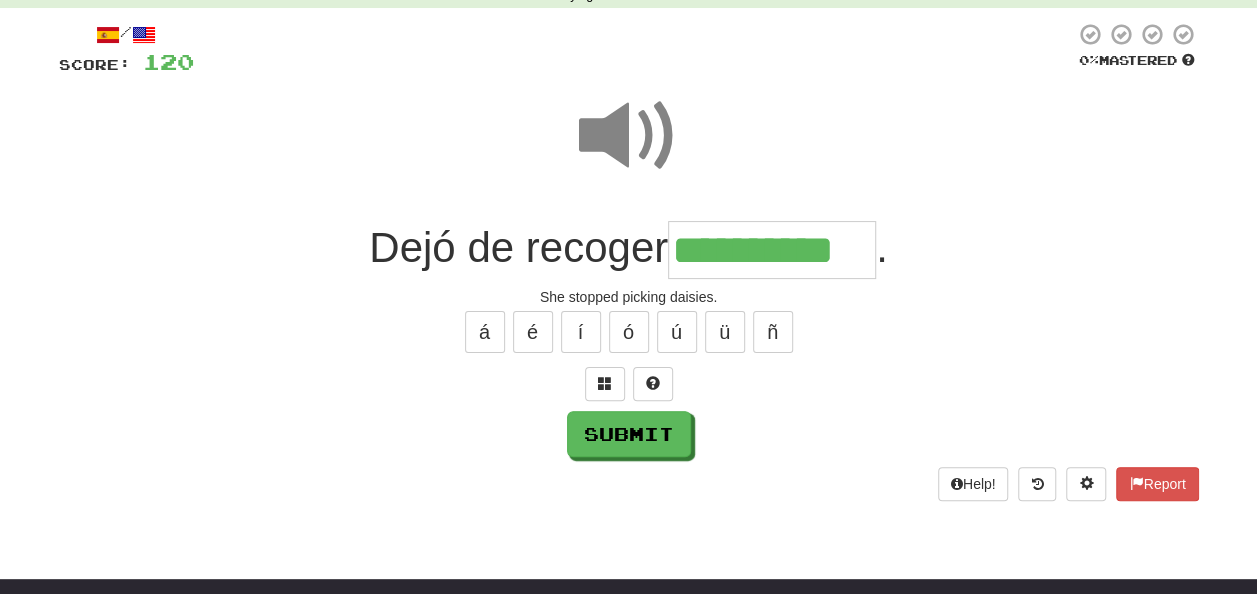 click at bounding box center (629, 136) 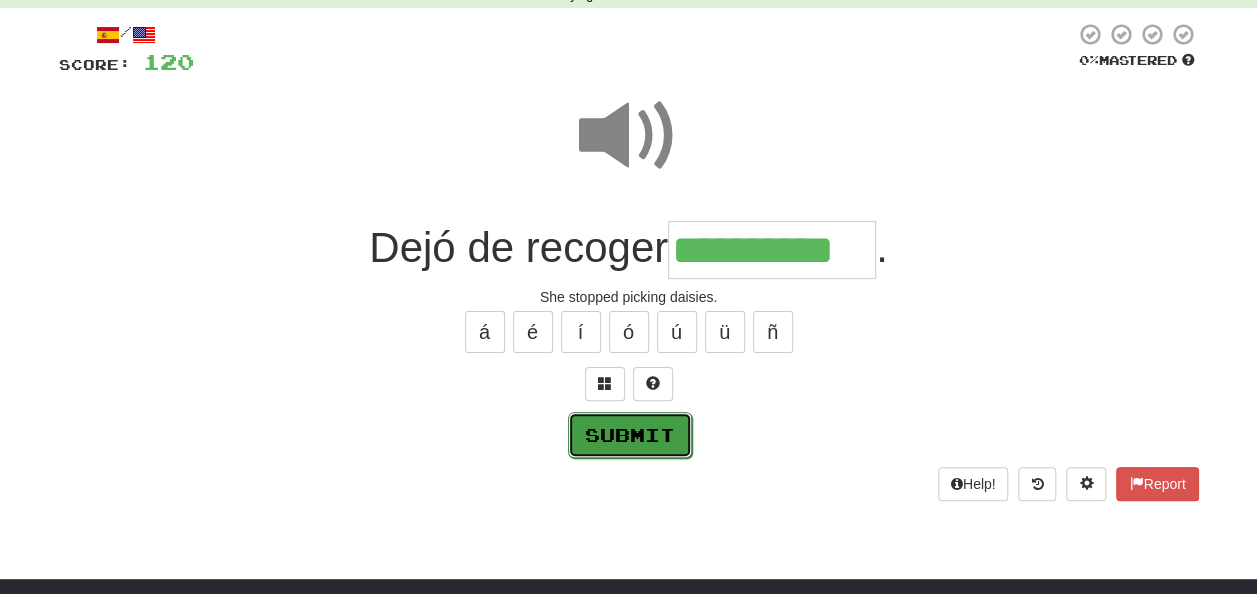 click on "Submit" at bounding box center (630, 435) 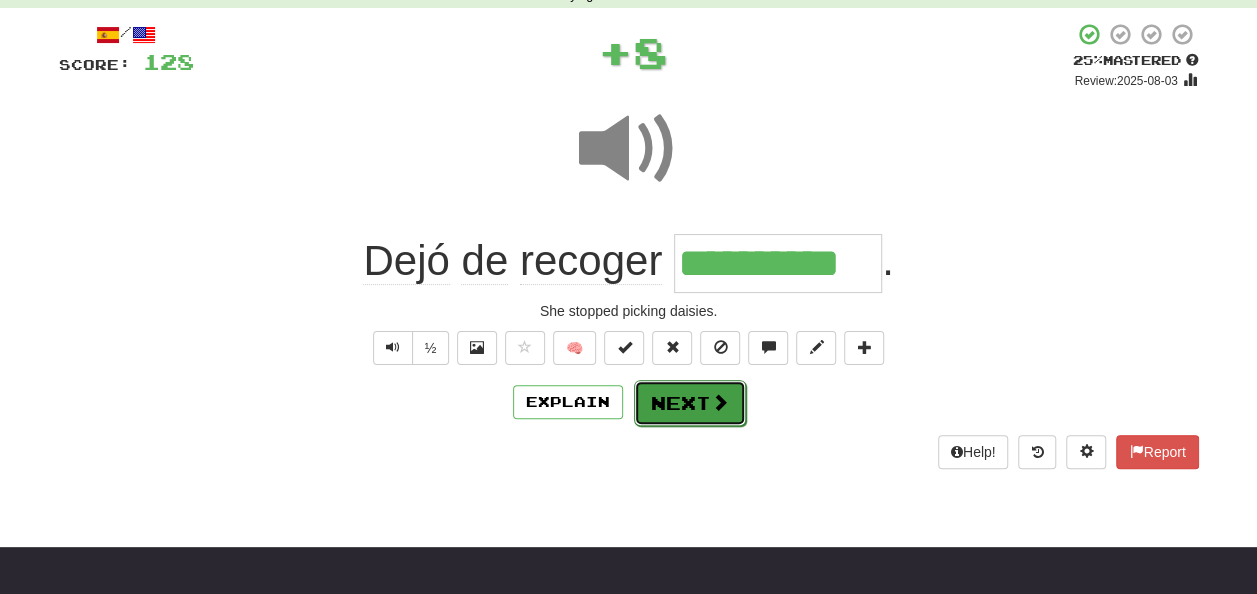 click on "Next" at bounding box center (690, 403) 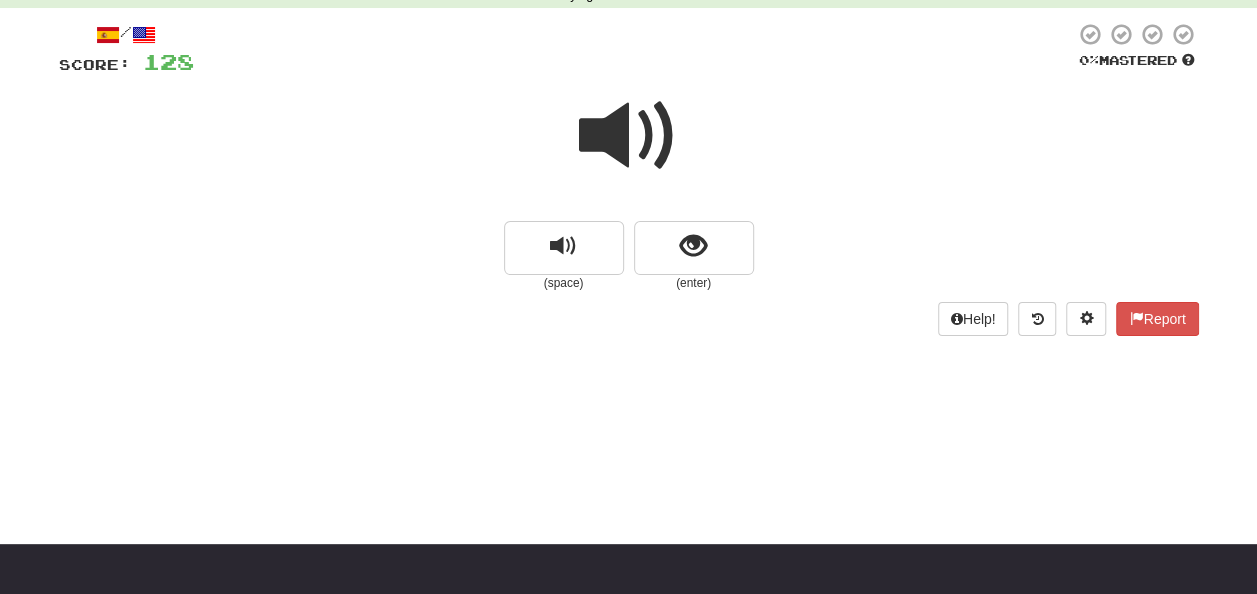 click at bounding box center (629, 136) 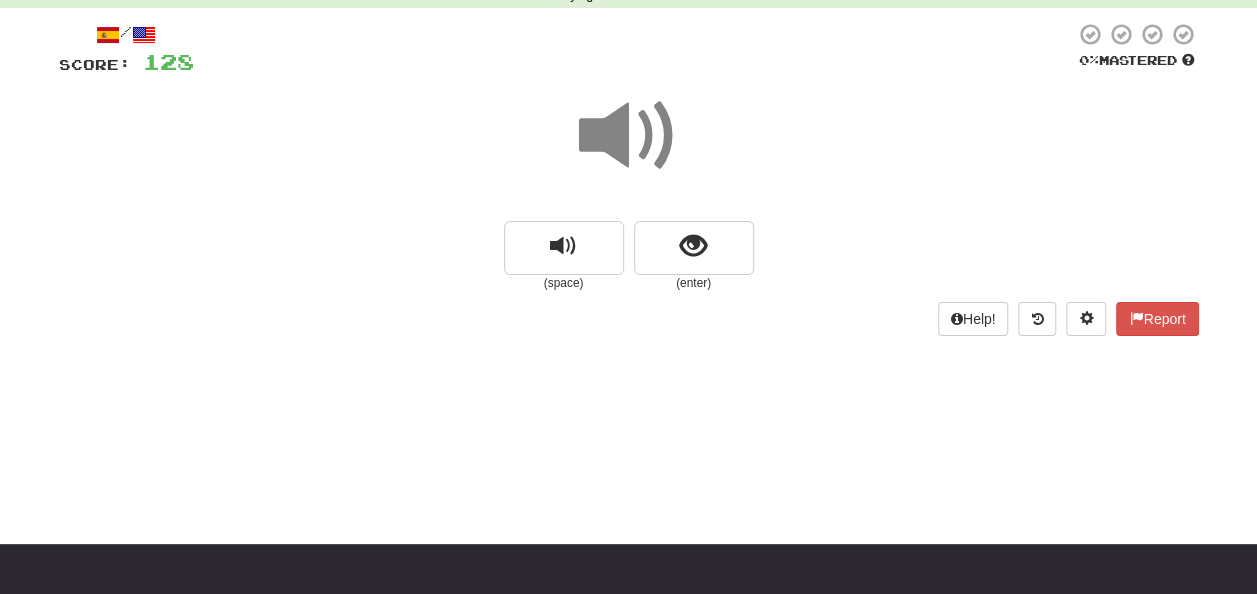 click at bounding box center (629, 136) 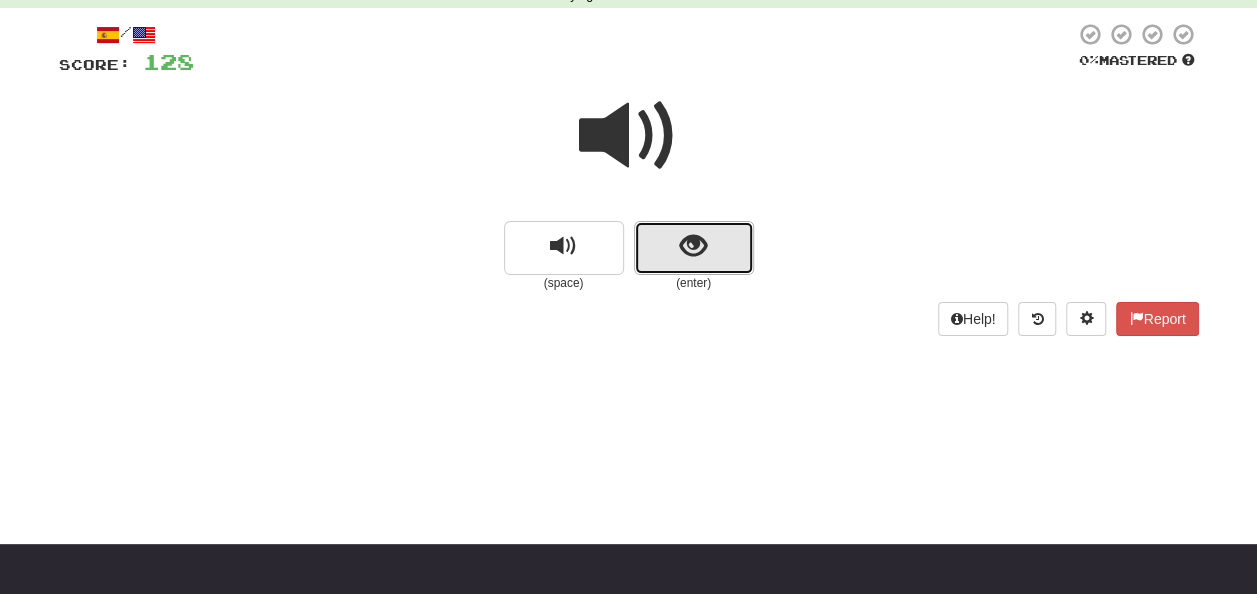 click at bounding box center [693, 246] 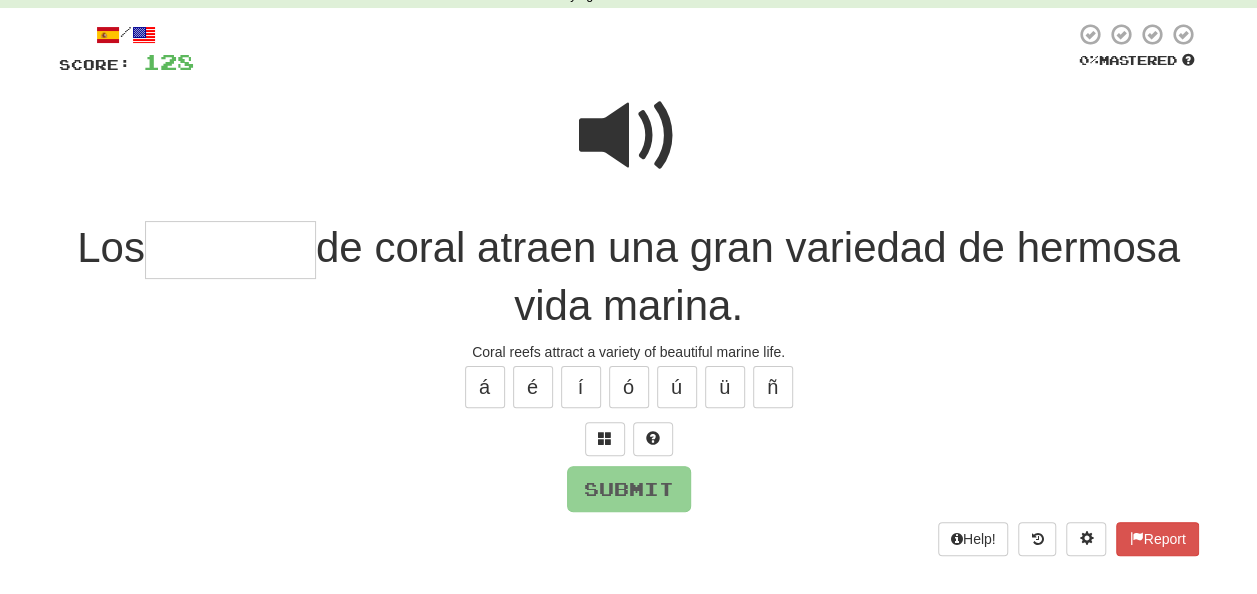 click at bounding box center (629, 136) 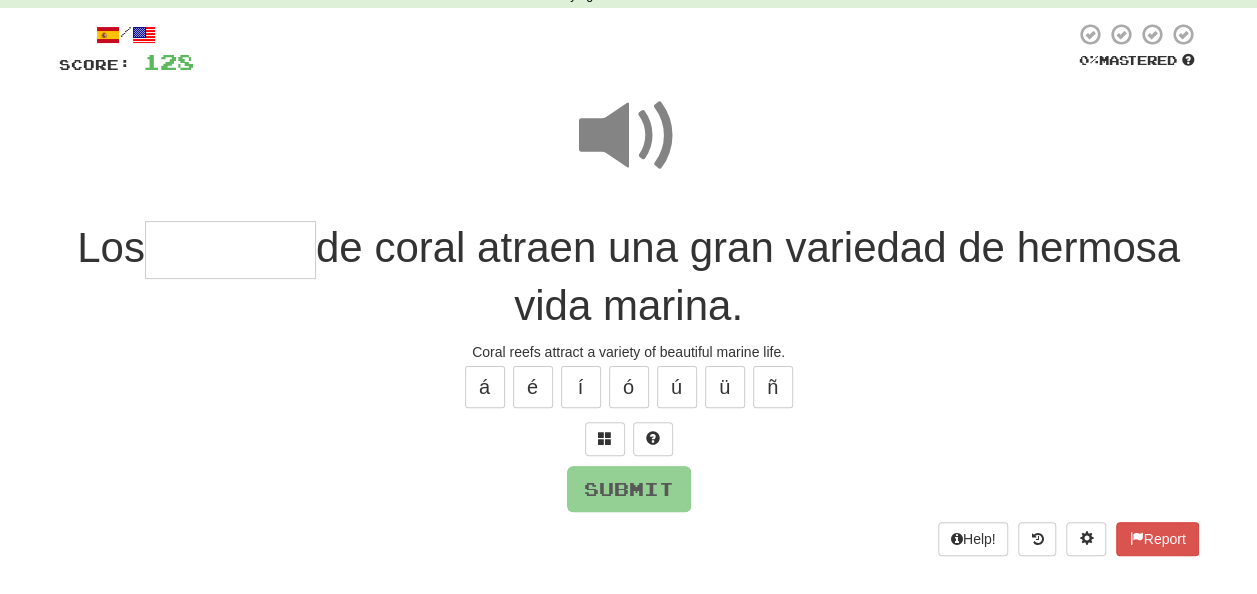 click at bounding box center [230, 250] 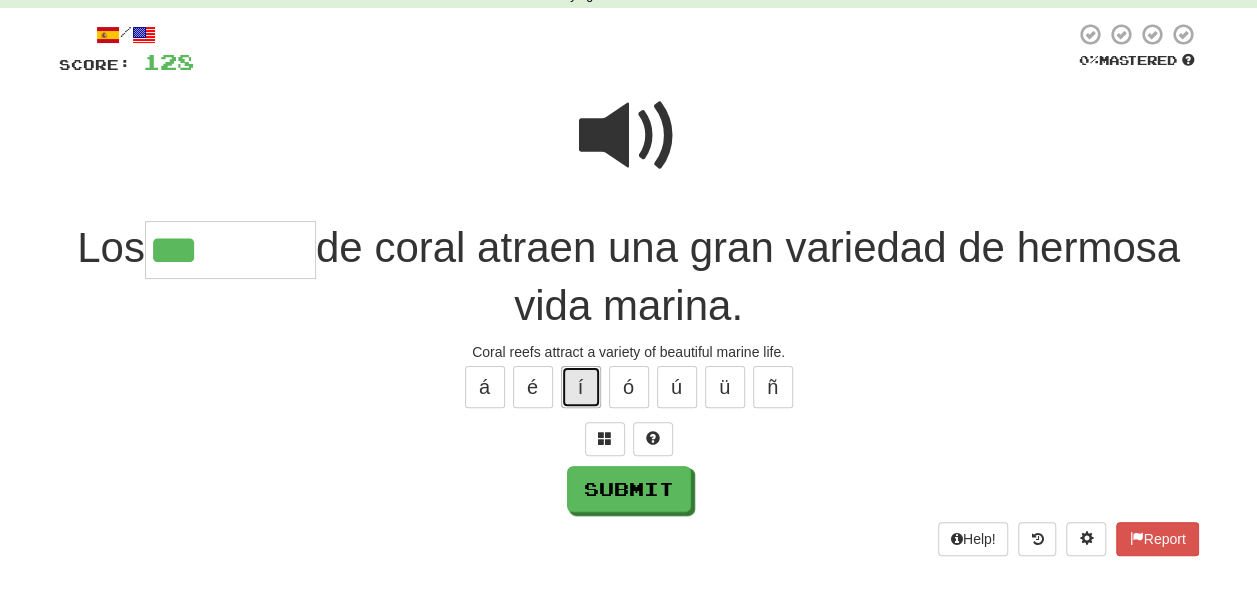 click on "í" at bounding box center [581, 387] 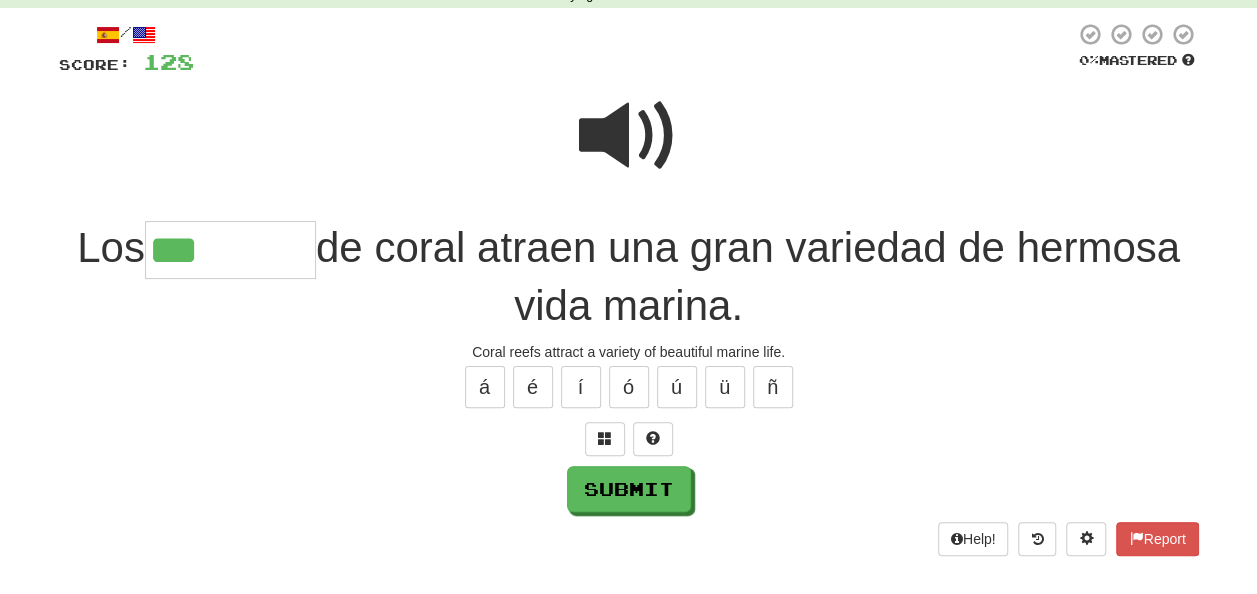 click at bounding box center (629, 136) 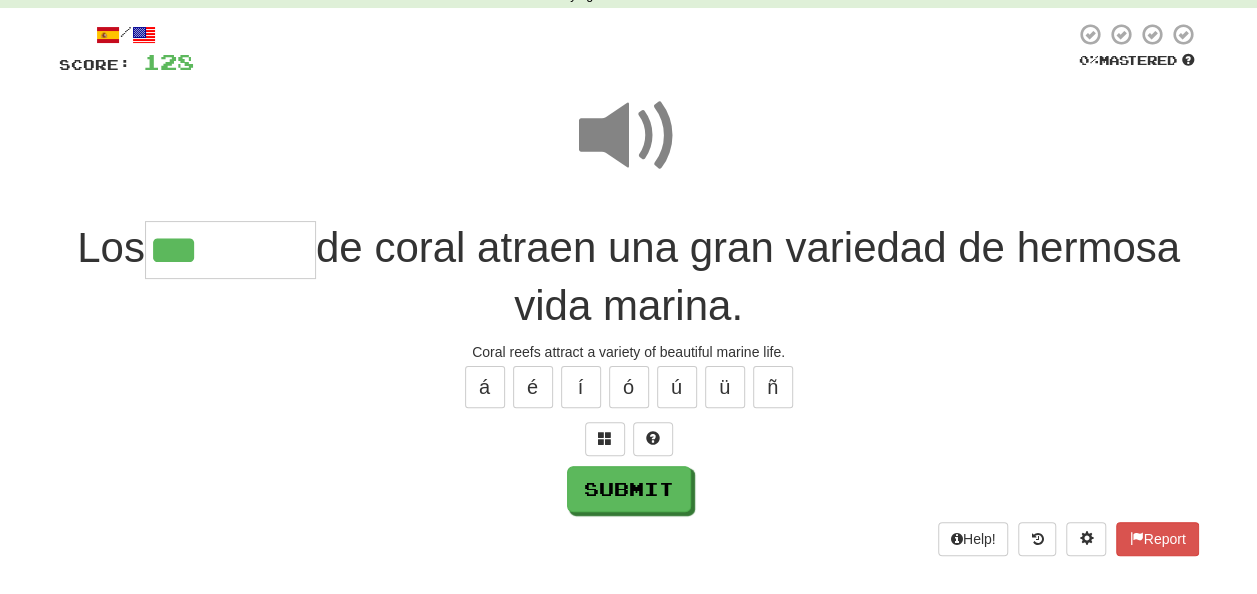 click on "***" at bounding box center (230, 250) 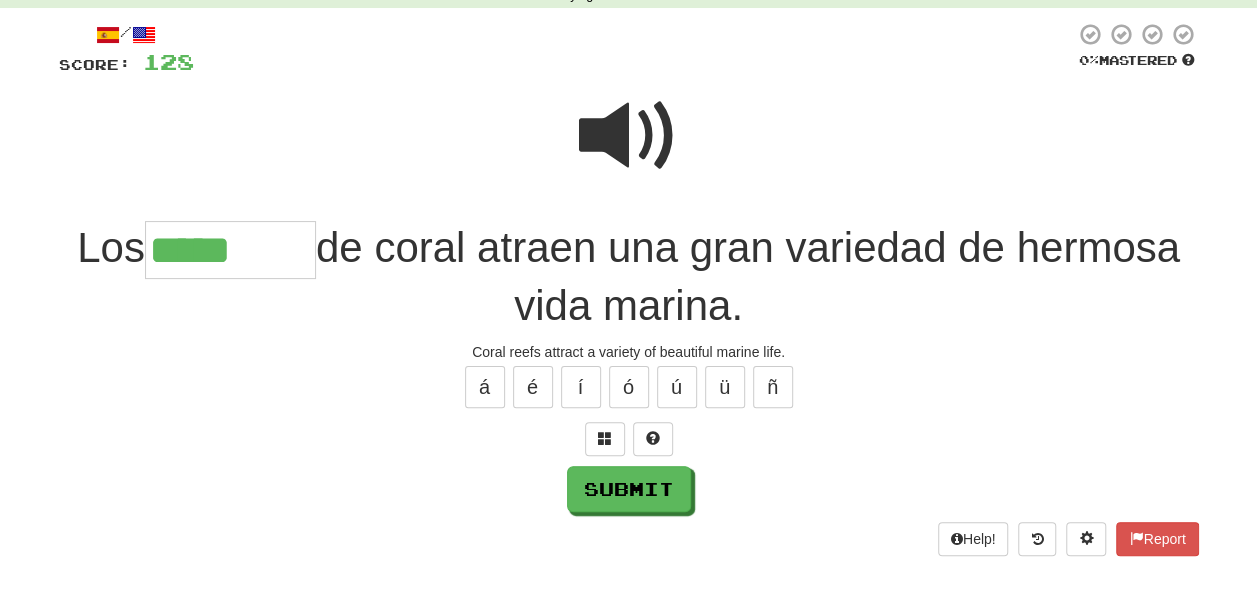 click at bounding box center (629, 136) 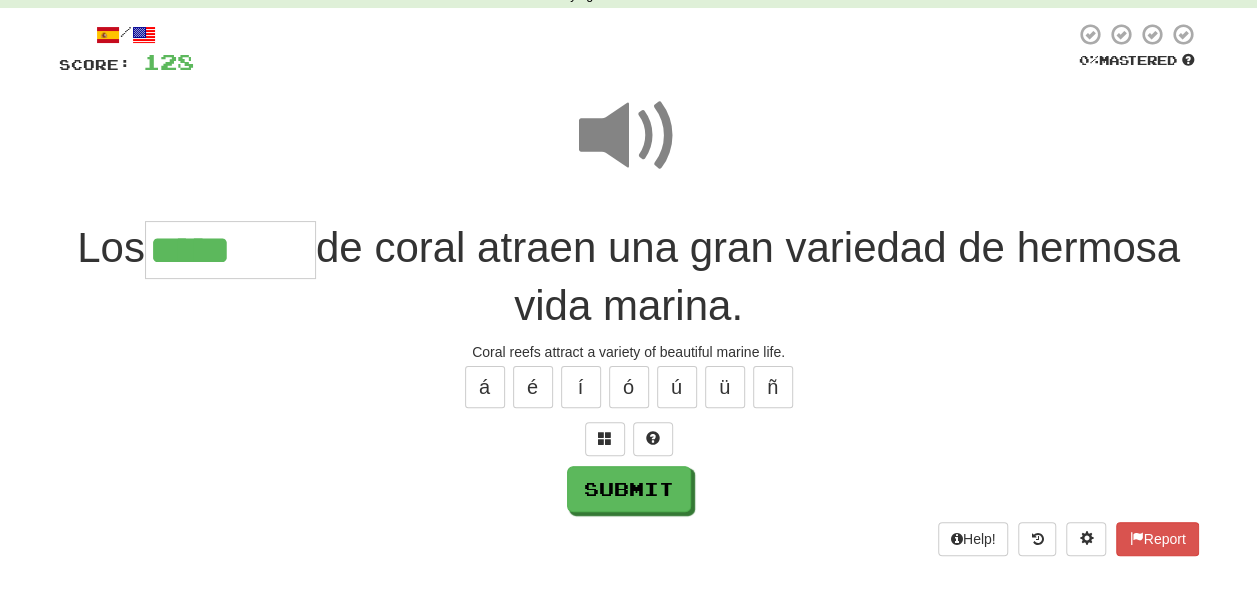 click on "*****" at bounding box center (230, 250) 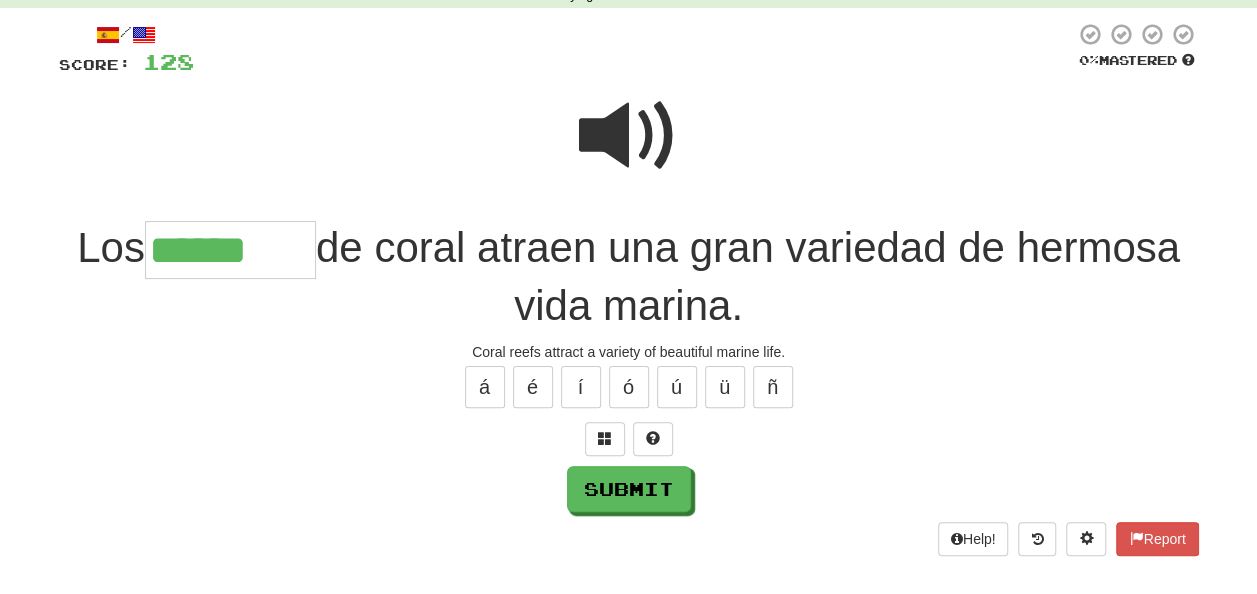 click at bounding box center [629, 136] 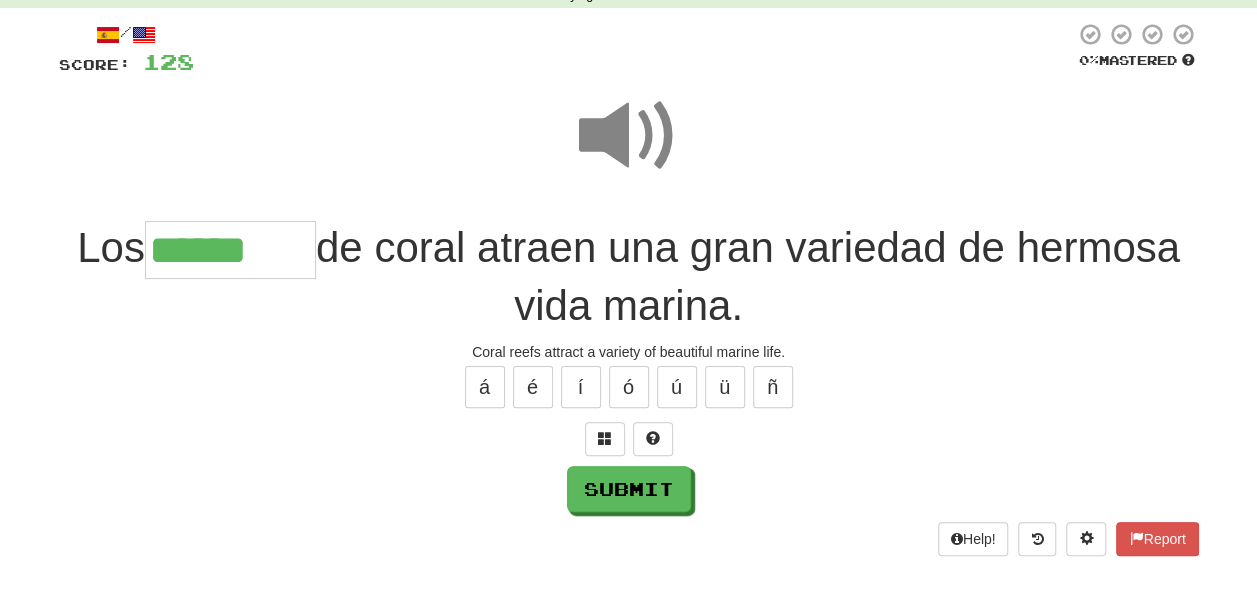 click on "******" at bounding box center [230, 250] 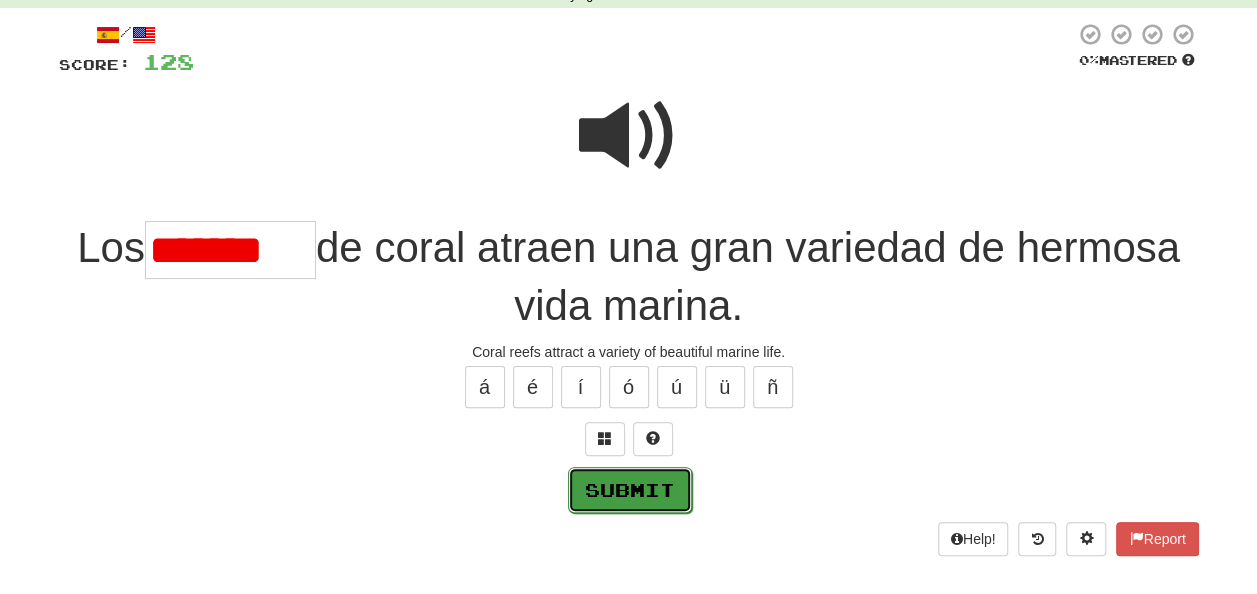 click on "Submit" at bounding box center [630, 490] 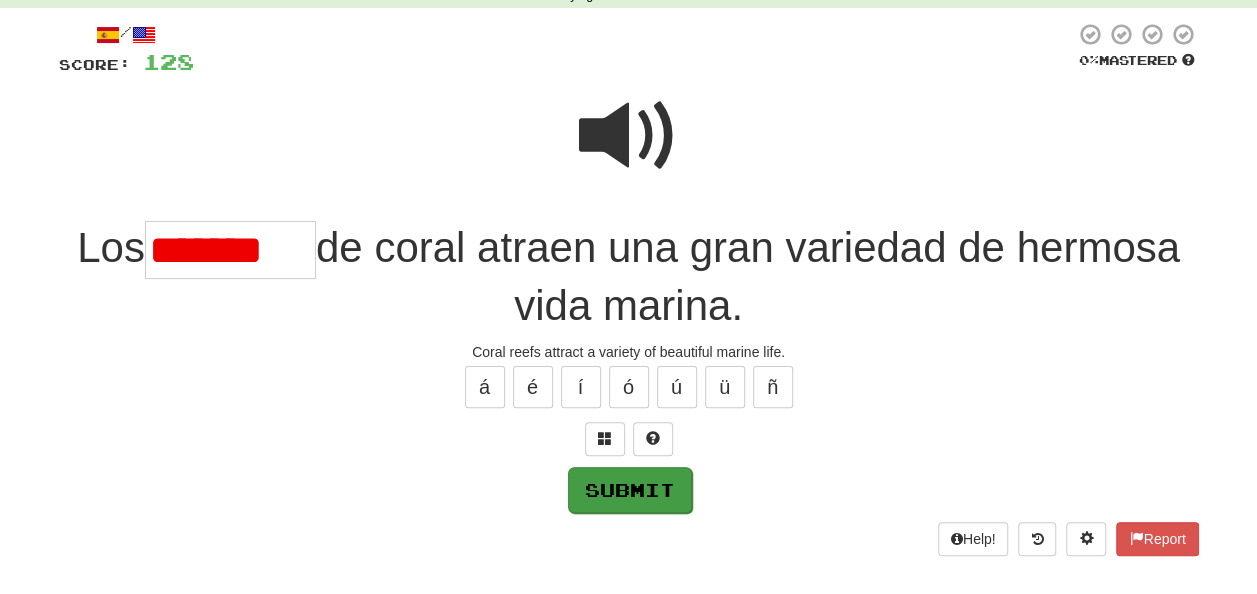 type on "*********" 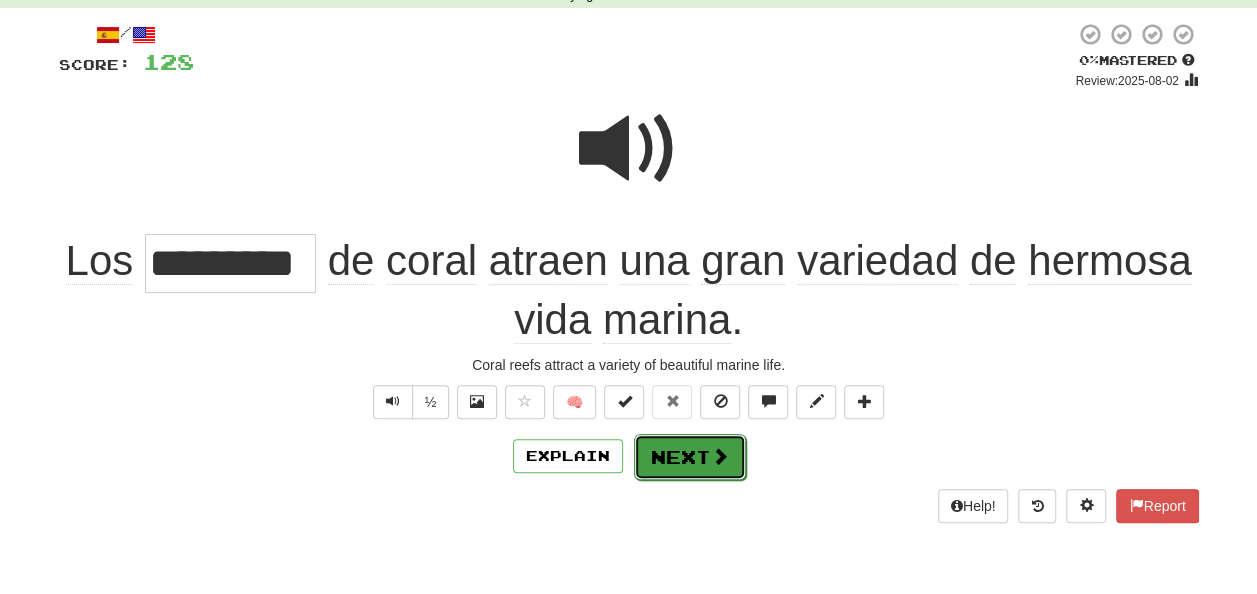 click on "Next" at bounding box center [690, 457] 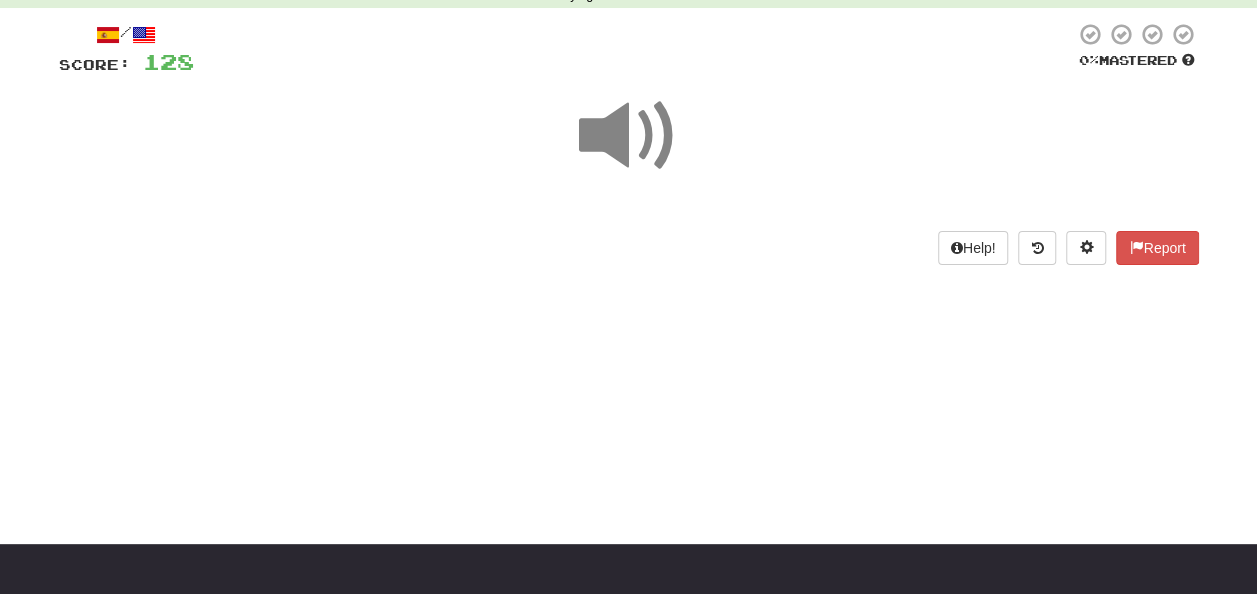 click at bounding box center (629, 136) 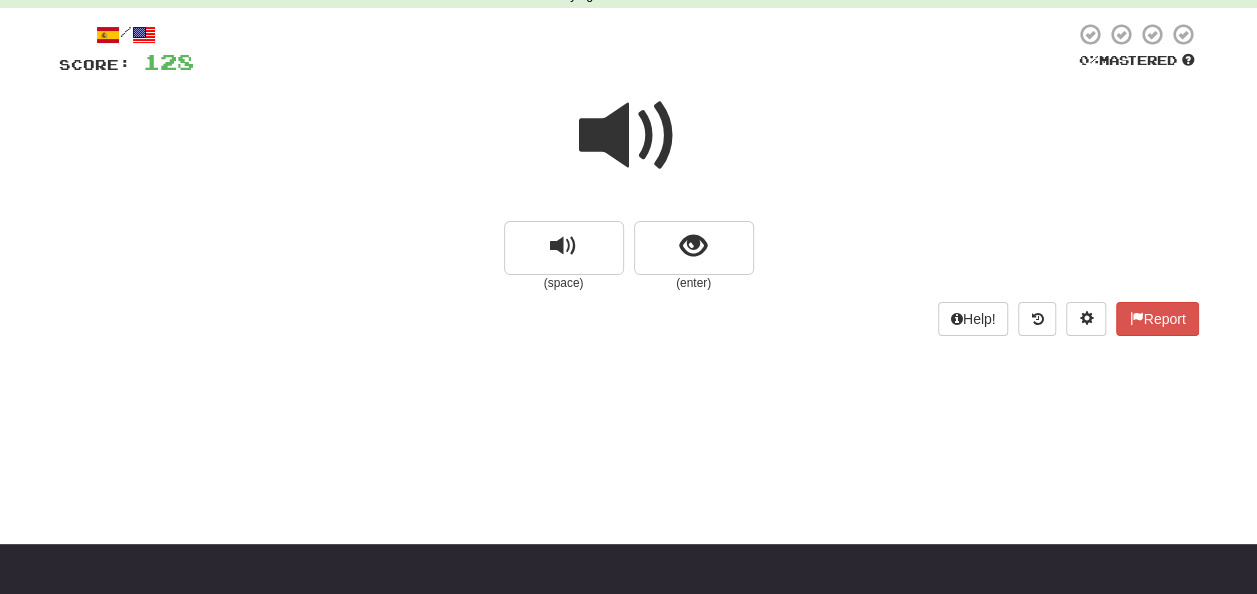click at bounding box center [629, 136] 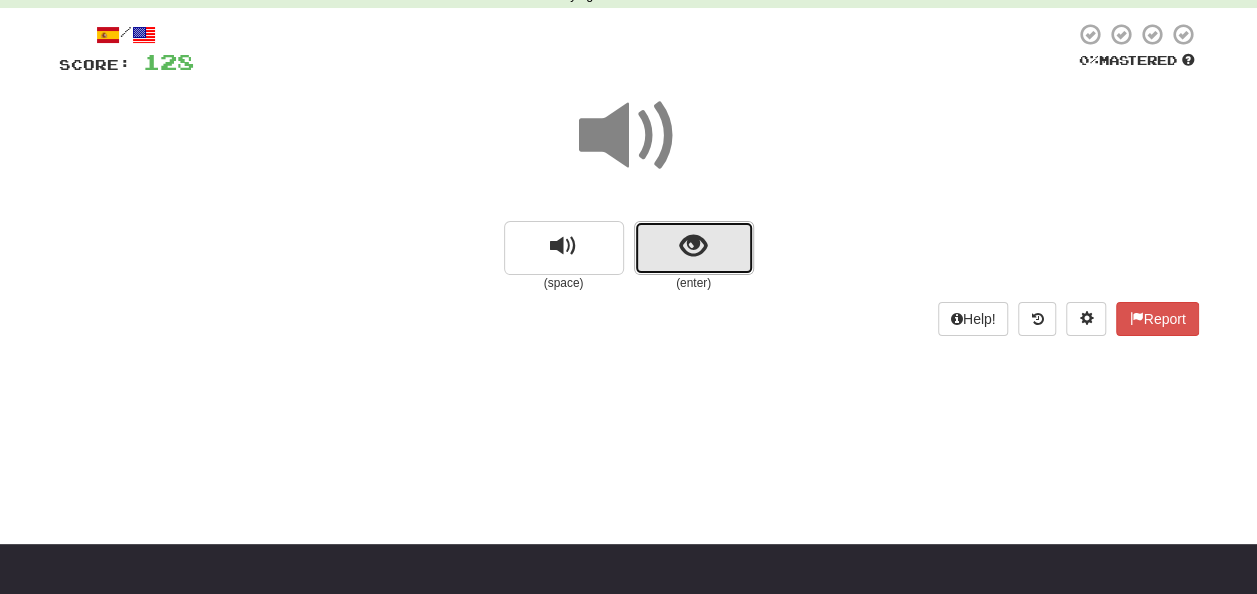 click at bounding box center (694, 248) 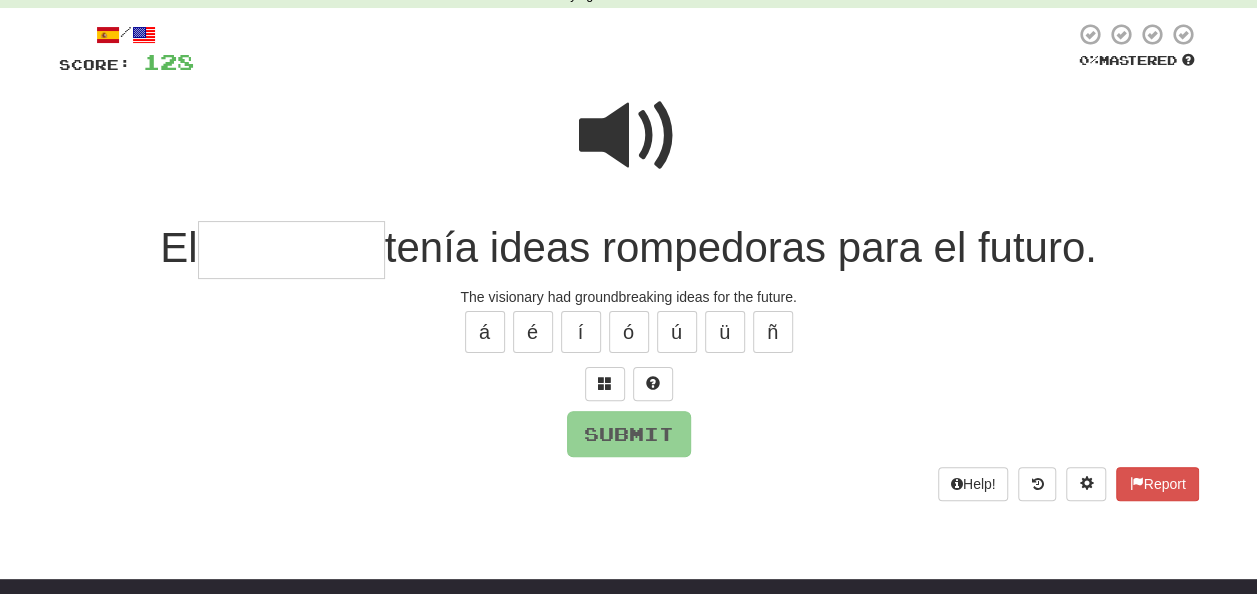 click at bounding box center (629, 136) 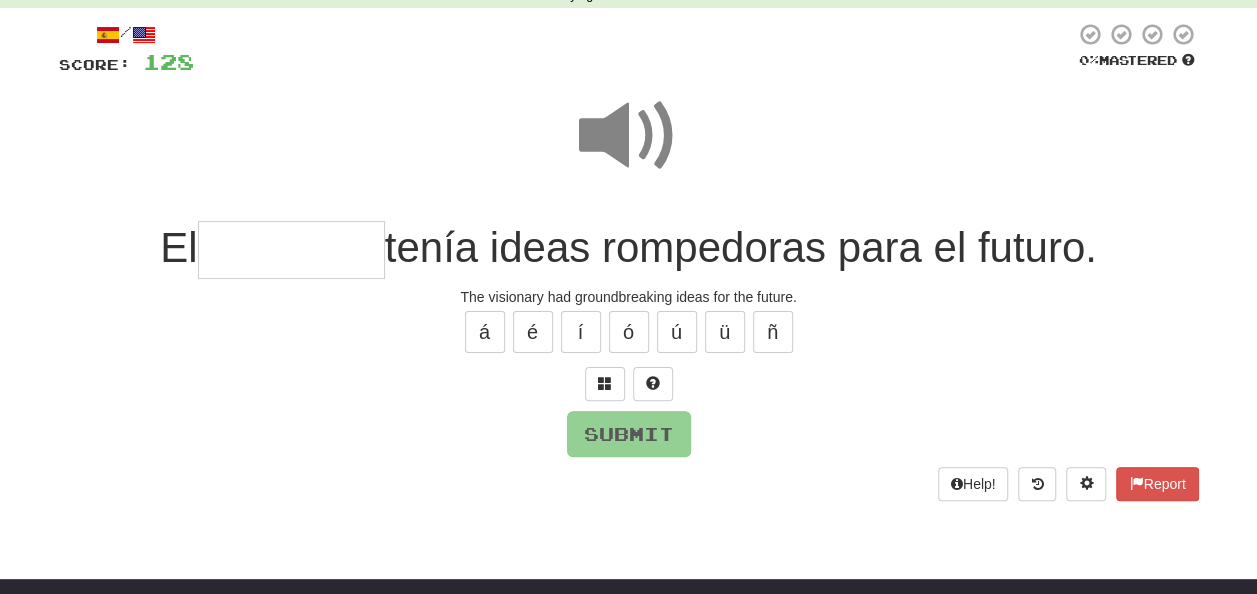 click at bounding box center [291, 250] 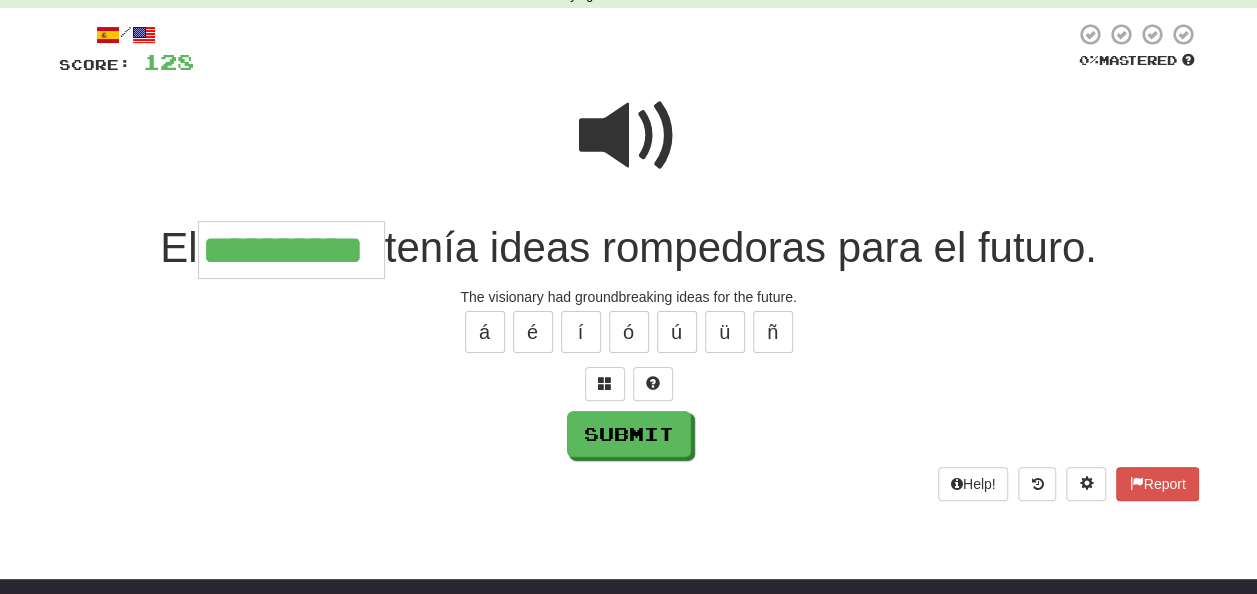 type on "**********" 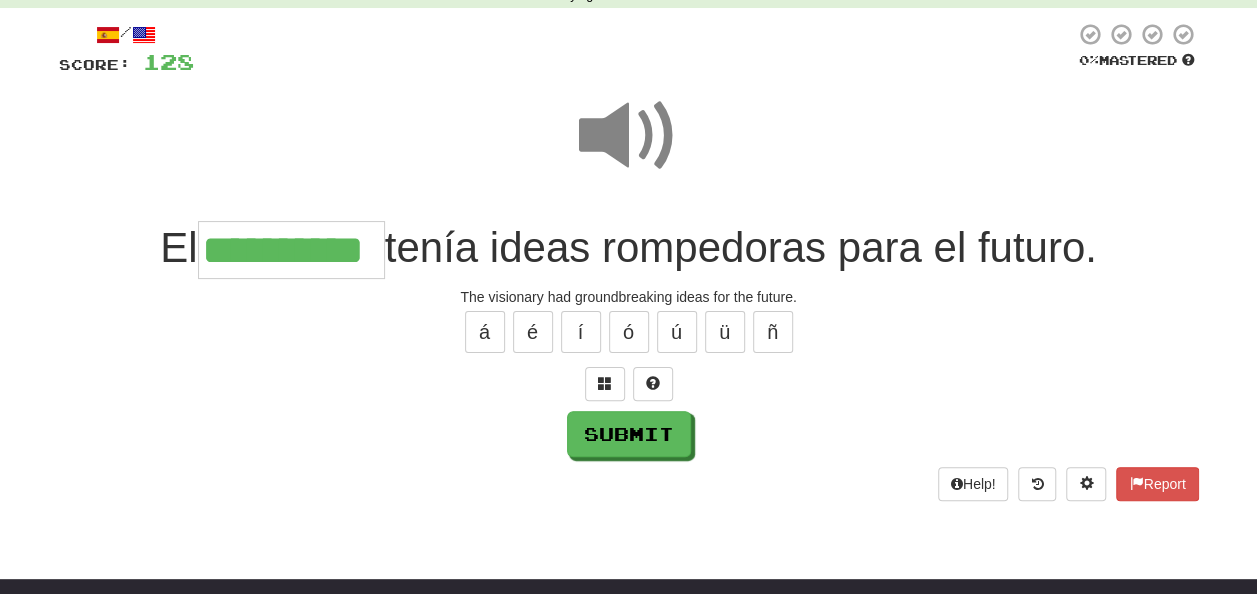 click at bounding box center [629, 136] 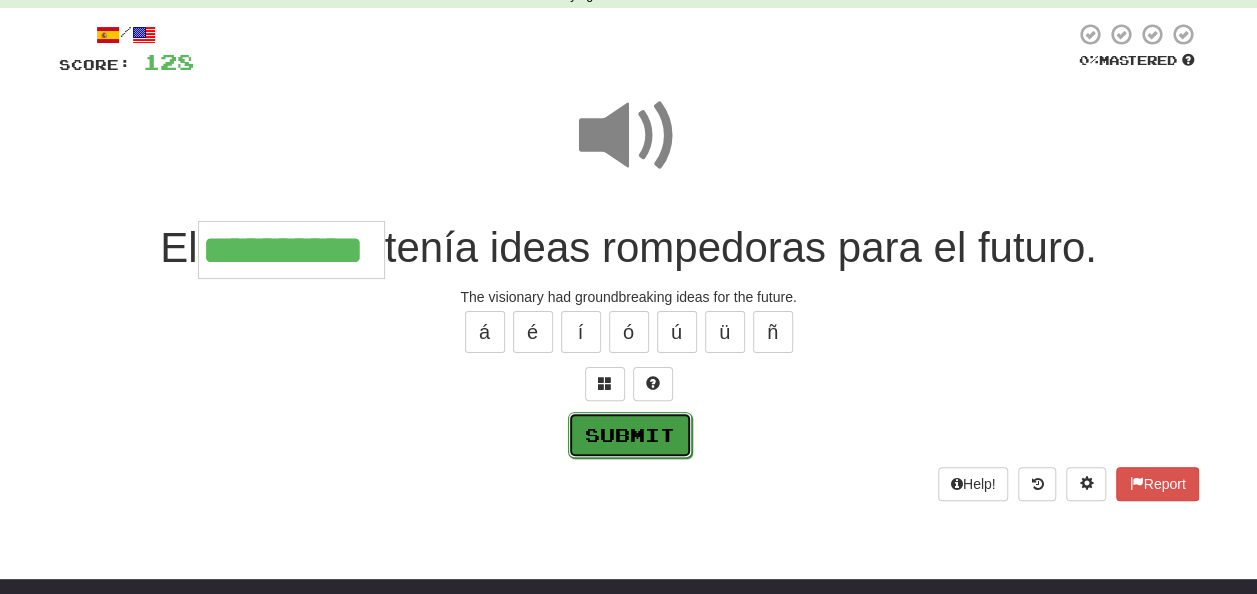 click on "Submit" at bounding box center (630, 435) 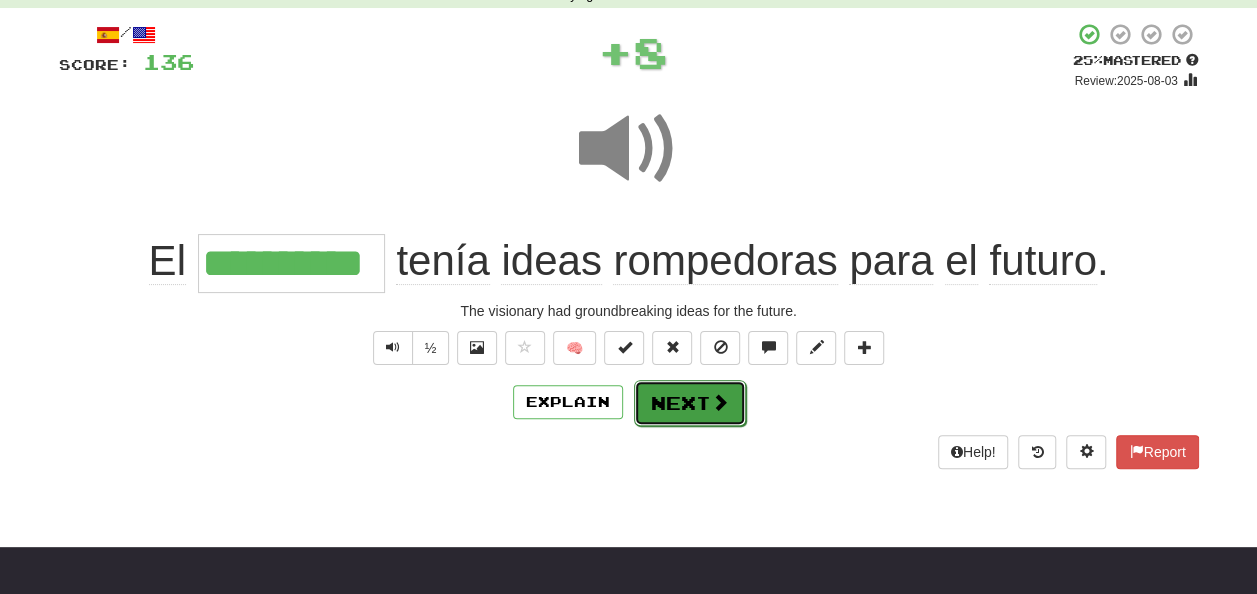 click on "Next" at bounding box center (690, 403) 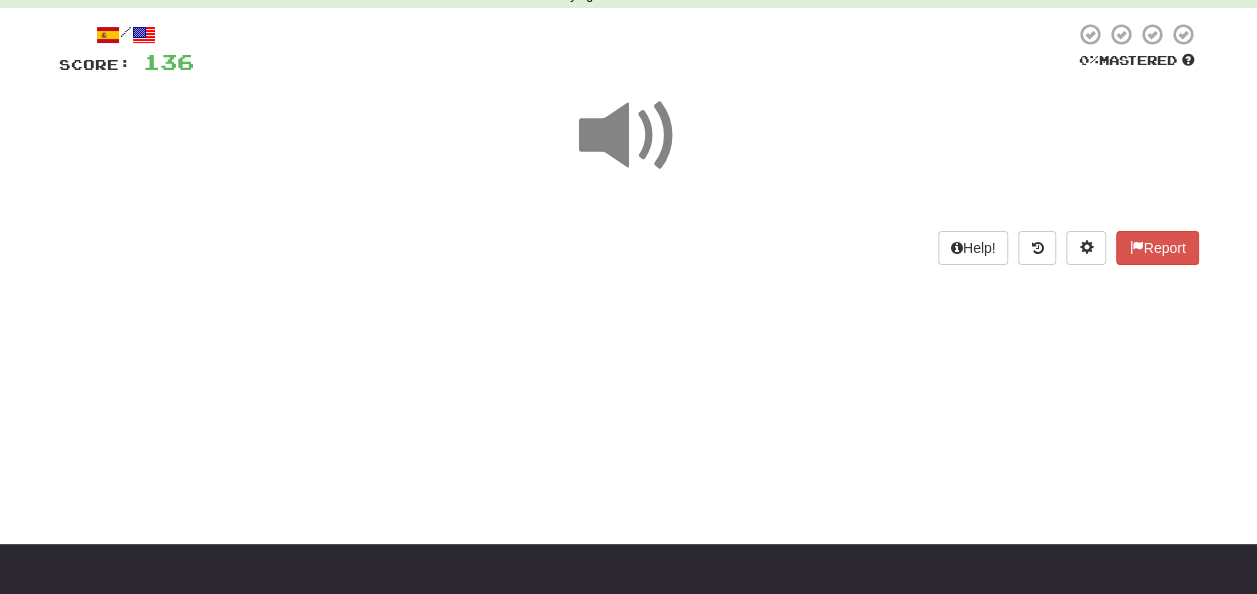 click at bounding box center [629, 136] 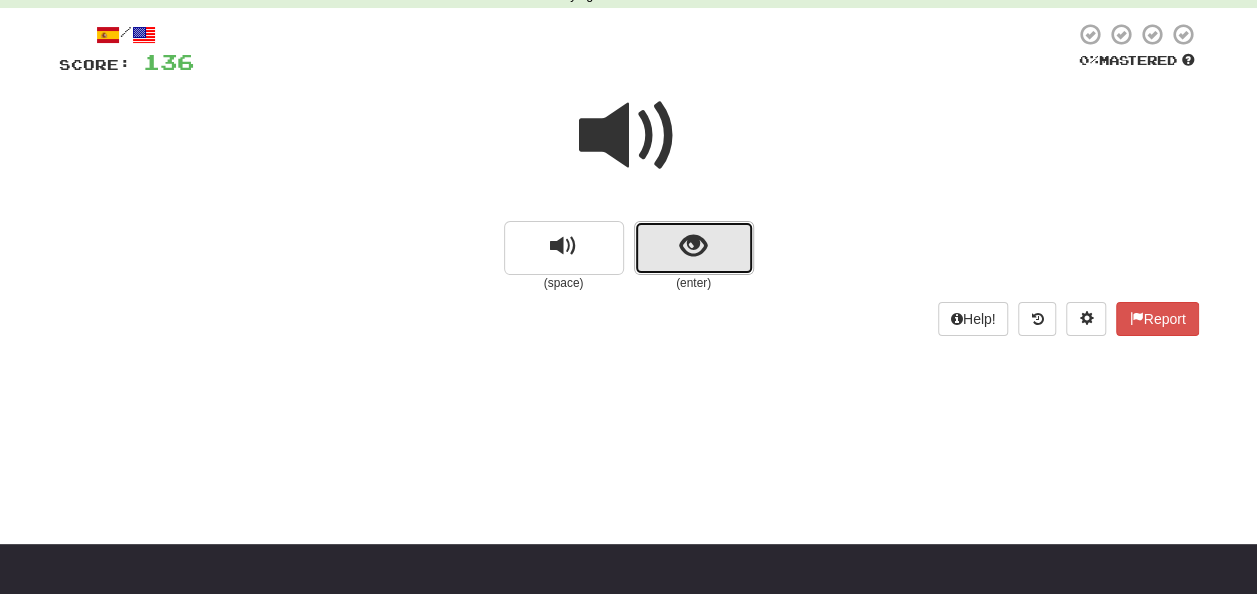 click at bounding box center (694, 248) 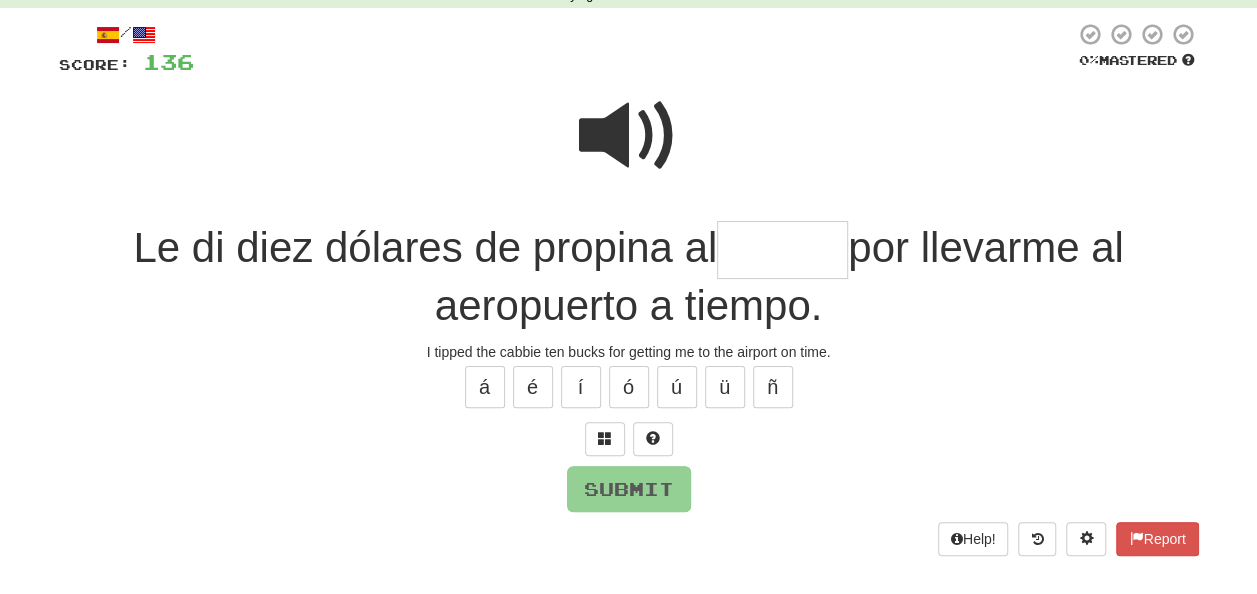 click at bounding box center [629, 136] 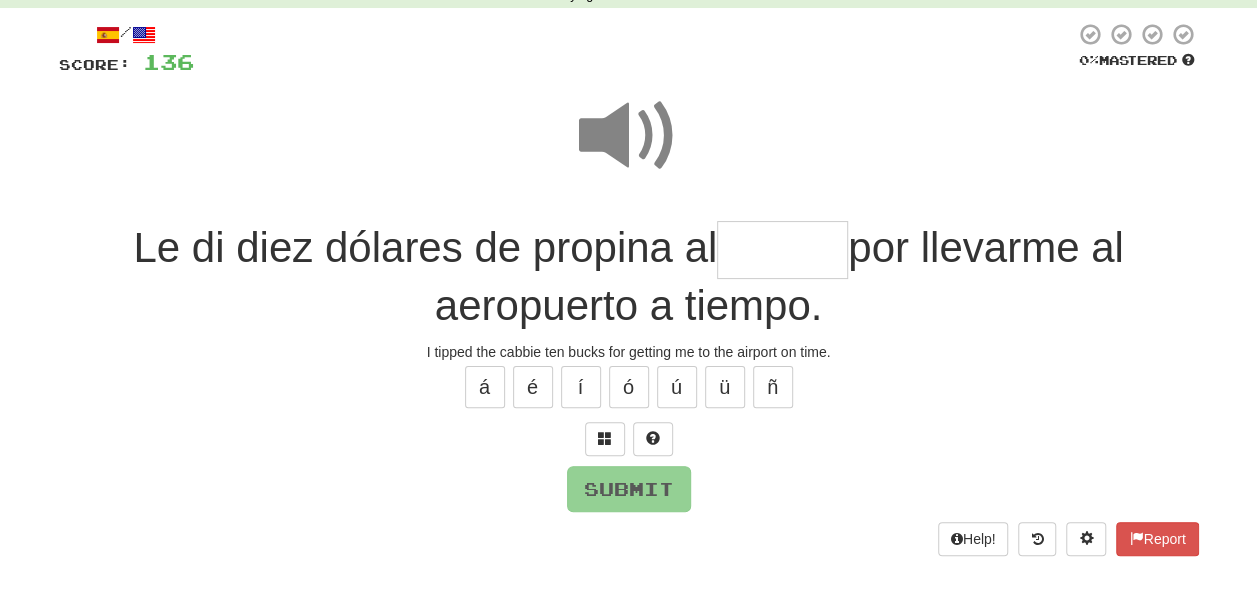 click at bounding box center [782, 250] 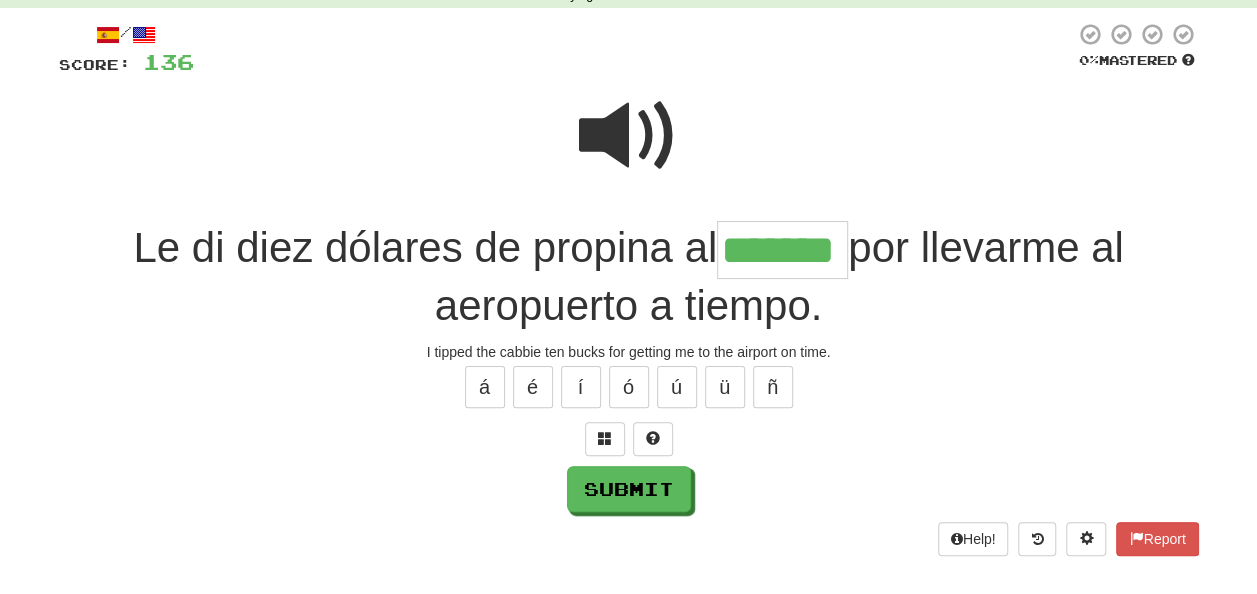 type on "*******" 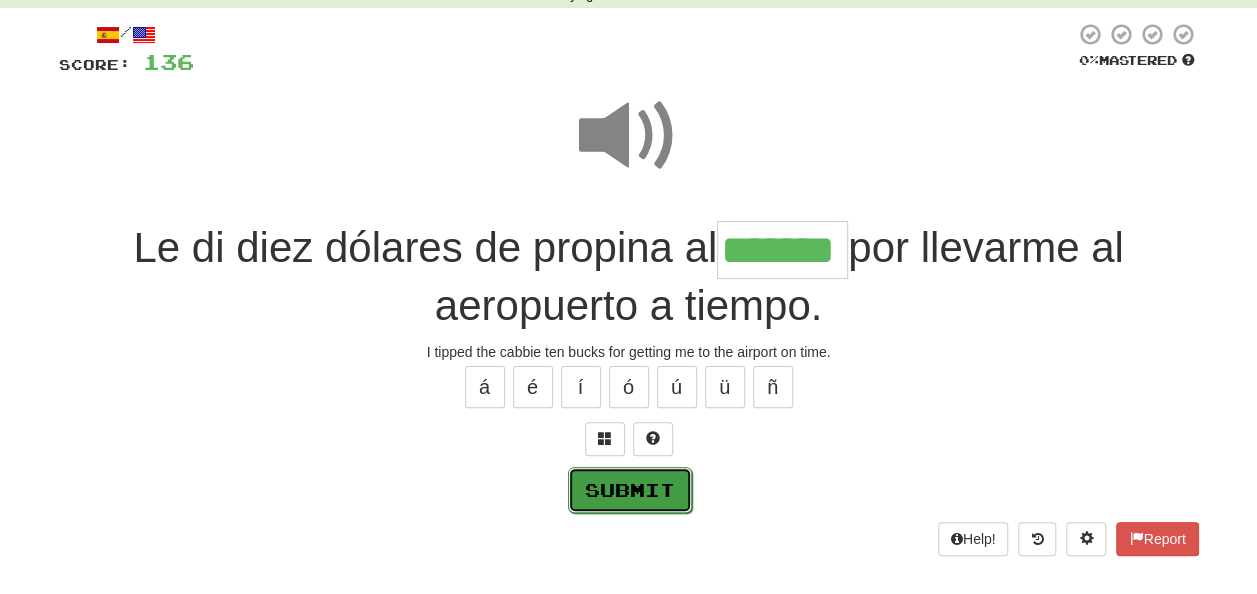 click on "Submit" at bounding box center [630, 490] 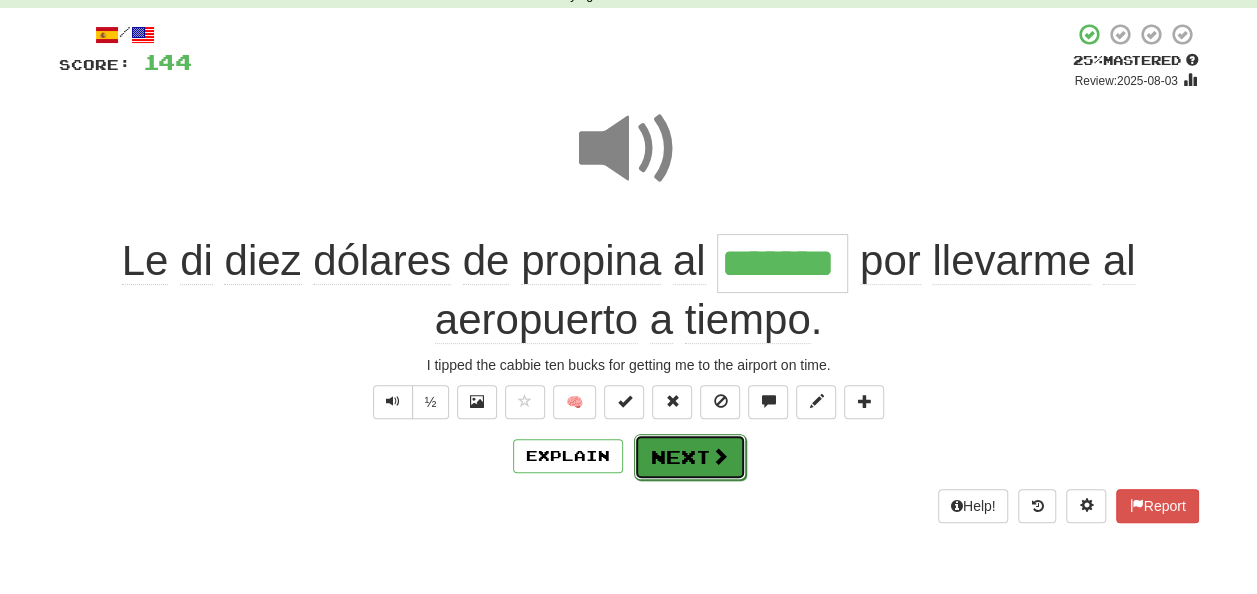 click on "Next" at bounding box center [690, 457] 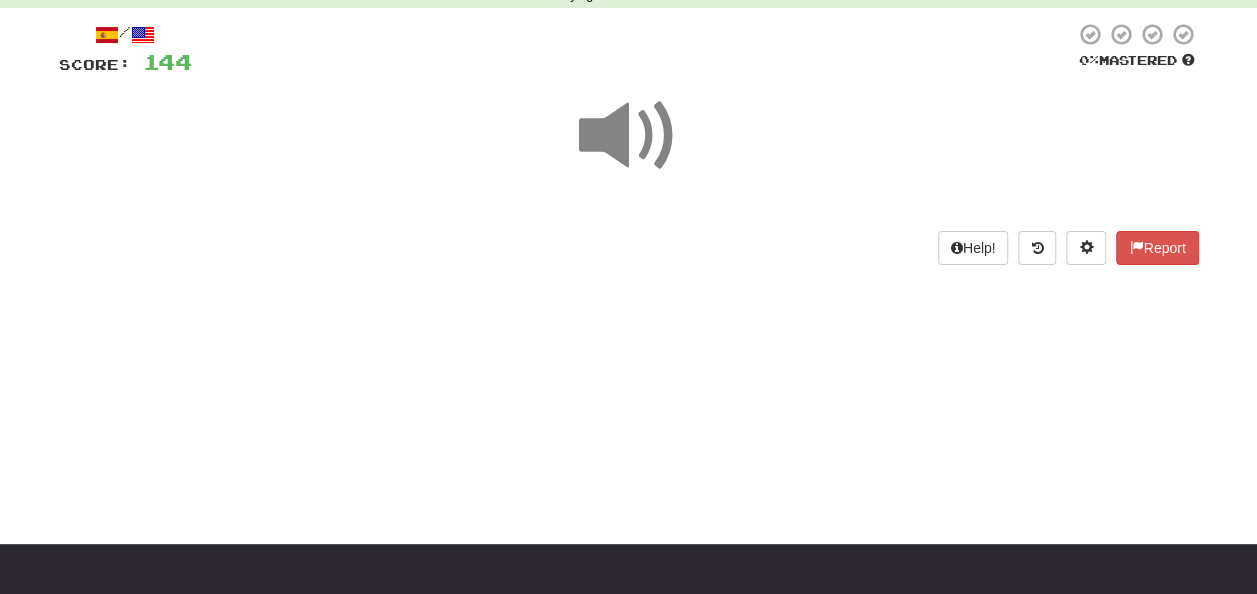 click at bounding box center [629, 136] 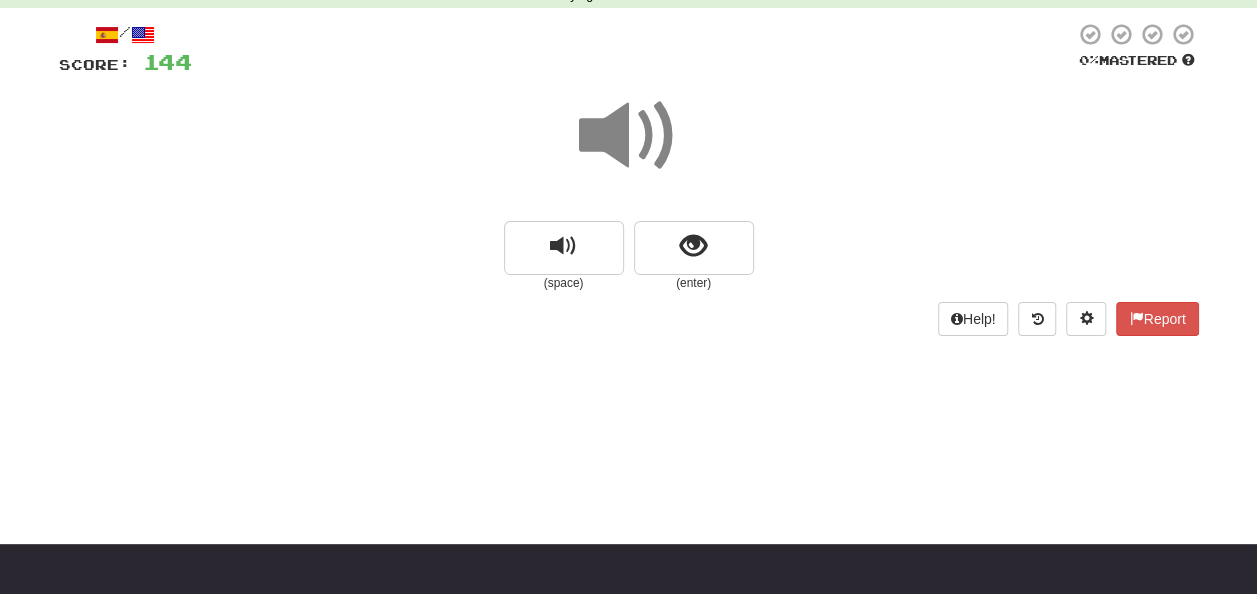 click at bounding box center [629, 136] 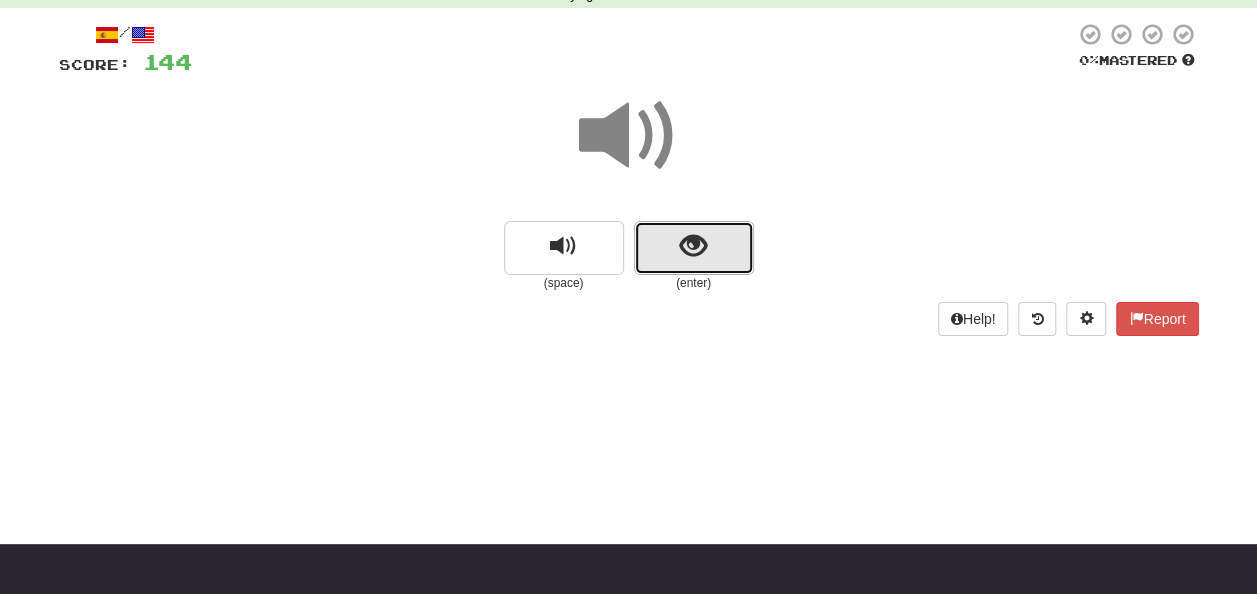 click at bounding box center [694, 248] 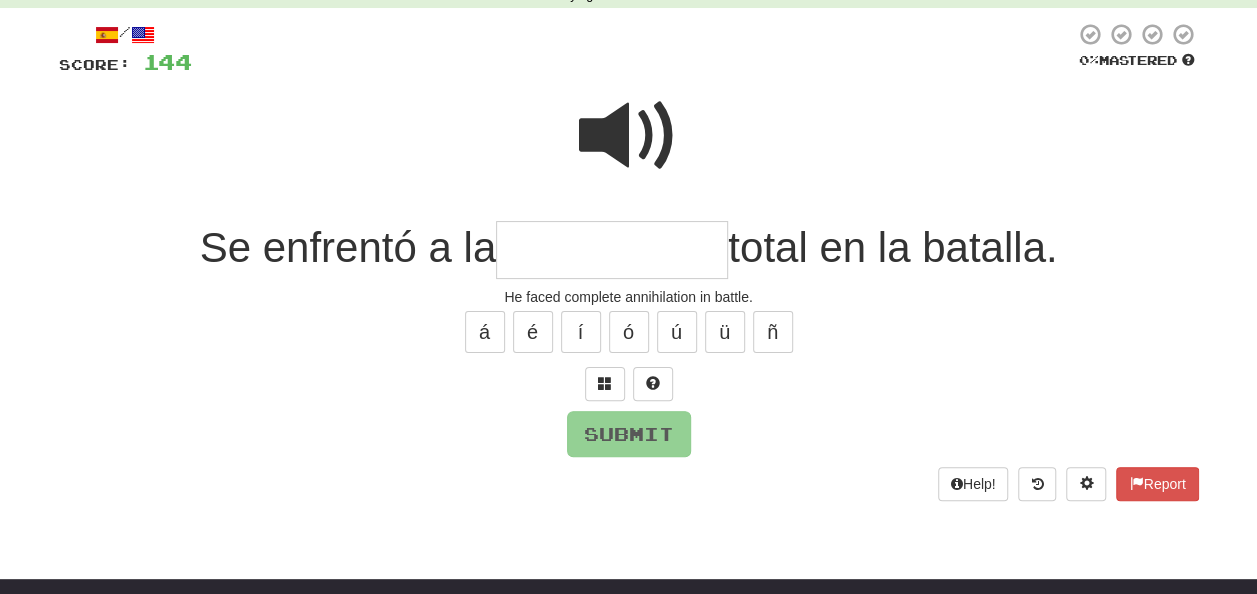click at bounding box center (629, 136) 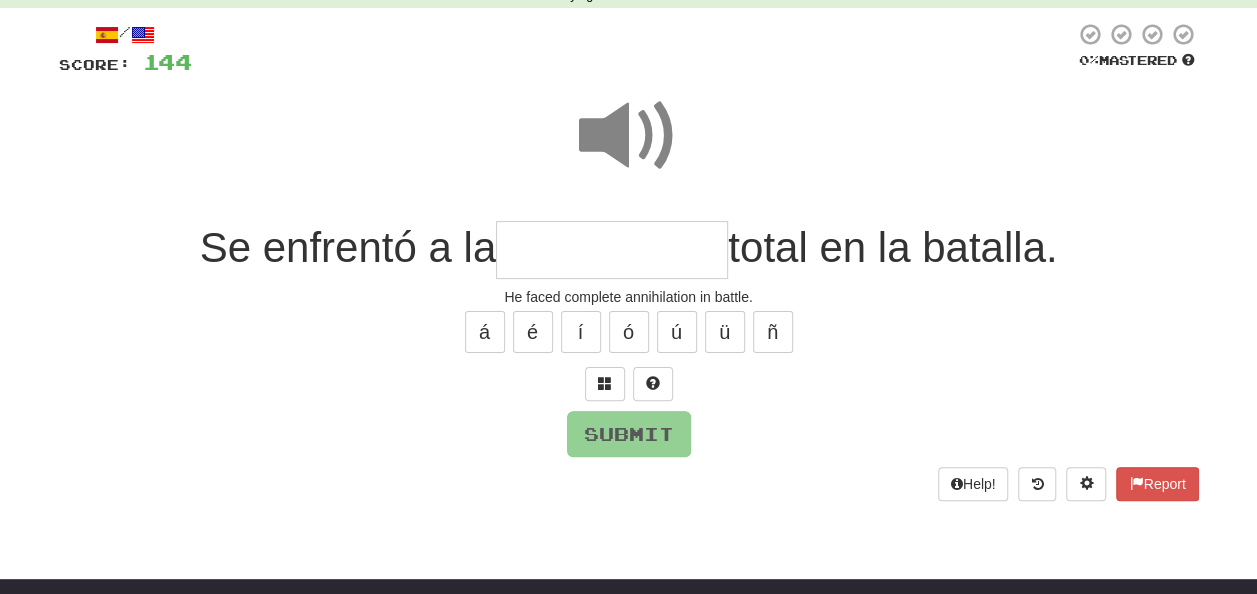 click at bounding box center [612, 250] 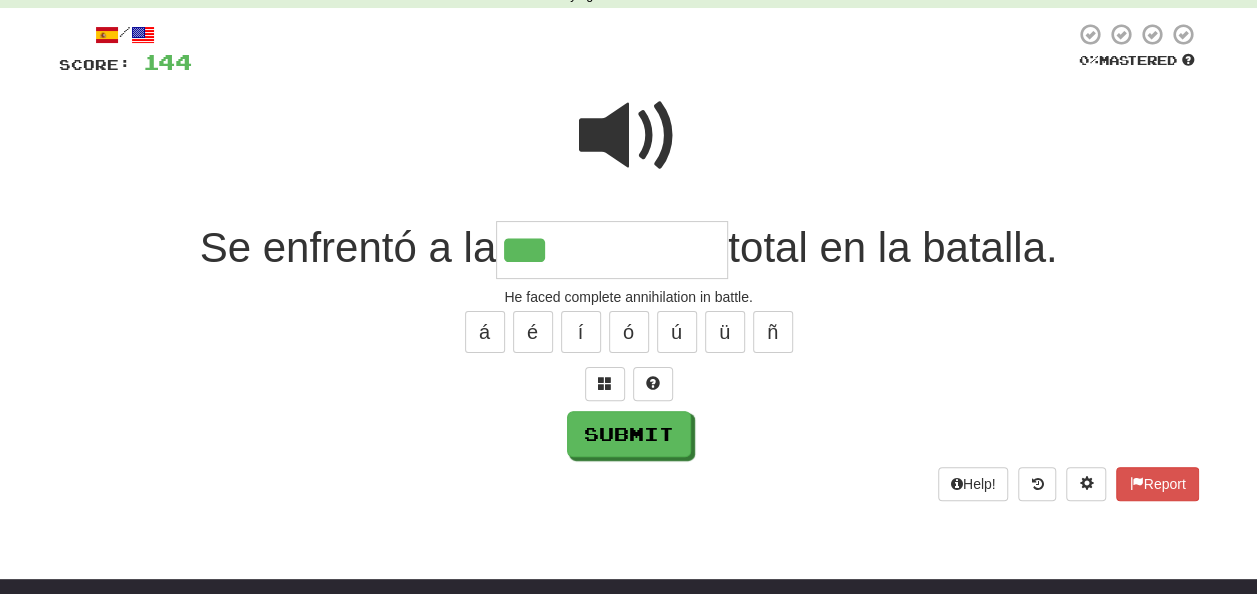 click at bounding box center (629, 136) 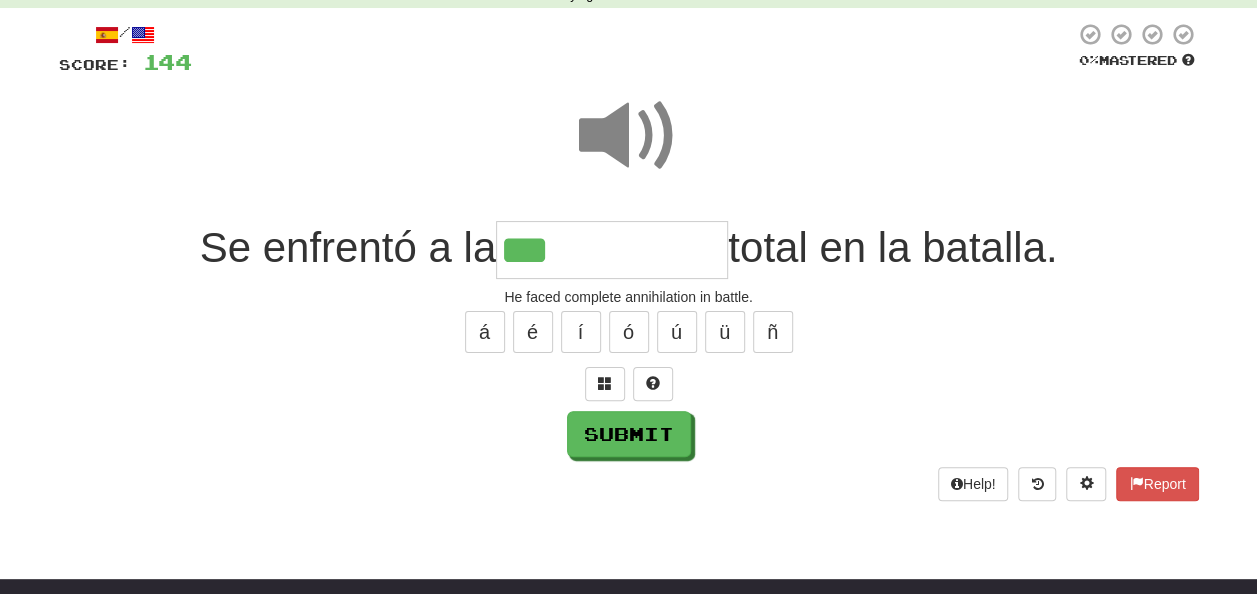 click on "***" at bounding box center [612, 250] 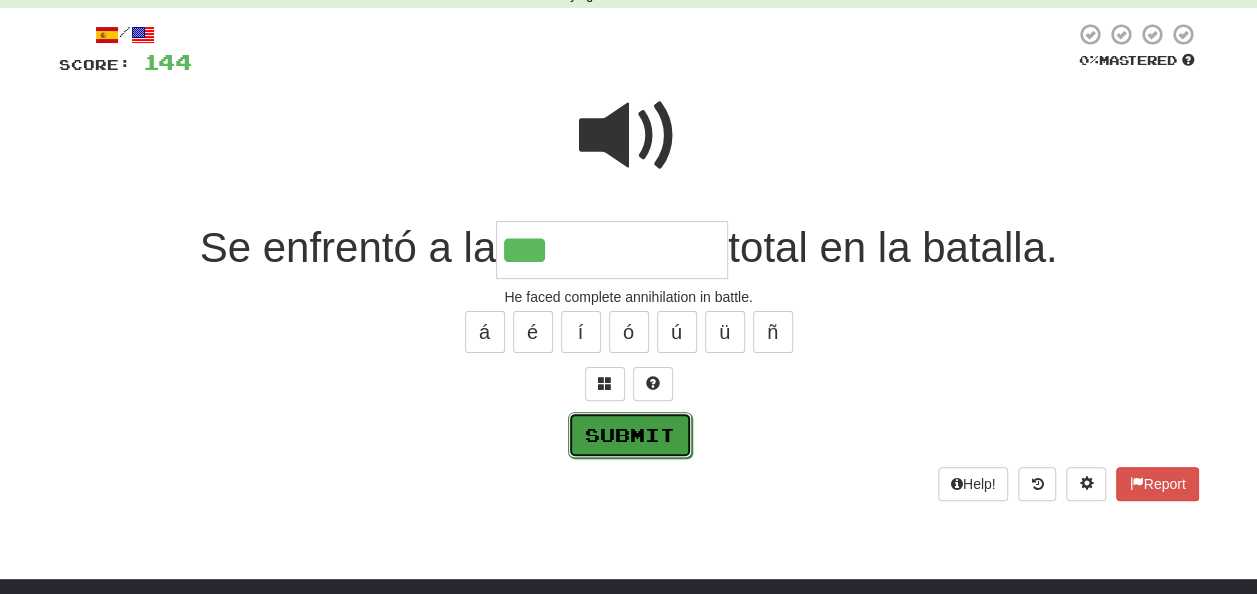 click on "Submit" at bounding box center [630, 435] 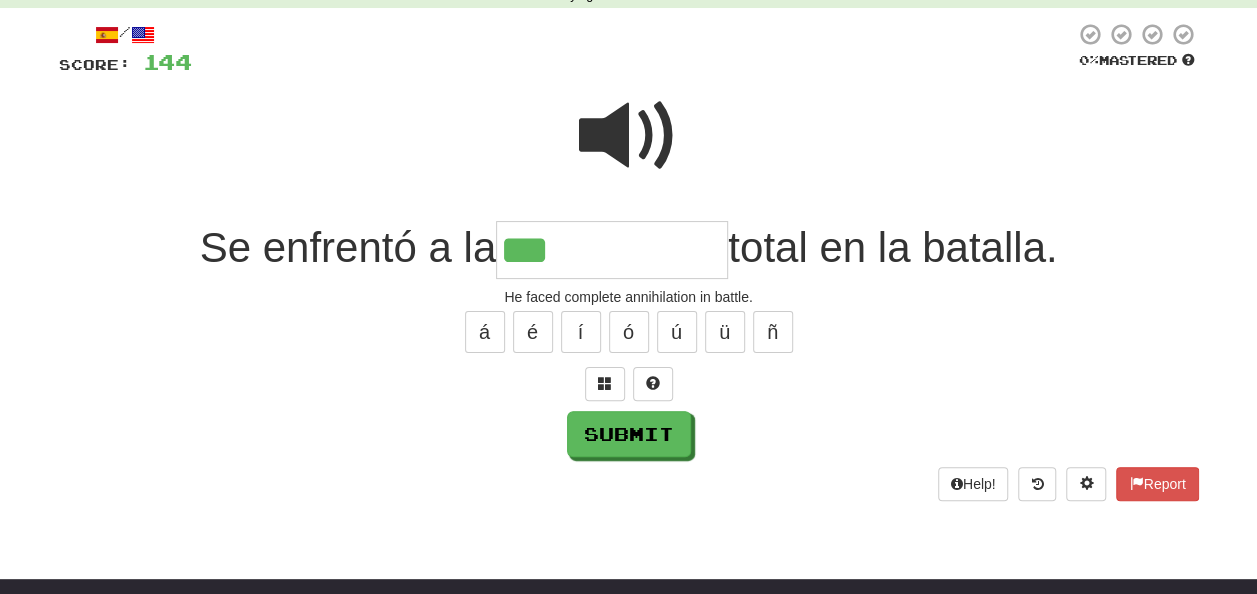 type on "**********" 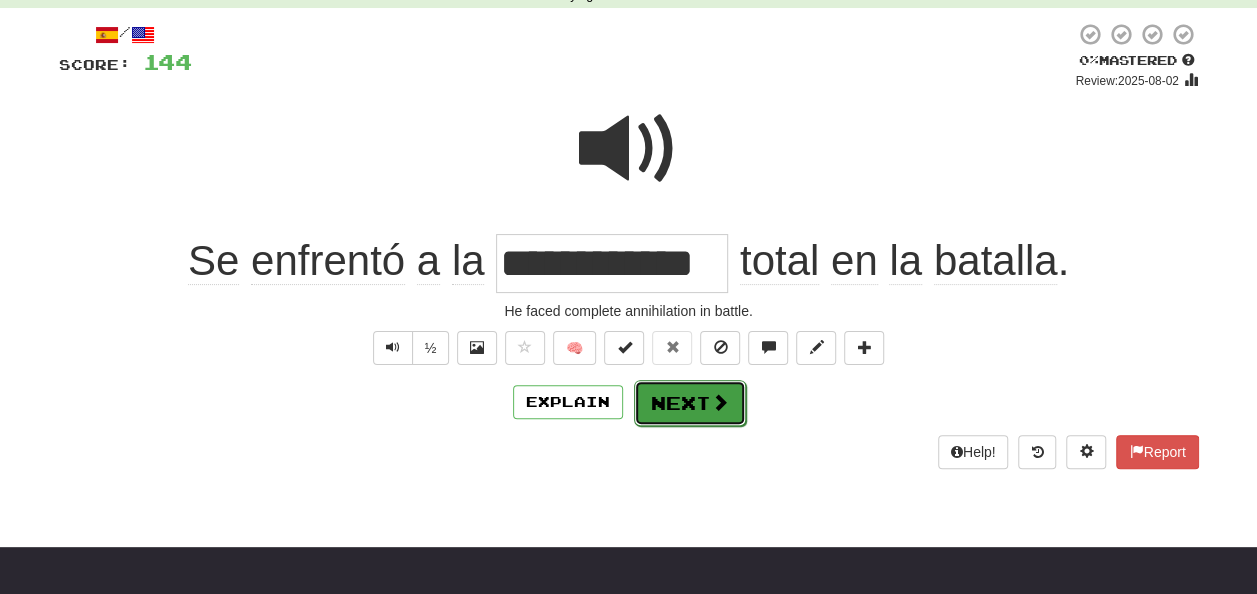 click on "Next" at bounding box center [690, 403] 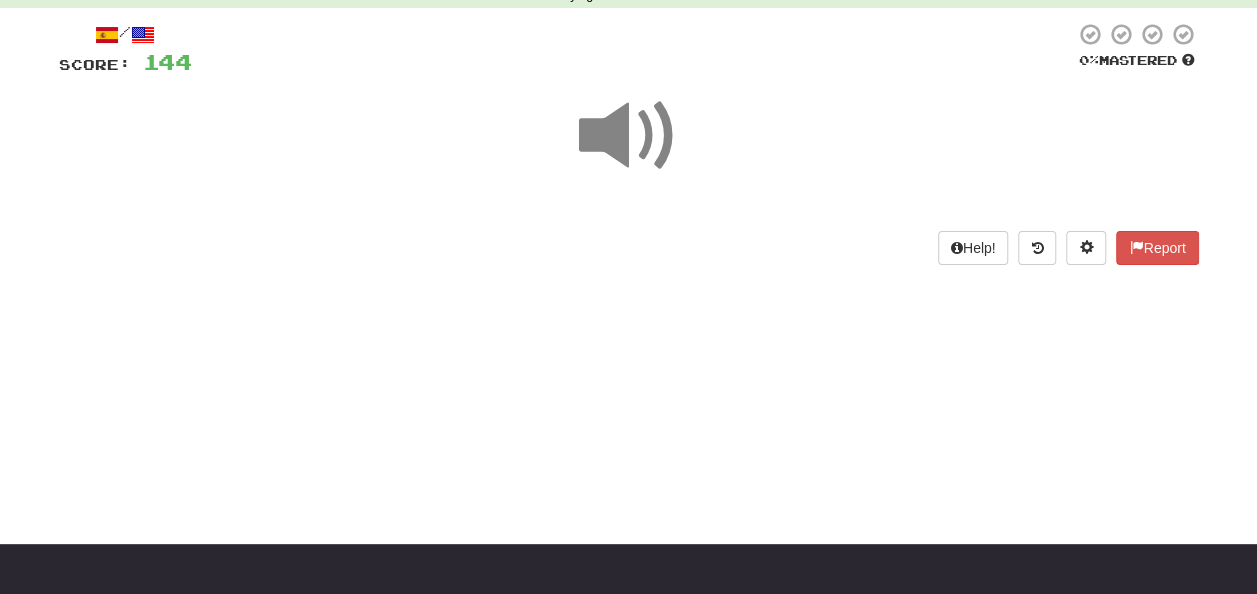 click at bounding box center (629, 136) 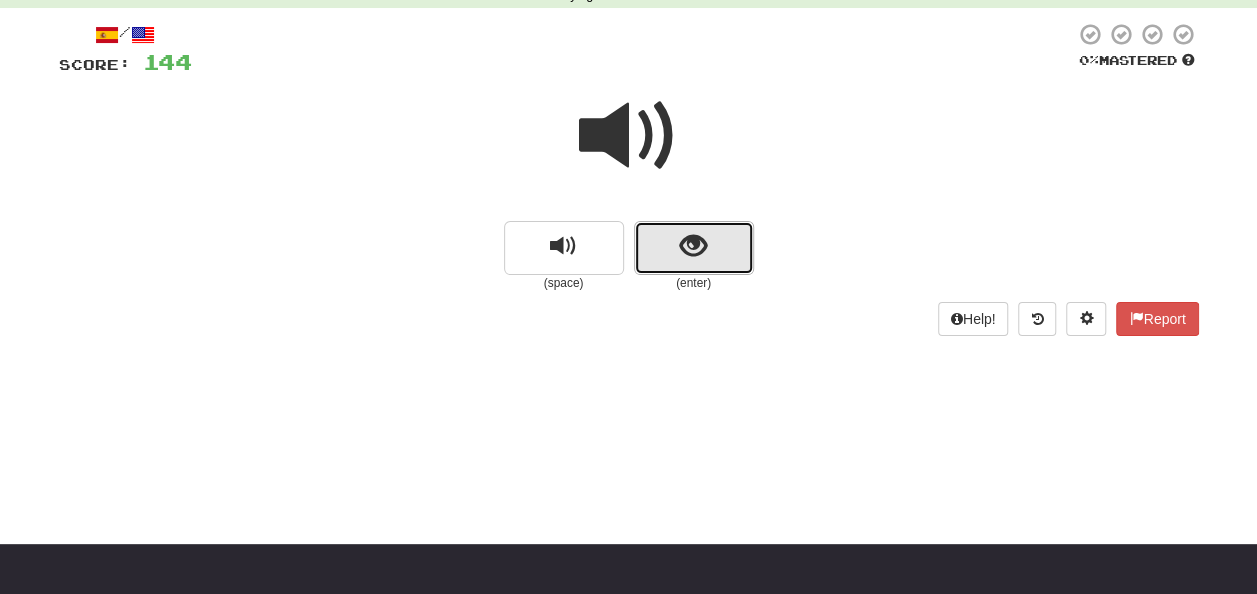 click at bounding box center [694, 248] 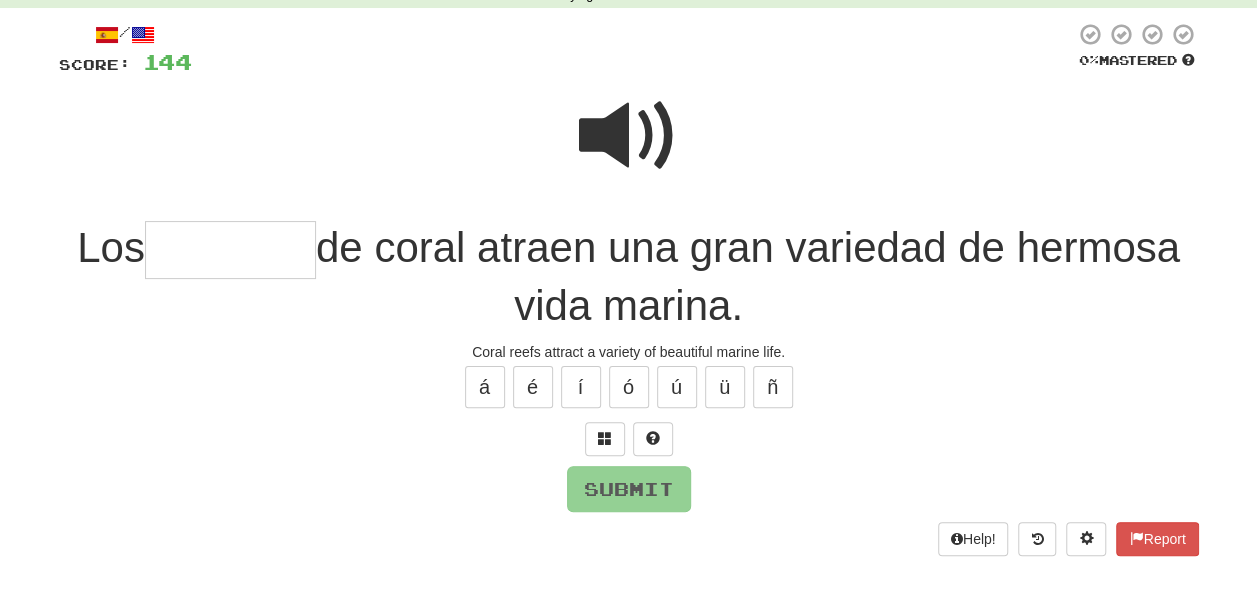 click at bounding box center [230, 250] 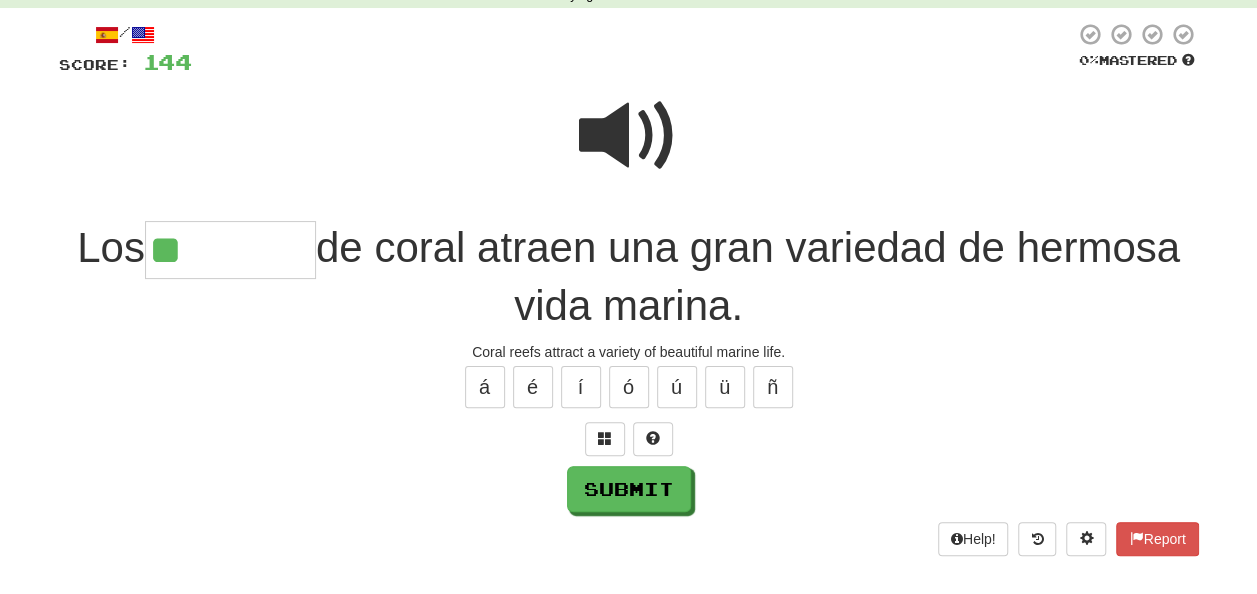 scroll, scrollTop: 89, scrollLeft: 0, axis: vertical 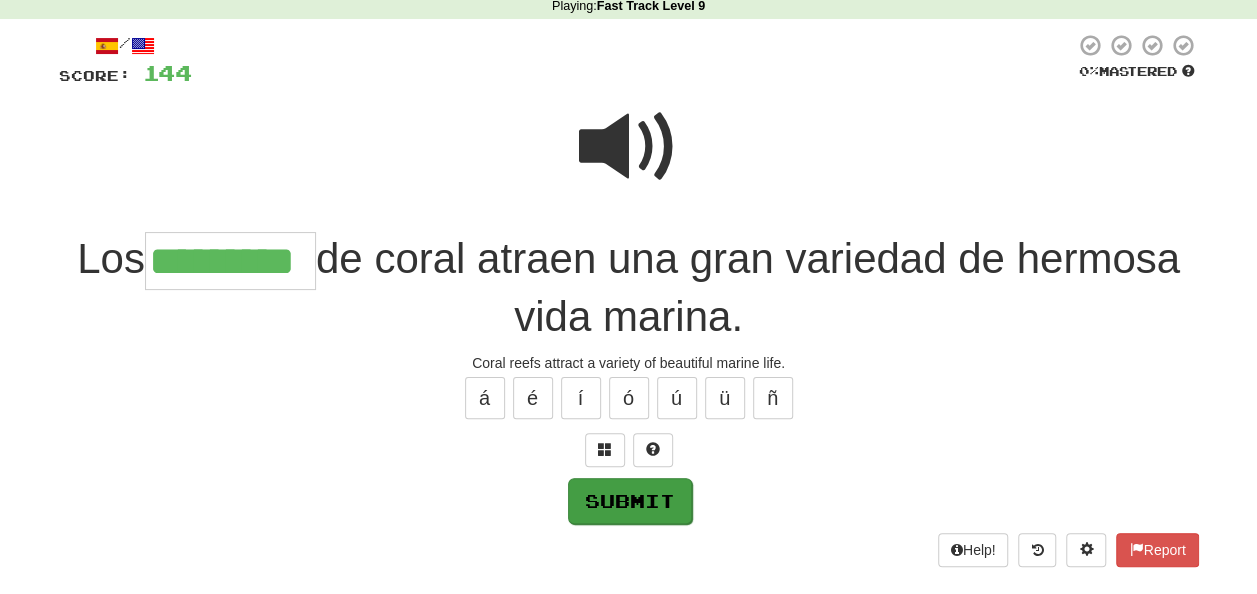 type on "*********" 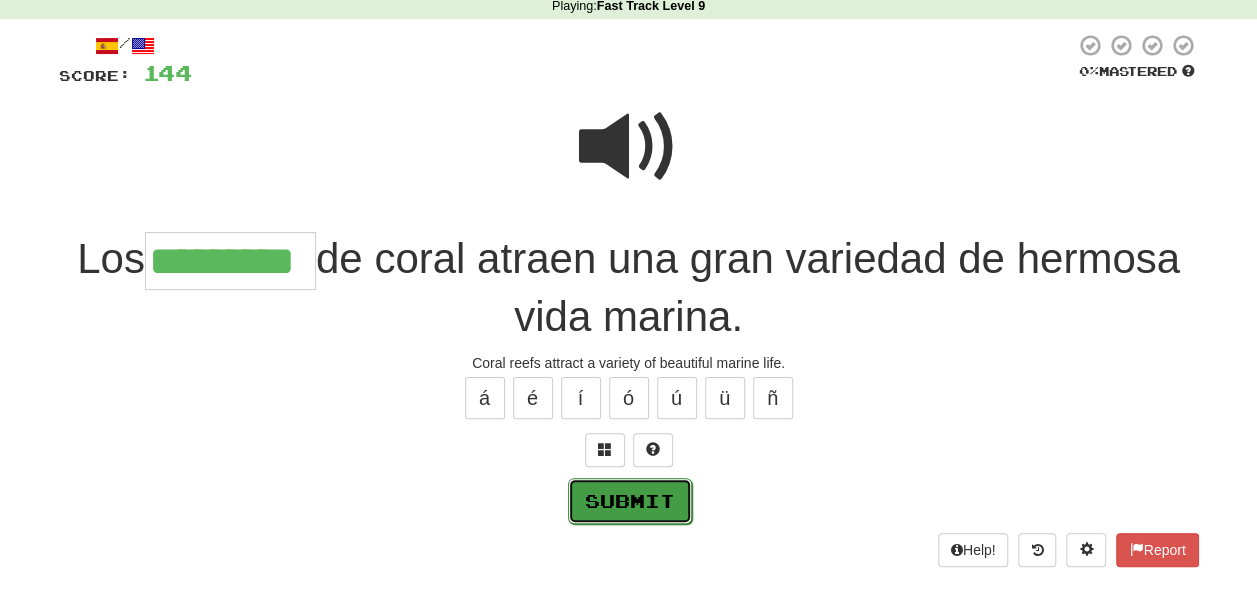 click on "Submit" at bounding box center [630, 501] 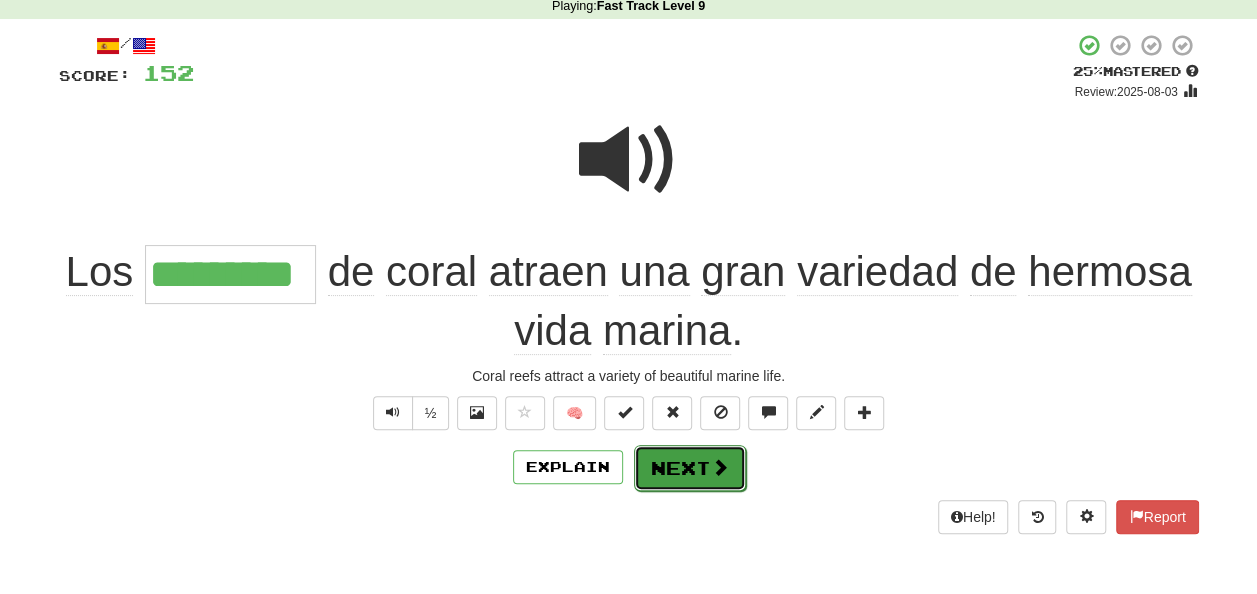 click on "Next" at bounding box center [690, 468] 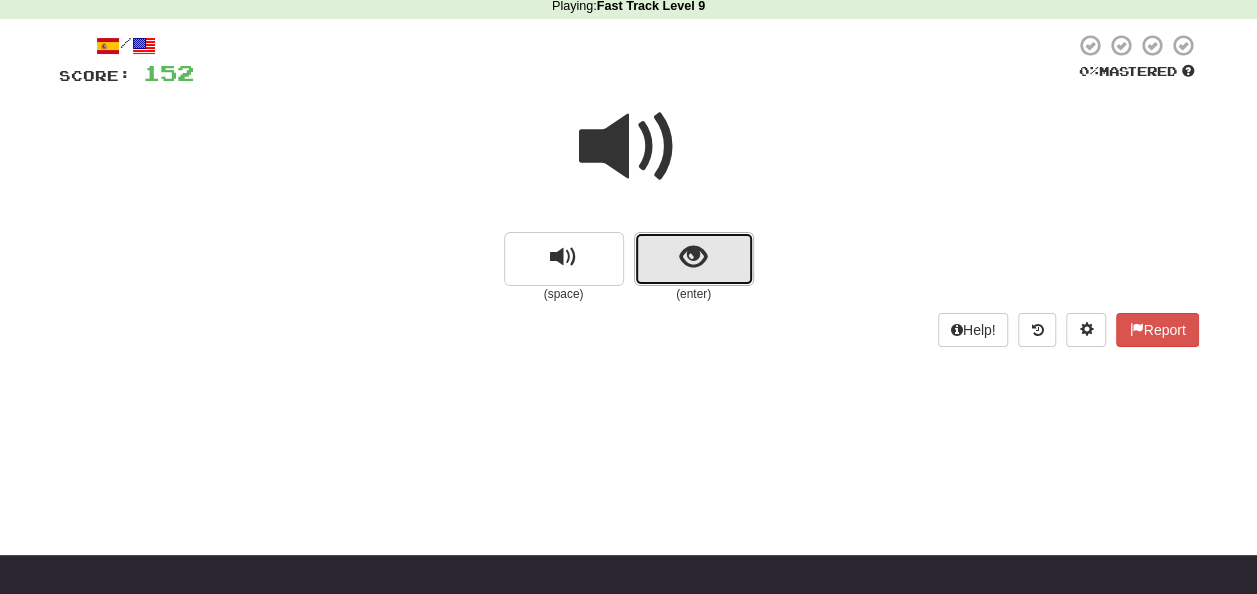 click at bounding box center (693, 257) 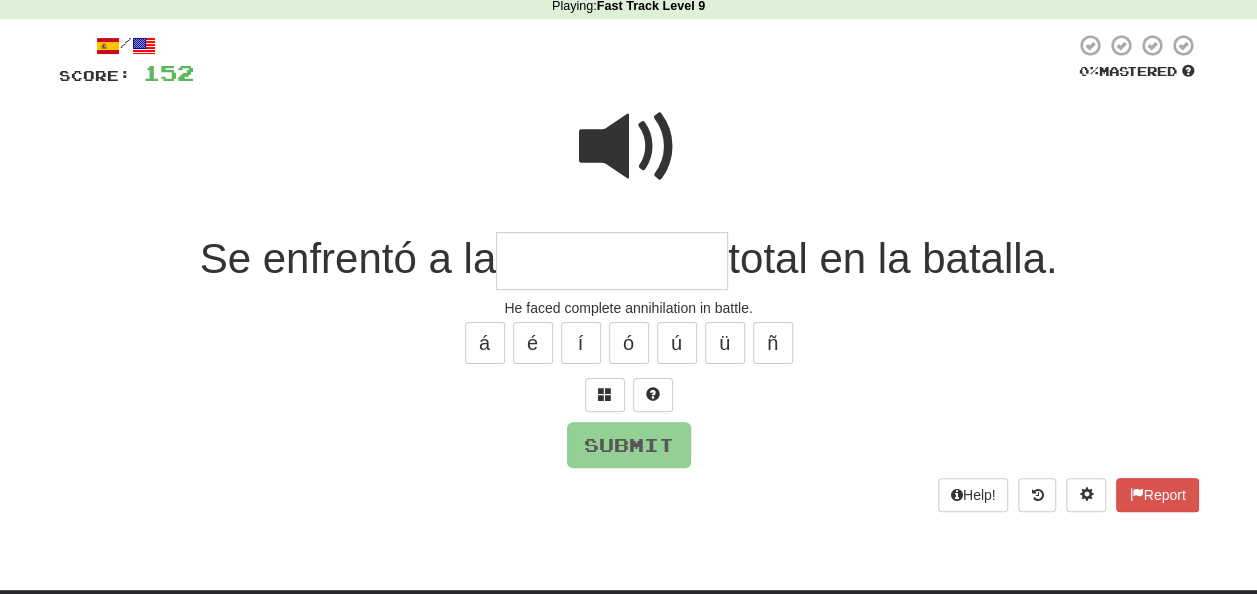 drag, startPoint x: 534, startPoint y: 258, endPoint x: 524, endPoint y: 259, distance: 10.049875 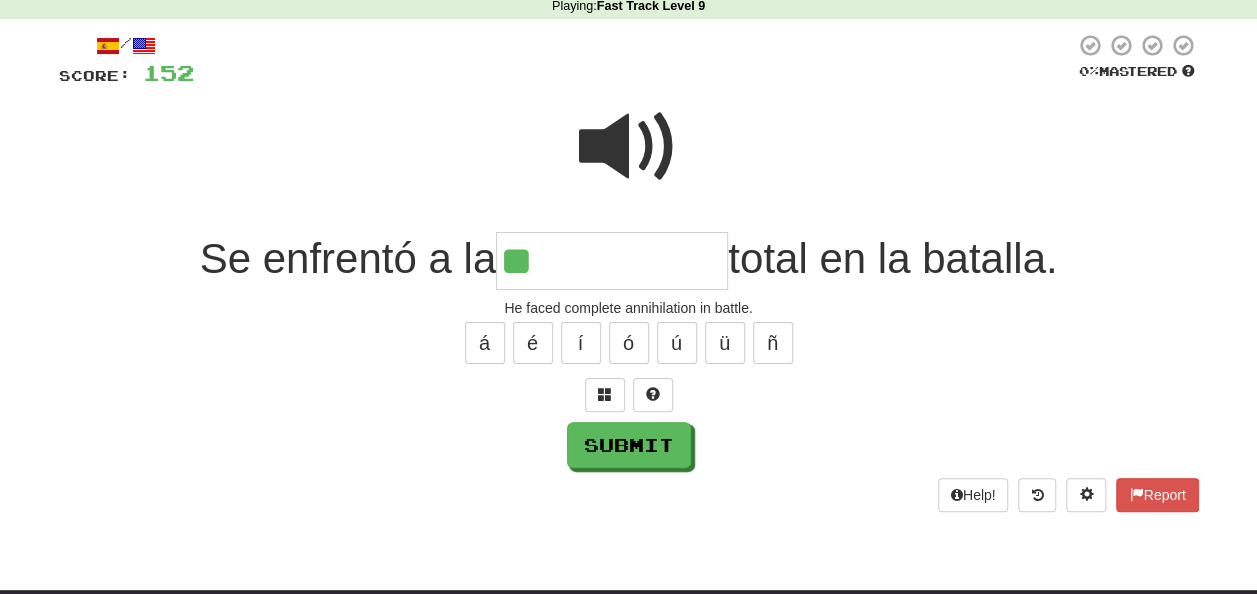 drag, startPoint x: 634, startPoint y: 127, endPoint x: 625, endPoint y: 142, distance: 17.492855 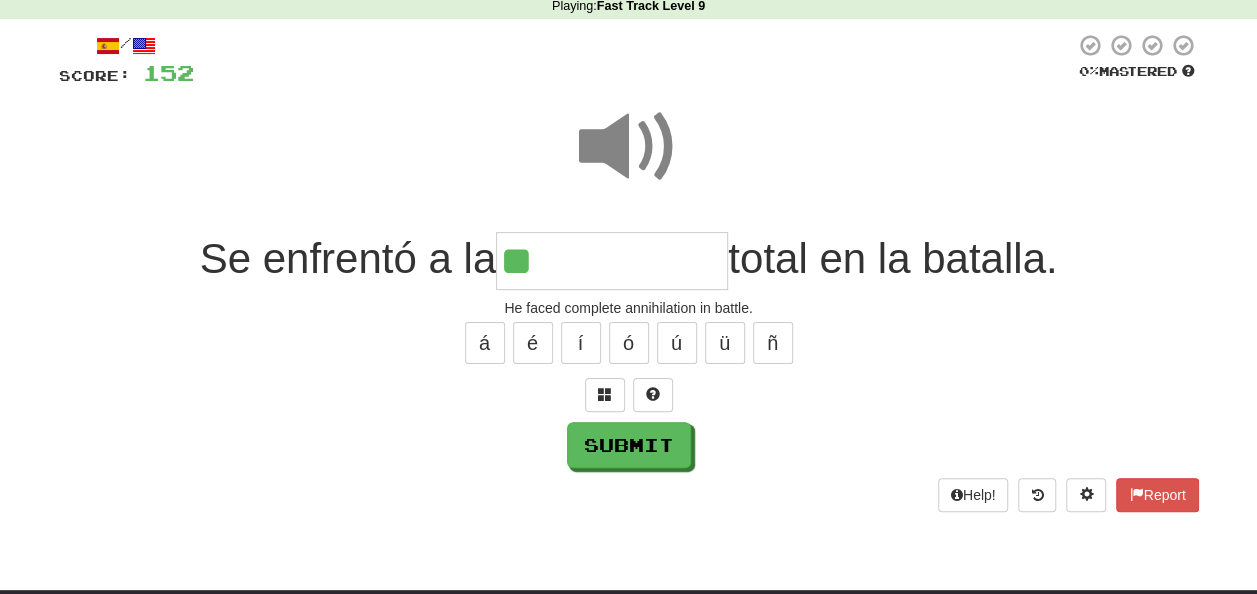 click on "**" at bounding box center [612, 261] 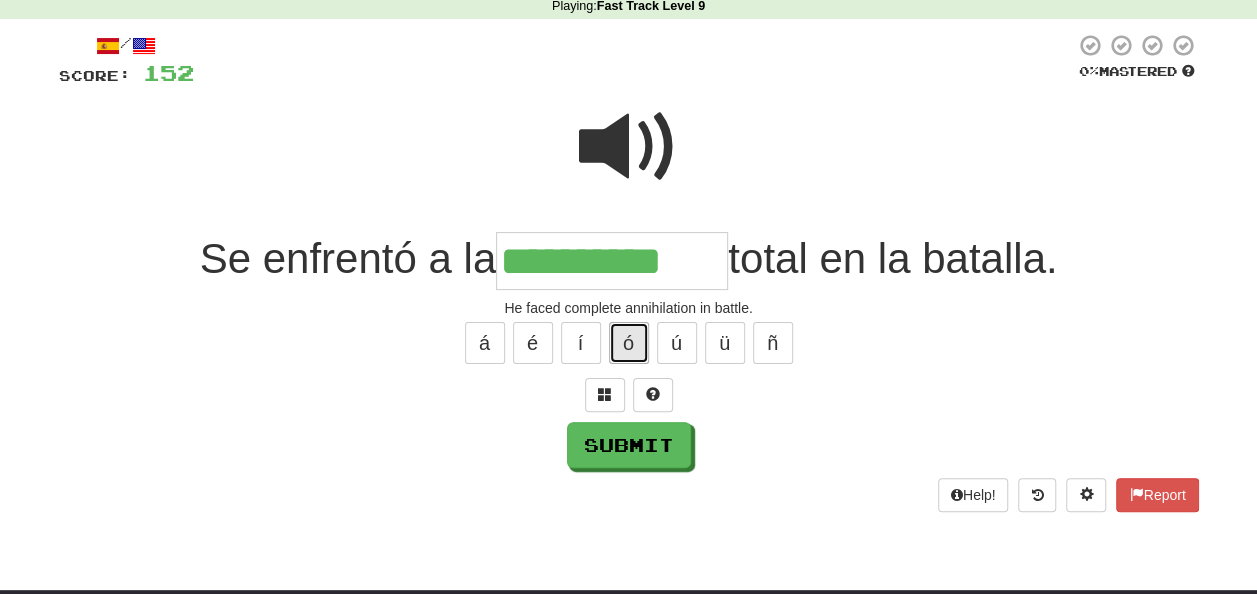 click on "ó" at bounding box center (629, 343) 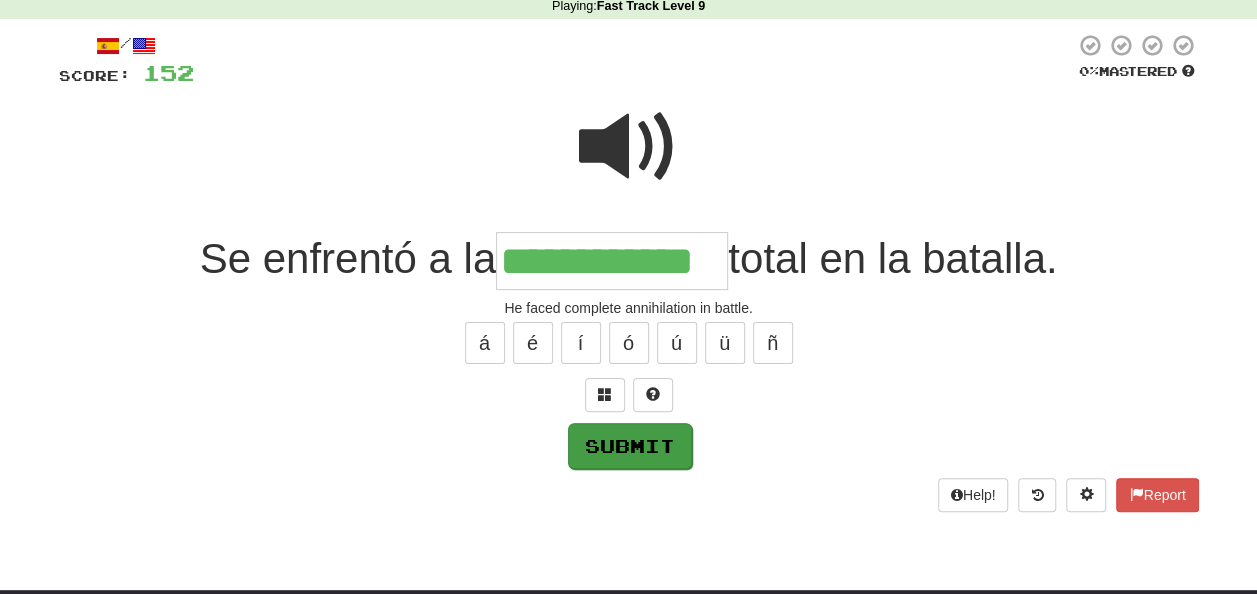 type on "**********" 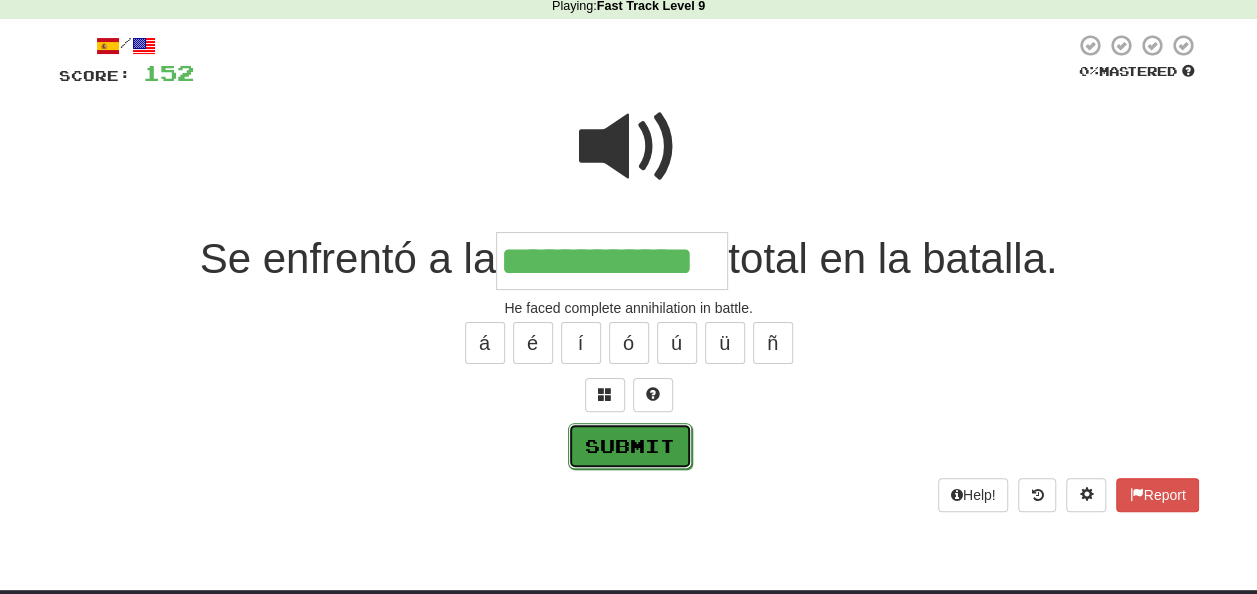 click on "Submit" at bounding box center (630, 446) 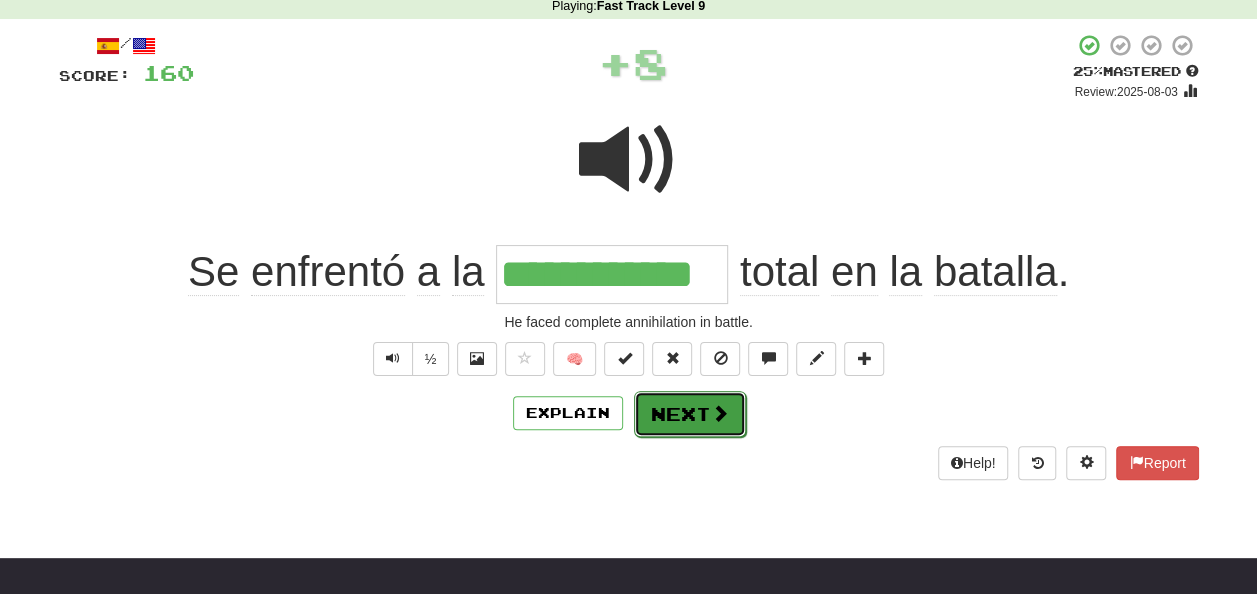 click on "Next" at bounding box center (690, 414) 